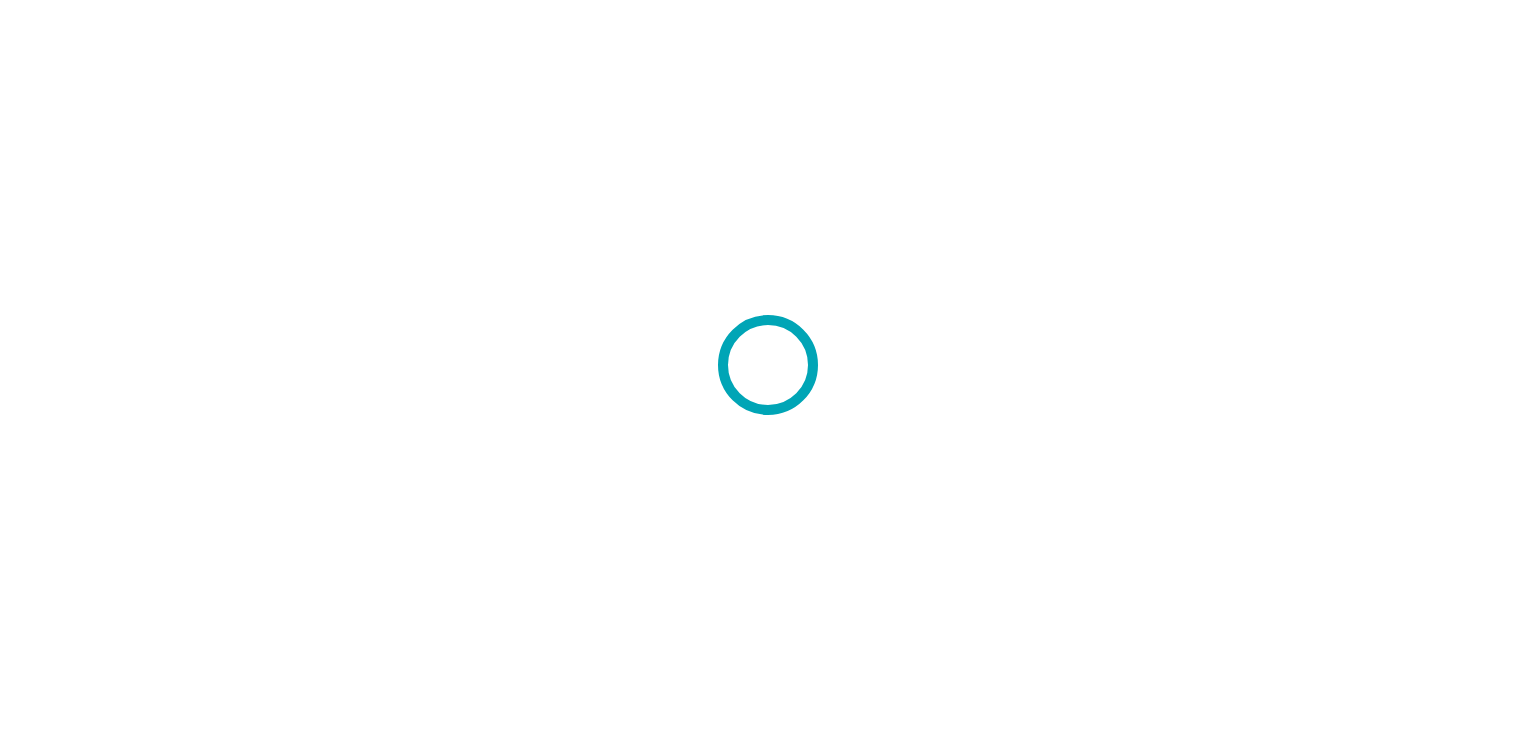 scroll, scrollTop: 0, scrollLeft: 0, axis: both 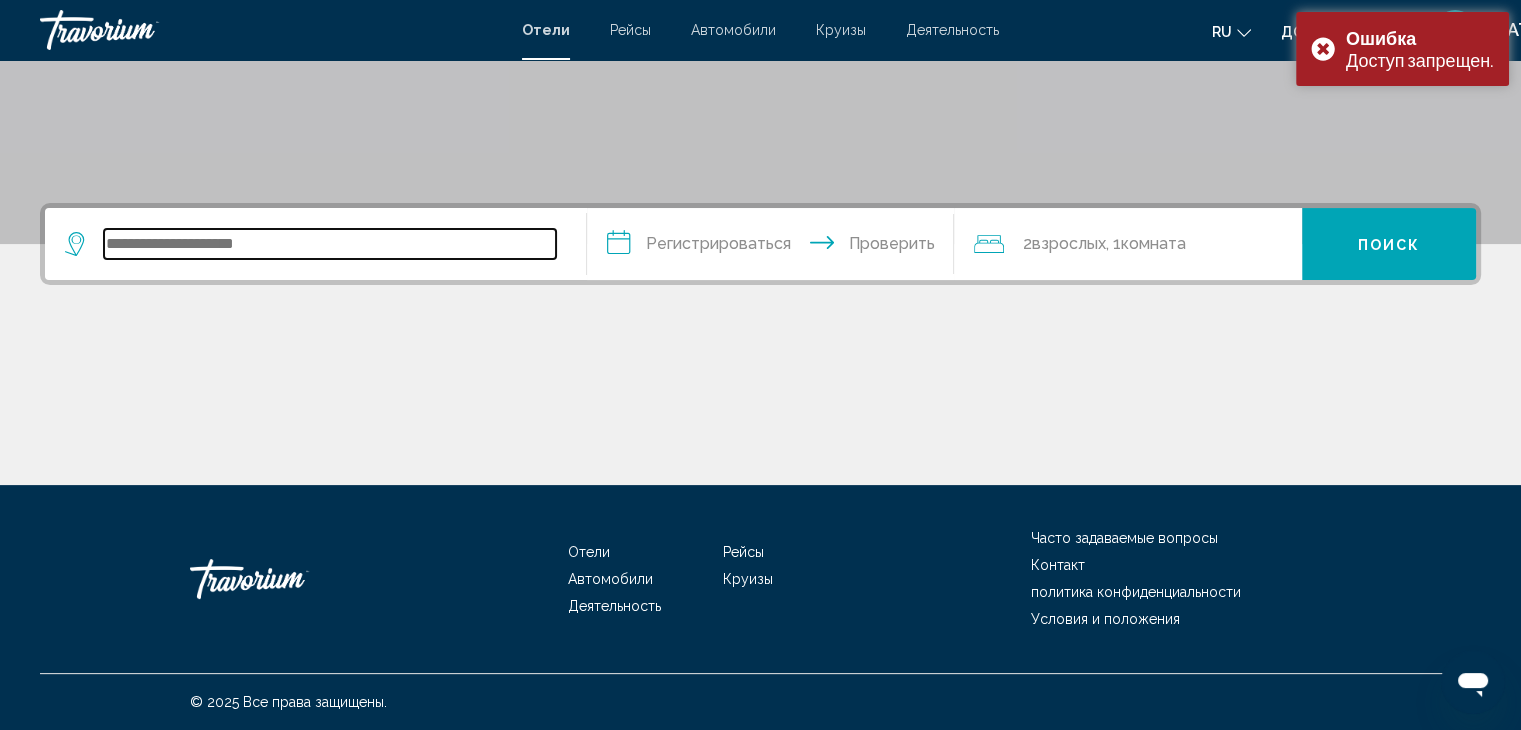 click at bounding box center (330, 244) 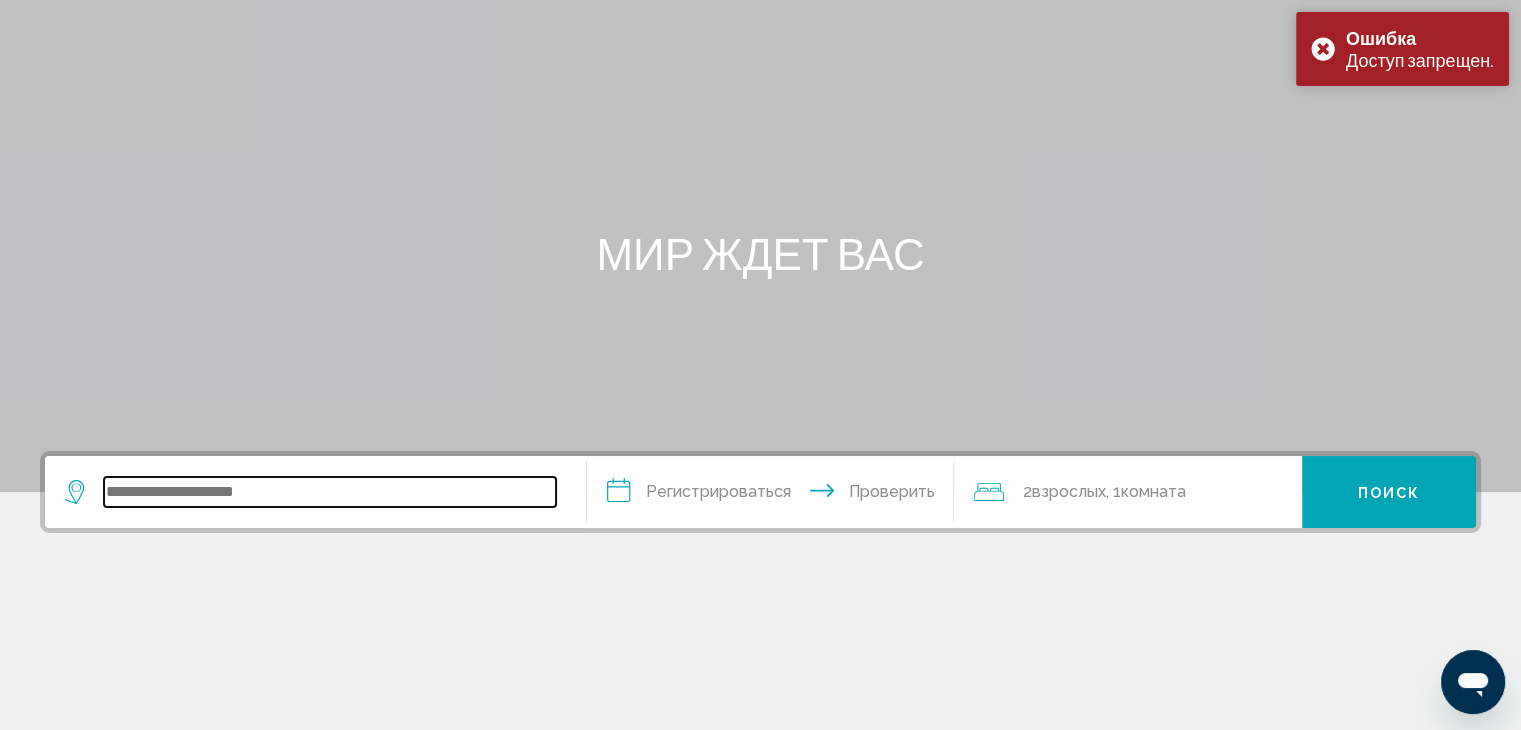 scroll, scrollTop: 0, scrollLeft: 0, axis: both 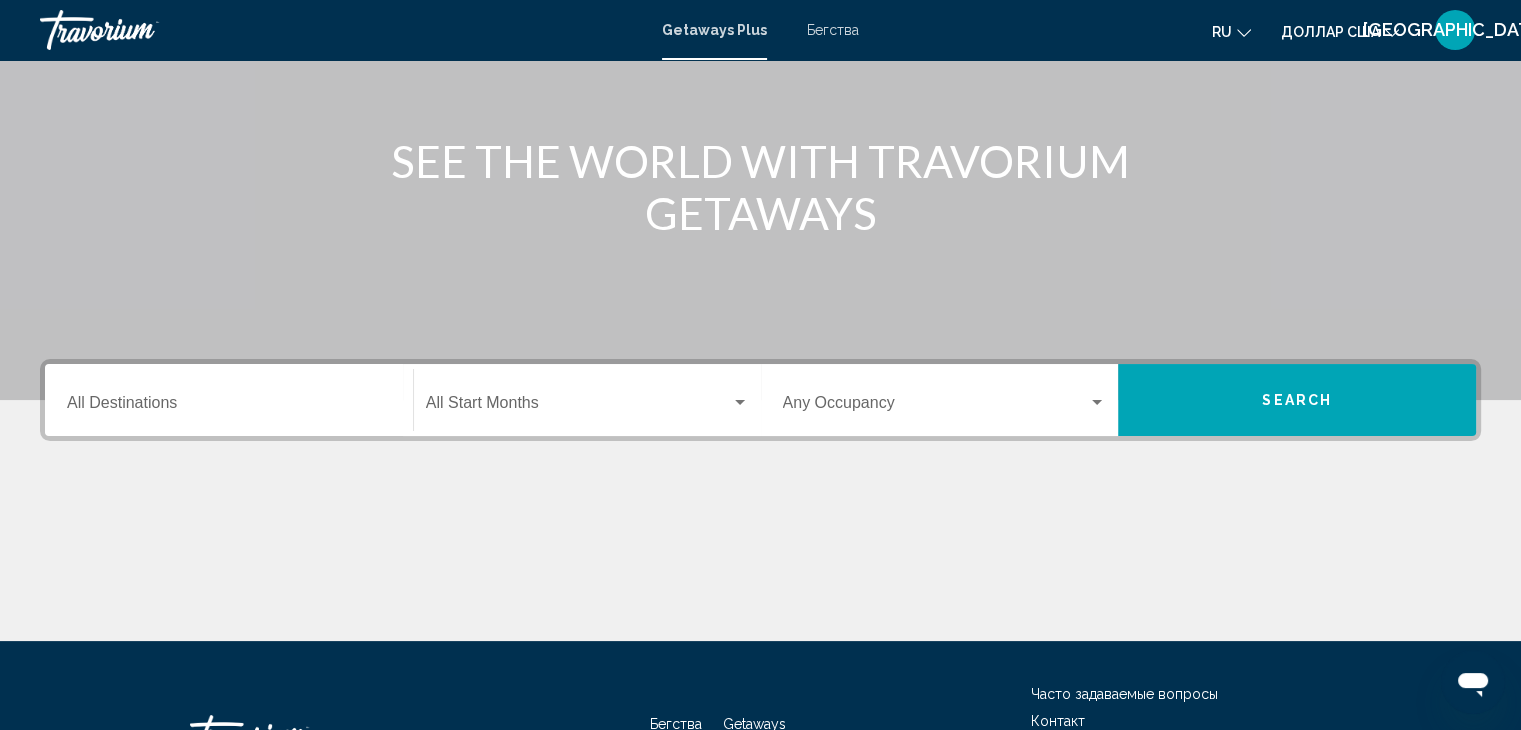 click on "Destination All Destinations" at bounding box center [229, 407] 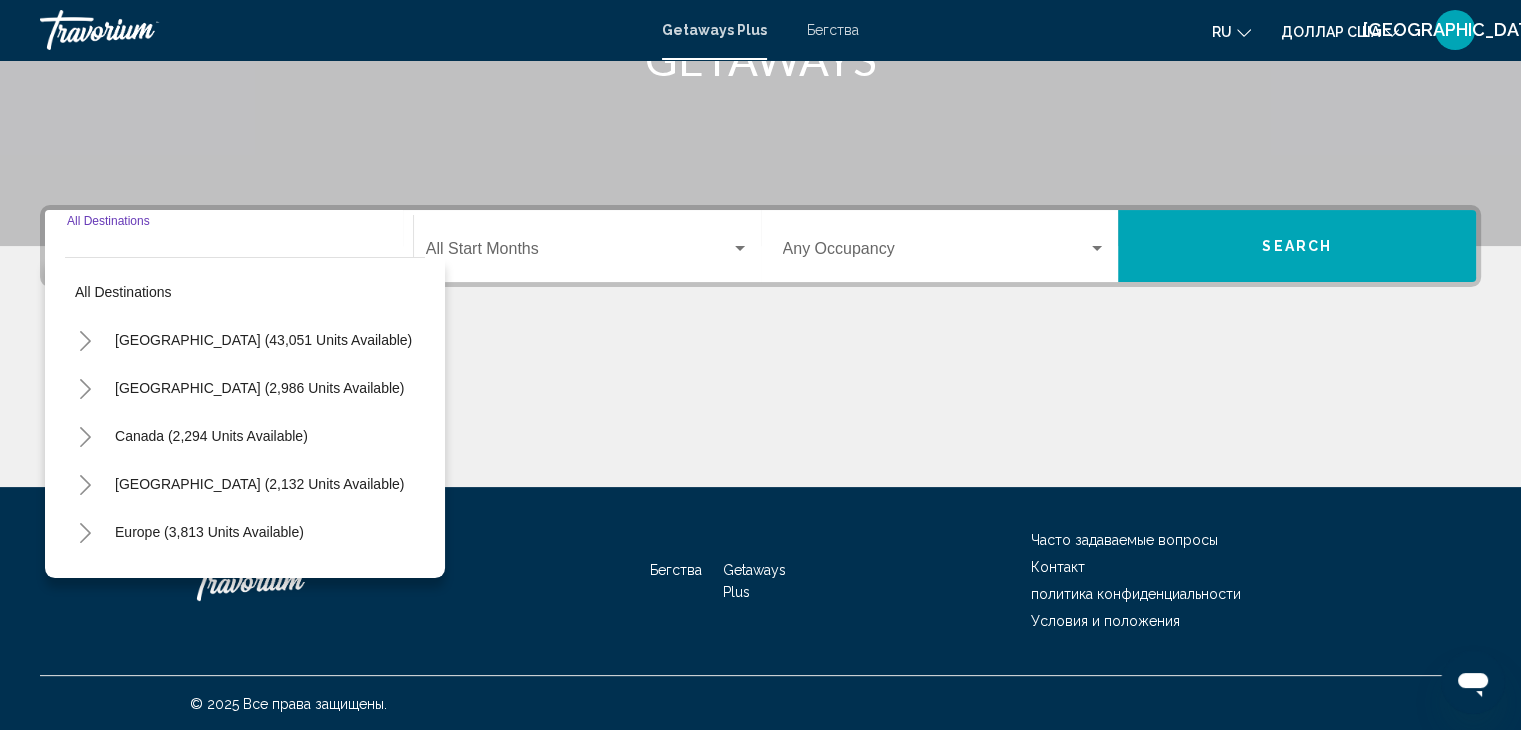 scroll, scrollTop: 356, scrollLeft: 0, axis: vertical 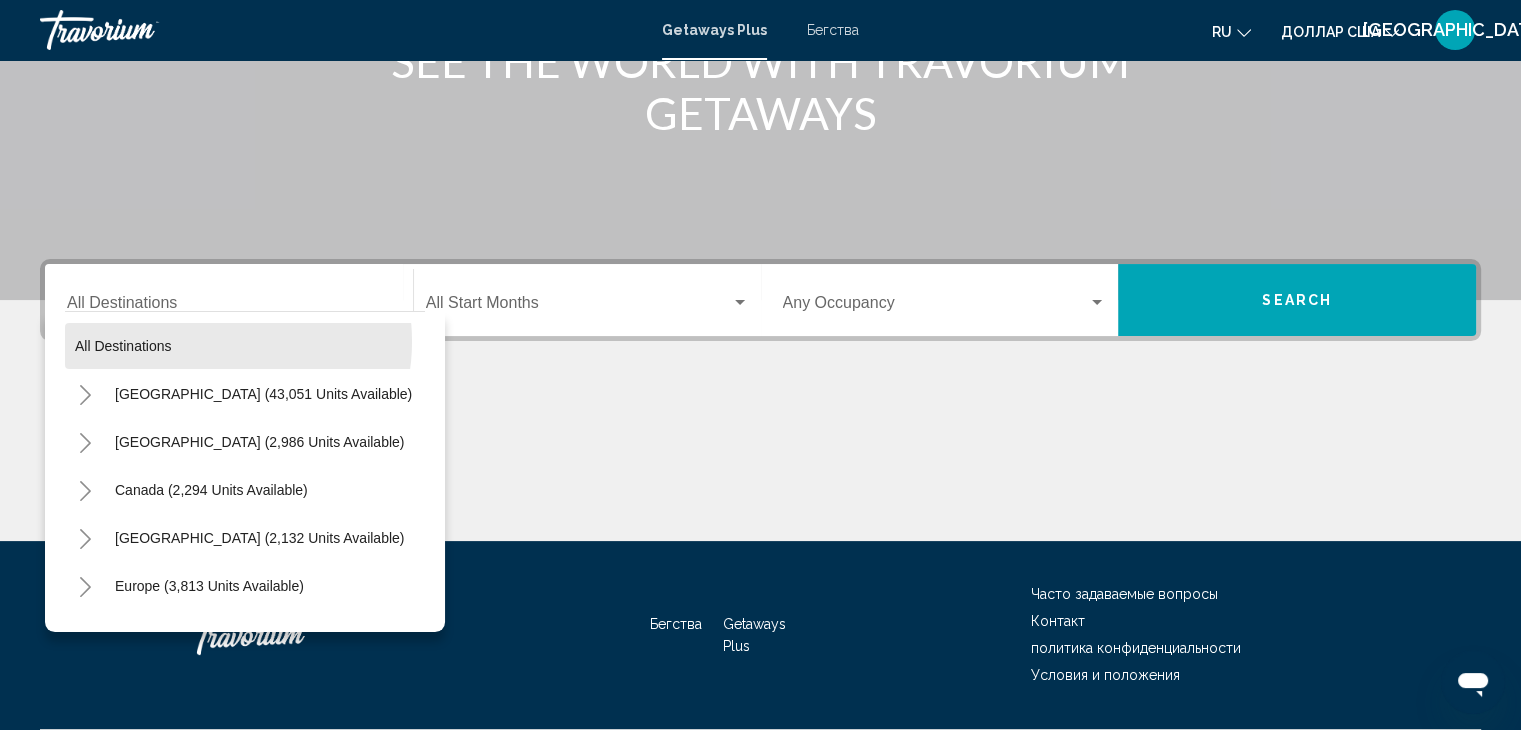 drag, startPoint x: 208, startPoint y: 341, endPoint x: 236, endPoint y: 323, distance: 33.286633 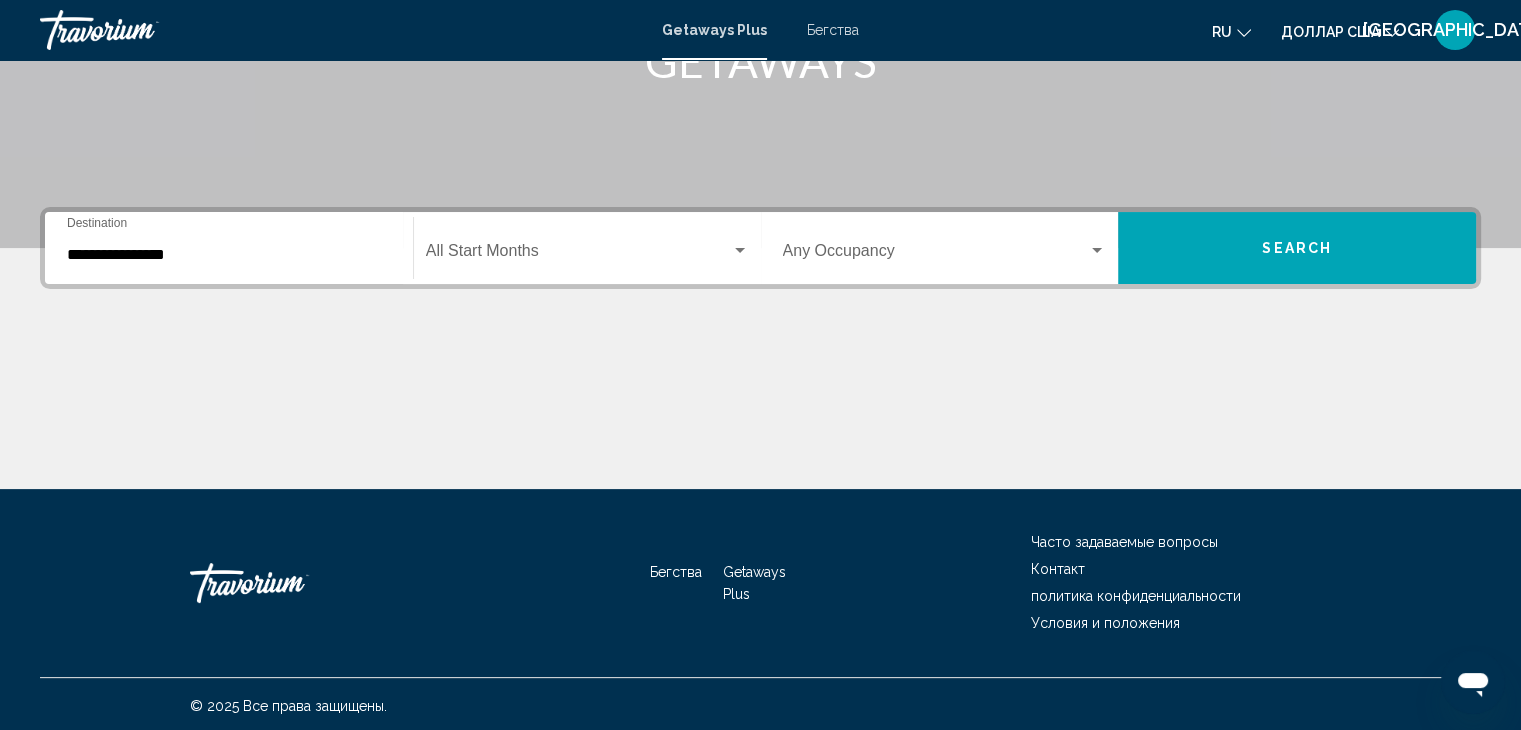 scroll, scrollTop: 356, scrollLeft: 0, axis: vertical 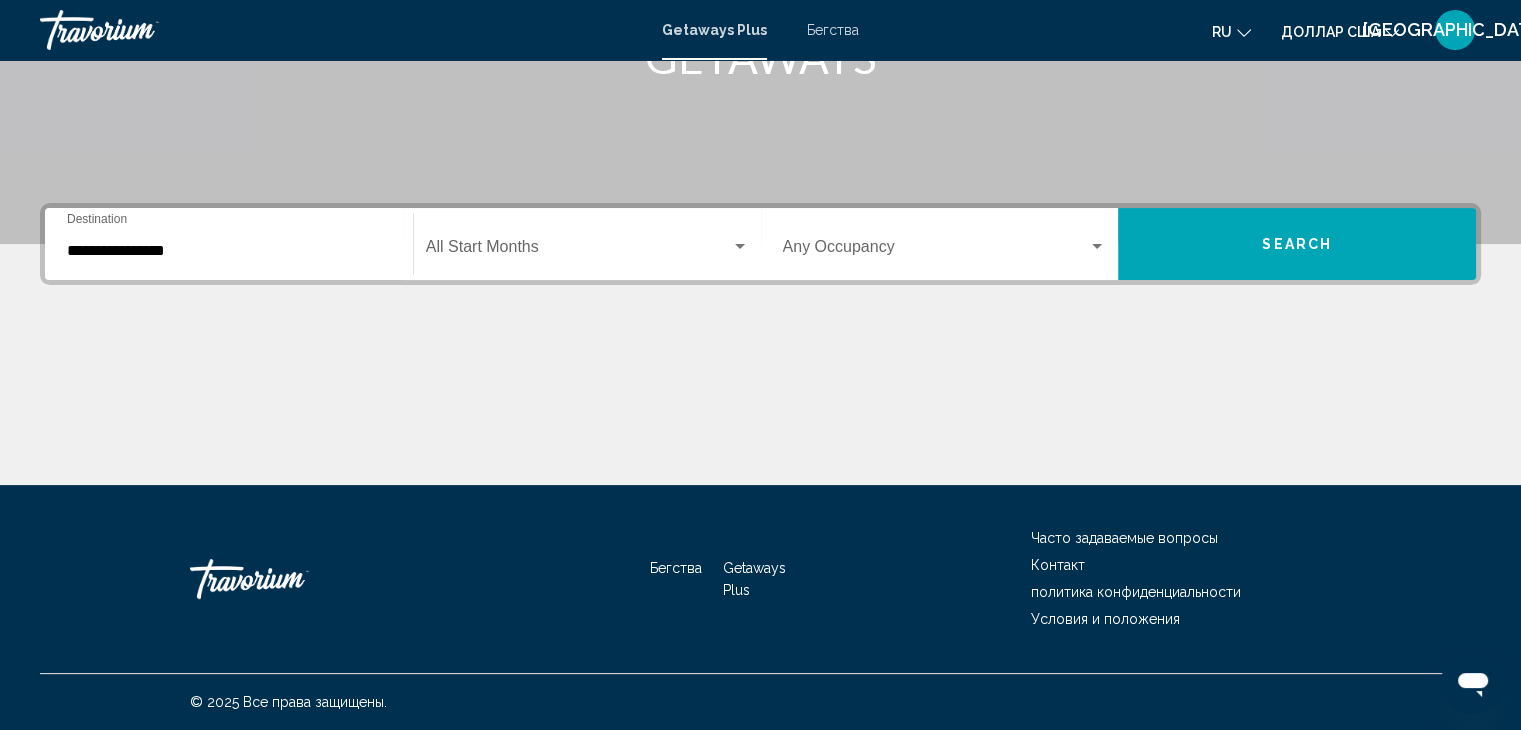 click on "Start Month All Start Months" 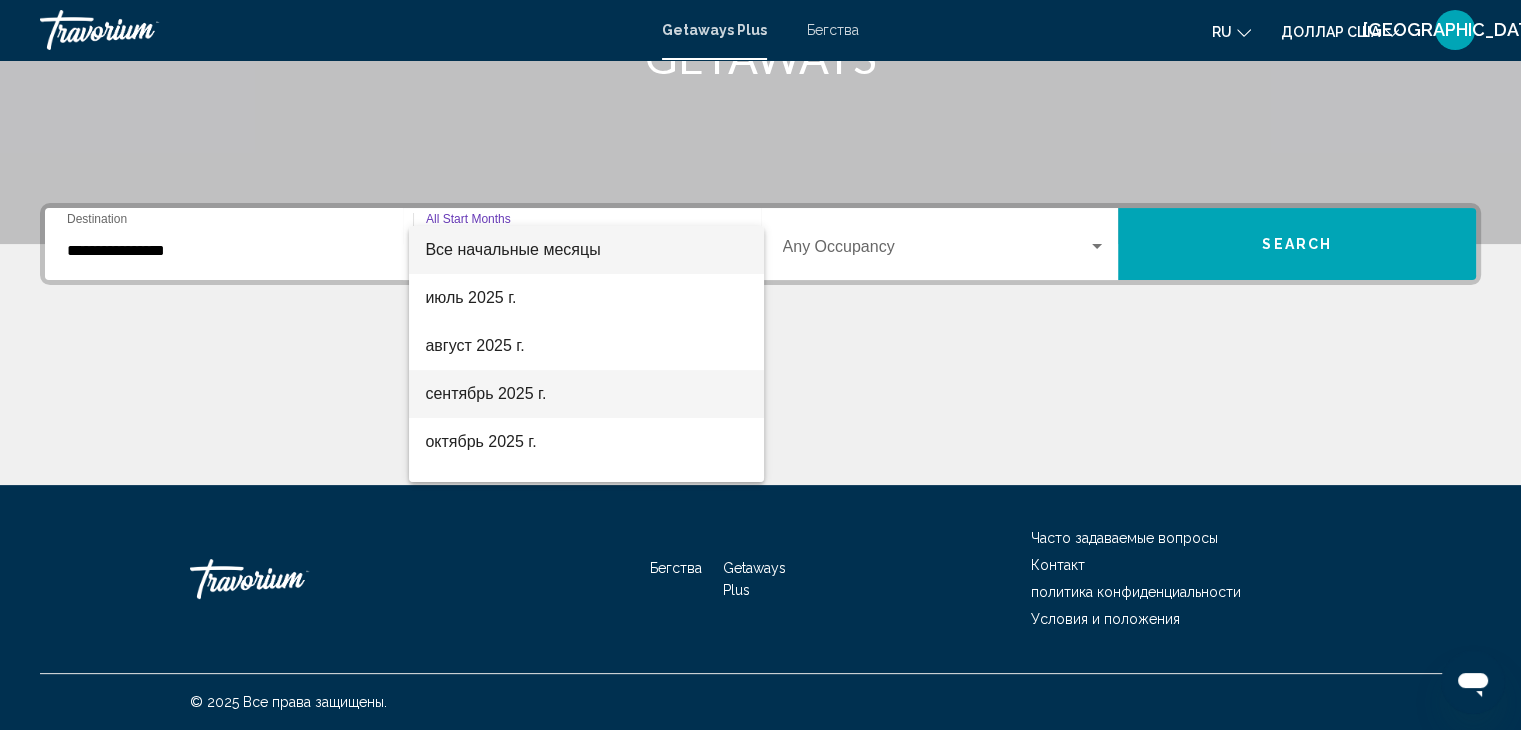 click on "сентябрь 2025 г." at bounding box center (586, 394) 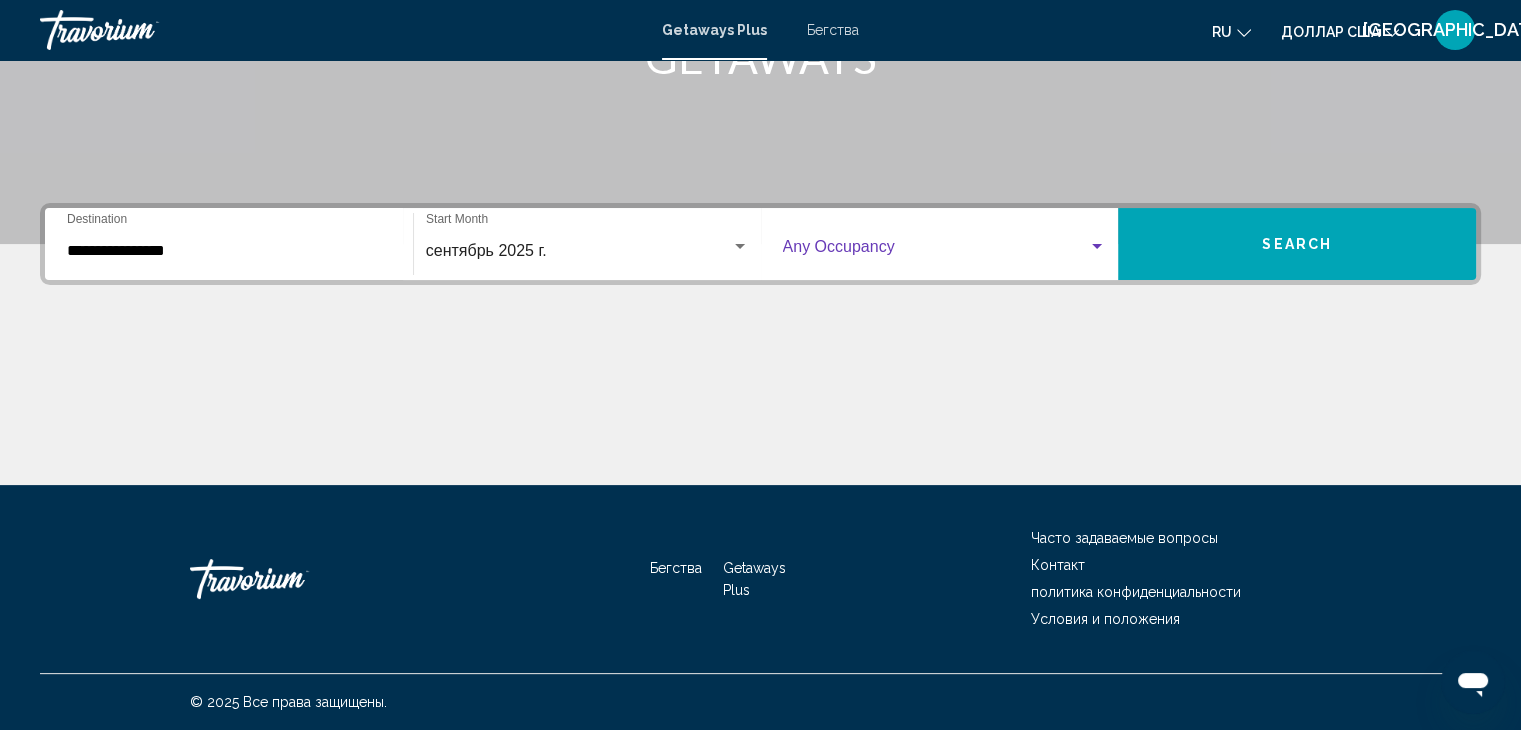 click at bounding box center [936, 251] 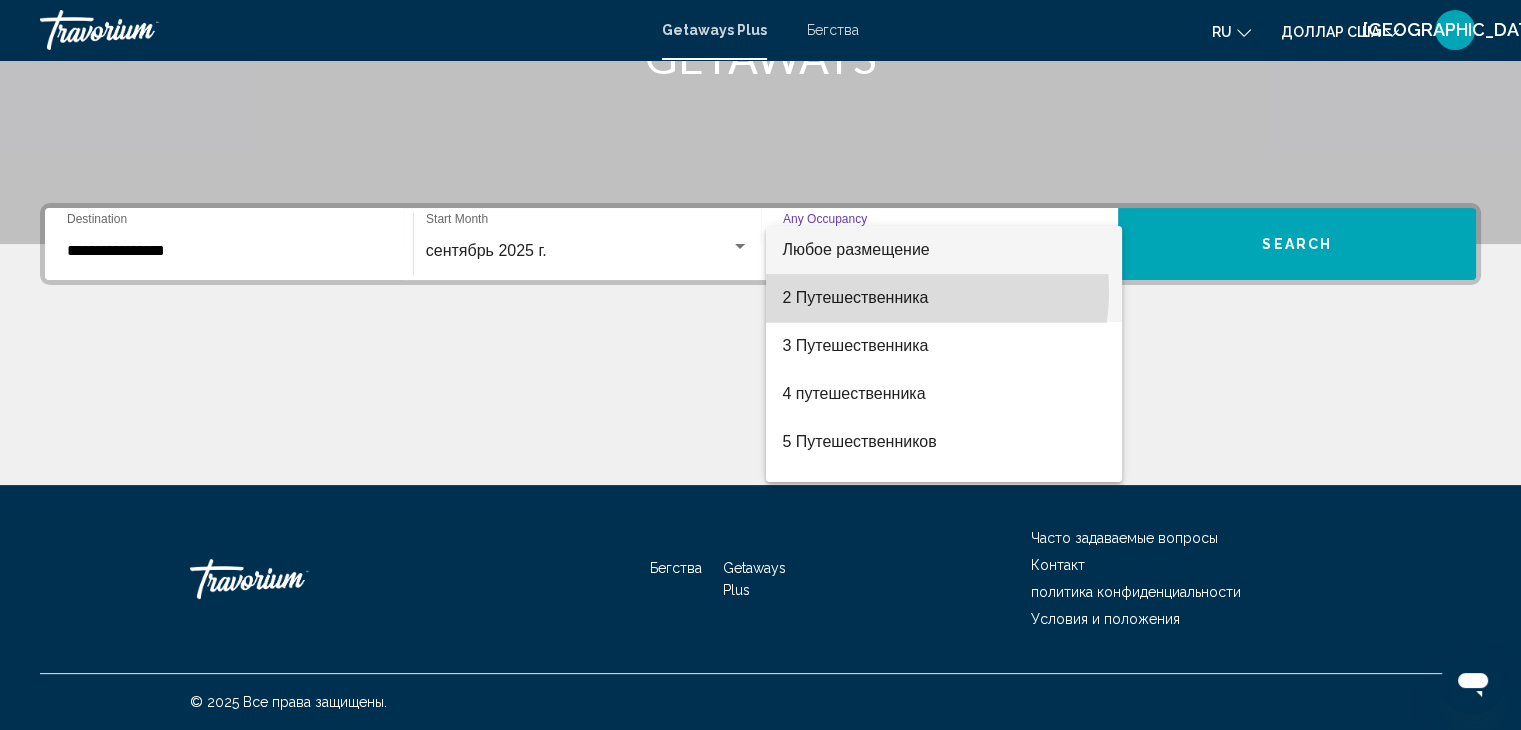 click on "2 Путешественника" at bounding box center [855, 297] 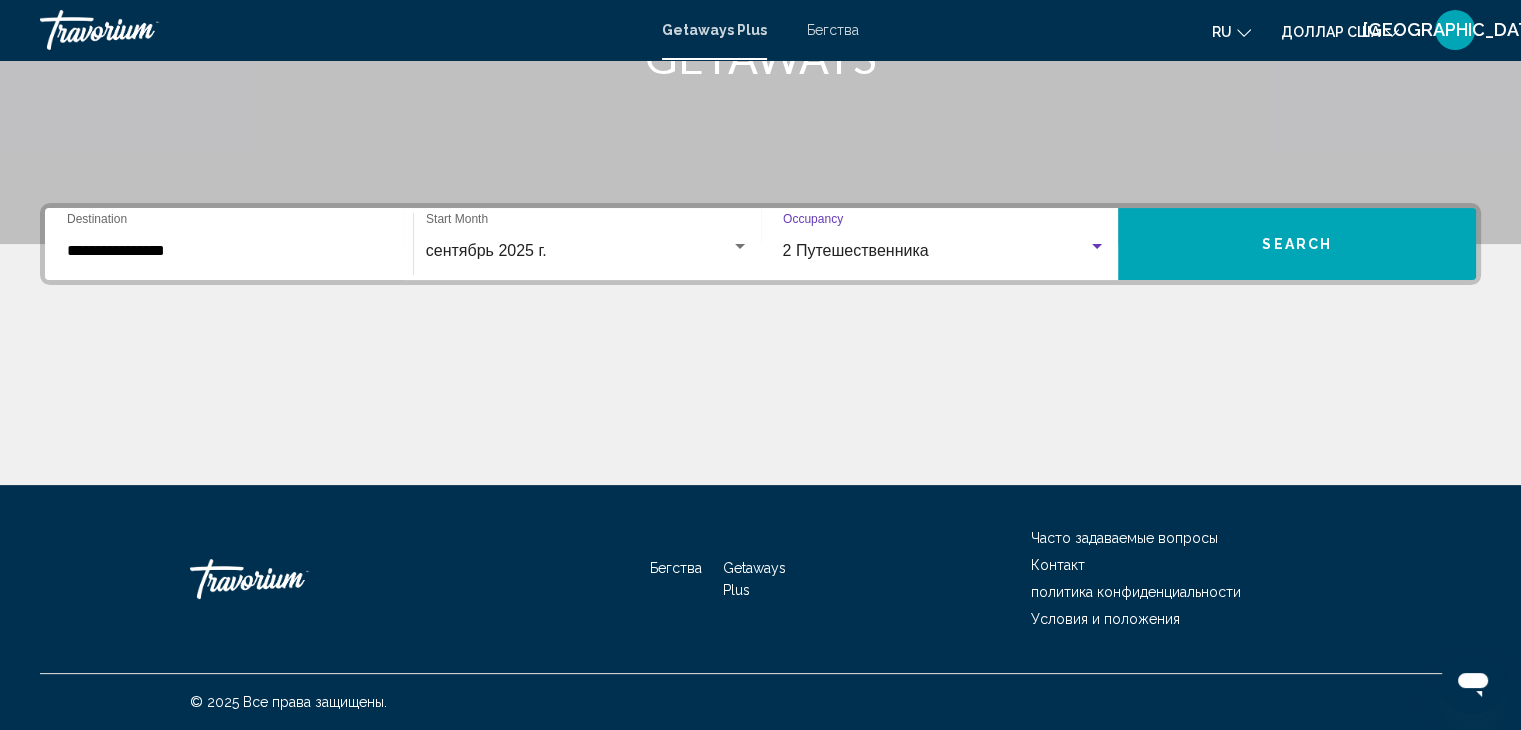 click on "Search" at bounding box center [1297, 245] 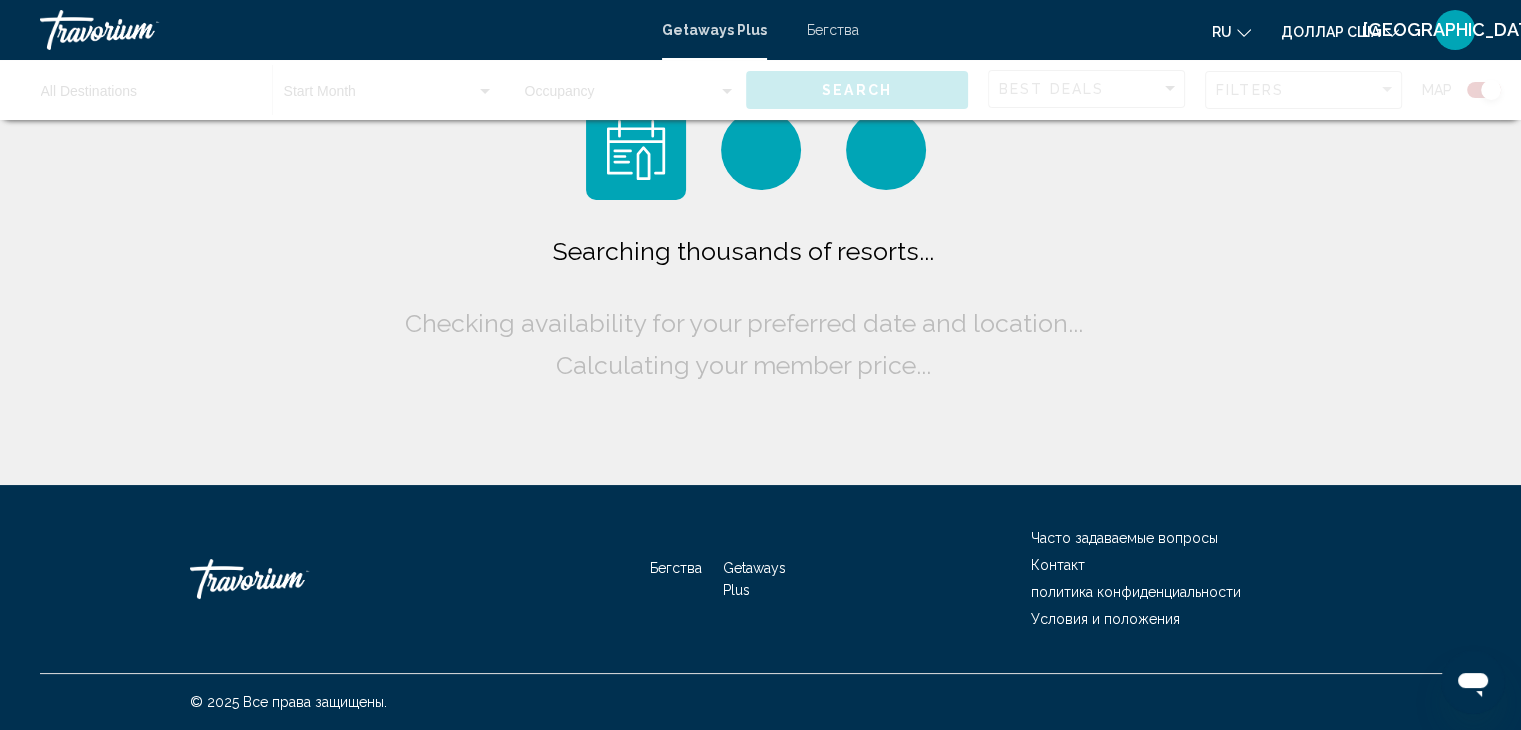 scroll, scrollTop: 0, scrollLeft: 0, axis: both 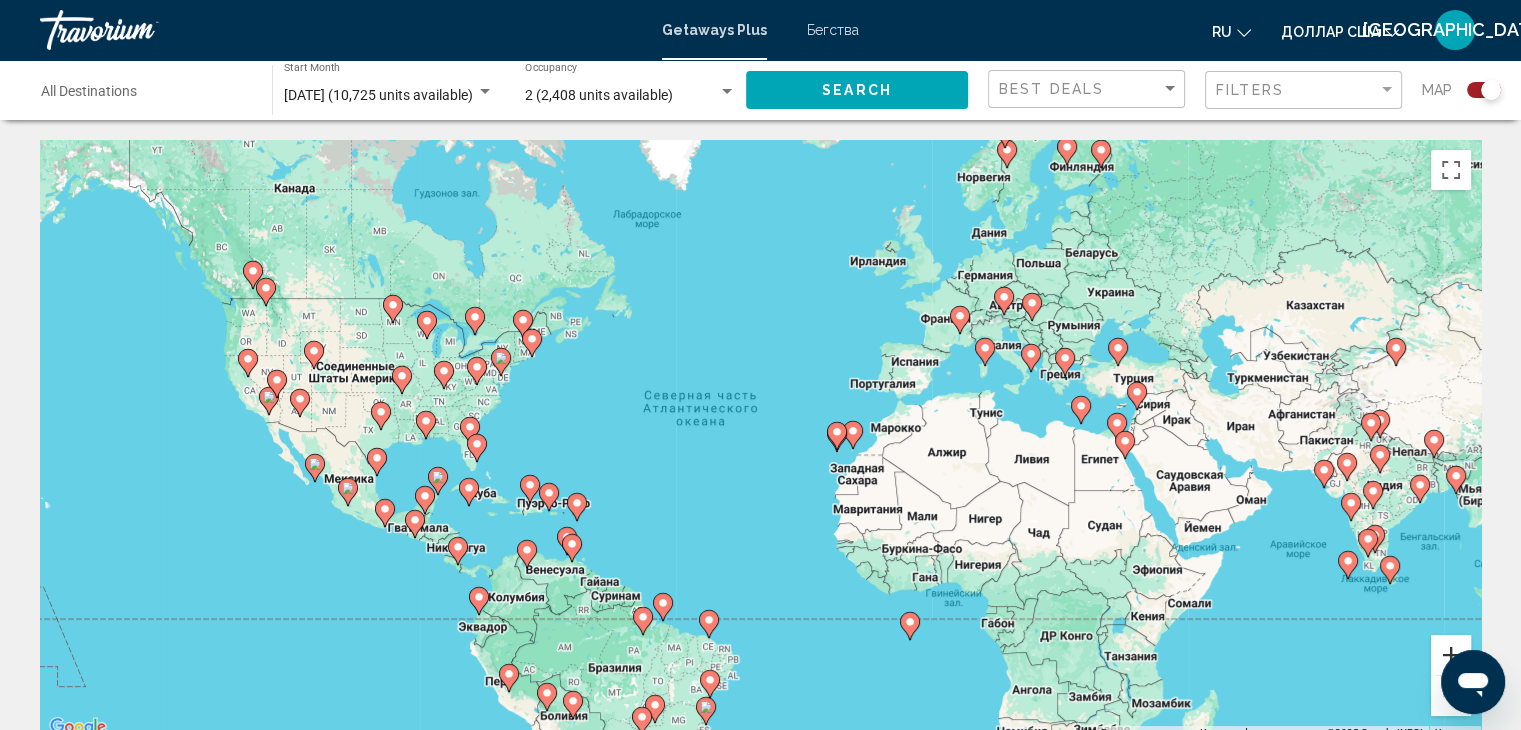 click at bounding box center (1451, 655) 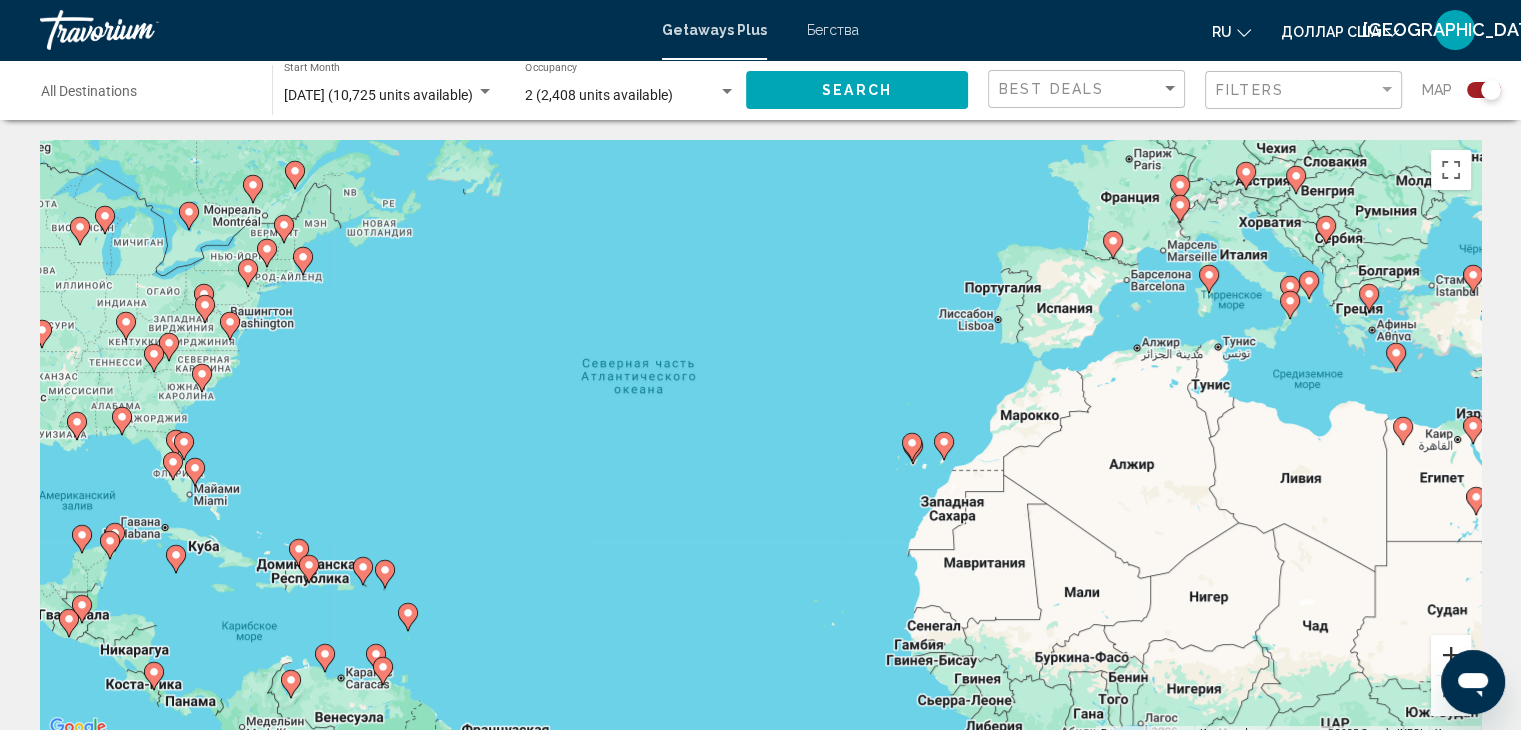 click at bounding box center [1451, 655] 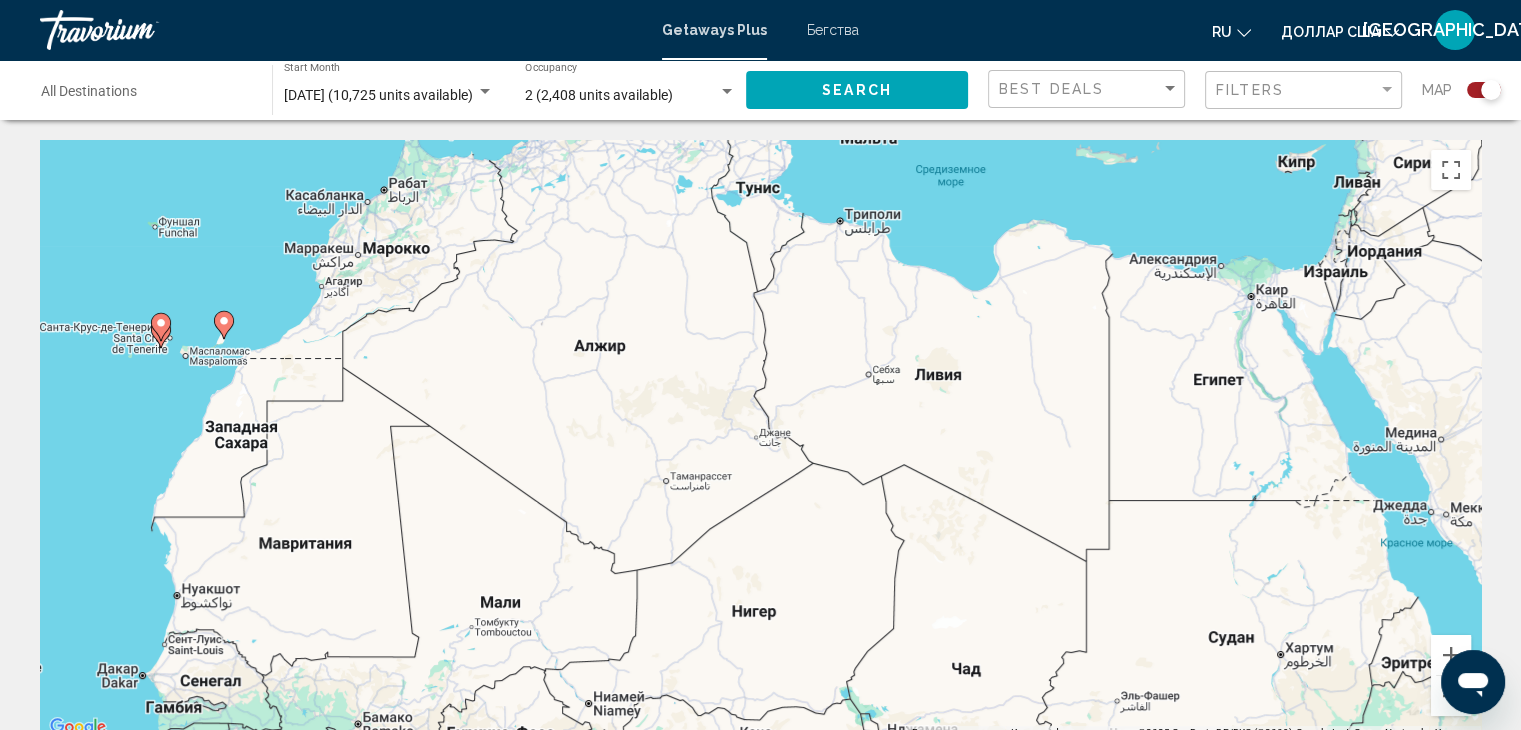 drag, startPoint x: 1407, startPoint y: 409, endPoint x: 501, endPoint y: 267, distance: 917.06055 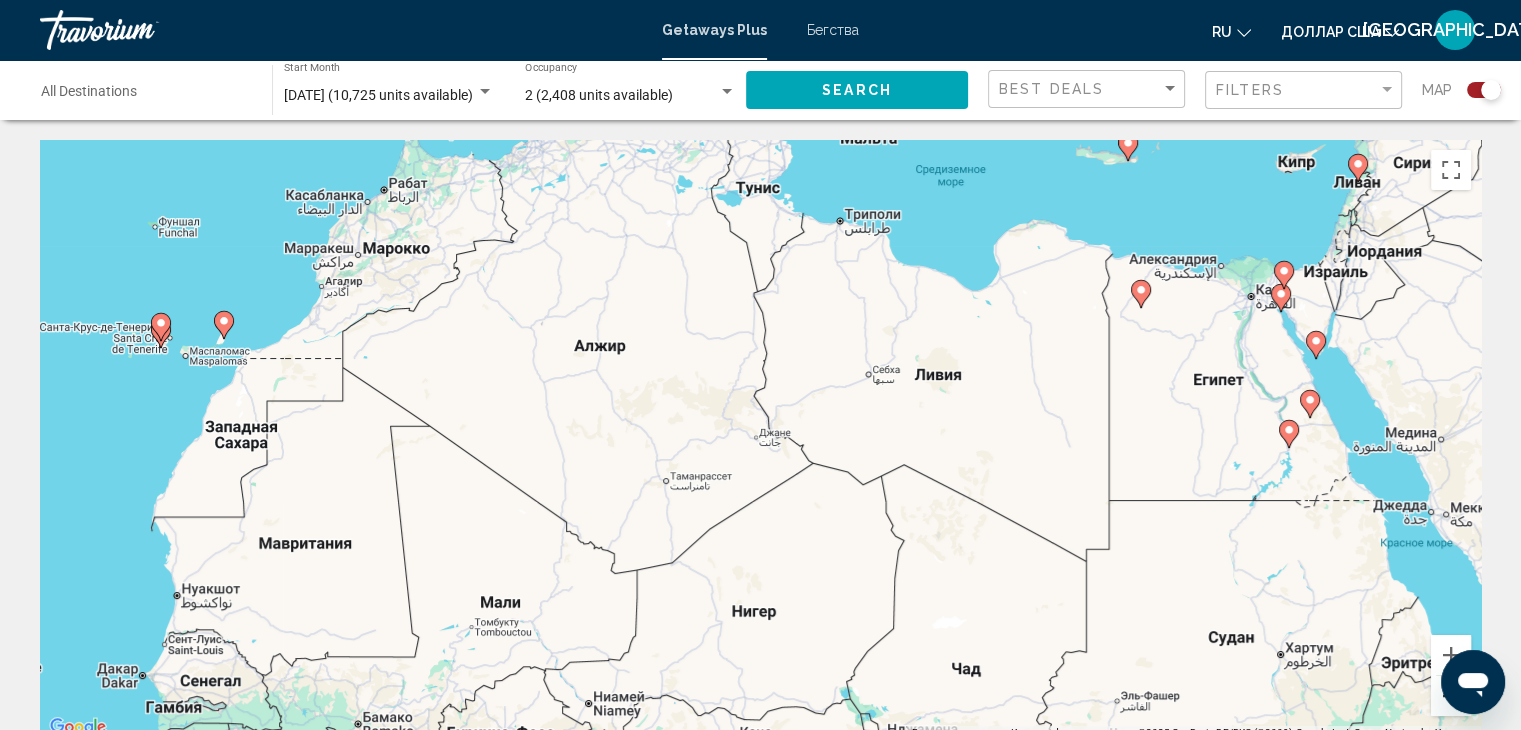 click at bounding box center [1451, 696] 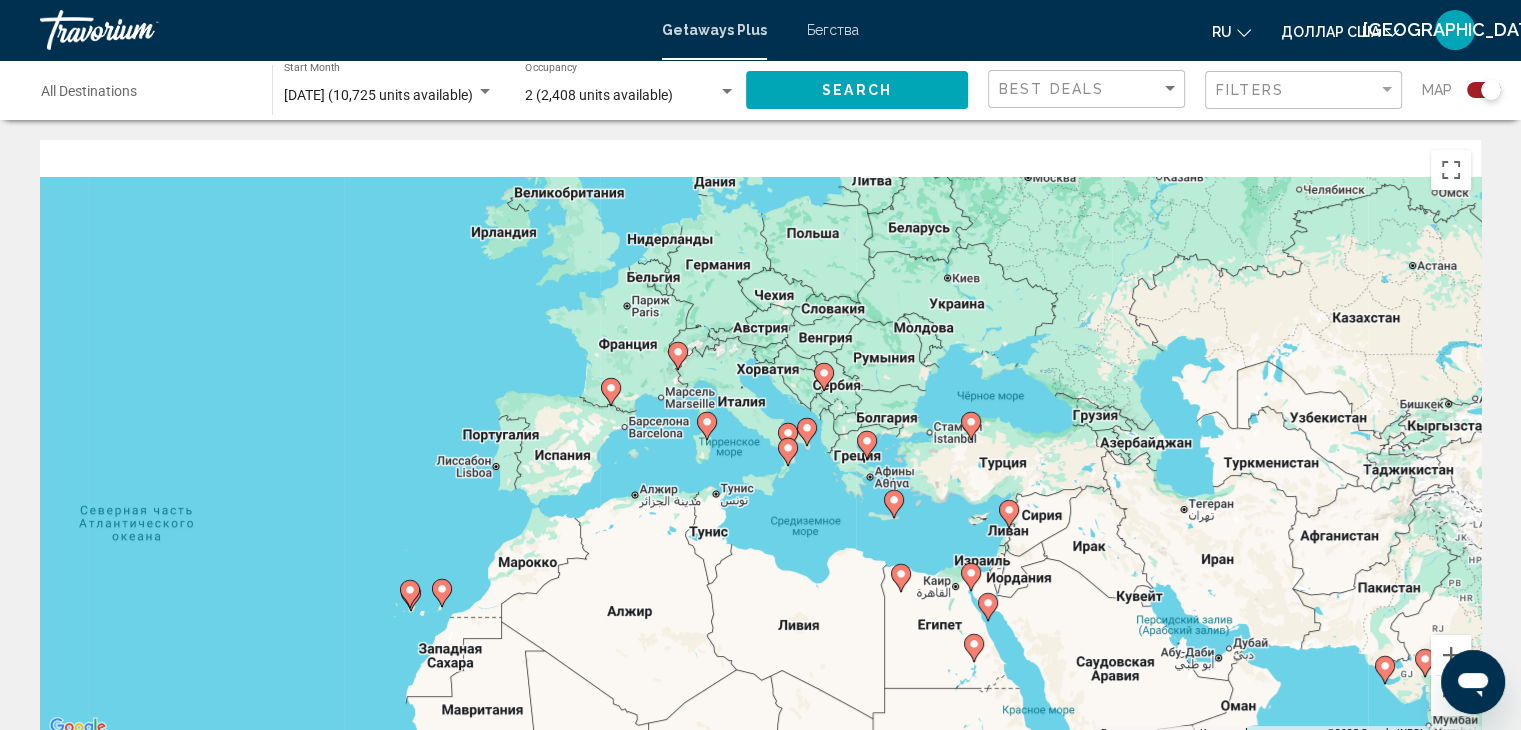 drag, startPoint x: 1348, startPoint y: 309, endPoint x: 1295, endPoint y: 531, distance: 228.2389 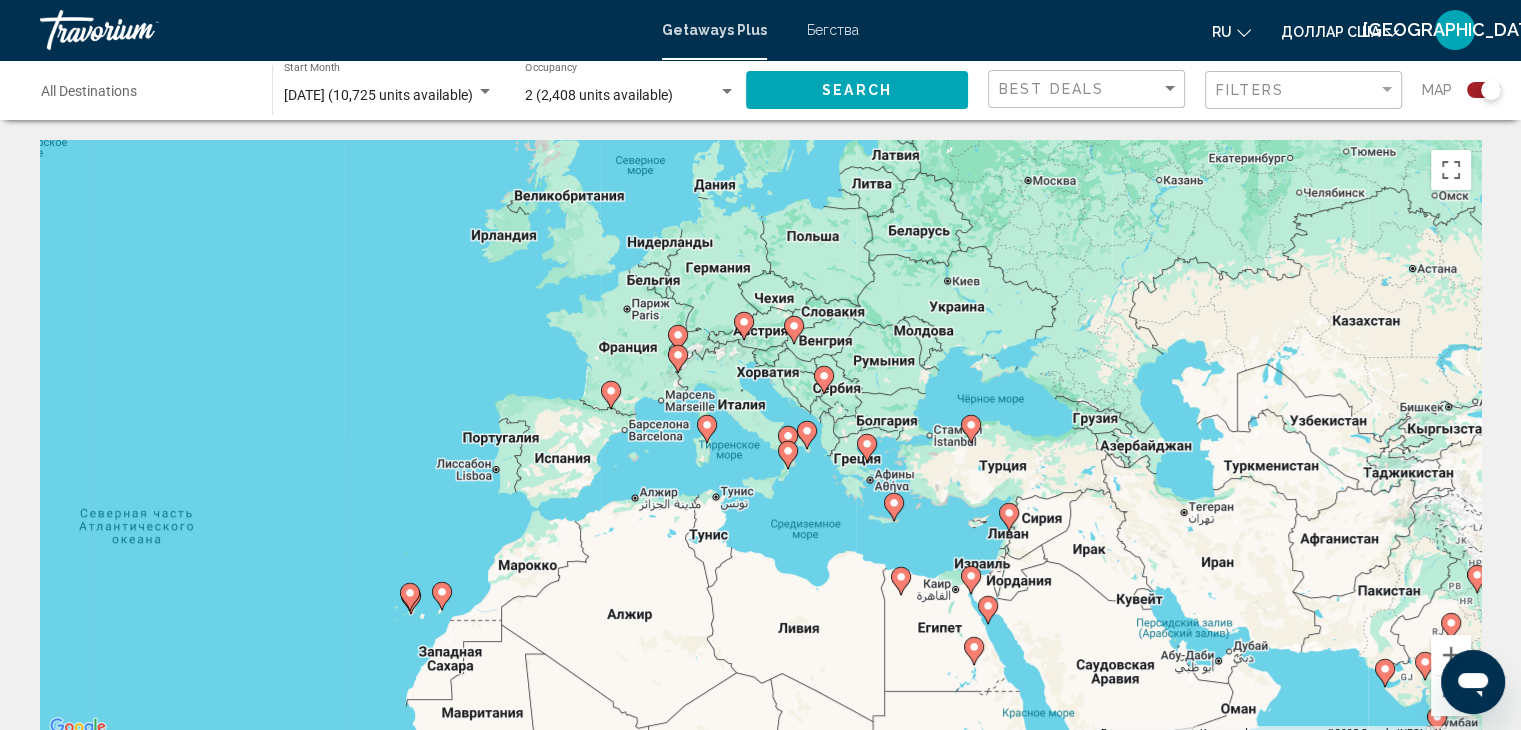 click 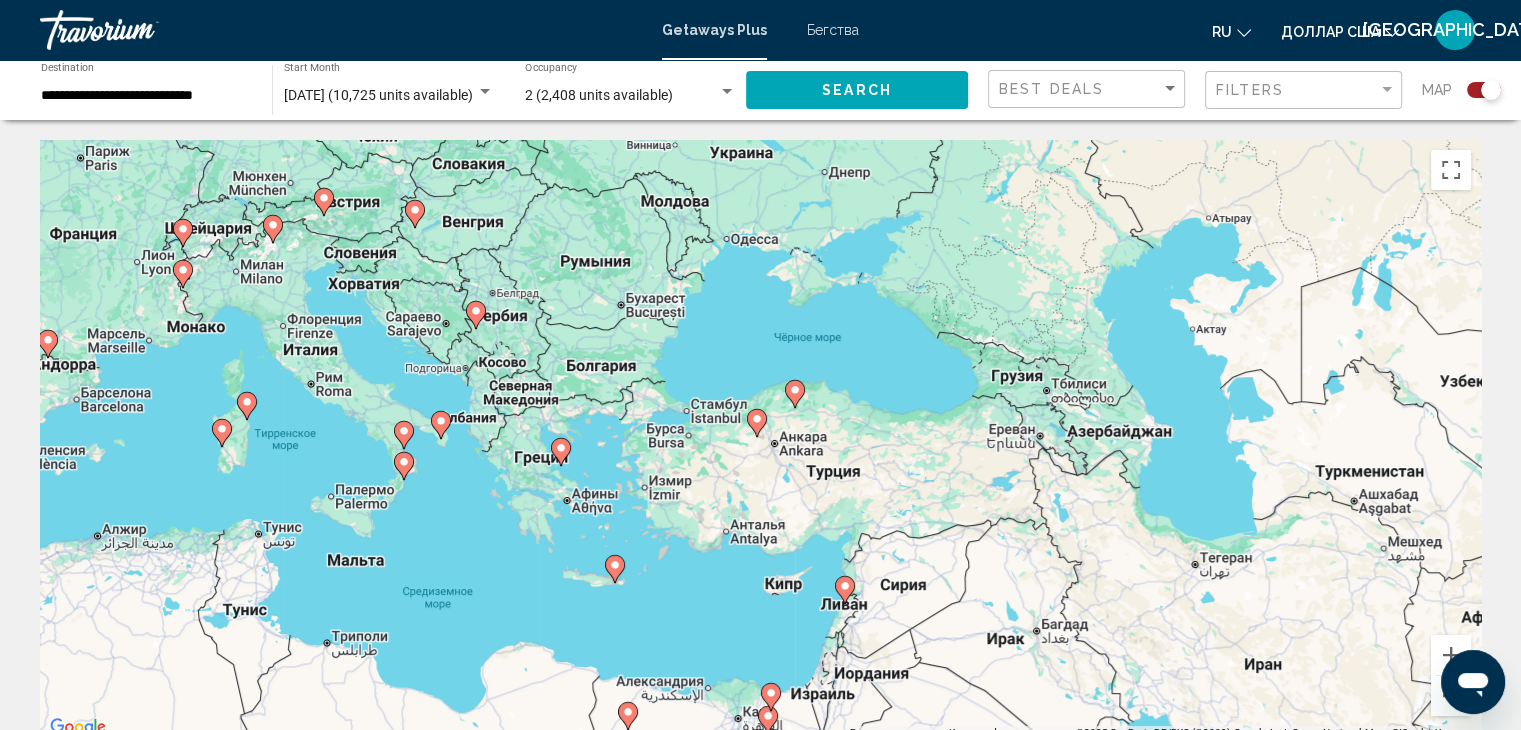 click 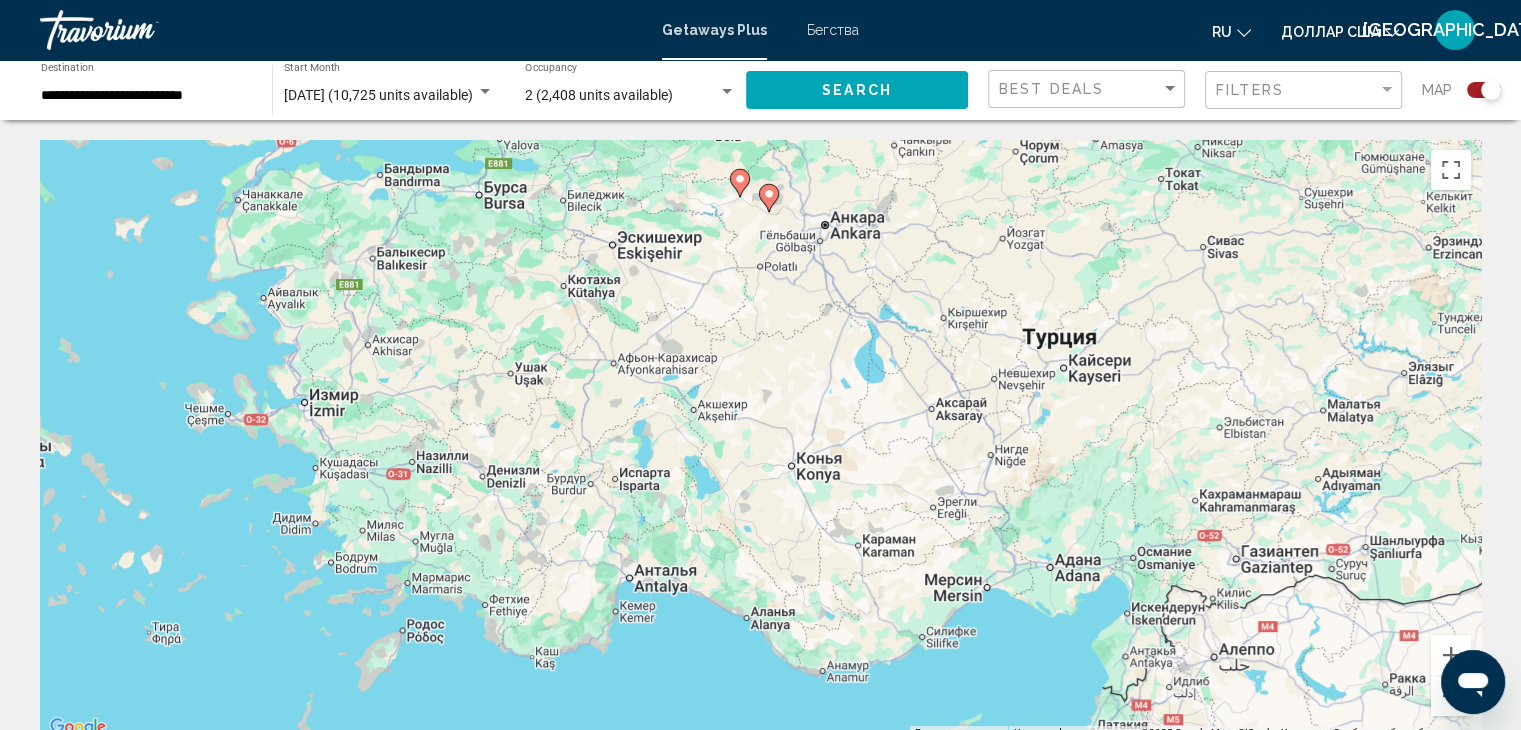 drag, startPoint x: 319, startPoint y: 598, endPoint x: 460, endPoint y: 241, distance: 383.8359 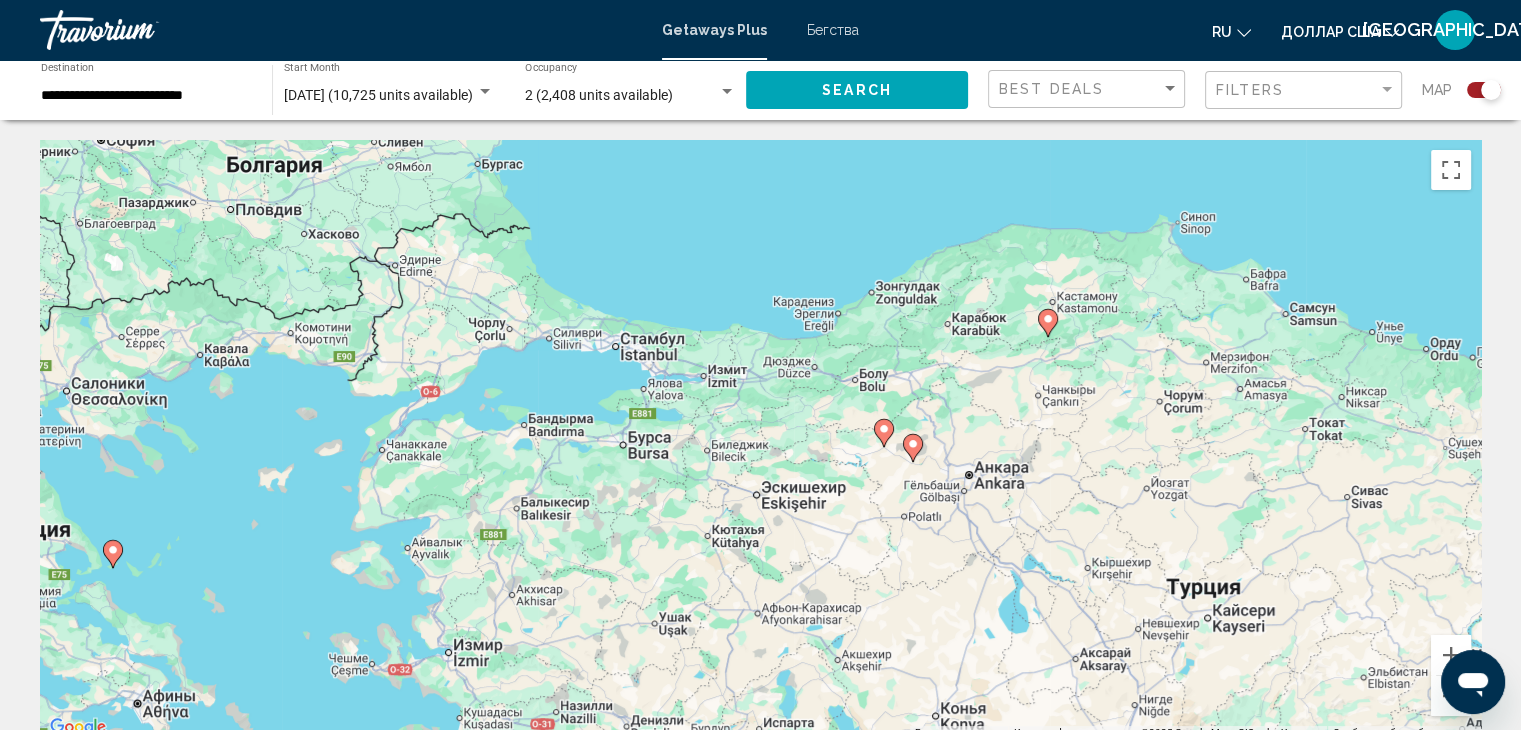 drag, startPoint x: 1069, startPoint y: 429, endPoint x: 1221, endPoint y: 672, distance: 286.62344 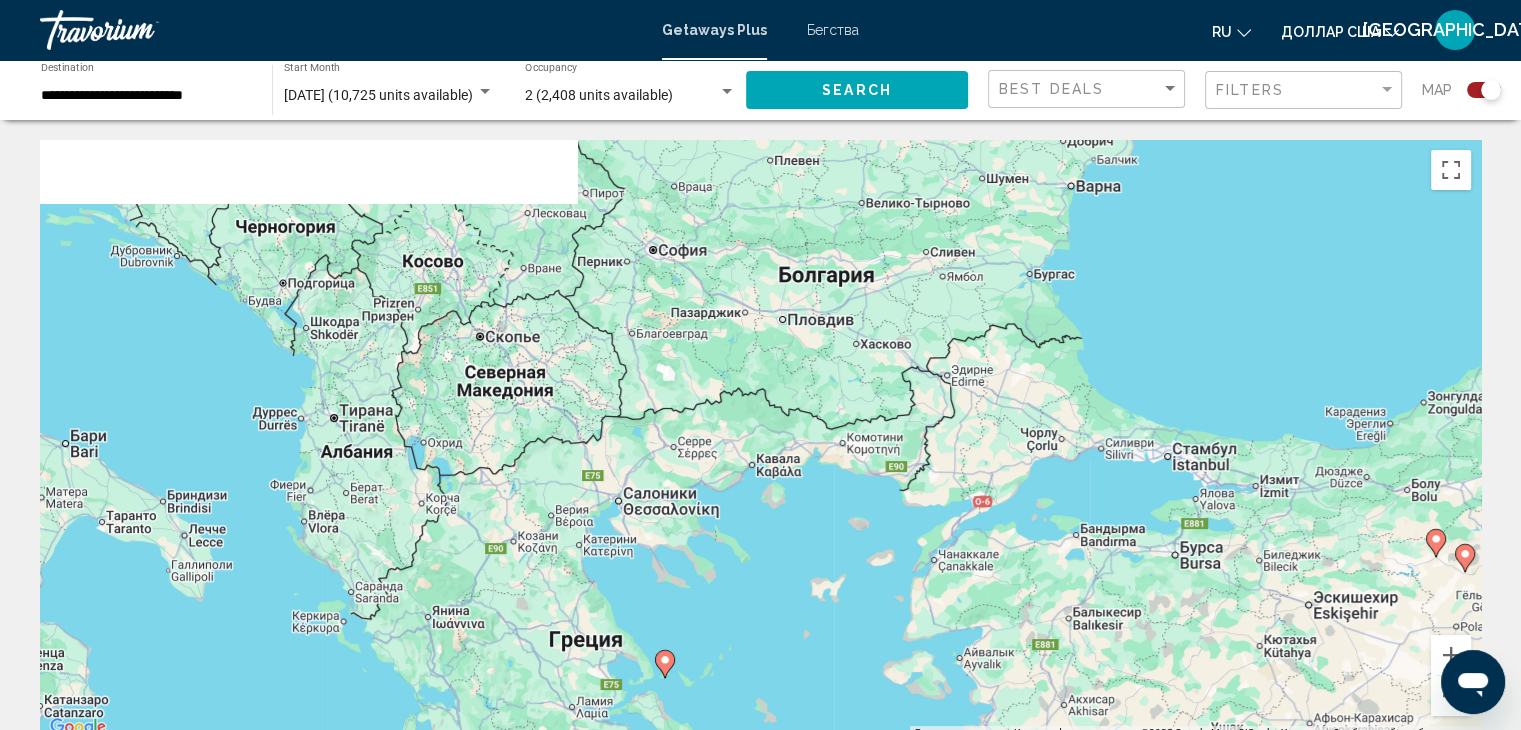 drag, startPoint x: 330, startPoint y: 607, endPoint x: 880, endPoint y: 705, distance: 558.66266 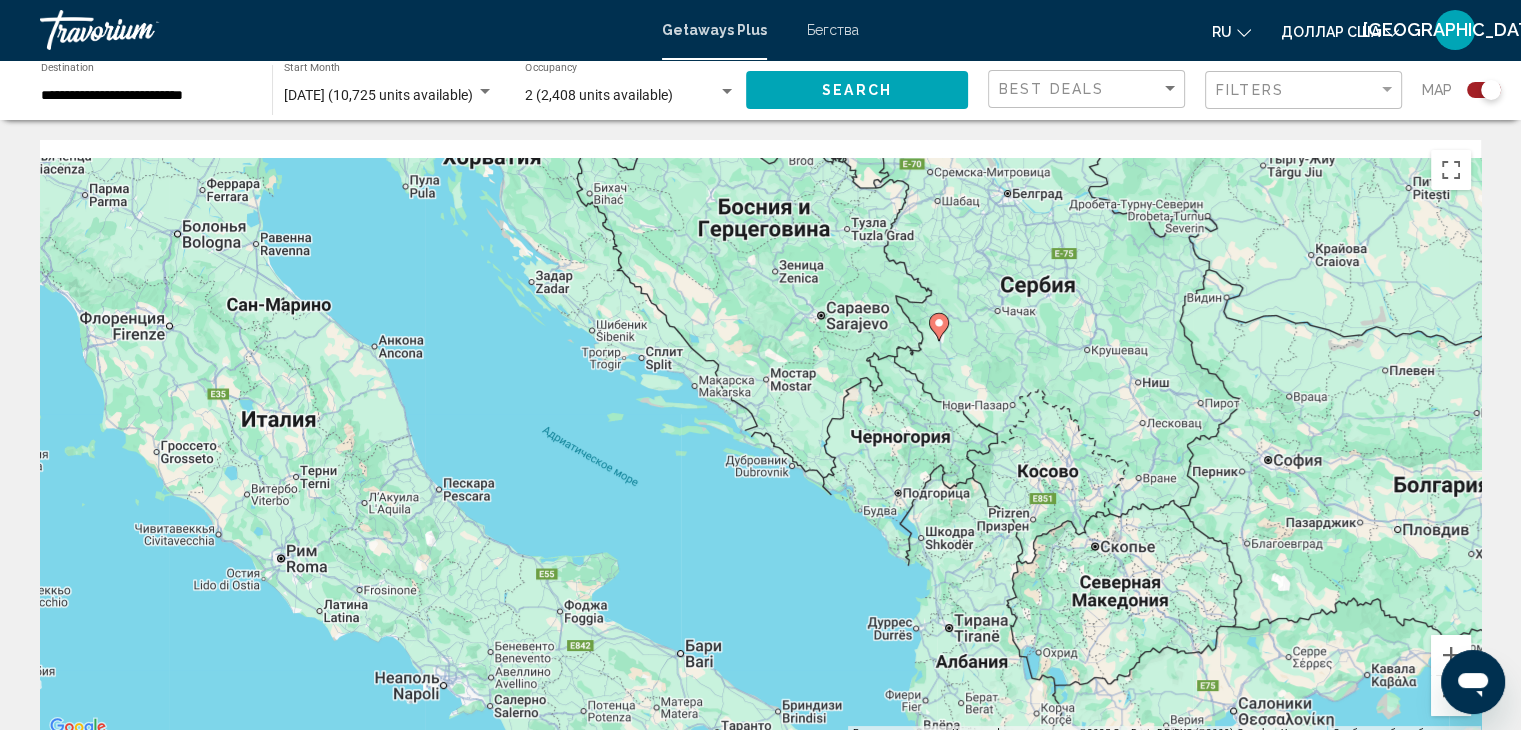 drag, startPoint x: 140, startPoint y: 442, endPoint x: 753, endPoint y: 652, distance: 647.973 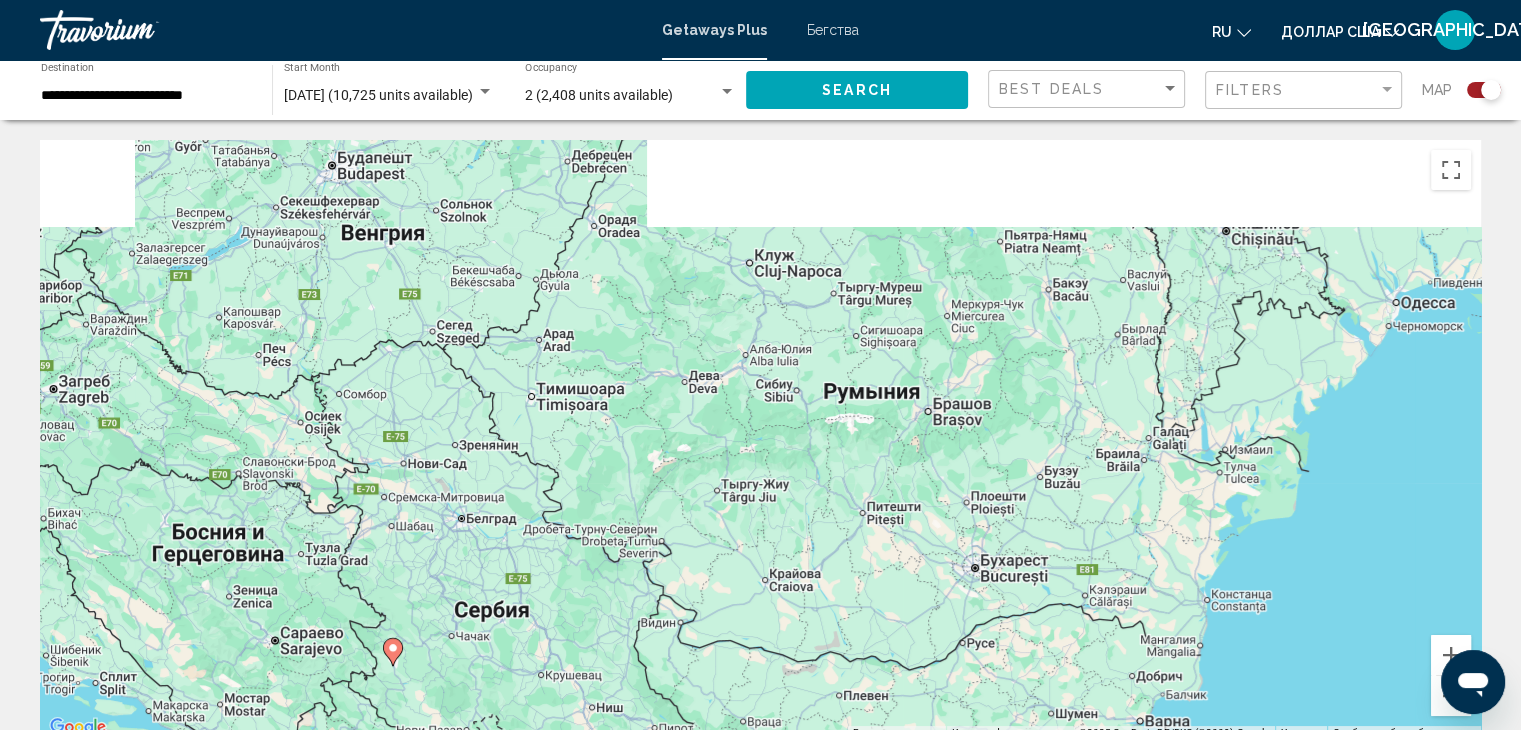 drag, startPoint x: 1032, startPoint y: 217, endPoint x: 484, endPoint y: 553, distance: 642.80634 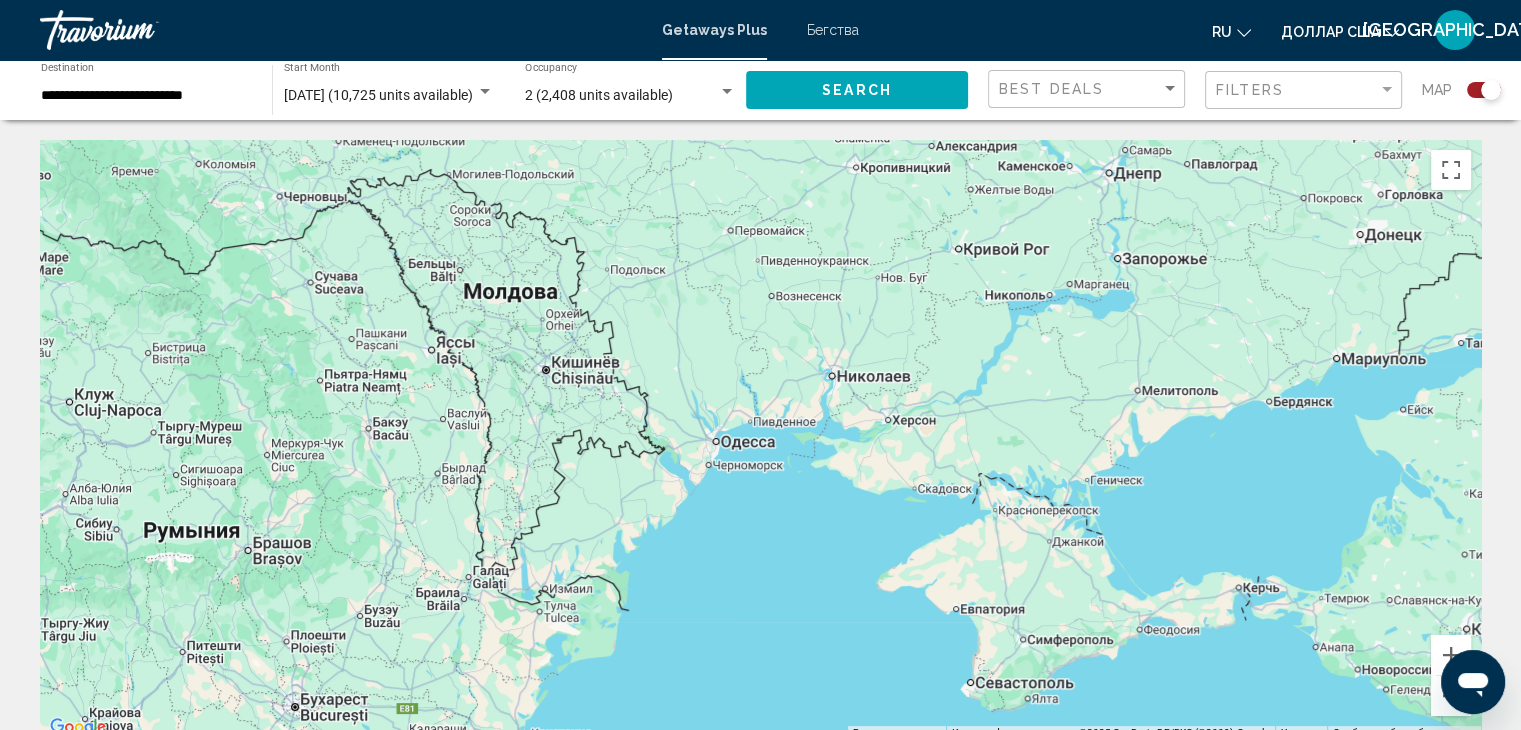 drag, startPoint x: 851, startPoint y: 277, endPoint x: 188, endPoint y: 385, distance: 671.7388 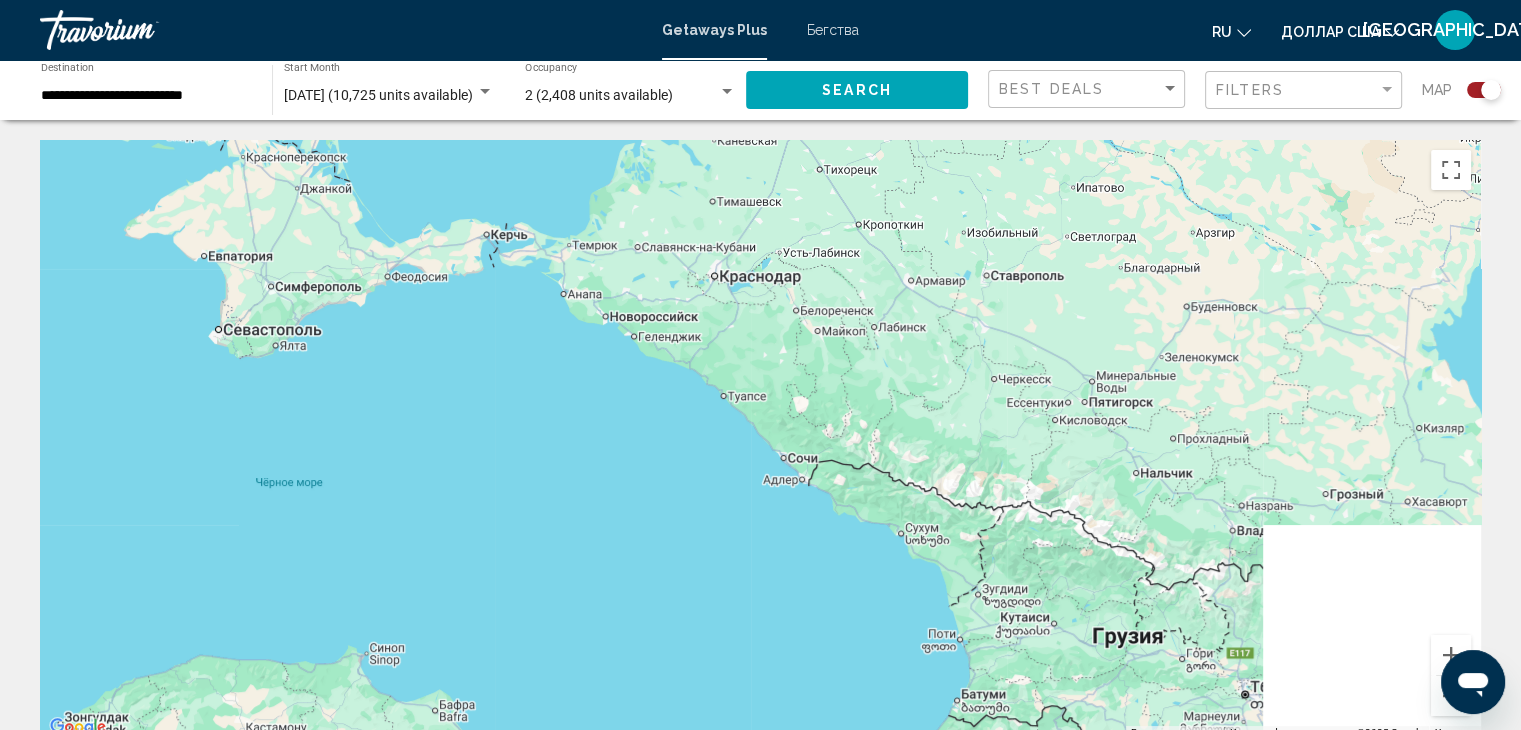 drag, startPoint x: 1058, startPoint y: 428, endPoint x: 295, endPoint y: 64, distance: 845.3786 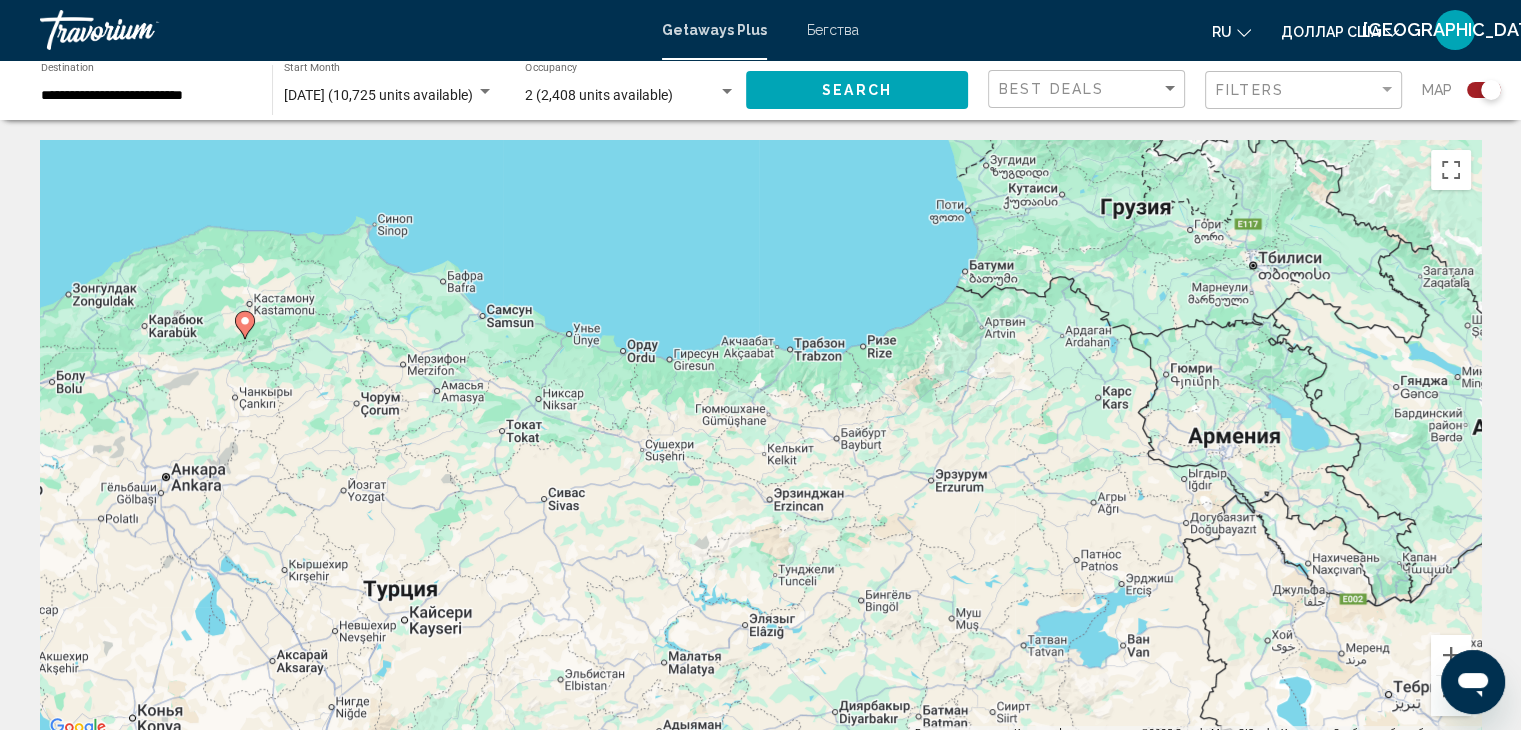 drag, startPoint x: 804, startPoint y: 366, endPoint x: 820, endPoint y: 10, distance: 356.35938 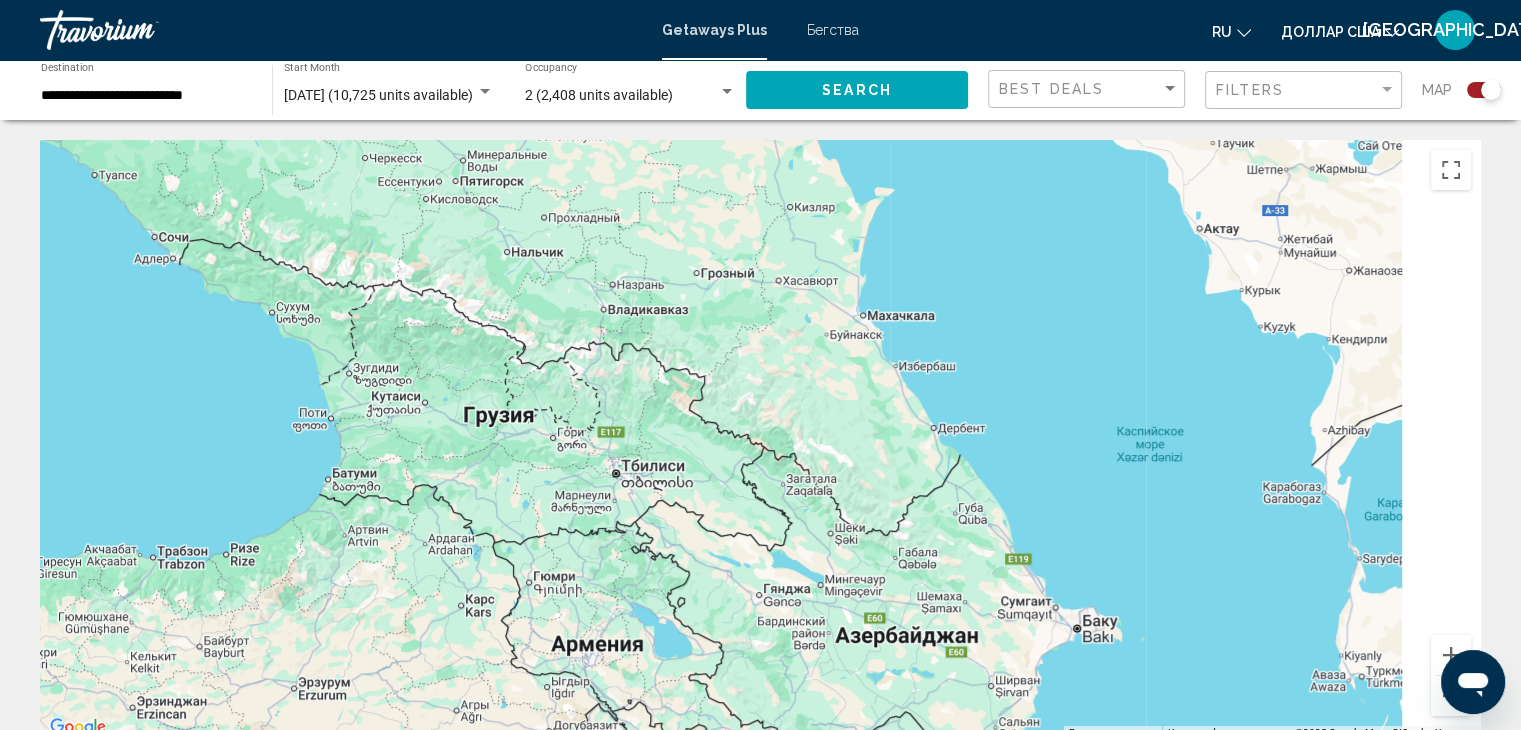 drag, startPoint x: 1225, startPoint y: 312, endPoint x: 579, endPoint y: 521, distance: 678.9676 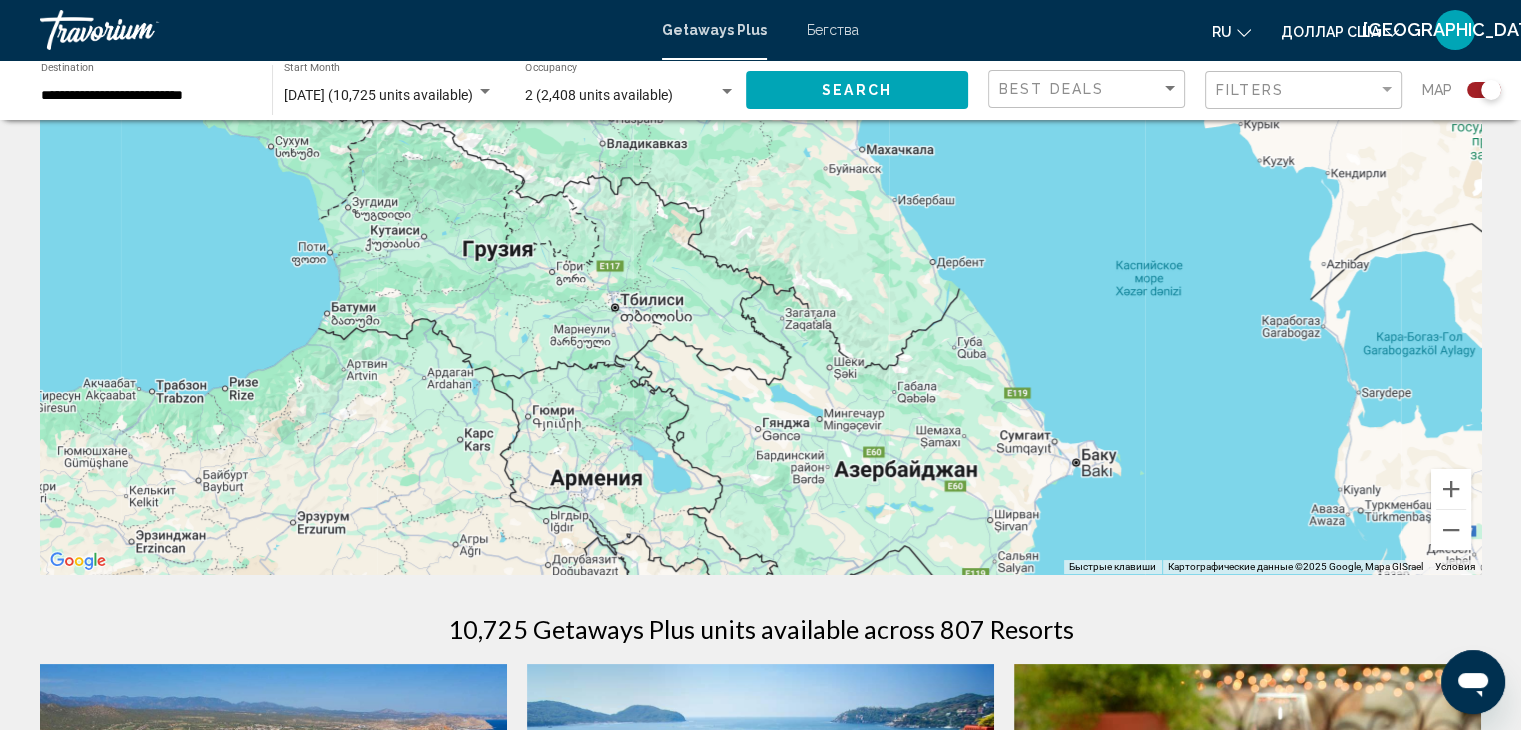 scroll, scrollTop: 300, scrollLeft: 0, axis: vertical 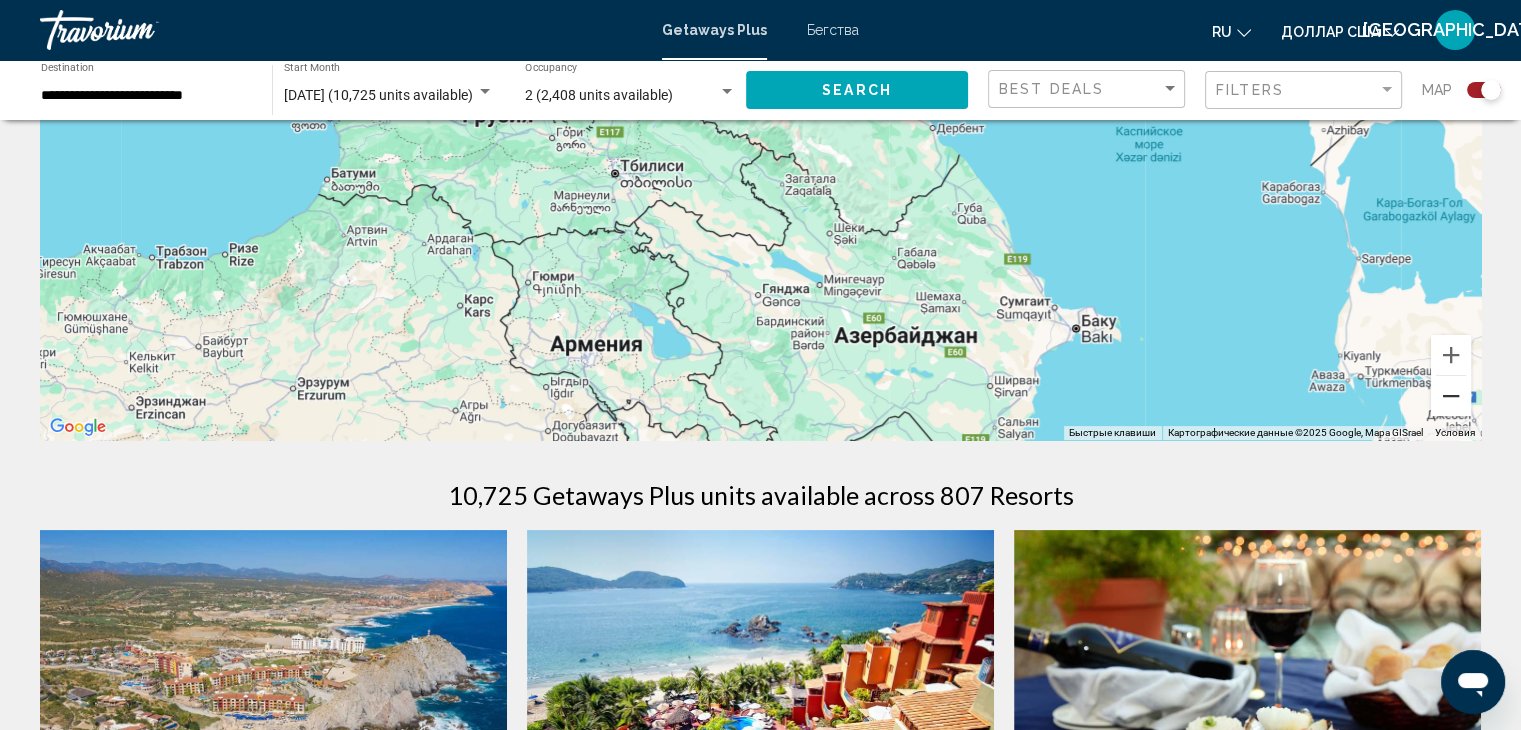click at bounding box center (1451, 396) 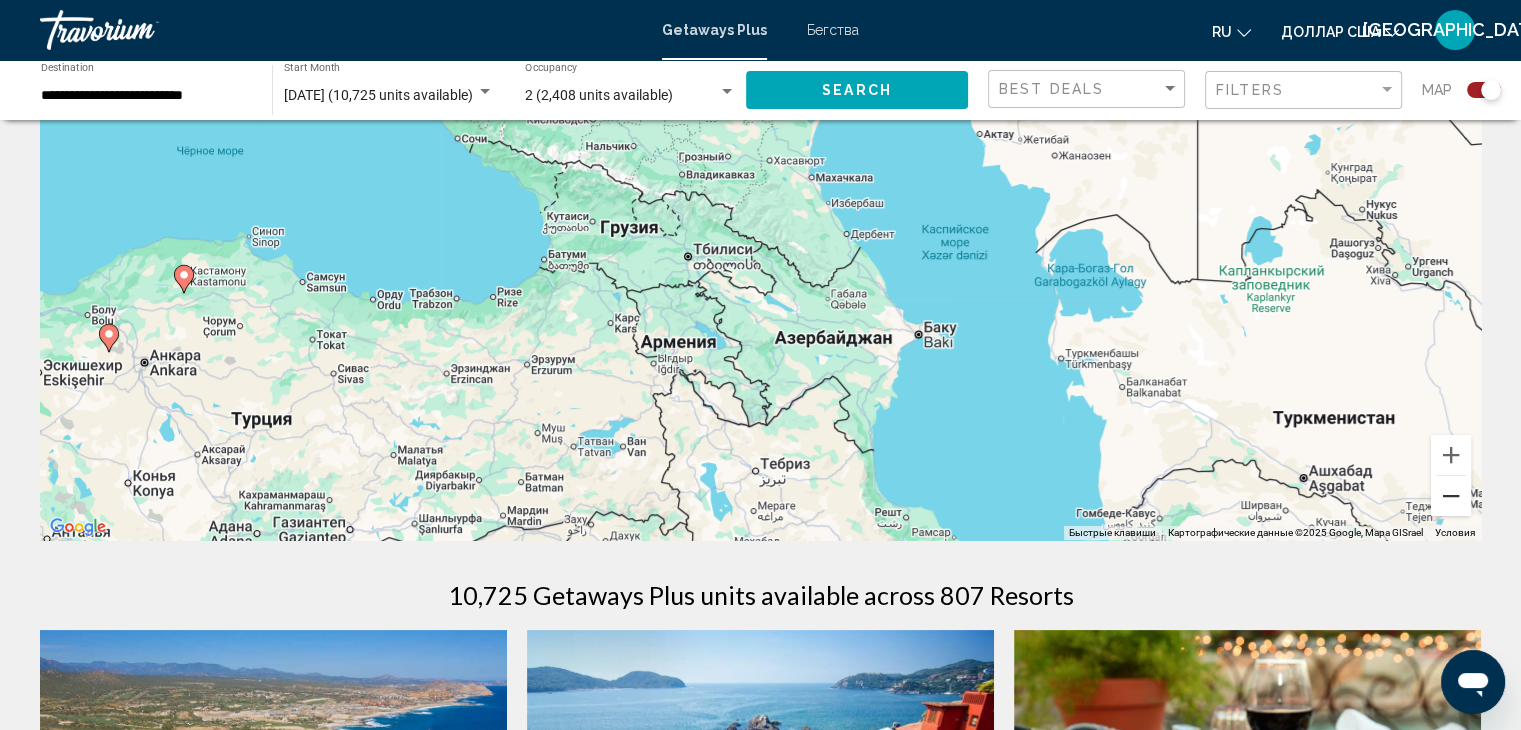 scroll, scrollTop: 0, scrollLeft: 0, axis: both 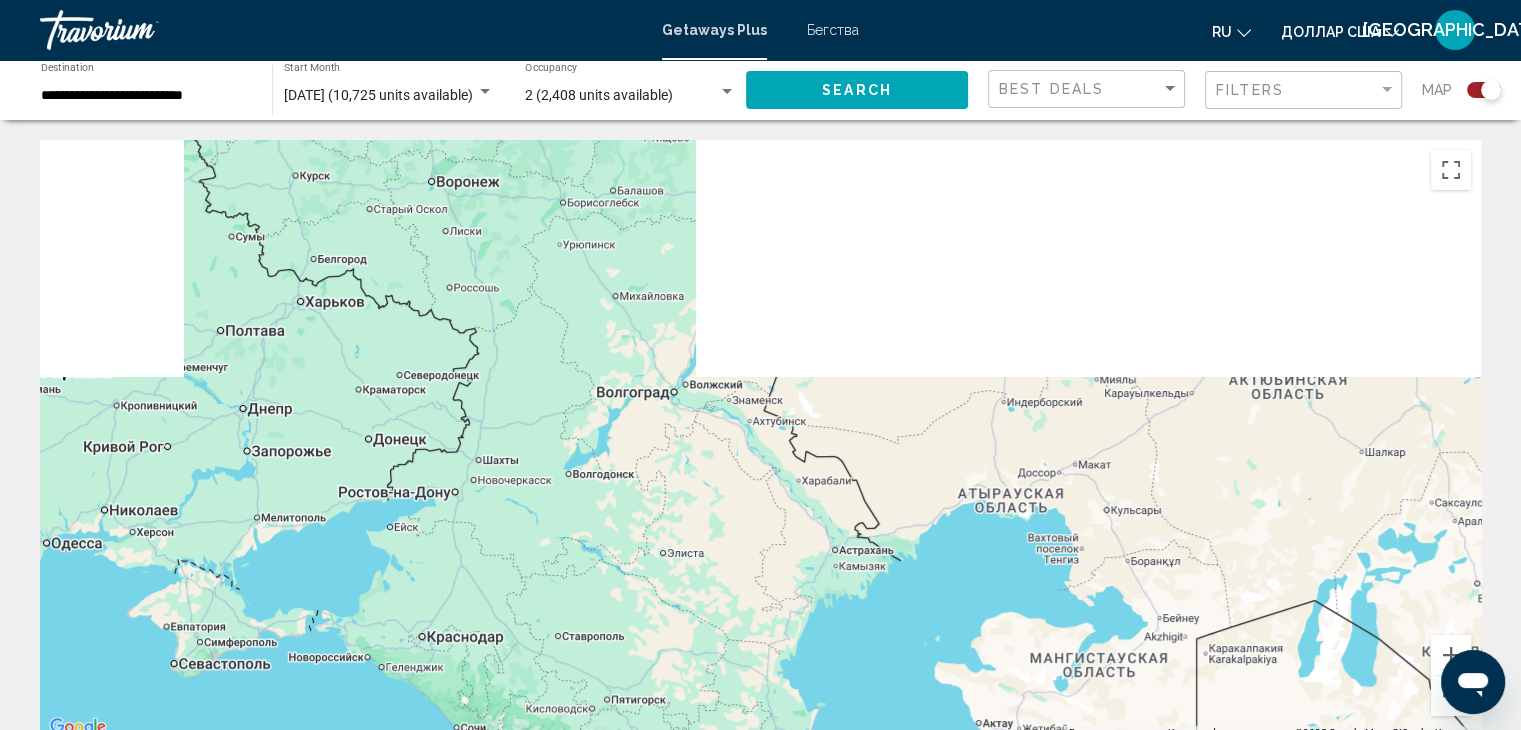drag, startPoint x: 694, startPoint y: 255, endPoint x: 694, endPoint y: 665, distance: 410 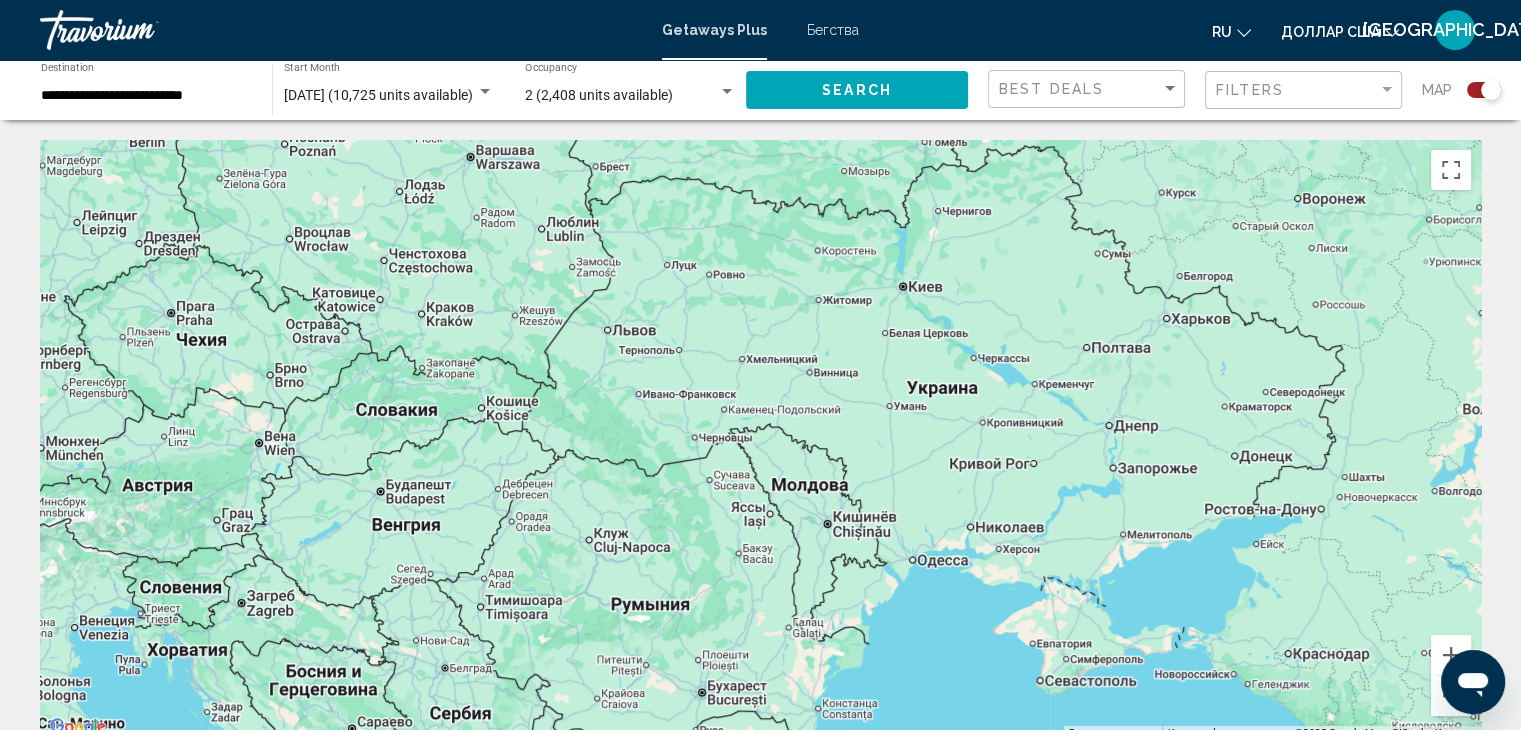 drag, startPoint x: 527, startPoint y: 390, endPoint x: 1411, endPoint y: 491, distance: 889.7511 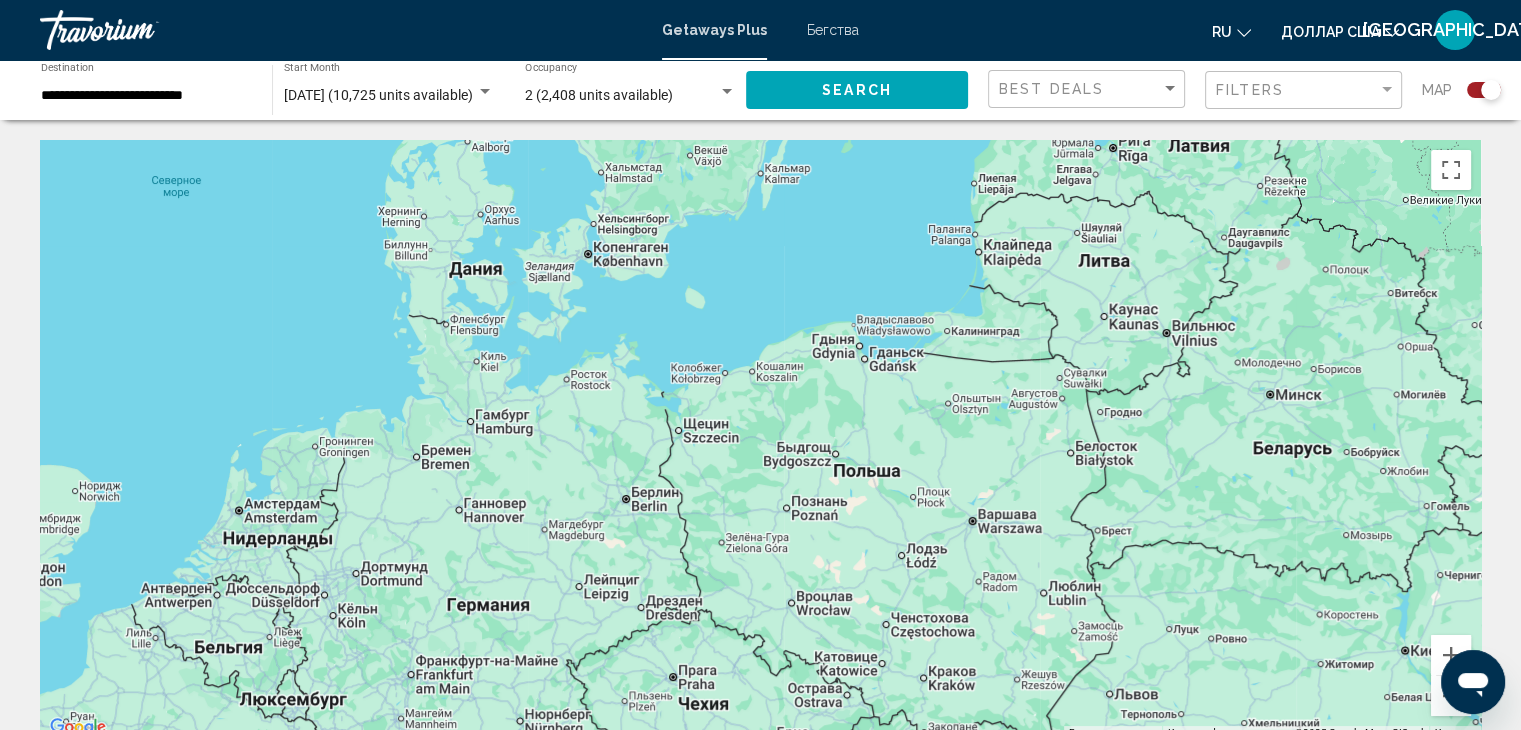 drag, startPoint x: 615, startPoint y: 313, endPoint x: 1056, endPoint y: 584, distance: 517.6118 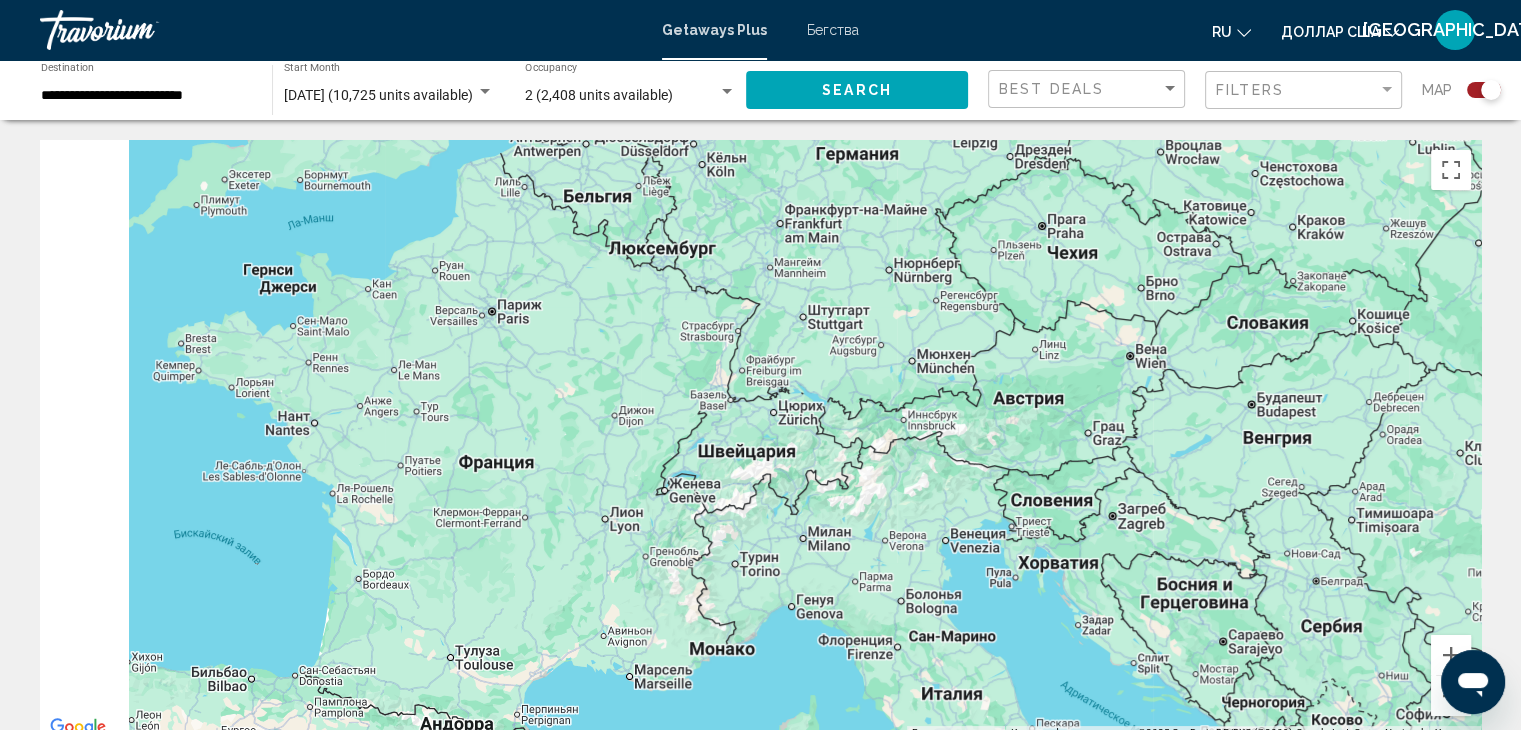 drag, startPoint x: 774, startPoint y: 625, endPoint x: 1141, endPoint y: 194, distance: 566.083 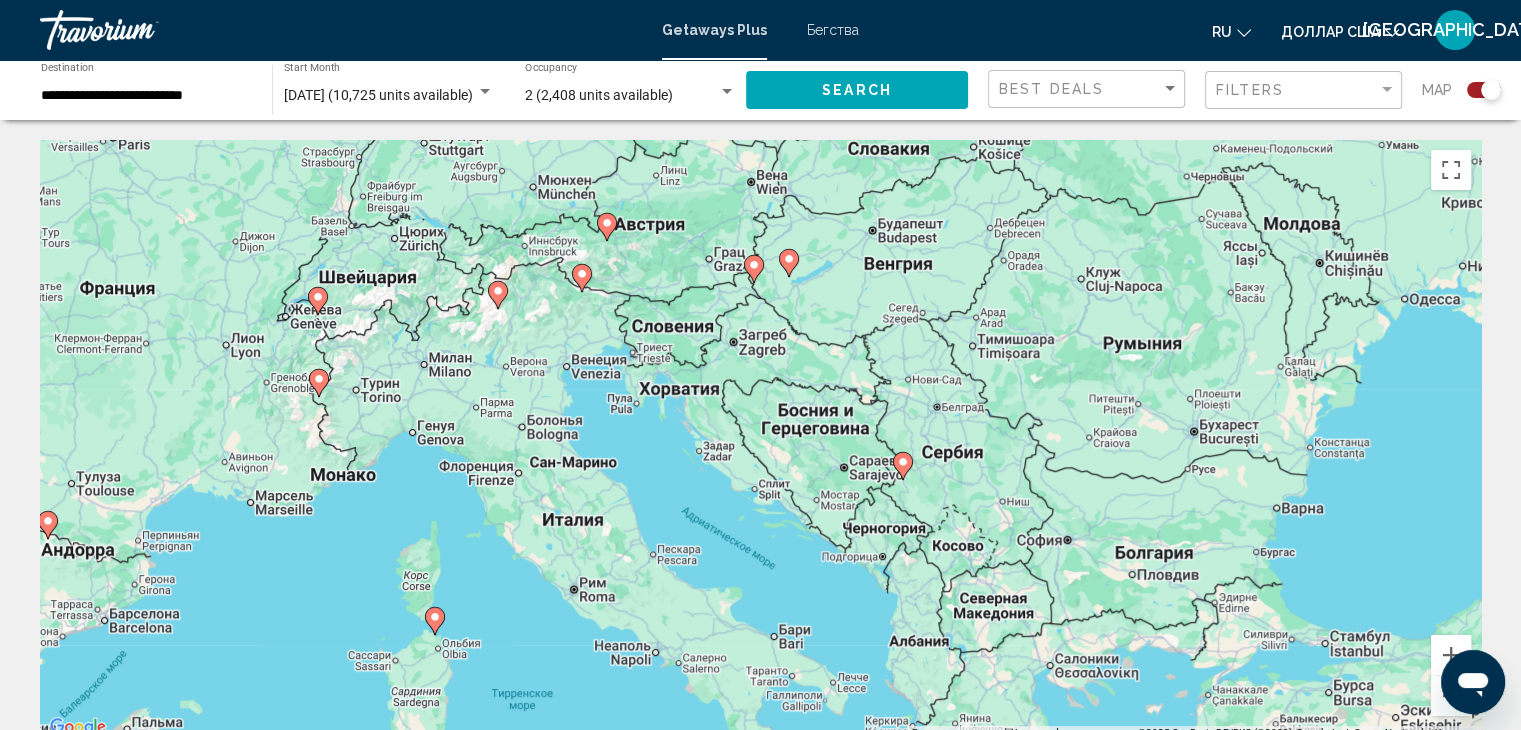 drag, startPoint x: 1084, startPoint y: 428, endPoint x: 704, endPoint y: 243, distance: 422.6405 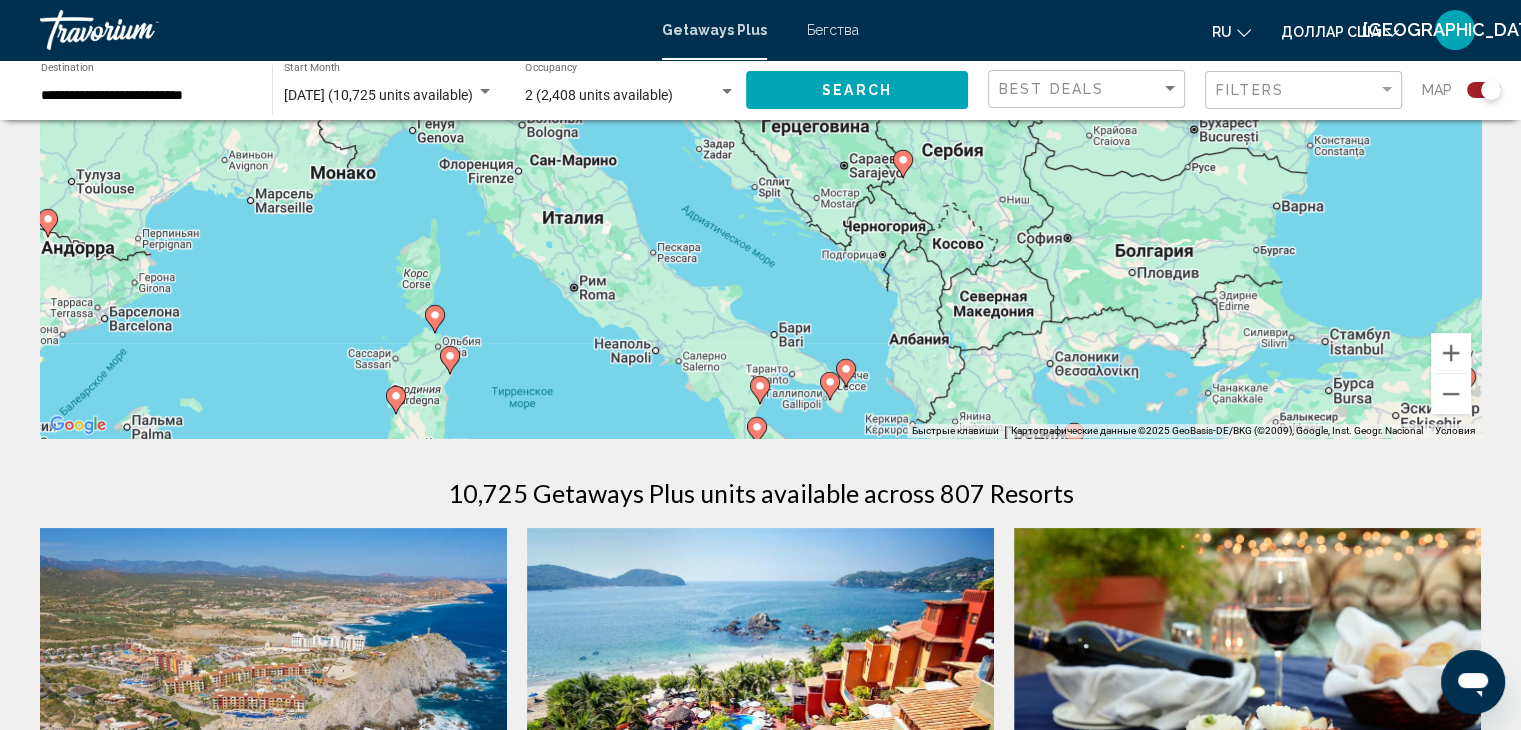 scroll, scrollTop: 200, scrollLeft: 0, axis: vertical 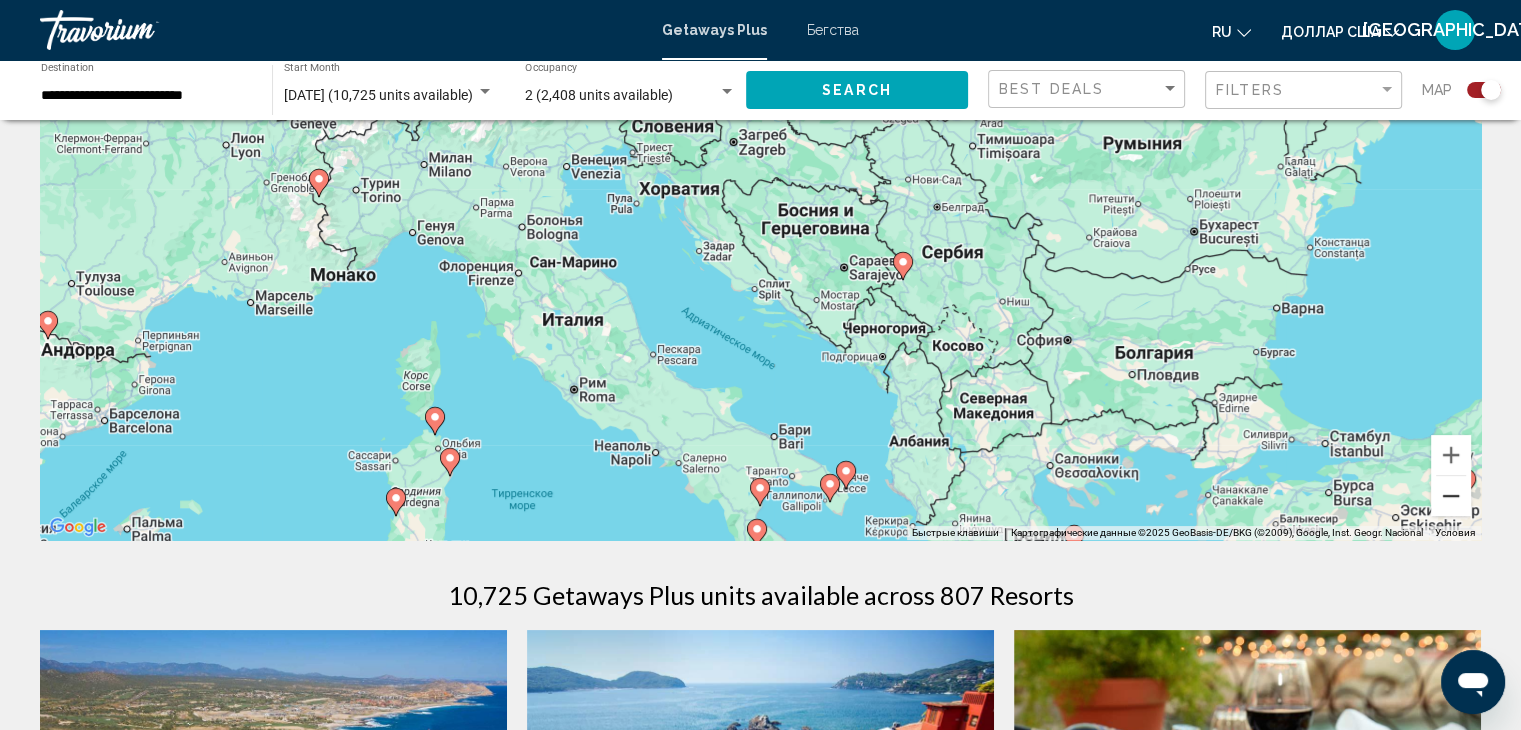 click at bounding box center [1451, 496] 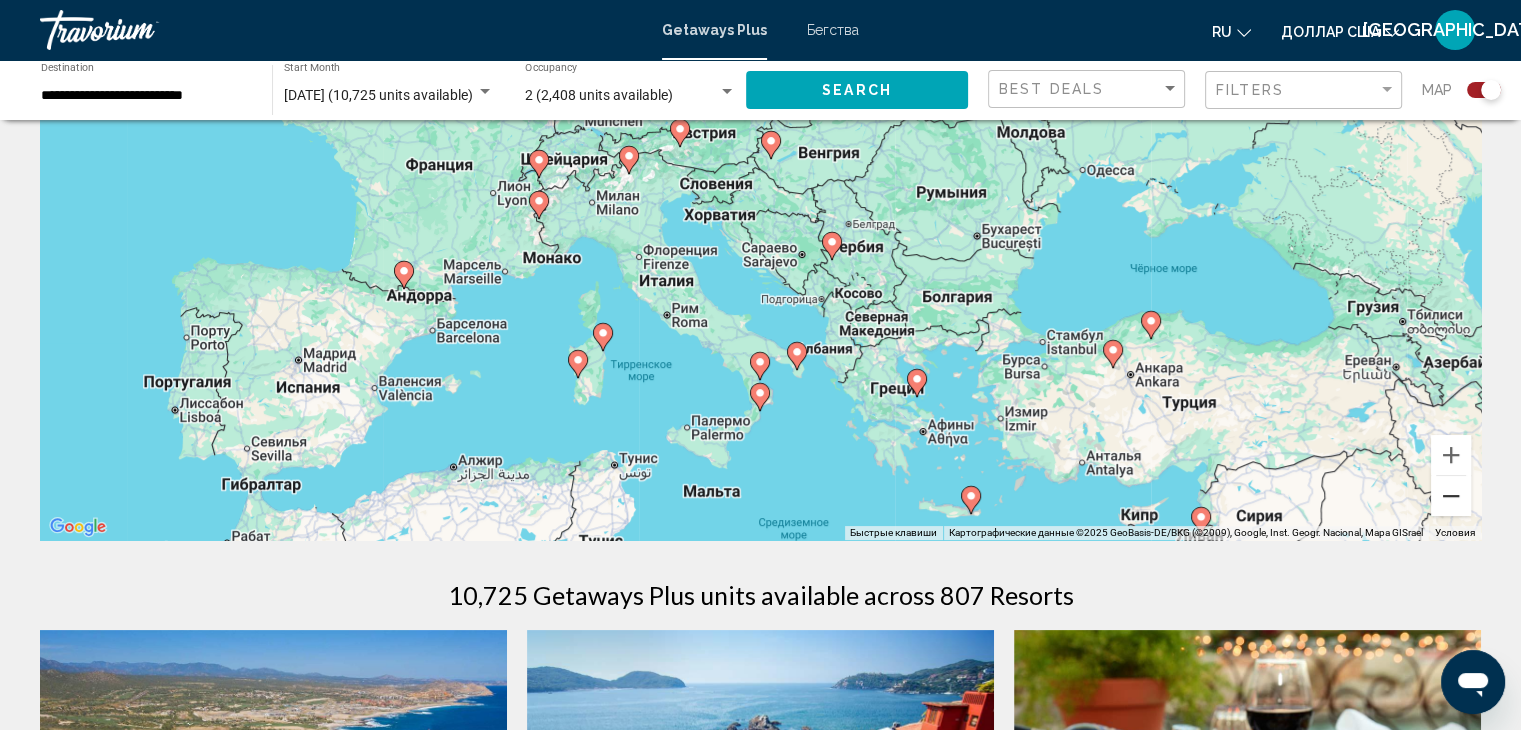 click at bounding box center (1451, 496) 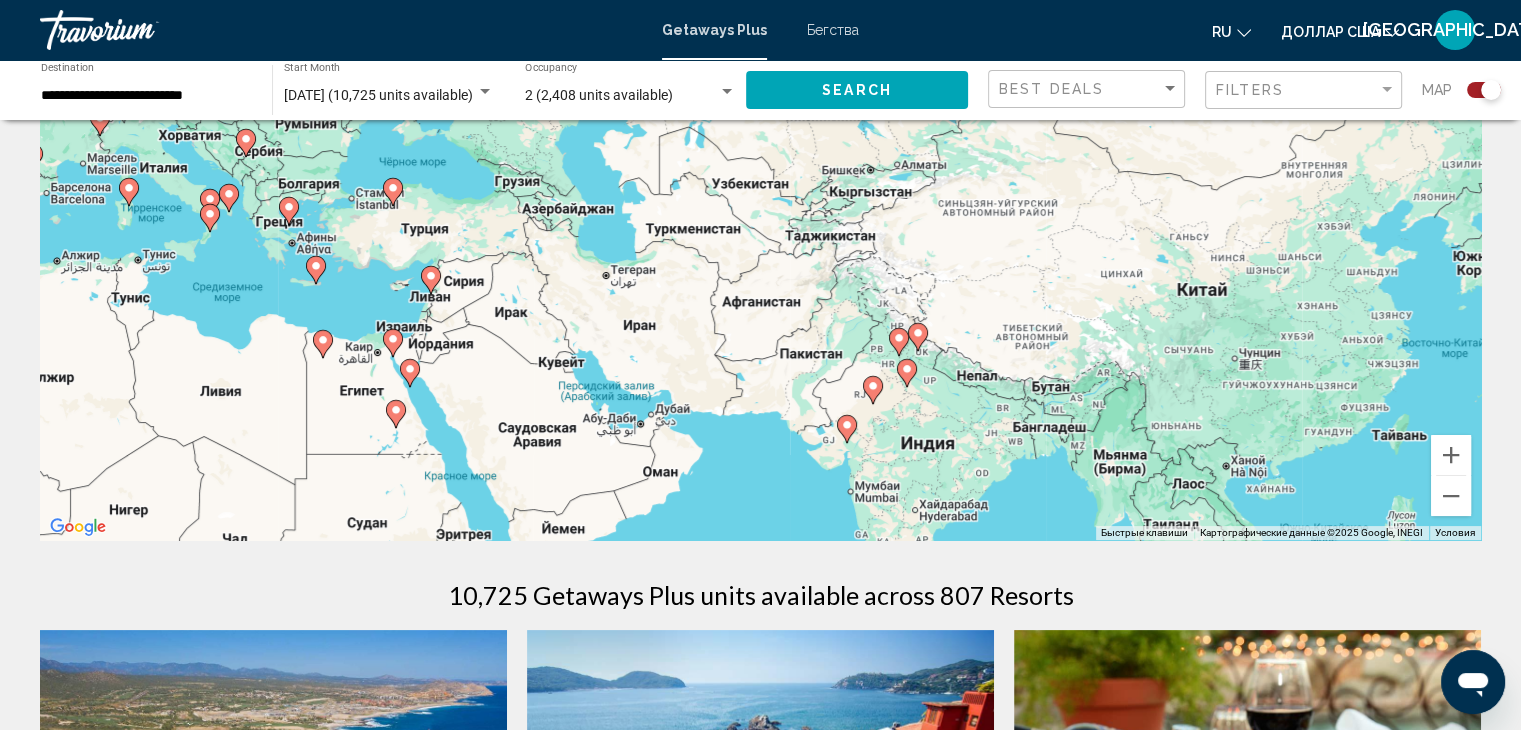 drag, startPoint x: 1278, startPoint y: 365, endPoint x: 725, endPoint y: 269, distance: 561.2709 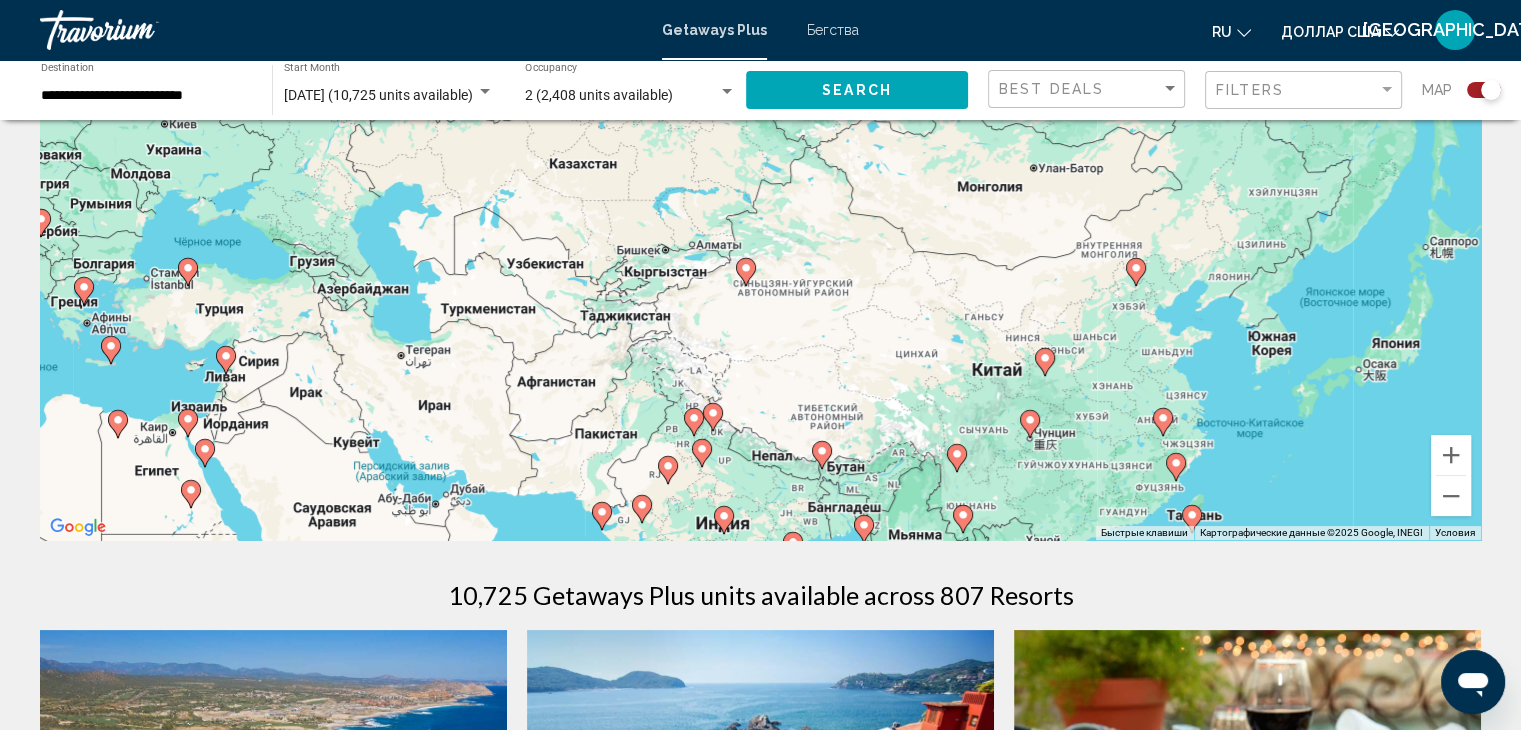 drag, startPoint x: 1021, startPoint y: 261, endPoint x: 819, endPoint y: 337, distance: 215.824 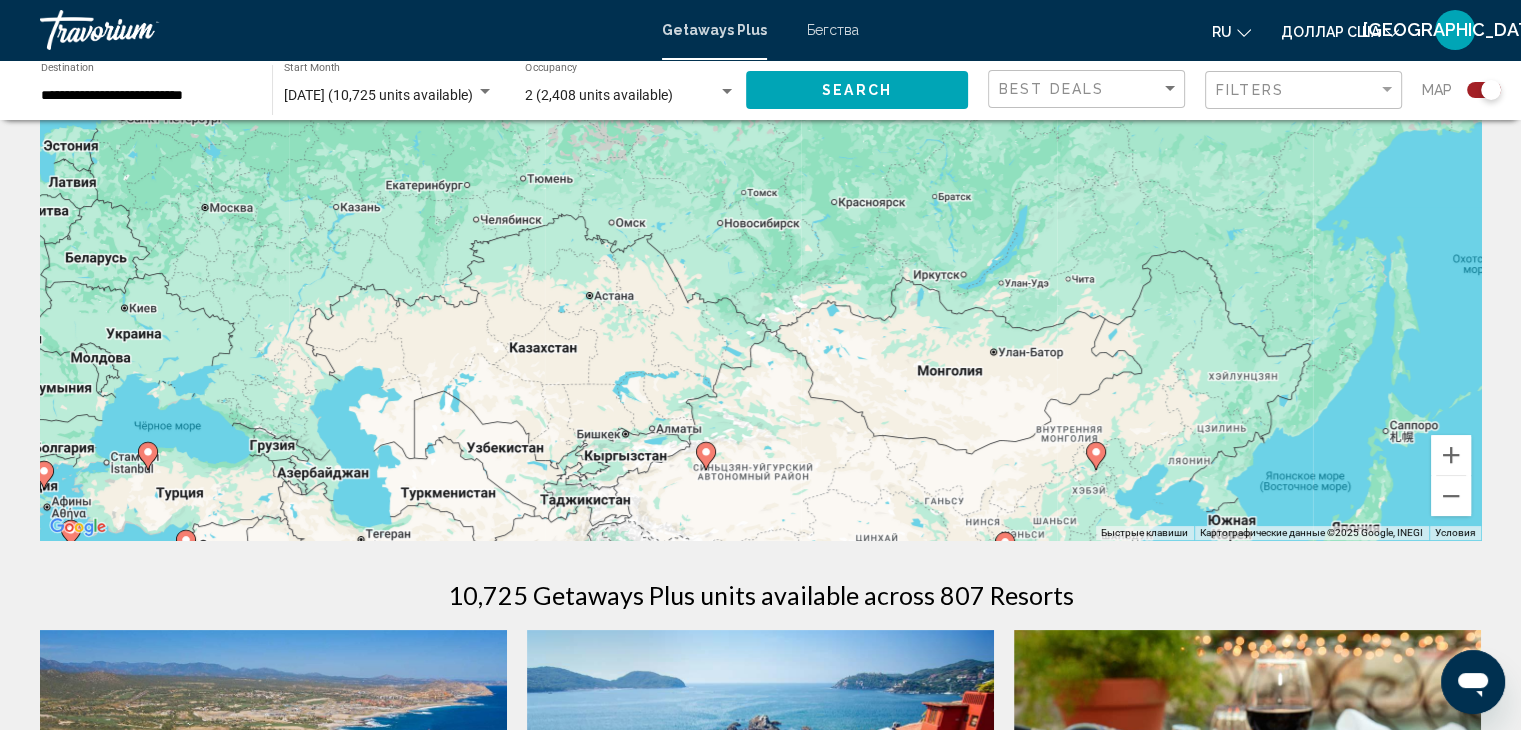 drag, startPoint x: 816, startPoint y: 225, endPoint x: 756, endPoint y: 460, distance: 242.53865 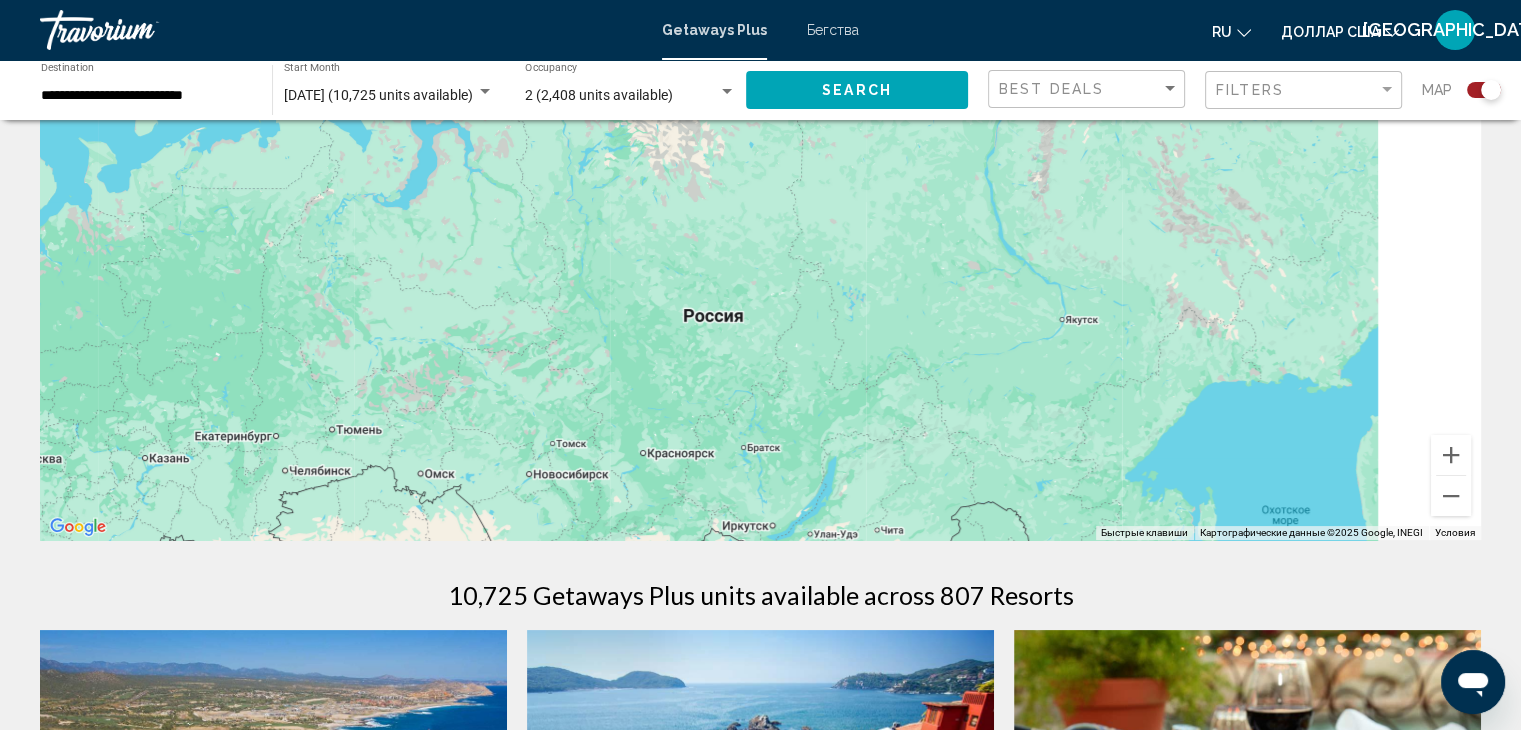 drag, startPoint x: 584, startPoint y: 228, endPoint x: 347, endPoint y: 335, distance: 260.0346 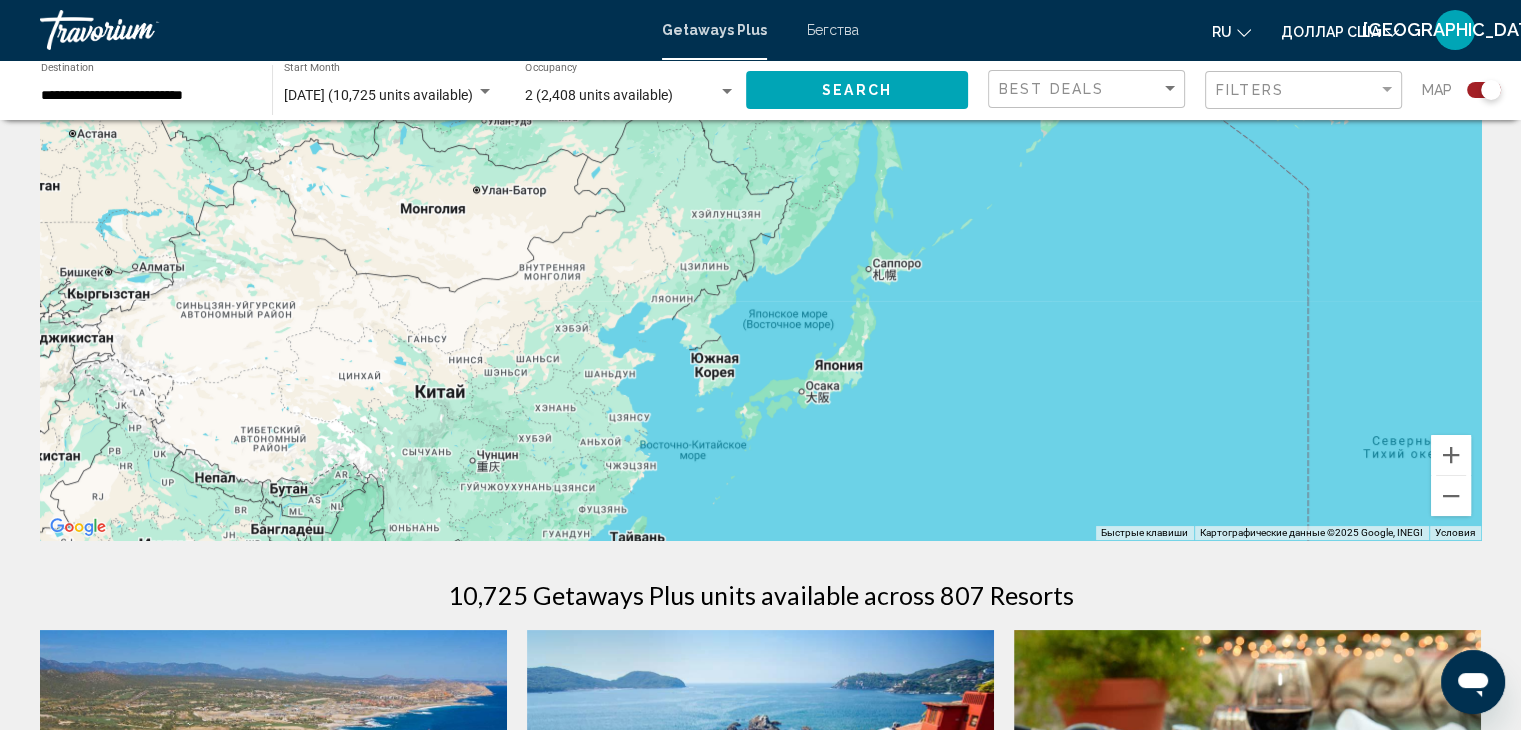 drag, startPoint x: 1056, startPoint y: 284, endPoint x: 840, endPoint y: -87, distance: 429.29828 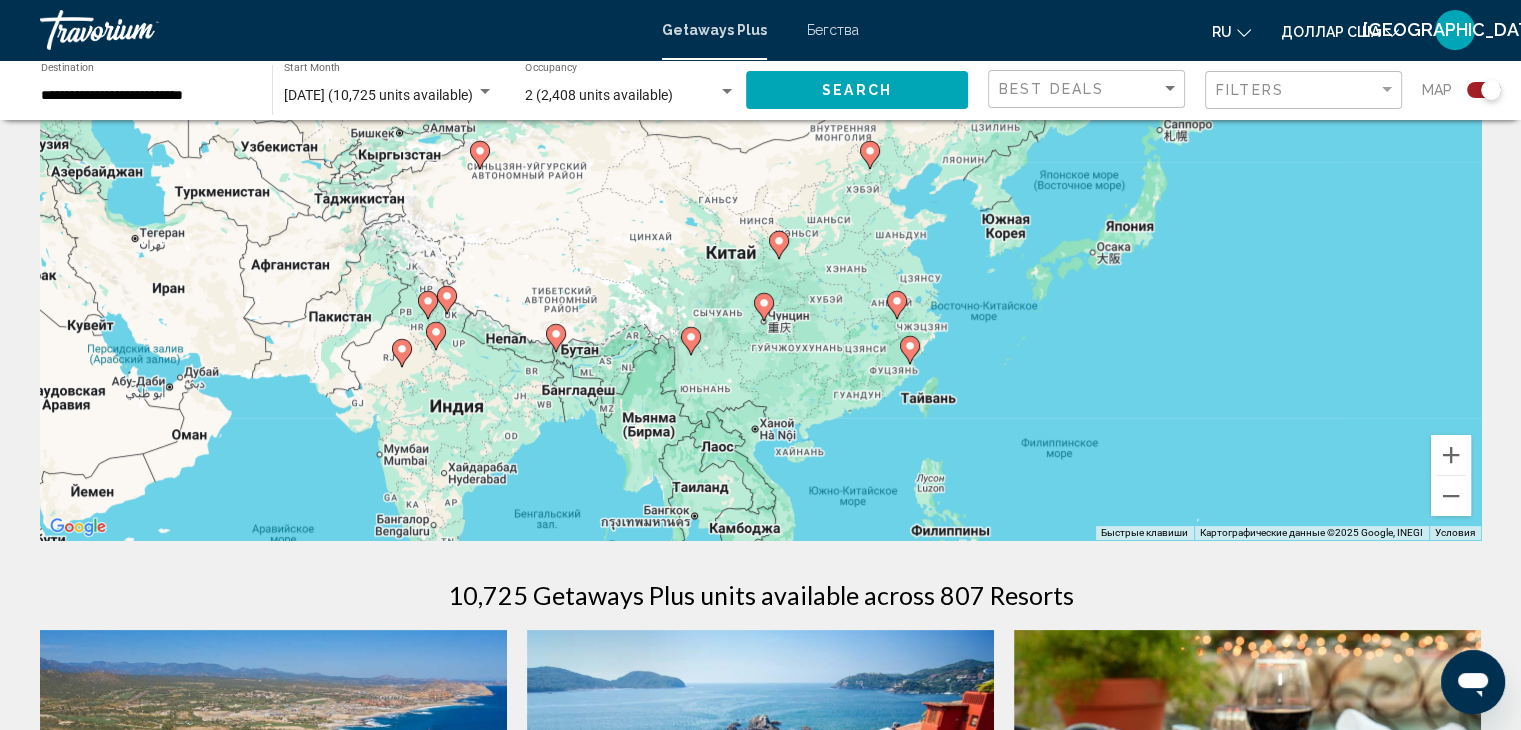 drag, startPoint x: 638, startPoint y: 319, endPoint x: 904, endPoint y: 179, distance: 300.59274 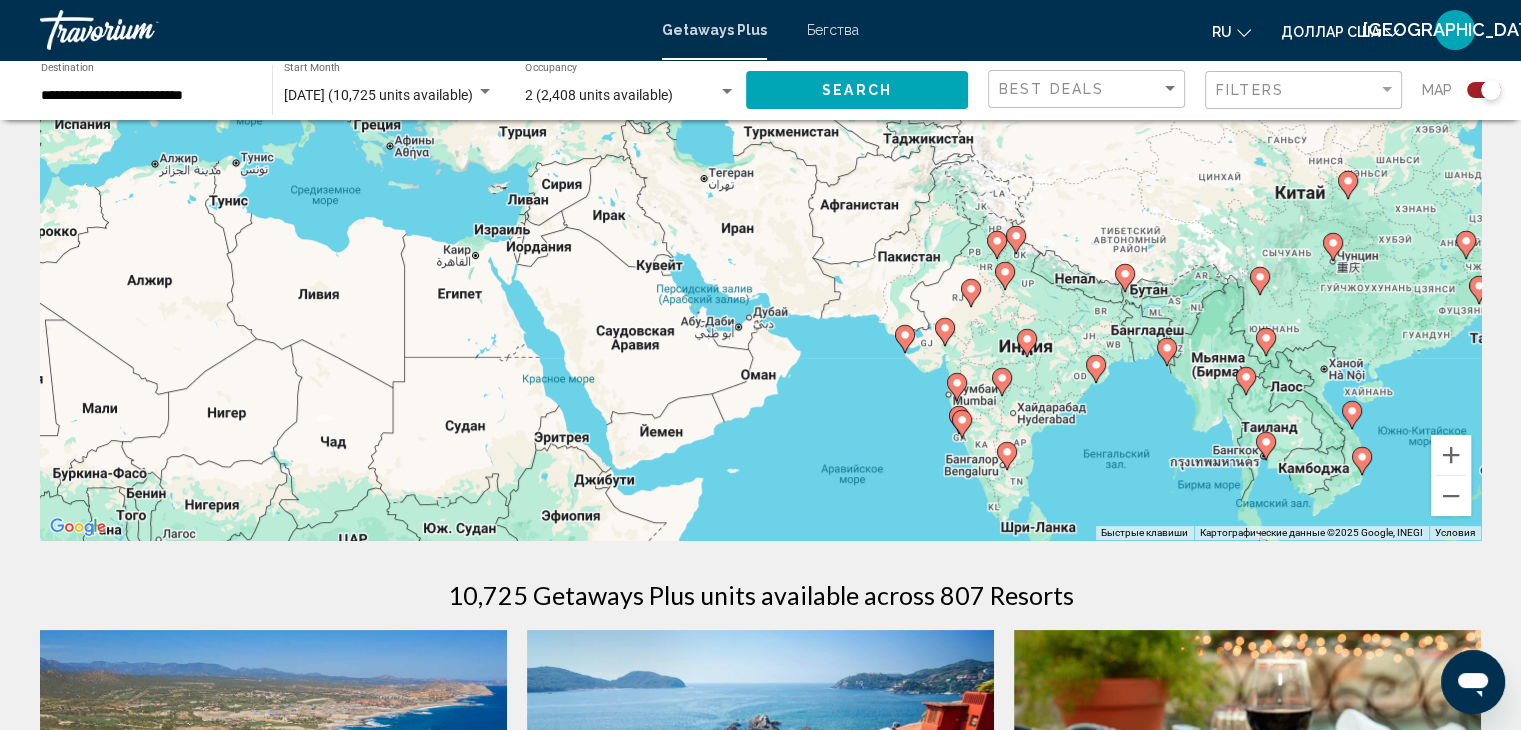 drag, startPoint x: 307, startPoint y: 308, endPoint x: 873, endPoint y: 245, distance: 569.49536 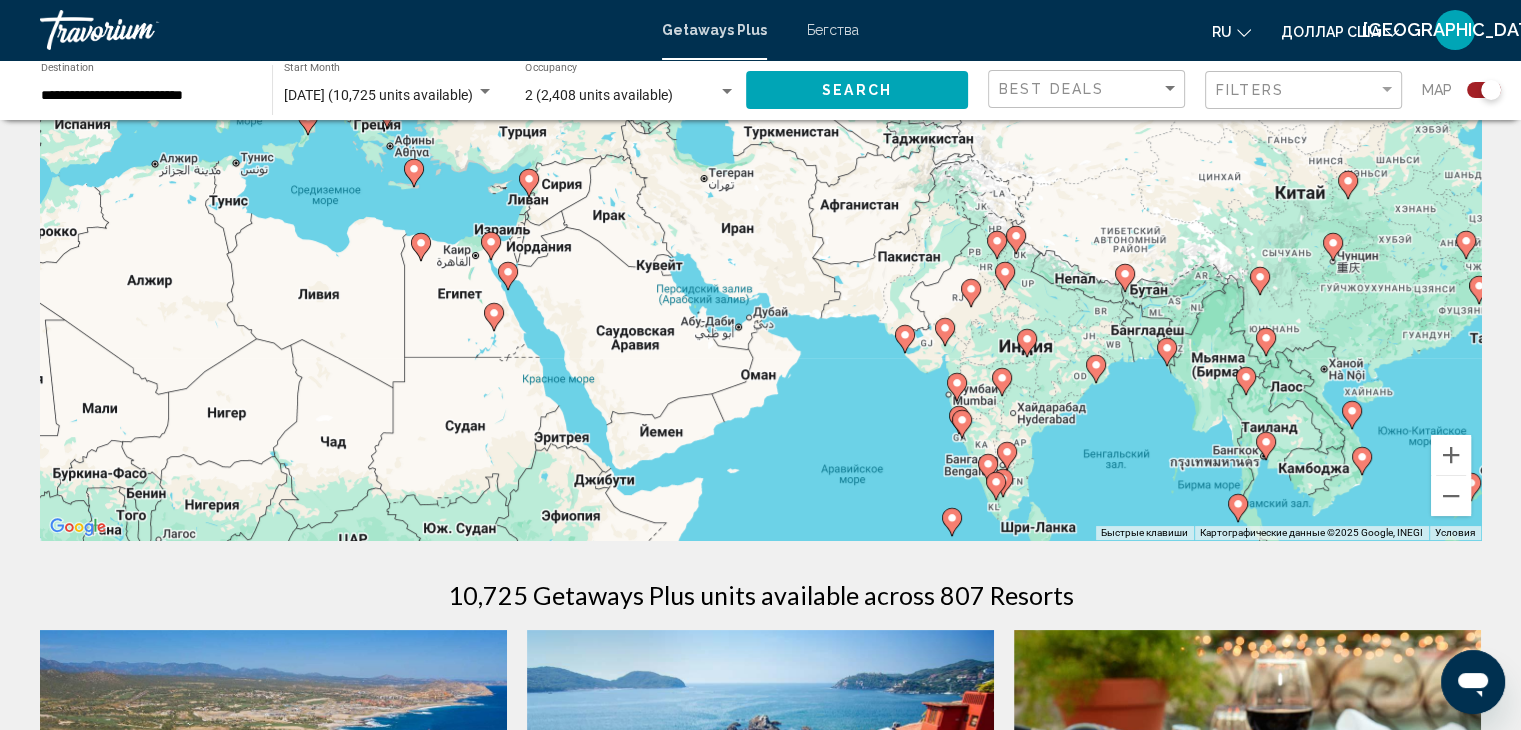 click on "Для навигации используйте клавиши со стрелками. Чтобы активировать перетаскивание с помощью клавиатуры, нажмите Alt + Ввод. После этого перемещайте маркер, используя клавиши со стрелками. Чтобы завершить перетаскивание, нажмите клавишу Ввод. Чтобы отменить действие, нажмите клавишу Esc." at bounding box center [760, 240] 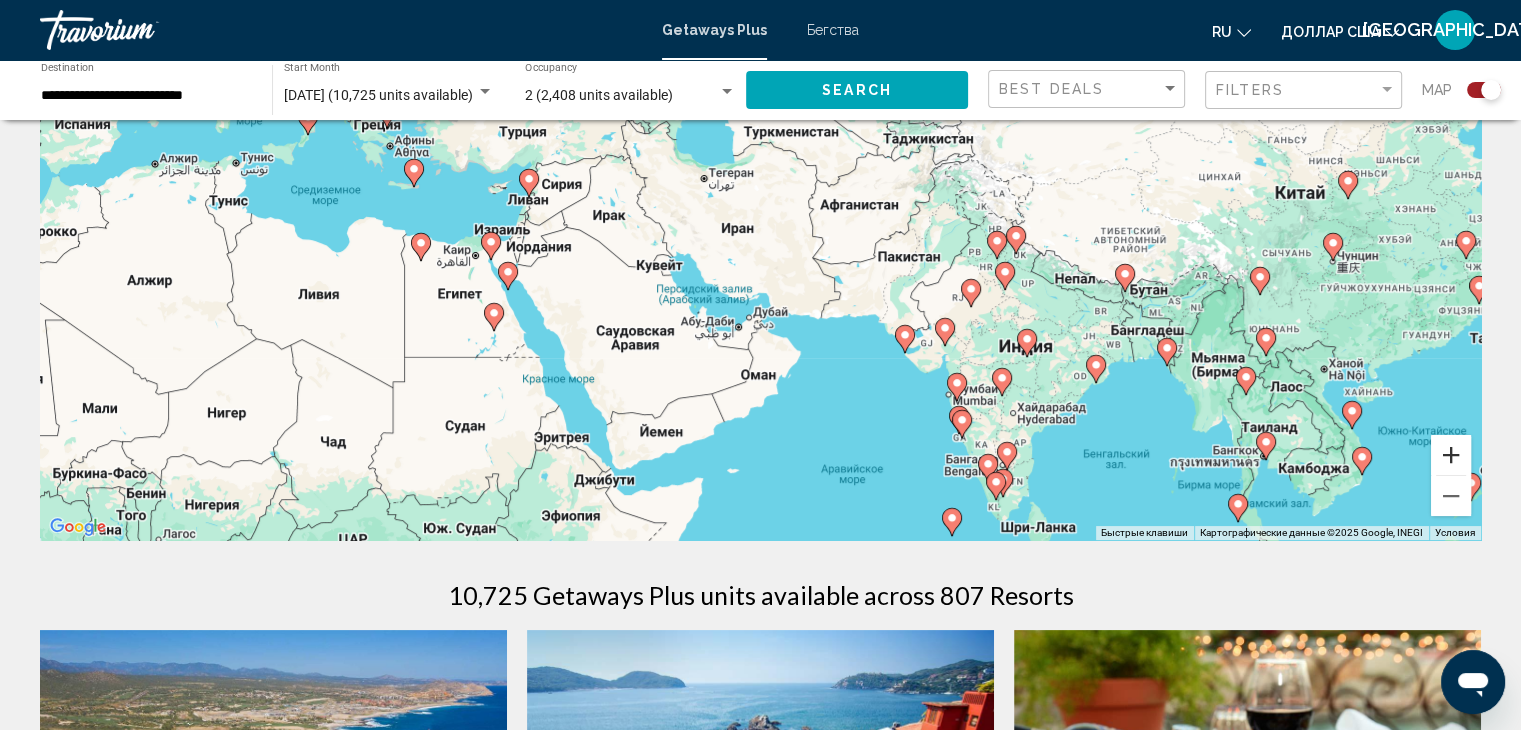 click at bounding box center (1451, 455) 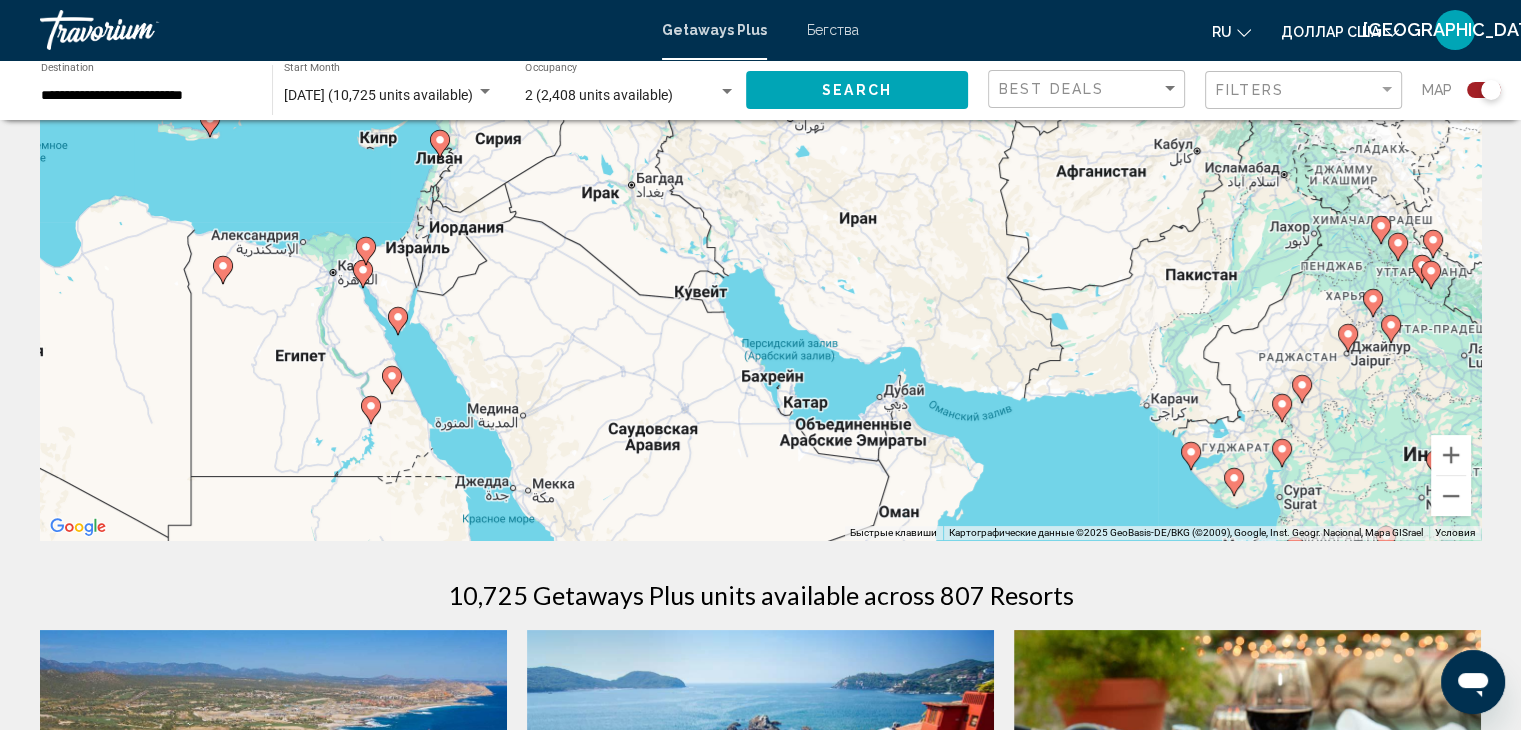 drag, startPoint x: 580, startPoint y: 357, endPoint x: 759, endPoint y: 366, distance: 179.22612 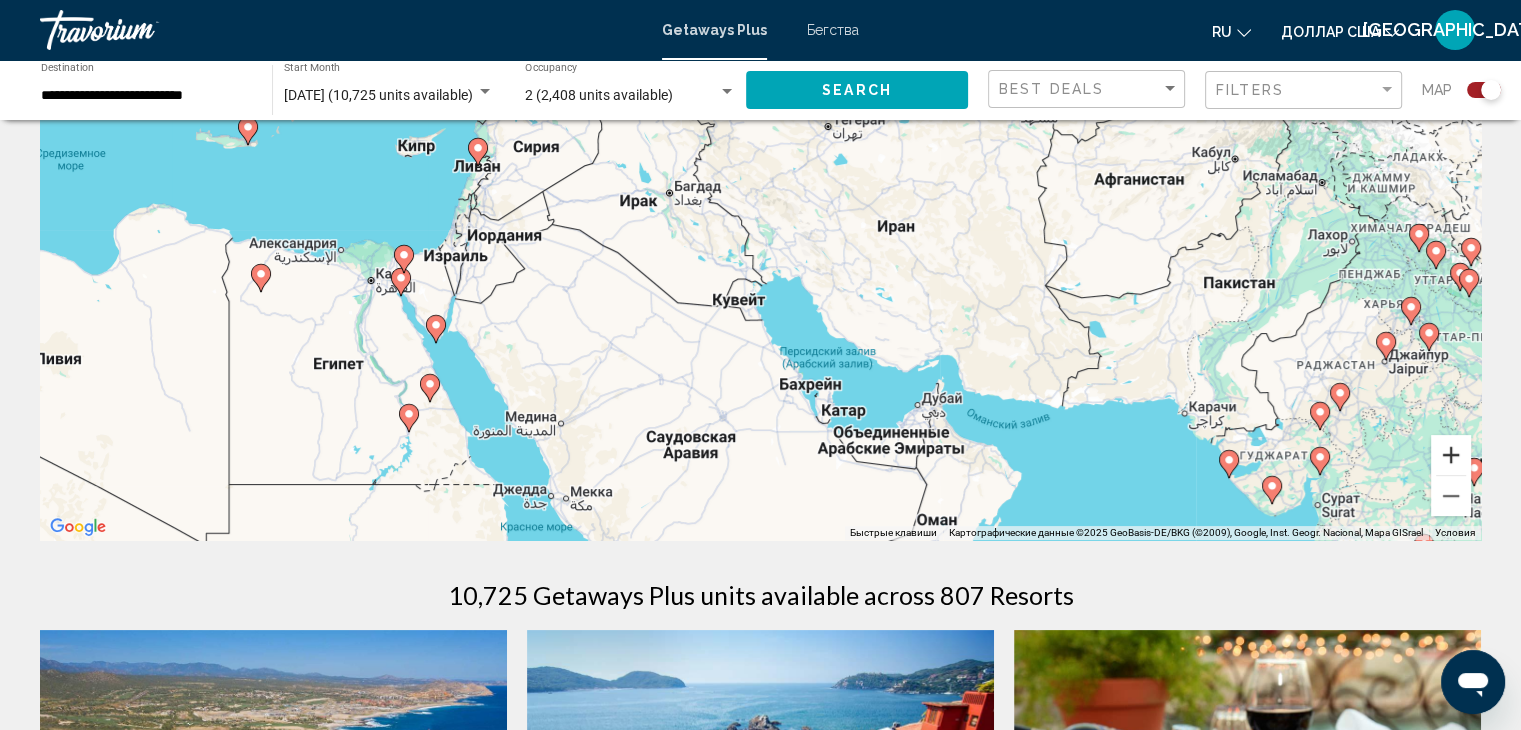 click at bounding box center (1451, 455) 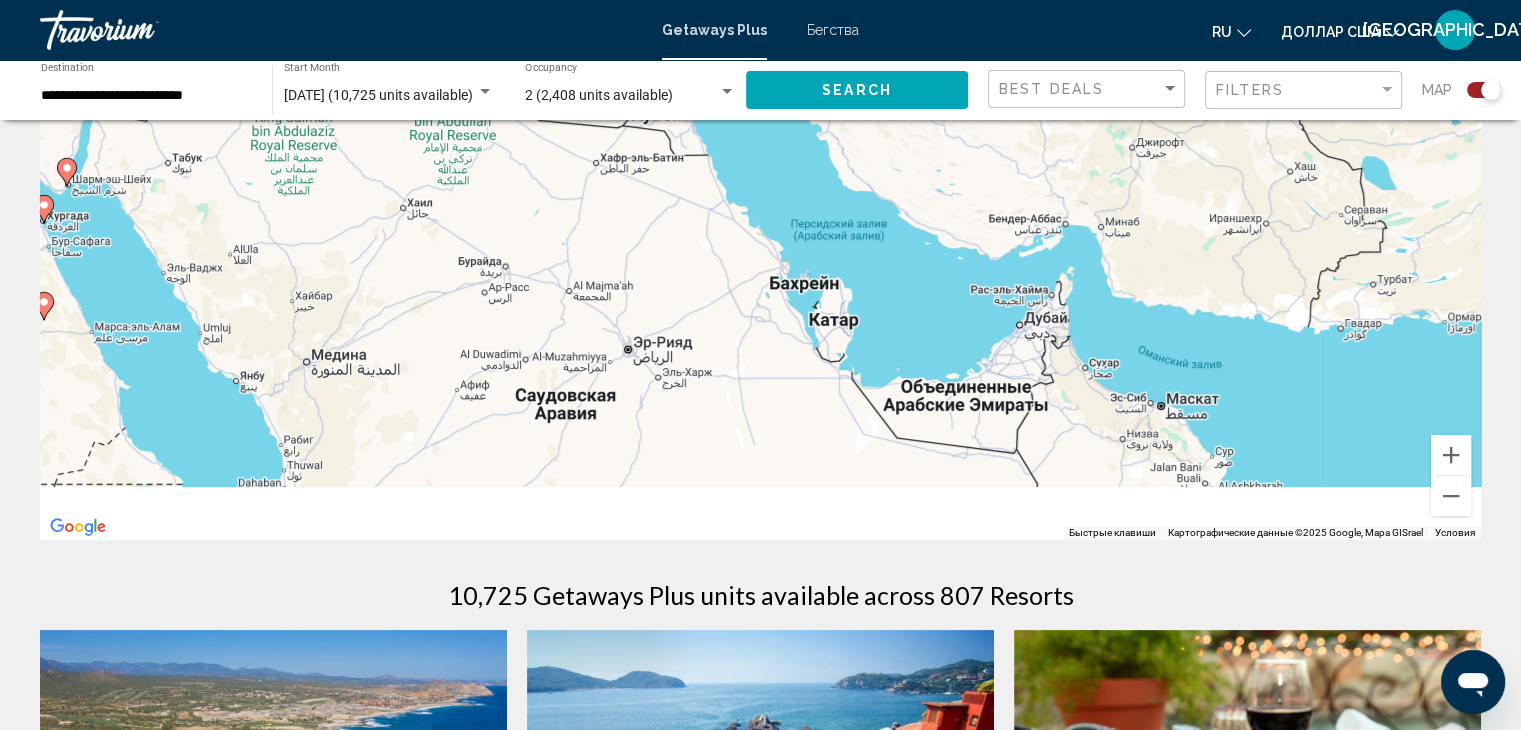 drag, startPoint x: 1037, startPoint y: 369, endPoint x: 972, endPoint y: 73, distance: 303.0528 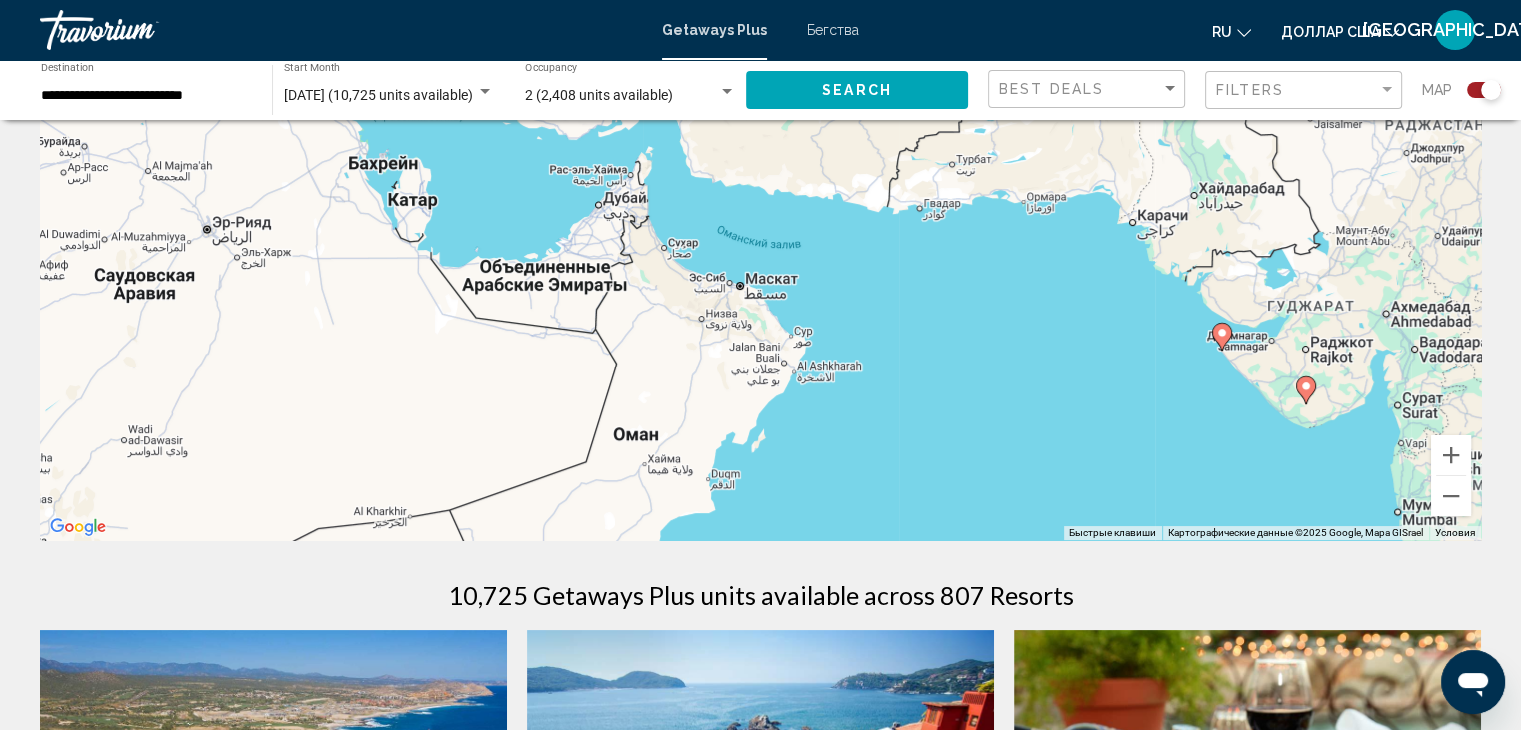 drag, startPoint x: 809, startPoint y: 409, endPoint x: 398, endPoint y: 337, distance: 417.2589 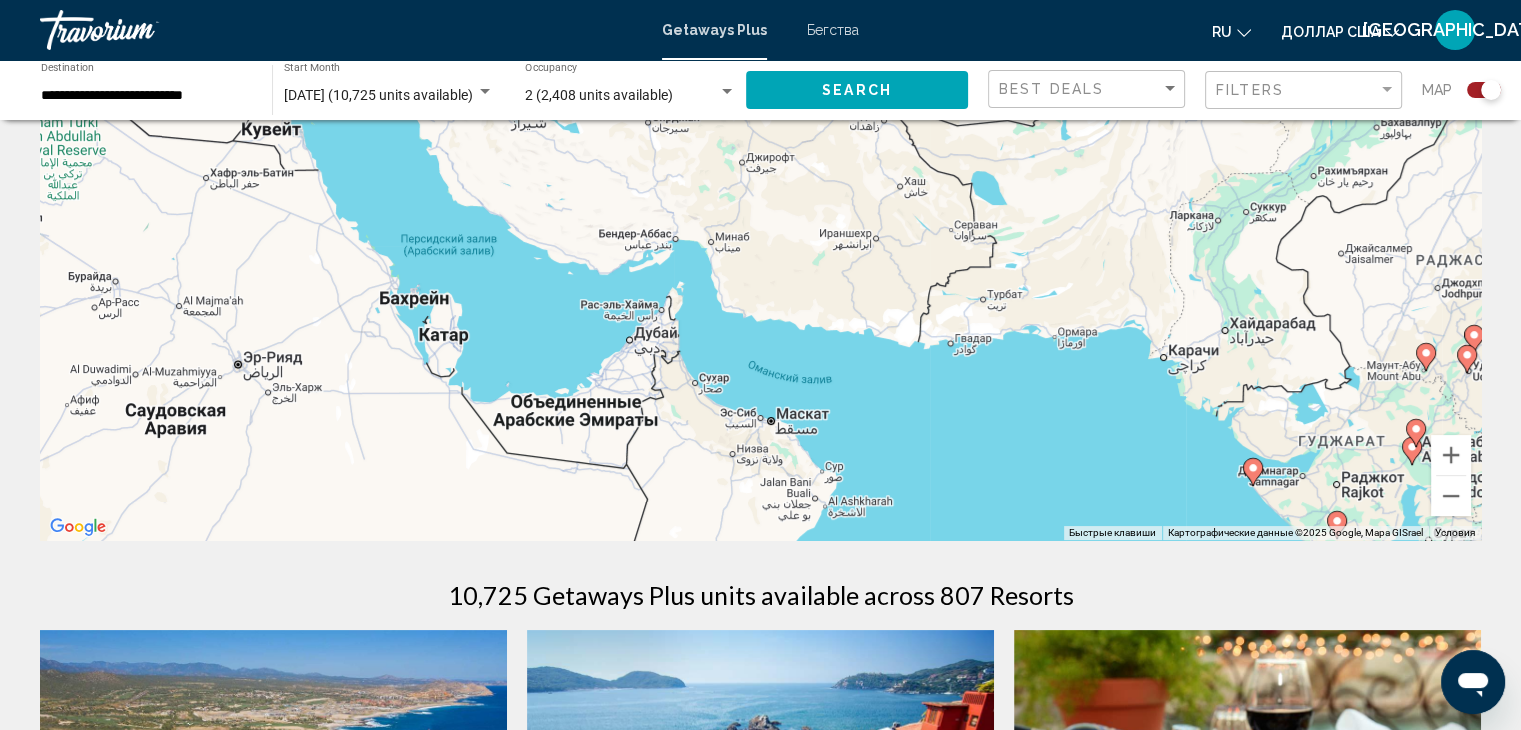 drag, startPoint x: 437, startPoint y: 206, endPoint x: 468, endPoint y: 354, distance: 151.21178 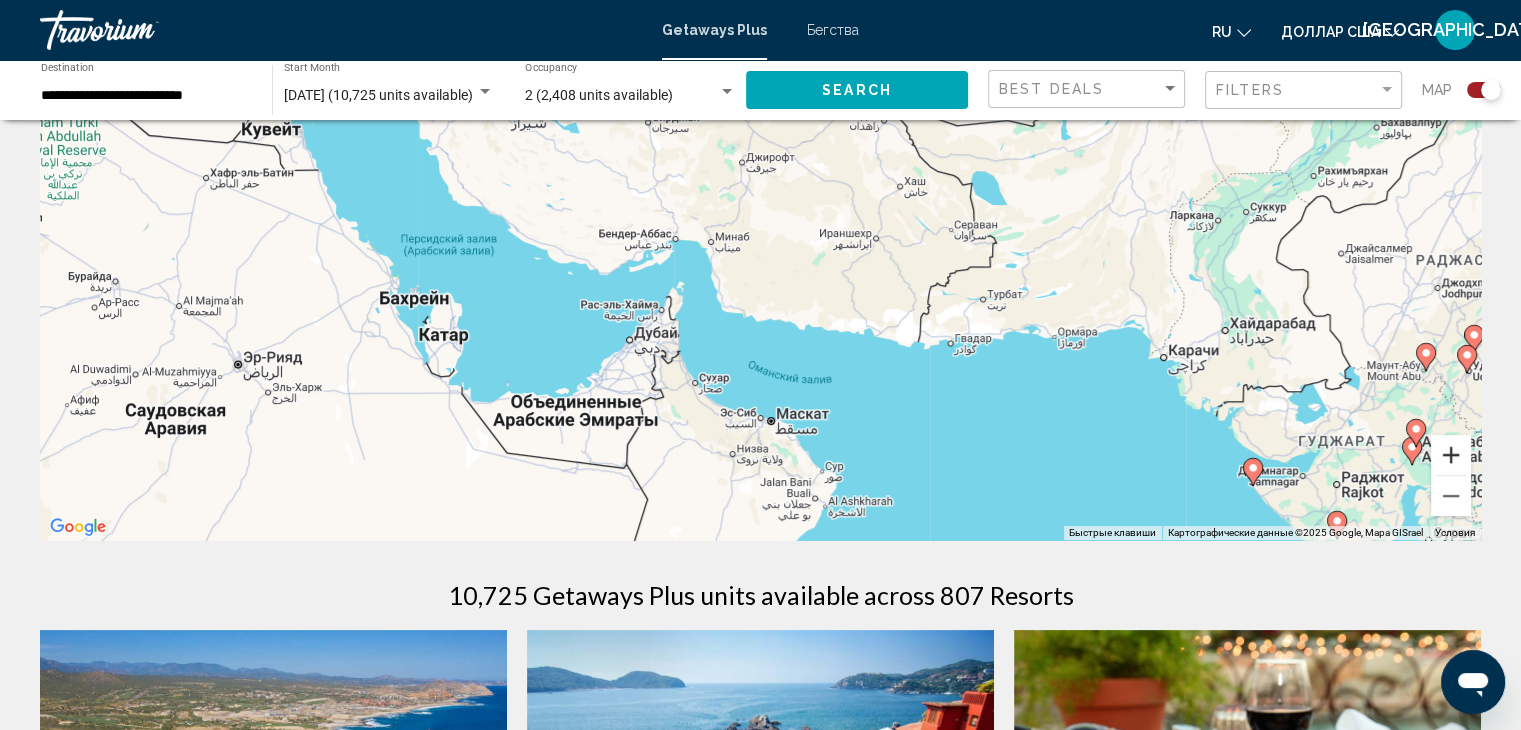 click at bounding box center (1451, 455) 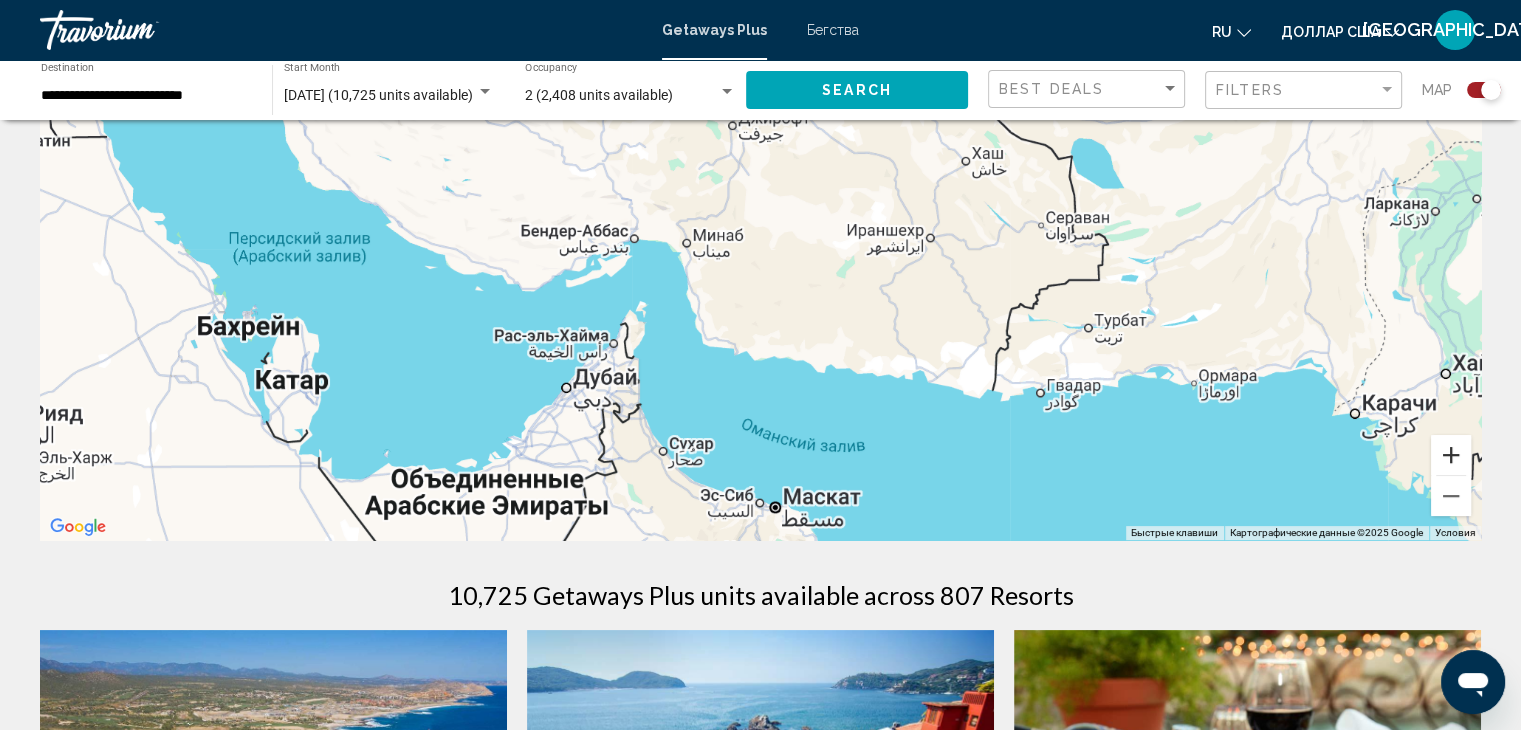click at bounding box center (1451, 455) 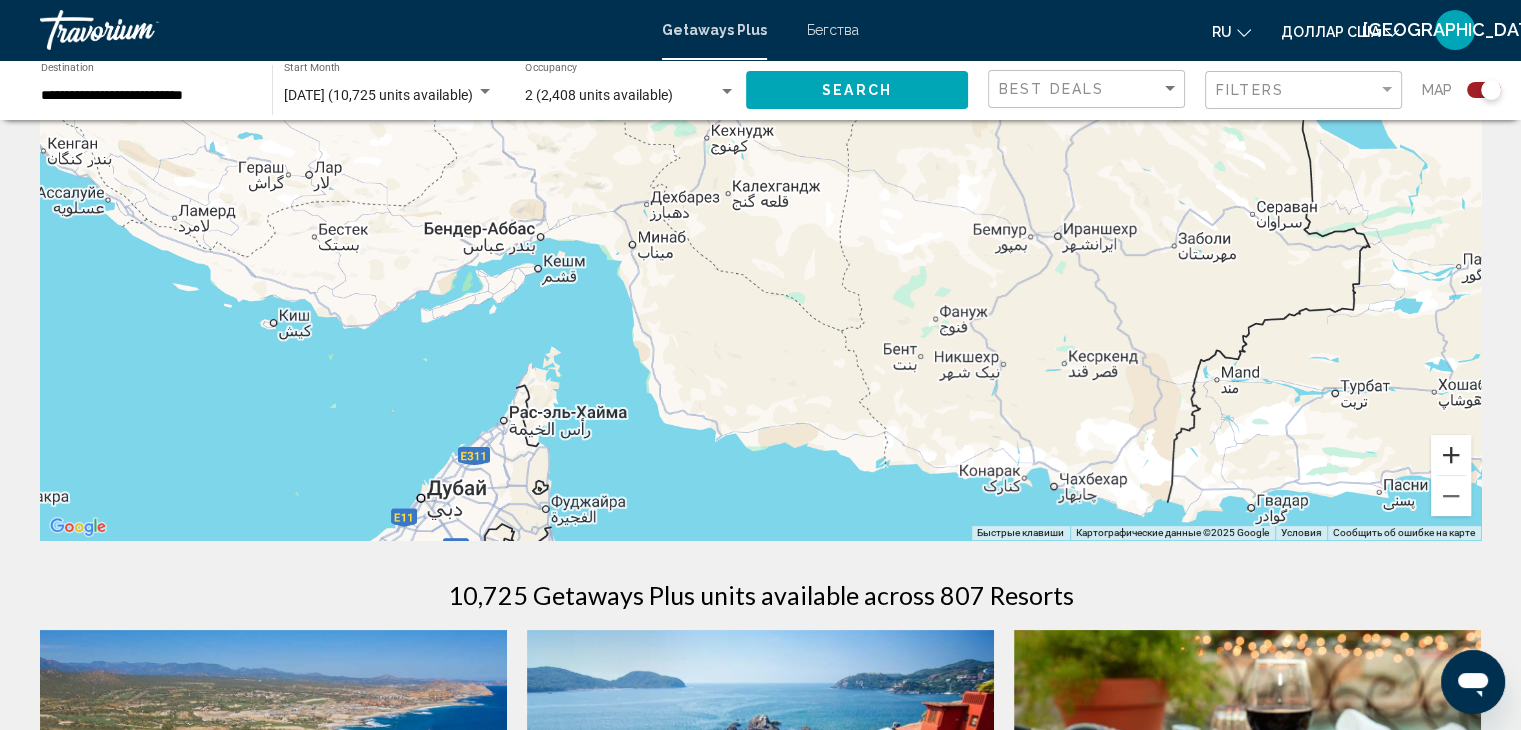 click at bounding box center [1451, 455] 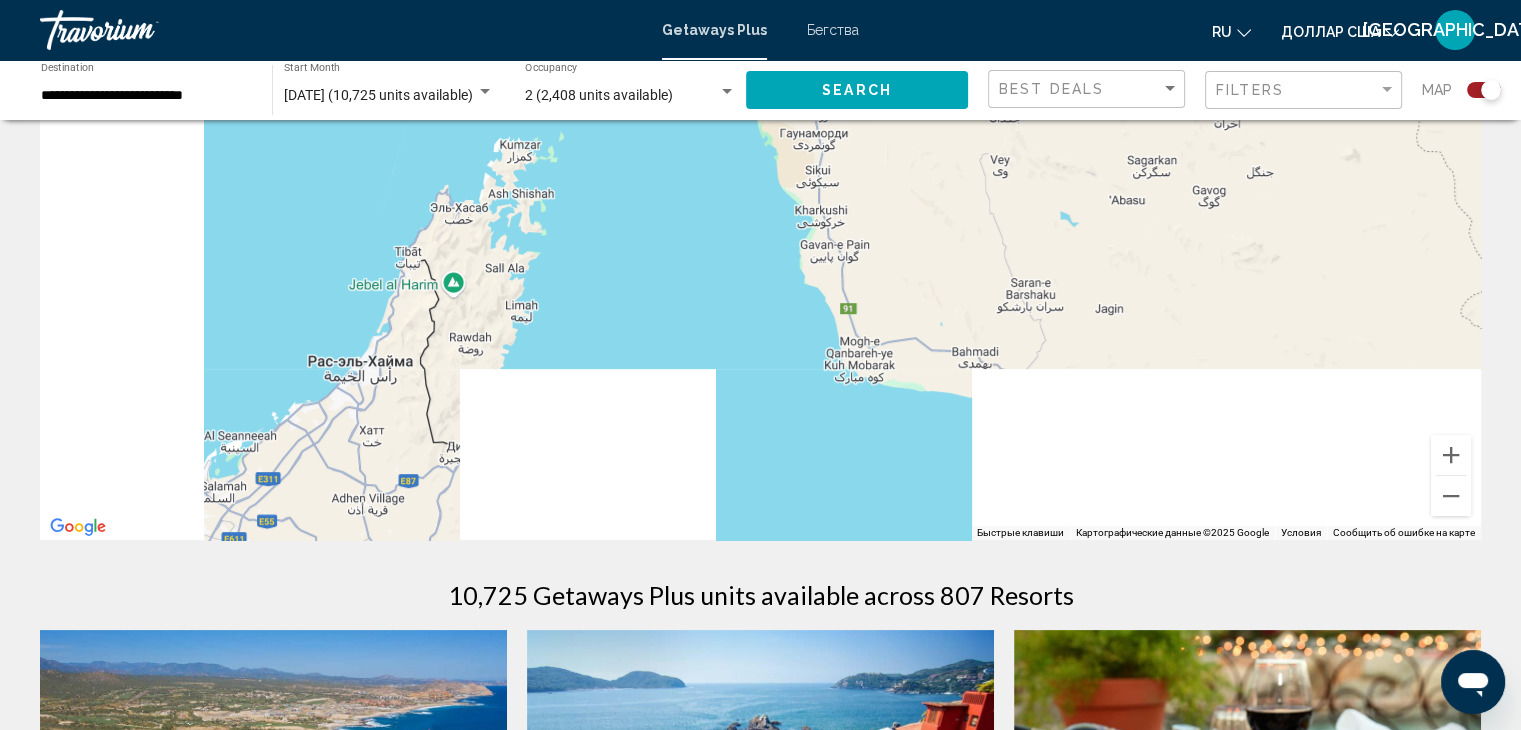 drag, startPoint x: 457, startPoint y: 496, endPoint x: 848, endPoint y: 49, distance: 593.8771 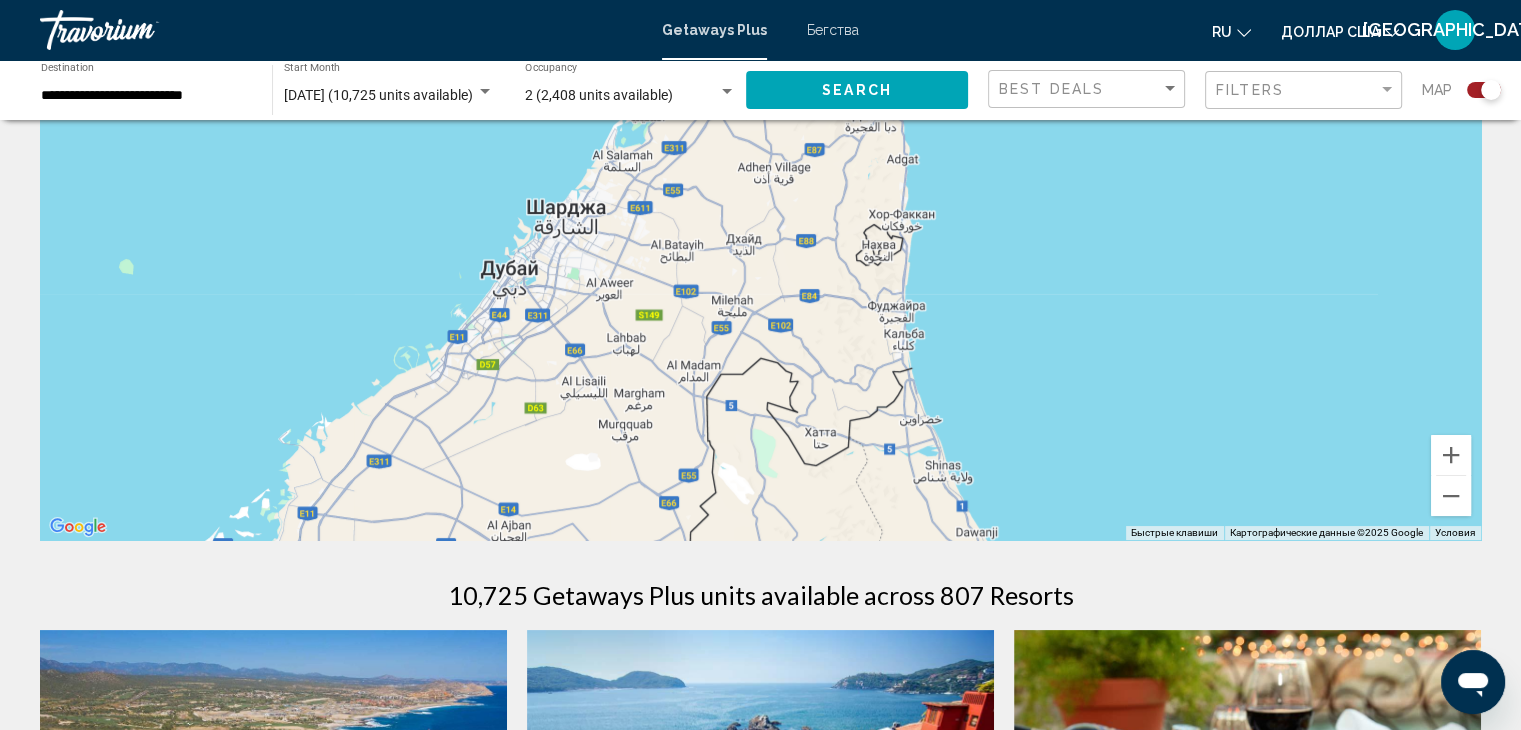 drag, startPoint x: 490, startPoint y: 354, endPoint x: 895, endPoint y: 18, distance: 526.23285 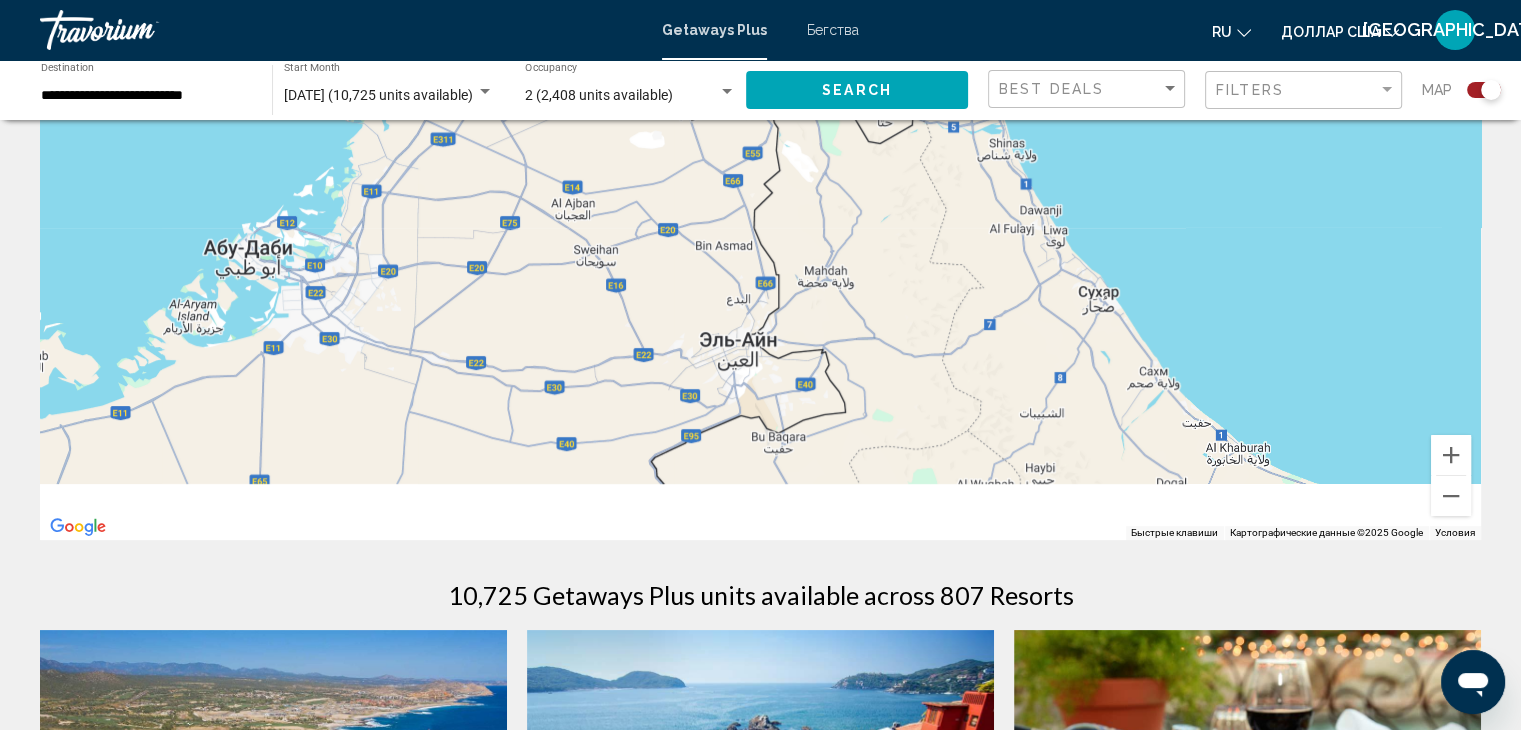 drag, startPoint x: 702, startPoint y: 339, endPoint x: 763, endPoint y: 10, distance: 334.60724 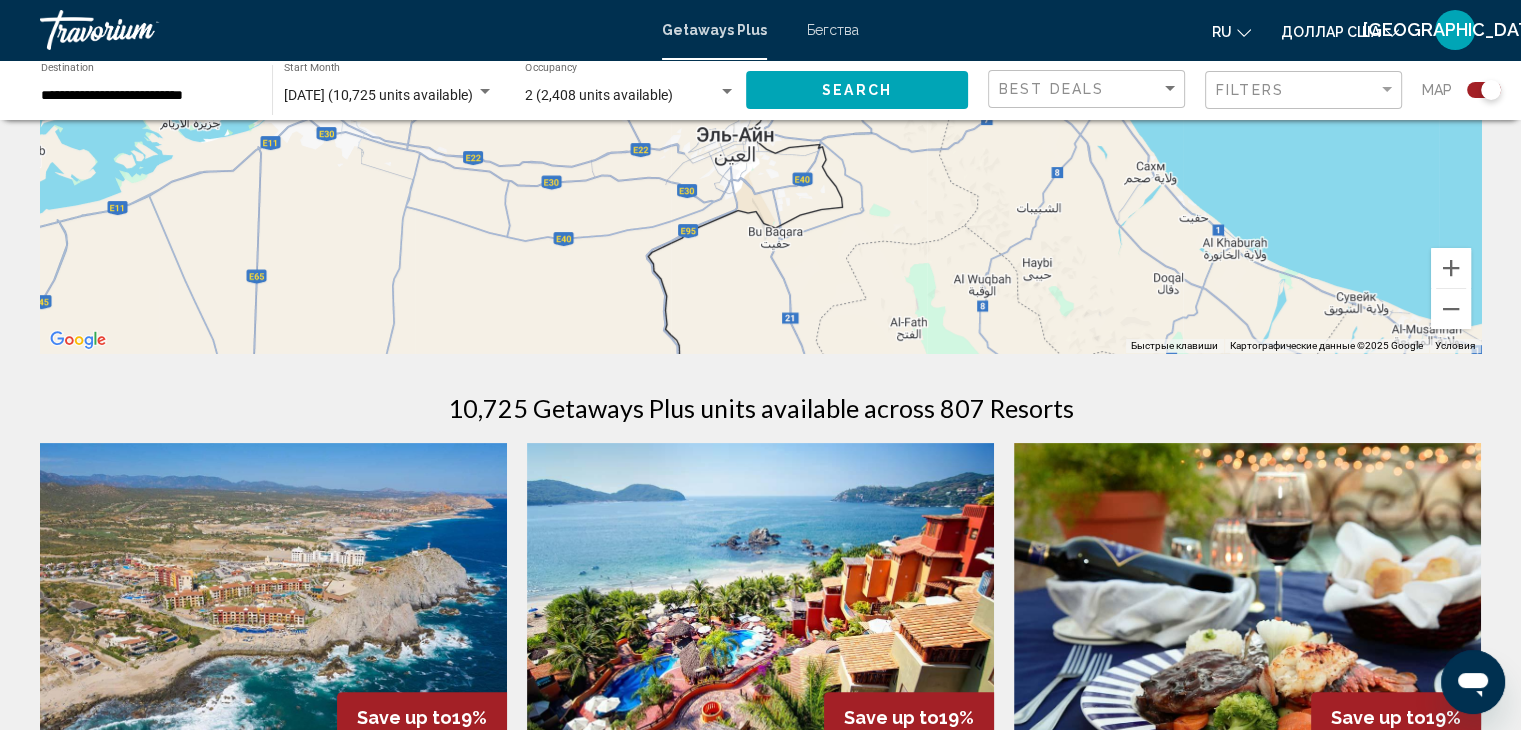 scroll, scrollTop: 400, scrollLeft: 0, axis: vertical 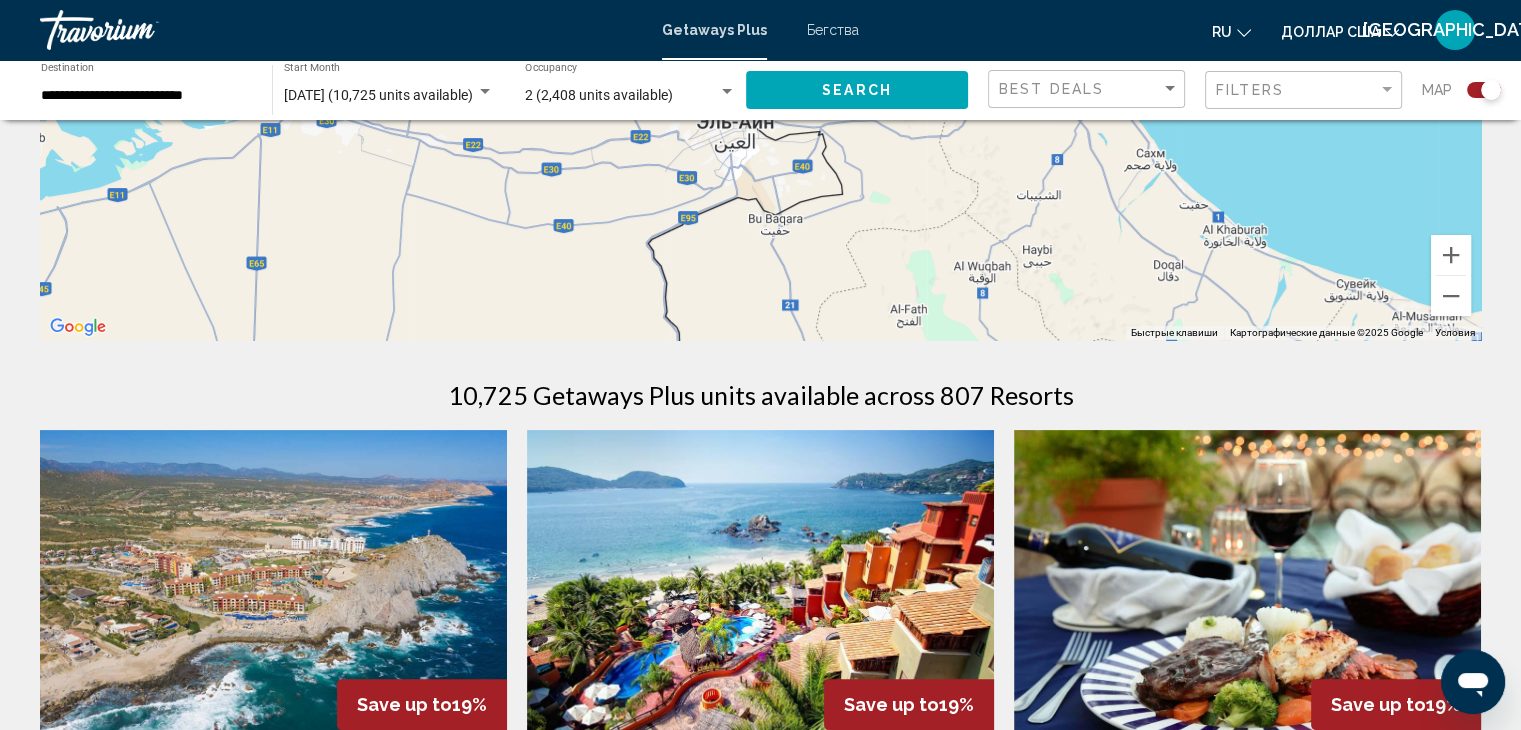 click on "Для навигации используйте клавиши со стрелками." at bounding box center [760, 40] 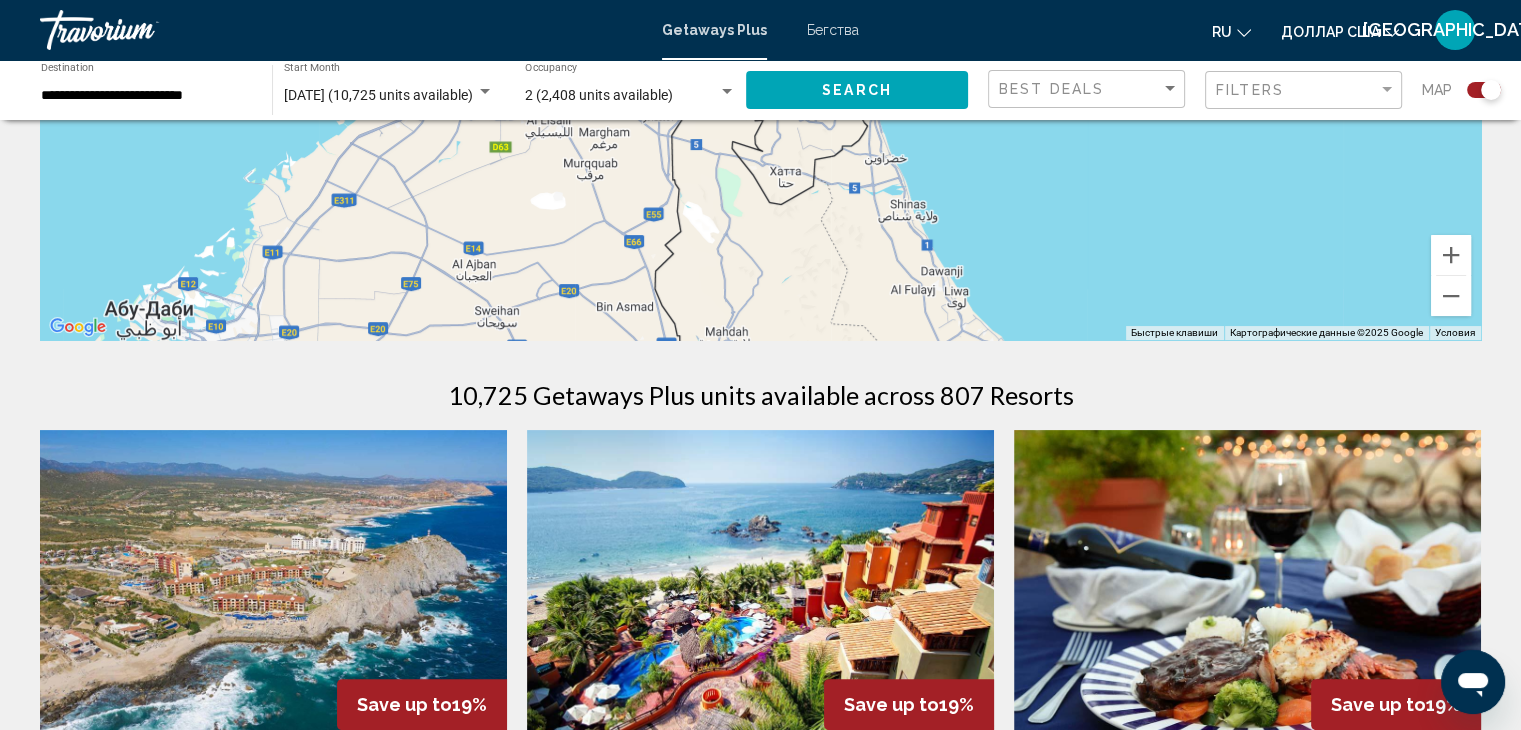 drag, startPoint x: 699, startPoint y: 149, endPoint x: 629, endPoint y: 308, distance: 173.72679 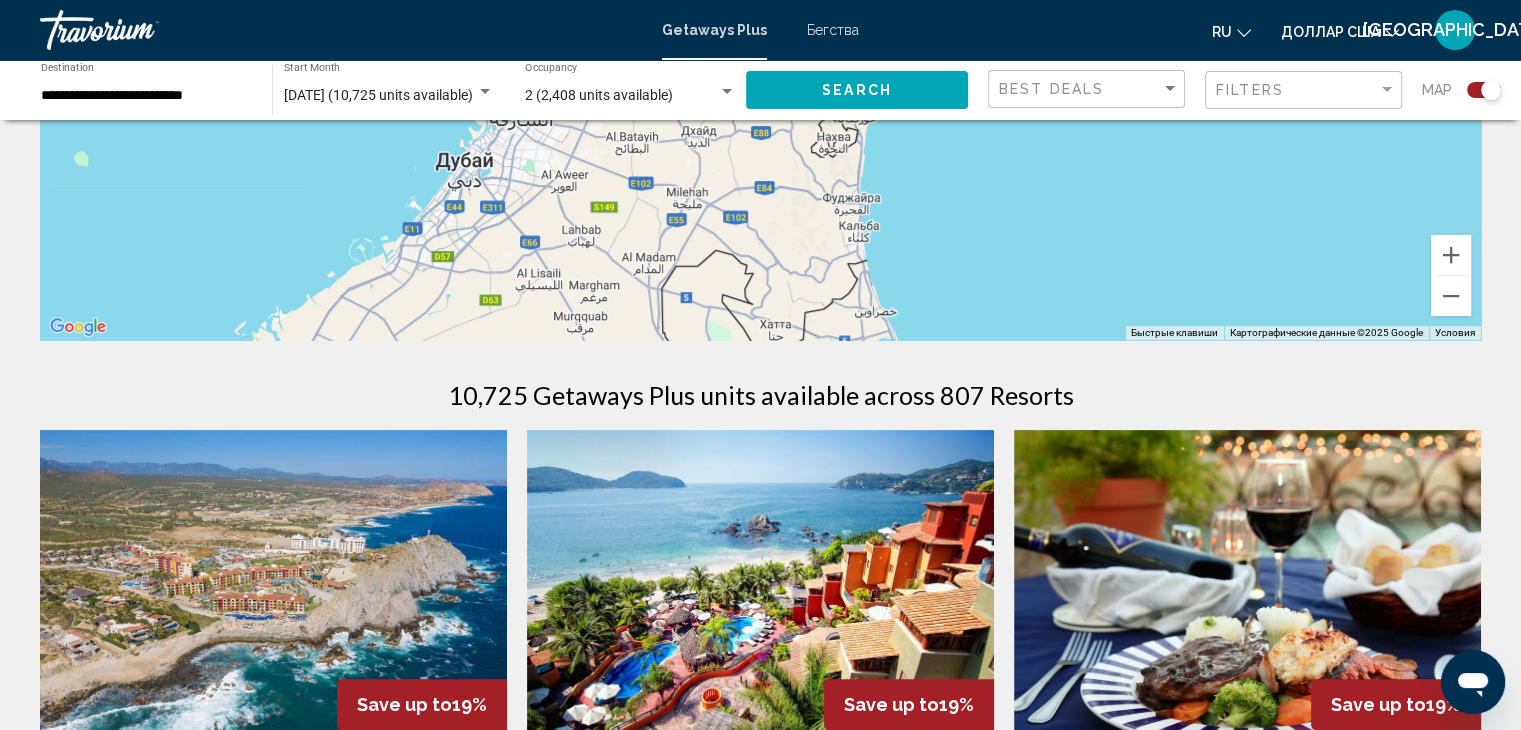 drag, startPoint x: 645, startPoint y: 217, endPoint x: 652, endPoint y: 369, distance: 152.1611 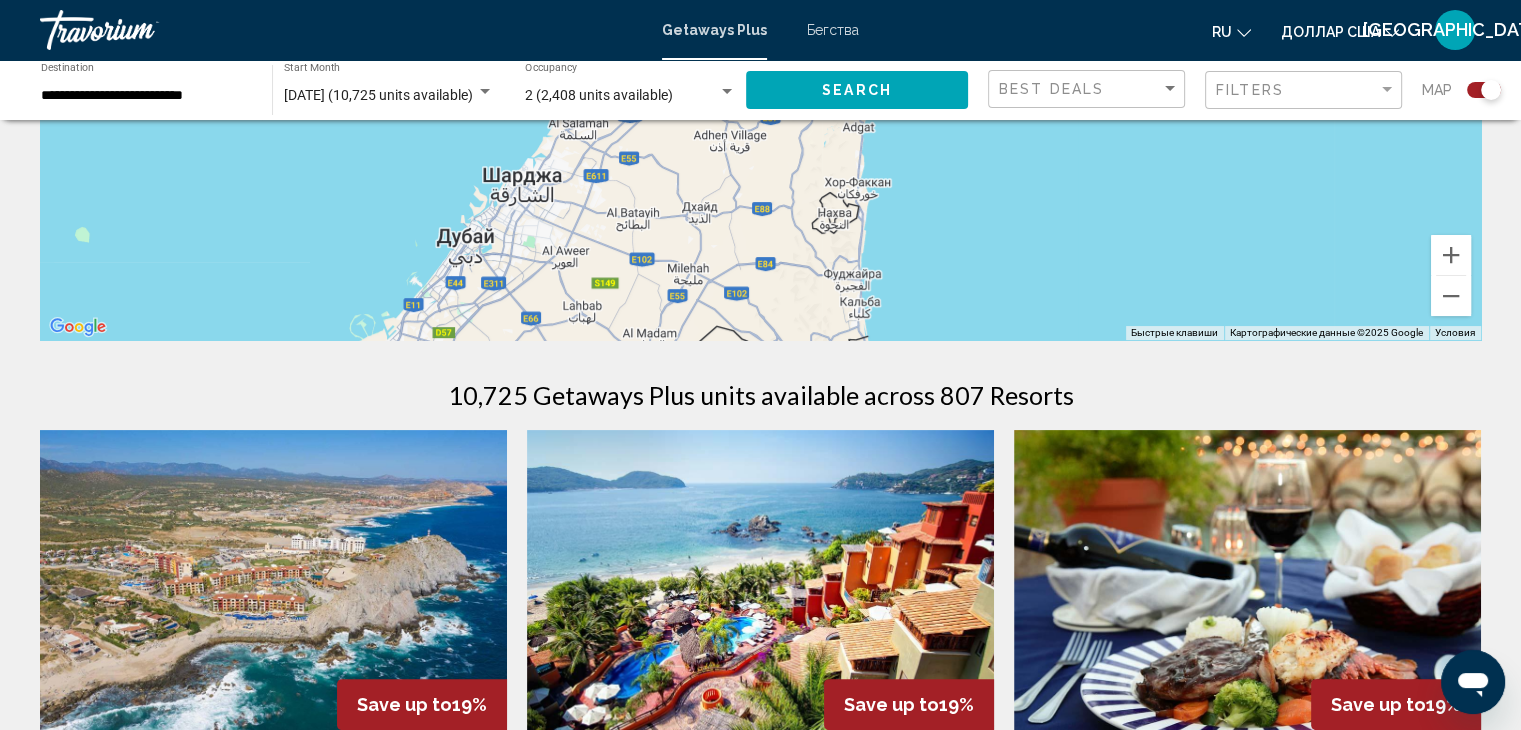 click on "Для навигации используйте клавиши со стрелками." at bounding box center [760, 40] 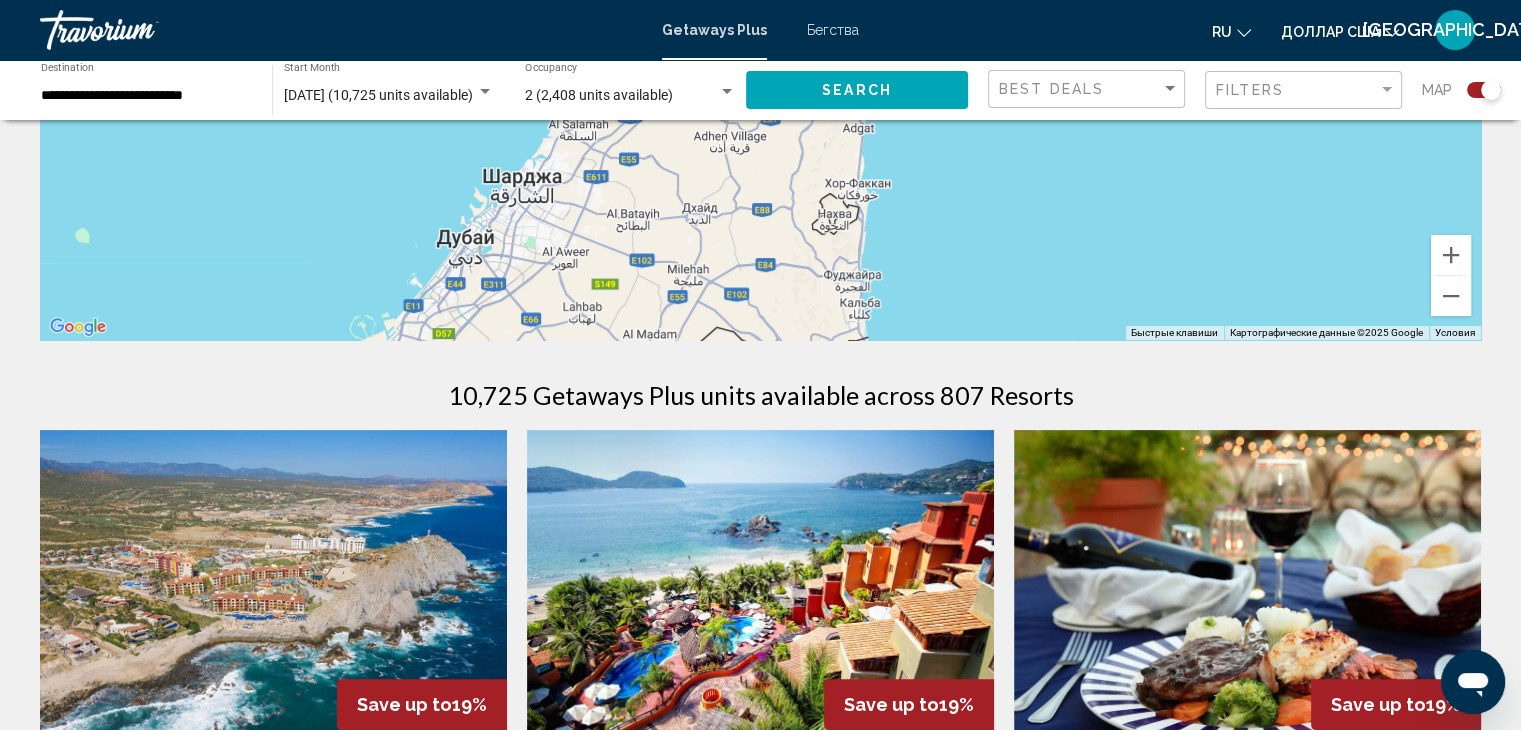 click on "Для навигации используйте клавиши со стрелками." at bounding box center (760, 40) 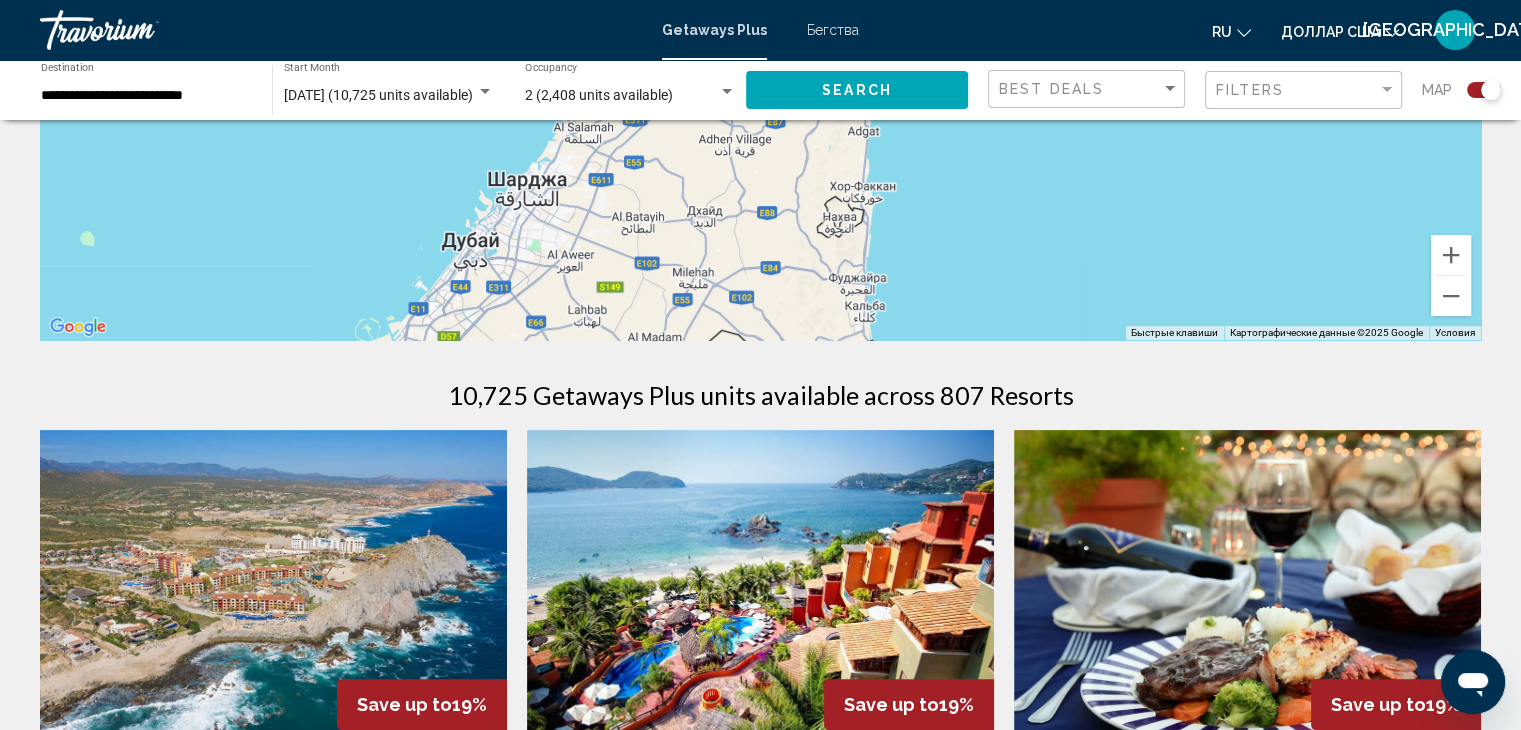 click on "Для навигации используйте клавиши со стрелками." at bounding box center [760, 40] 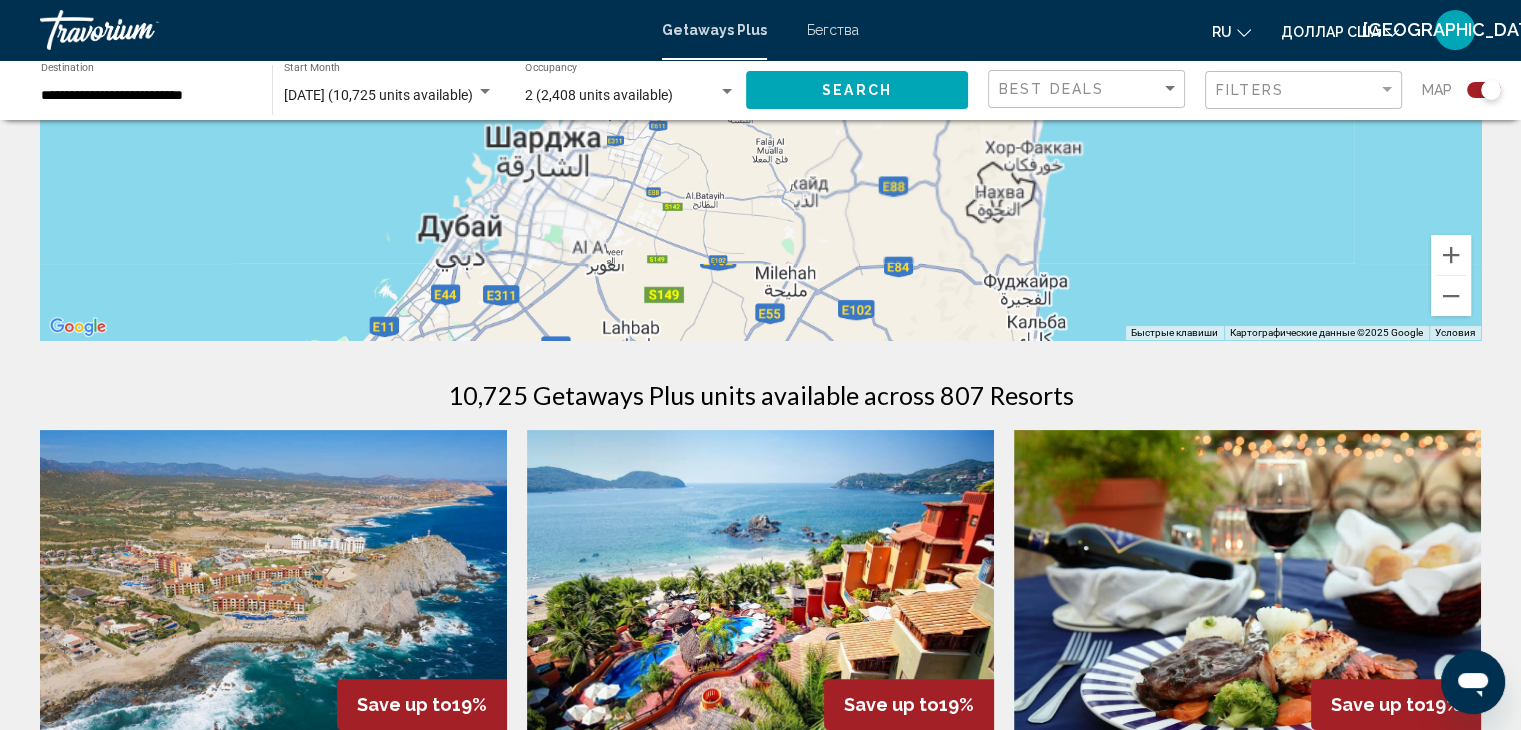 click on "Для навигации используйте клавиши со стрелками." at bounding box center [760, 40] 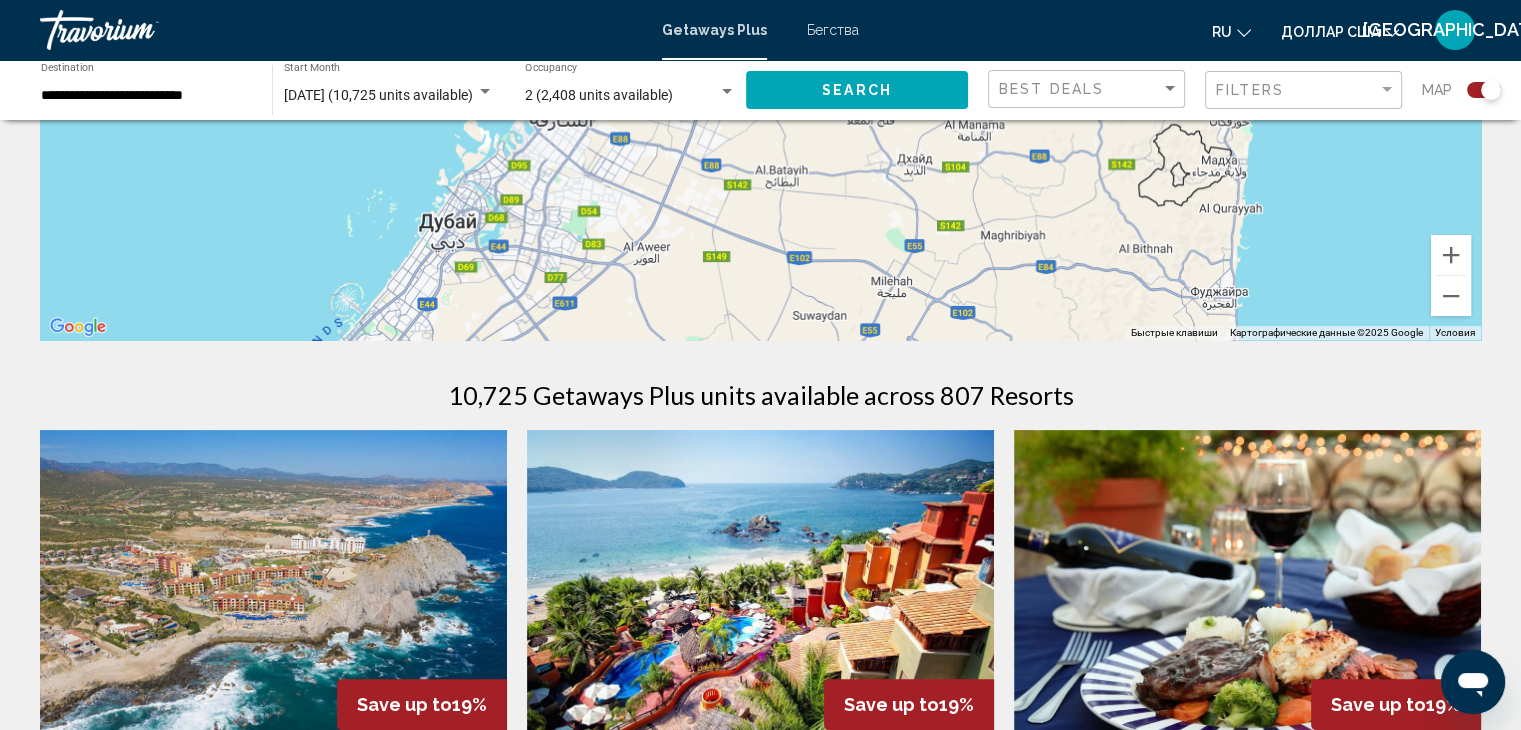 drag, startPoint x: 473, startPoint y: 223, endPoint x: 508, endPoint y: 199, distance: 42.43819 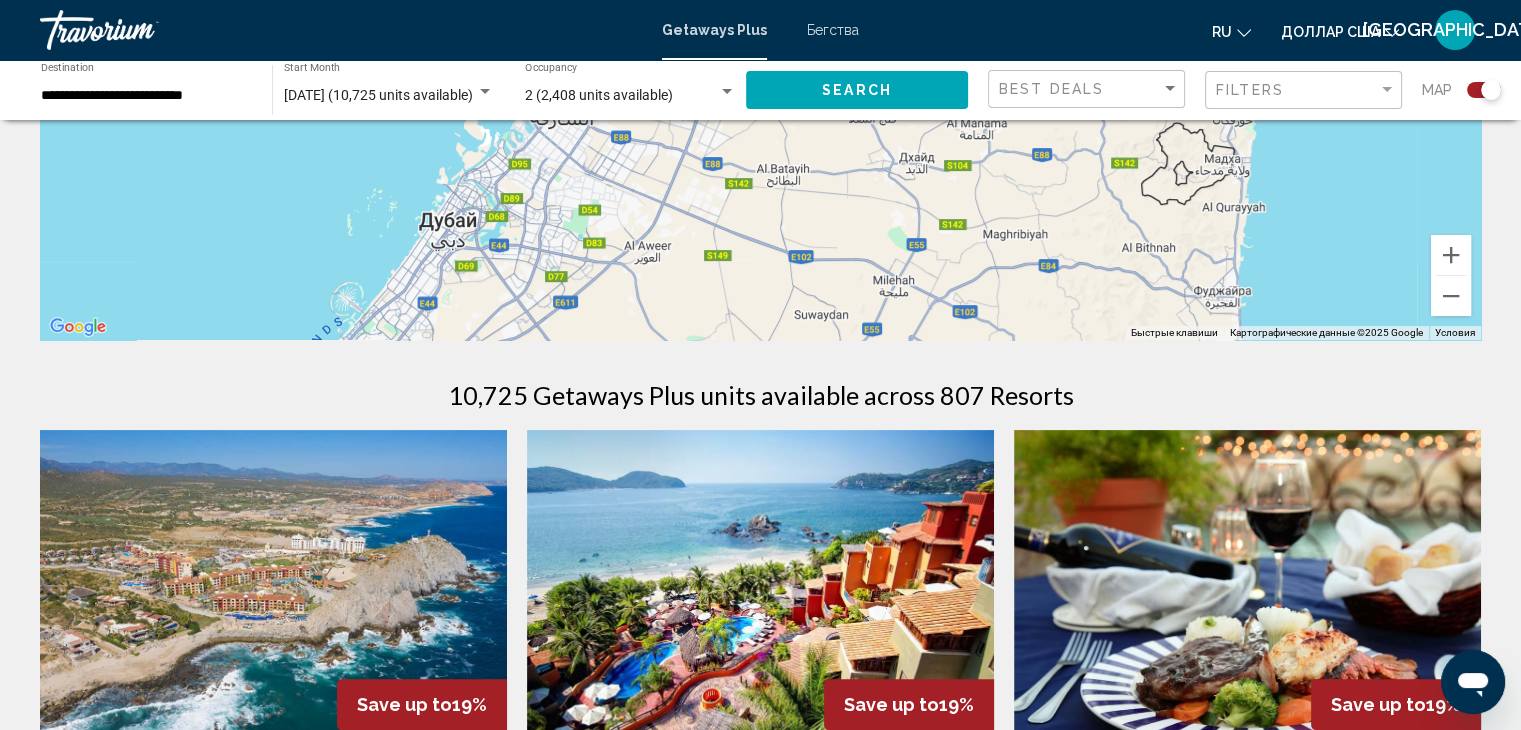 click on "Для навигации используйте клавиши со стрелками." at bounding box center (760, 40) 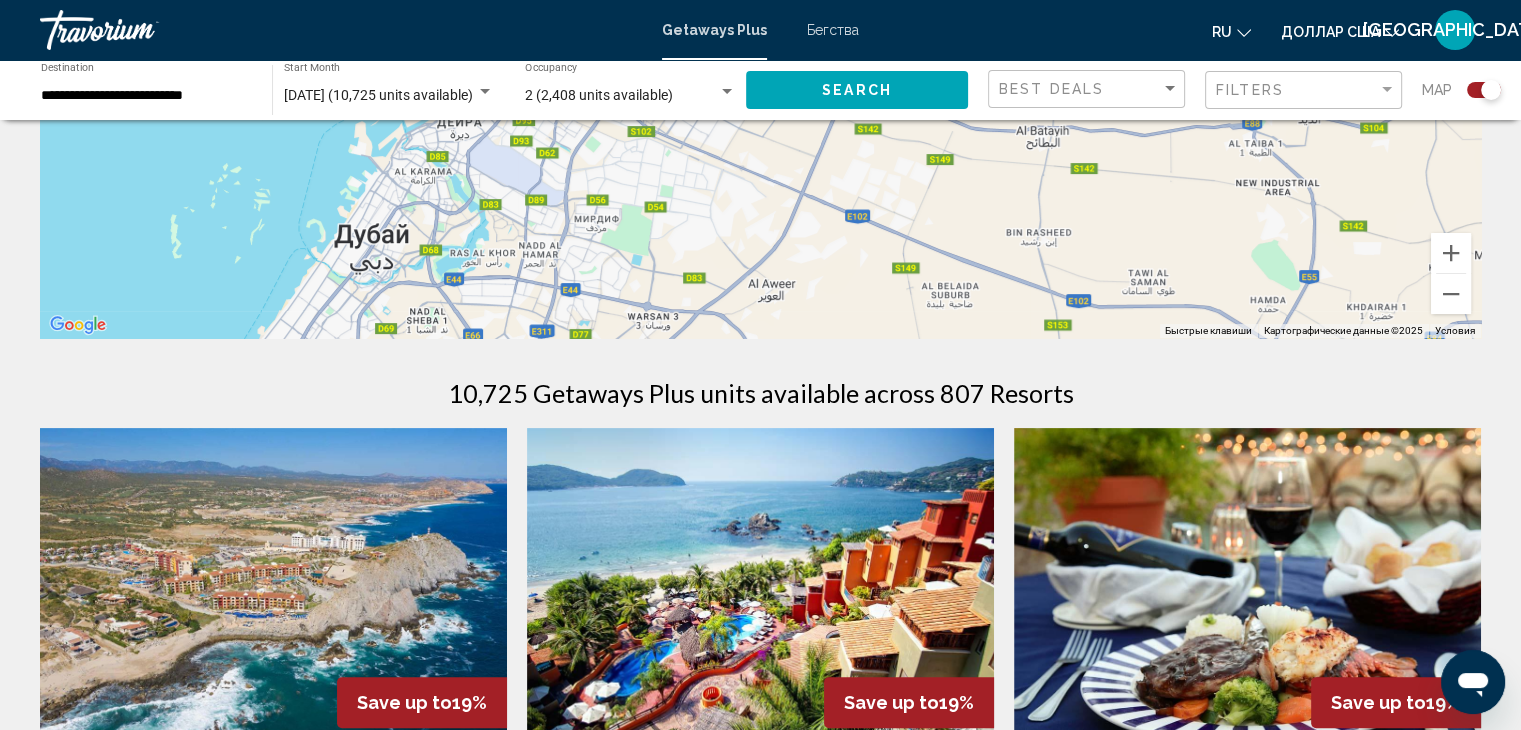 scroll, scrollTop: 215, scrollLeft: 0, axis: vertical 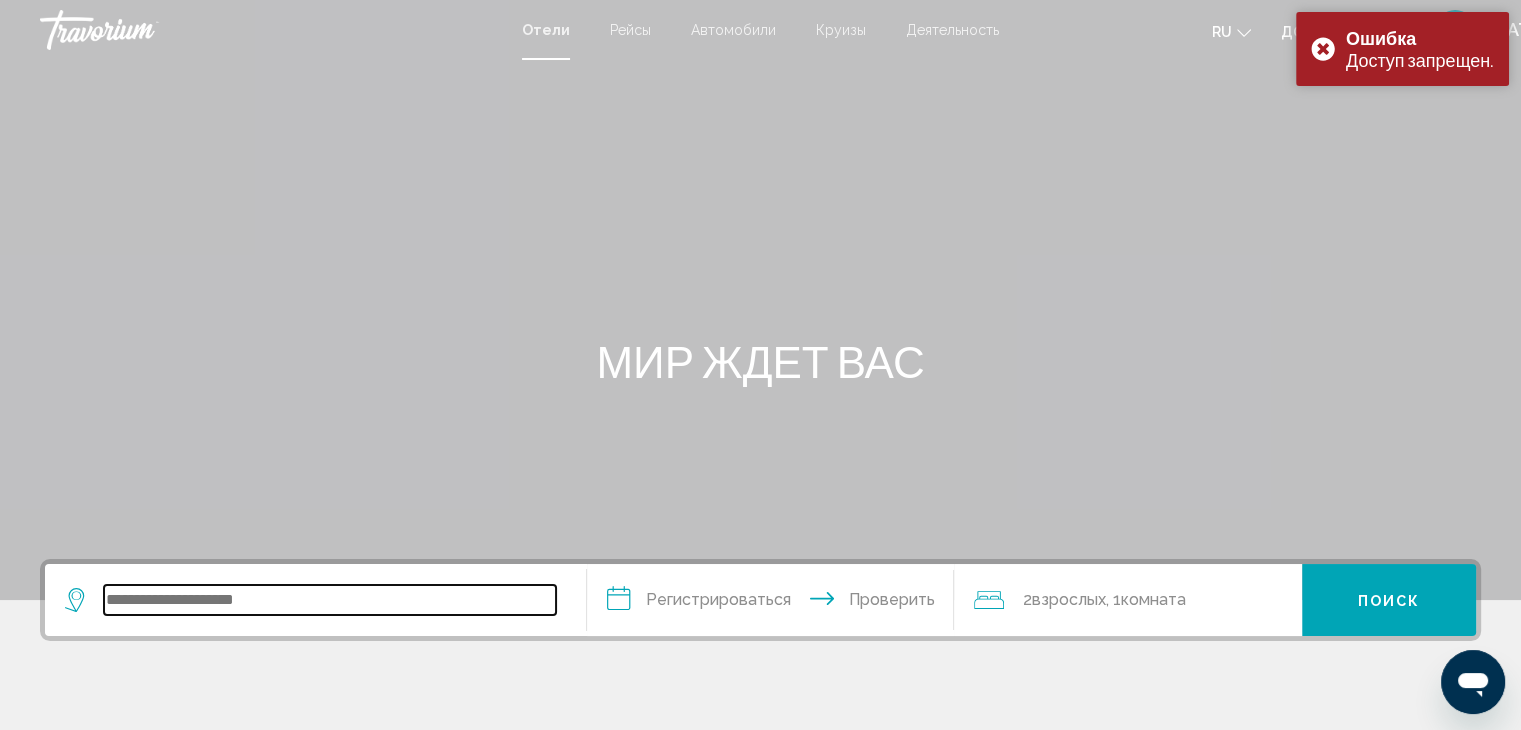 click at bounding box center (330, 600) 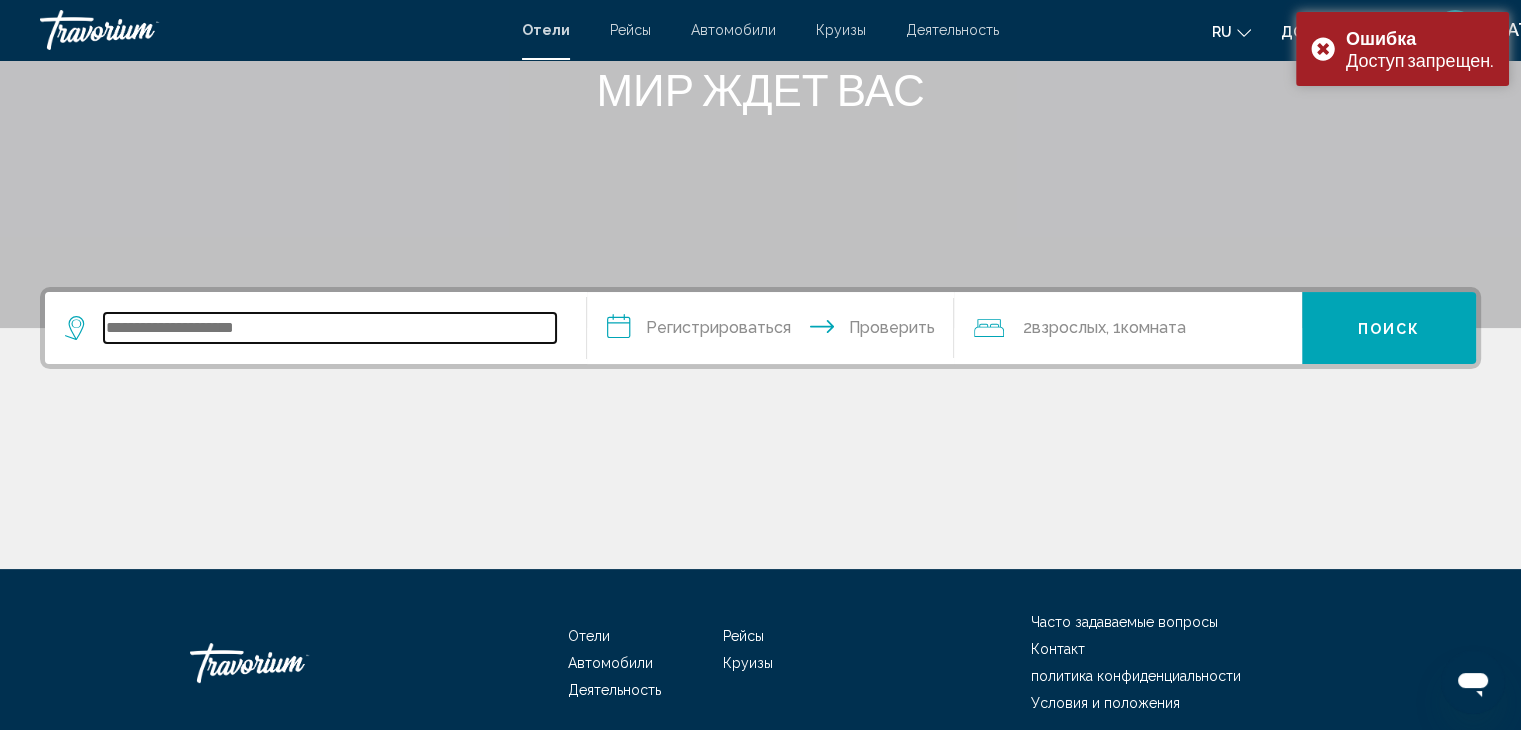 scroll, scrollTop: 356, scrollLeft: 0, axis: vertical 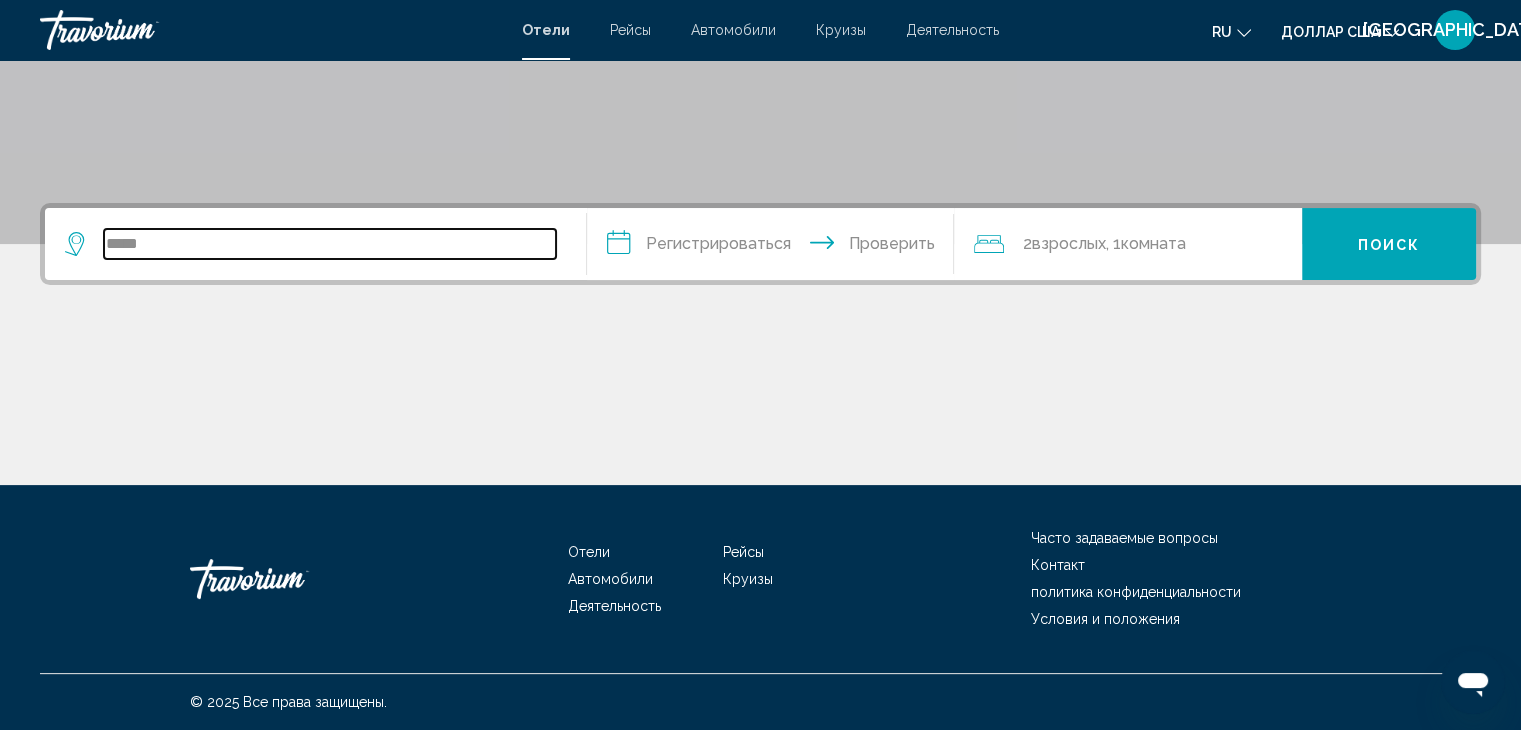 type on "*****" 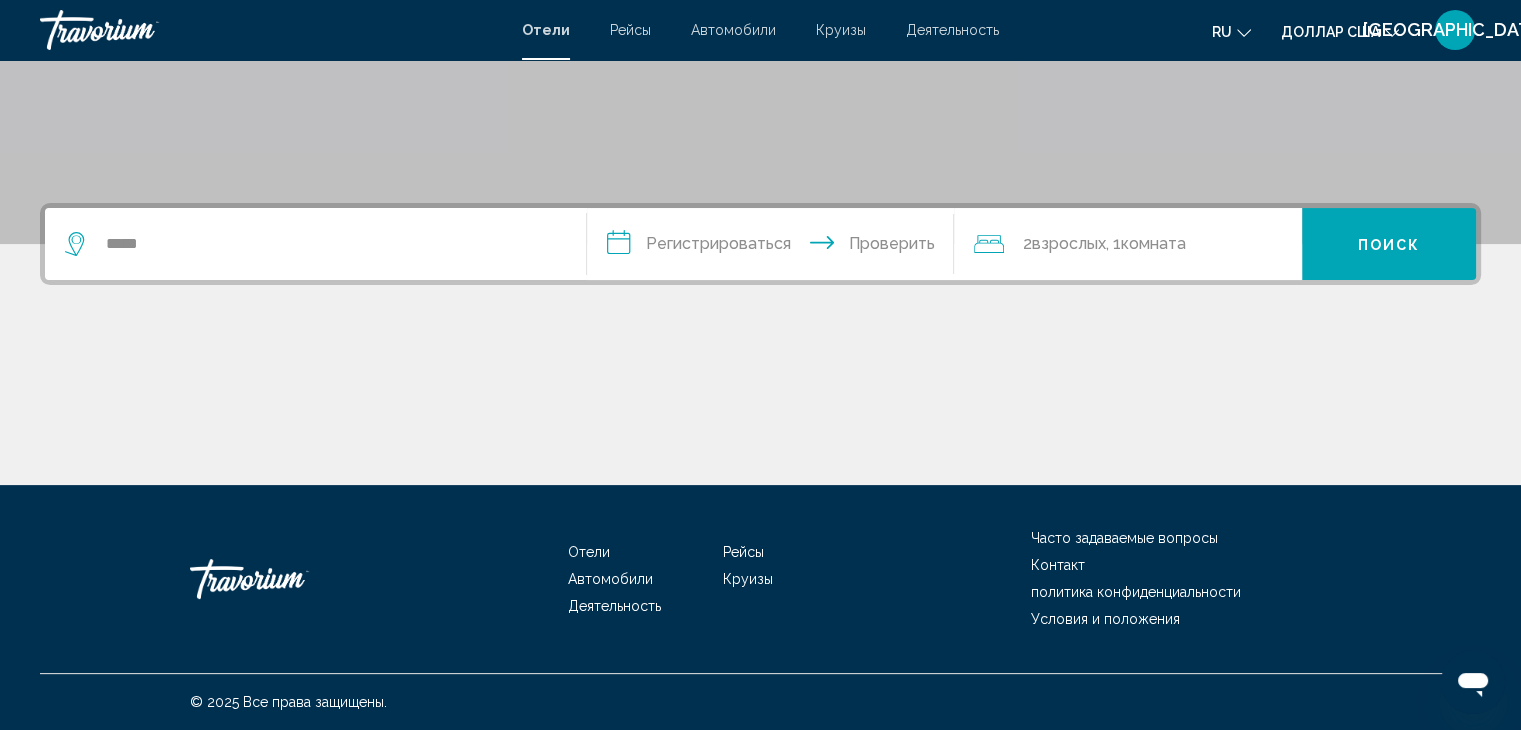 click on "**********" at bounding box center [775, 247] 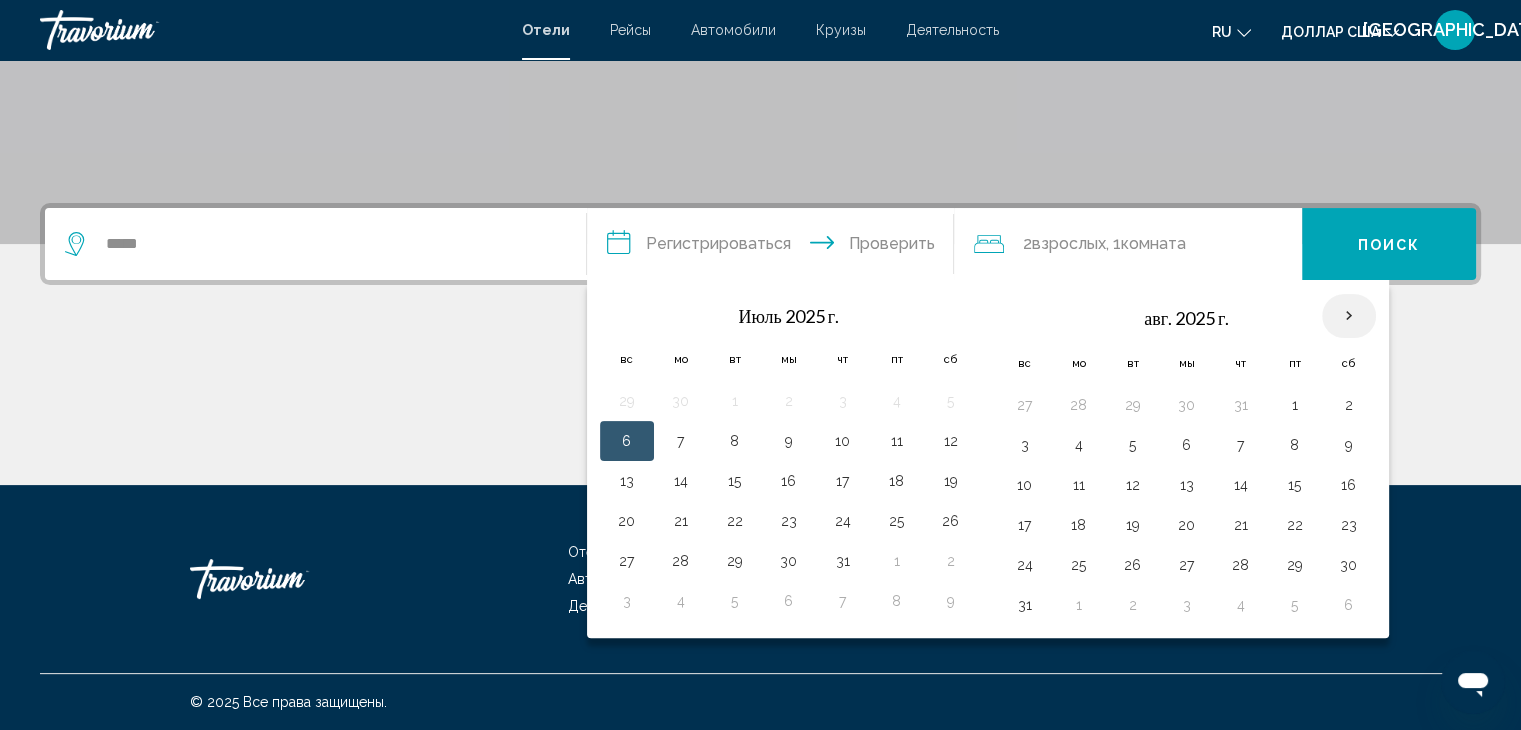 click at bounding box center (1349, 316) 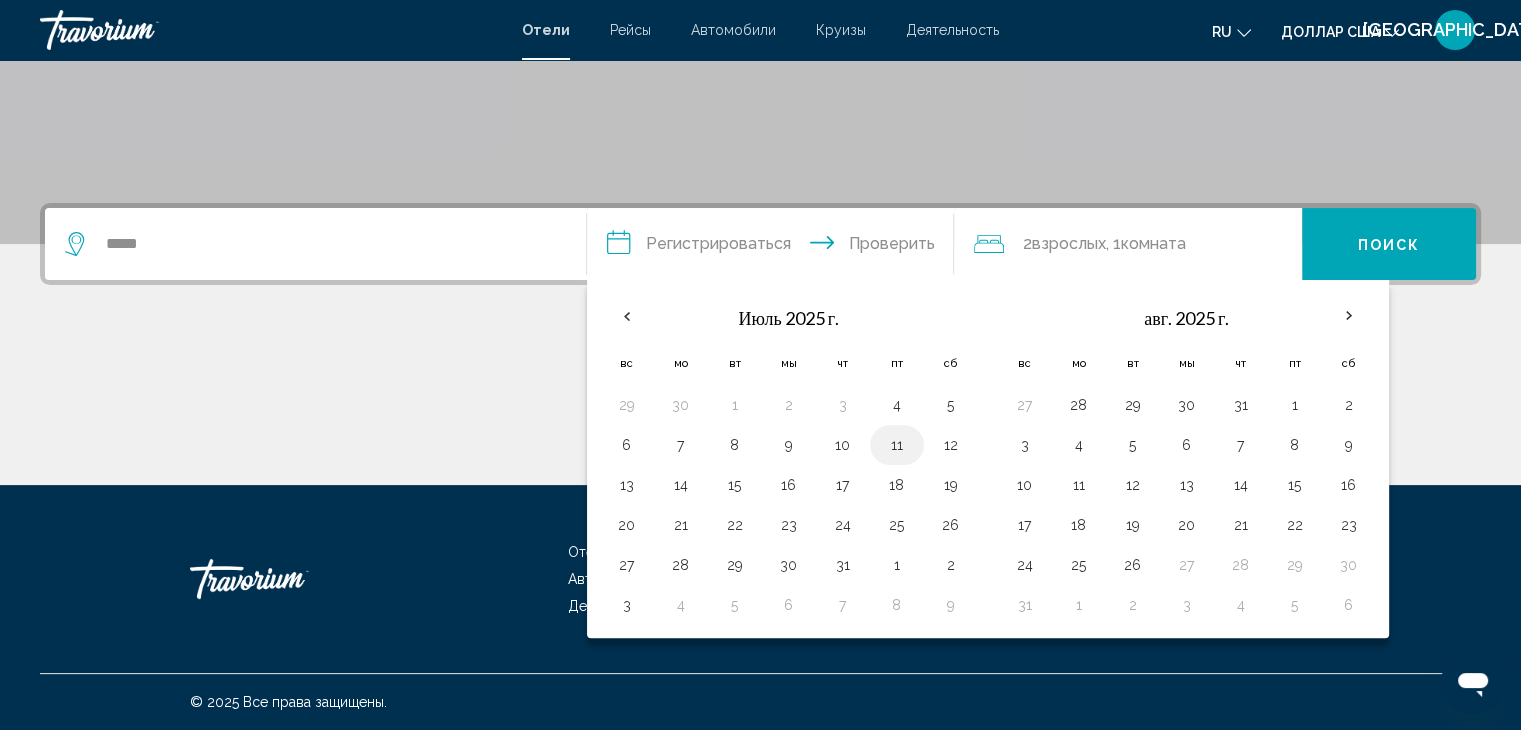 click on "11" at bounding box center (897, 445) 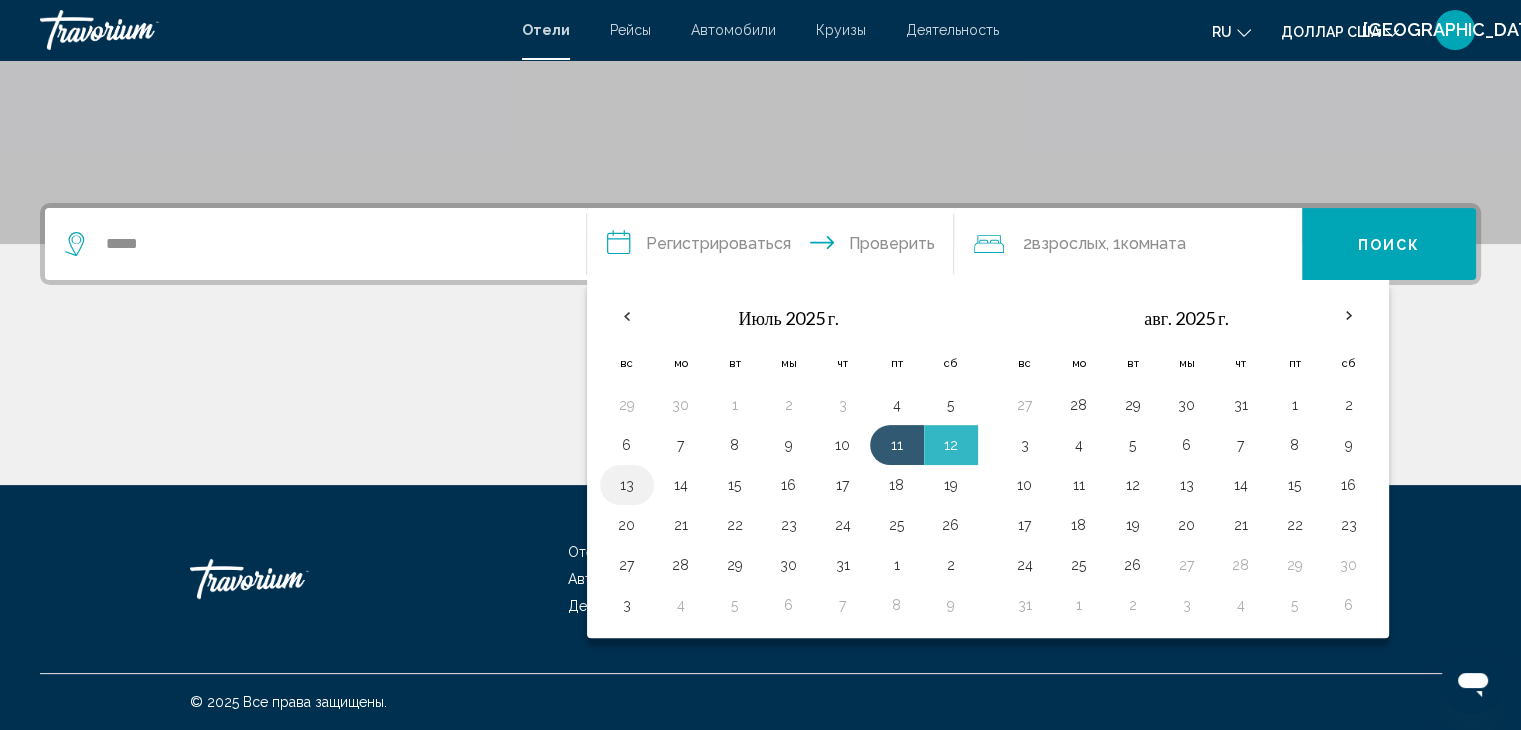 click on "13" at bounding box center (627, 485) 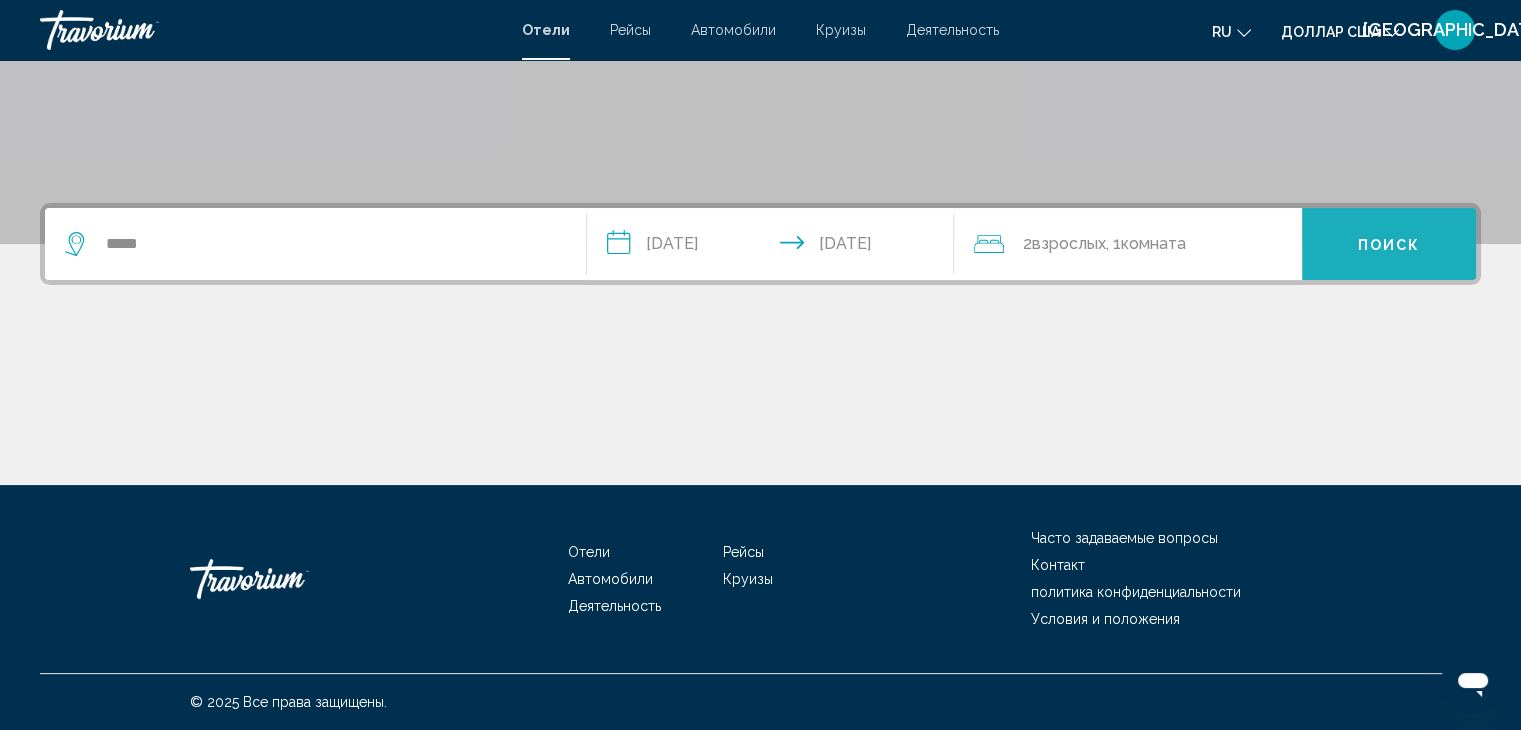 drag, startPoint x: 1360, startPoint y: 243, endPoint x: 1224, endPoint y: 264, distance: 137.61177 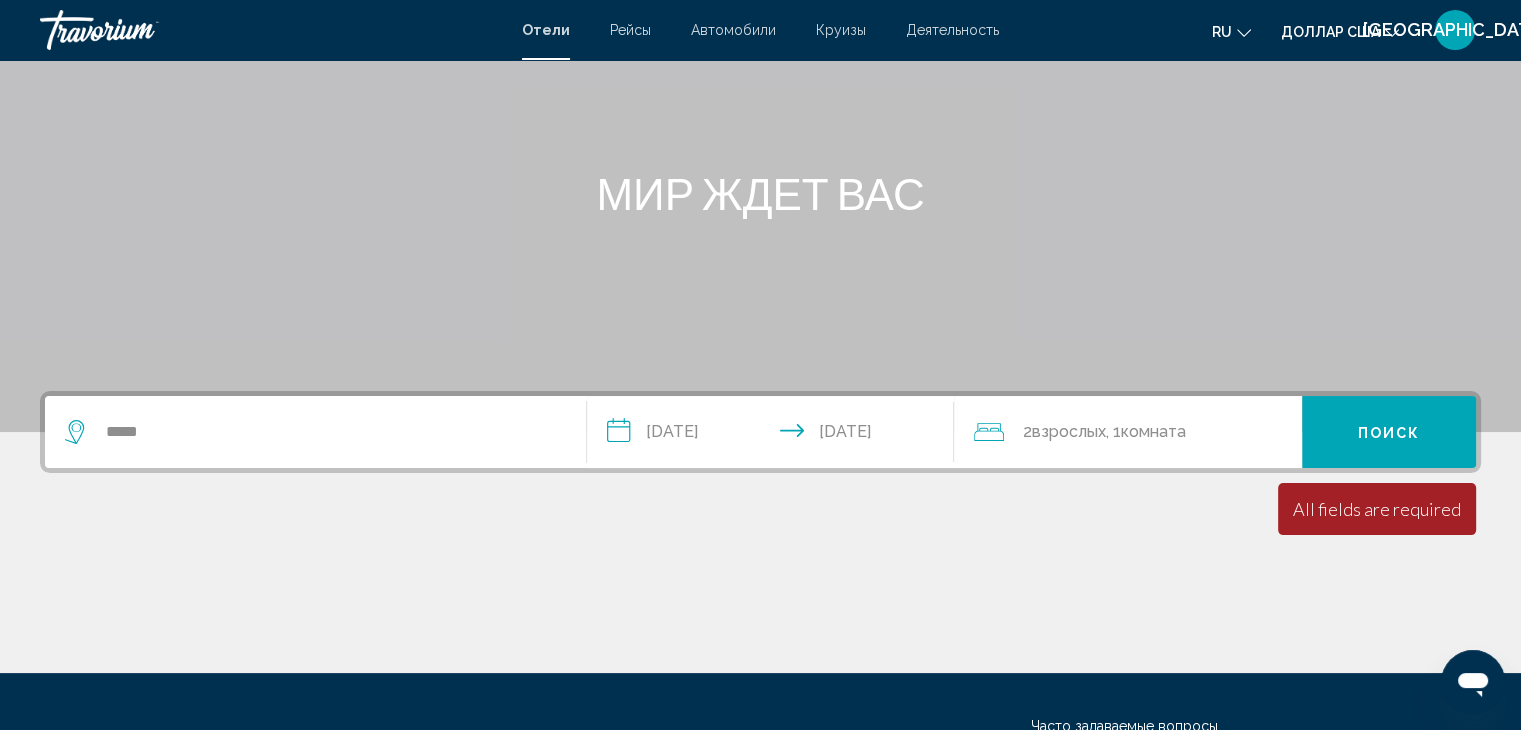 scroll, scrollTop: 0, scrollLeft: 0, axis: both 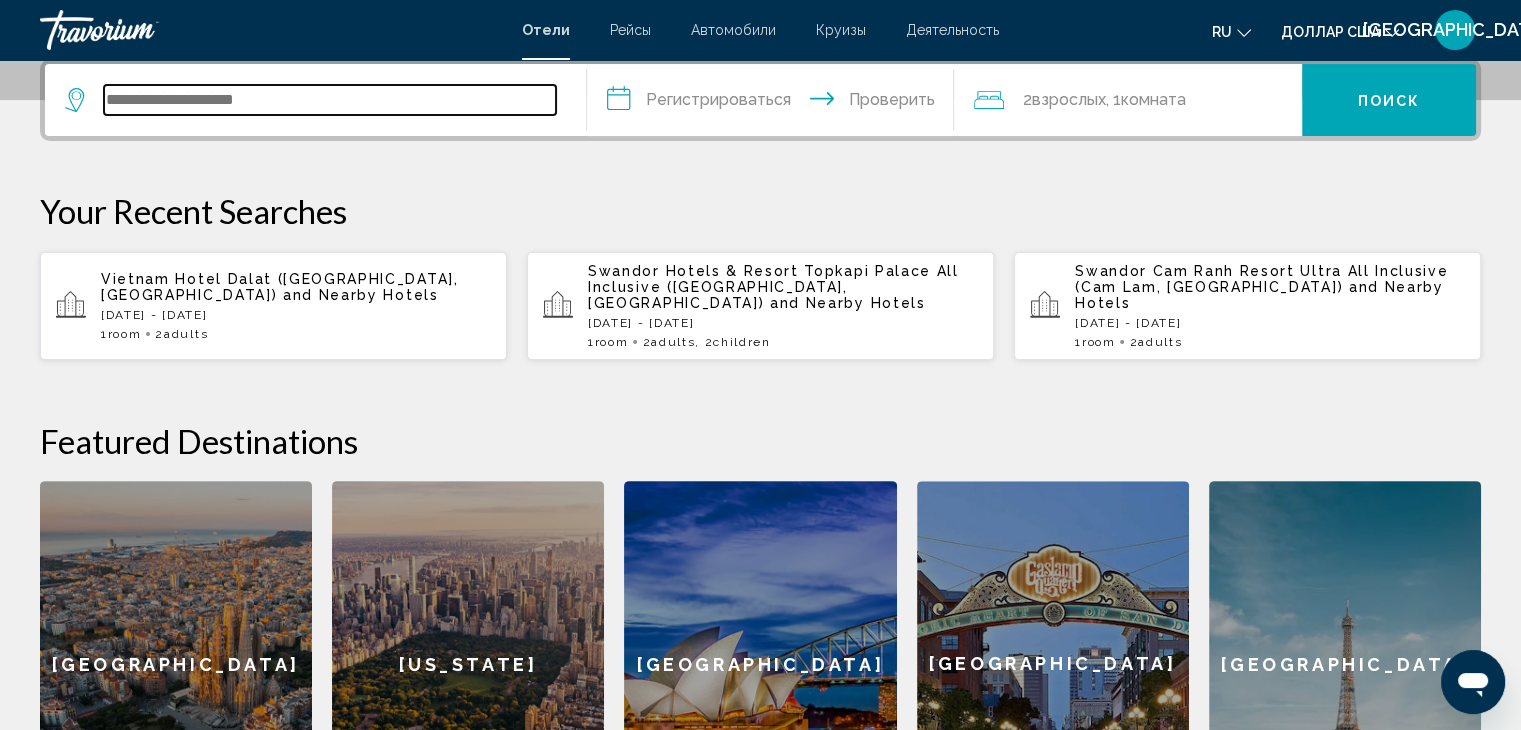 click at bounding box center [330, 100] 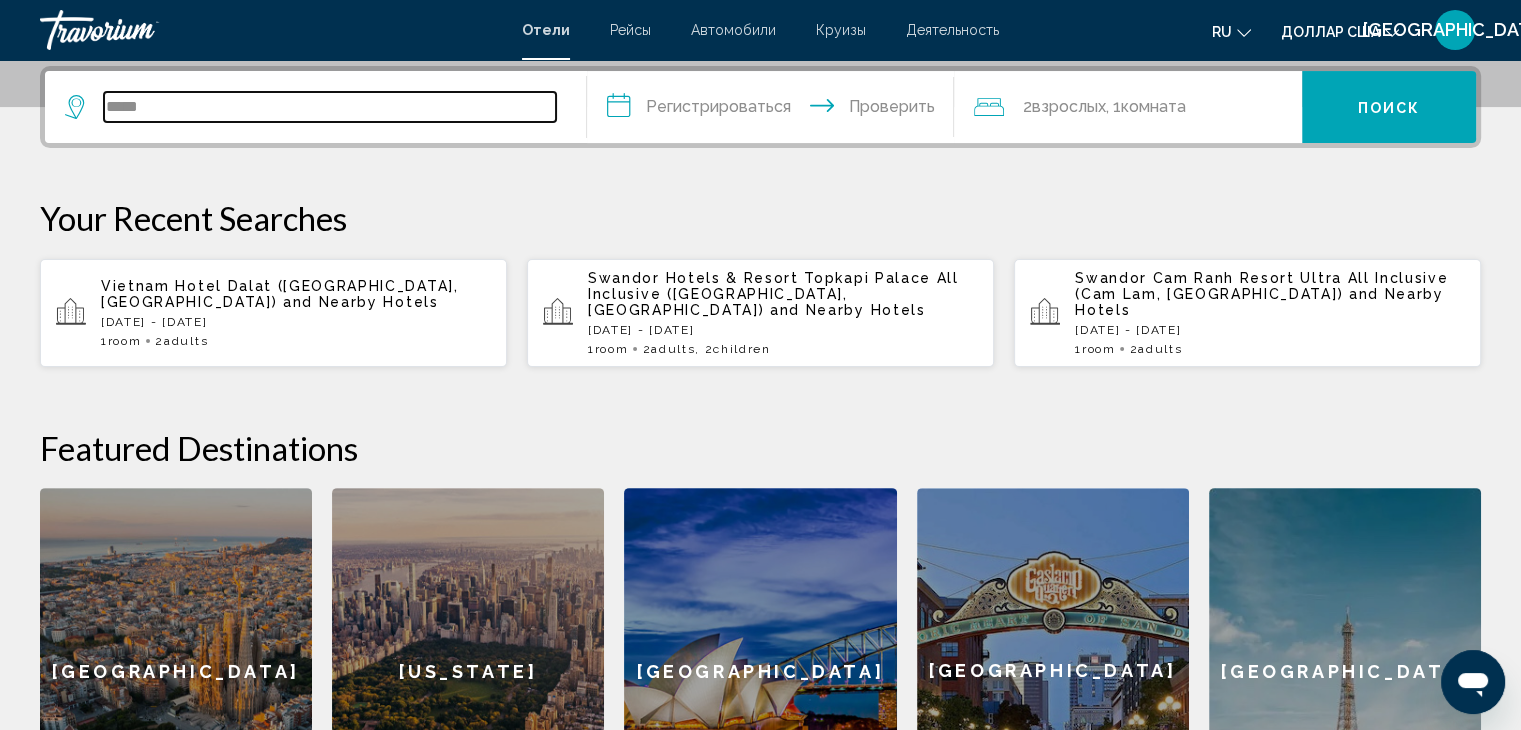 type on "*****" 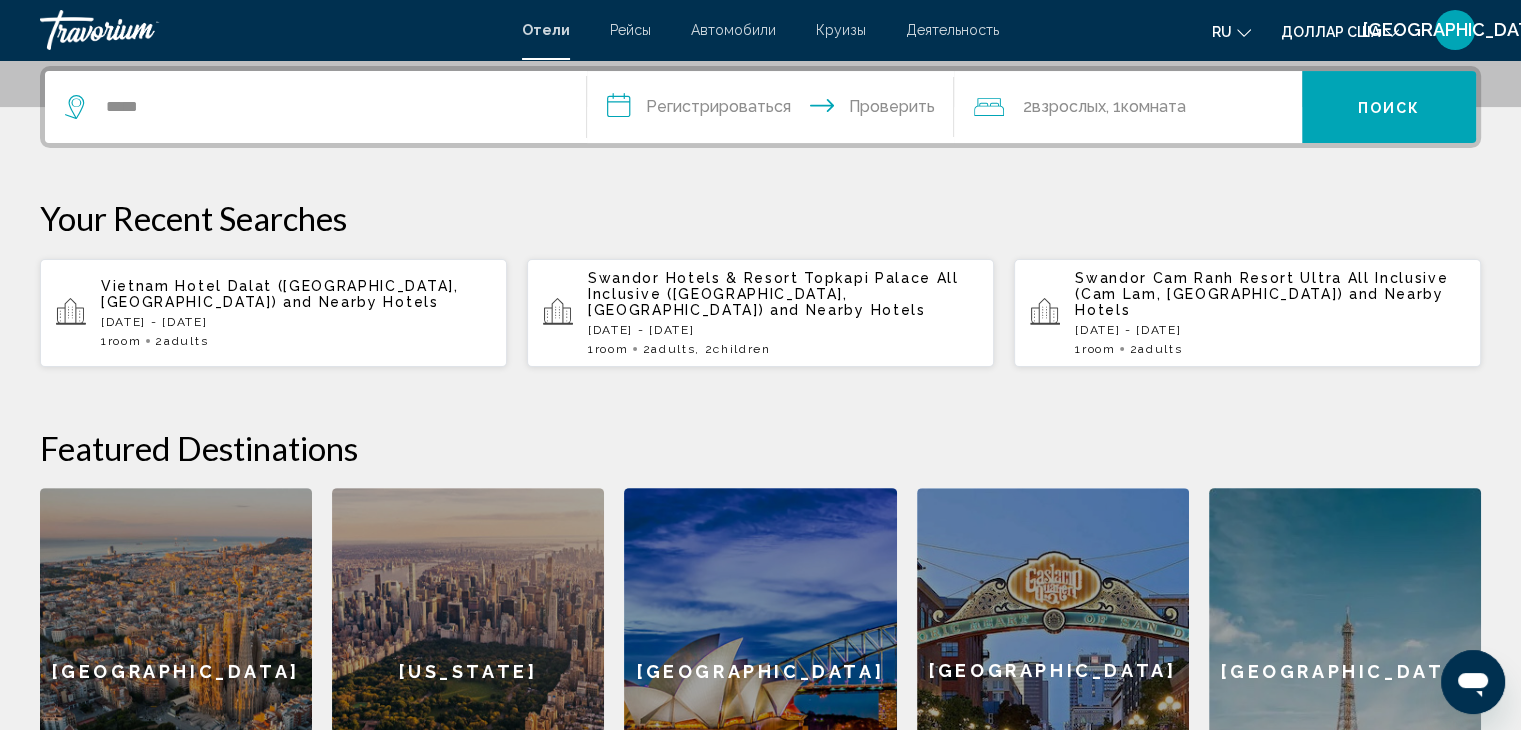 click on "**********" at bounding box center (775, 110) 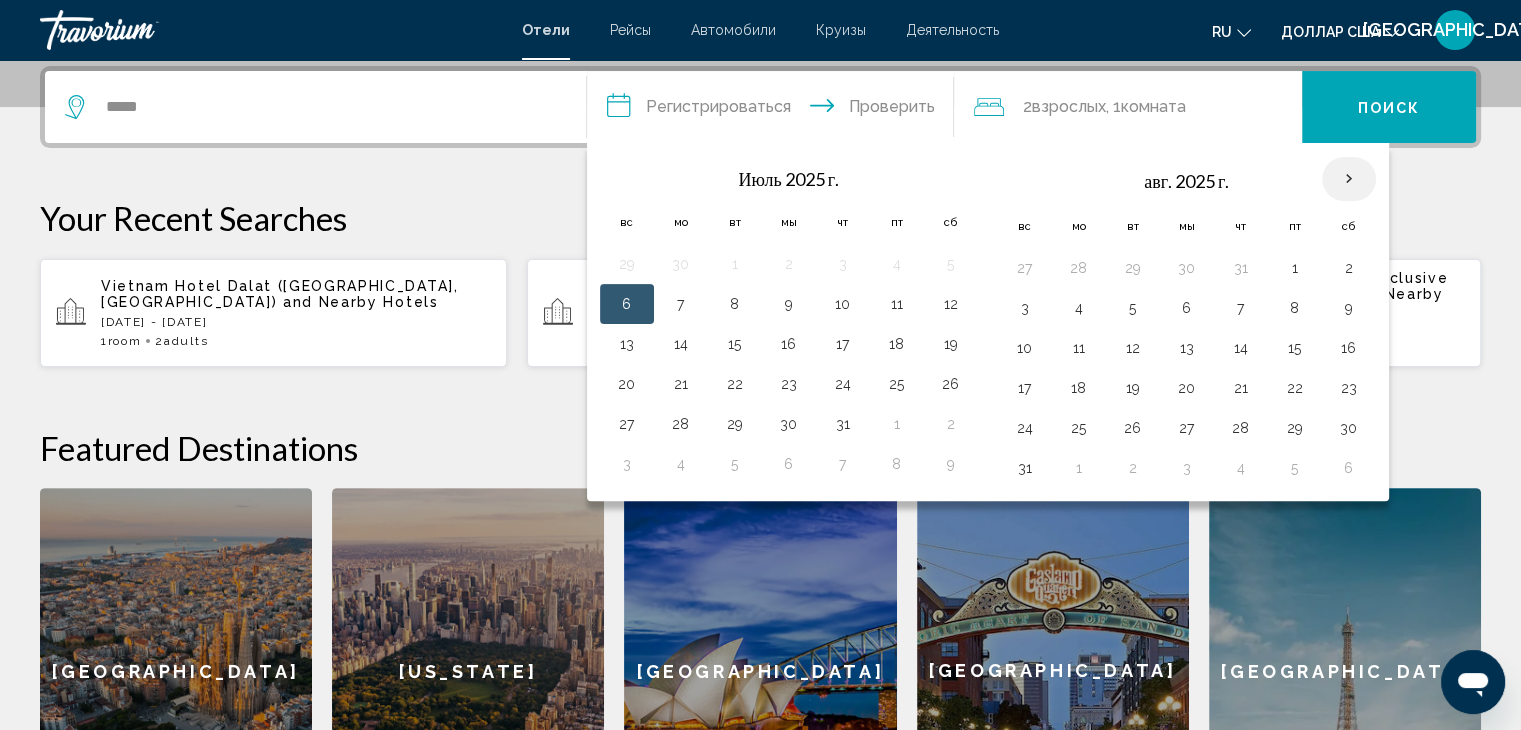 click at bounding box center (1349, 179) 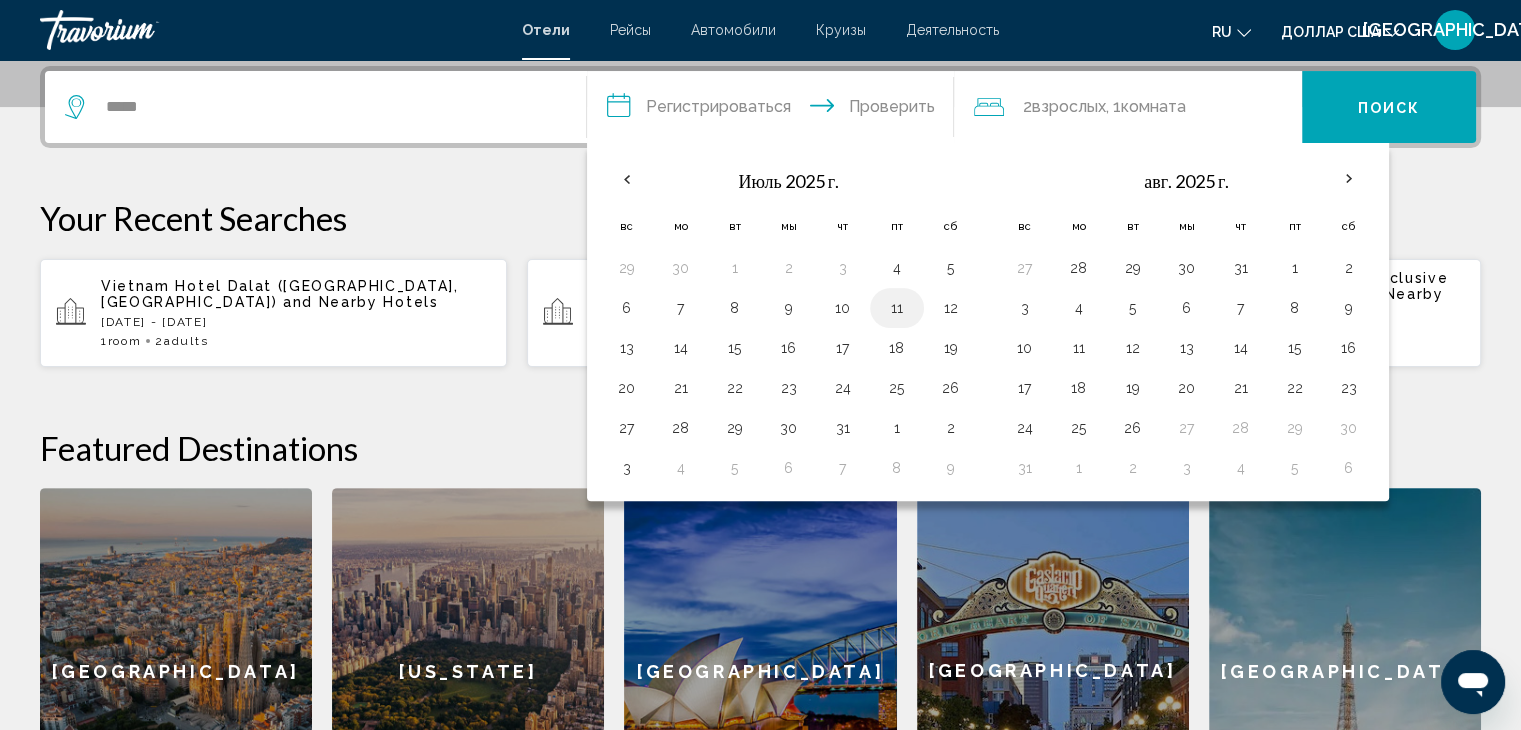 click on "11" at bounding box center [897, 308] 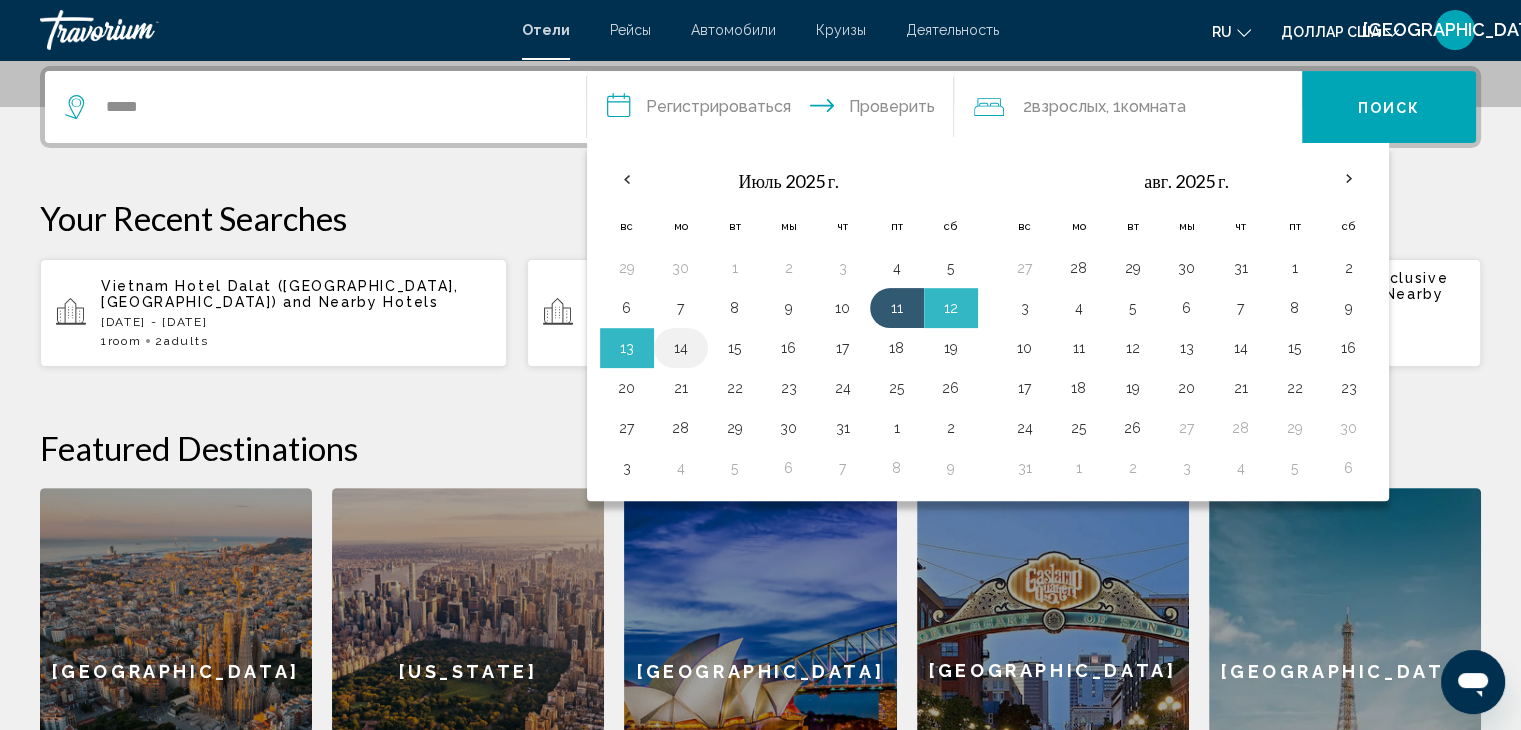 click on "14" at bounding box center (681, 348) 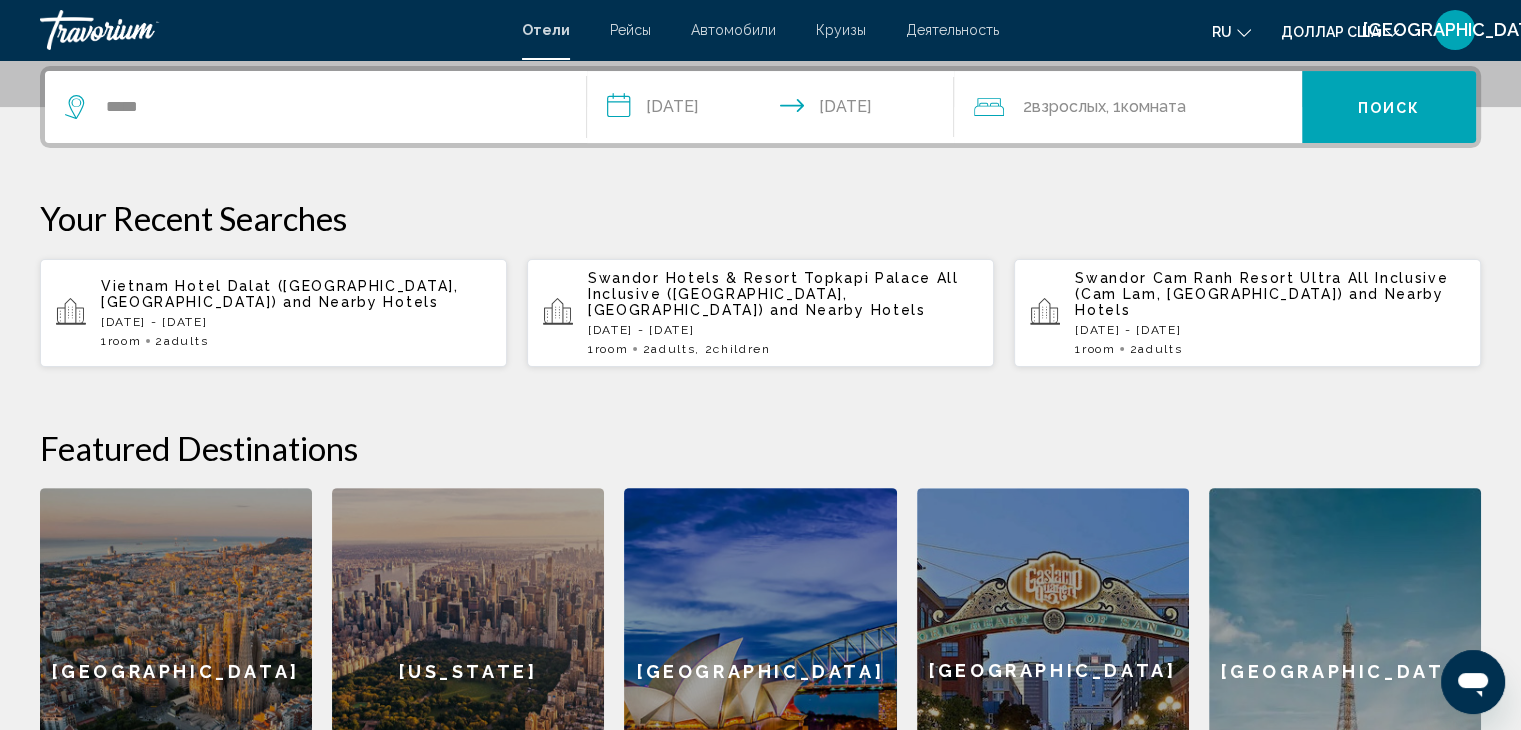 click on "комната" 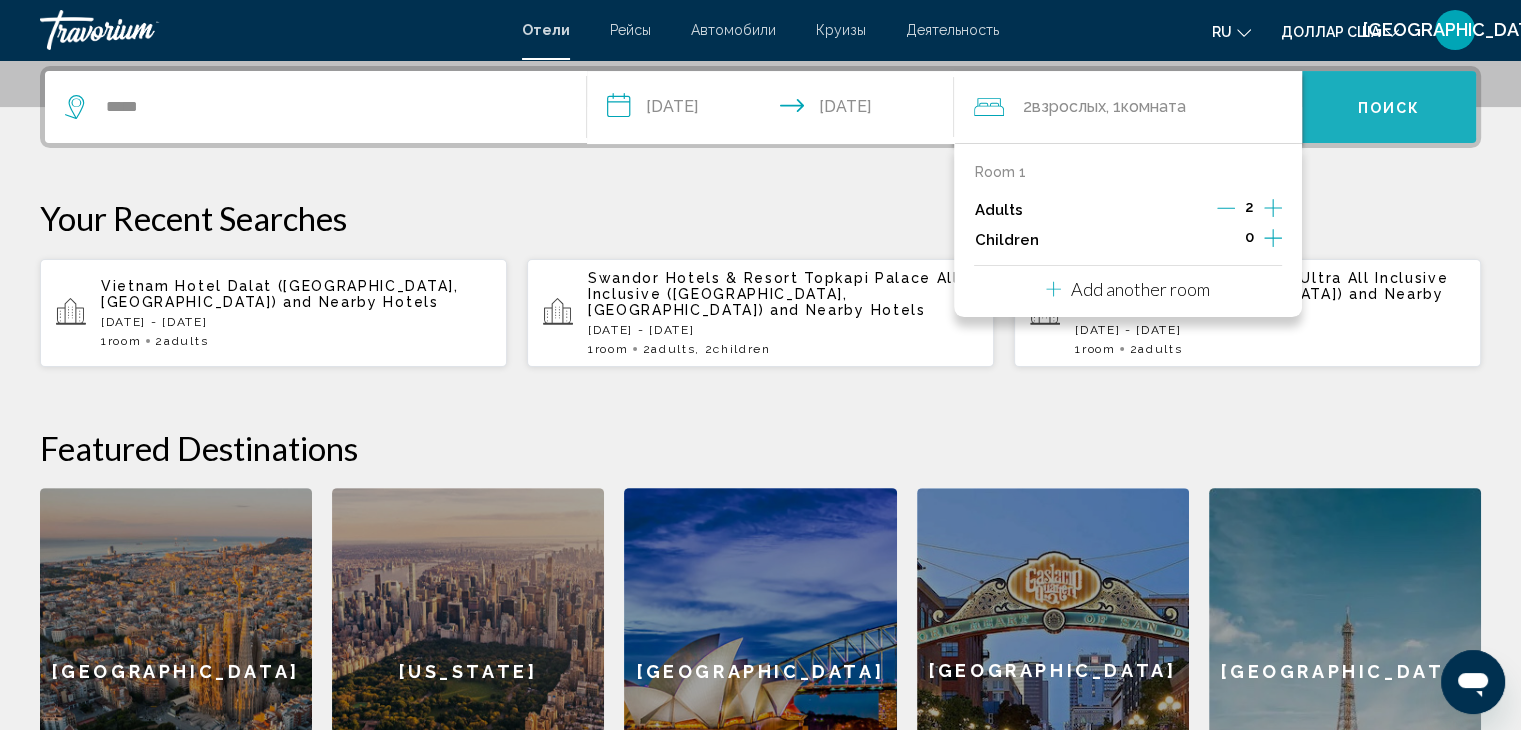 click on "Поиск" at bounding box center (1389, 108) 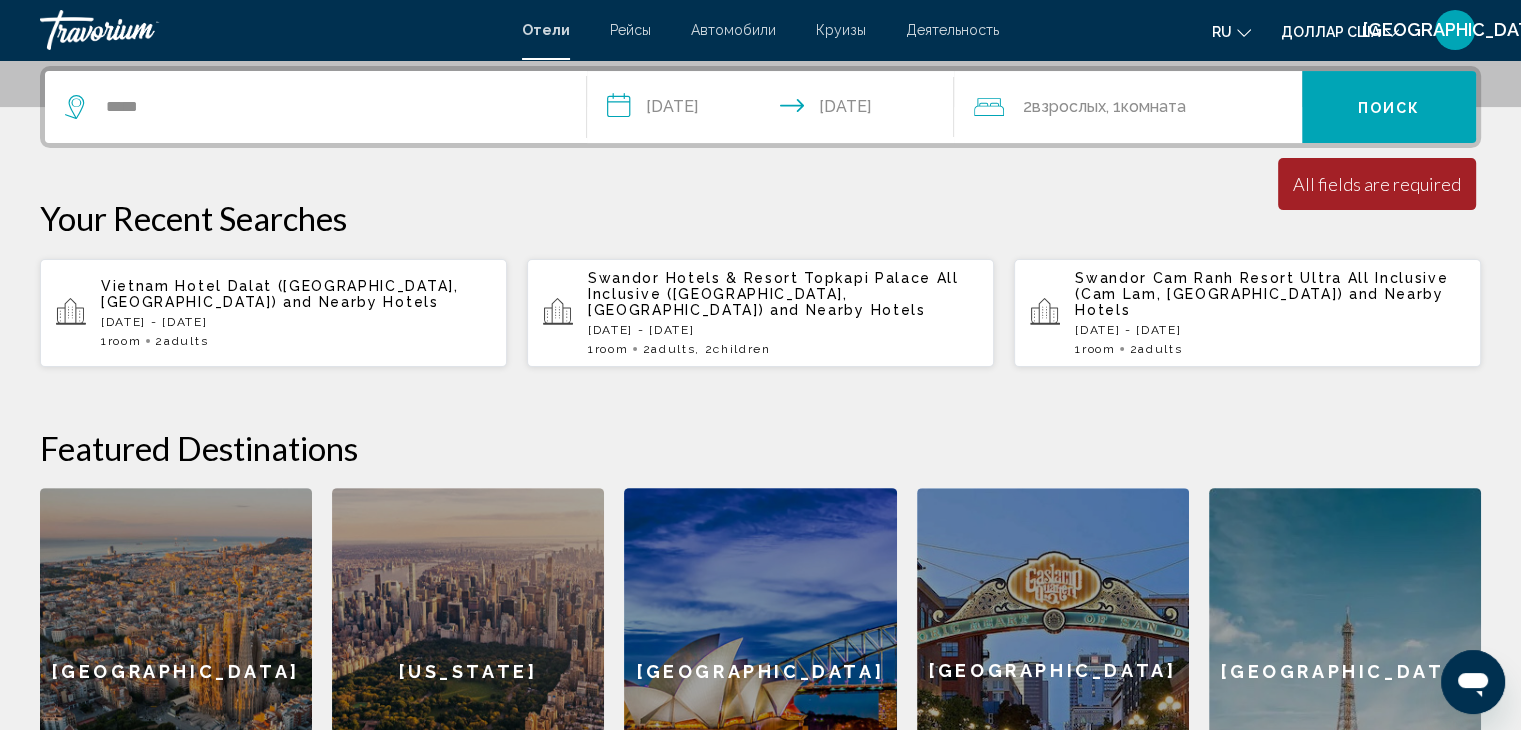 click on "Поиск" at bounding box center (1389, 108) 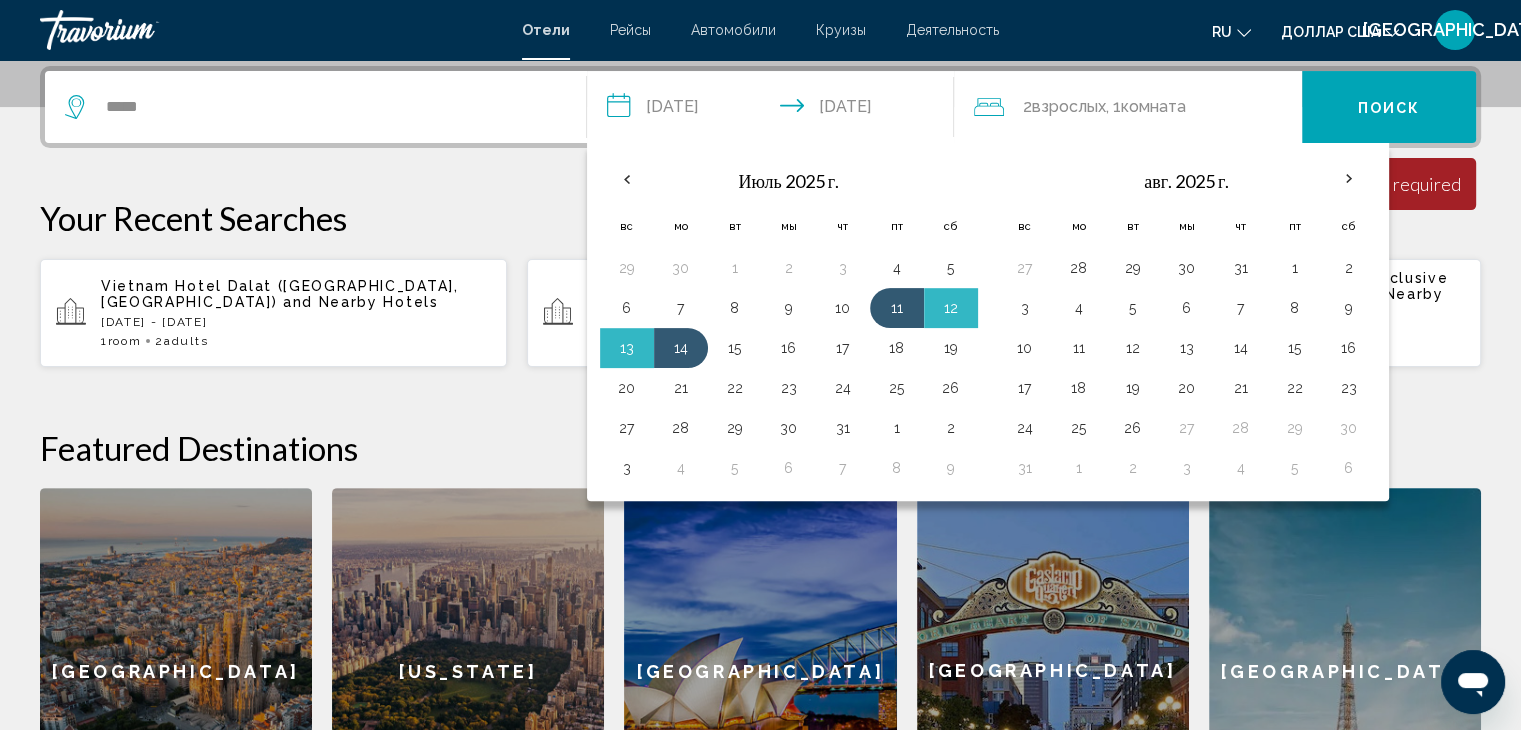 click 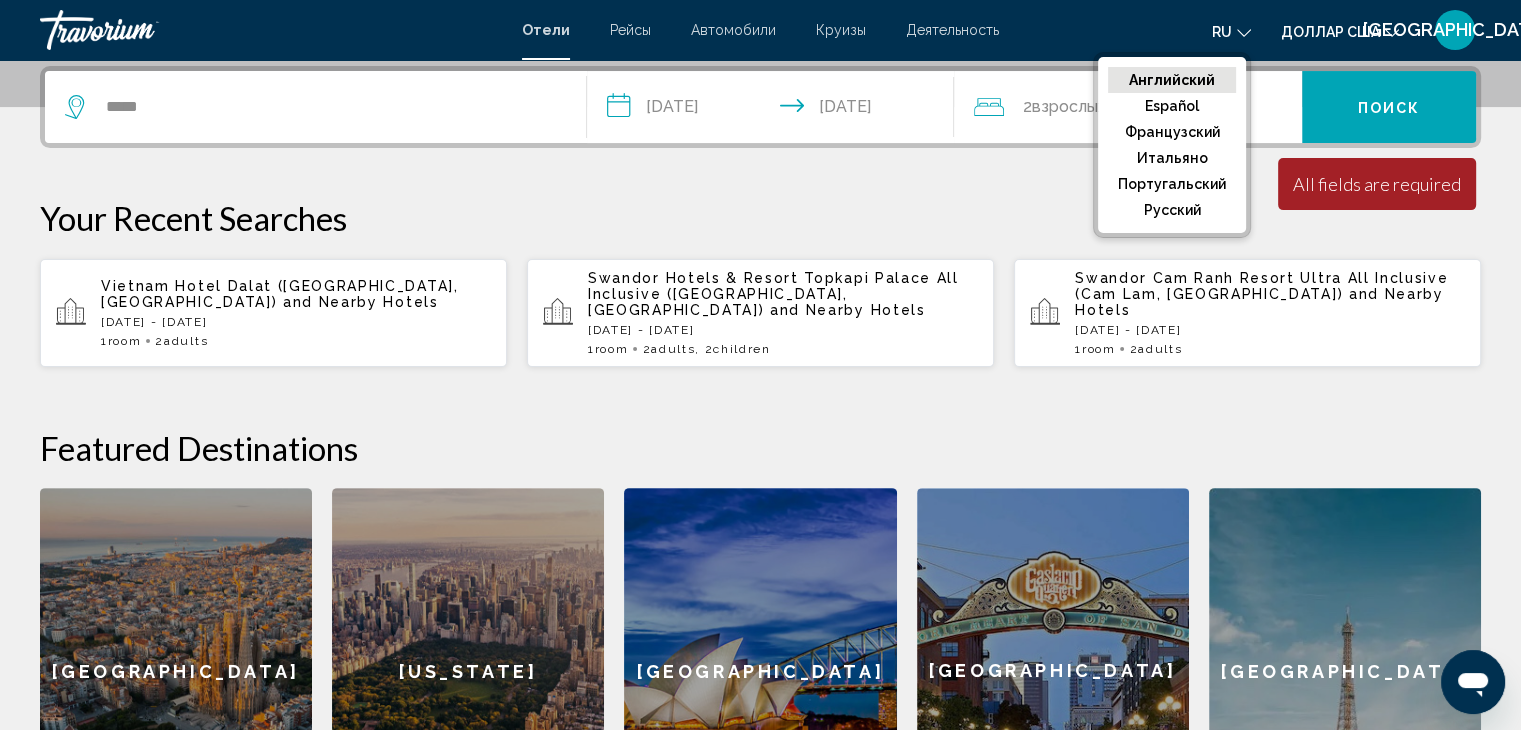 click on "Английский" 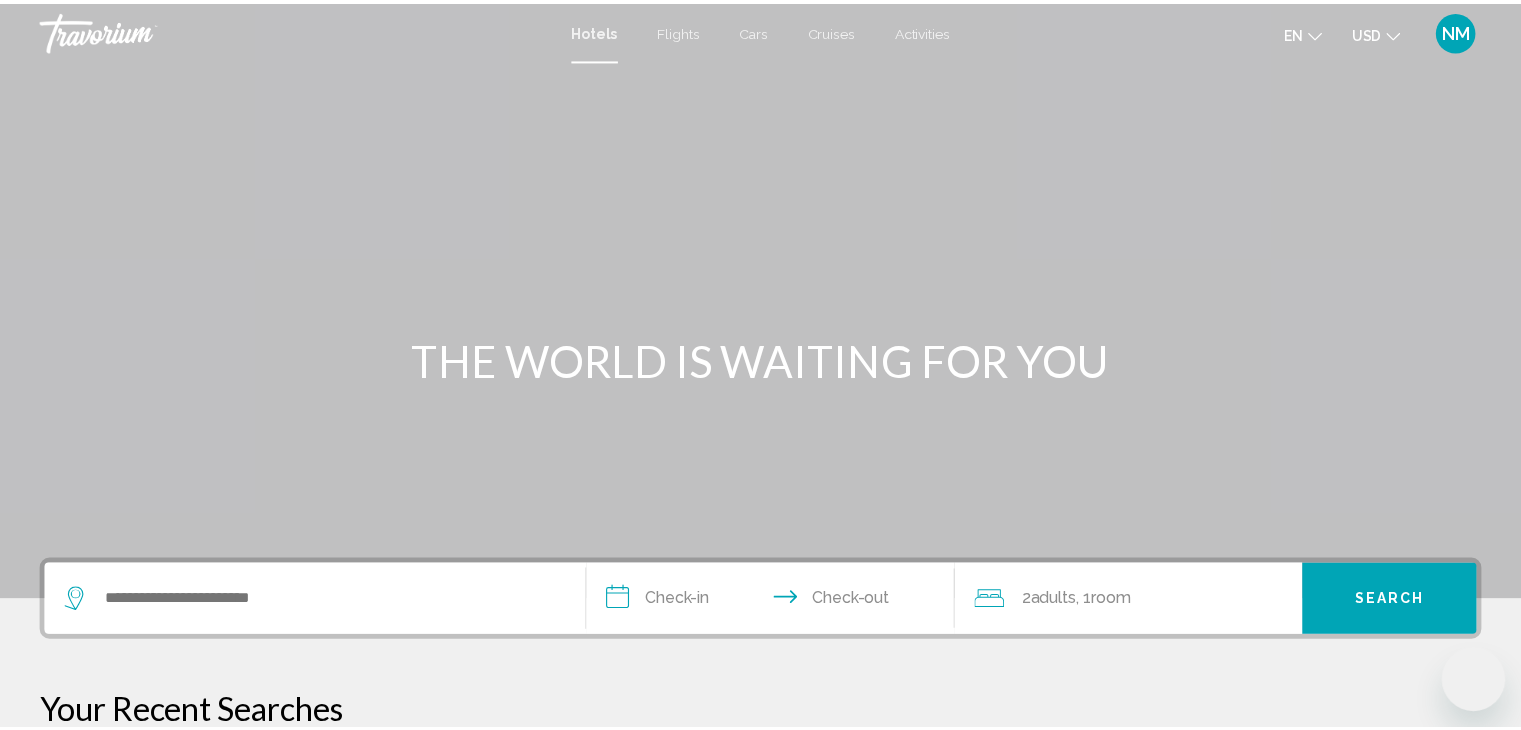 scroll, scrollTop: 0, scrollLeft: 0, axis: both 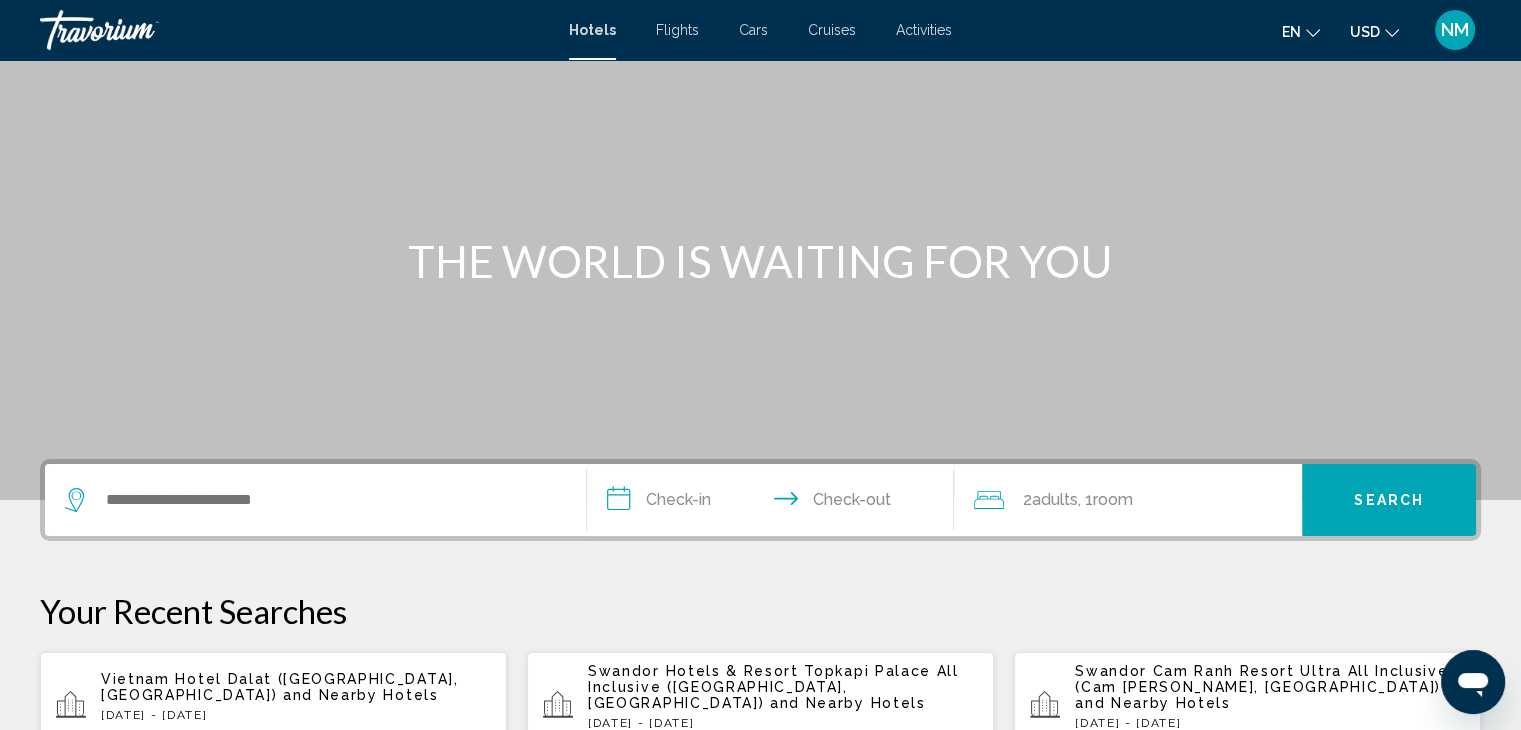 click at bounding box center [315, 500] 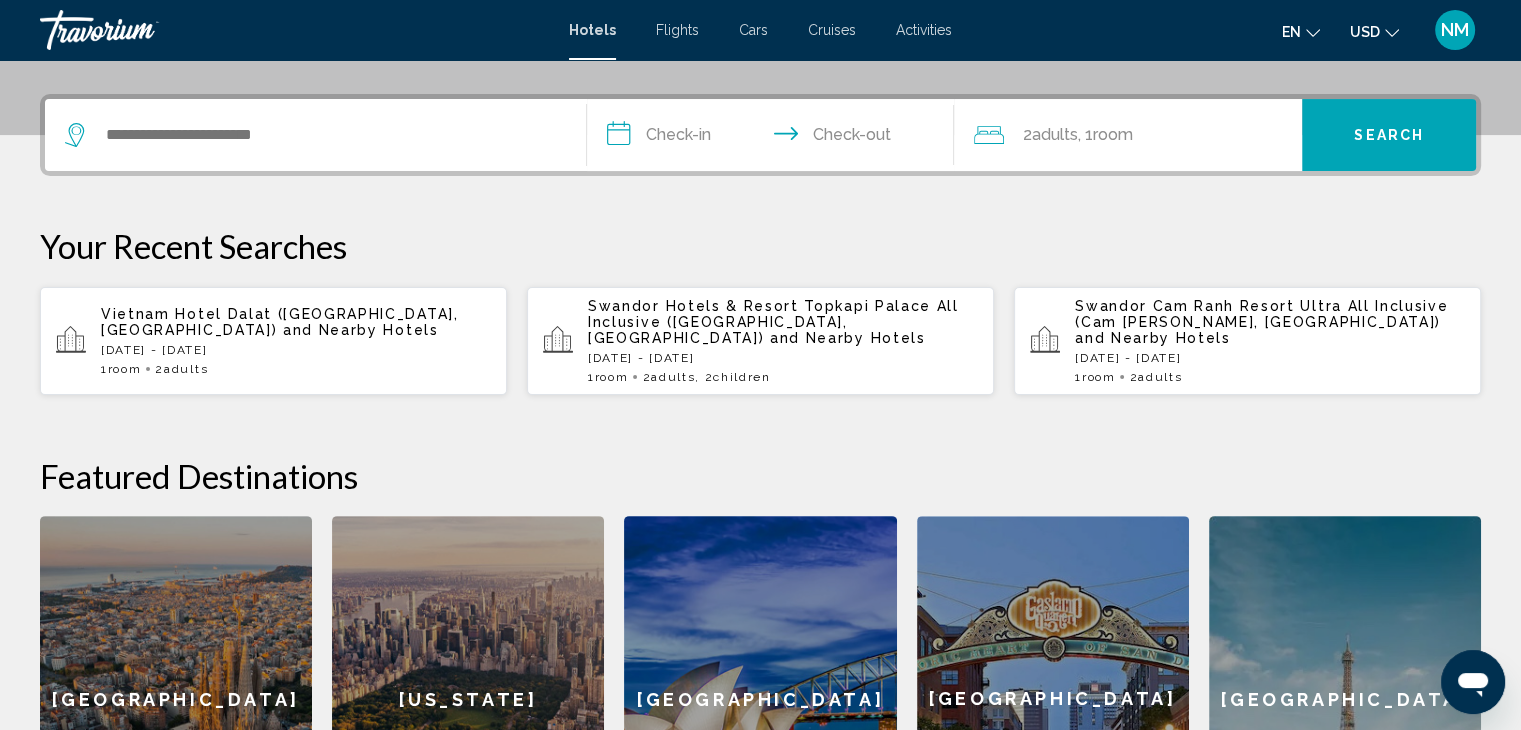 scroll, scrollTop: 493, scrollLeft: 0, axis: vertical 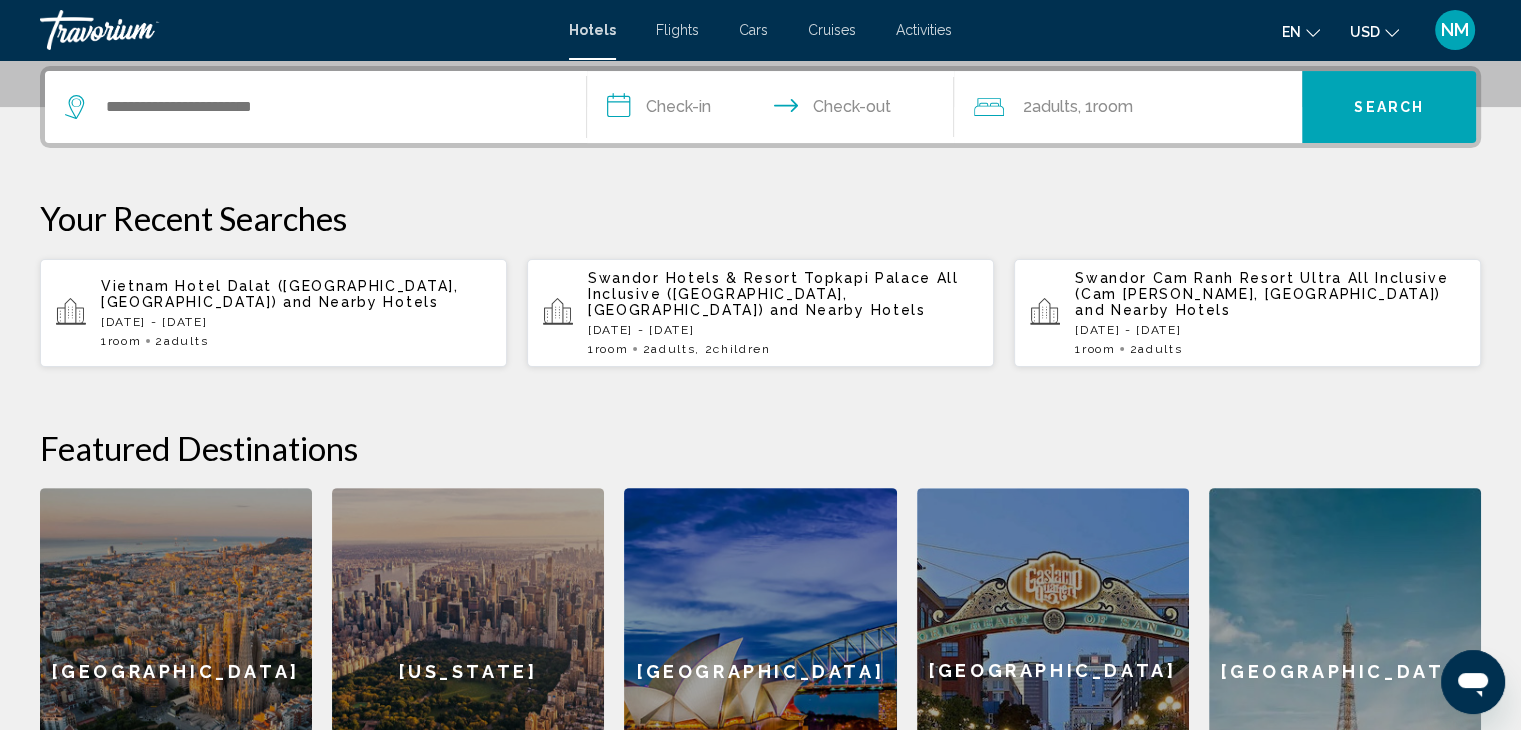 click at bounding box center [315, 107] 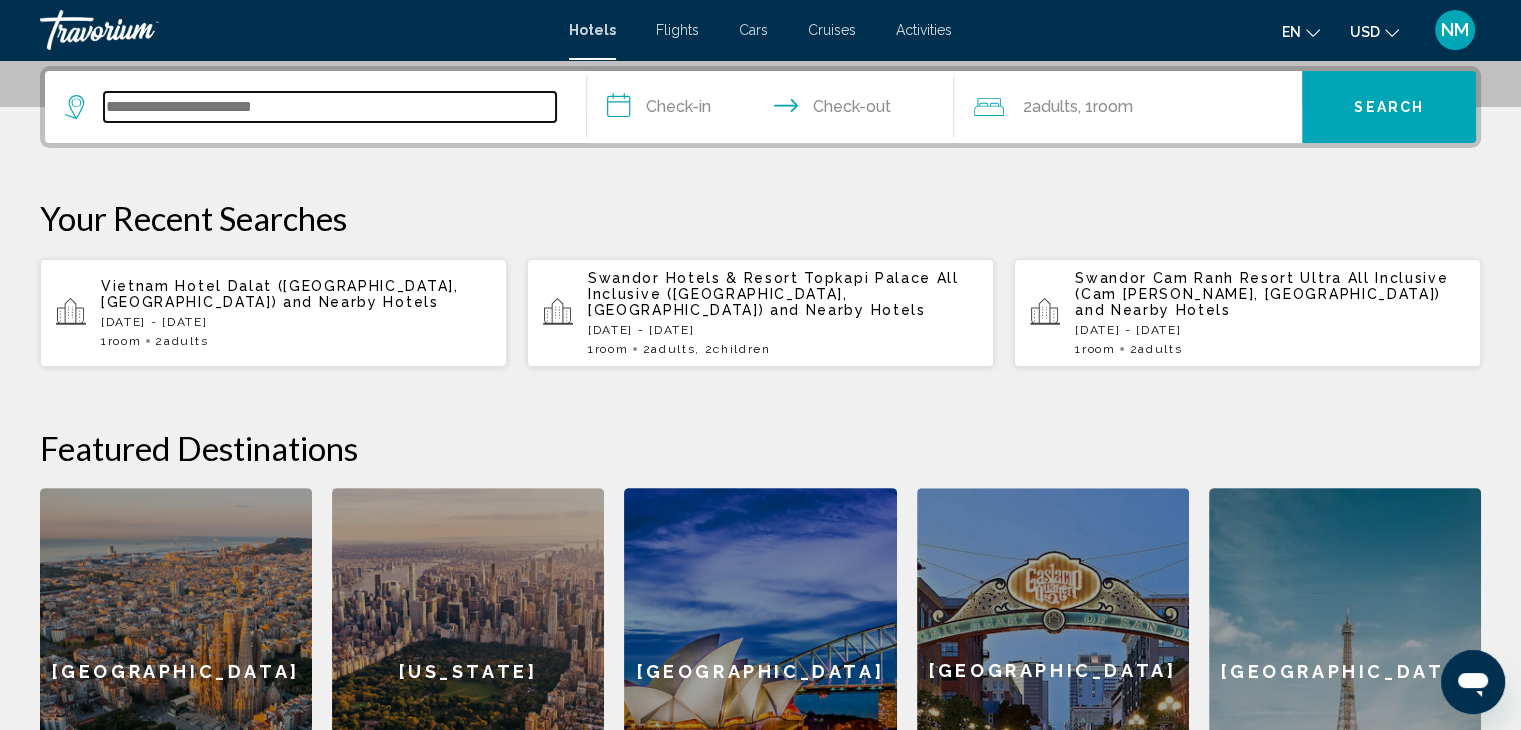 click at bounding box center (330, 107) 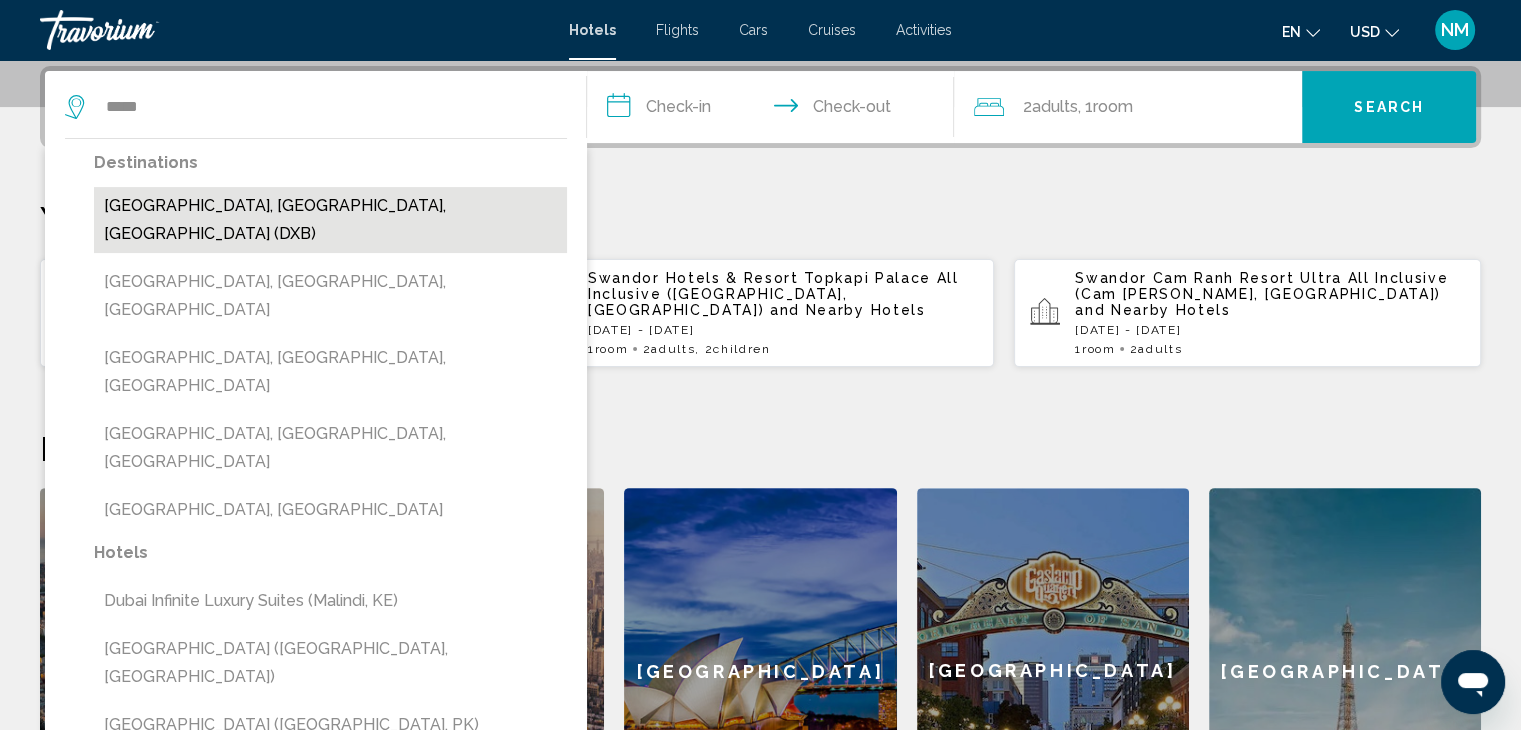 click on "[GEOGRAPHIC_DATA], [GEOGRAPHIC_DATA], [GEOGRAPHIC_DATA] (DXB)" at bounding box center (330, 220) 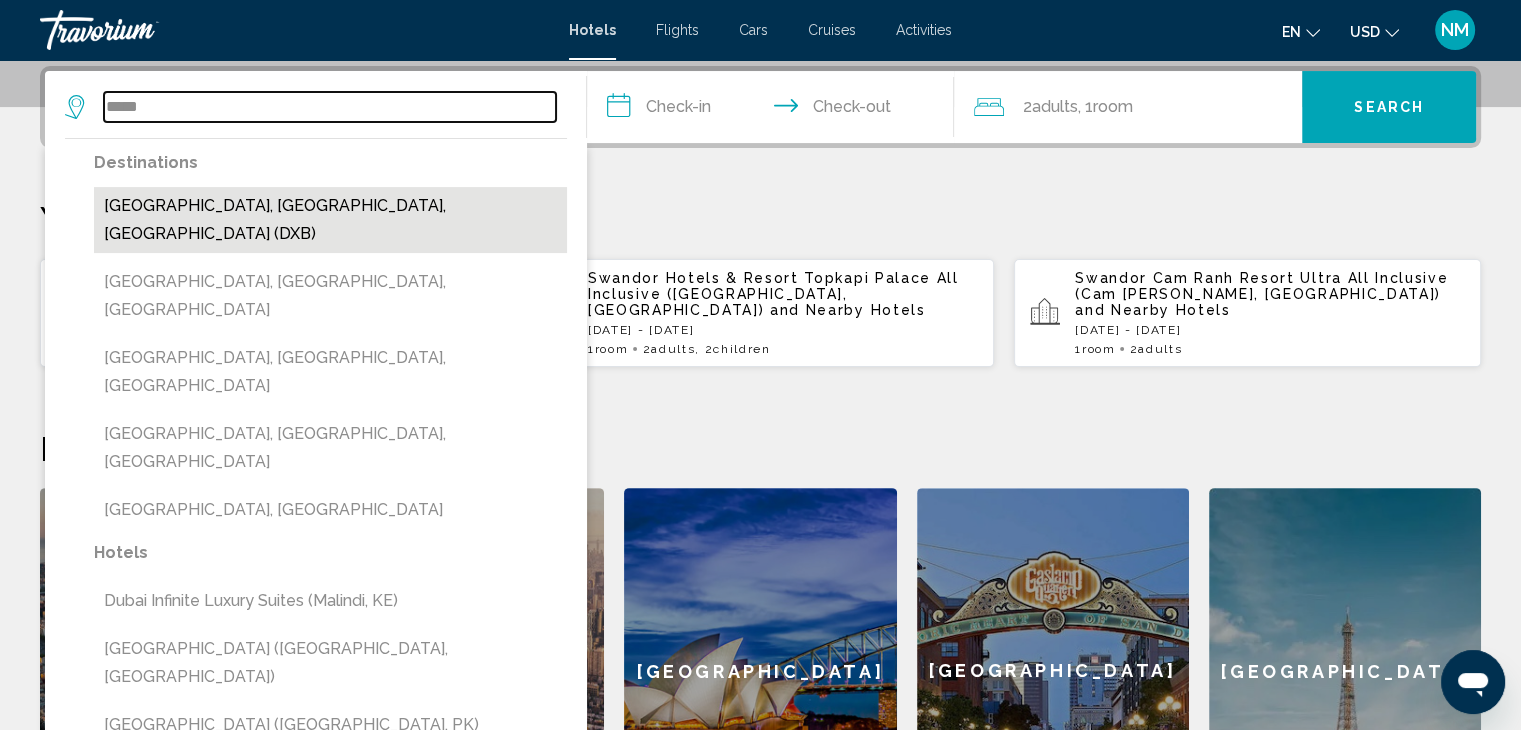 type on "**********" 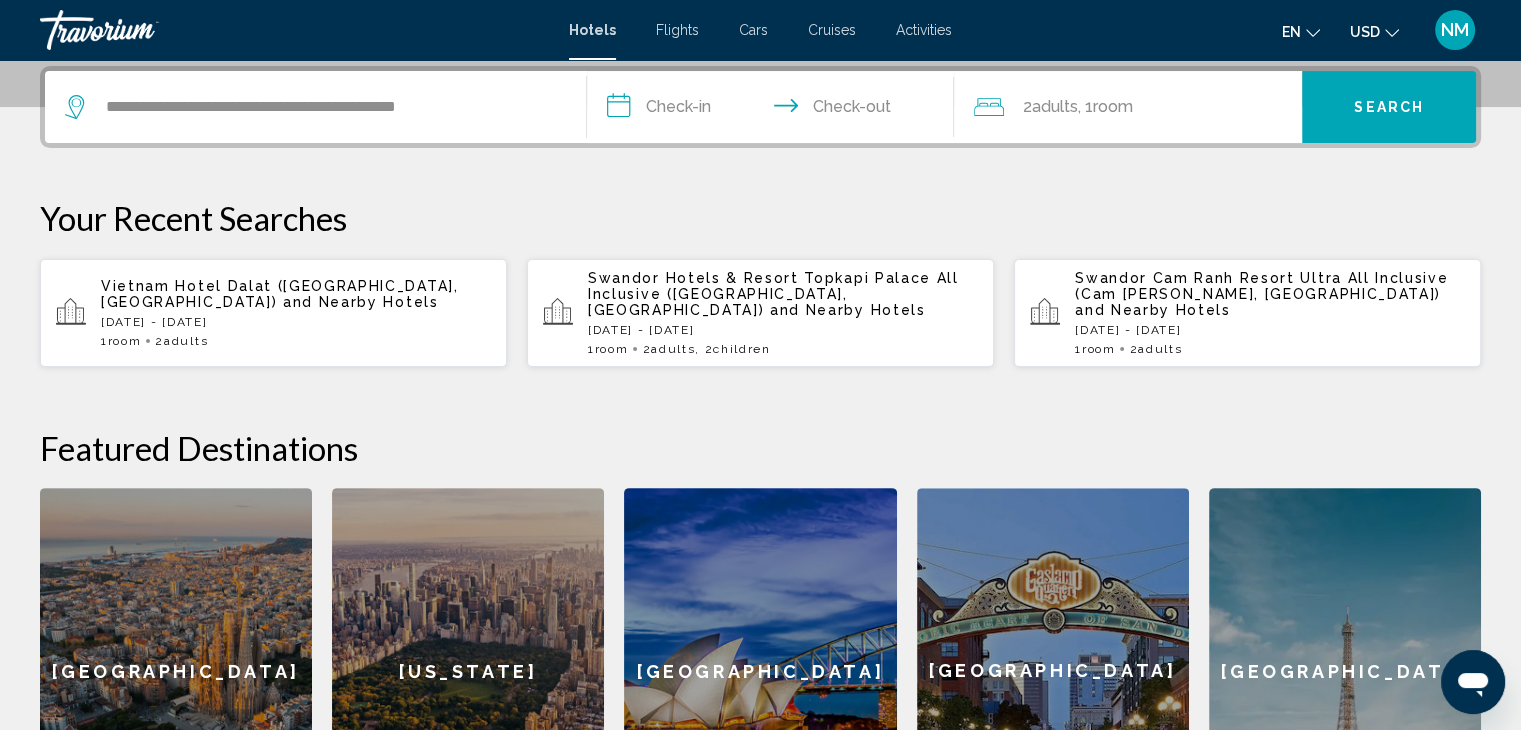 click on "**********" at bounding box center [775, 110] 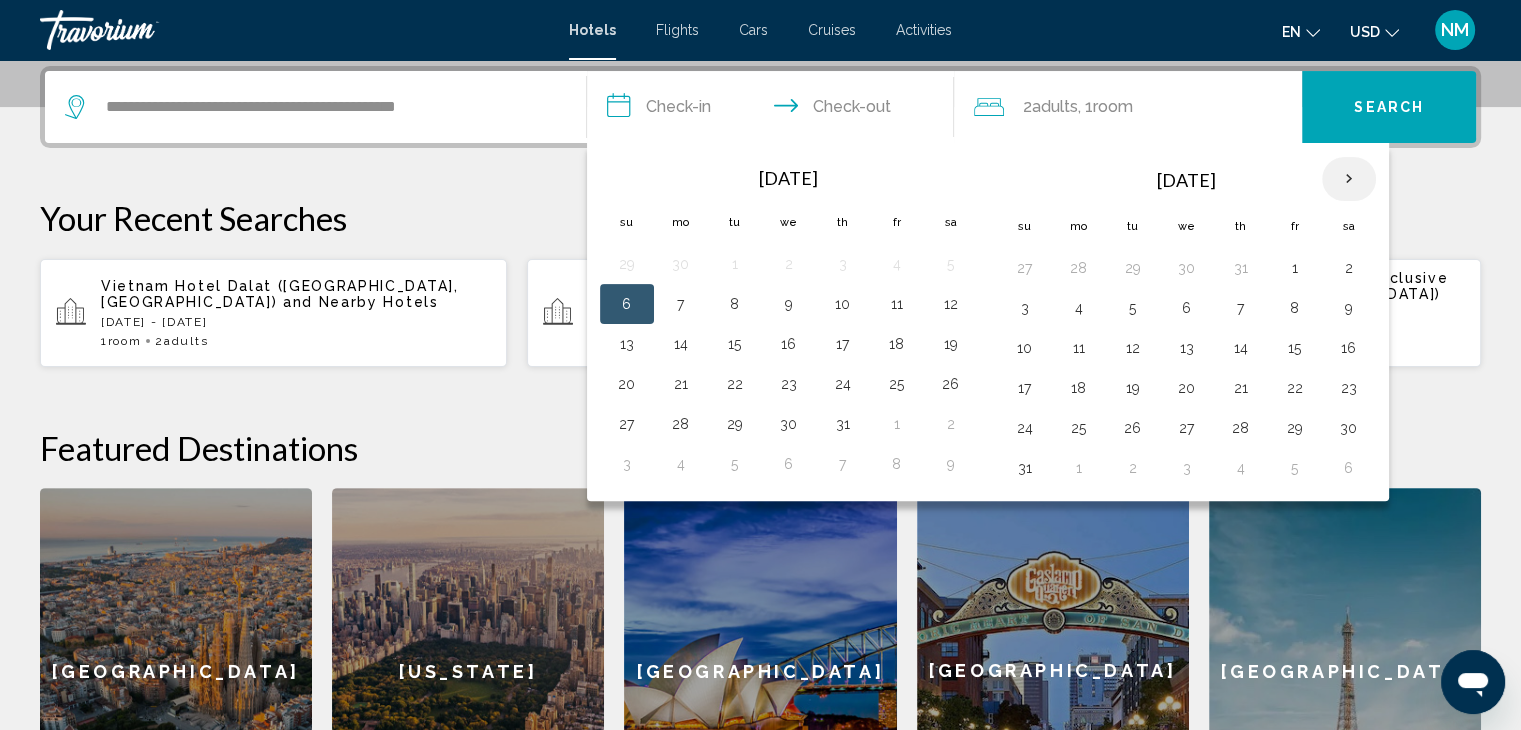 click at bounding box center [1349, 179] 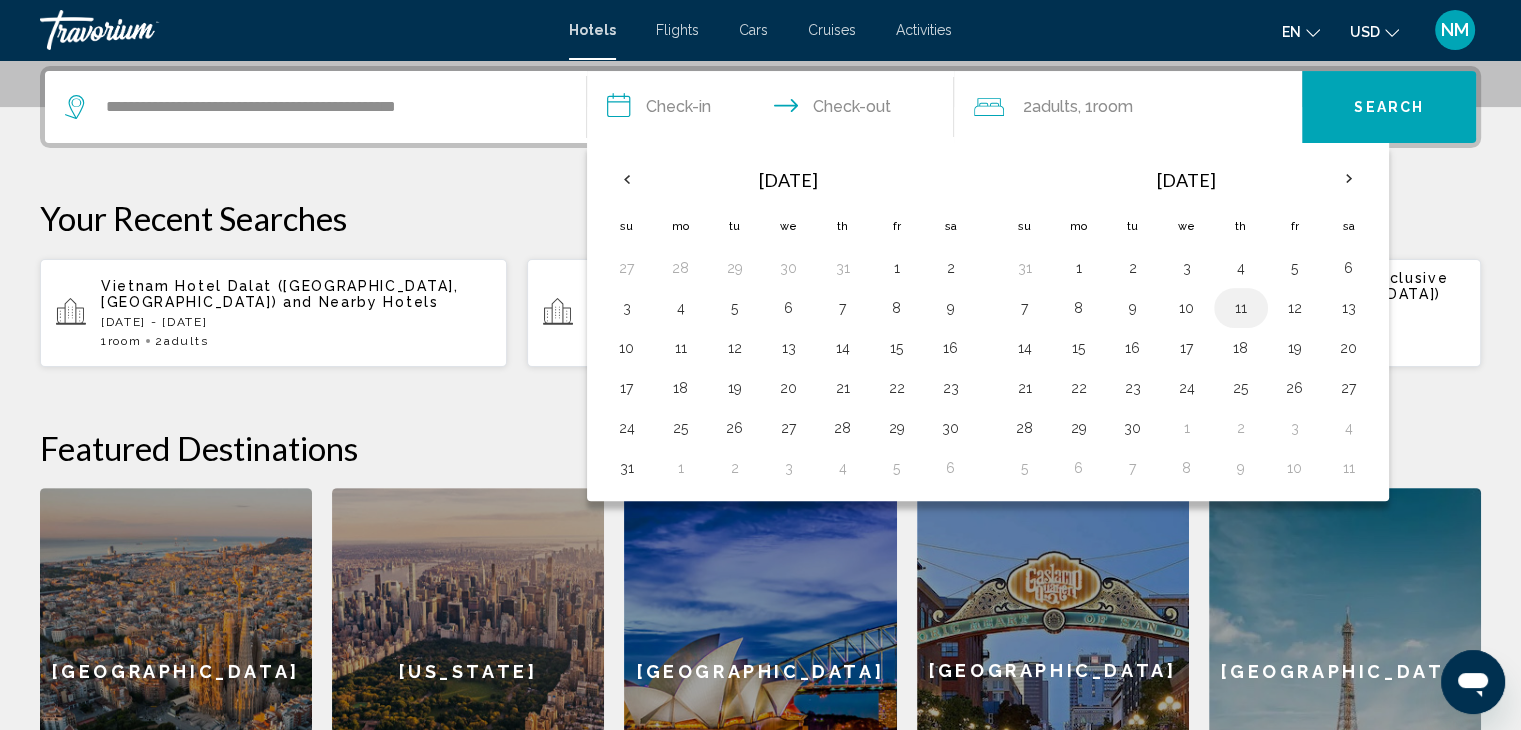 click on "11" at bounding box center (1241, 308) 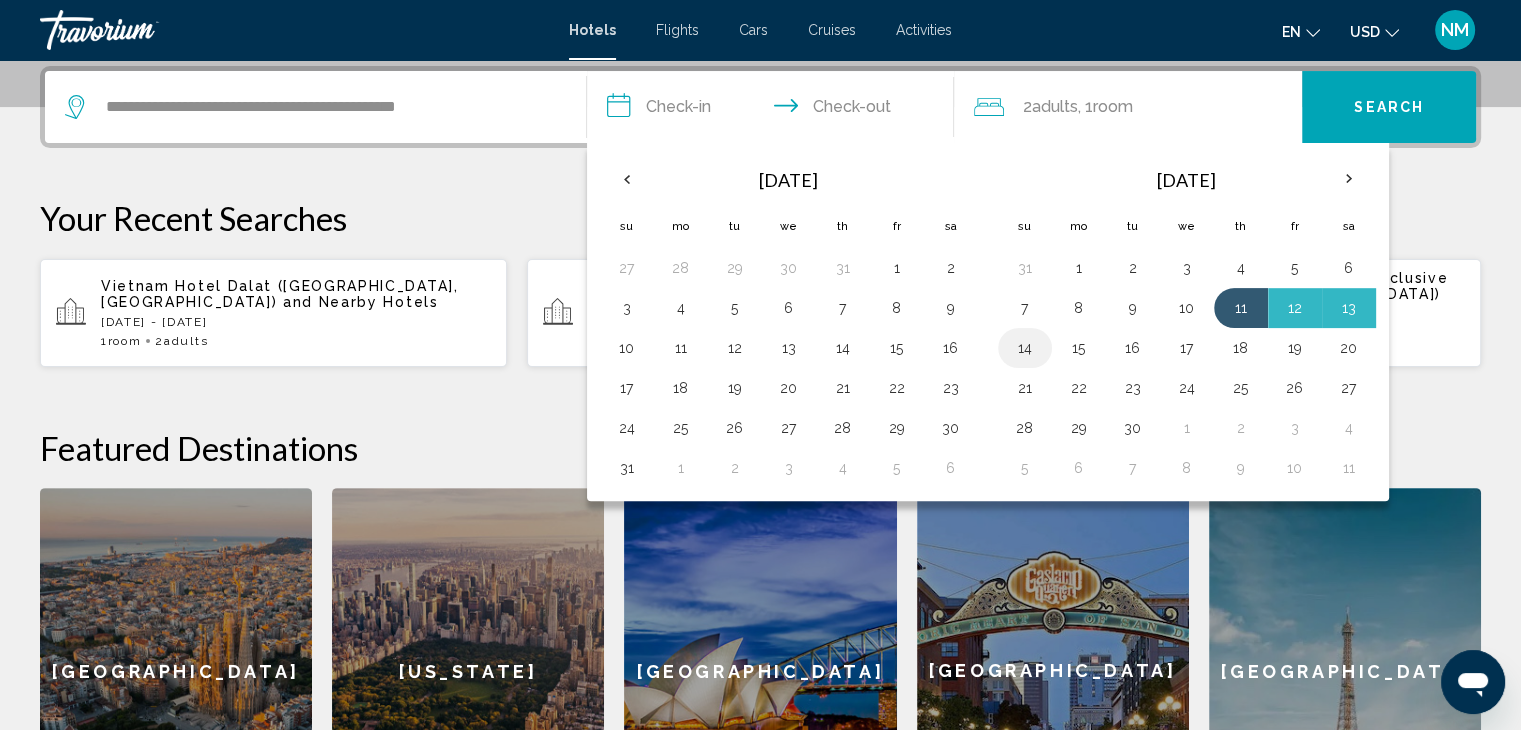 click on "14" at bounding box center (1025, 348) 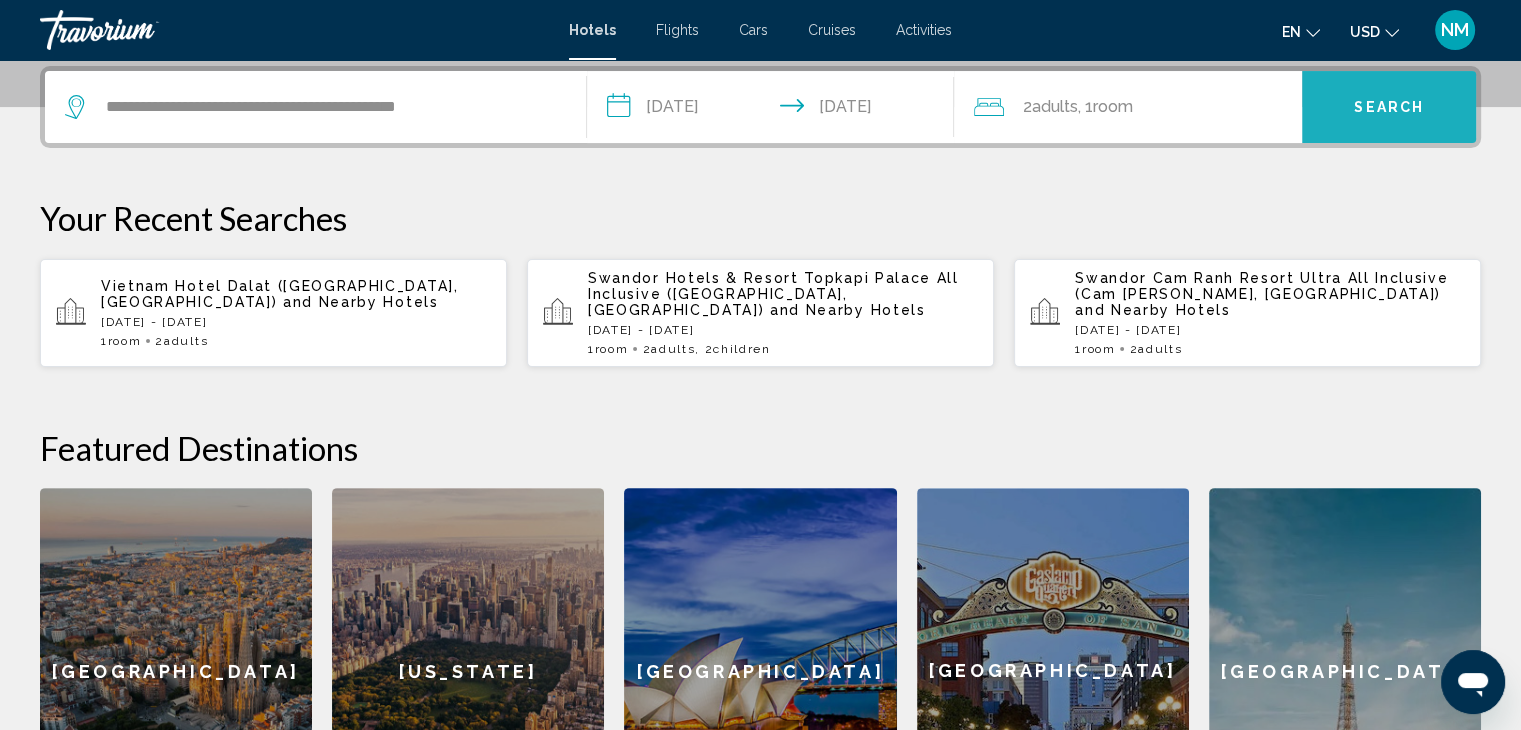 click on "Search" at bounding box center (1389, 107) 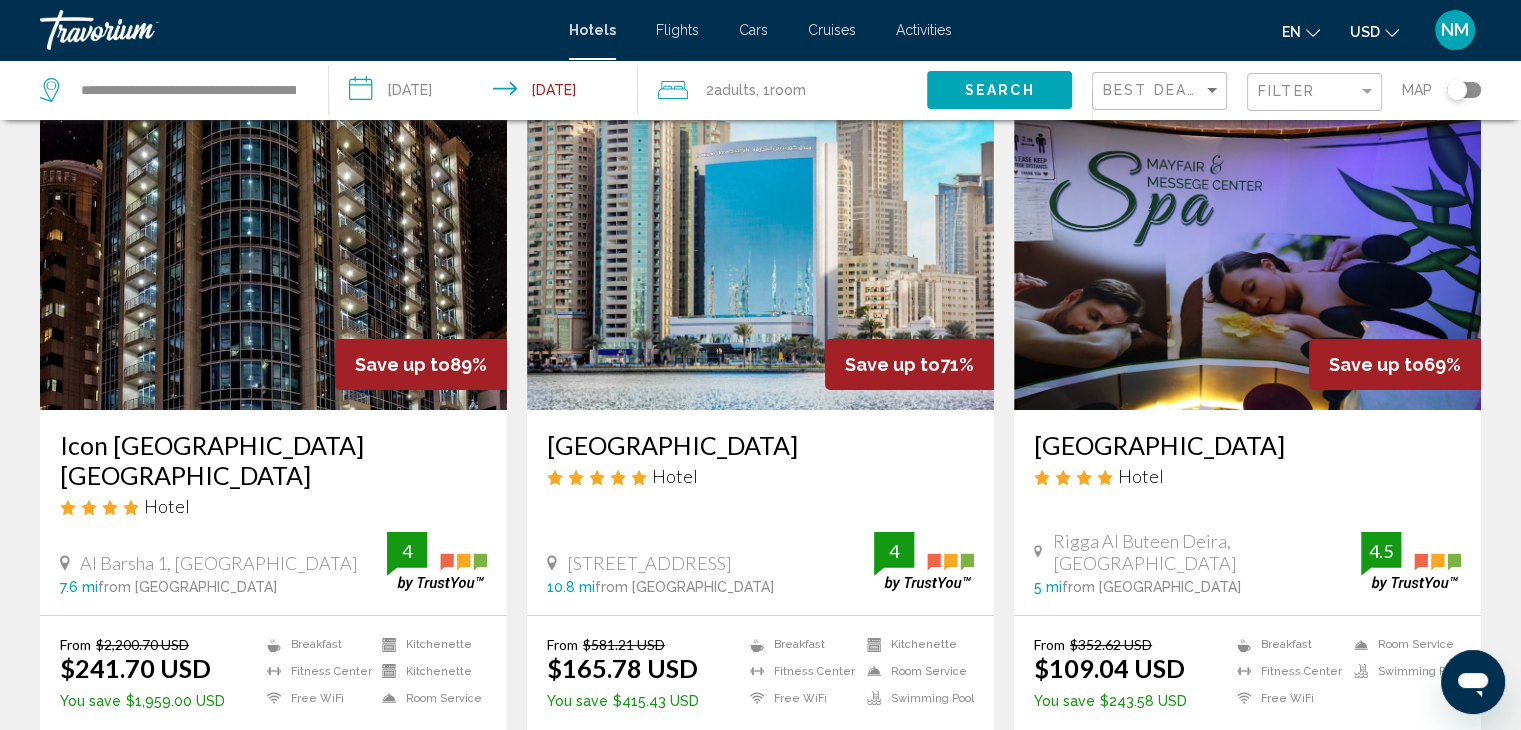 scroll, scrollTop: 300, scrollLeft: 0, axis: vertical 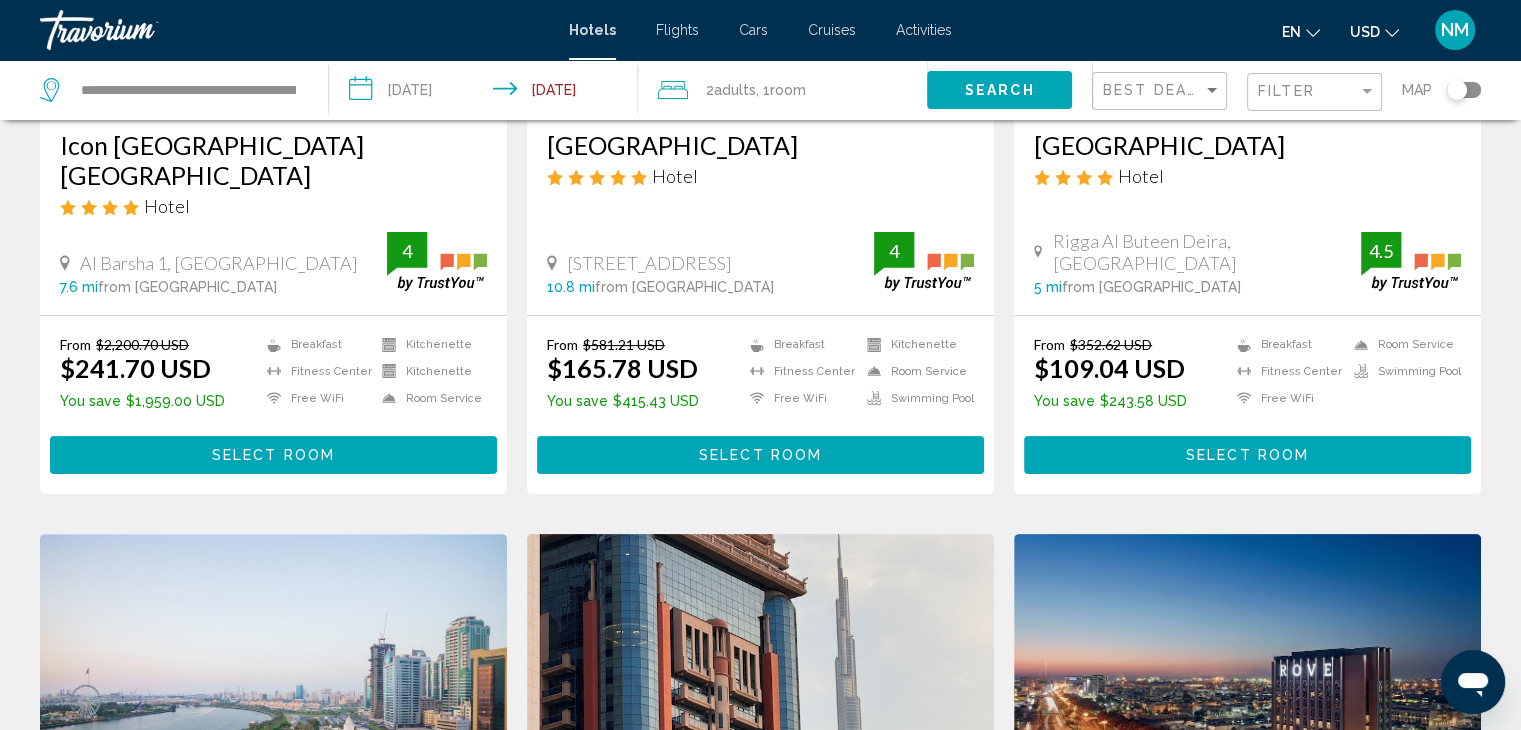 click on "Select Room" at bounding box center [273, 454] 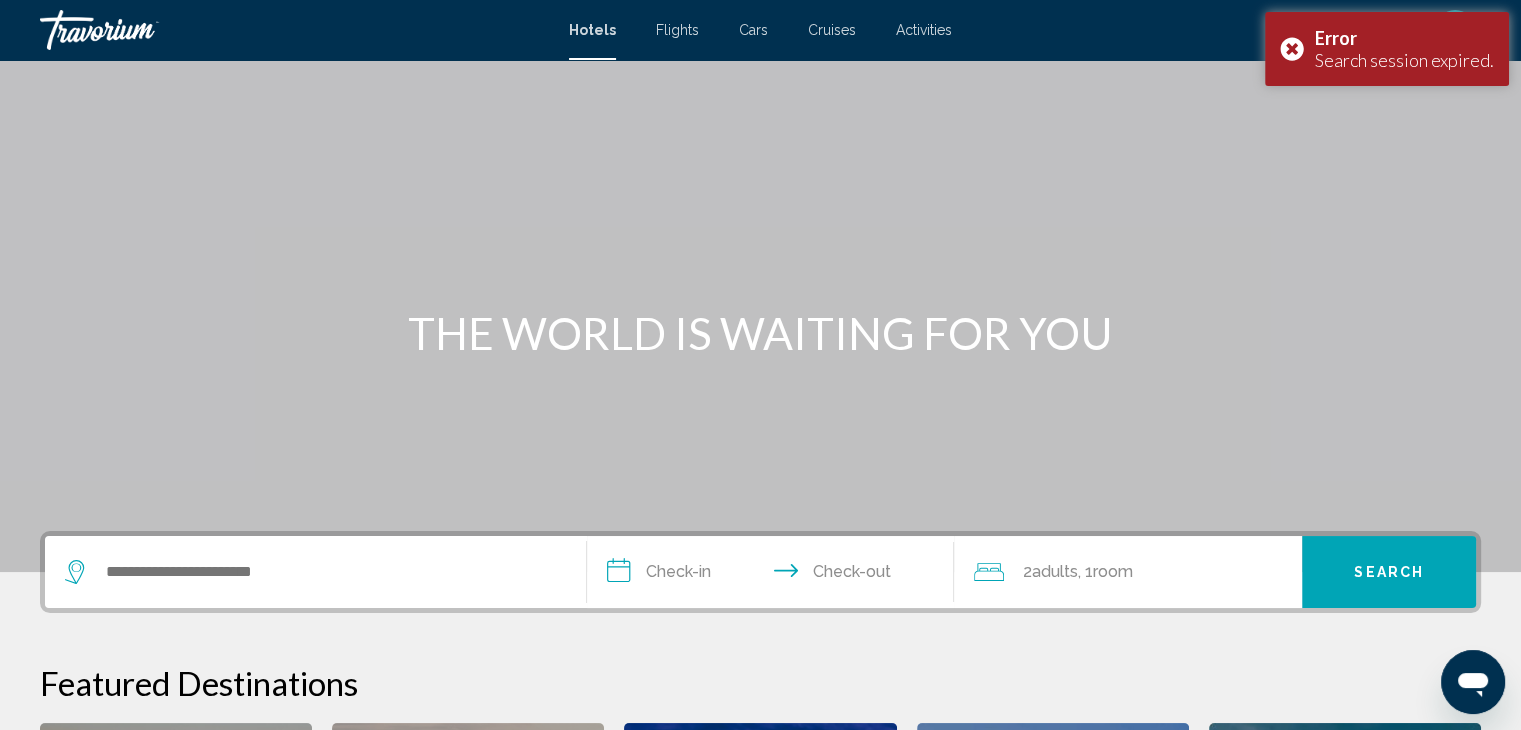 scroll, scrollTop: 0, scrollLeft: 0, axis: both 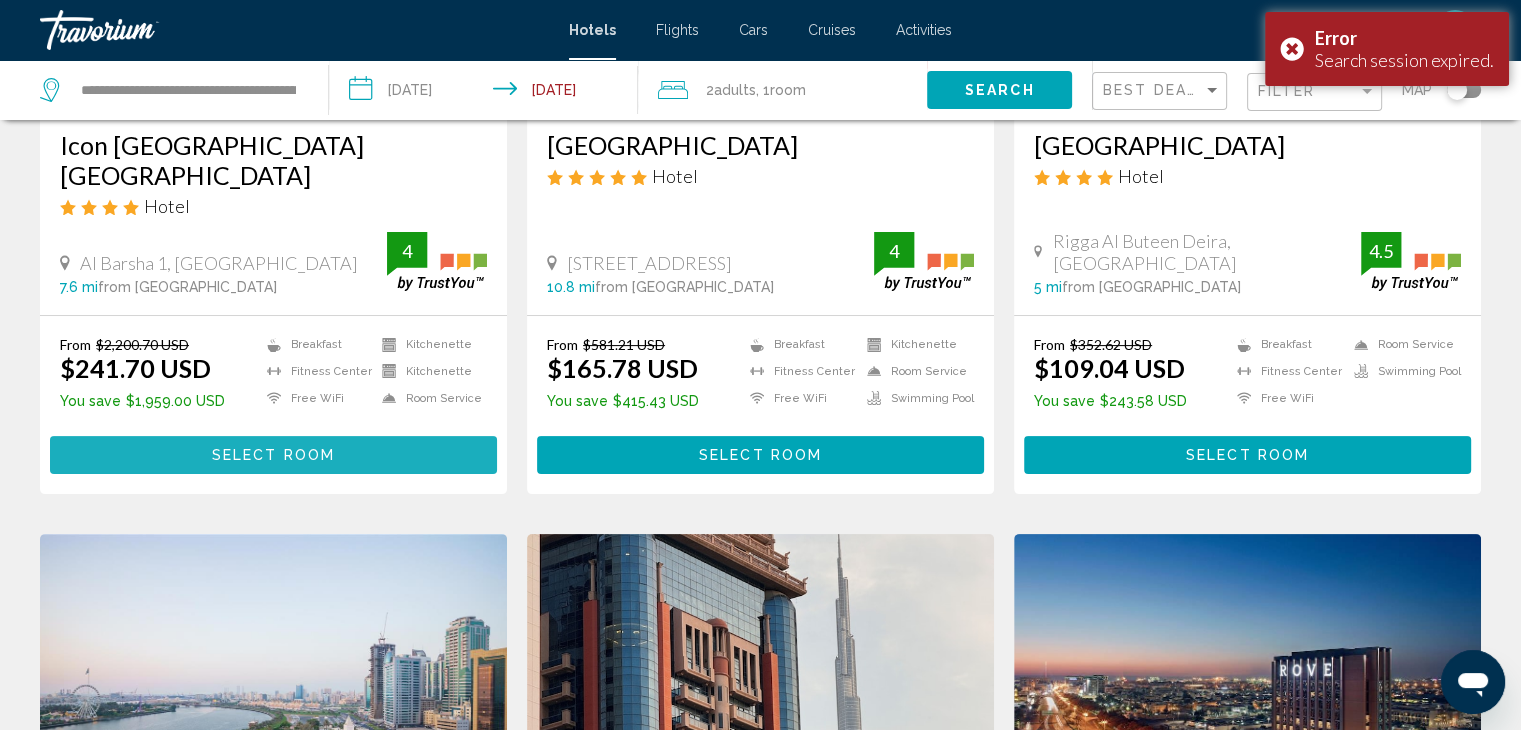 click on "Select Room" at bounding box center (273, 454) 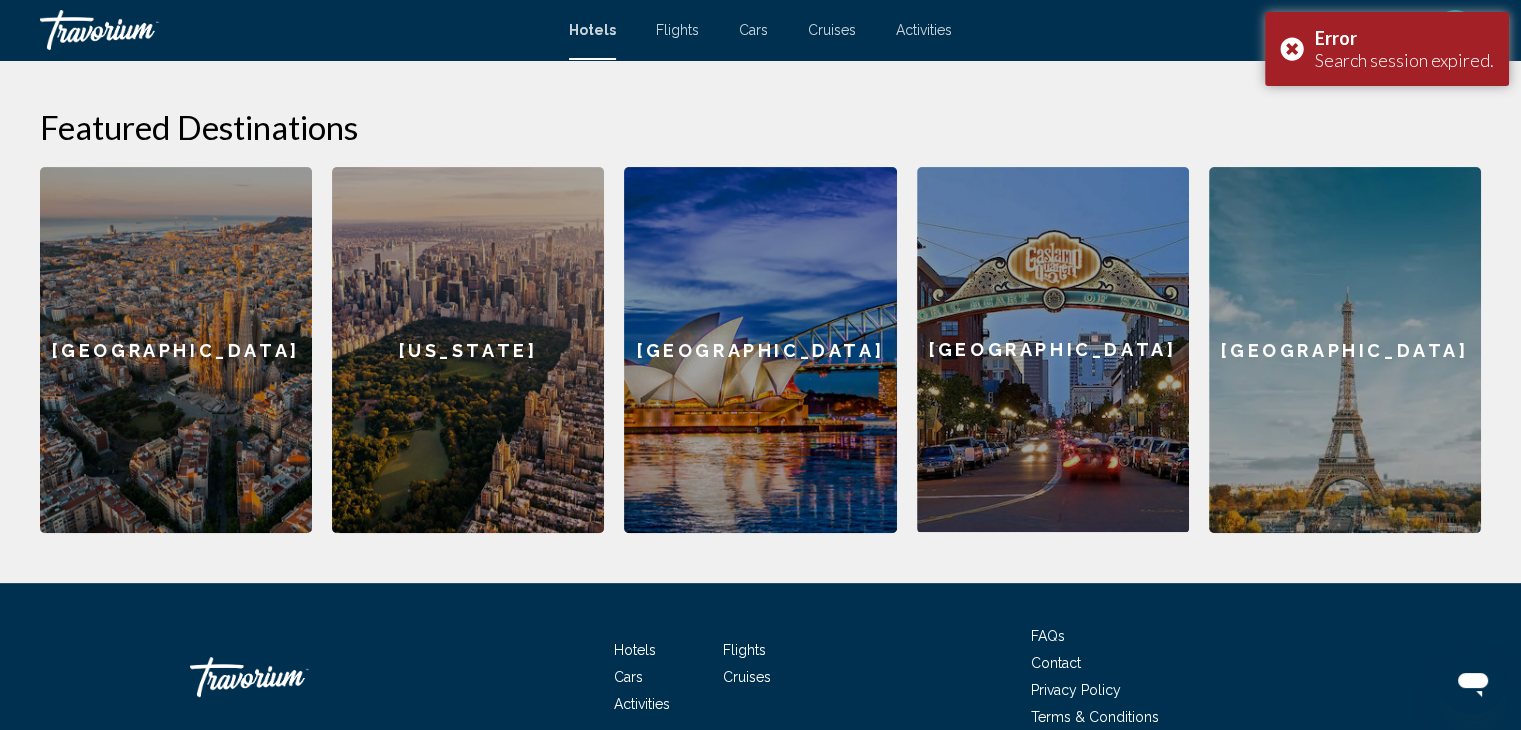 scroll, scrollTop: 600, scrollLeft: 0, axis: vertical 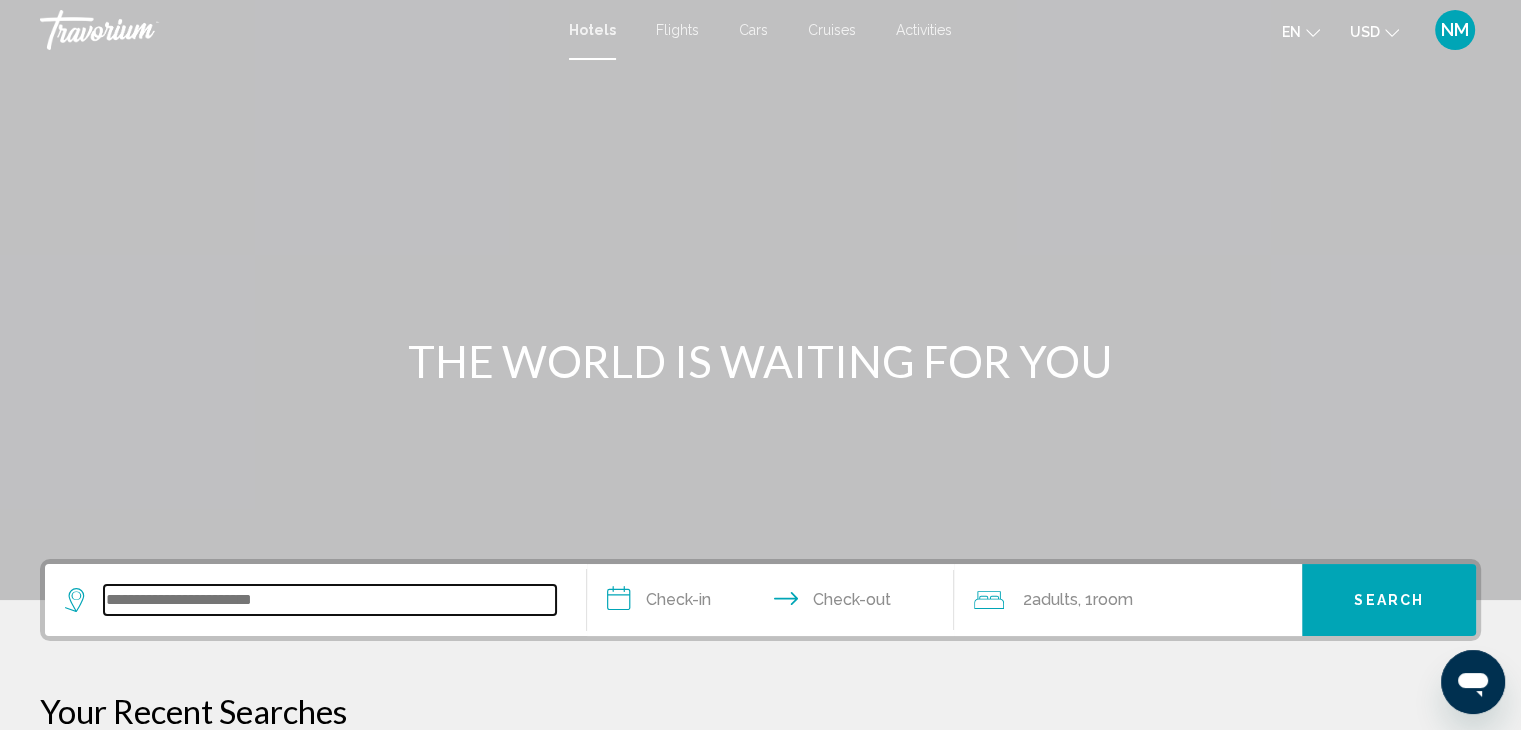 click at bounding box center [330, 600] 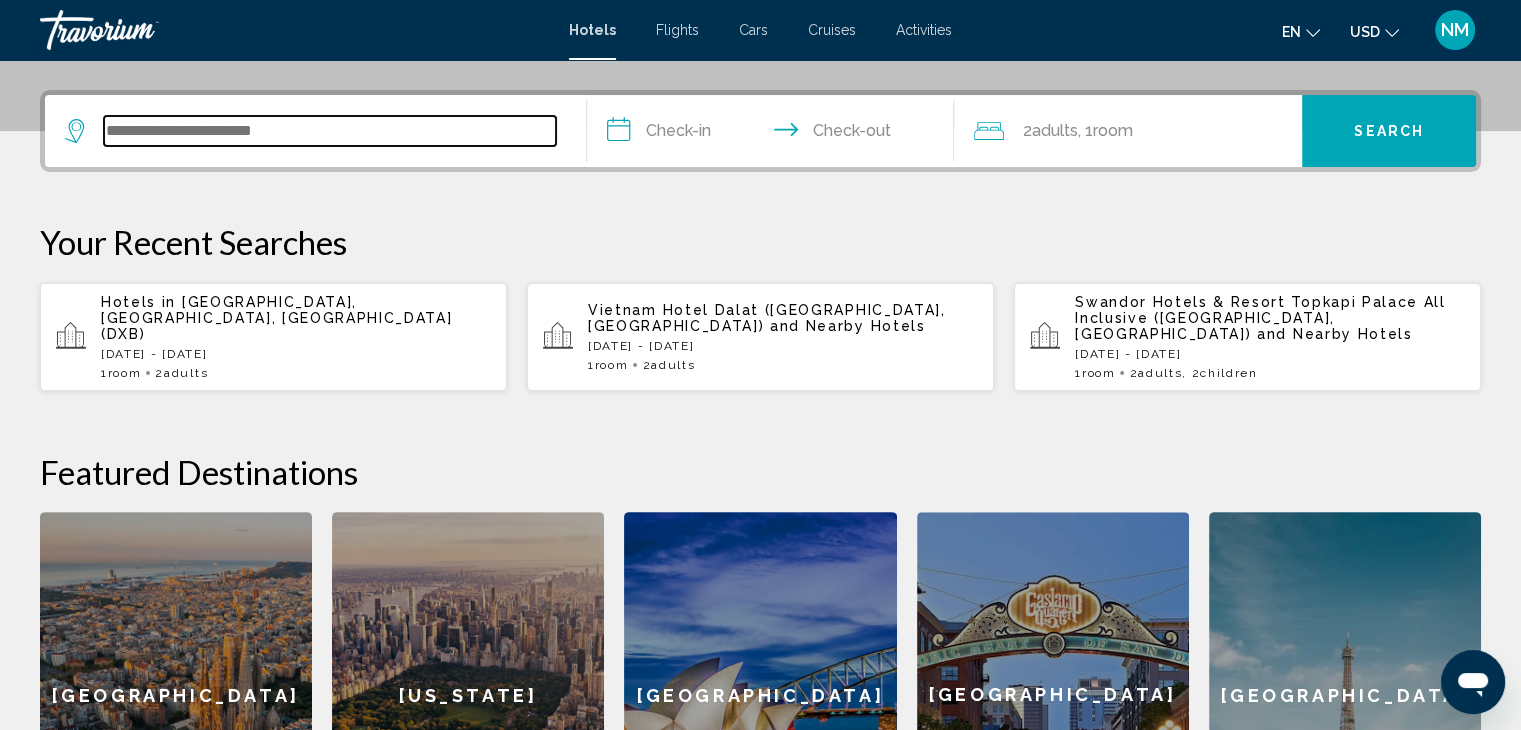 scroll, scrollTop: 493, scrollLeft: 0, axis: vertical 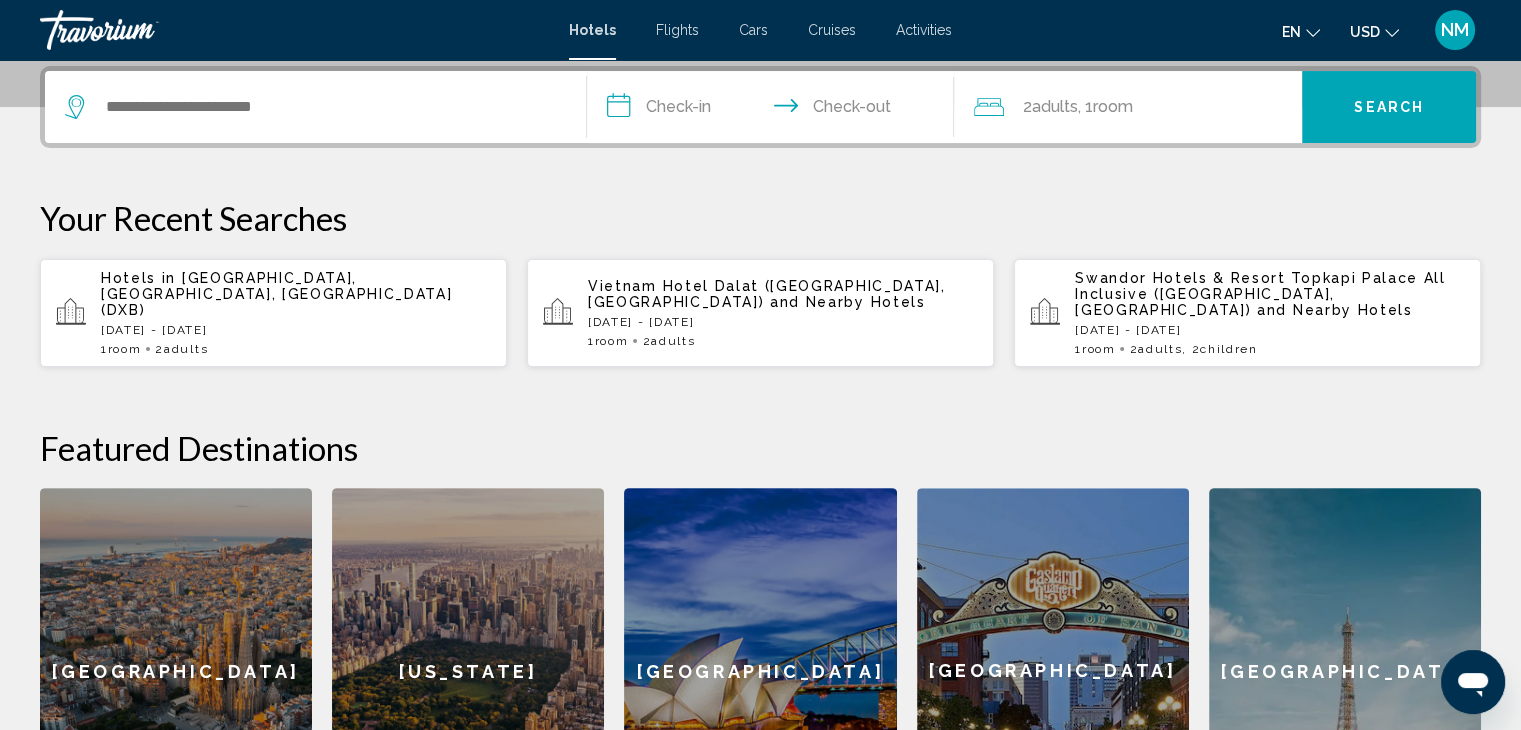 click on "[GEOGRAPHIC_DATA], [GEOGRAPHIC_DATA], [GEOGRAPHIC_DATA] (DXB)" at bounding box center [276, 294] 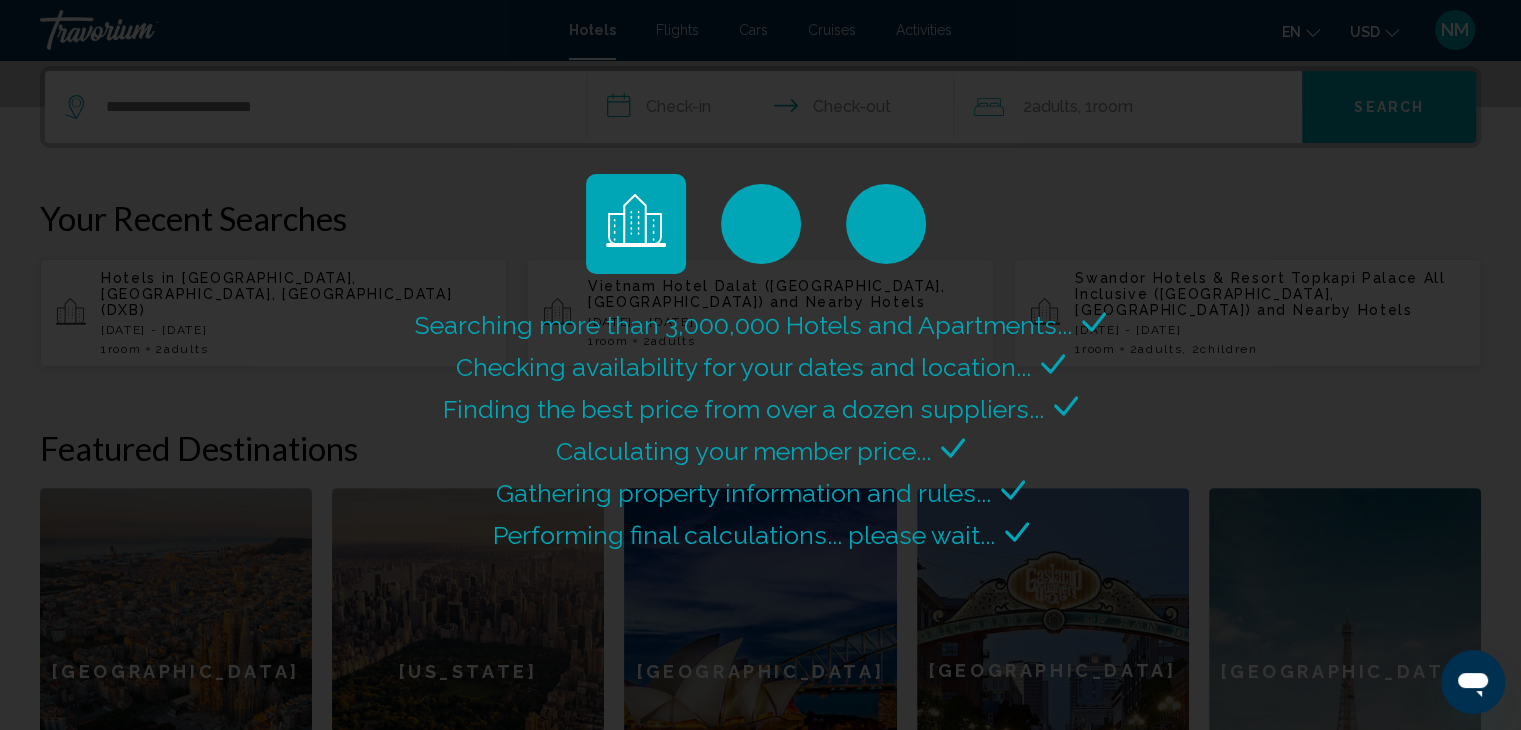 scroll, scrollTop: 0, scrollLeft: 0, axis: both 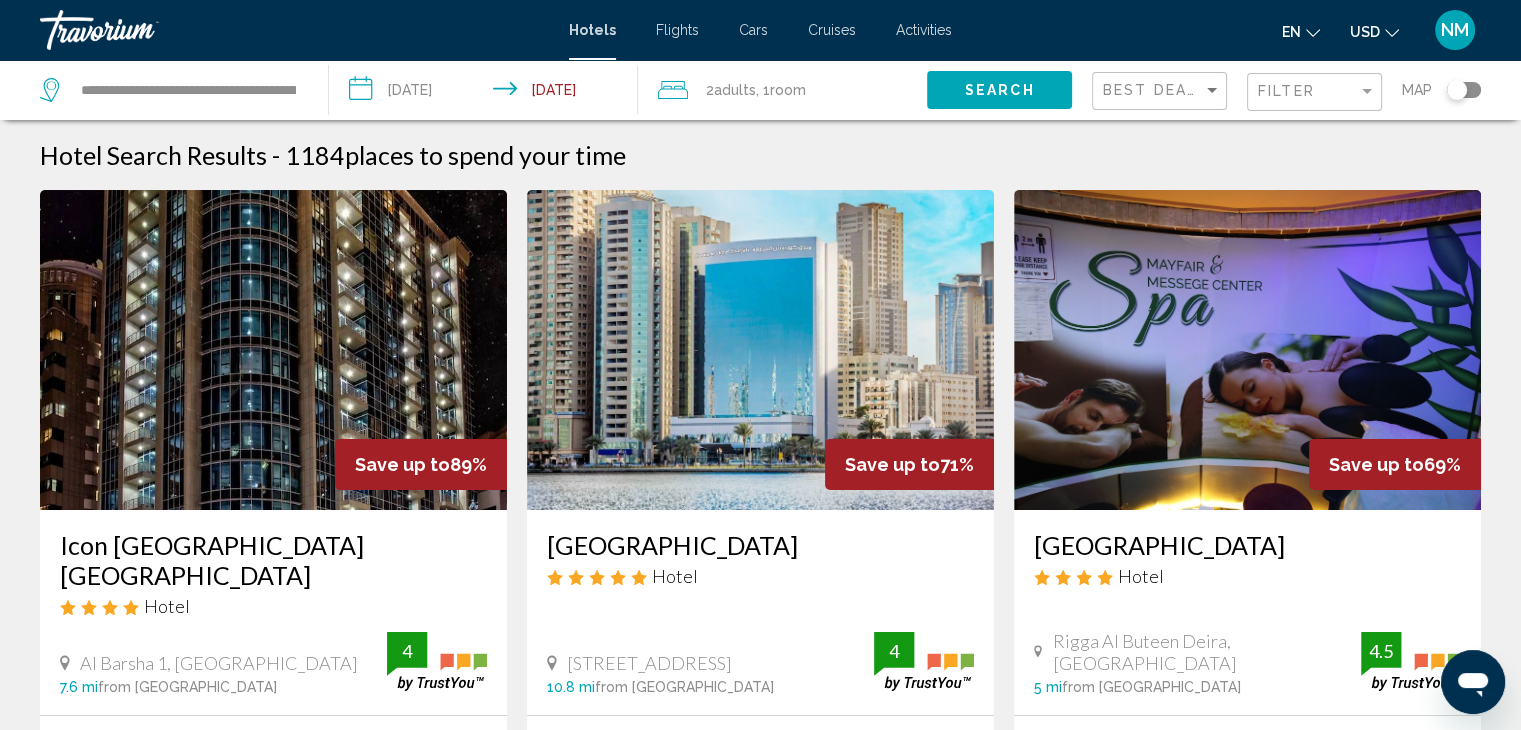 click at bounding box center [273, 350] 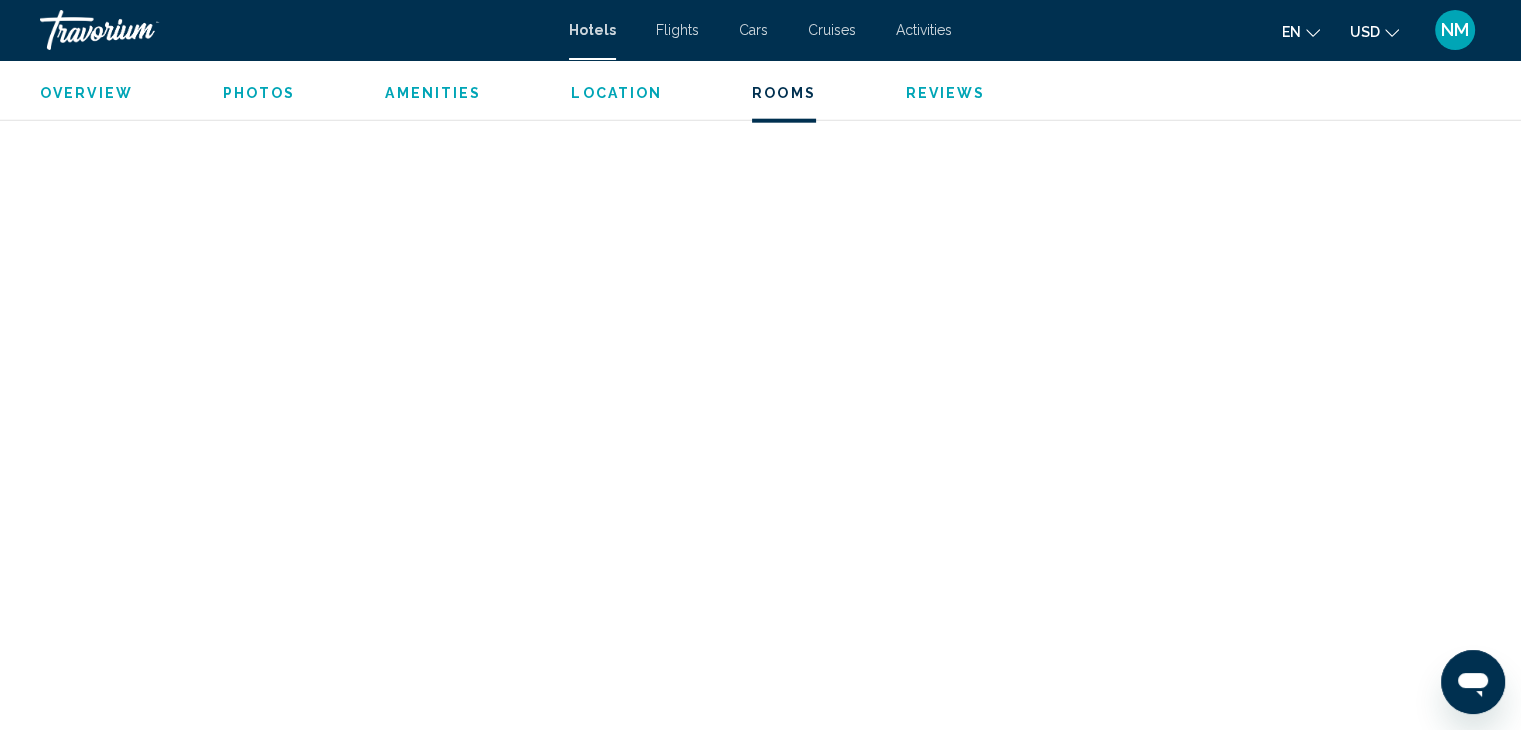 scroll, scrollTop: 5100, scrollLeft: 0, axis: vertical 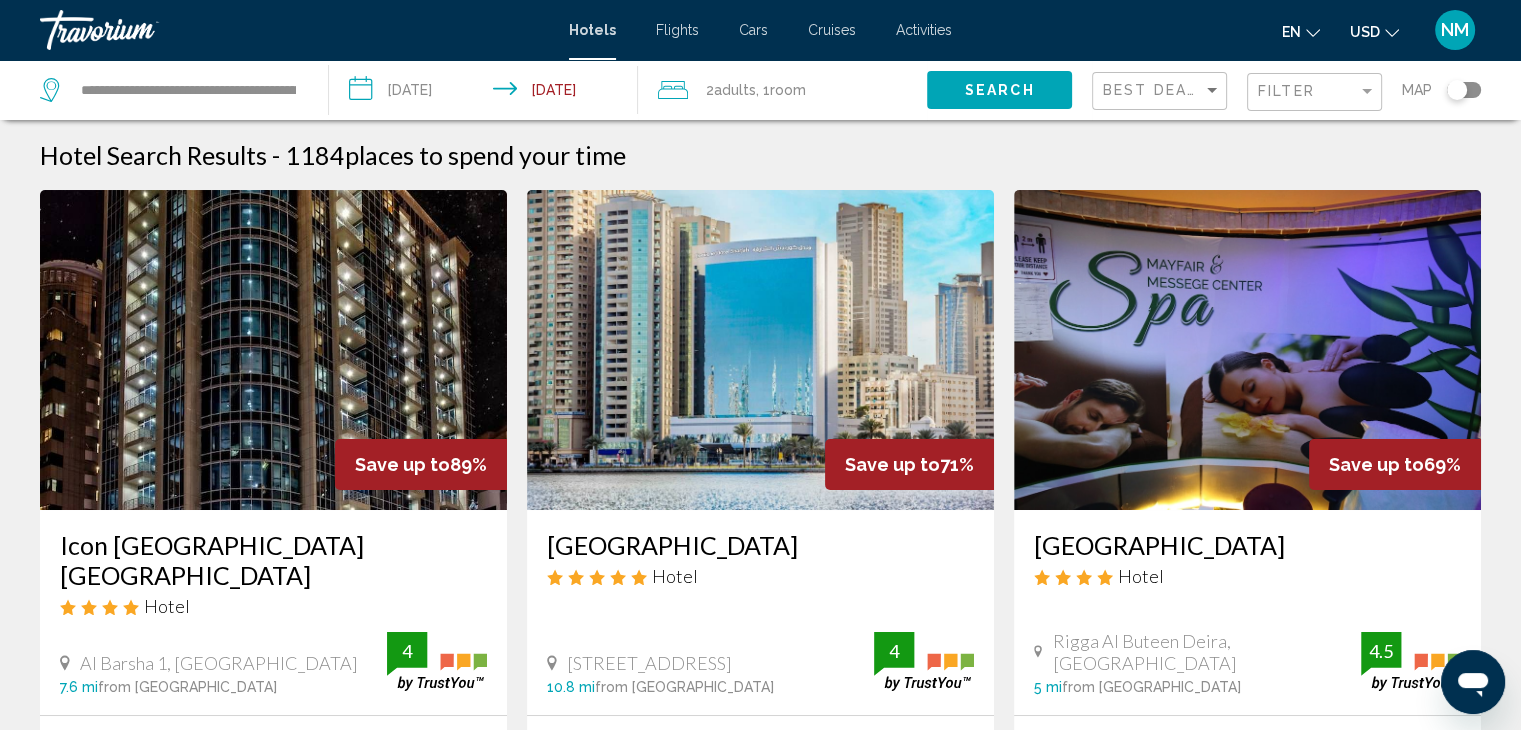 click at bounding box center (760, 350) 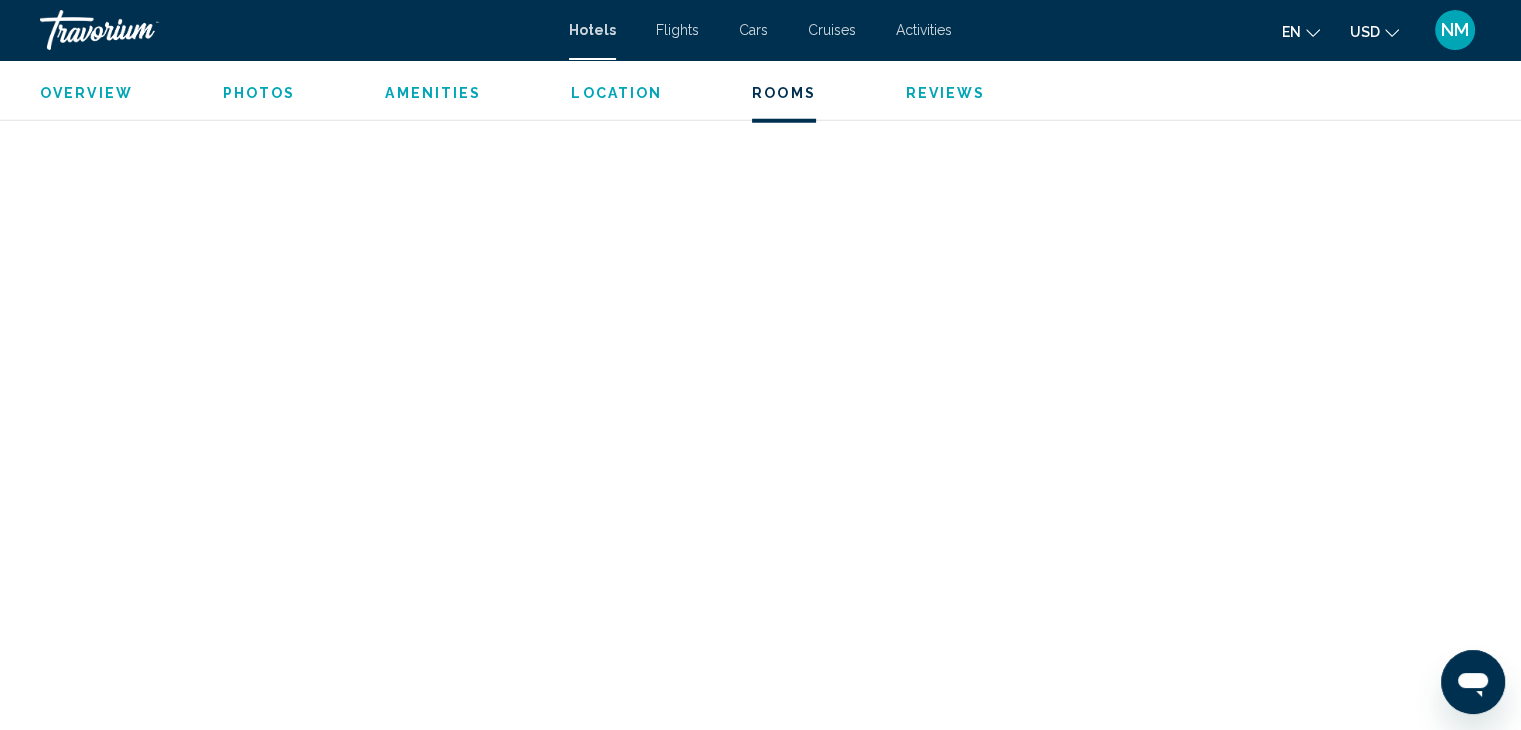 scroll, scrollTop: 5901, scrollLeft: 0, axis: vertical 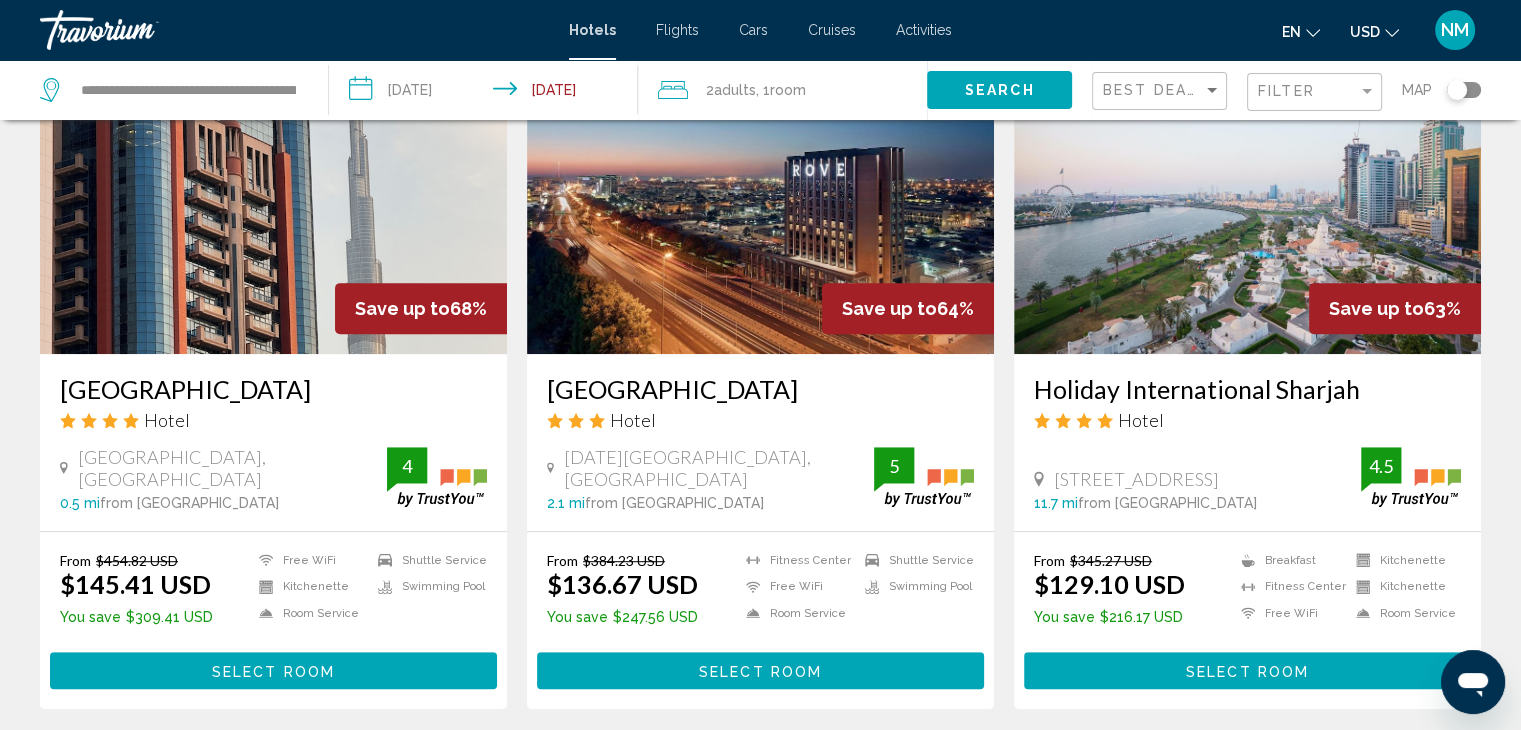 click on "Select Room" at bounding box center (273, 671) 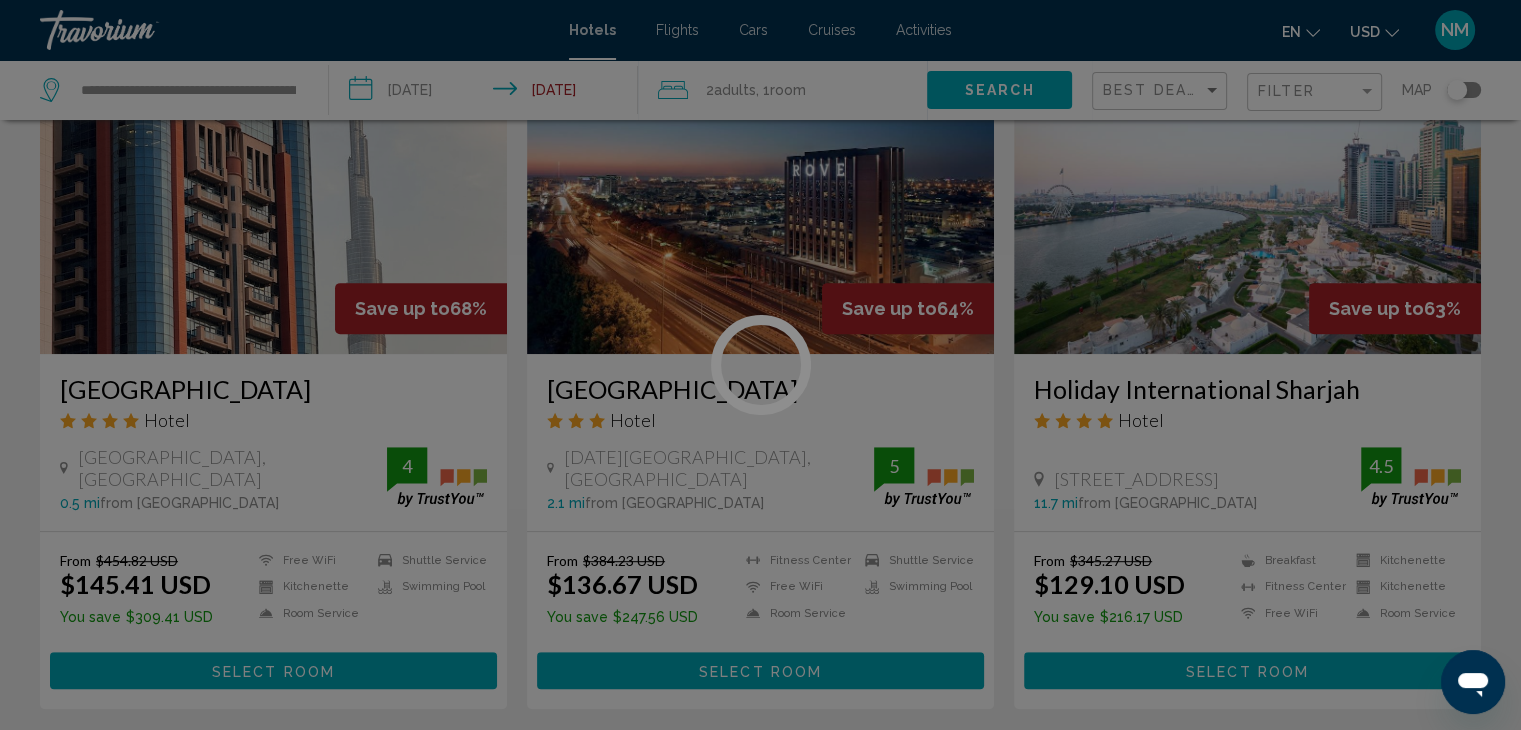 scroll, scrollTop: 0, scrollLeft: 0, axis: both 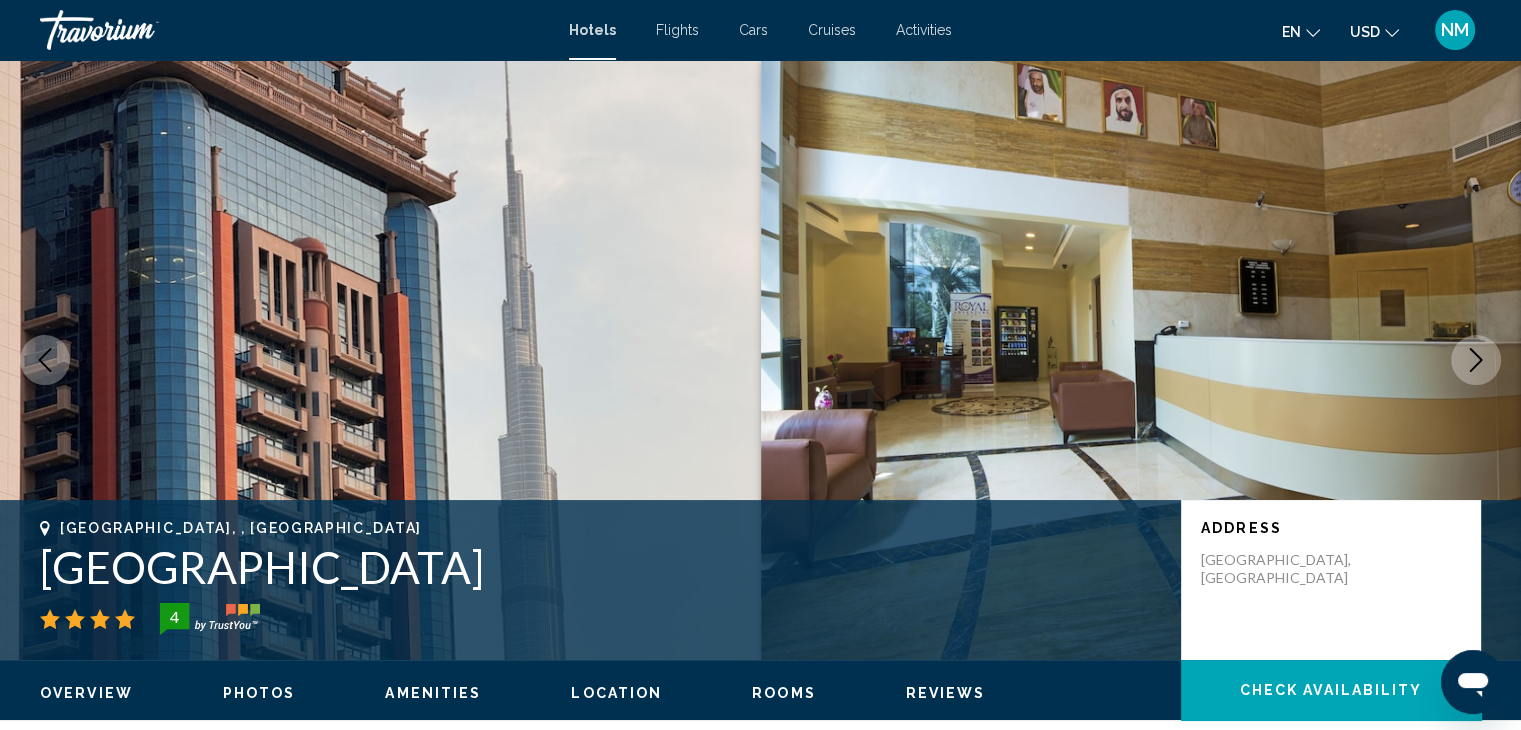 click 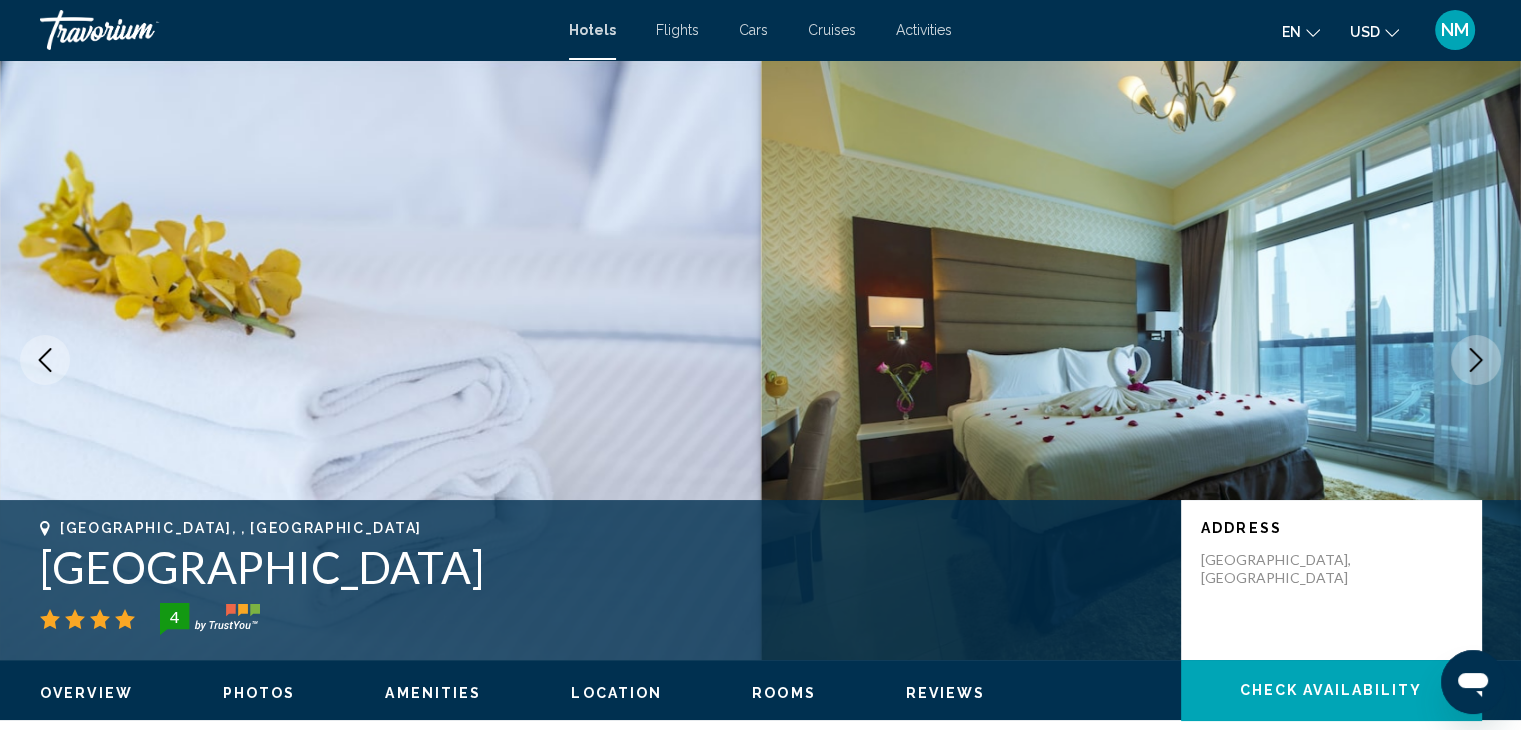 click 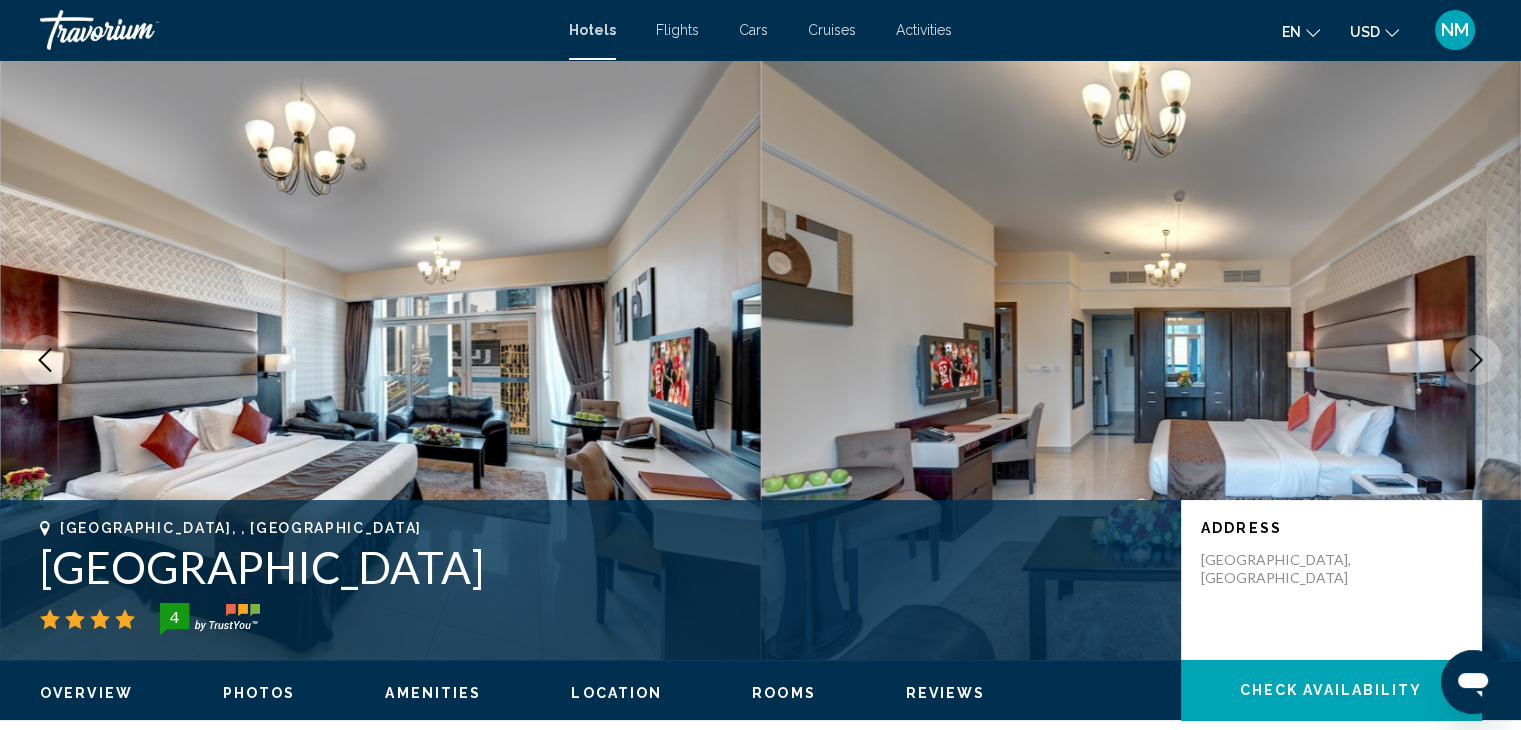 click 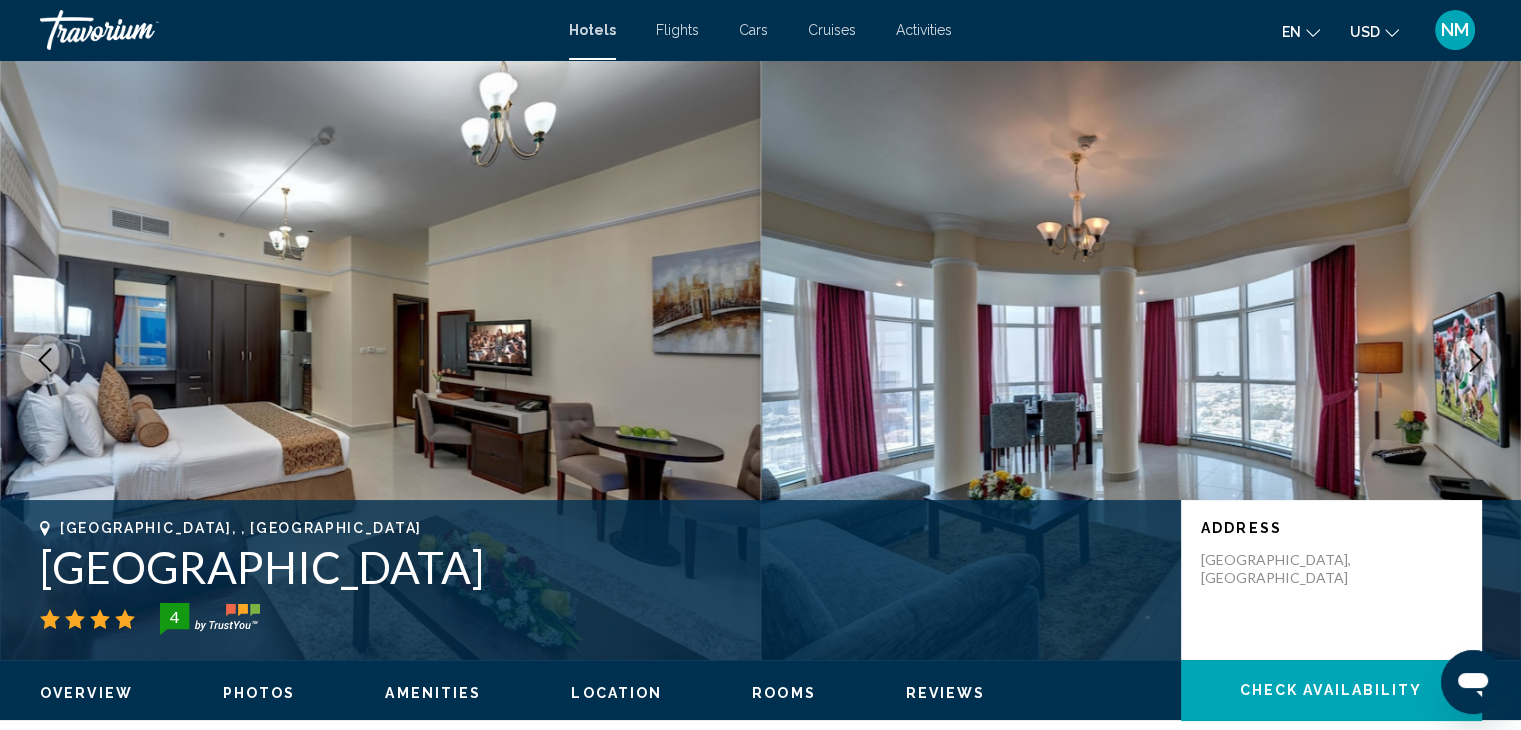 click 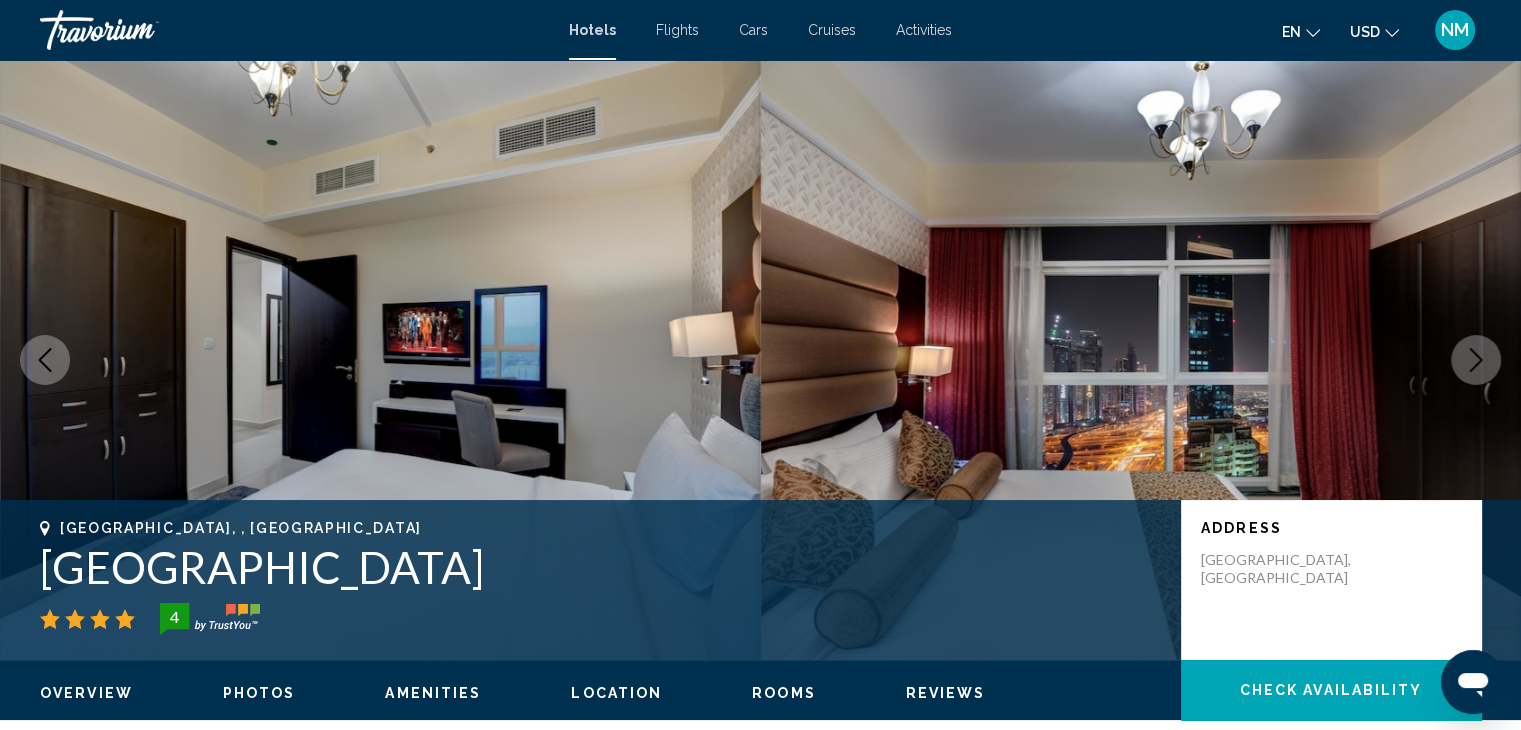 click 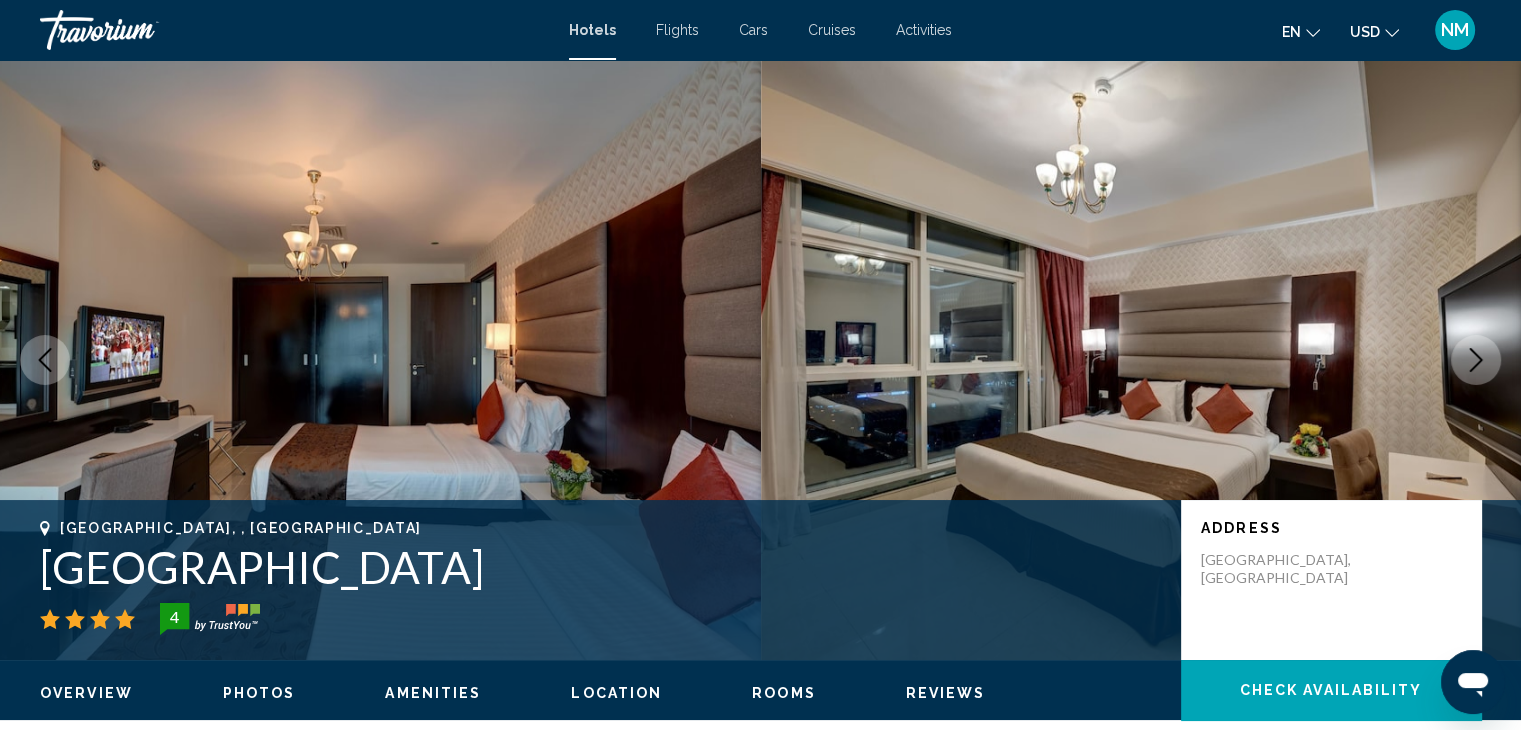 click 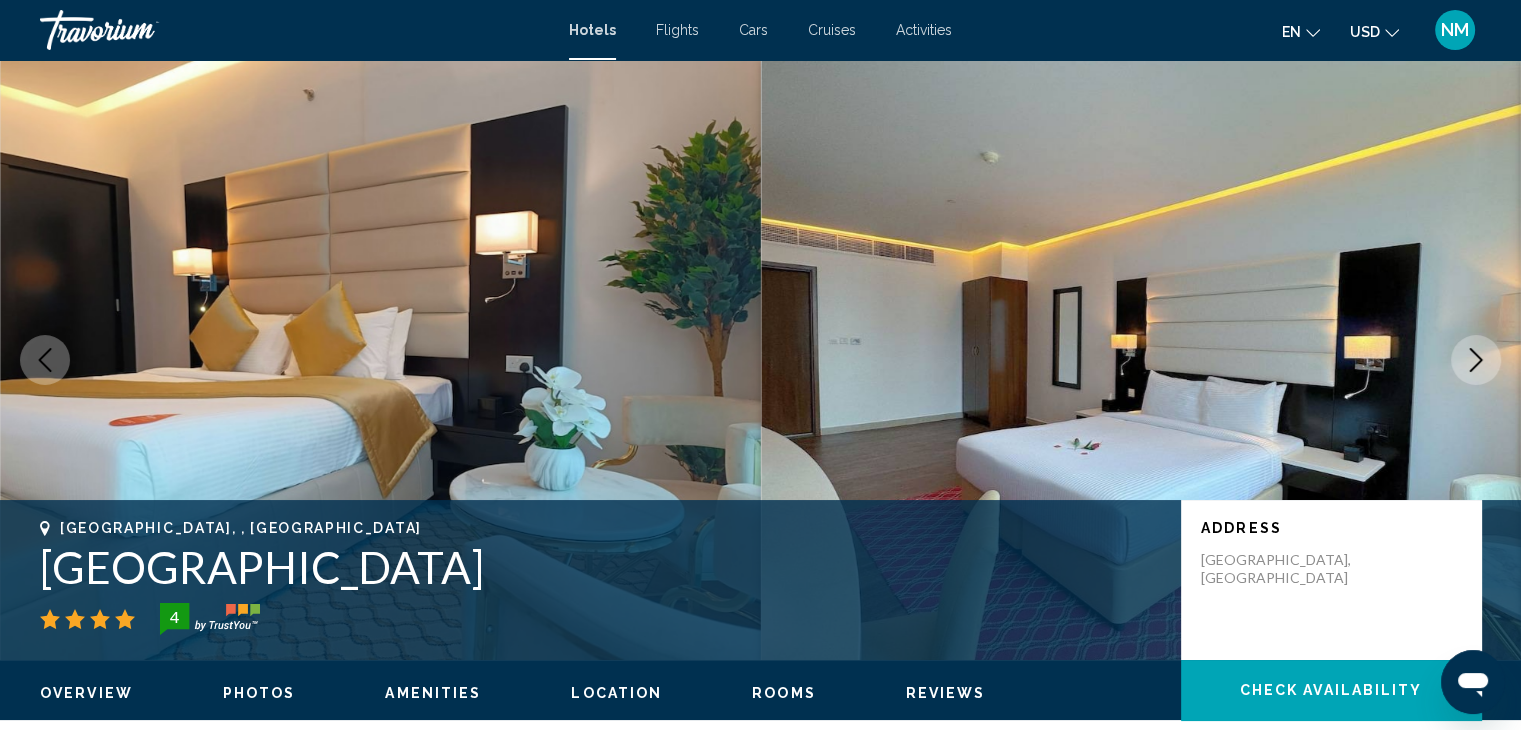 click 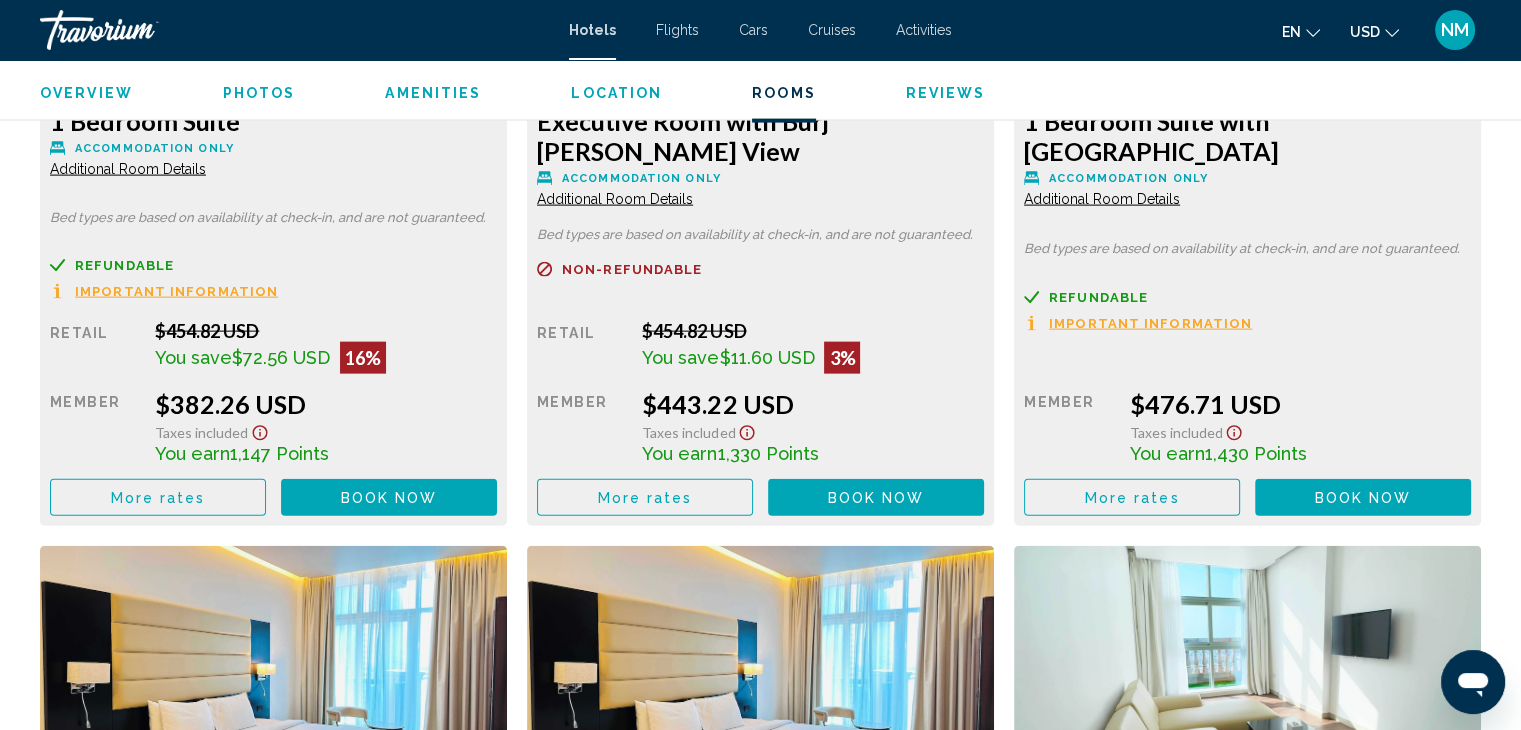 scroll, scrollTop: 4205, scrollLeft: 0, axis: vertical 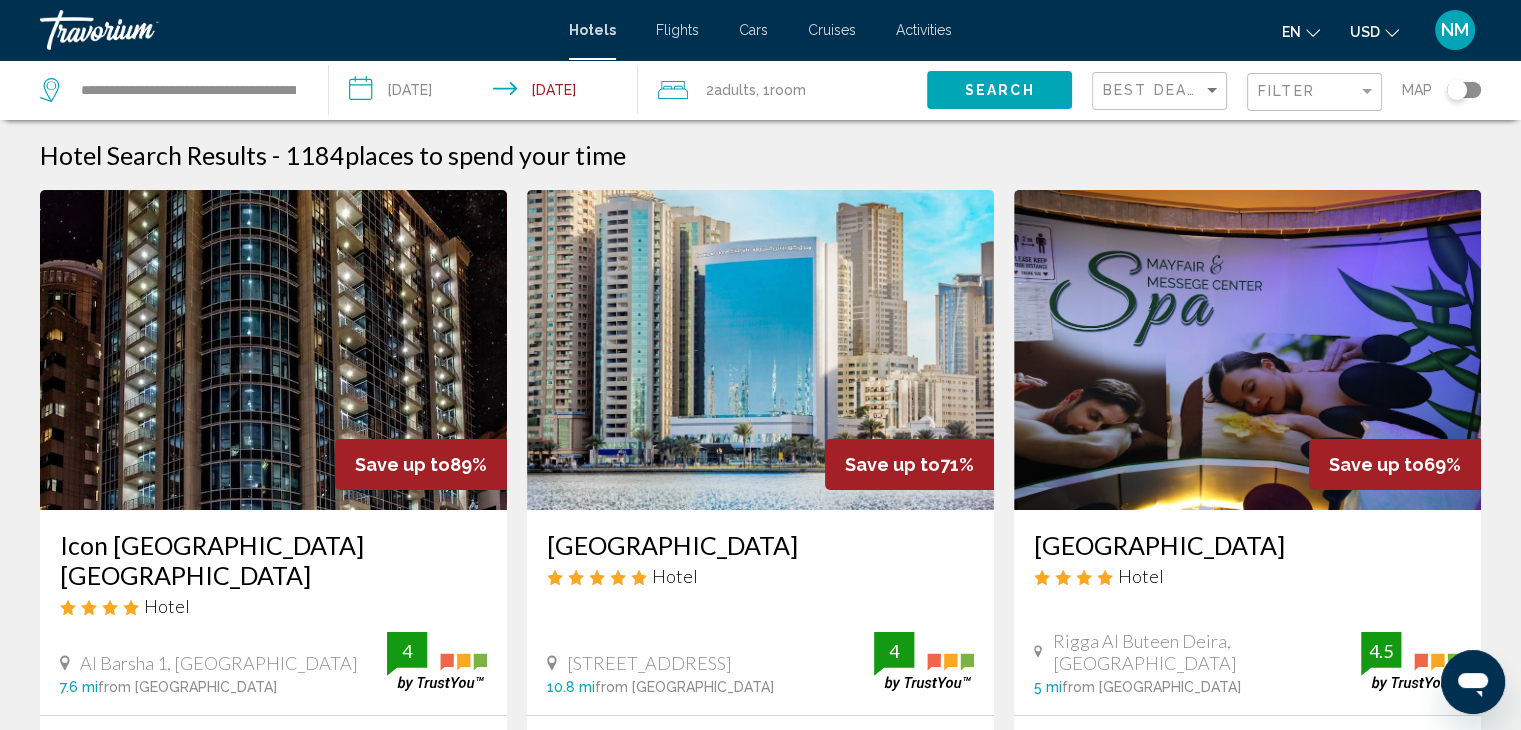 click at bounding box center [273, 350] 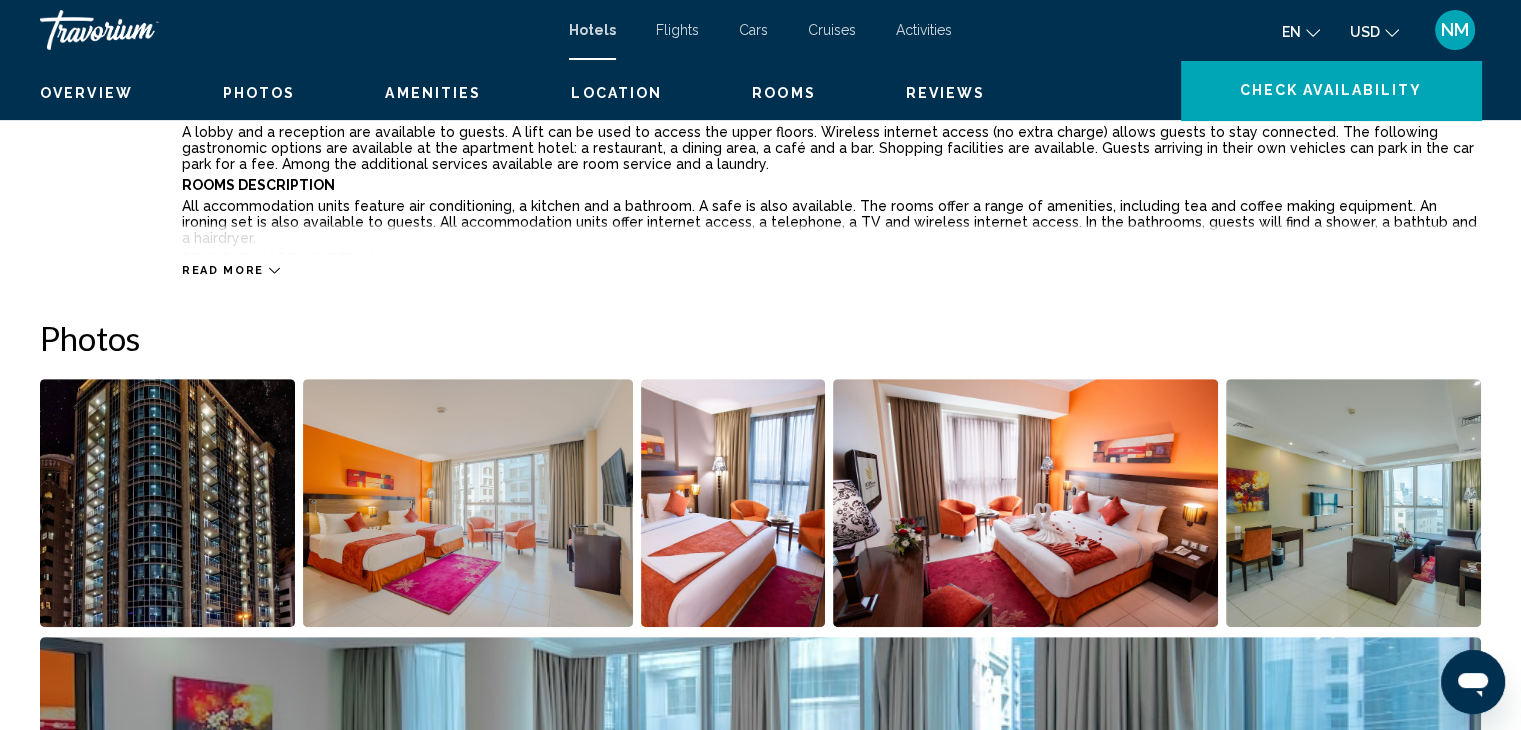 scroll, scrollTop: 800, scrollLeft: 0, axis: vertical 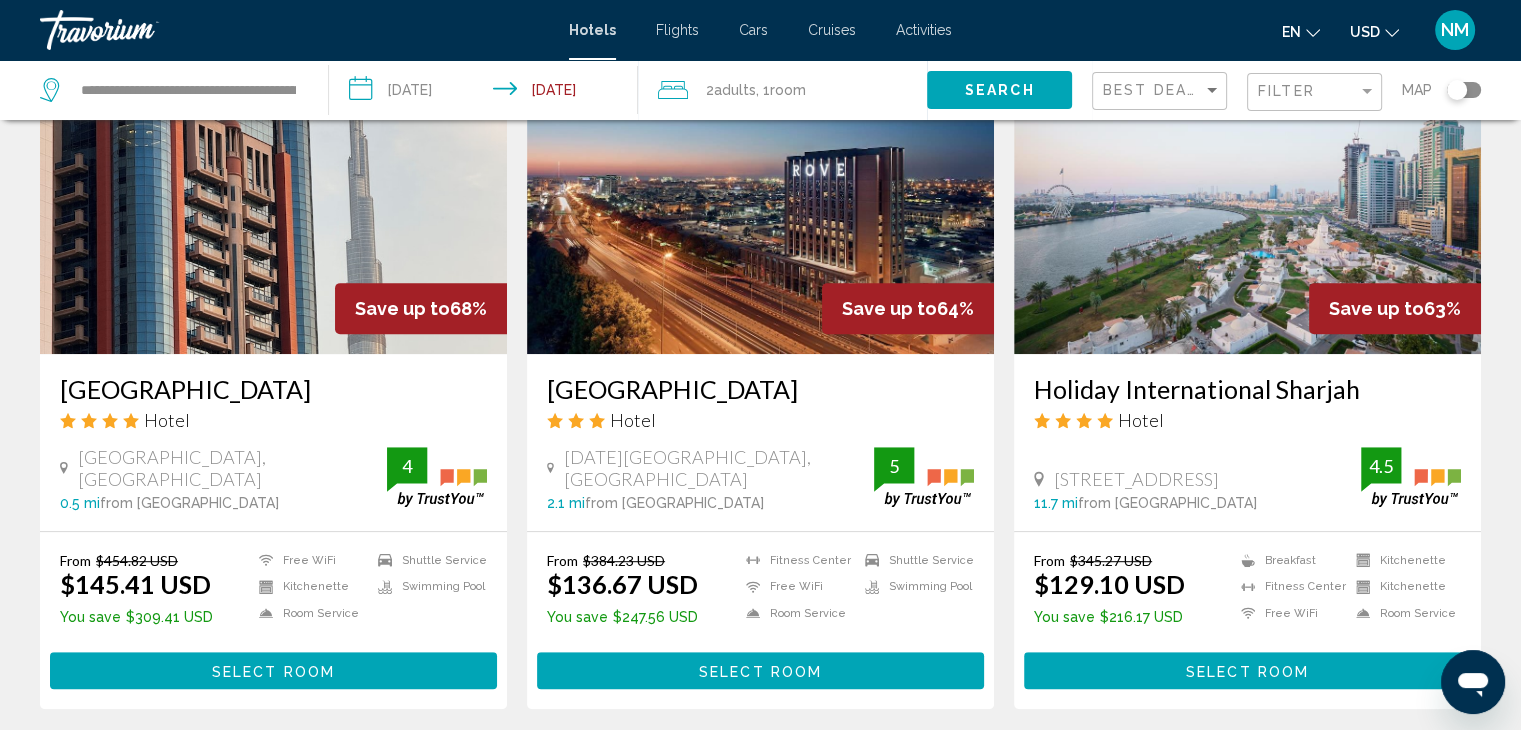 click at bounding box center [1247, 194] 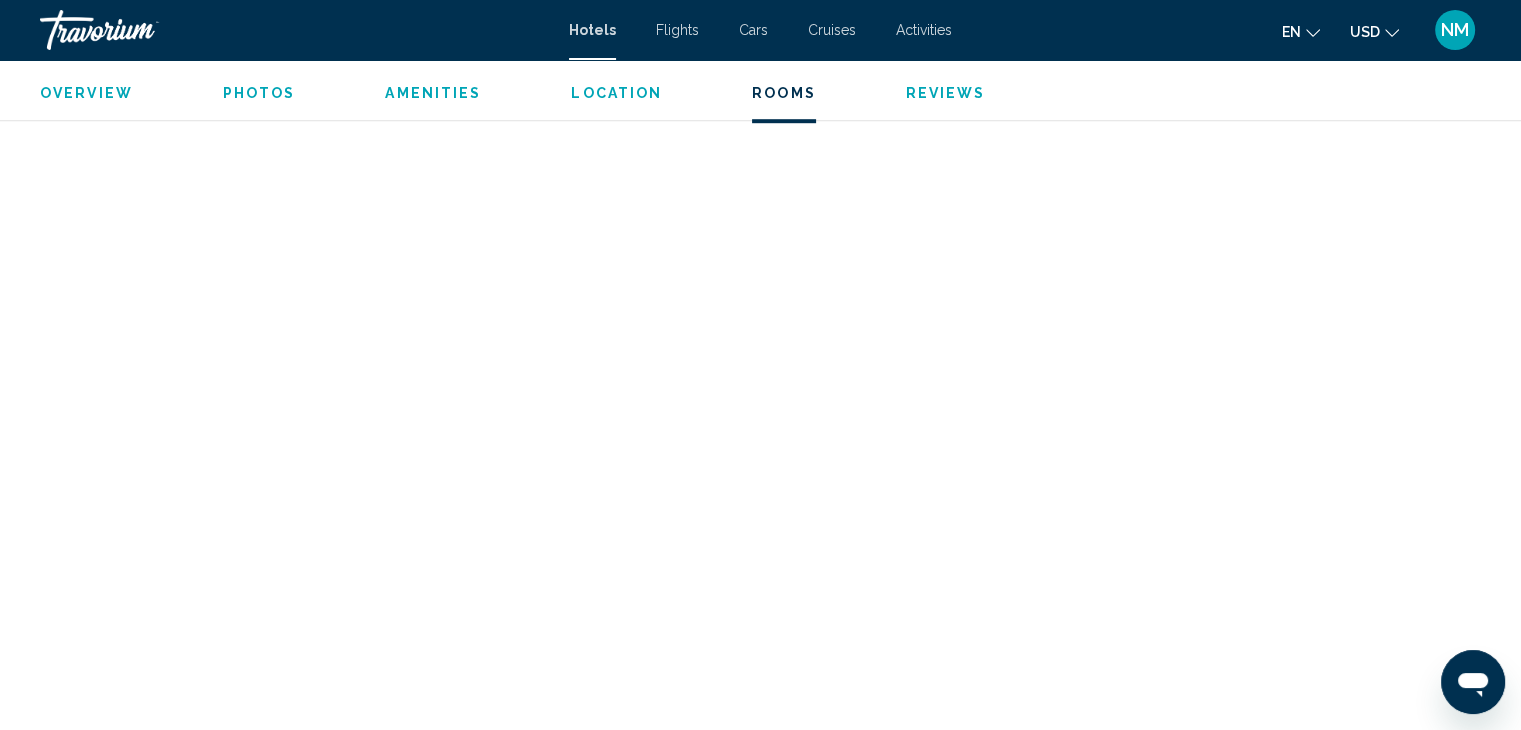 scroll, scrollTop: 8996, scrollLeft: 0, axis: vertical 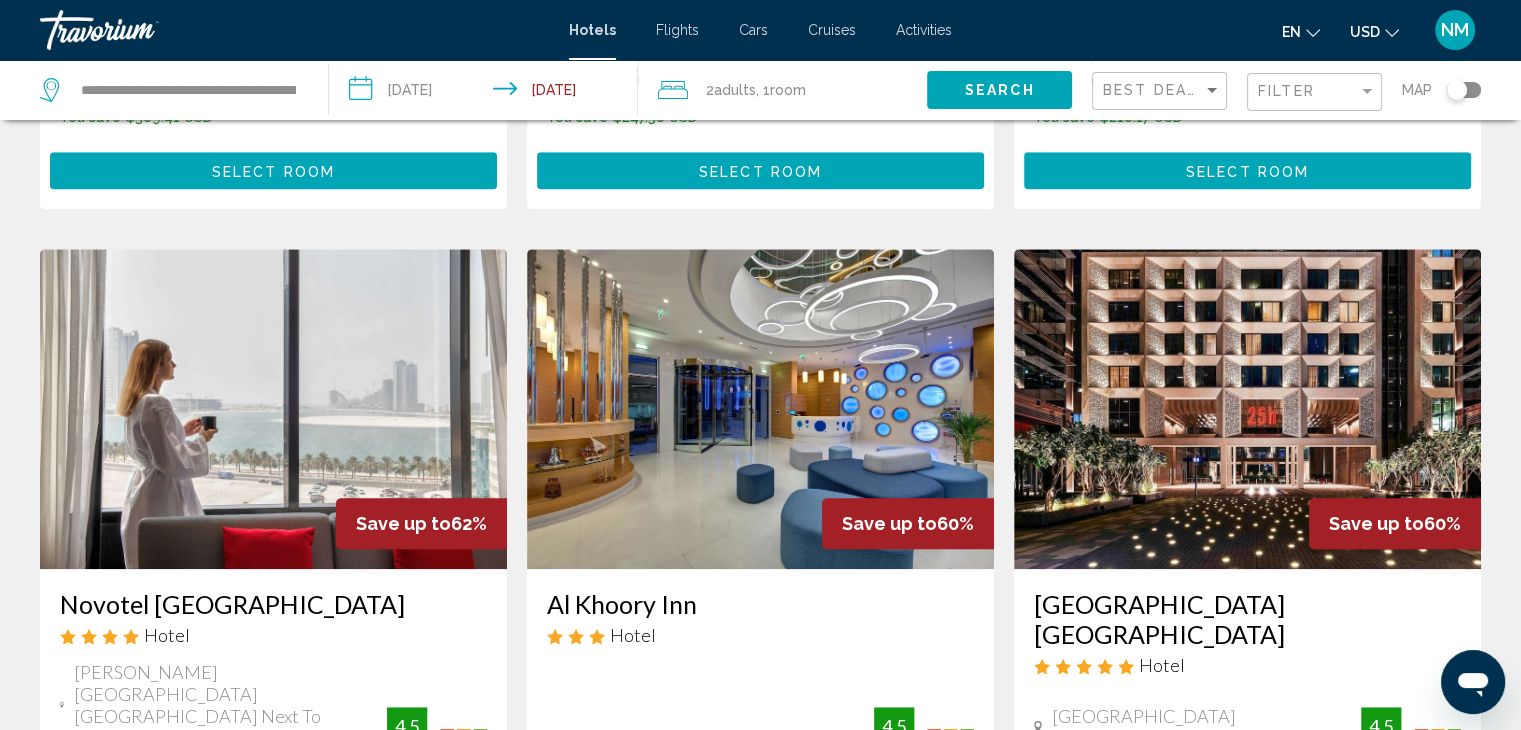 click at bounding box center [273, 409] 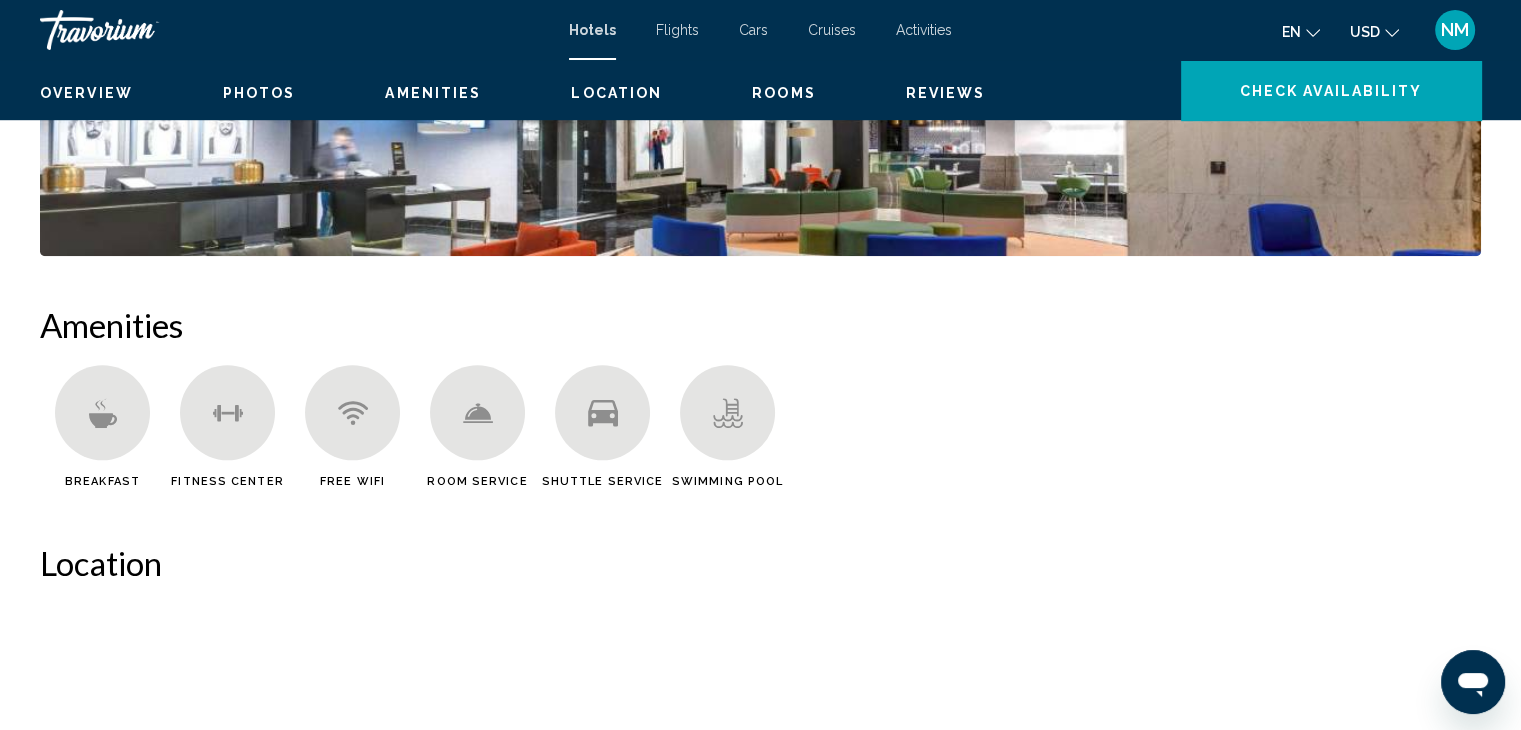 scroll, scrollTop: 0, scrollLeft: 0, axis: both 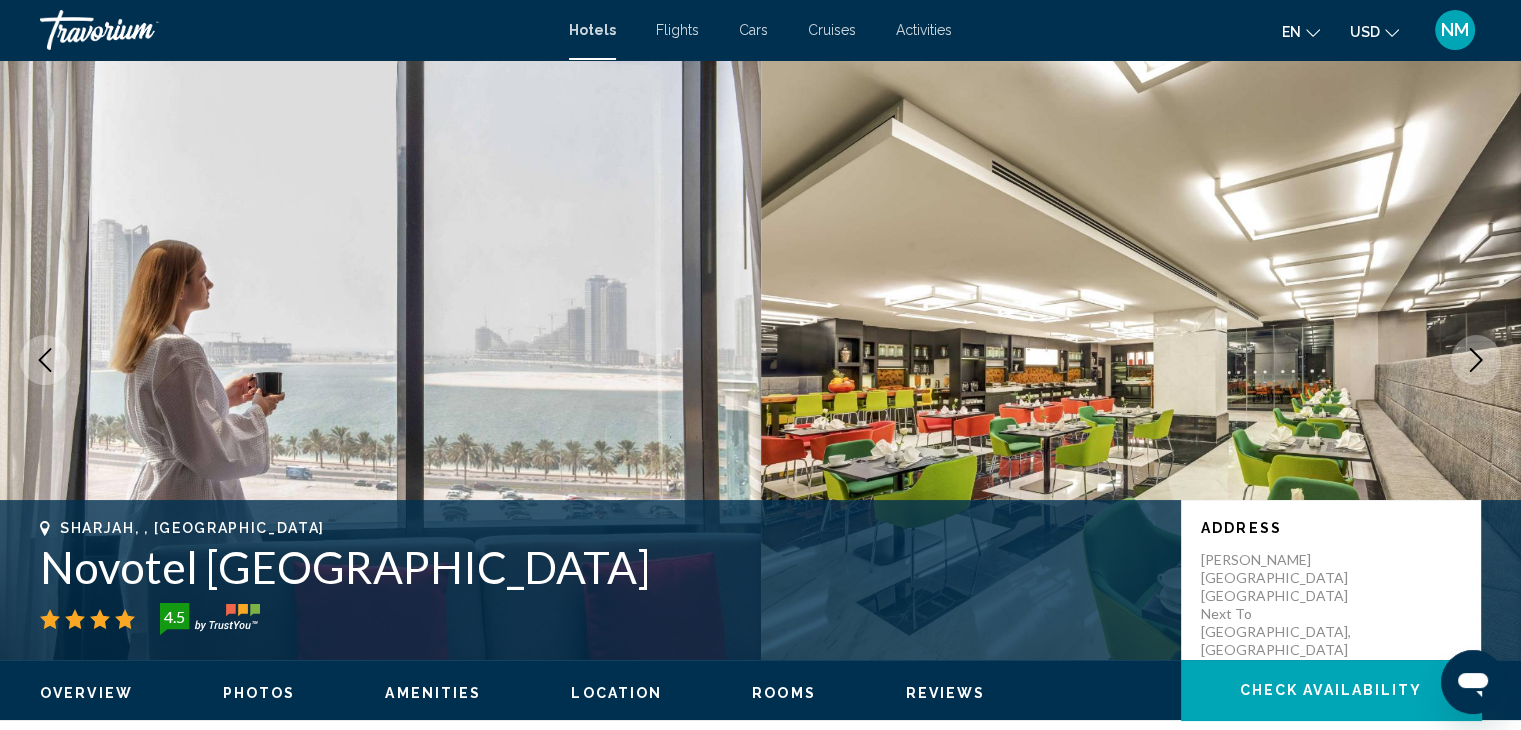 click 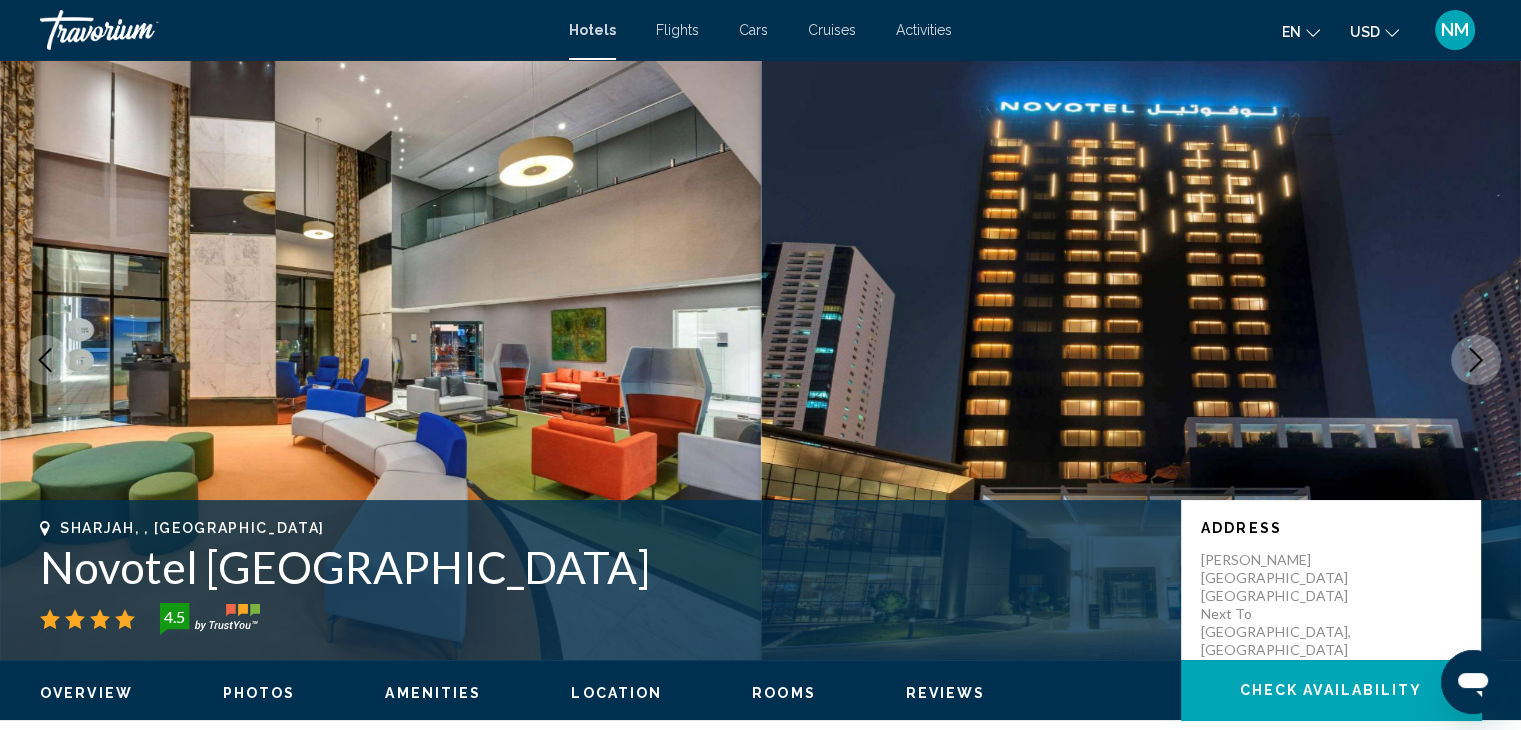 click 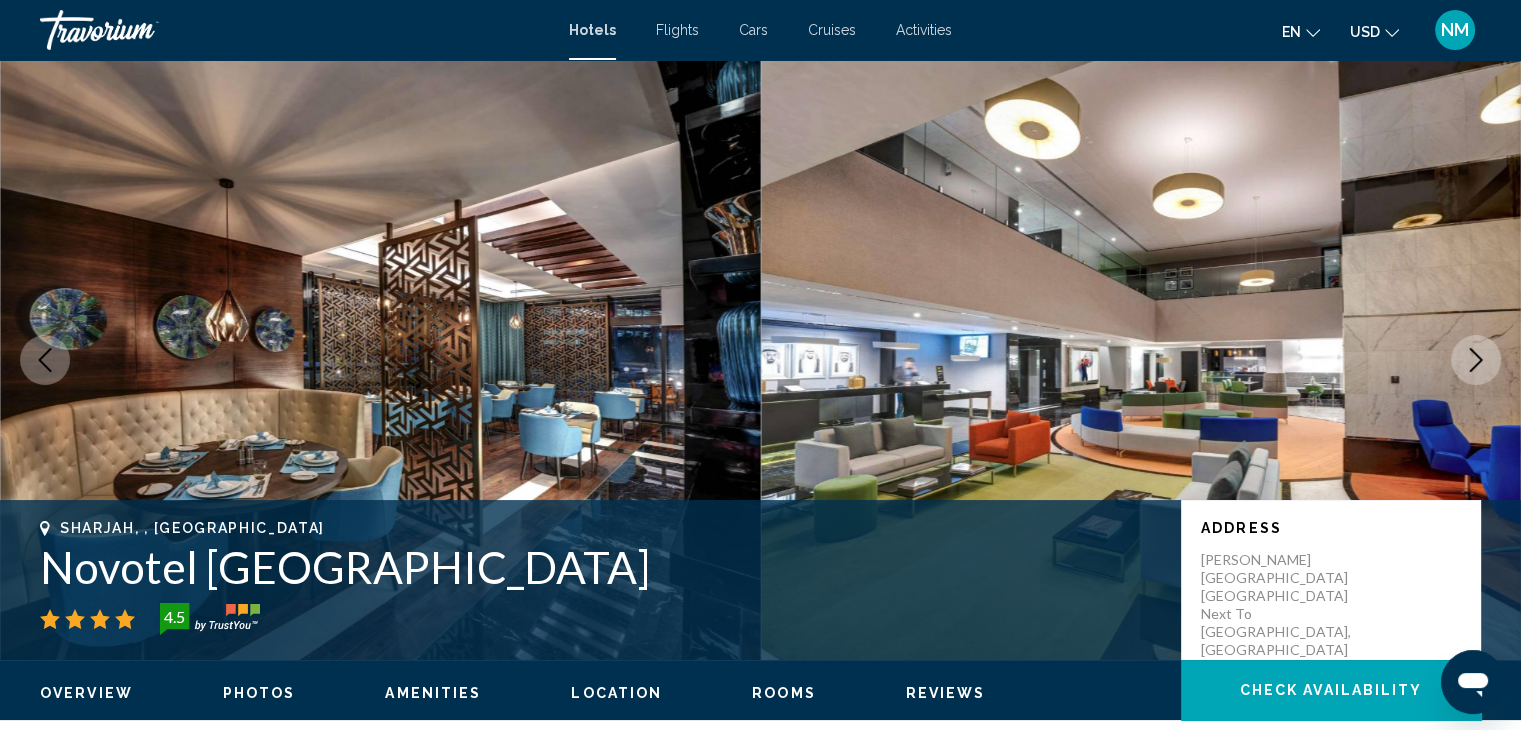 click 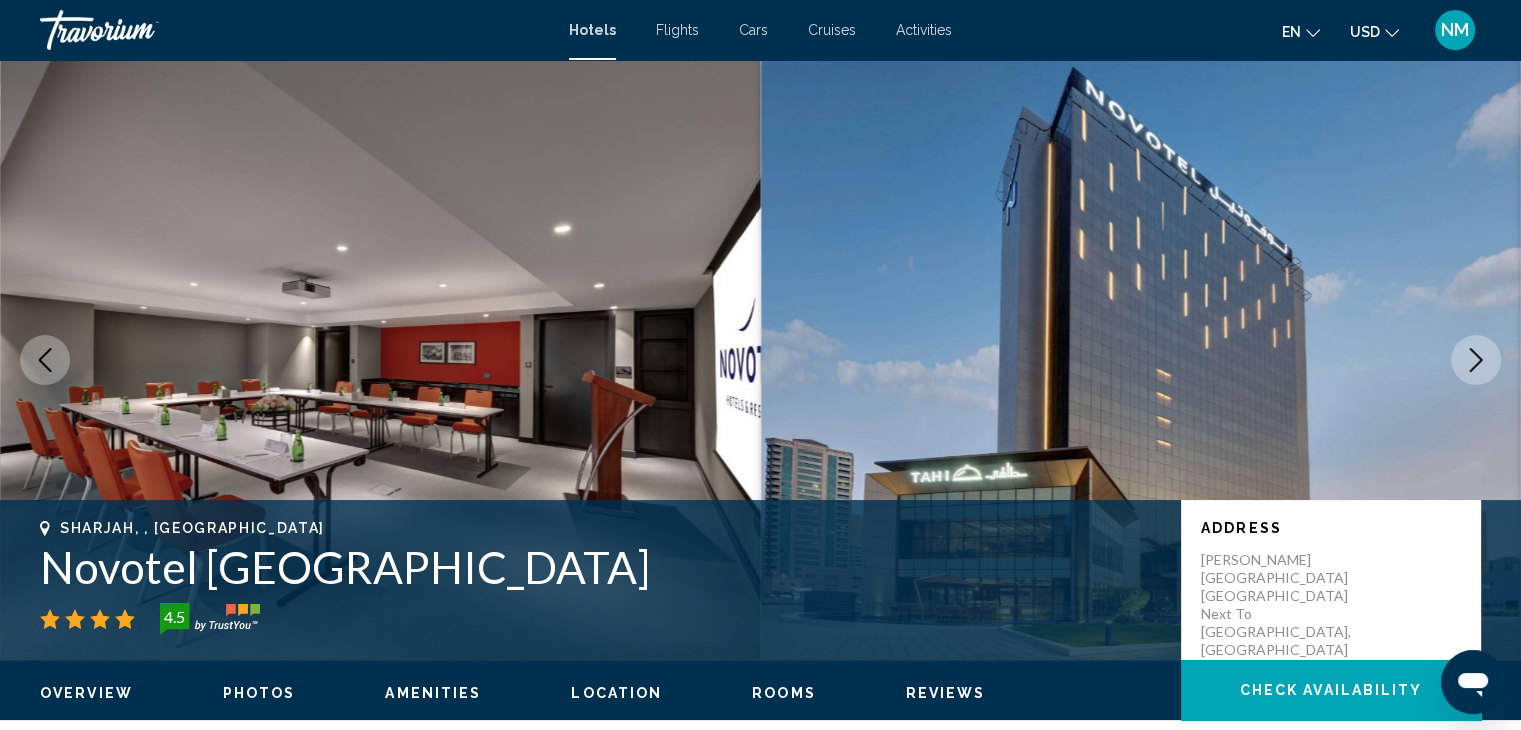 click 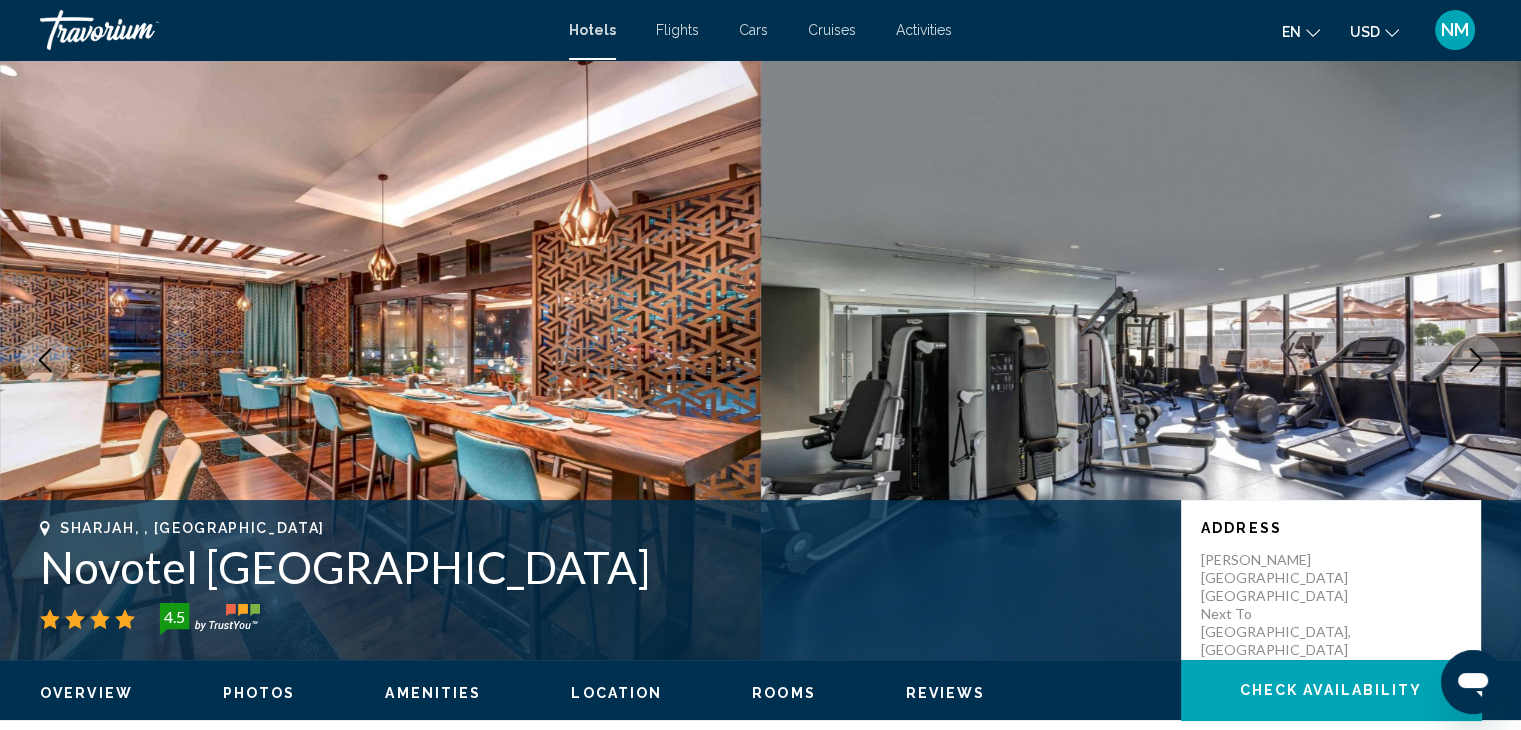 click 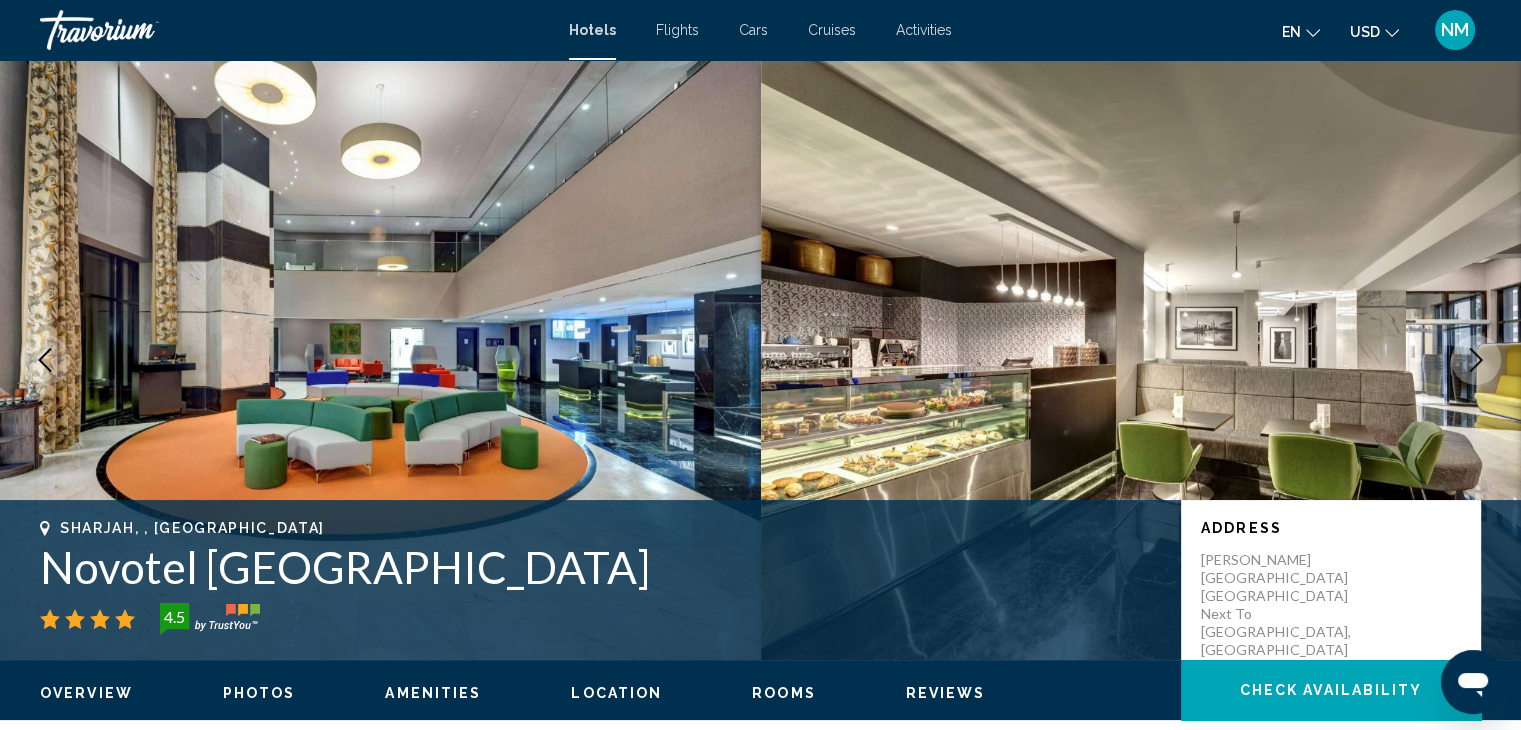 click 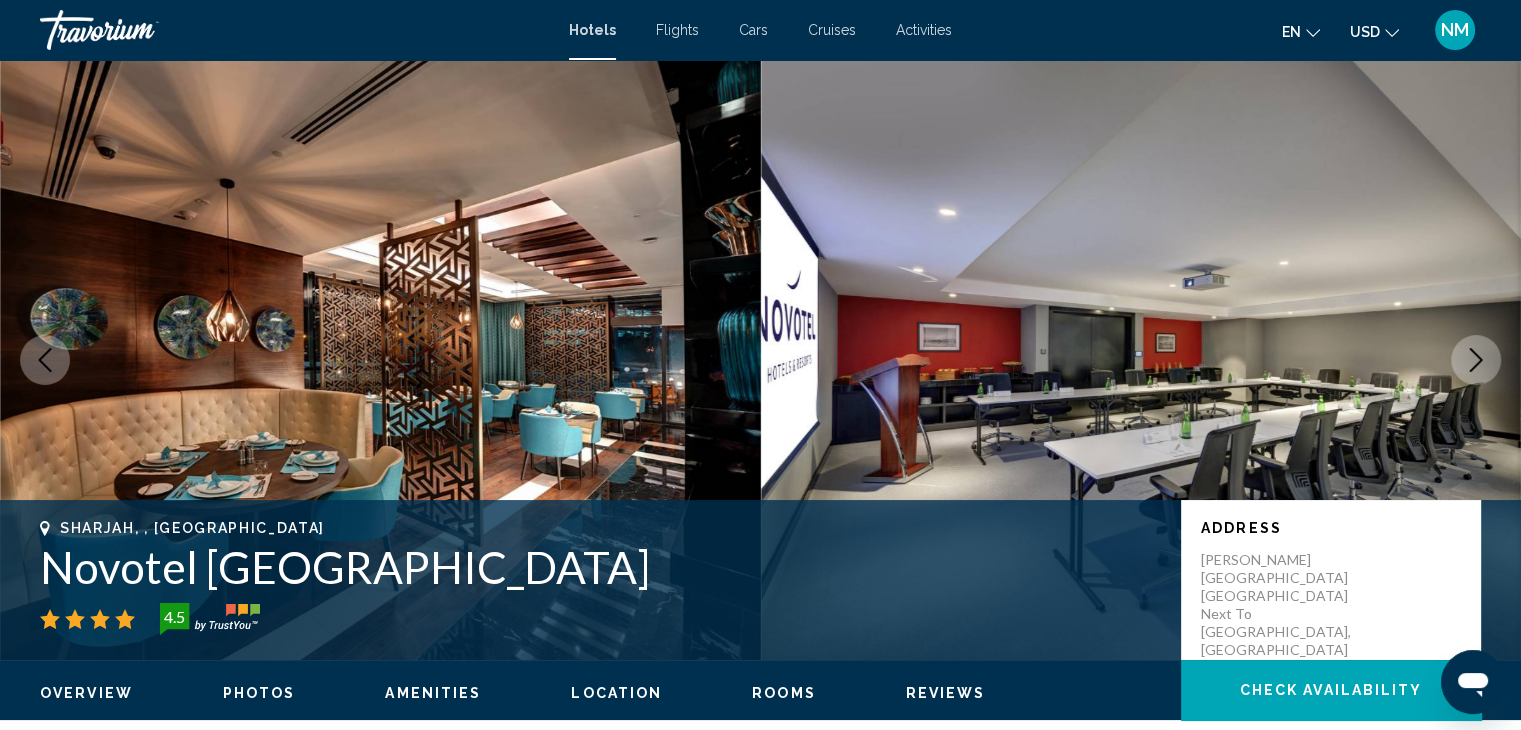click 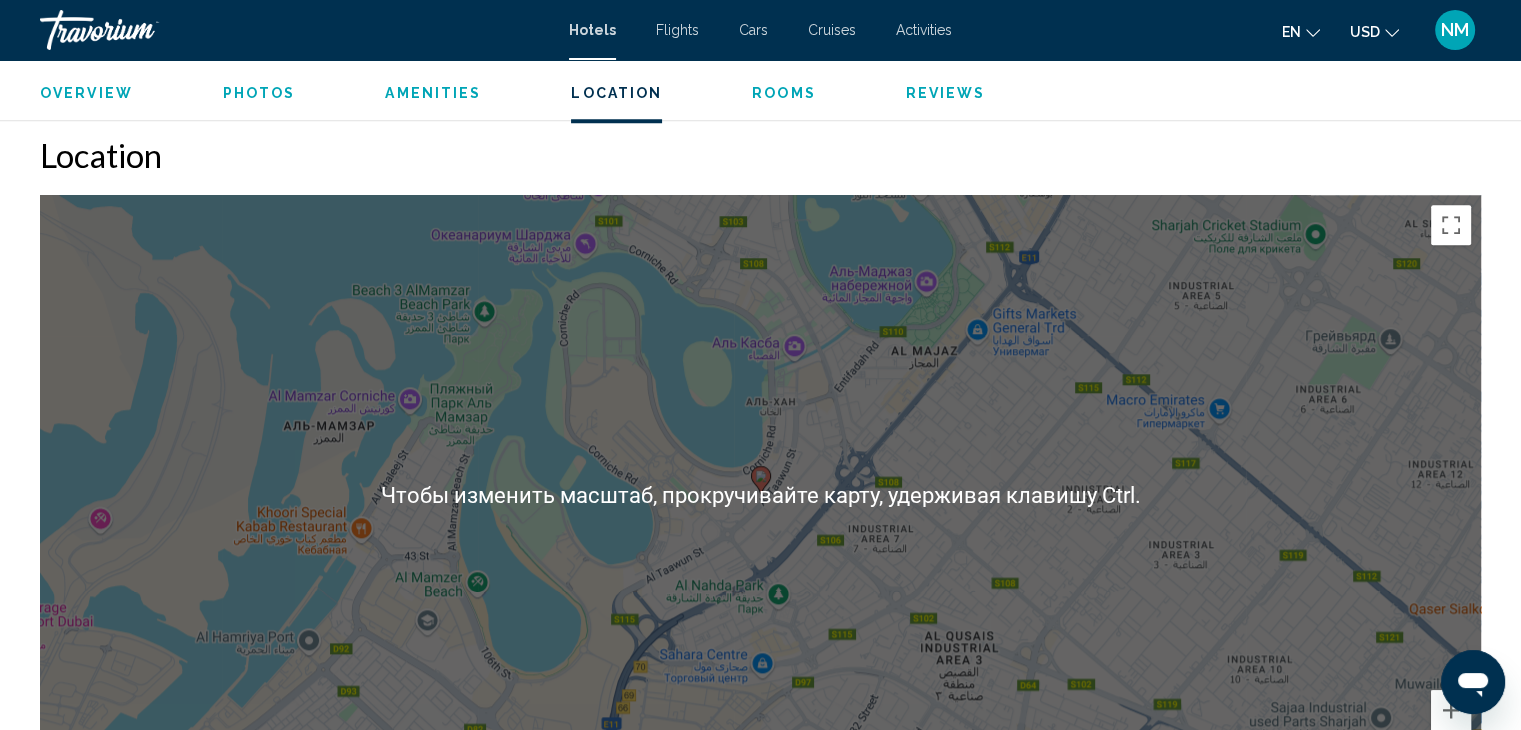 scroll, scrollTop: 1800, scrollLeft: 0, axis: vertical 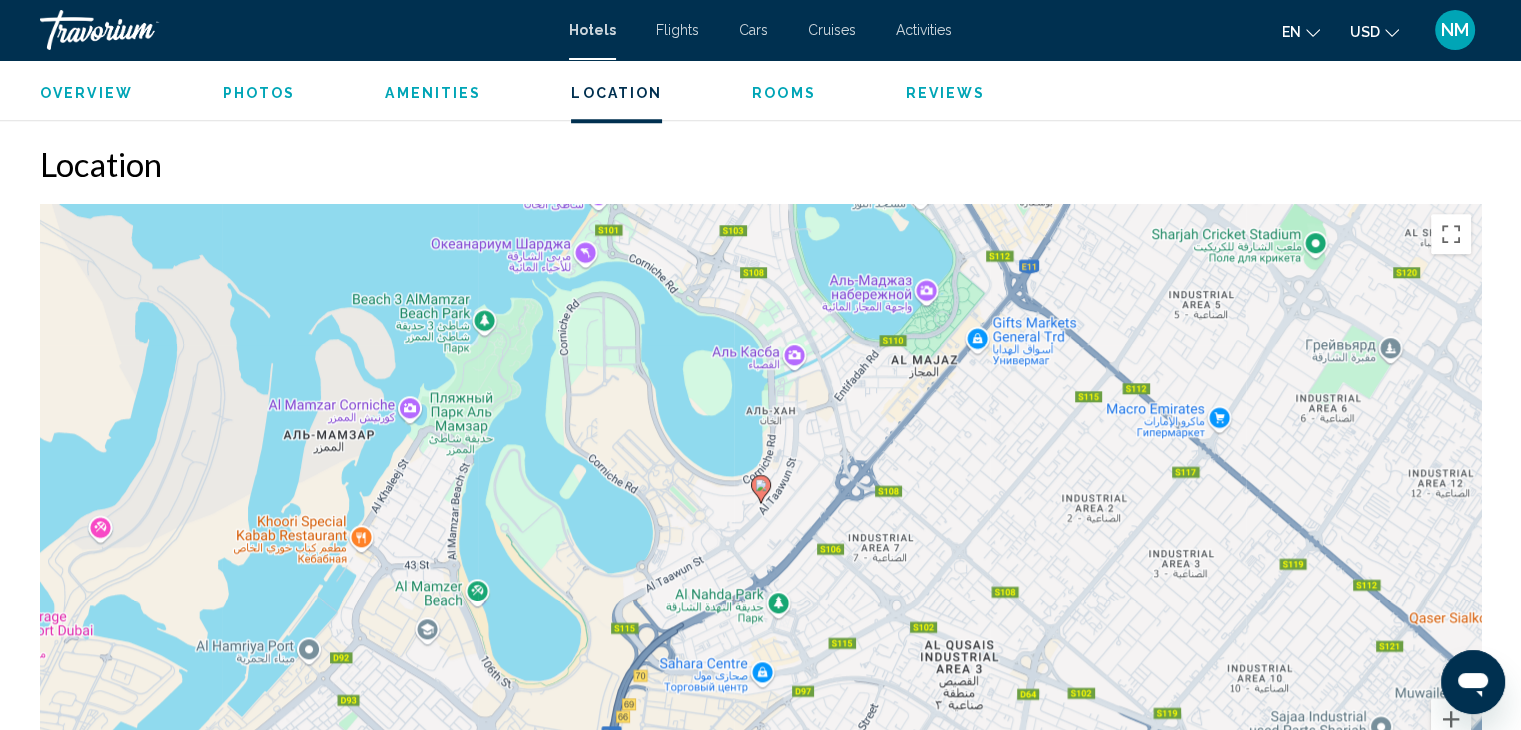 click on "Для навигации используйте клавиши со стрелками. Чтобы активировать перетаскивание с помощью клавиатуры, нажмите Alt + Ввод. После этого перемещайте маркер, используя клавиши со стрелками. Чтобы завершить перетаскивание, нажмите клавишу Ввод. Чтобы отменить действие, нажмите клавишу Esc." at bounding box center [760, 504] 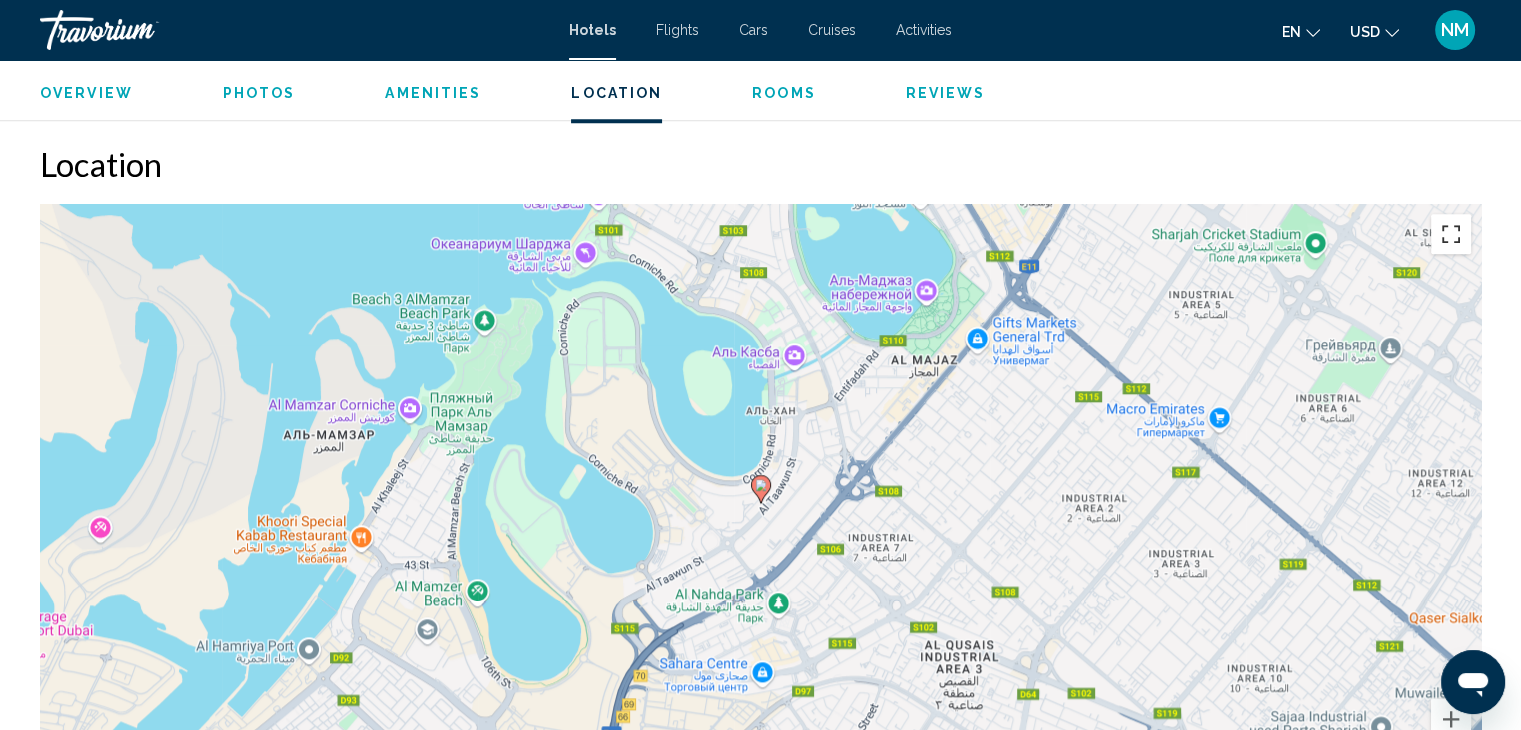 click at bounding box center [1451, 234] 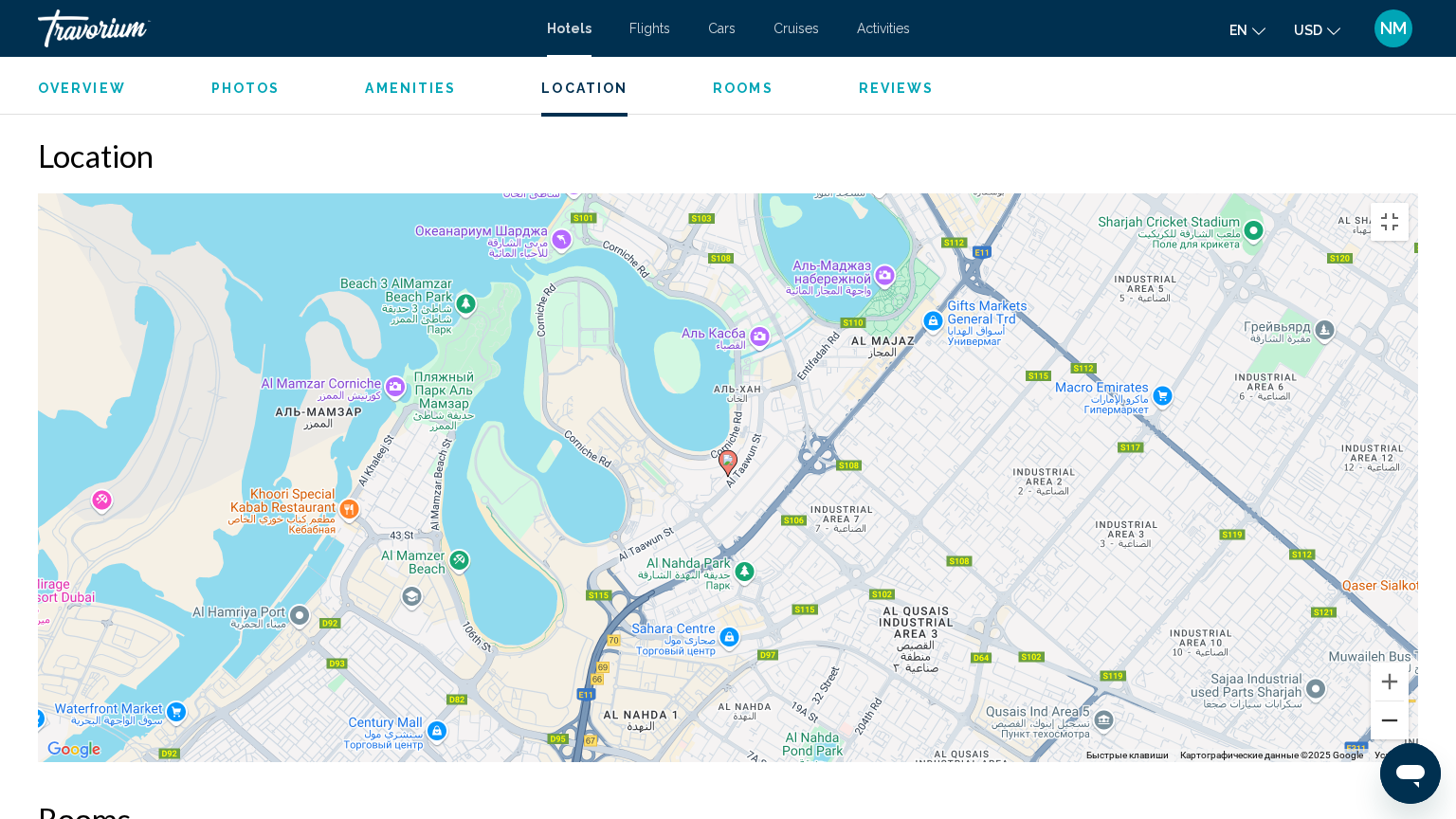click at bounding box center [1390, 720] 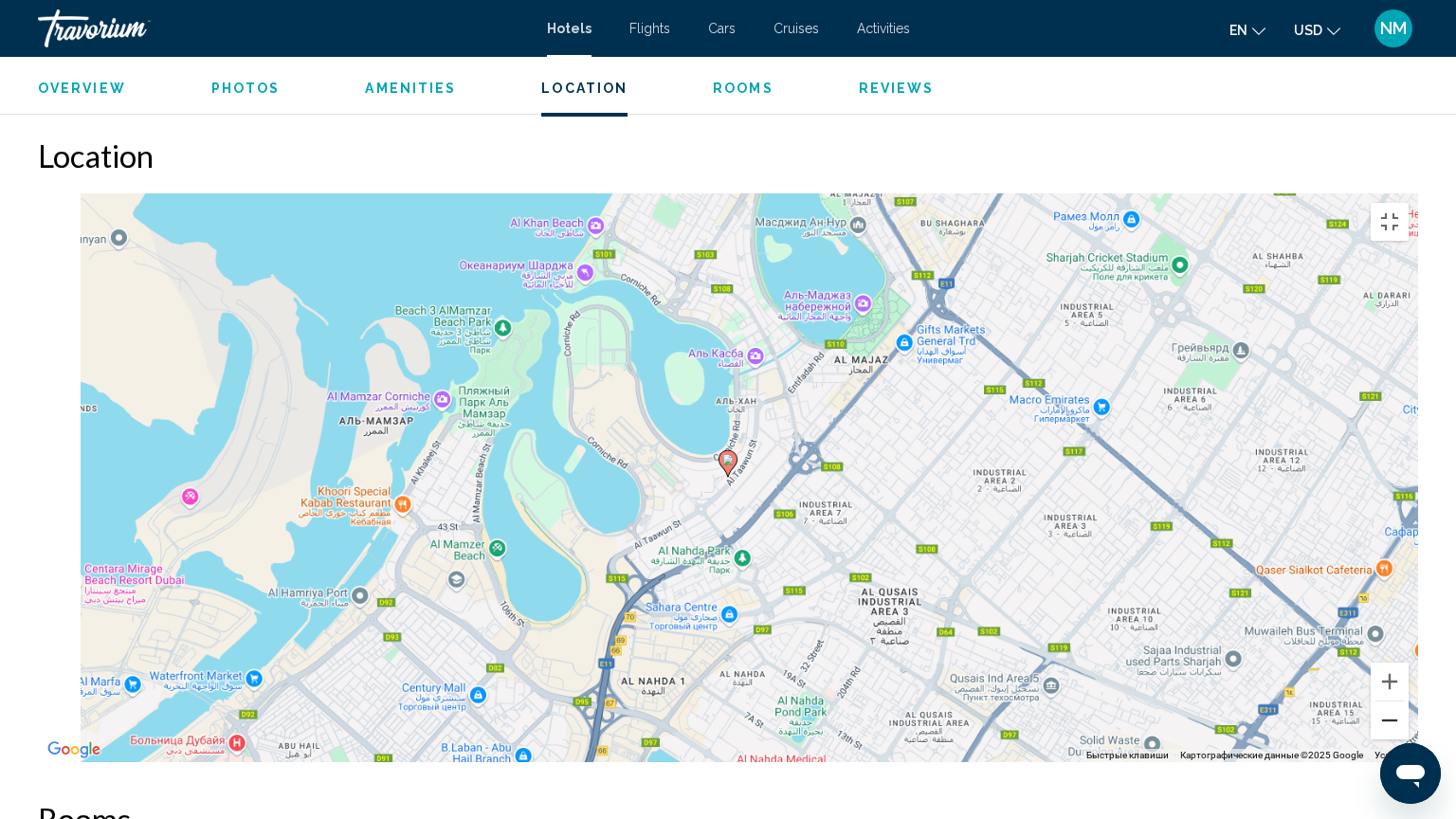 click at bounding box center [1390, 720] 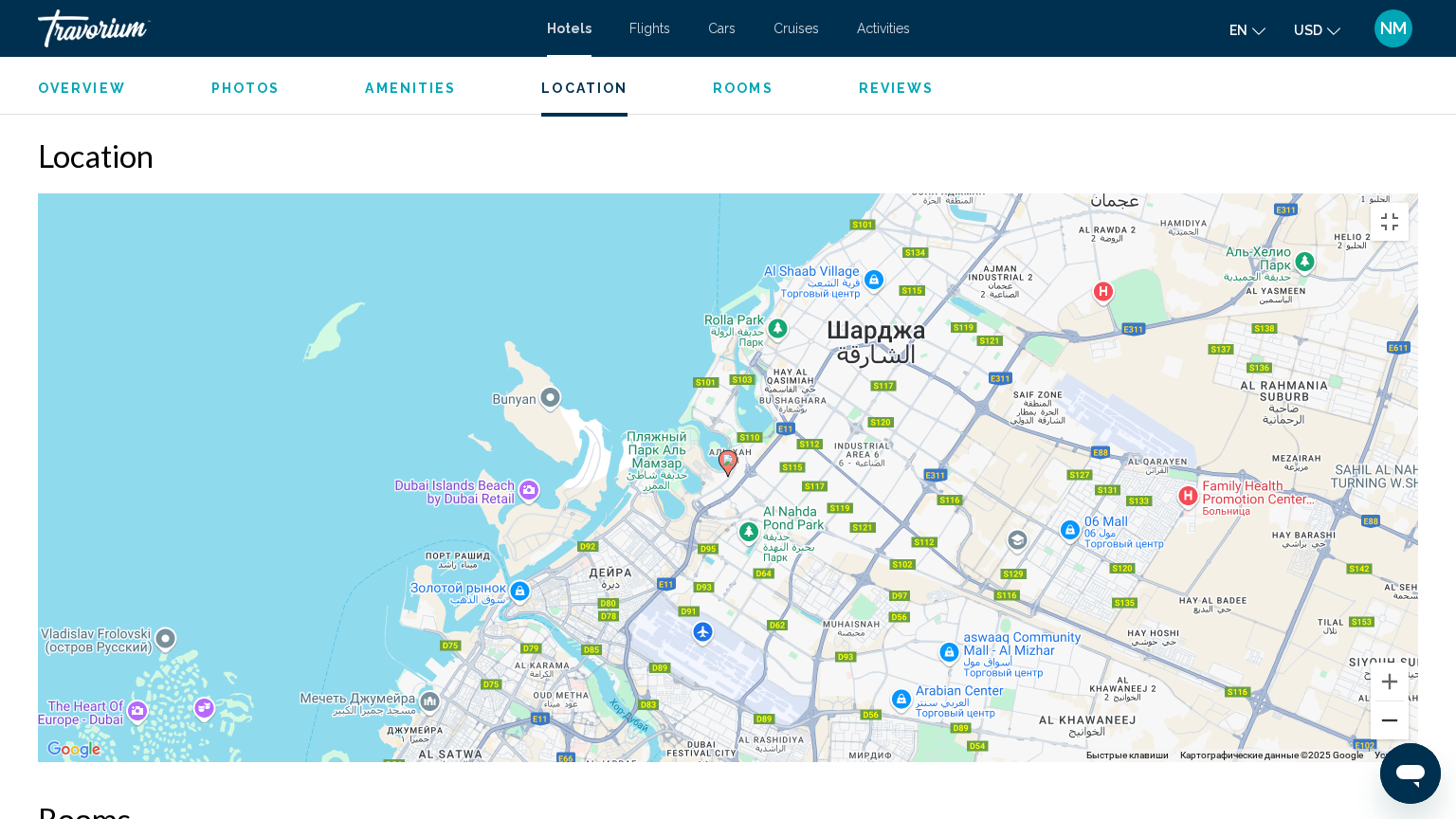 click at bounding box center (1390, 720) 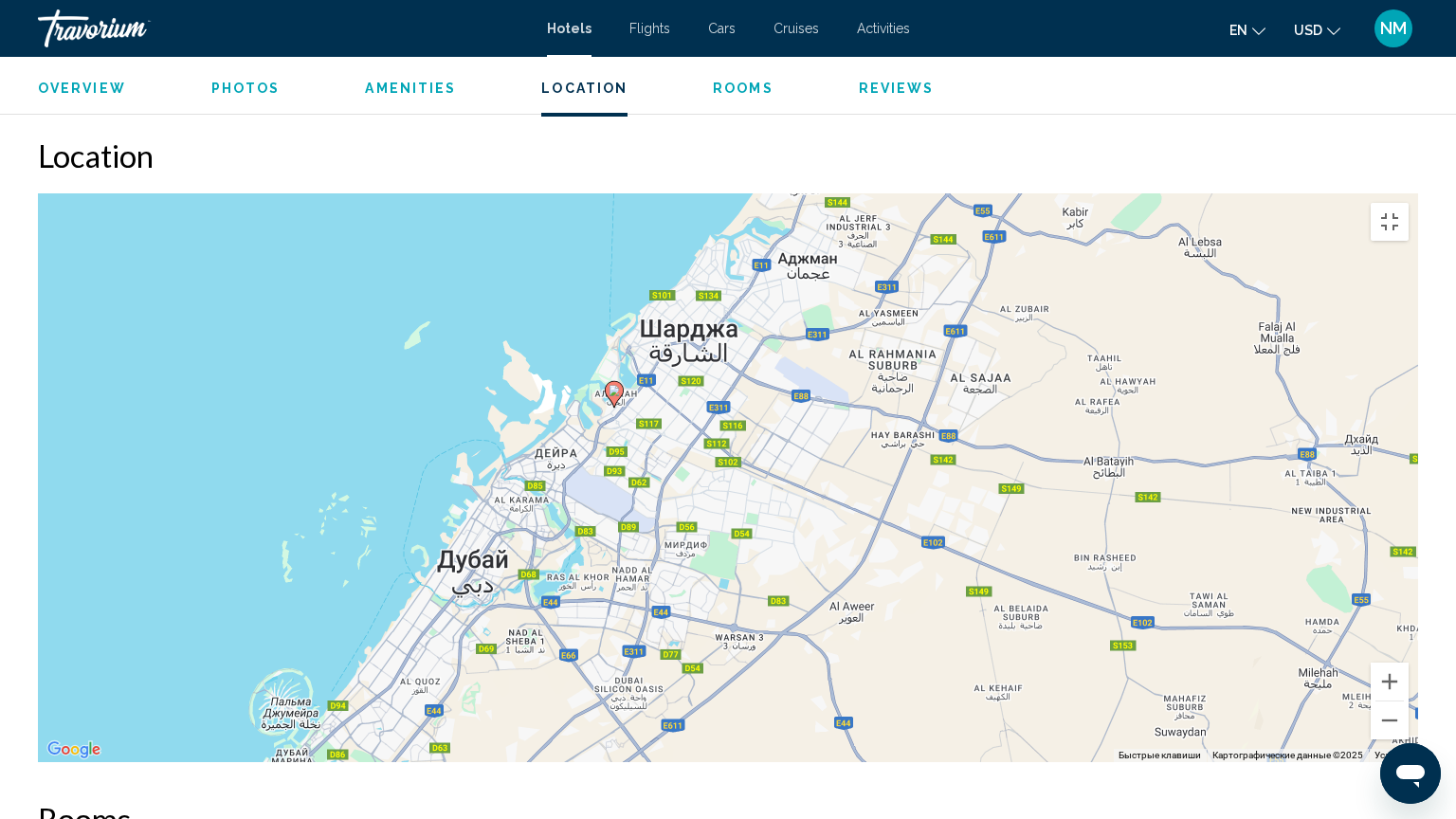 drag, startPoint x: 1188, startPoint y: 716, endPoint x: 1073, endPoint y: 641, distance: 137.2953 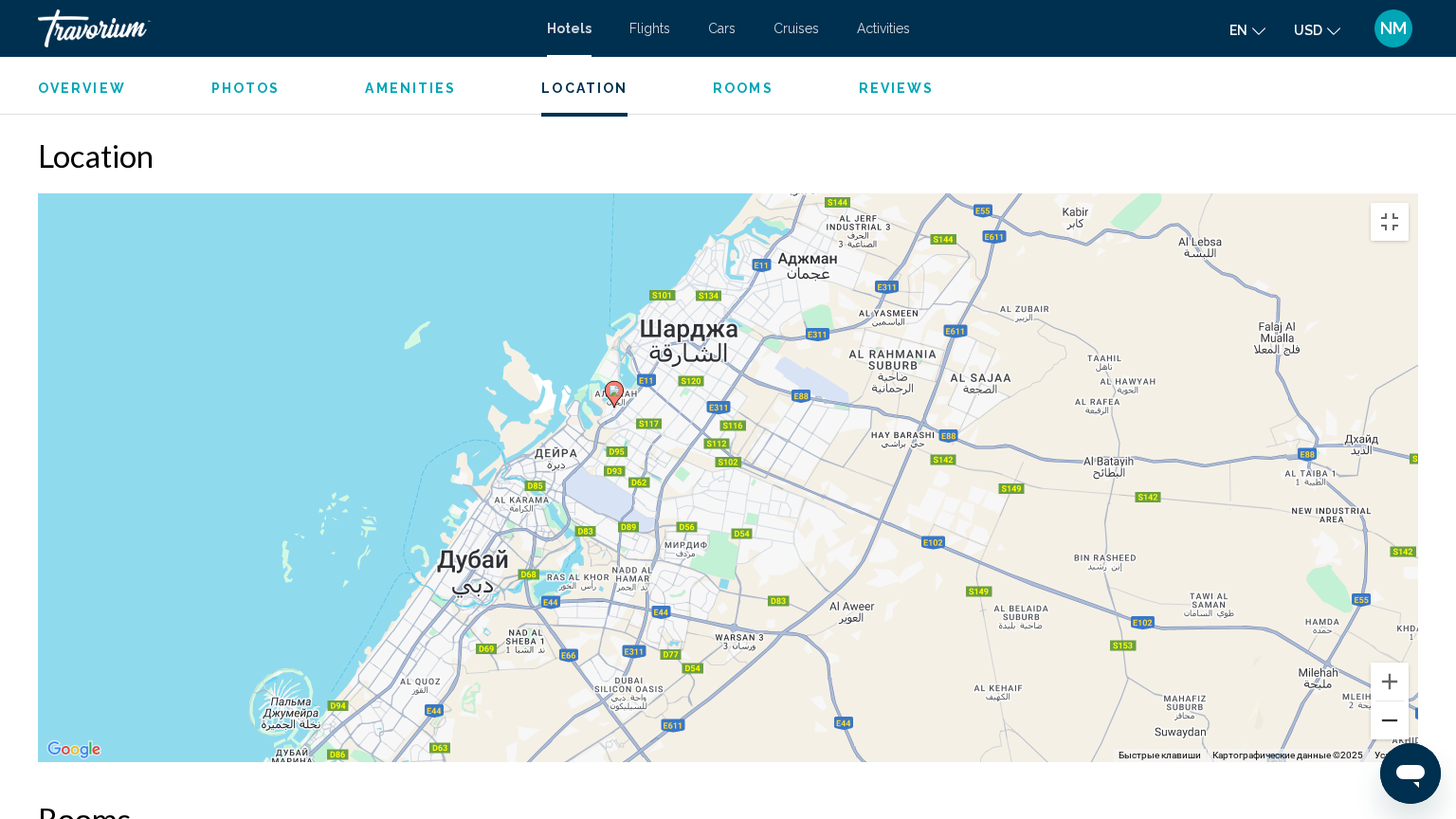 click at bounding box center [1390, 720] 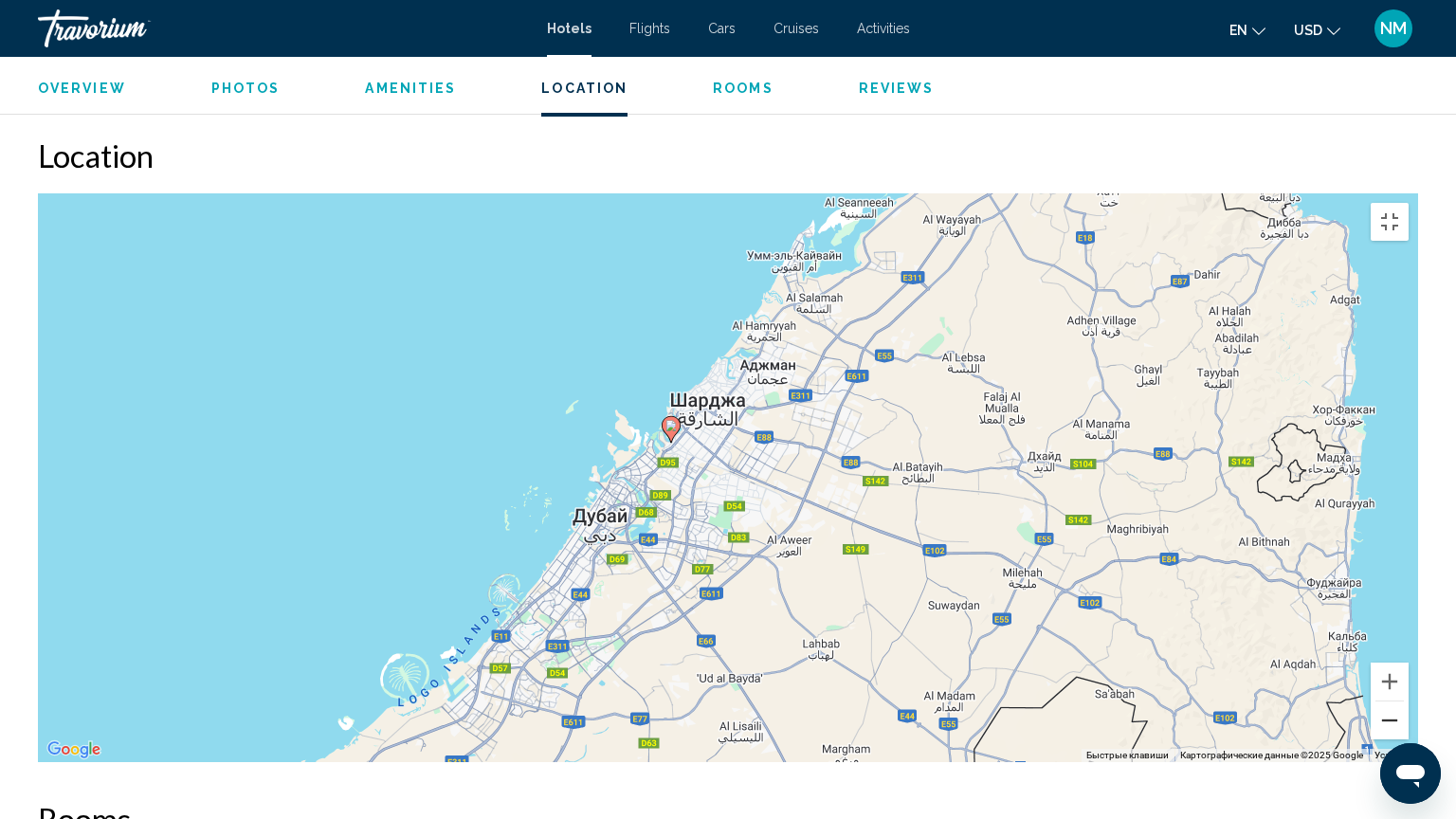 click at bounding box center (1390, 720) 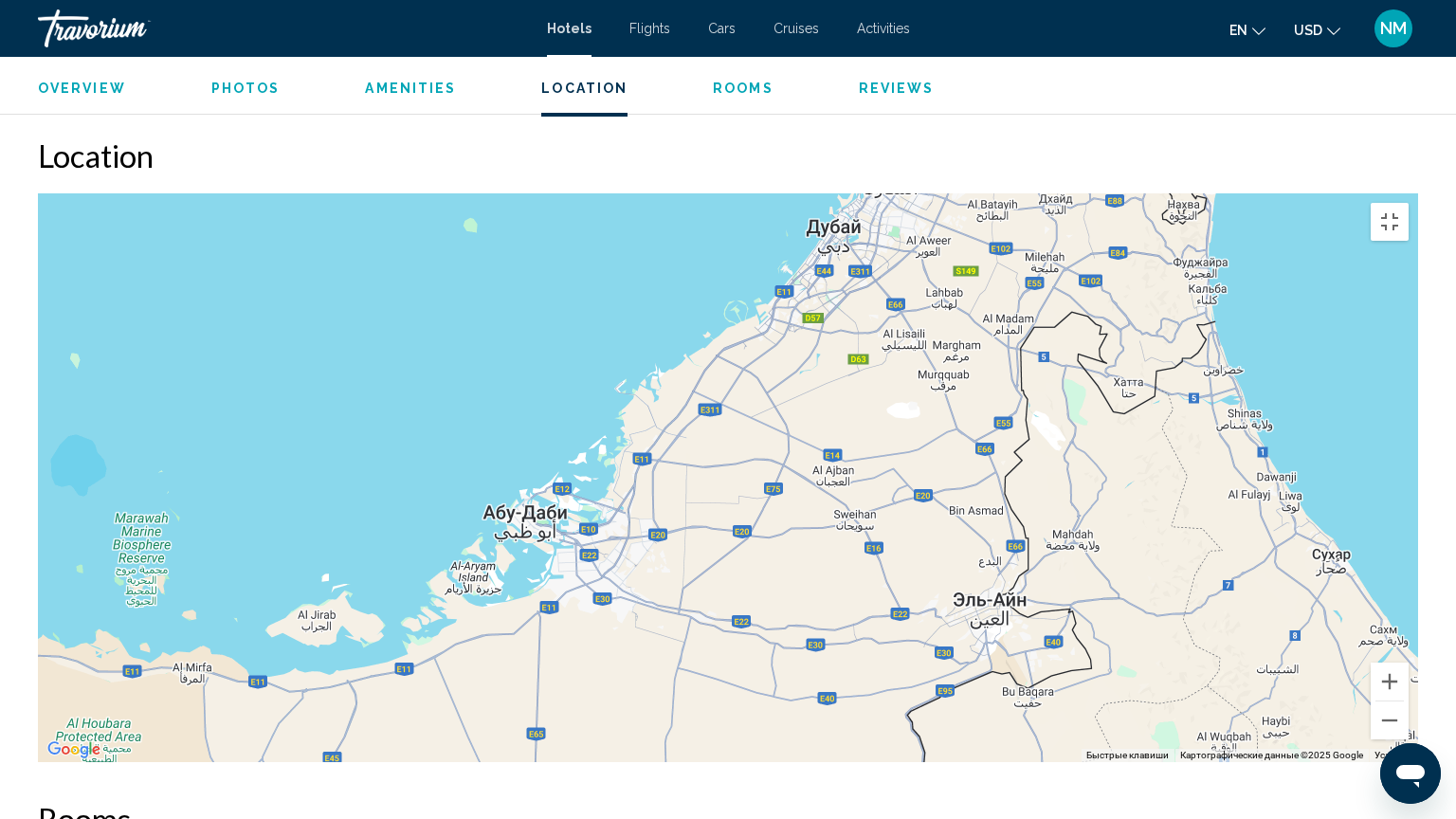 drag, startPoint x: 754, startPoint y: 482, endPoint x: 925, endPoint y: 213, distance: 318.75069 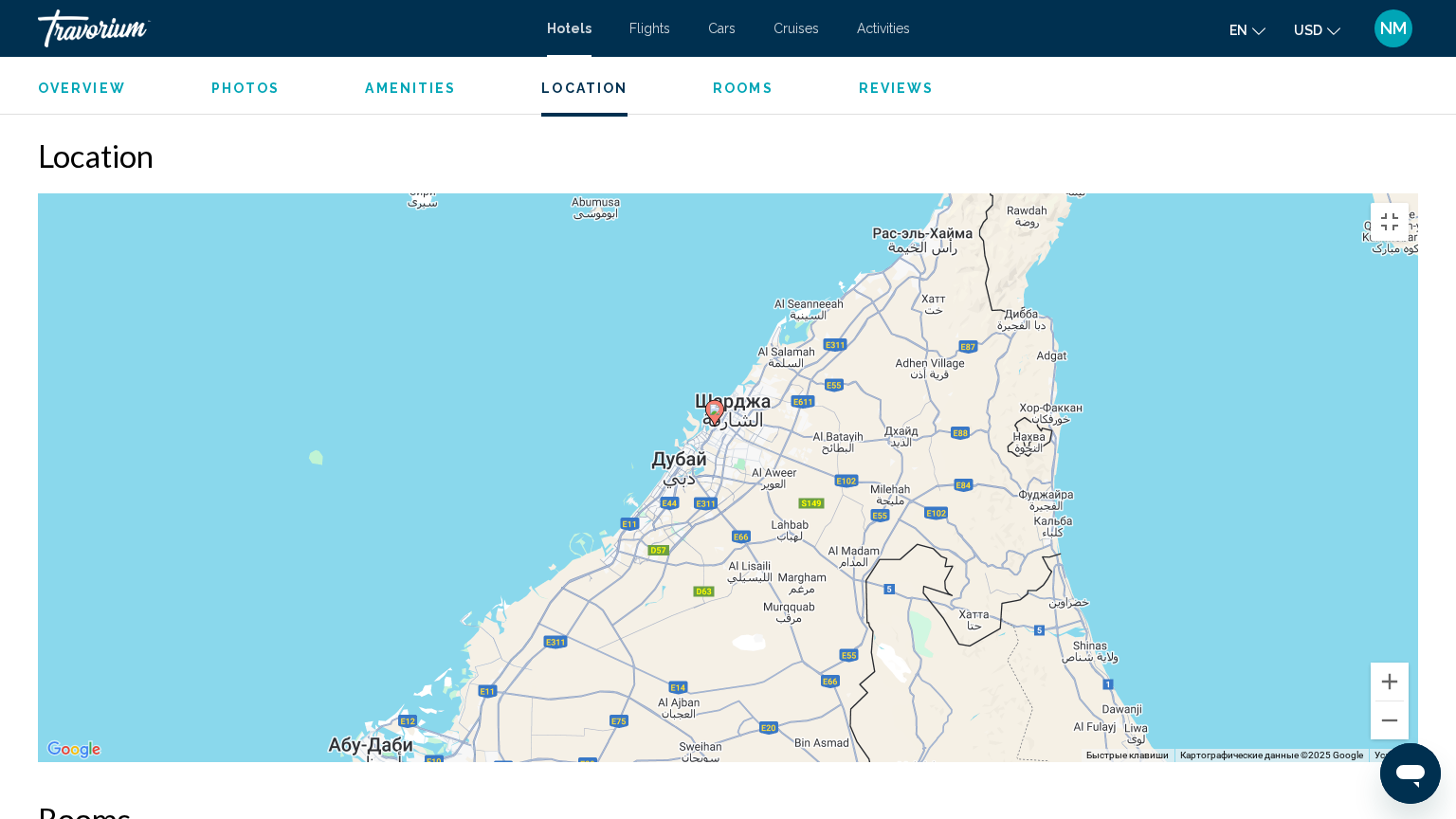drag, startPoint x: 925, startPoint y: 213, endPoint x: 773, endPoint y: 448, distance: 279.8732 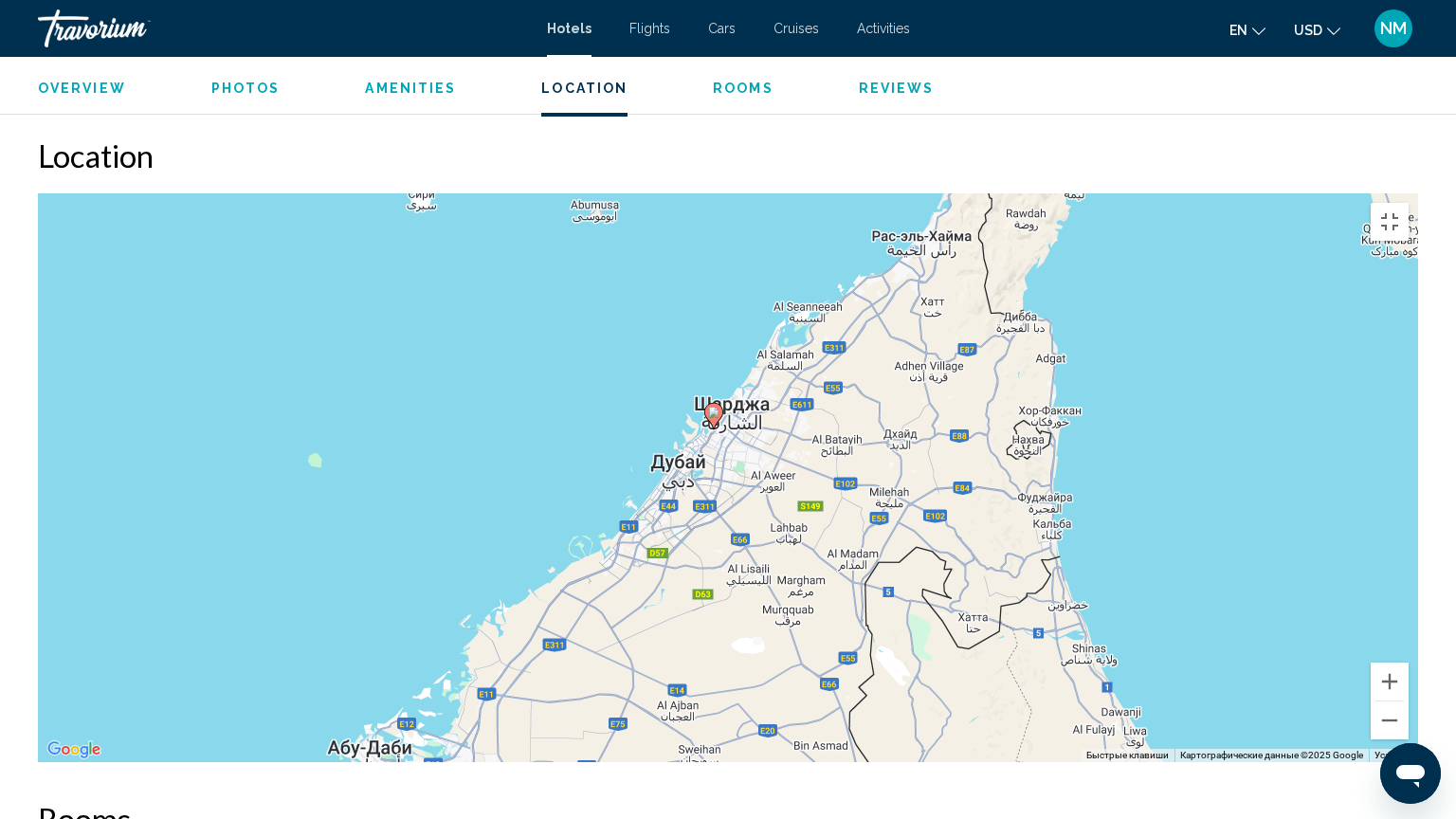 click on "Для навигации используйте клавиши со стрелками. Чтобы активировать перетаскивание с помощью клавиатуры, нажмите Alt + Ввод. После этого перемещайте маркер, используя клавиши со стрелками. Чтобы завершить перетаскивание, нажмите клавишу Ввод. Чтобы отменить действие, нажмите клавишу Esc." at bounding box center [728, 478] 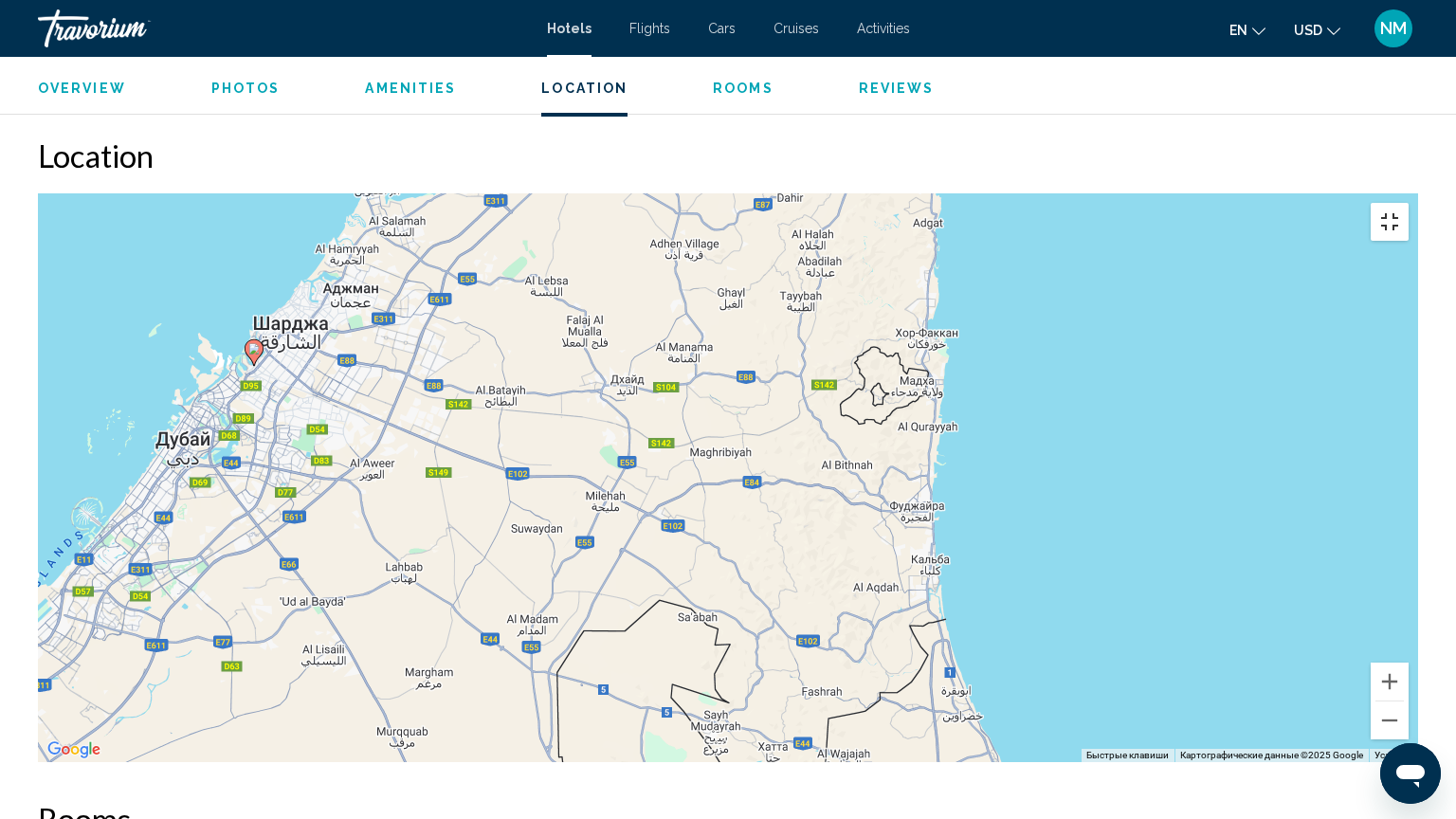 click at bounding box center [1390, 222] 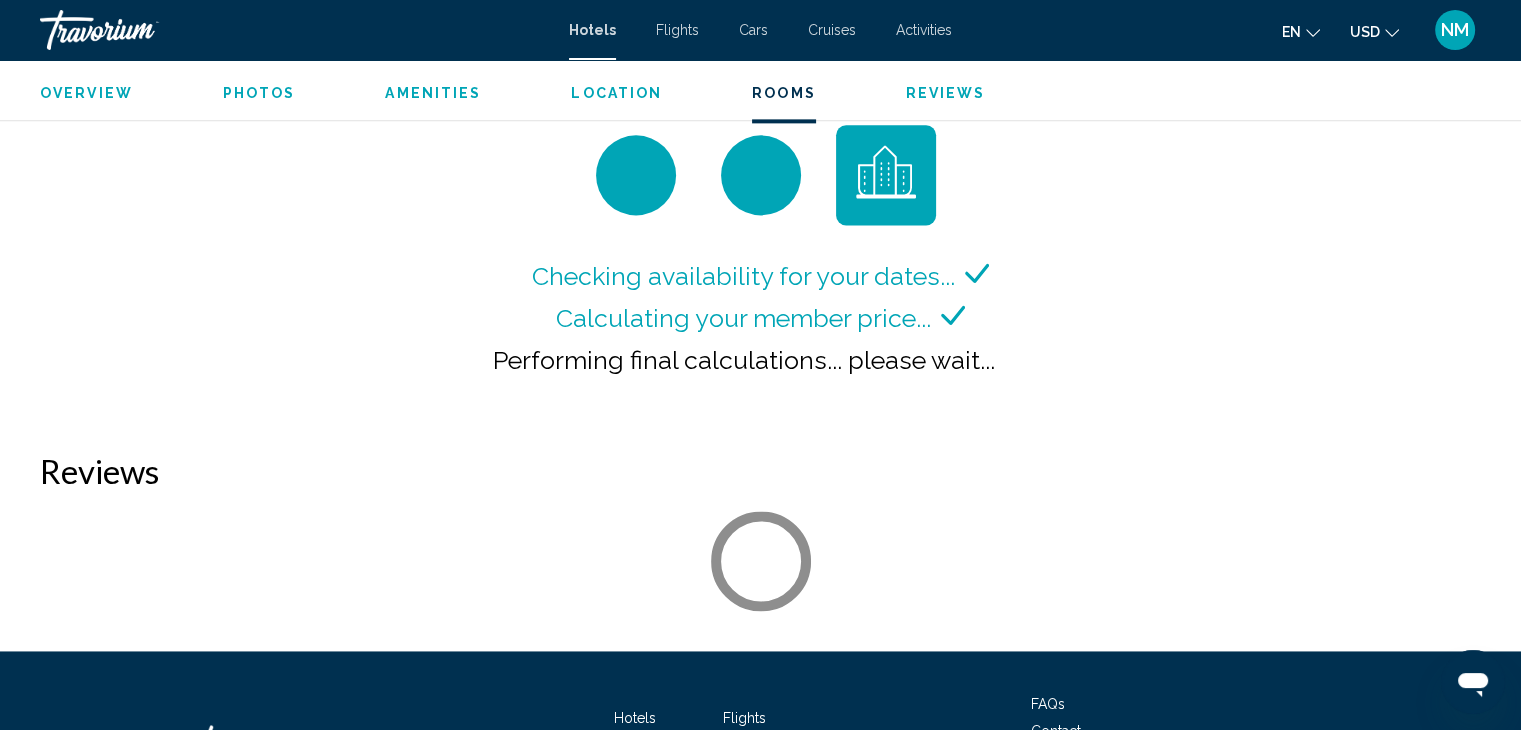 scroll, scrollTop: 2700, scrollLeft: 0, axis: vertical 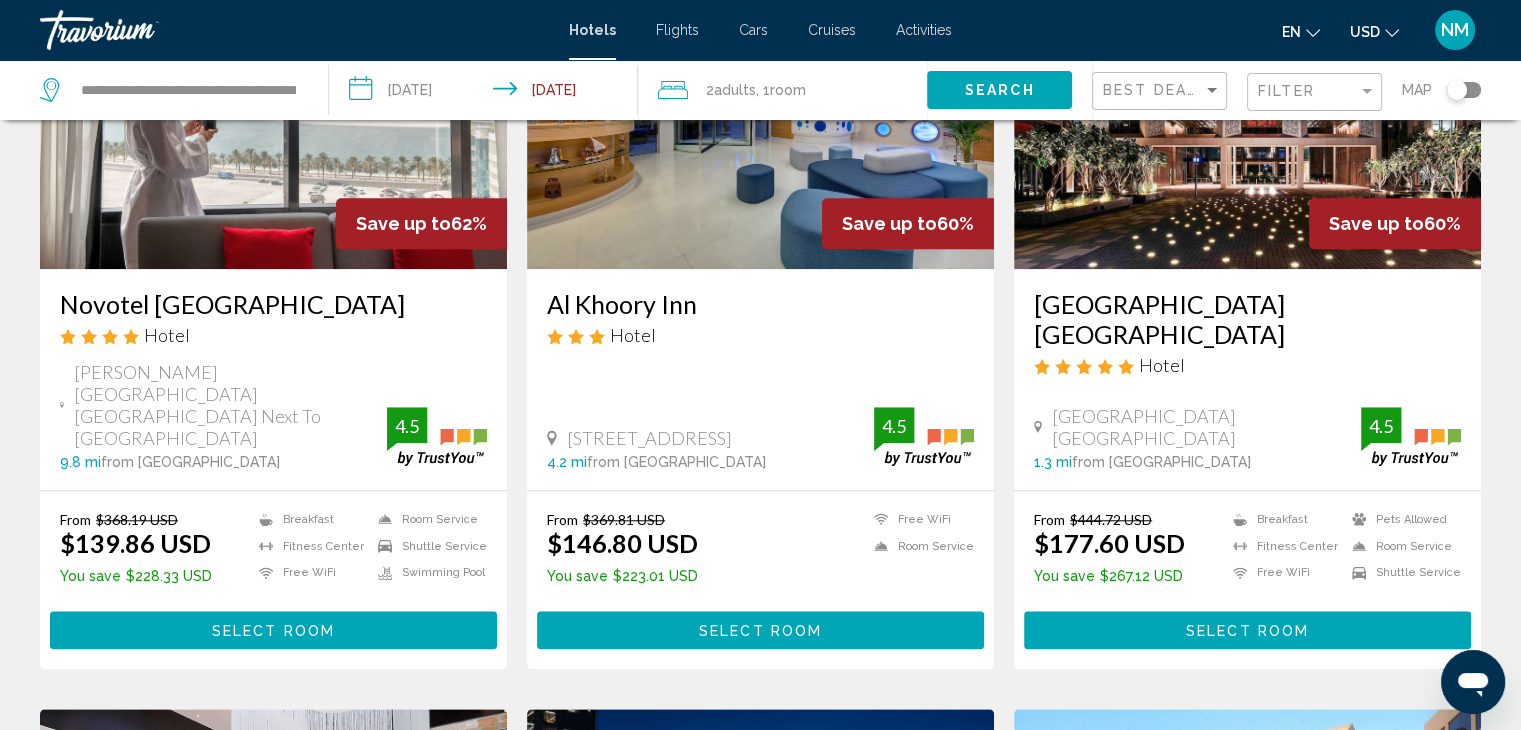 click on "Select Room" at bounding box center [1247, 631] 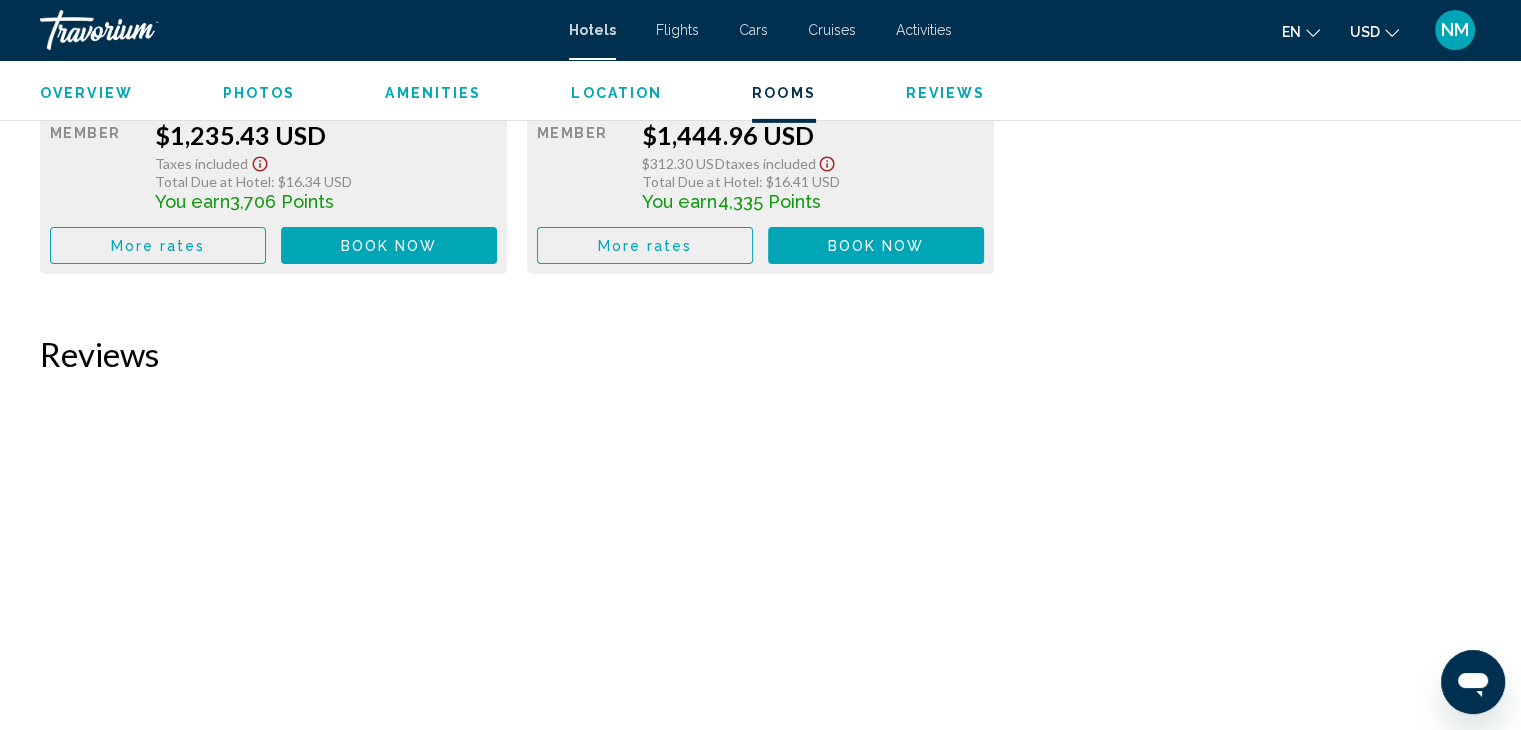 scroll, scrollTop: 6602, scrollLeft: 0, axis: vertical 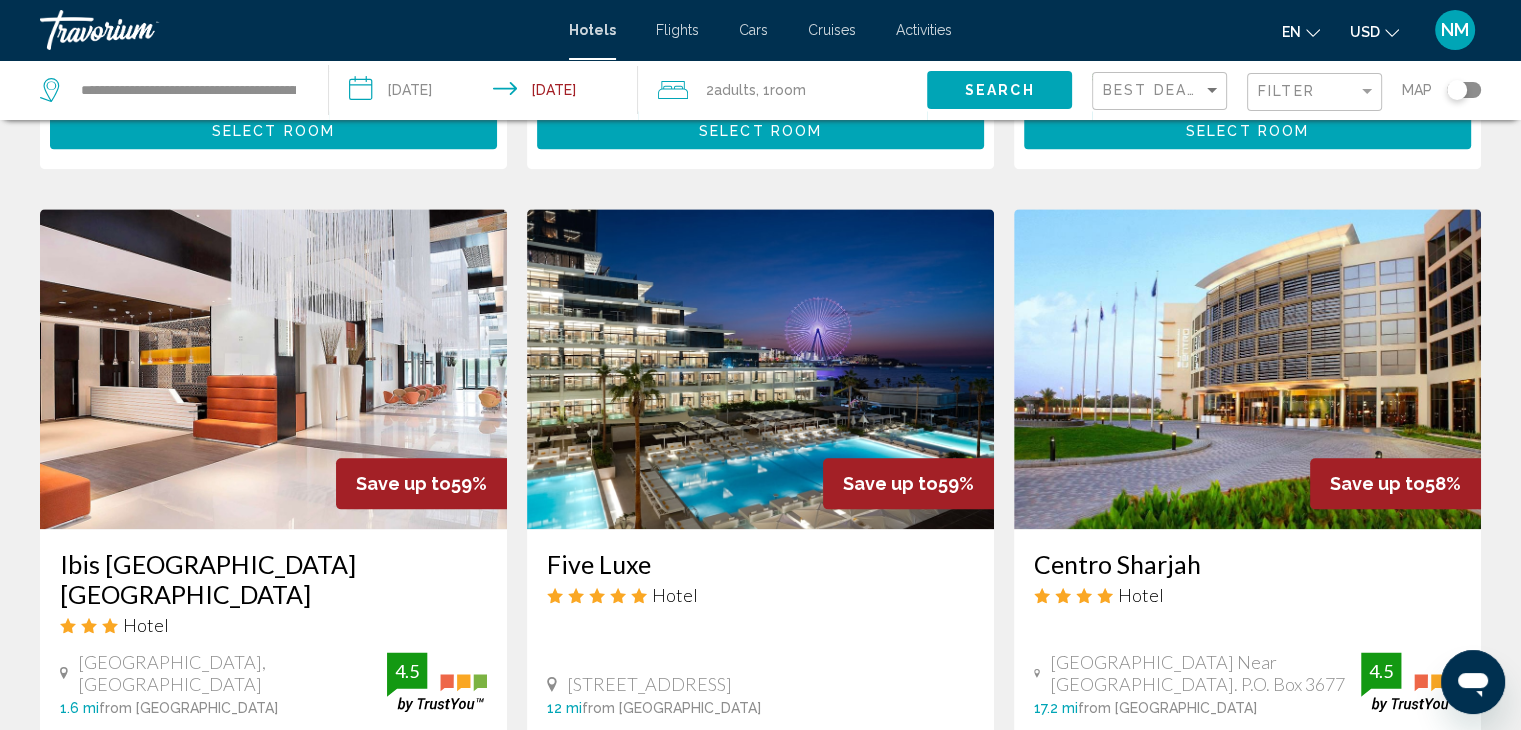 click at bounding box center (760, 369) 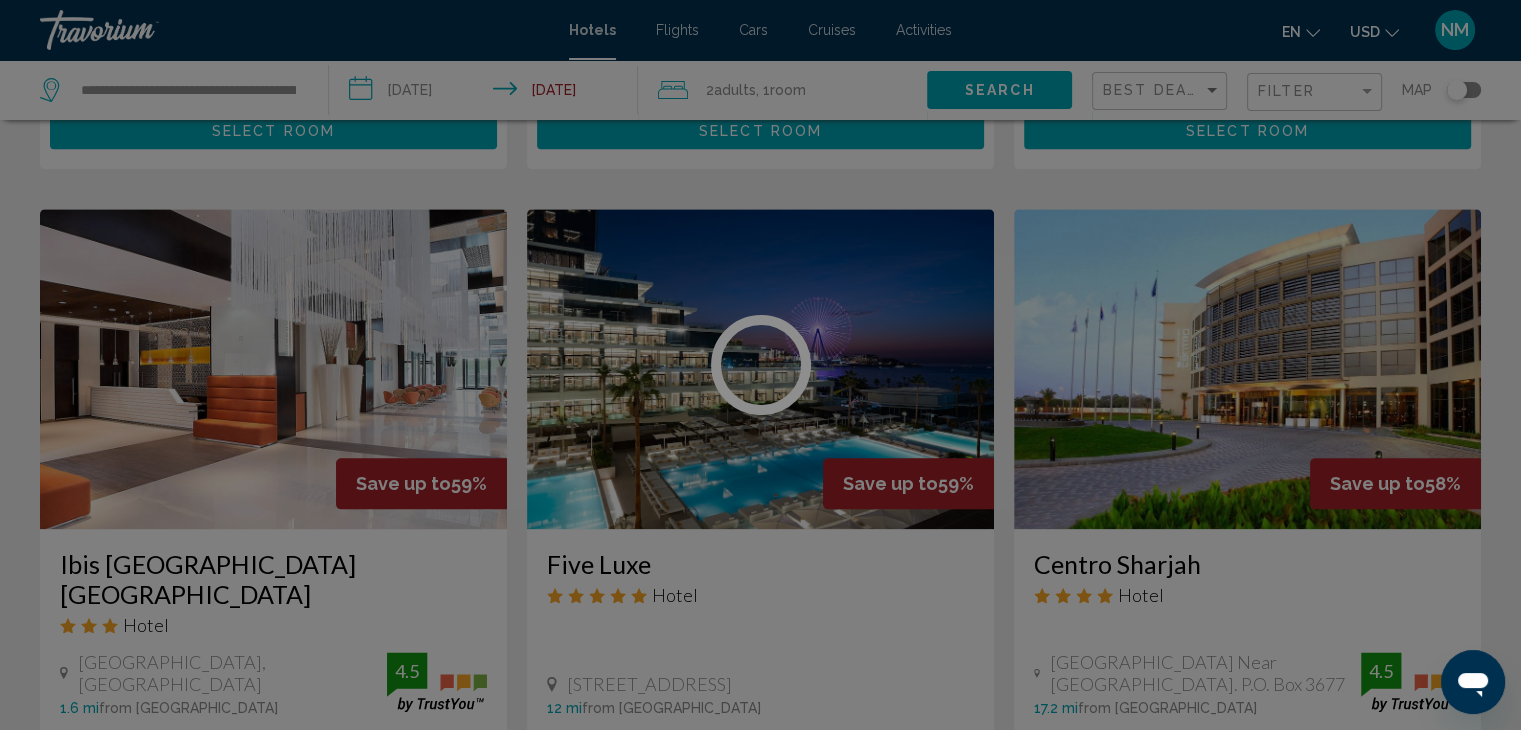 scroll, scrollTop: 2700, scrollLeft: 0, axis: vertical 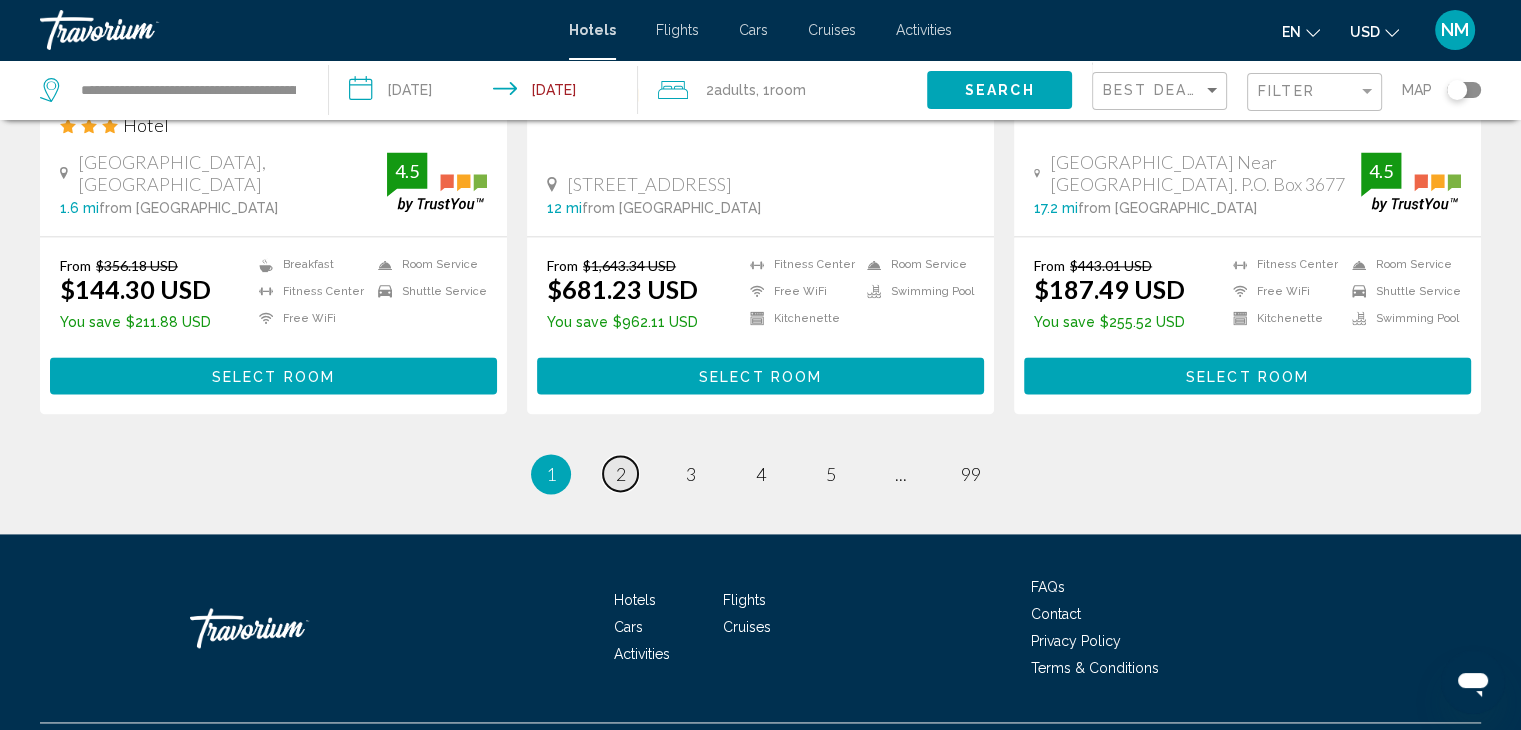 click on "2" at bounding box center [621, 474] 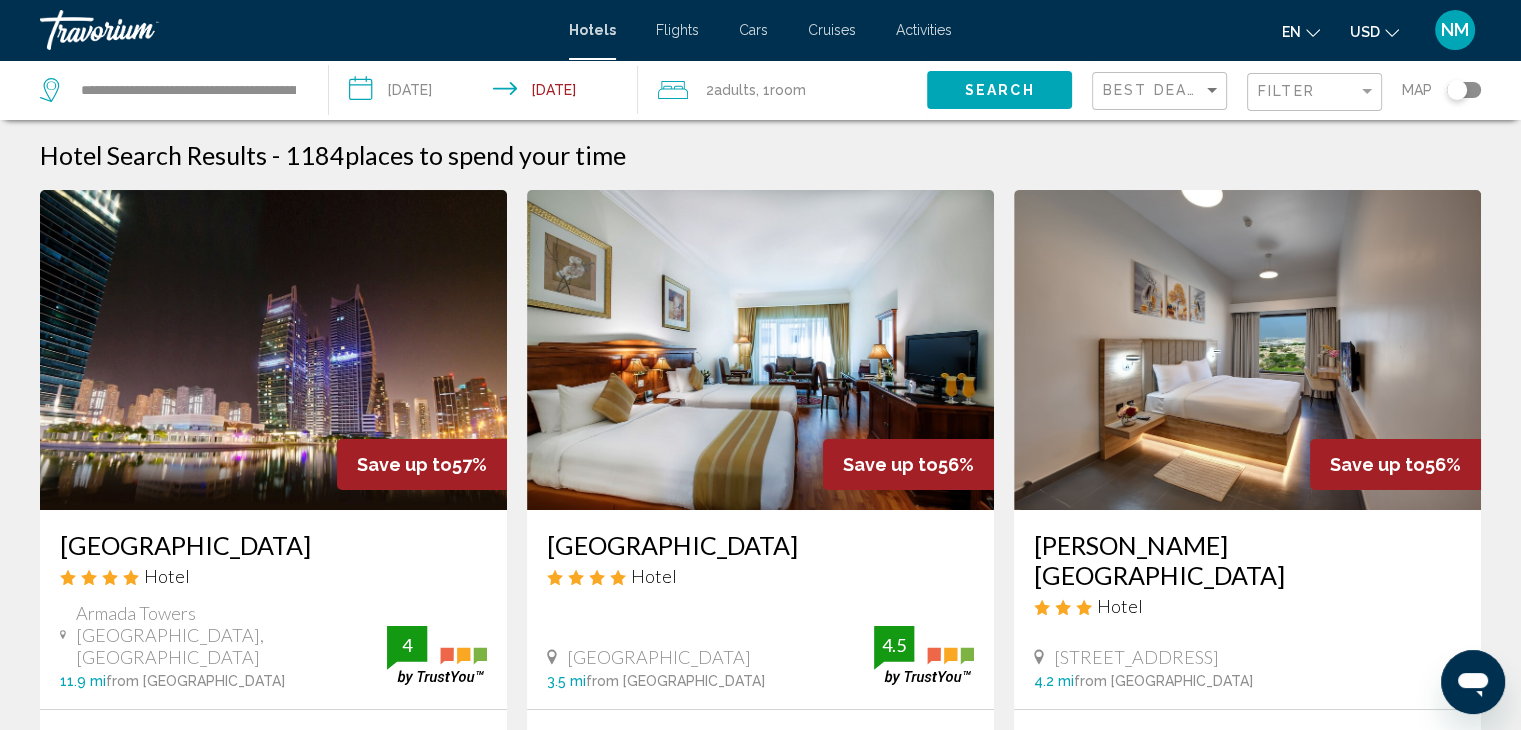 scroll, scrollTop: 200, scrollLeft: 0, axis: vertical 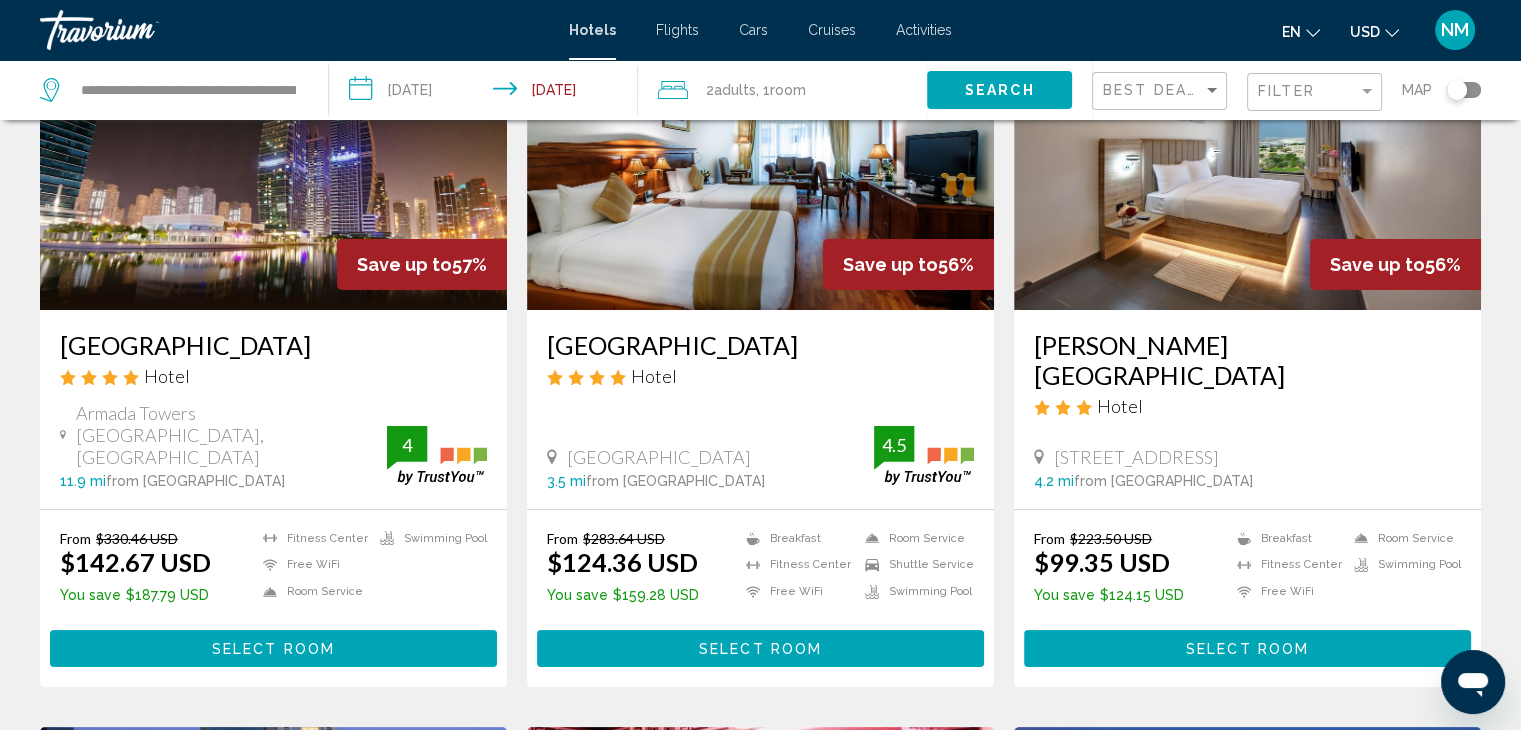 click on "Select Room" at bounding box center (273, 649) 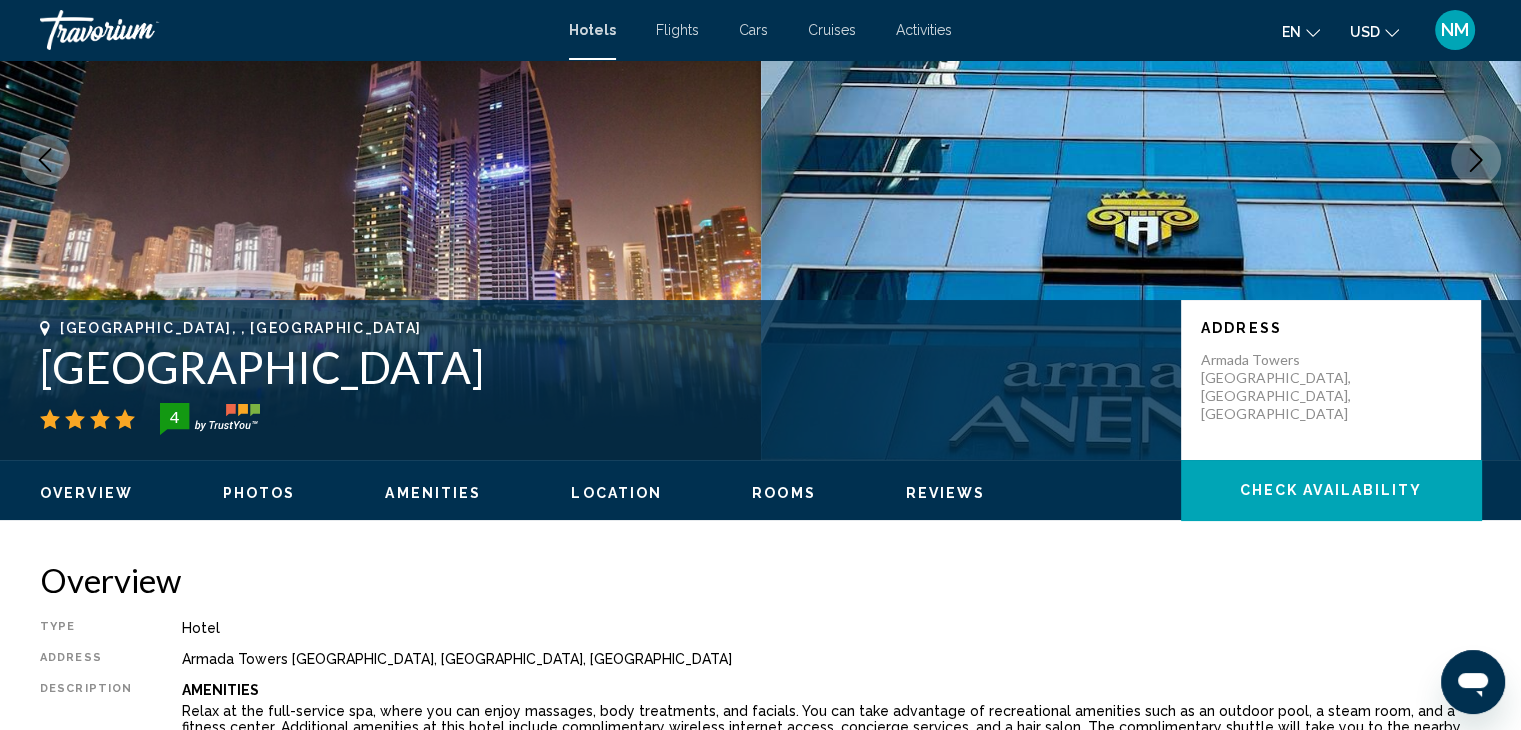 scroll, scrollTop: 0, scrollLeft: 0, axis: both 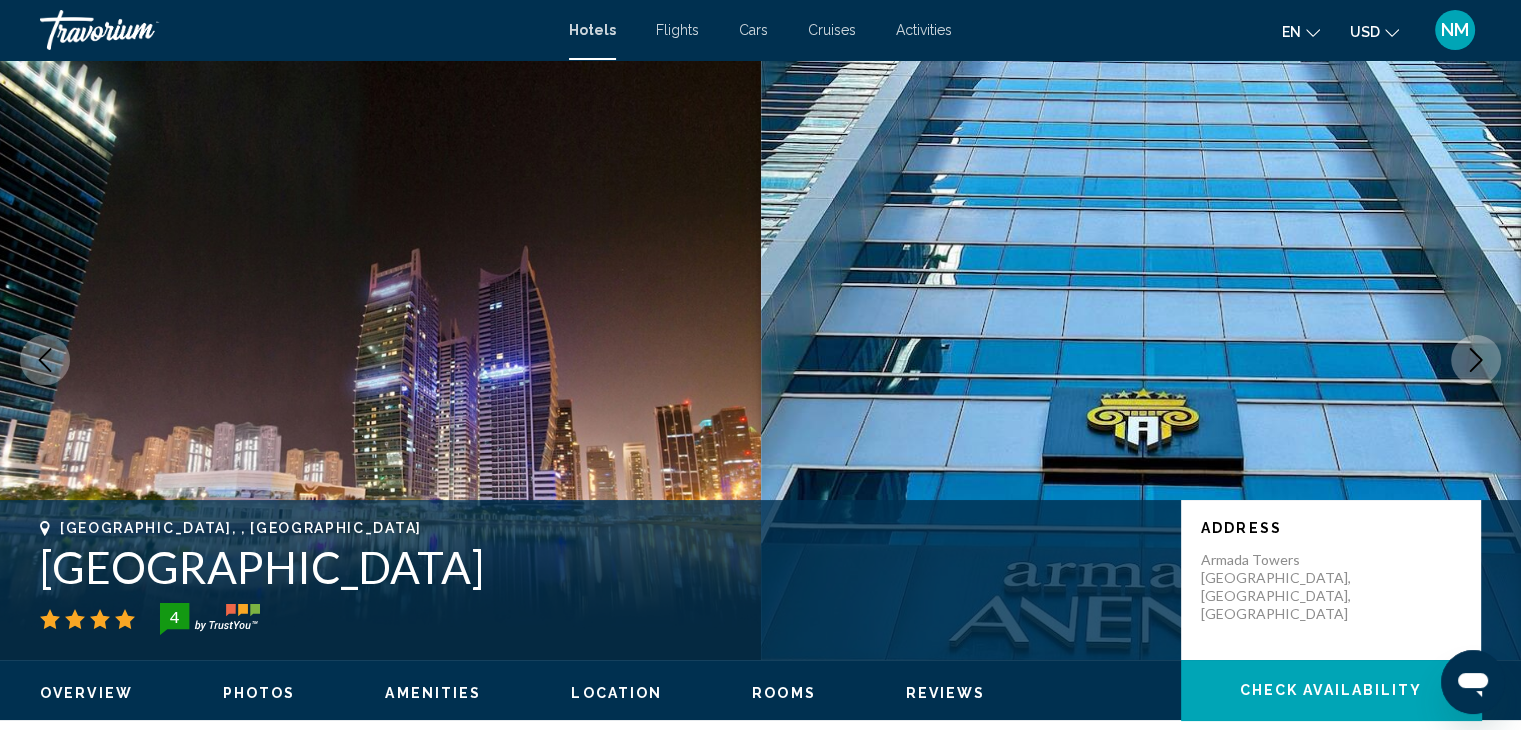 click 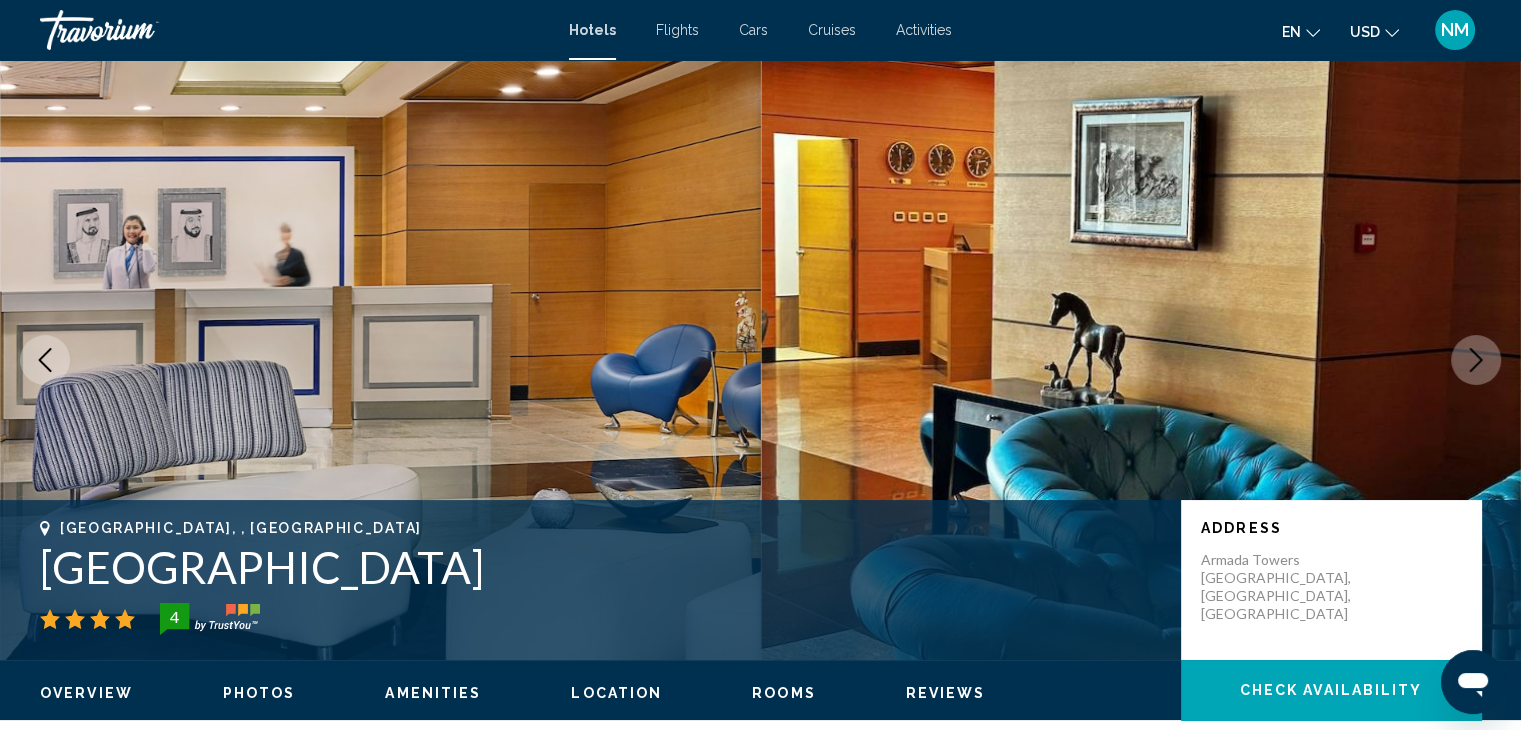 click 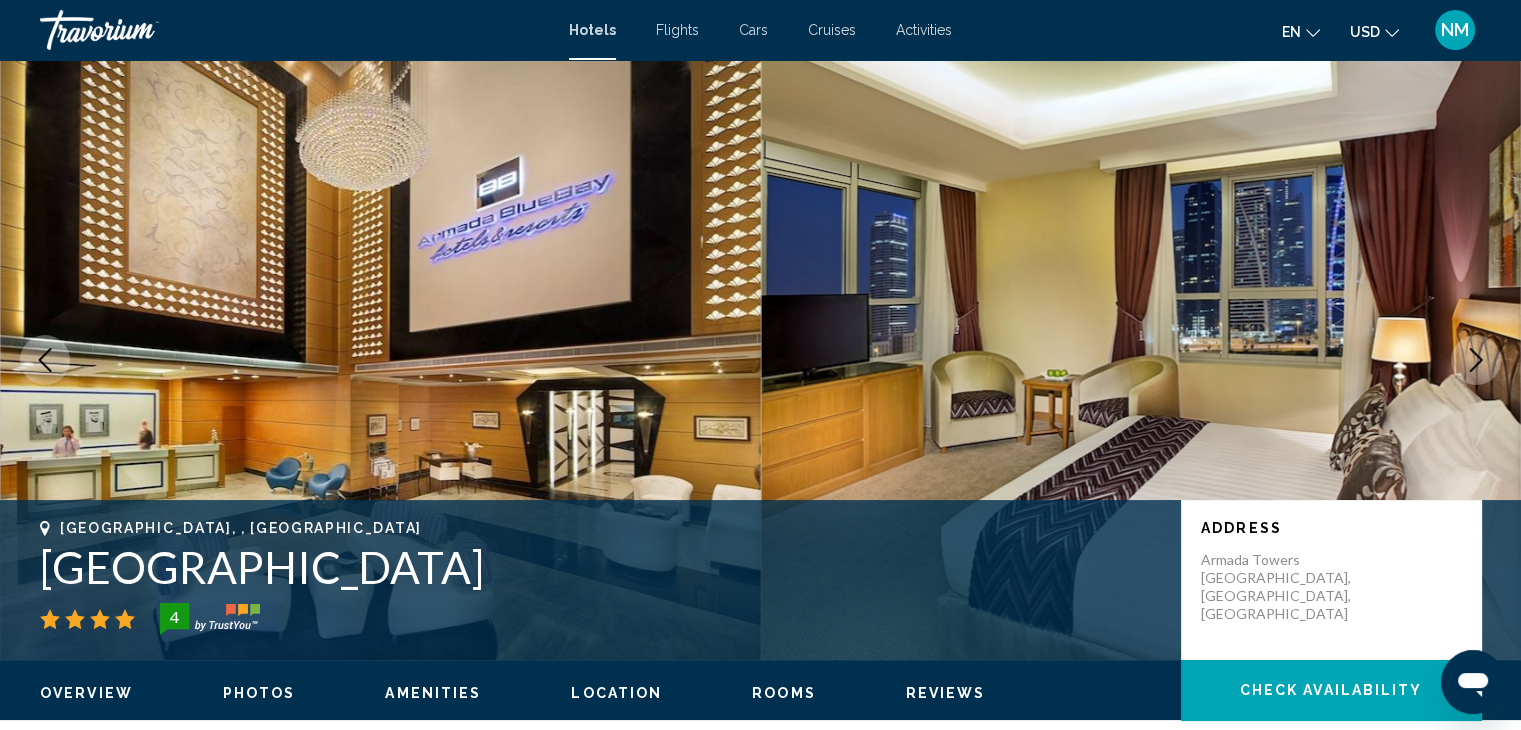 click 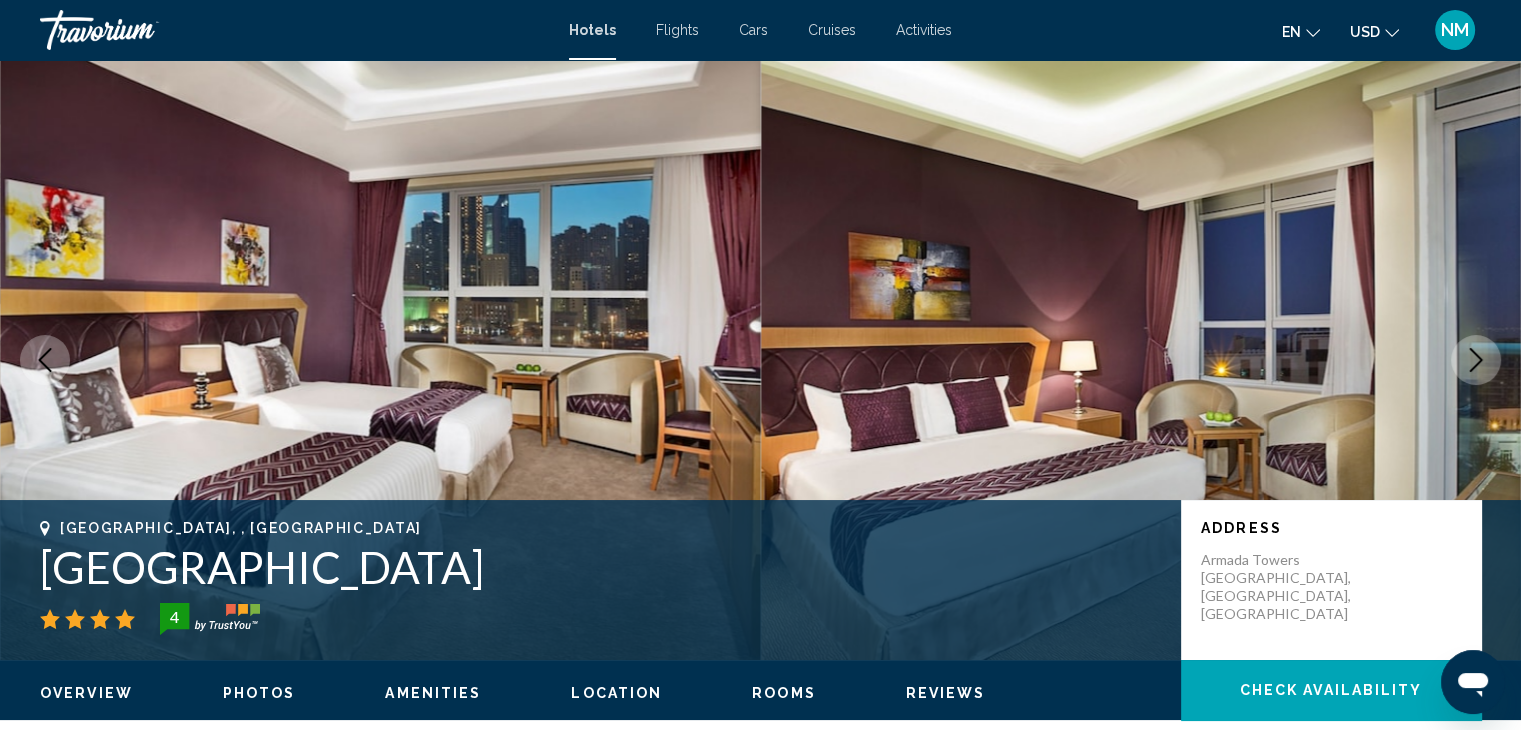 click 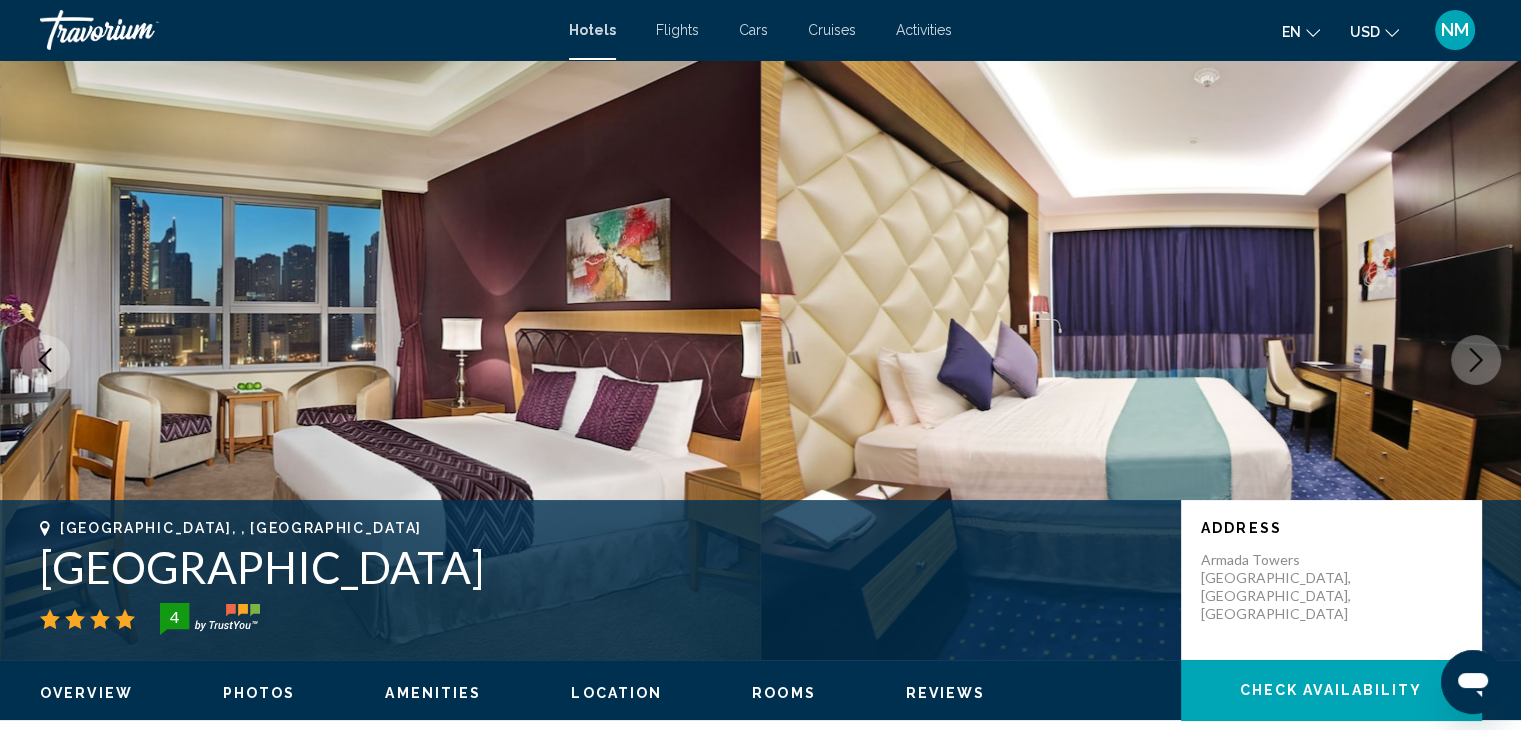 click 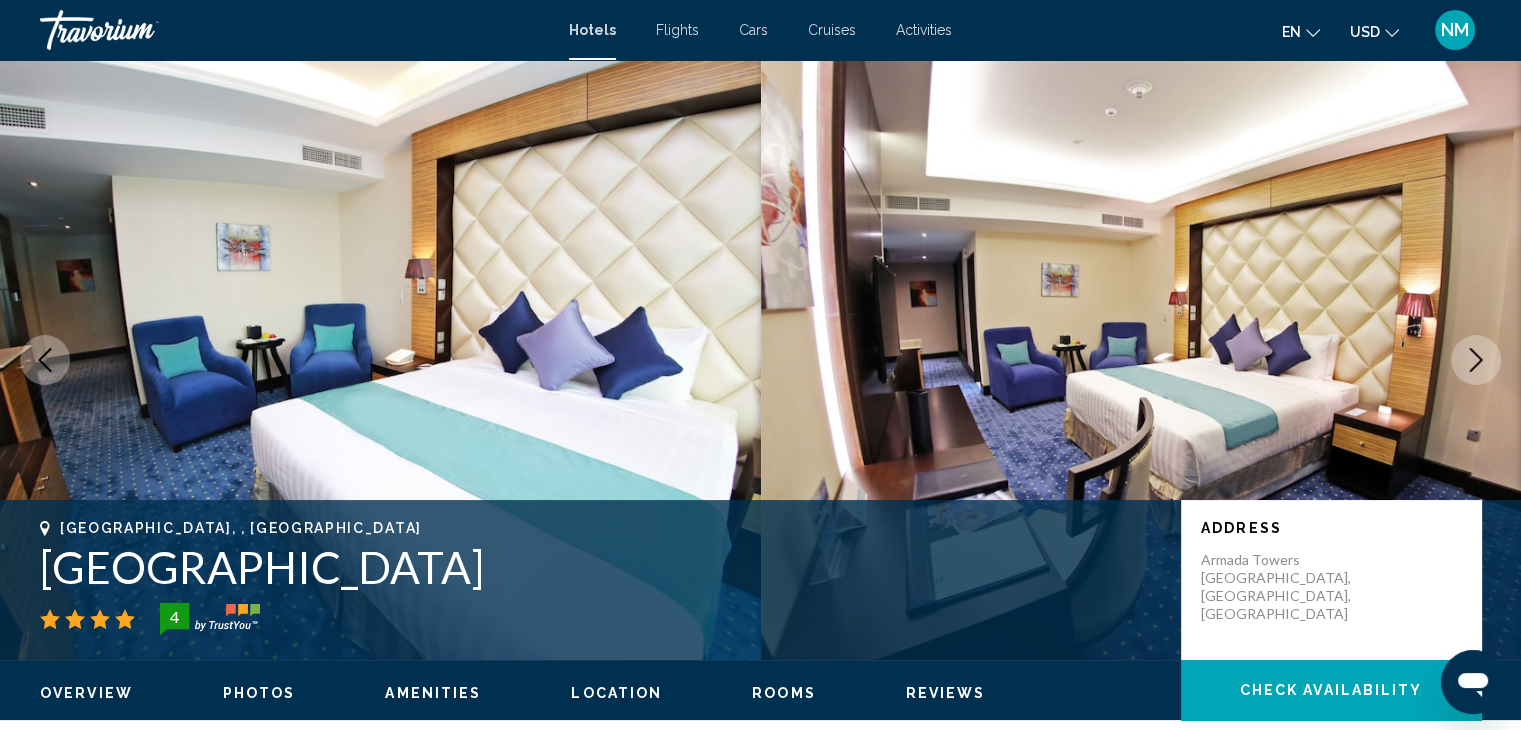 click 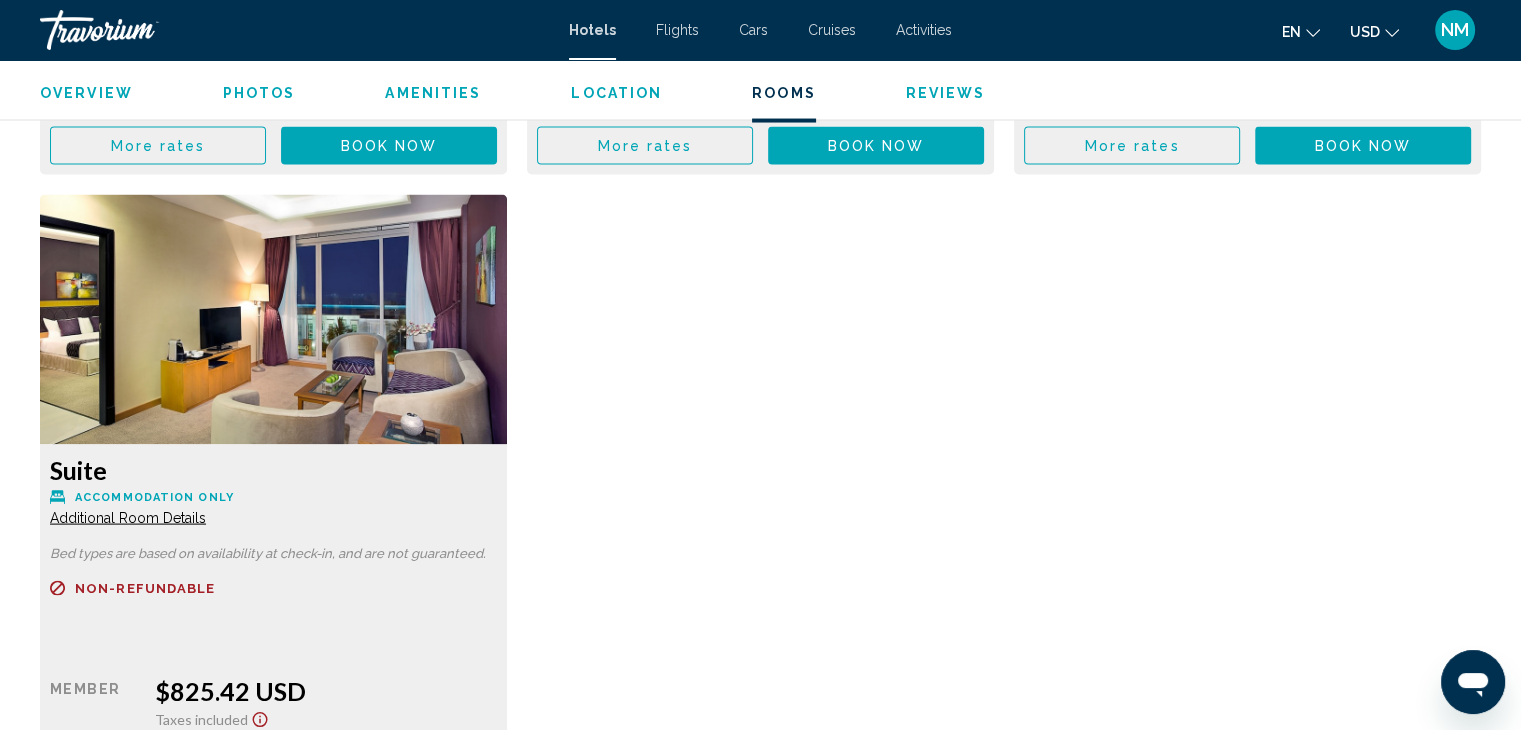 scroll, scrollTop: 4000, scrollLeft: 0, axis: vertical 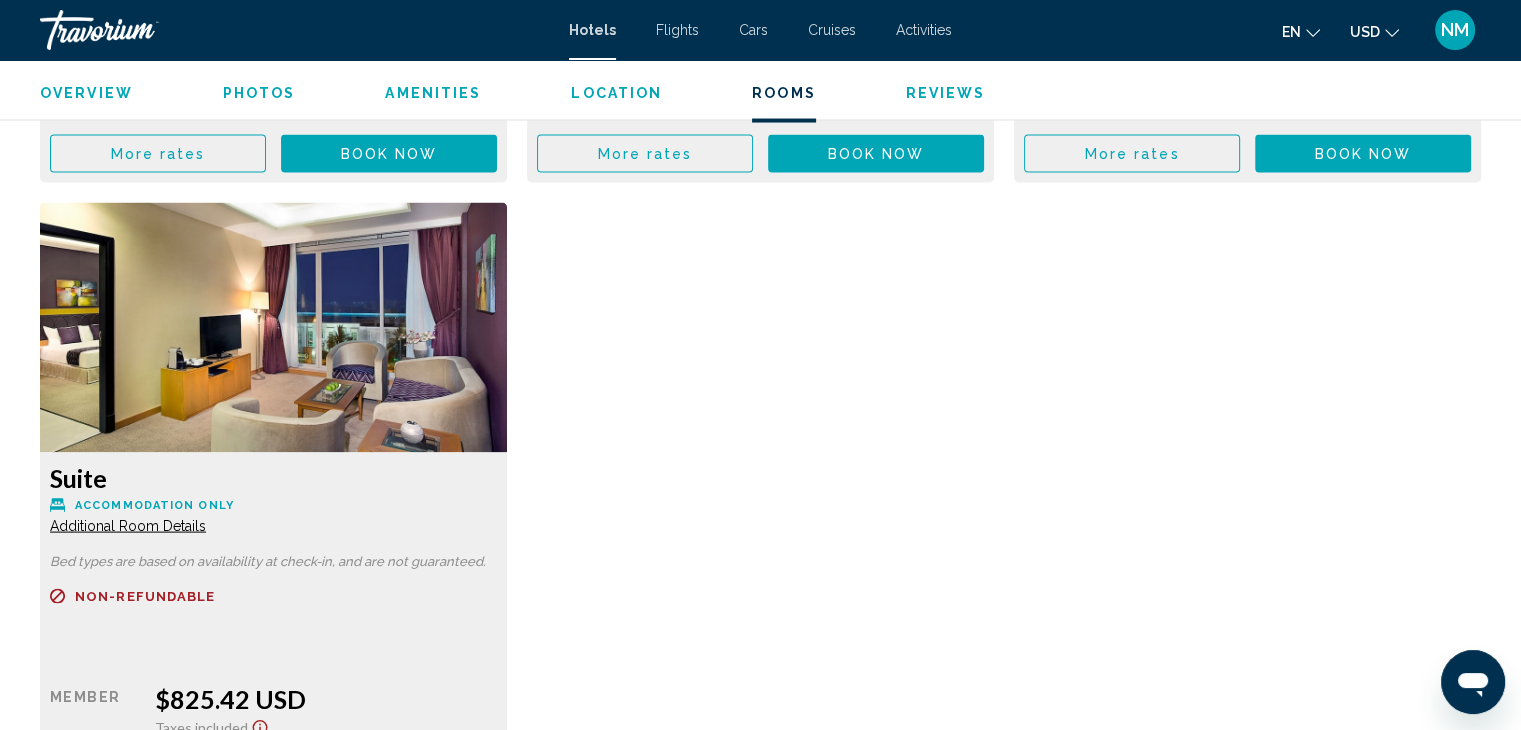 drag, startPoint x: 1296, startPoint y: 33, endPoint x: 1284, endPoint y: 61, distance: 30.463093 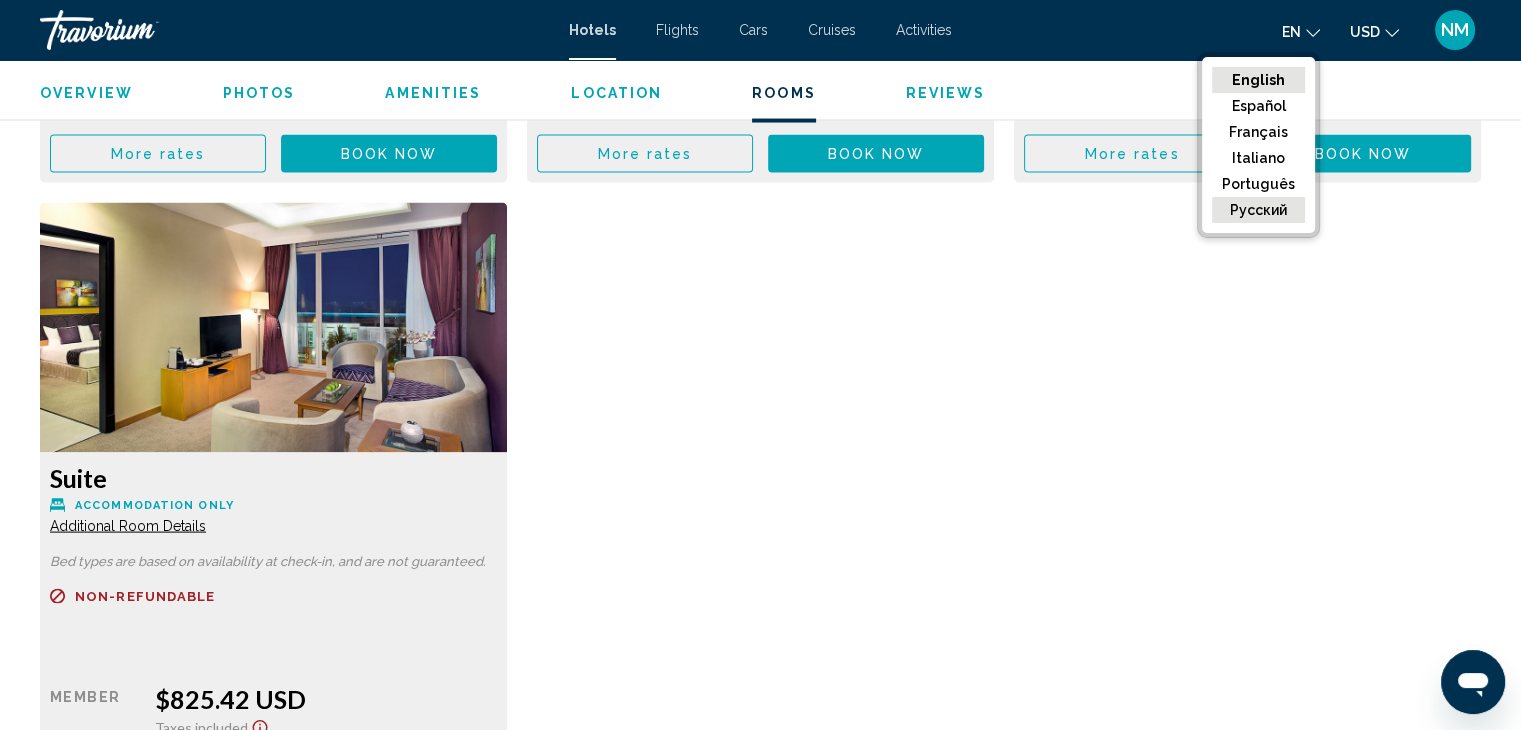 click on "русский" 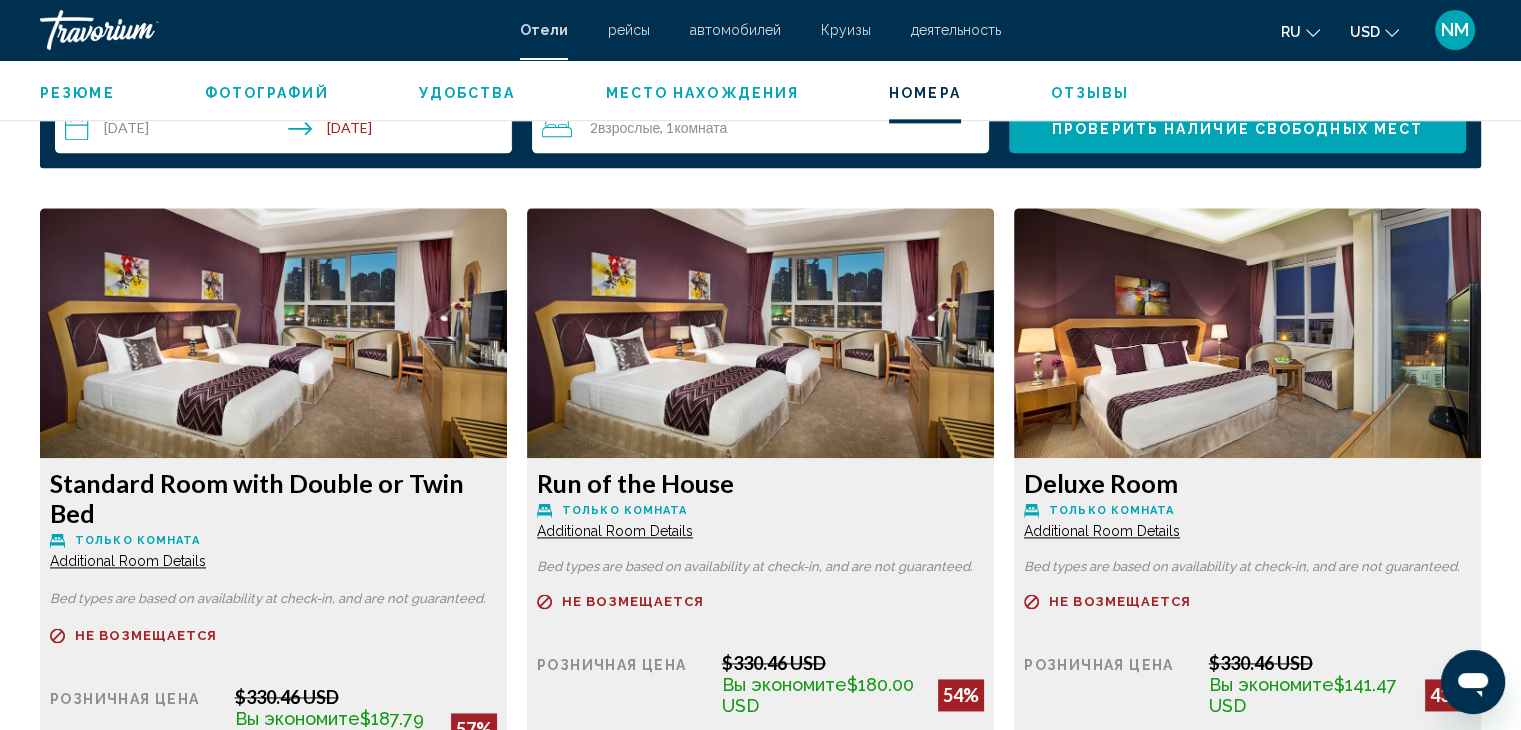 scroll, scrollTop: 2924, scrollLeft: 0, axis: vertical 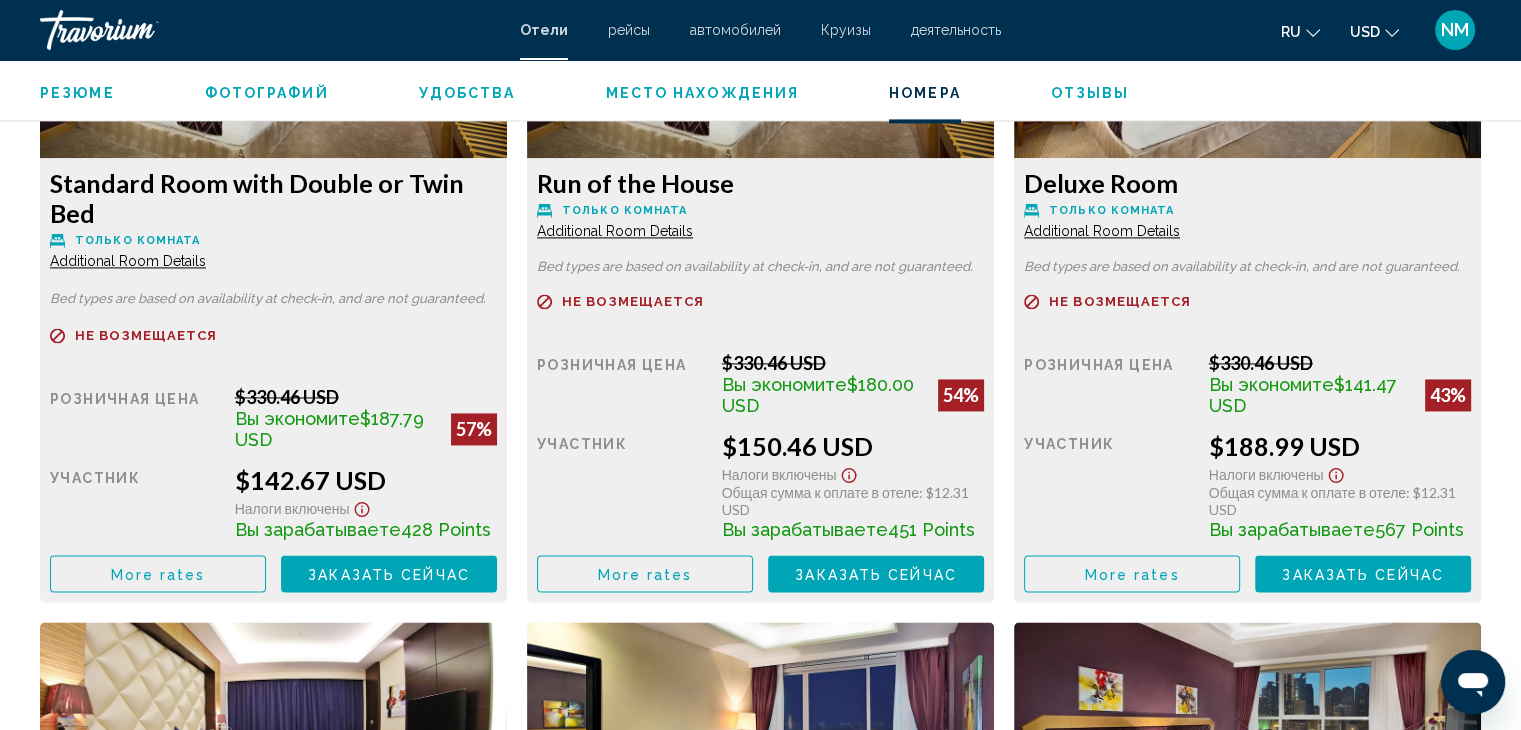 click on "Заказать сейчас" at bounding box center (389, 574) 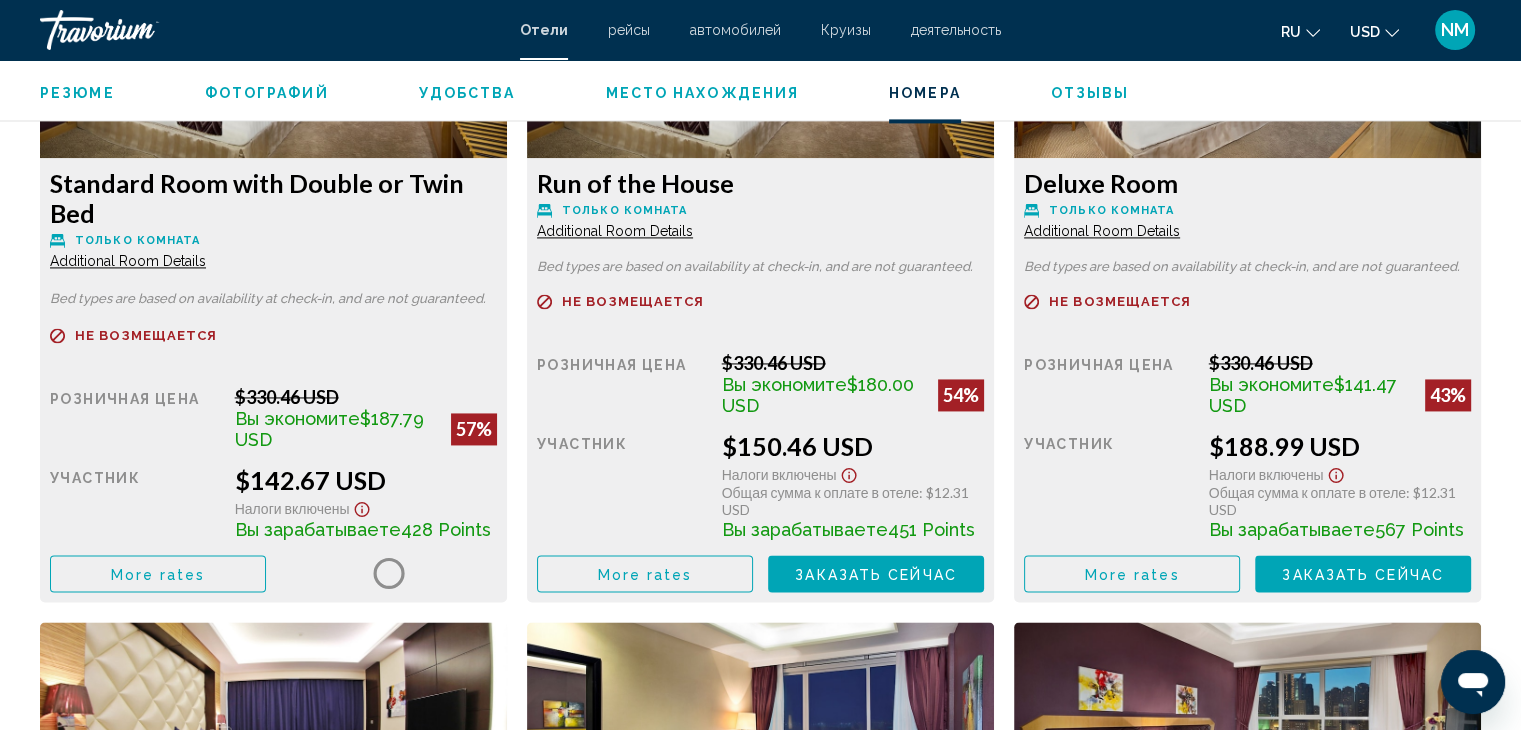 click on "More rates" at bounding box center (158, 574) 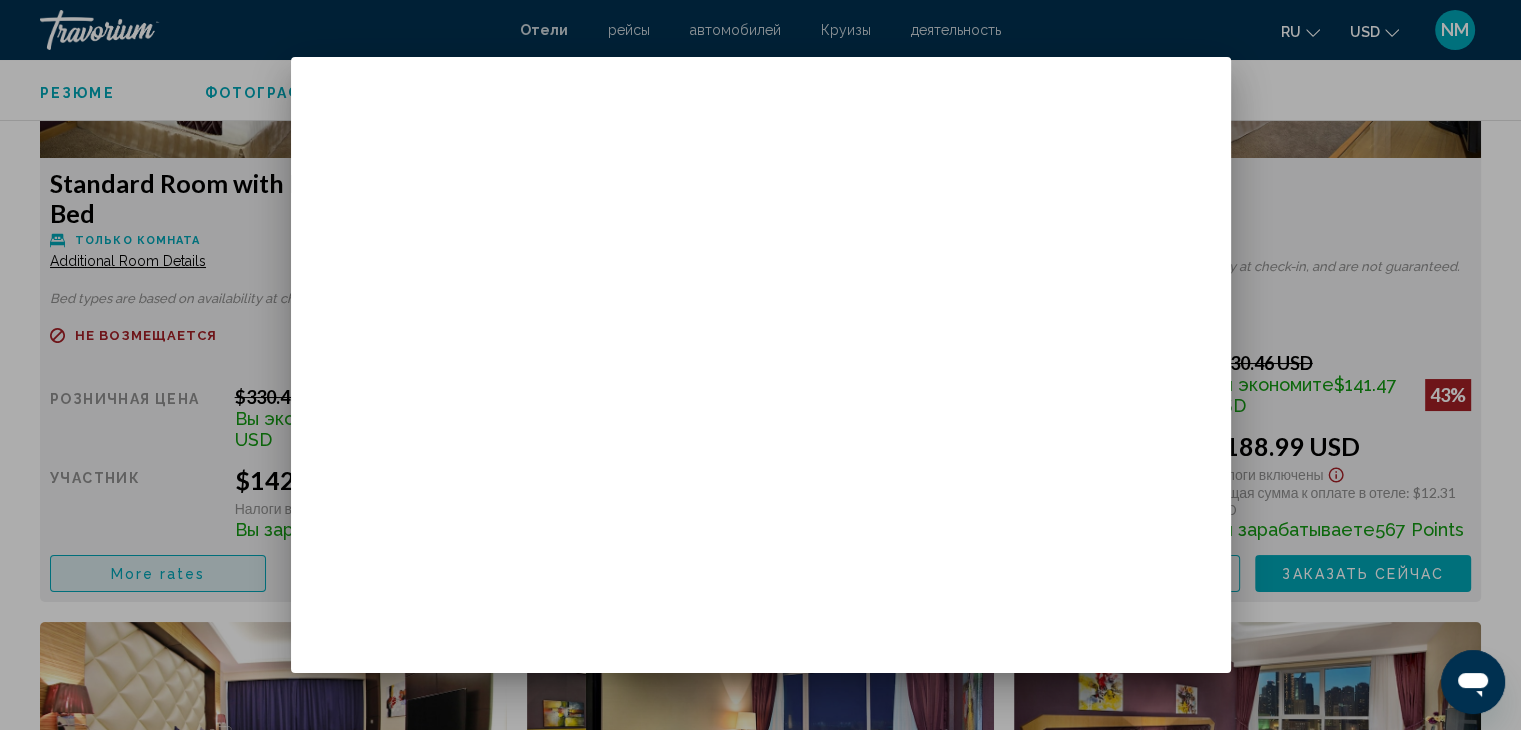 scroll, scrollTop: 0, scrollLeft: 0, axis: both 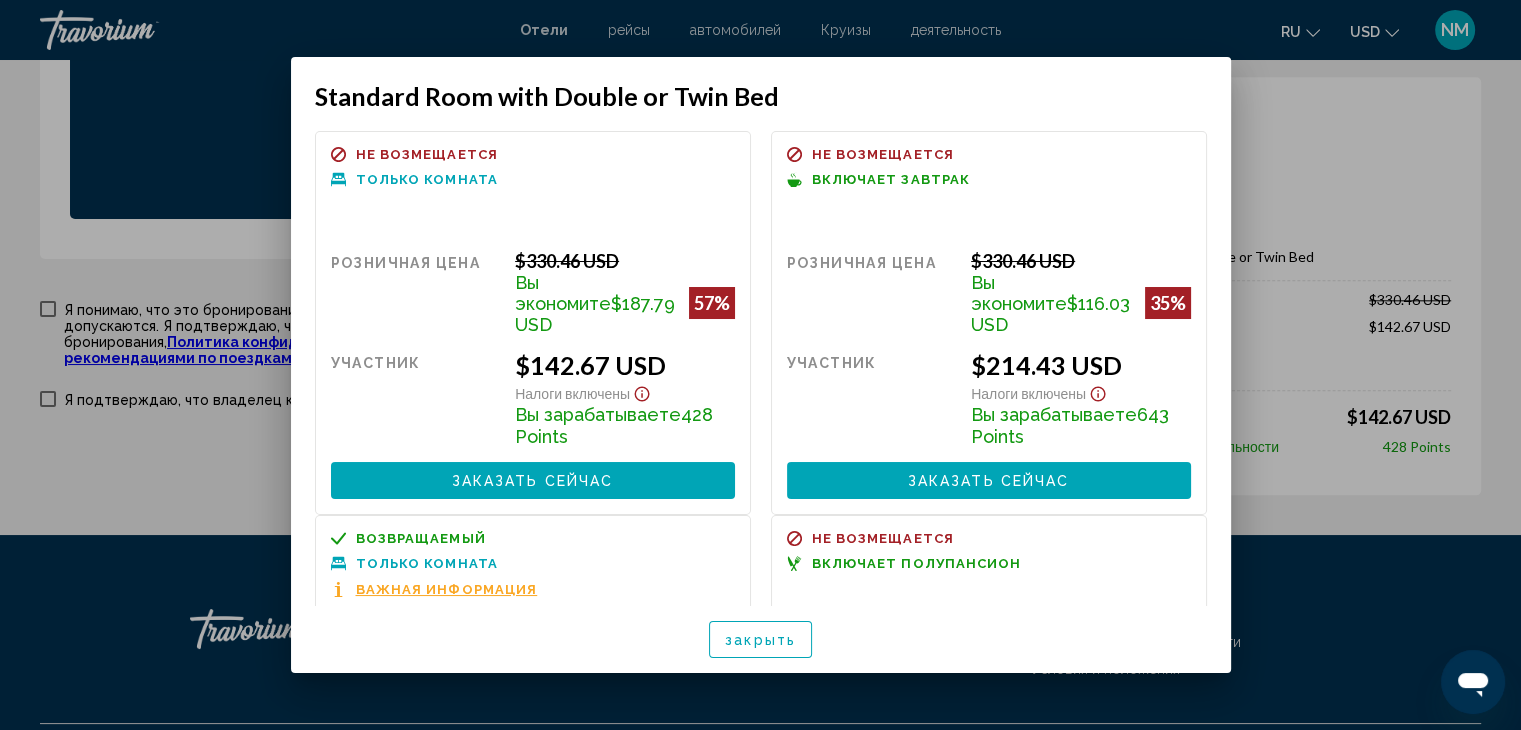 click on "Включает полупансион" at bounding box center [917, 563] 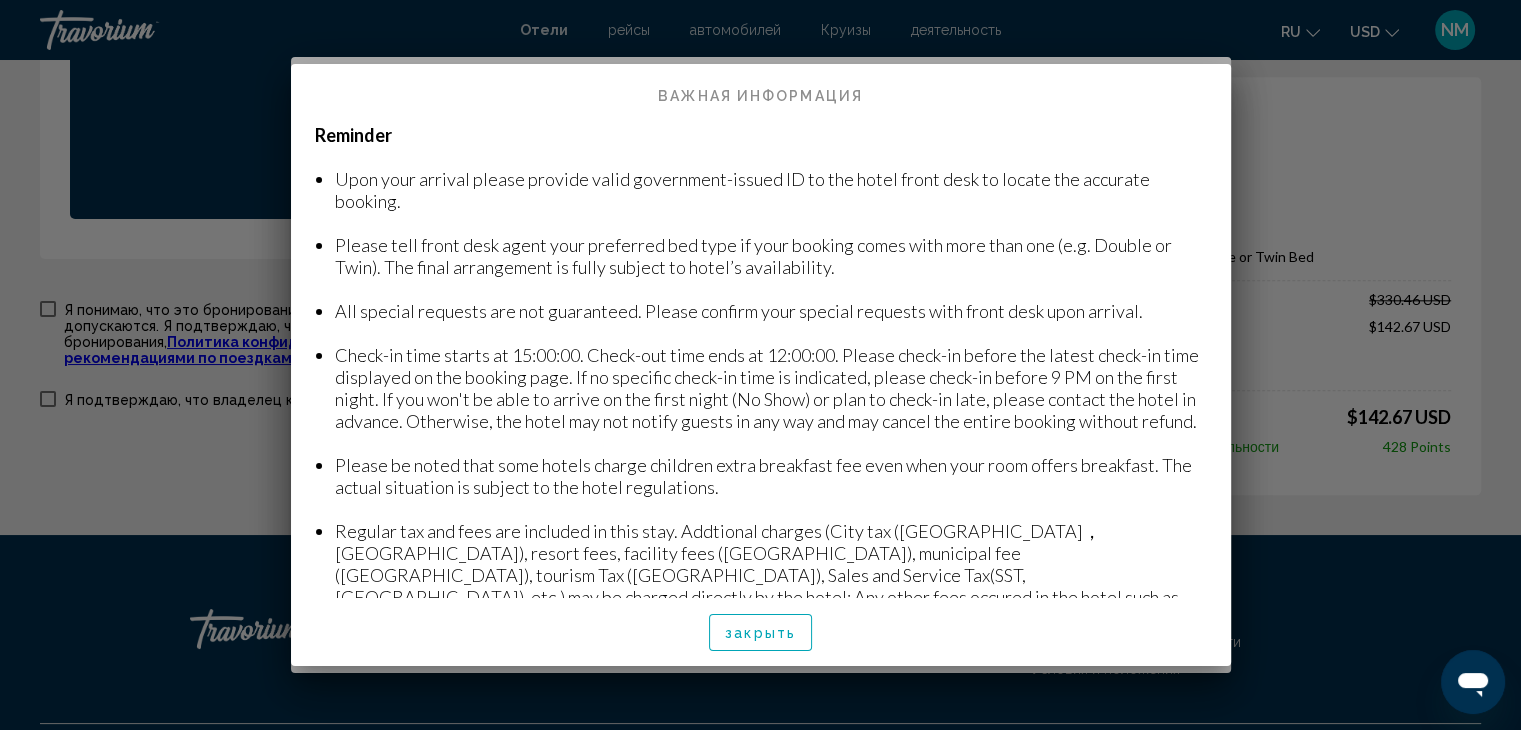 click at bounding box center (760, 365) 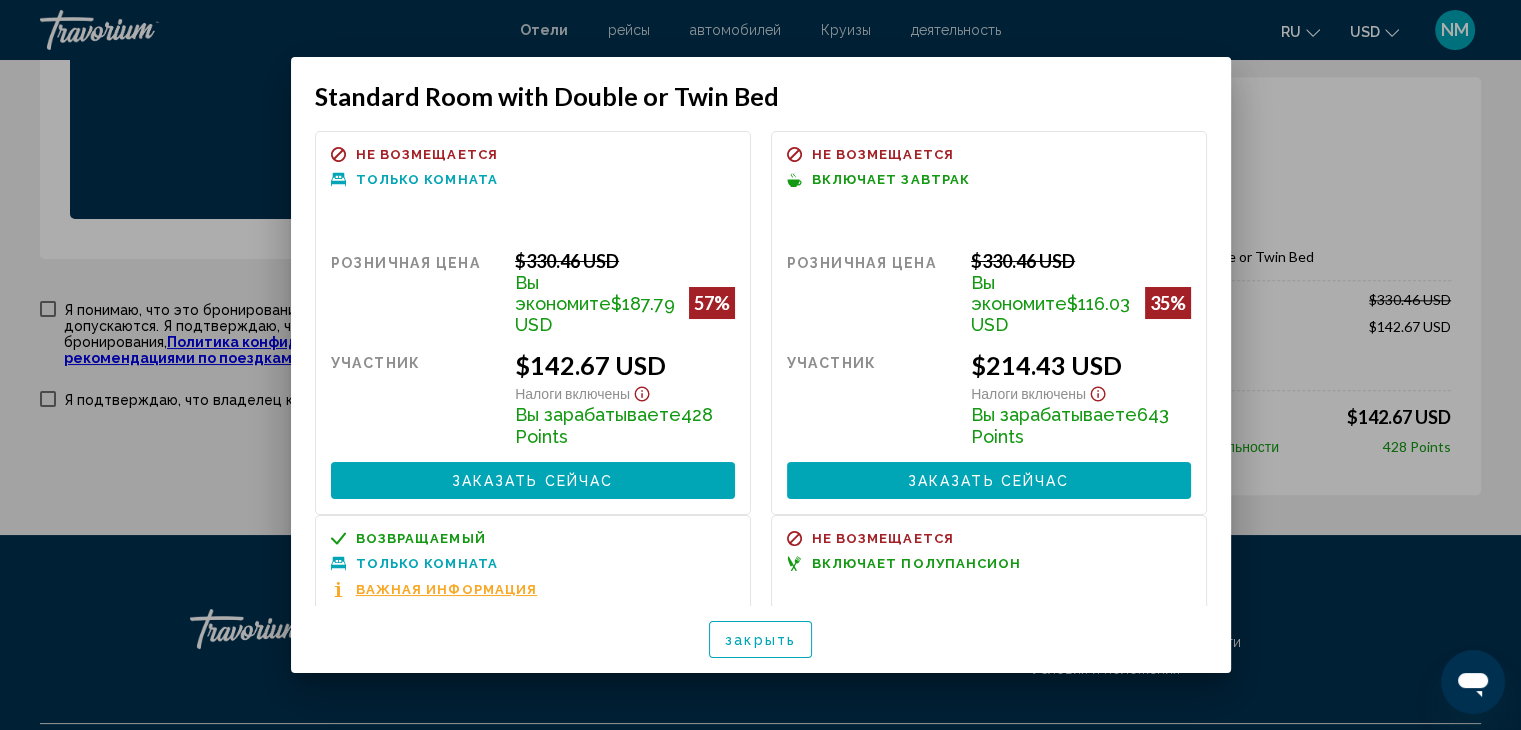 click at bounding box center (760, 365) 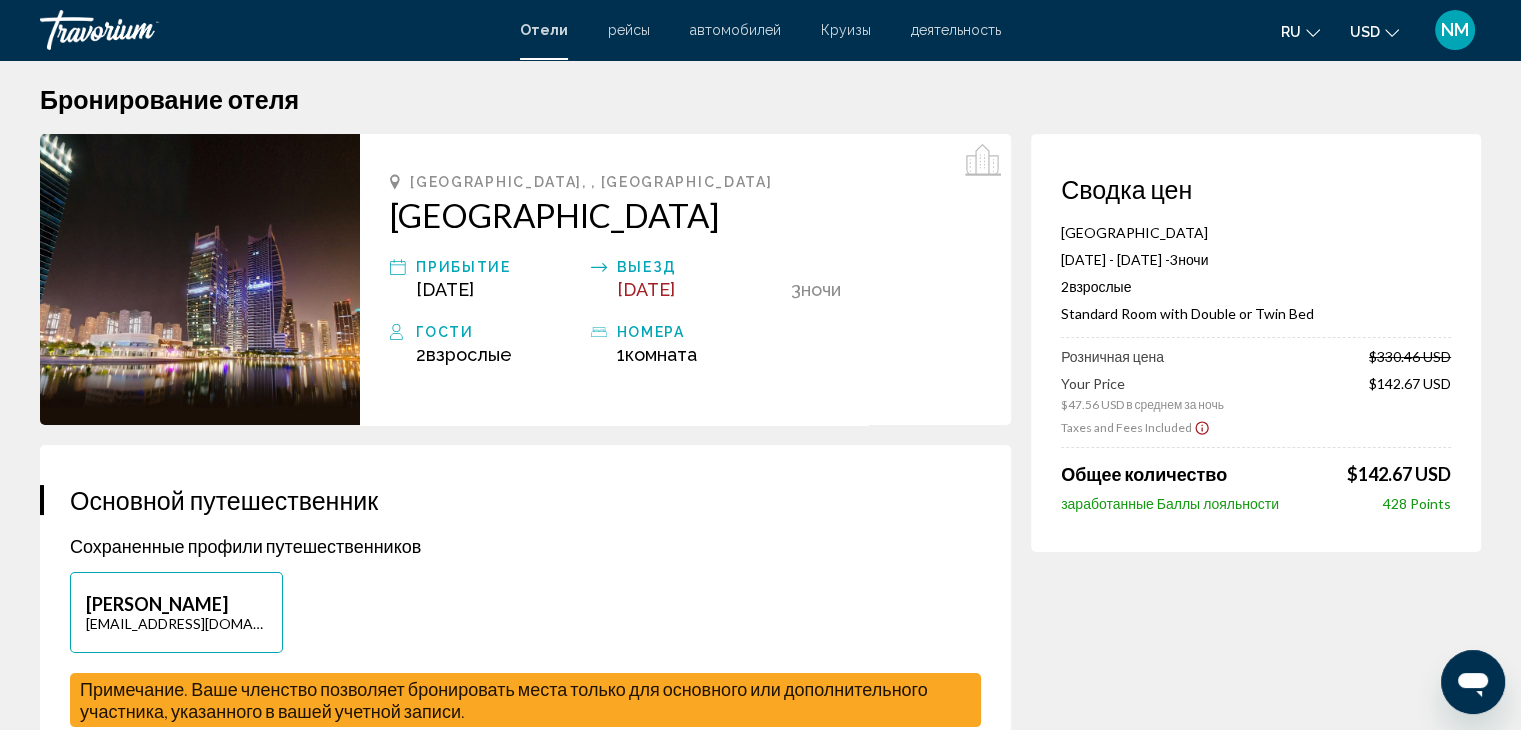 scroll, scrollTop: 0, scrollLeft: 0, axis: both 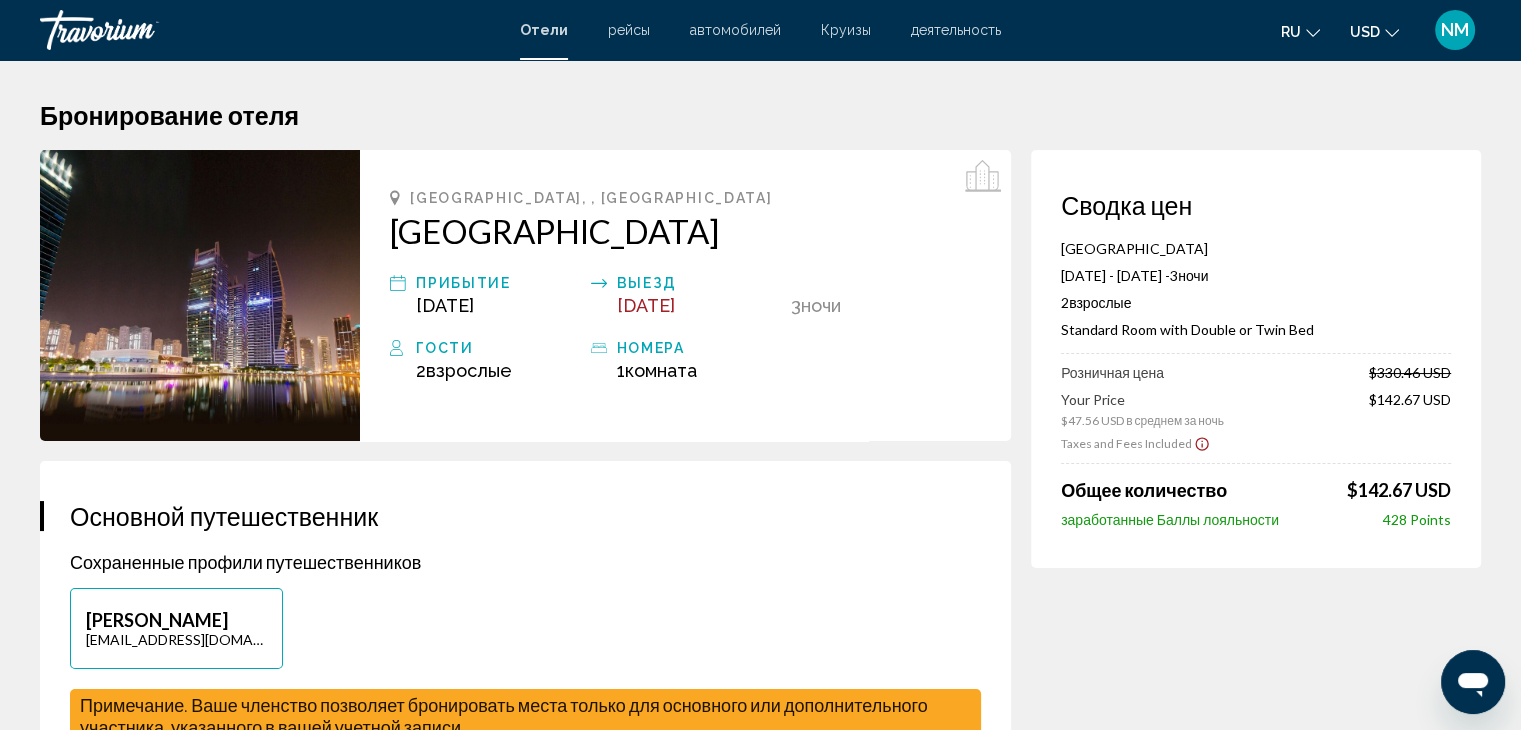 click 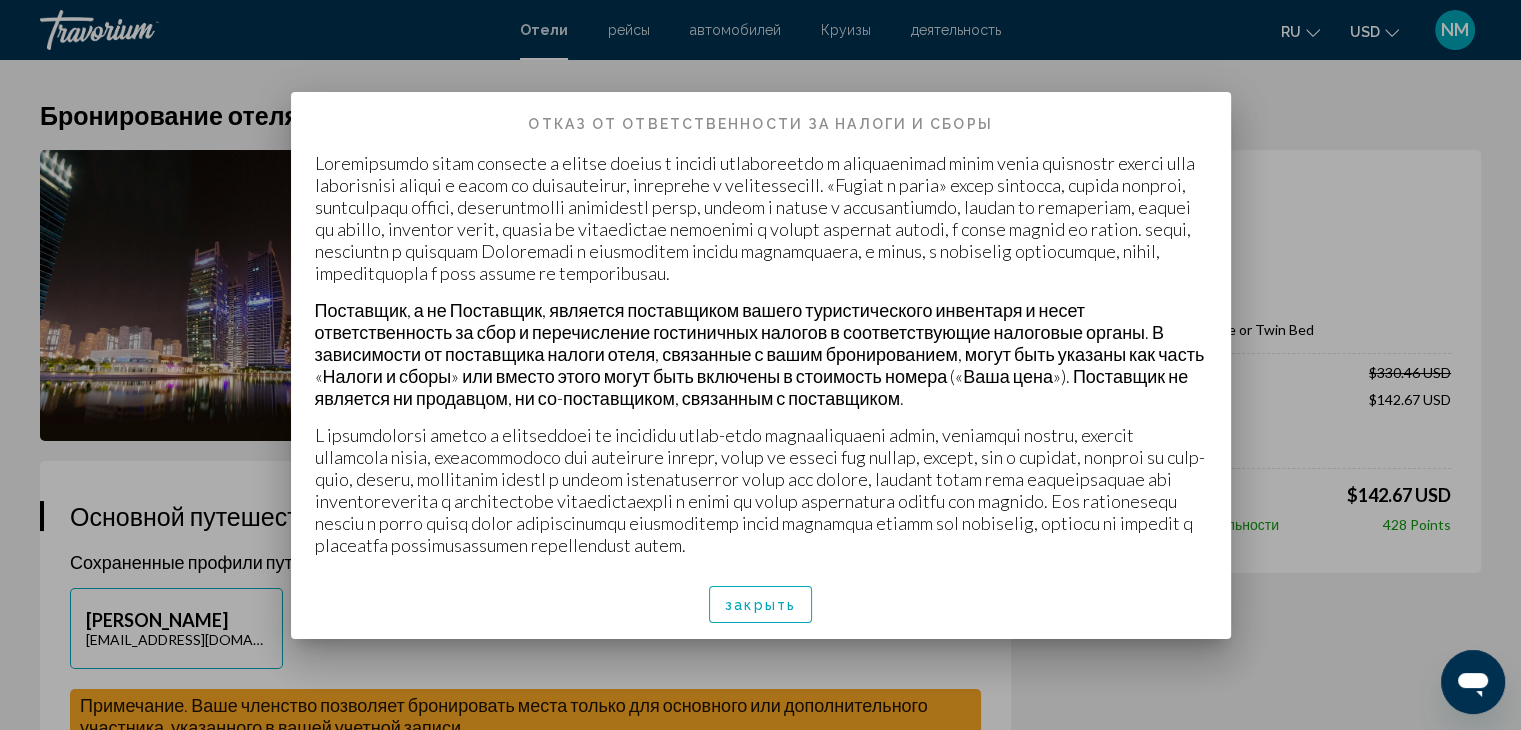 click on "закрыть" at bounding box center (760, 605) 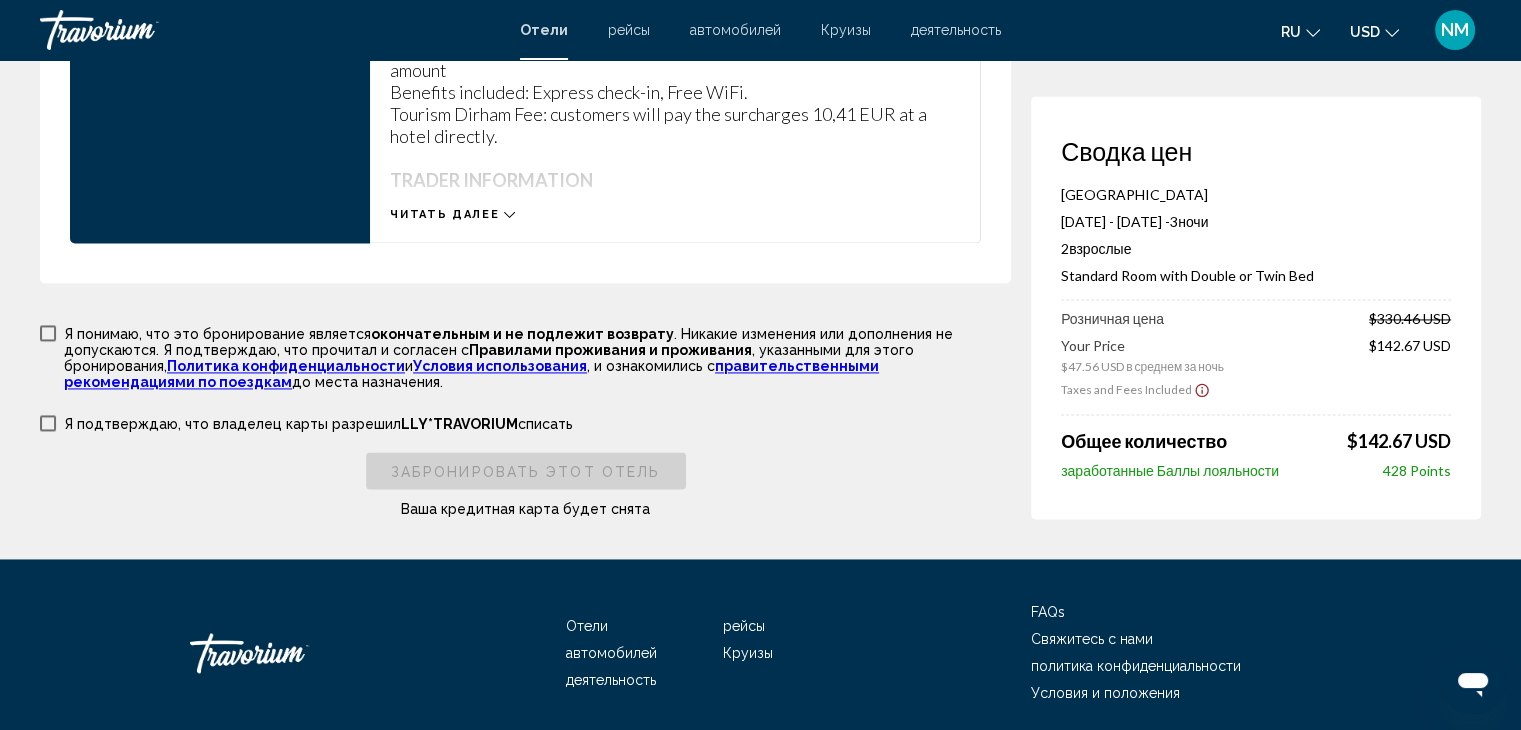 scroll, scrollTop: 2957, scrollLeft: 0, axis: vertical 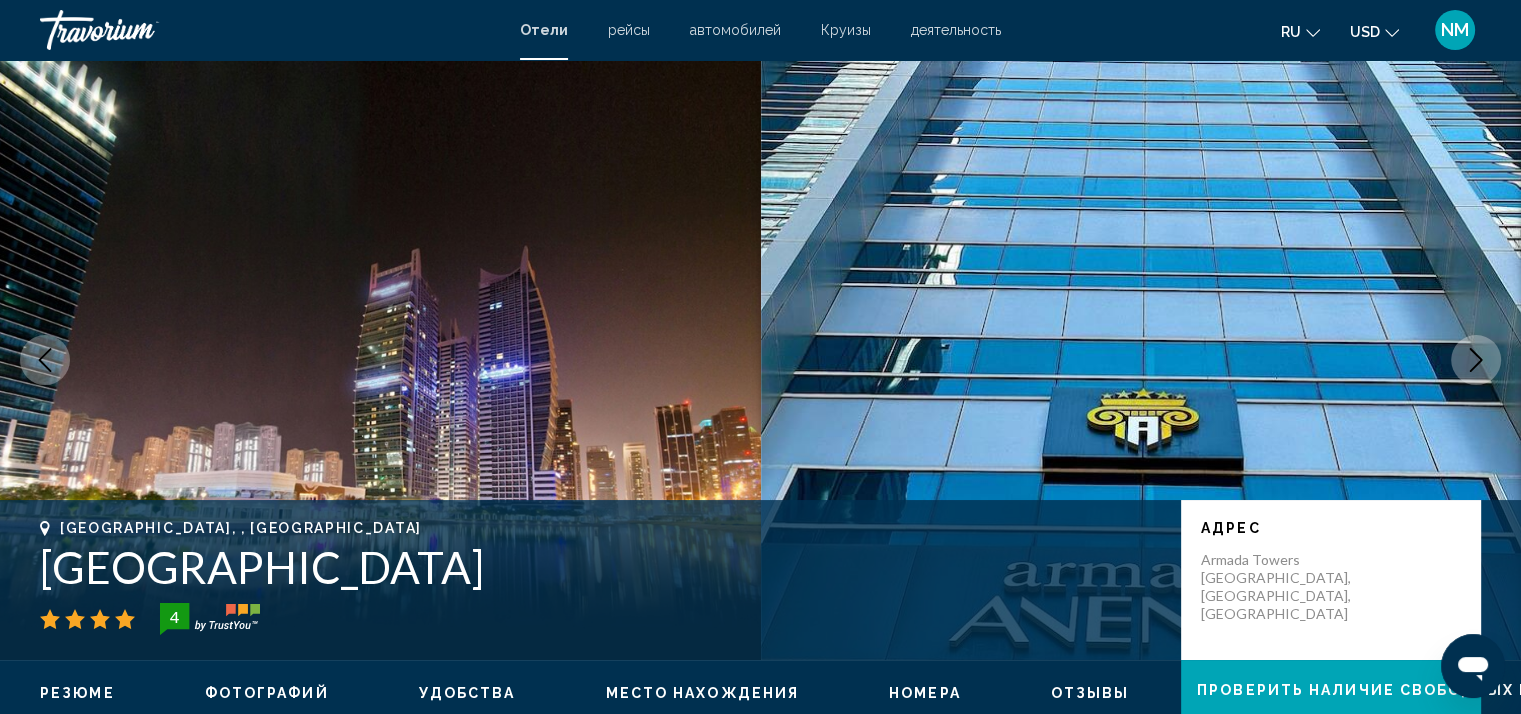 click 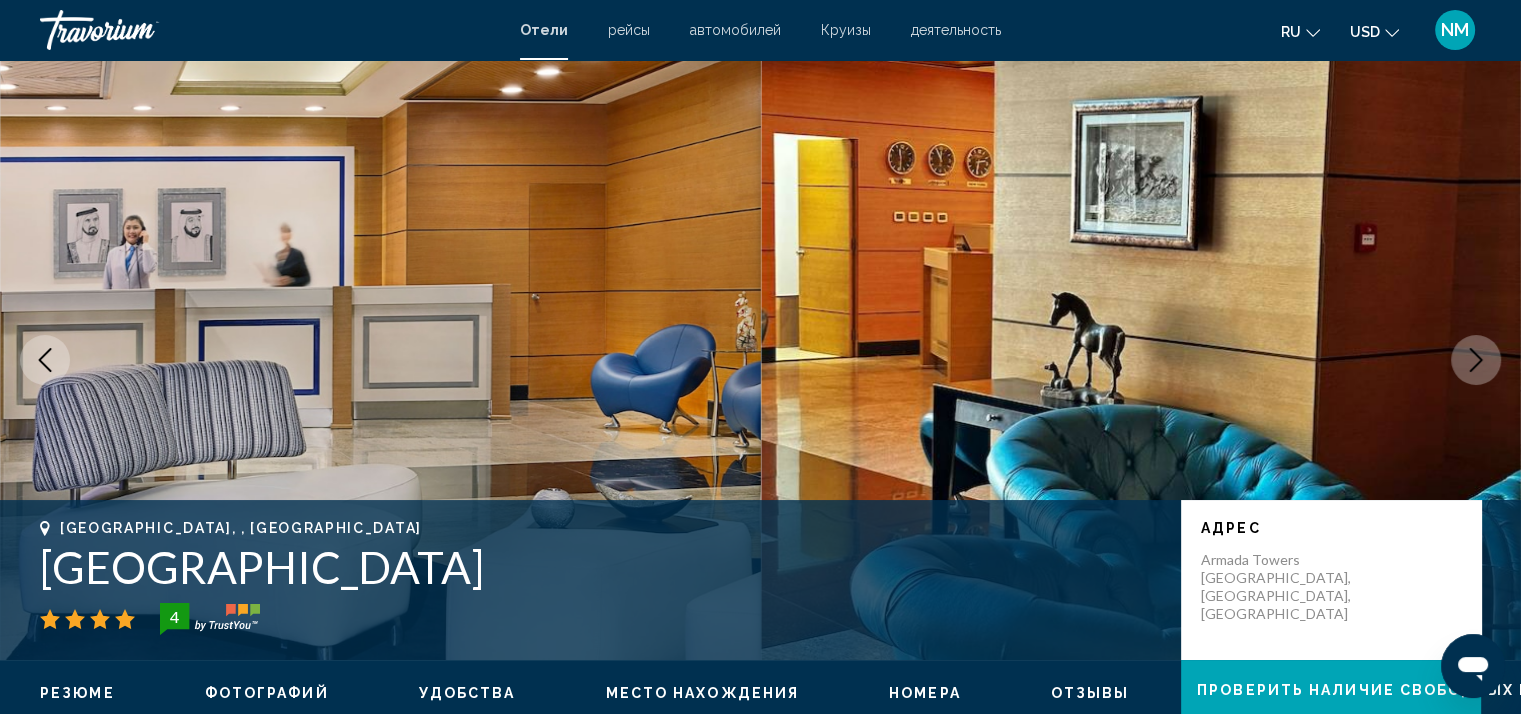 click 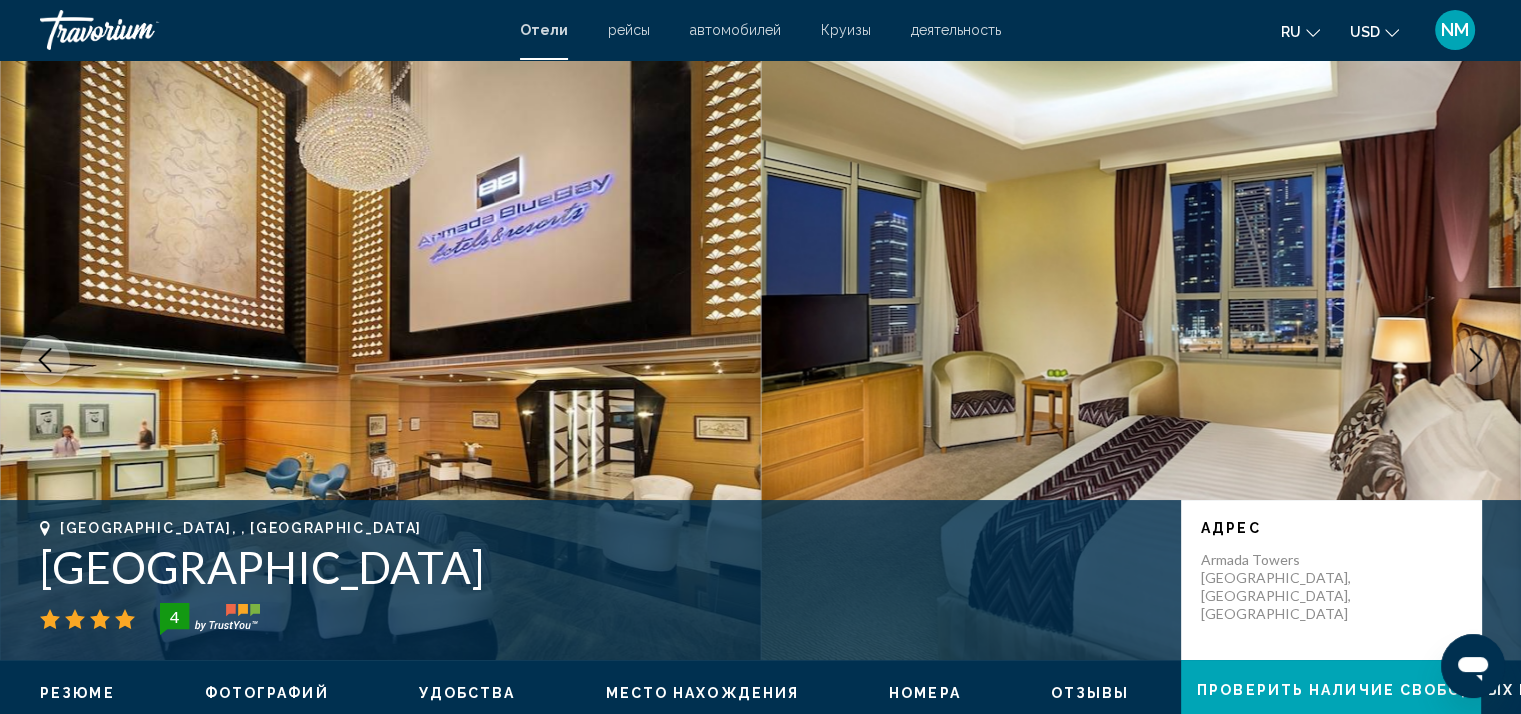 click 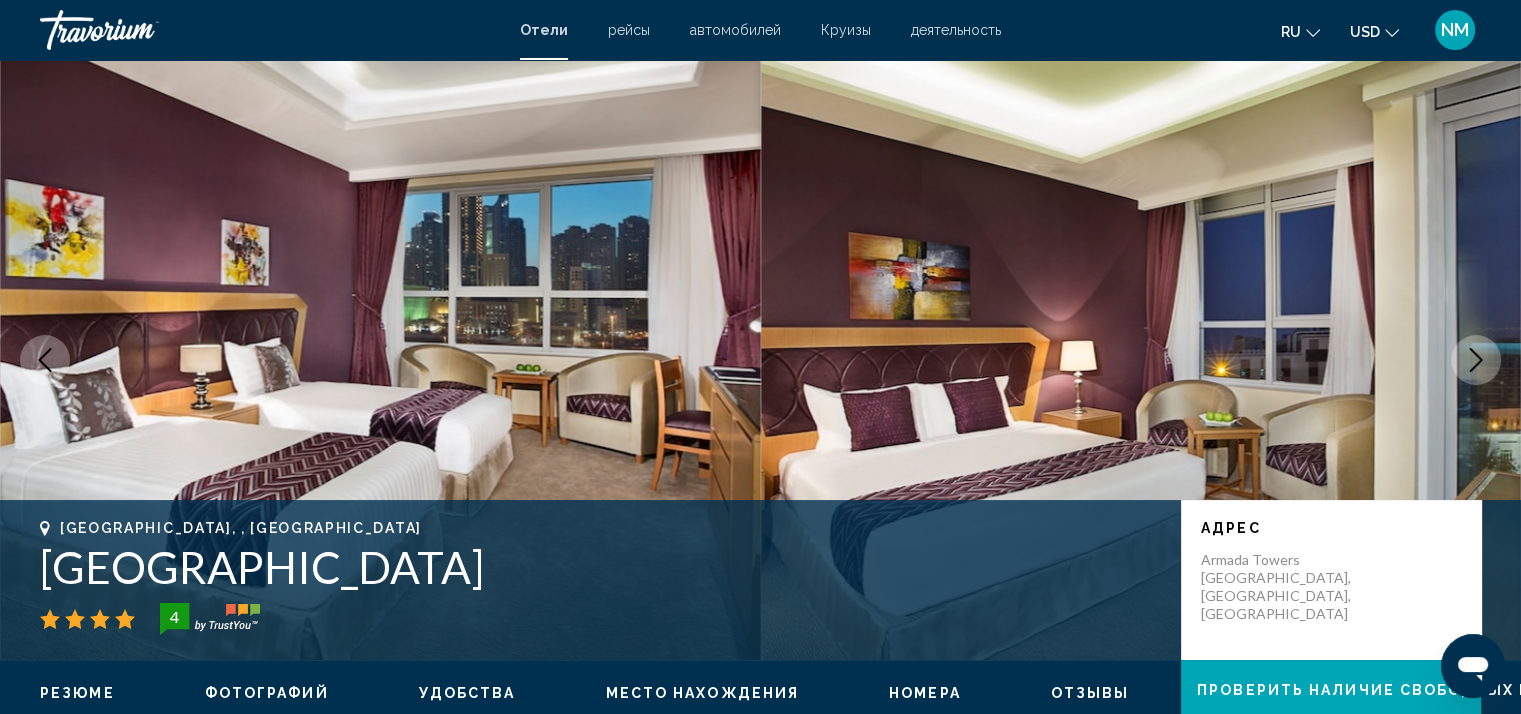 click 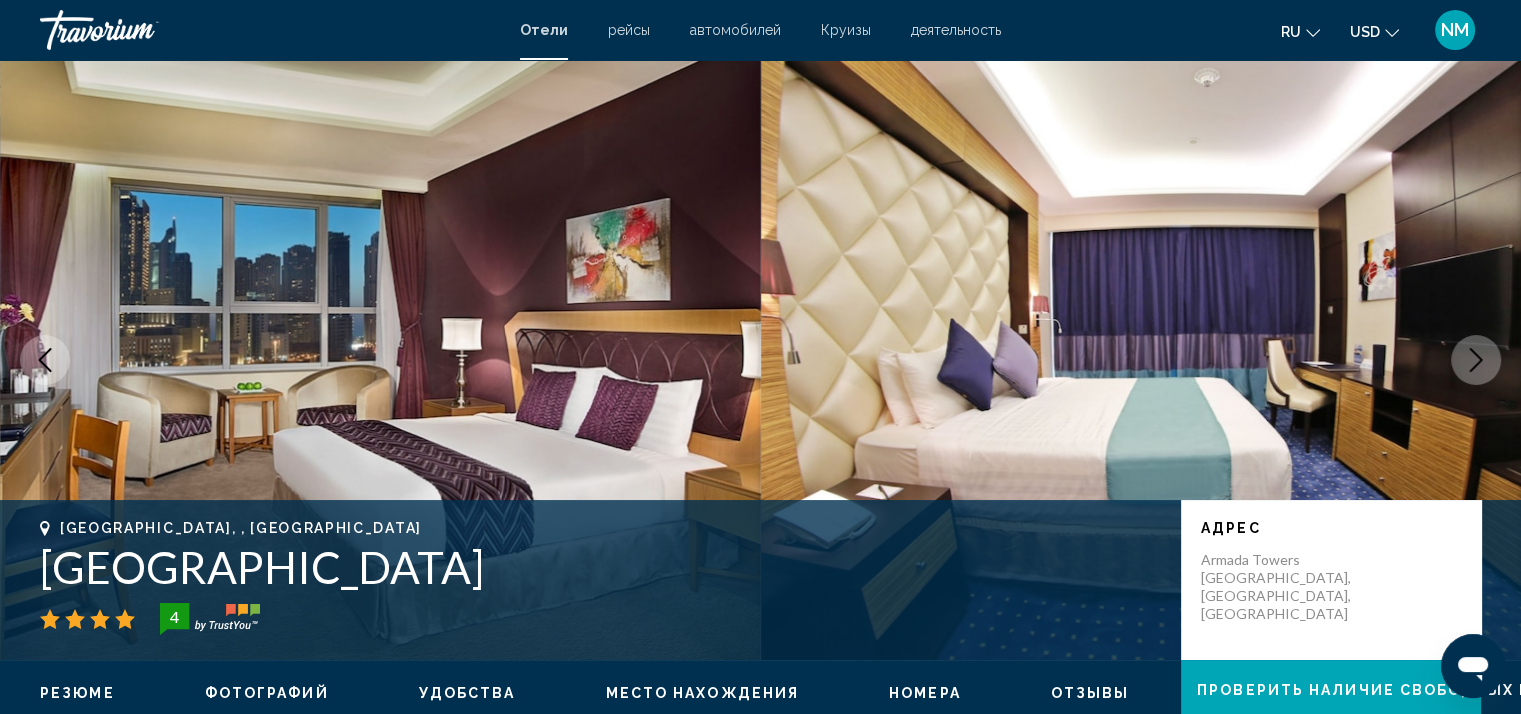 click 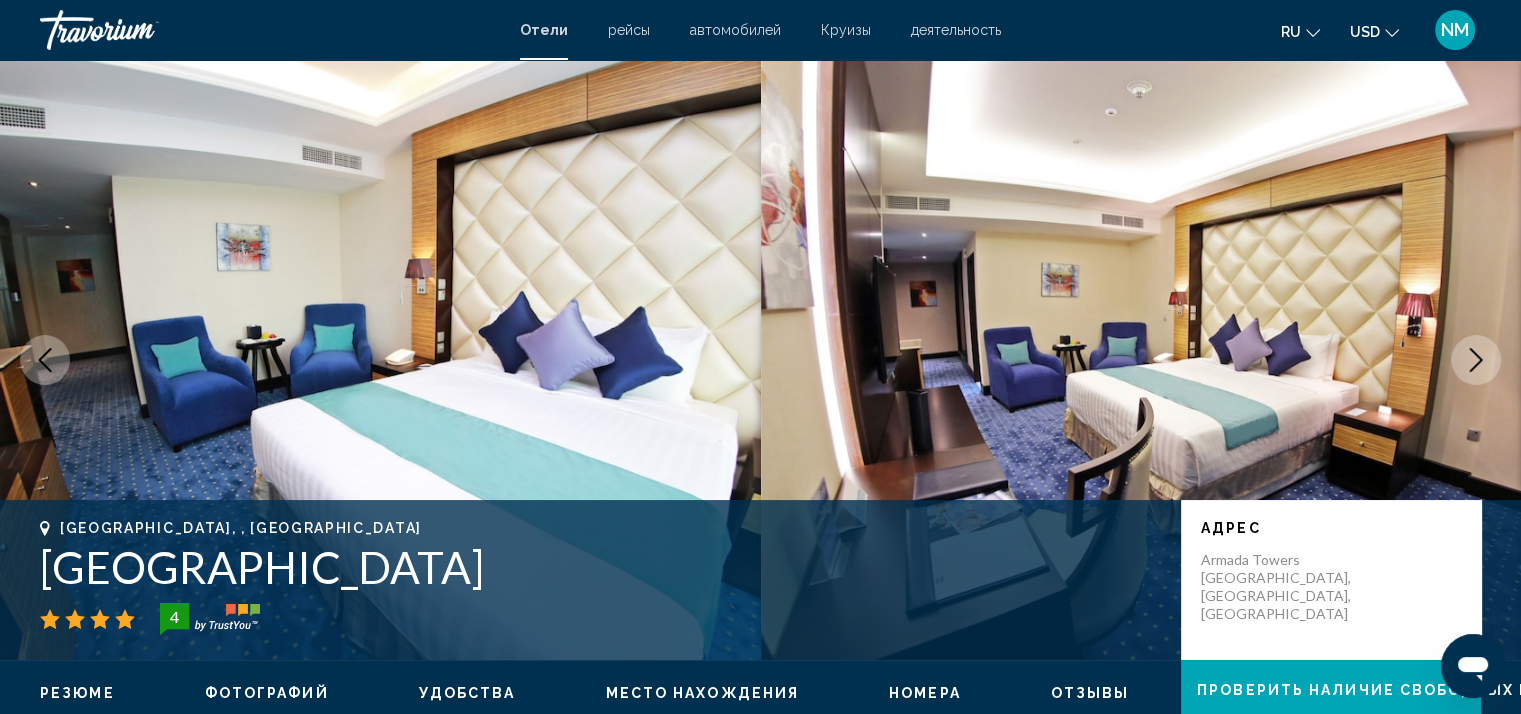 click 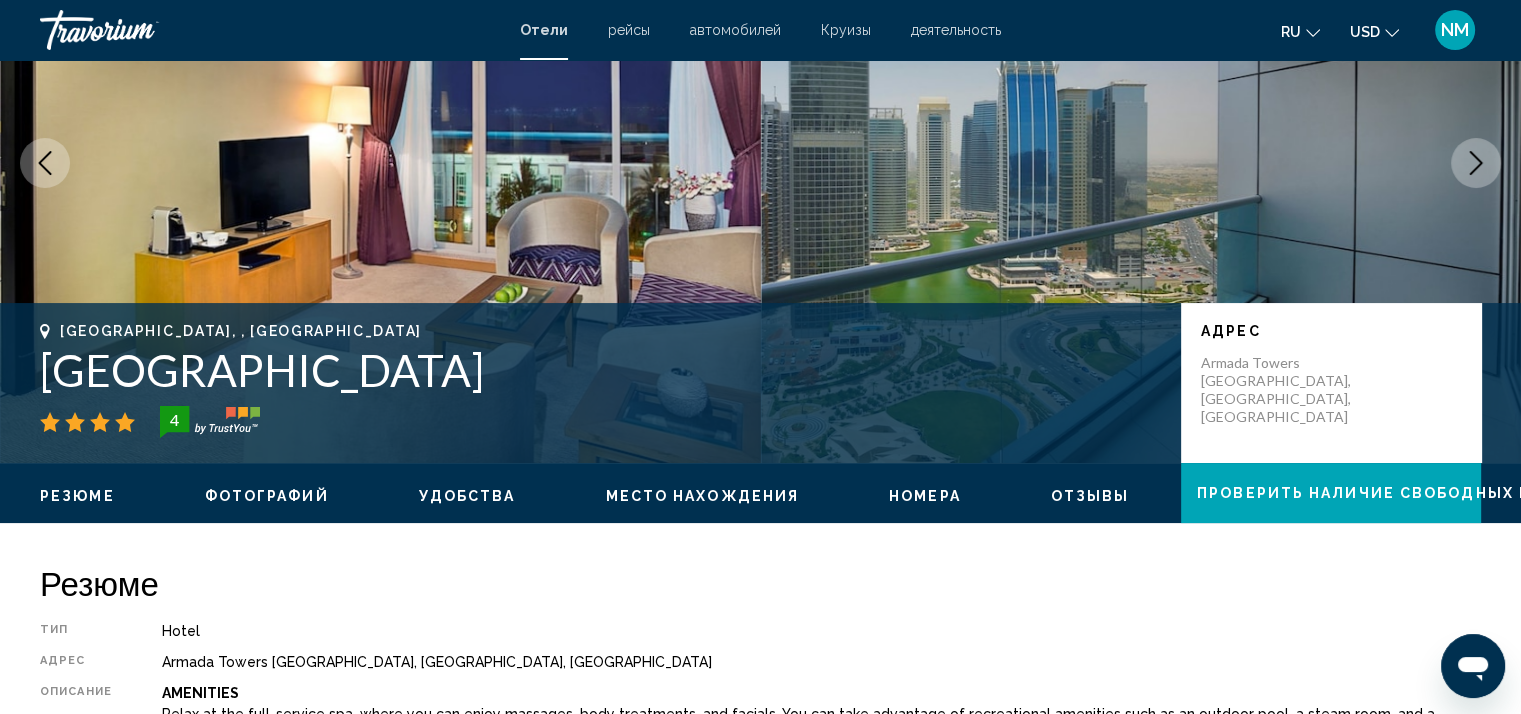 scroll, scrollTop: 200, scrollLeft: 0, axis: vertical 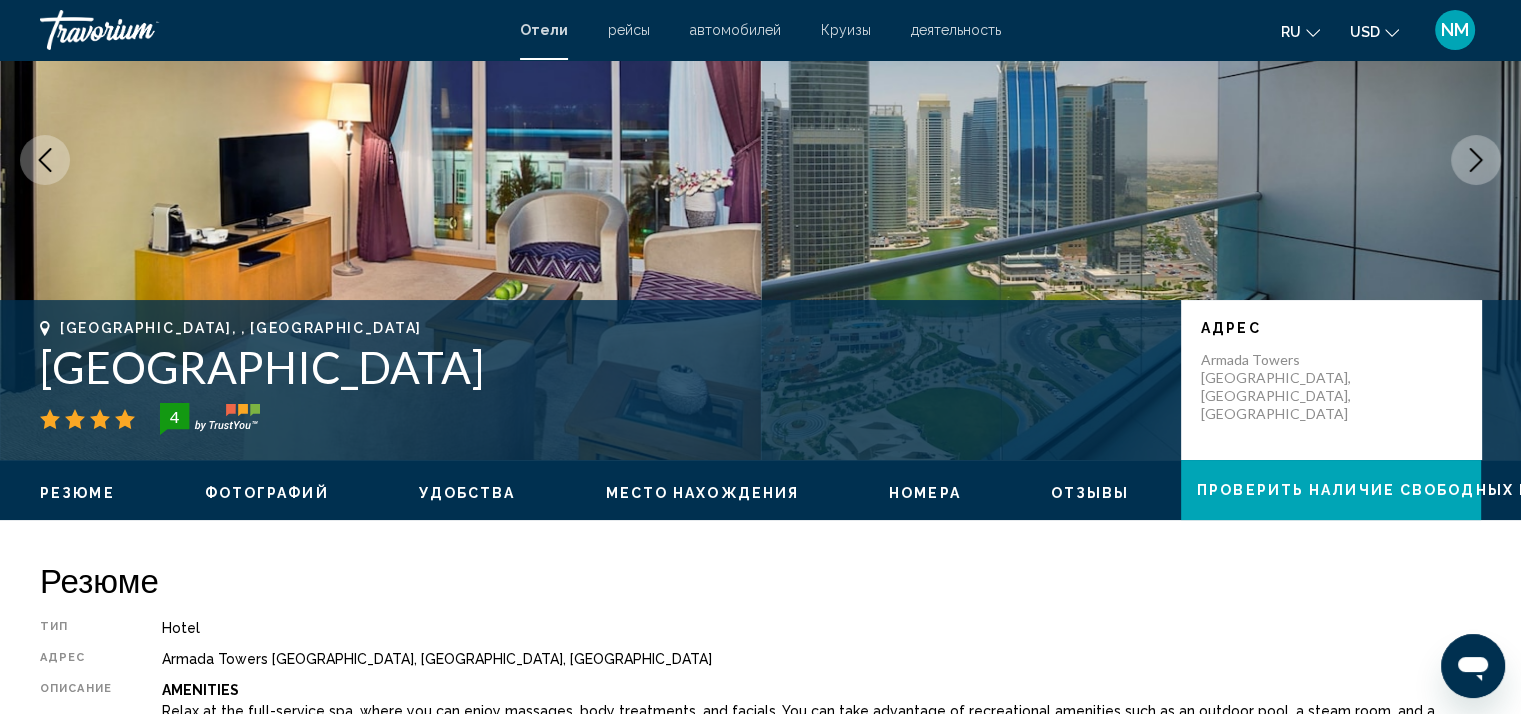 click at bounding box center [1141, 160] 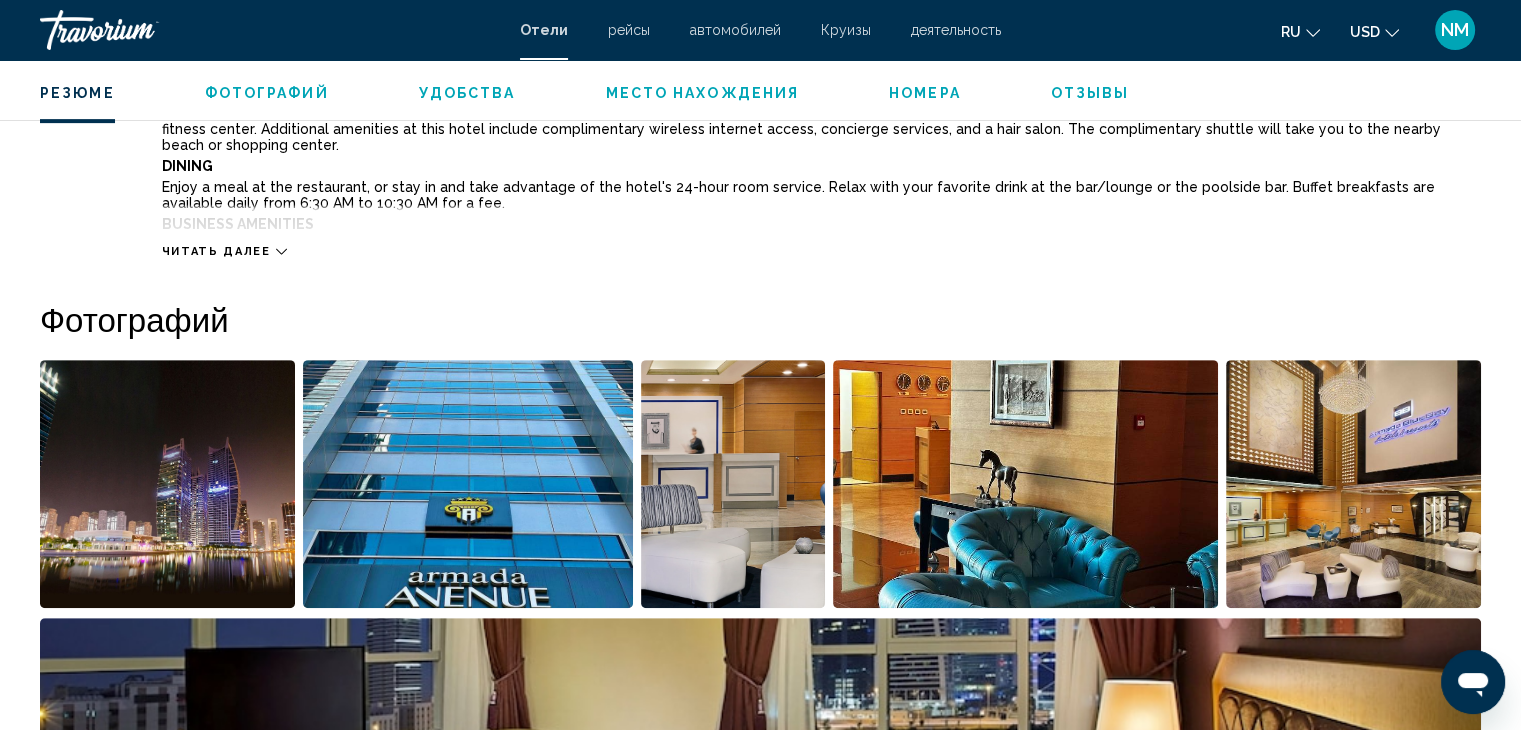 scroll, scrollTop: 800, scrollLeft: 0, axis: vertical 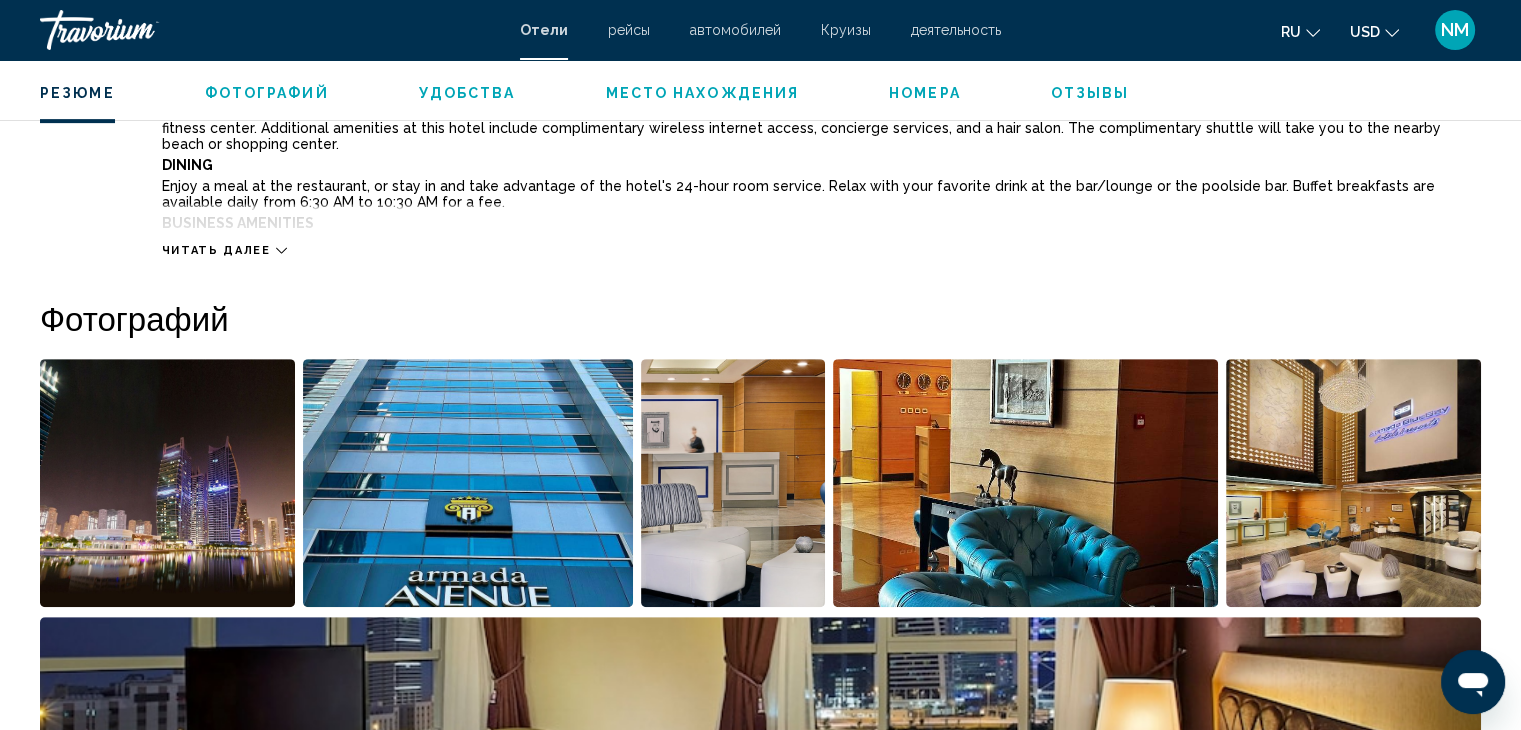 click at bounding box center [468, 483] 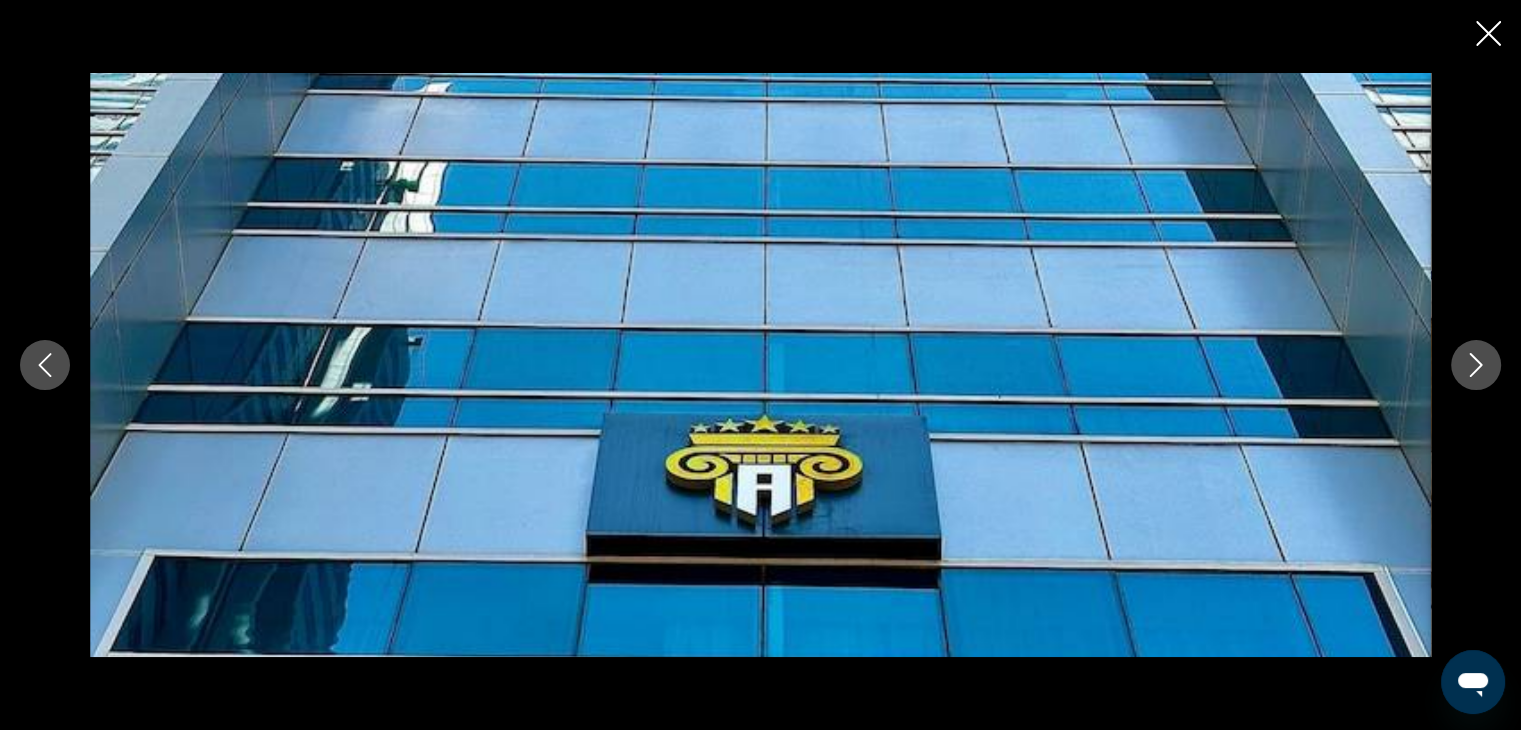 click 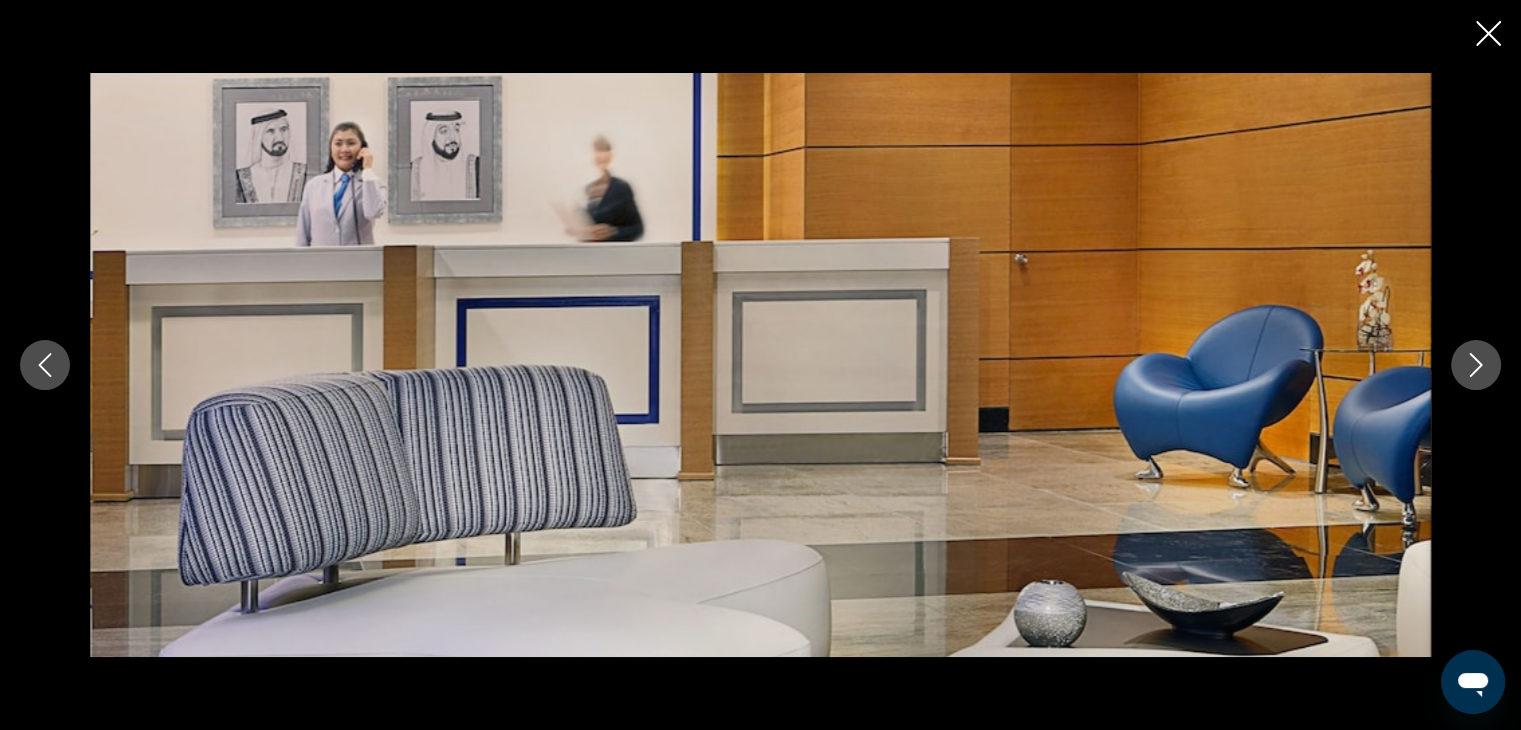 click 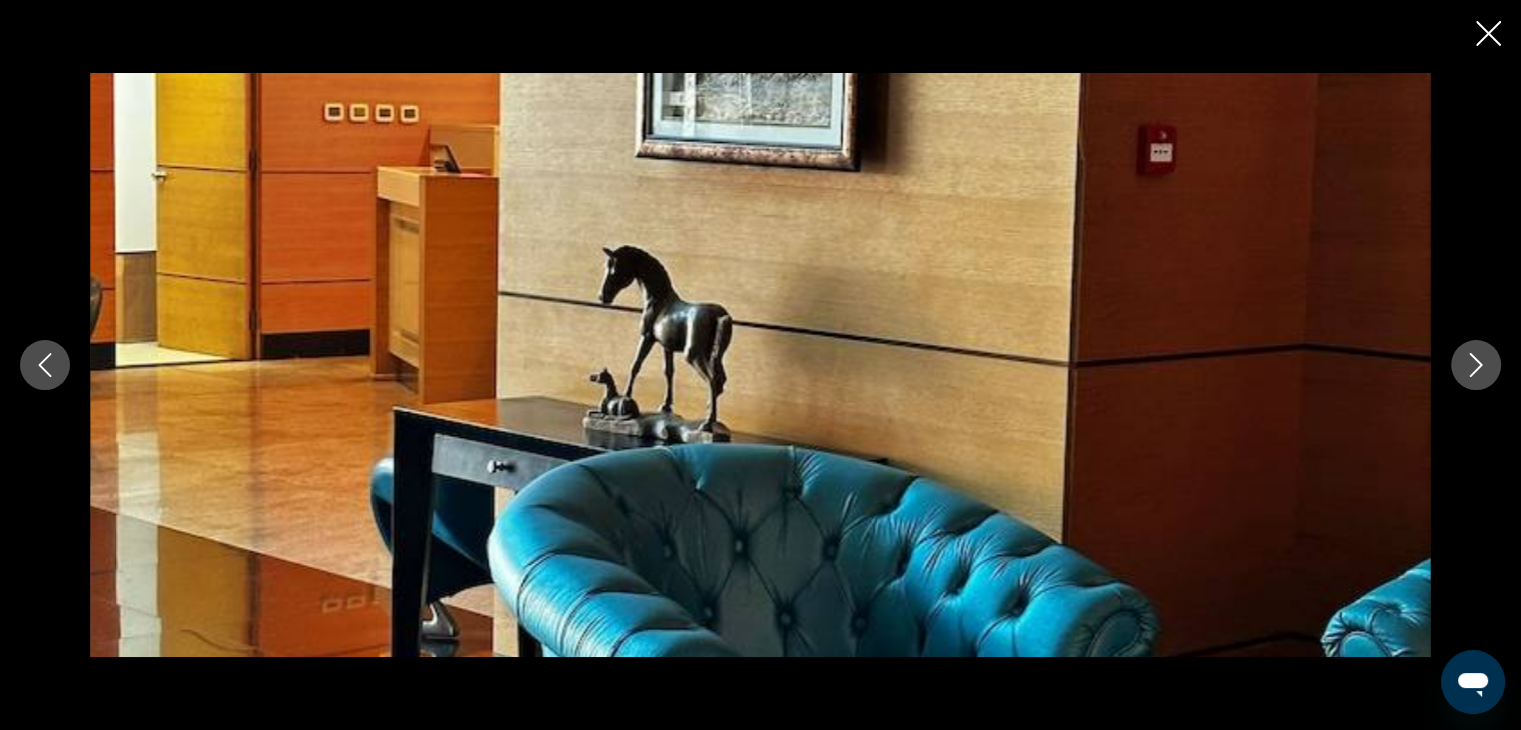click 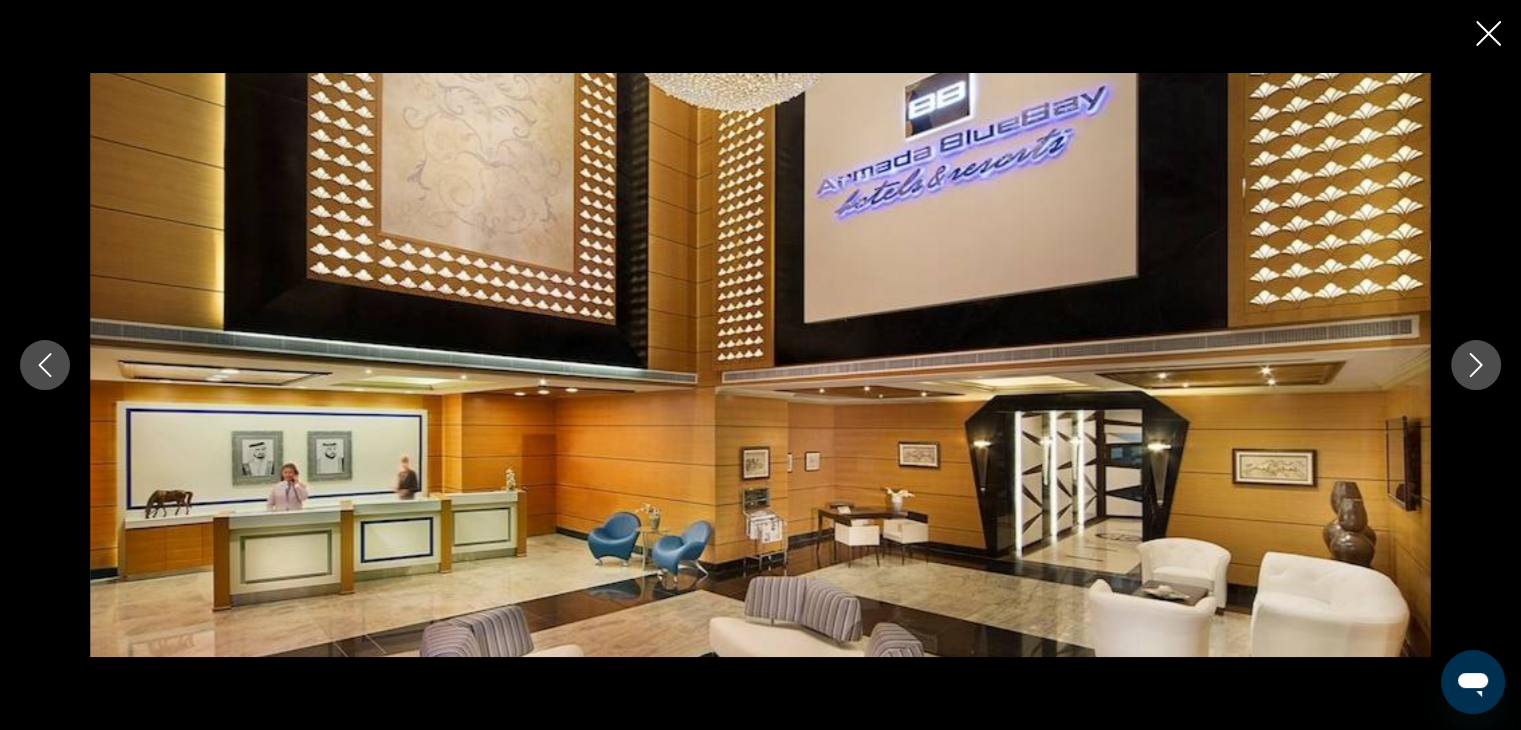 click 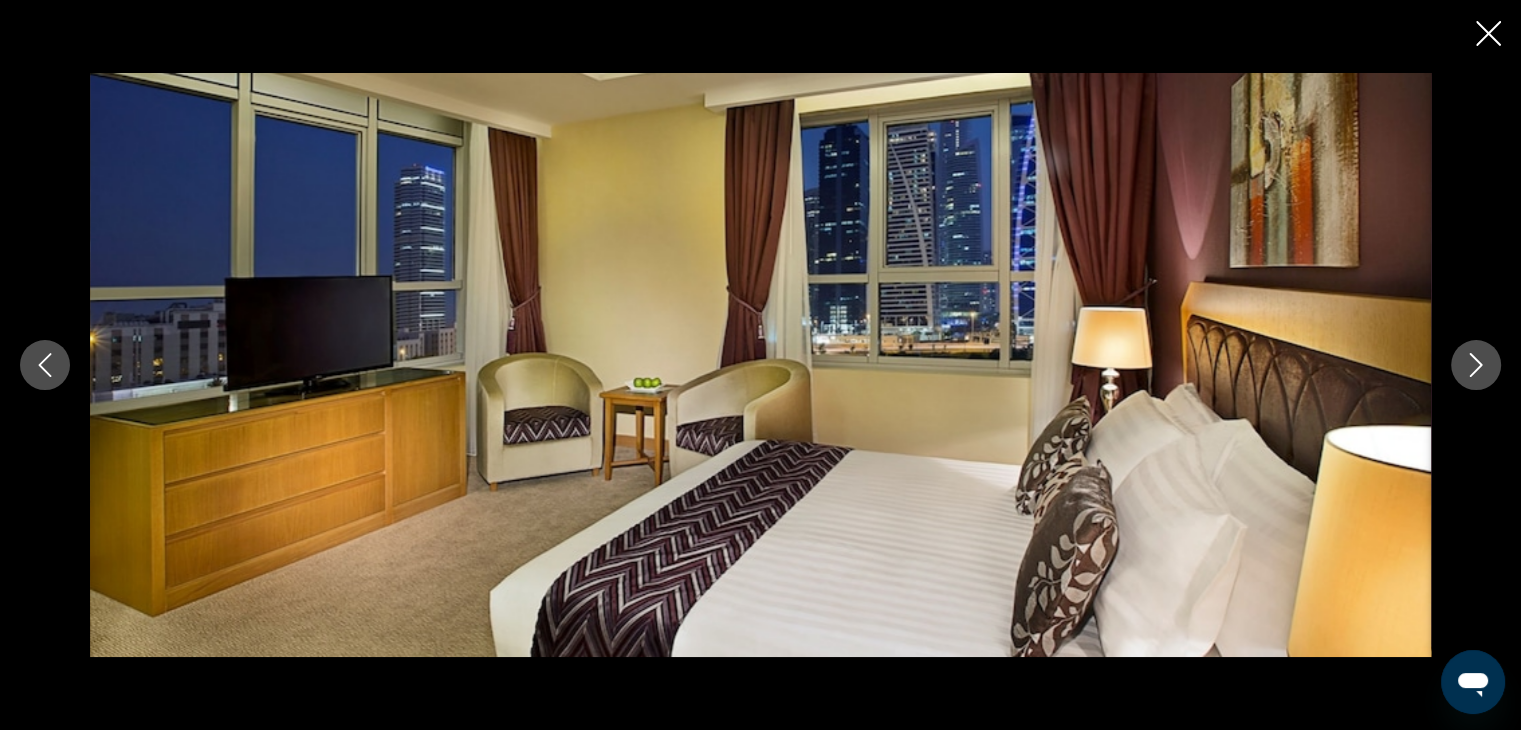 click 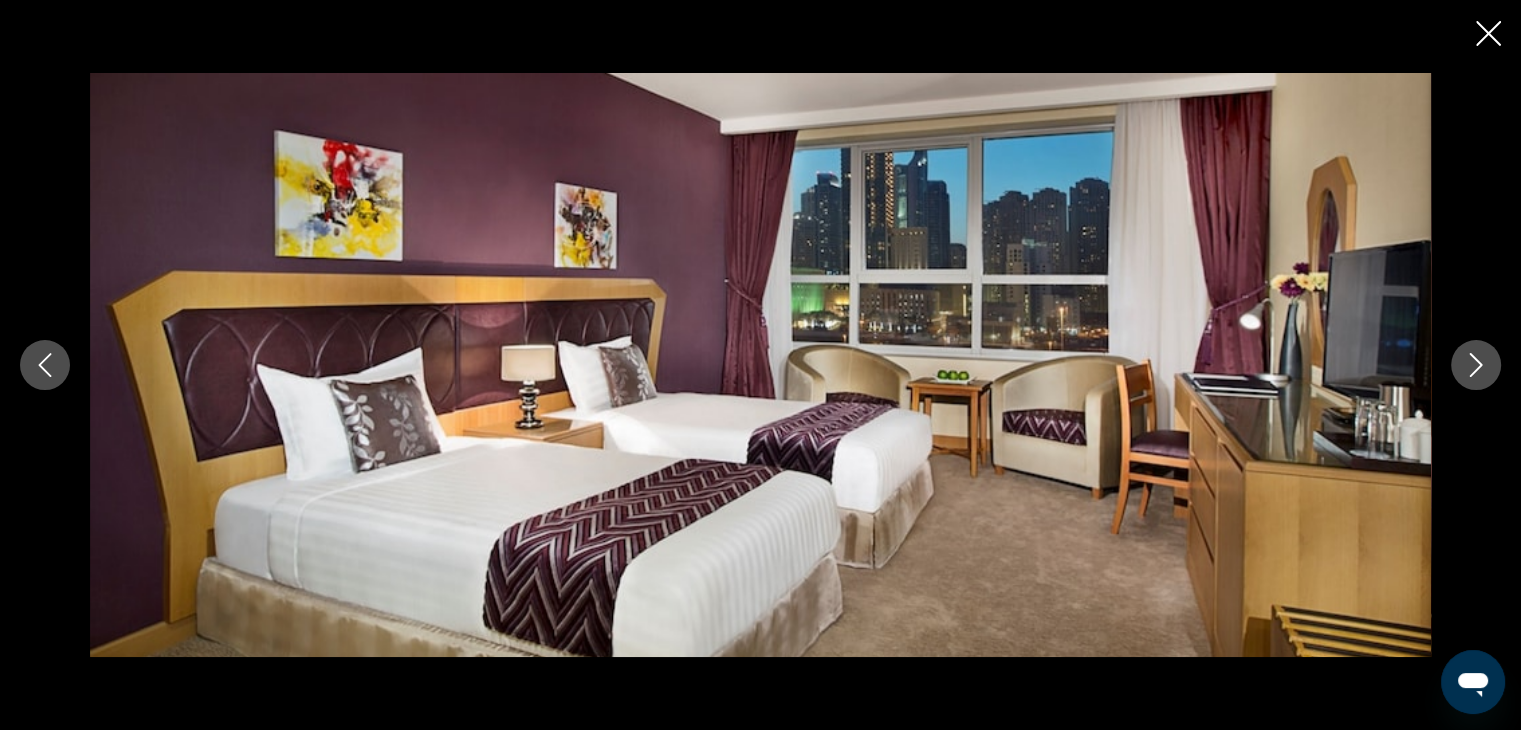 click 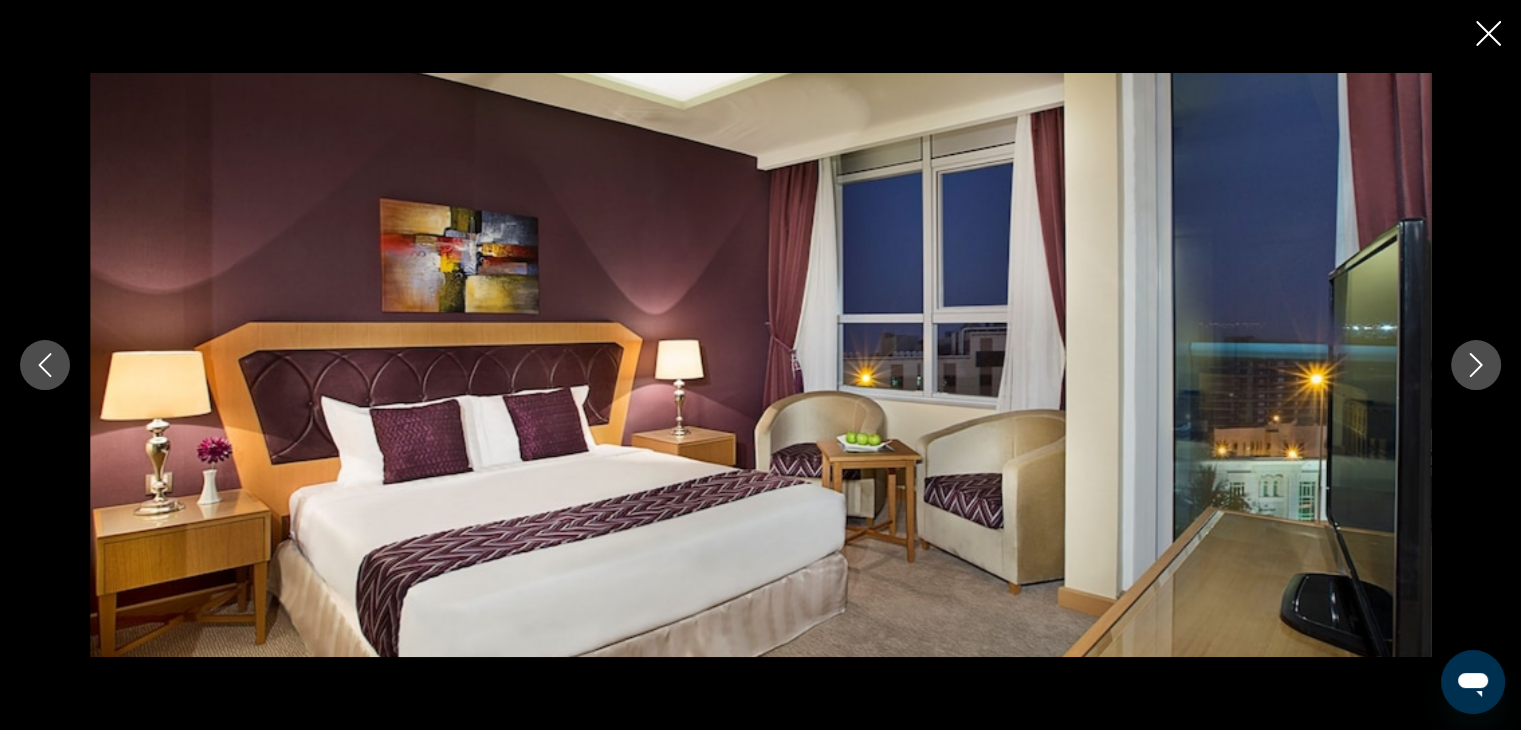 click 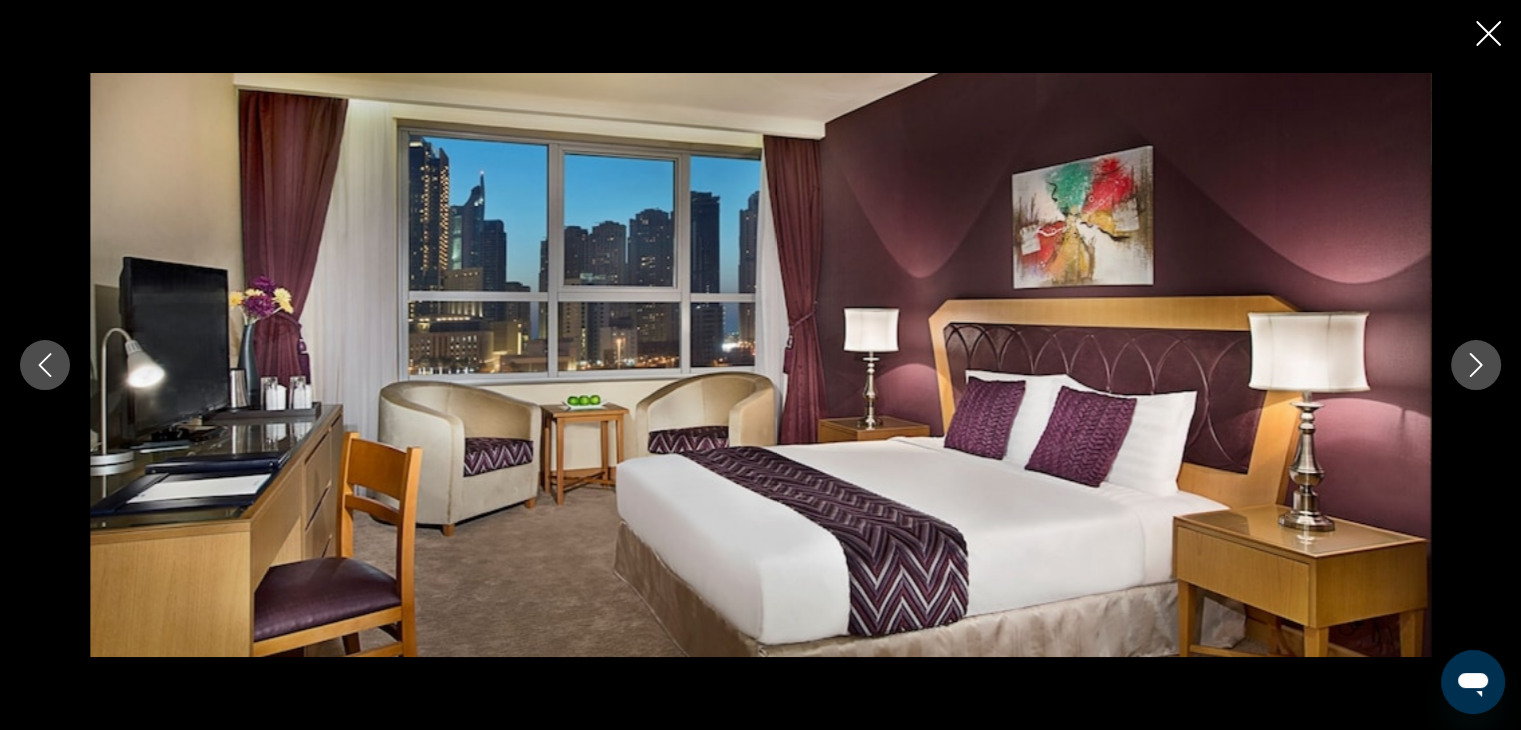 click 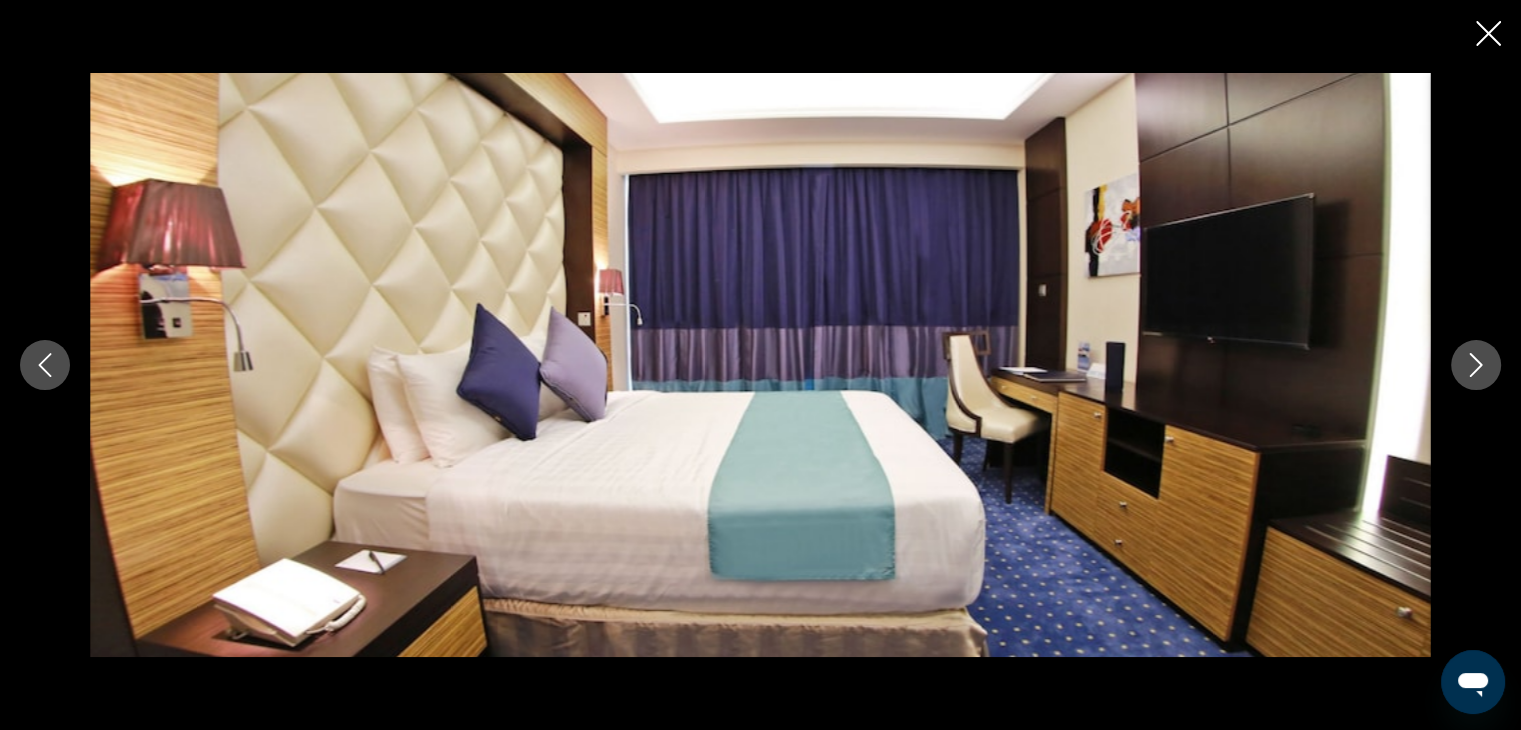 click 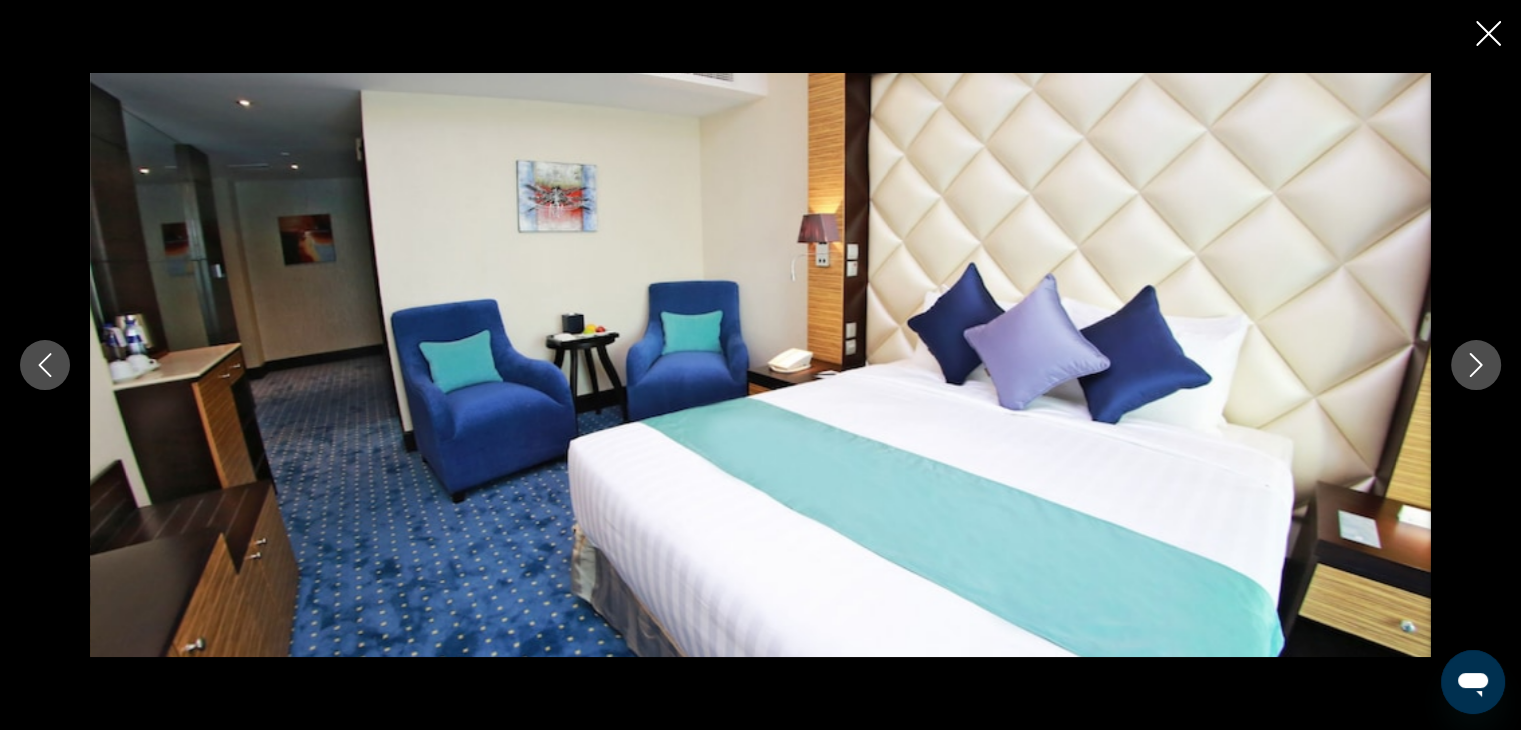 click 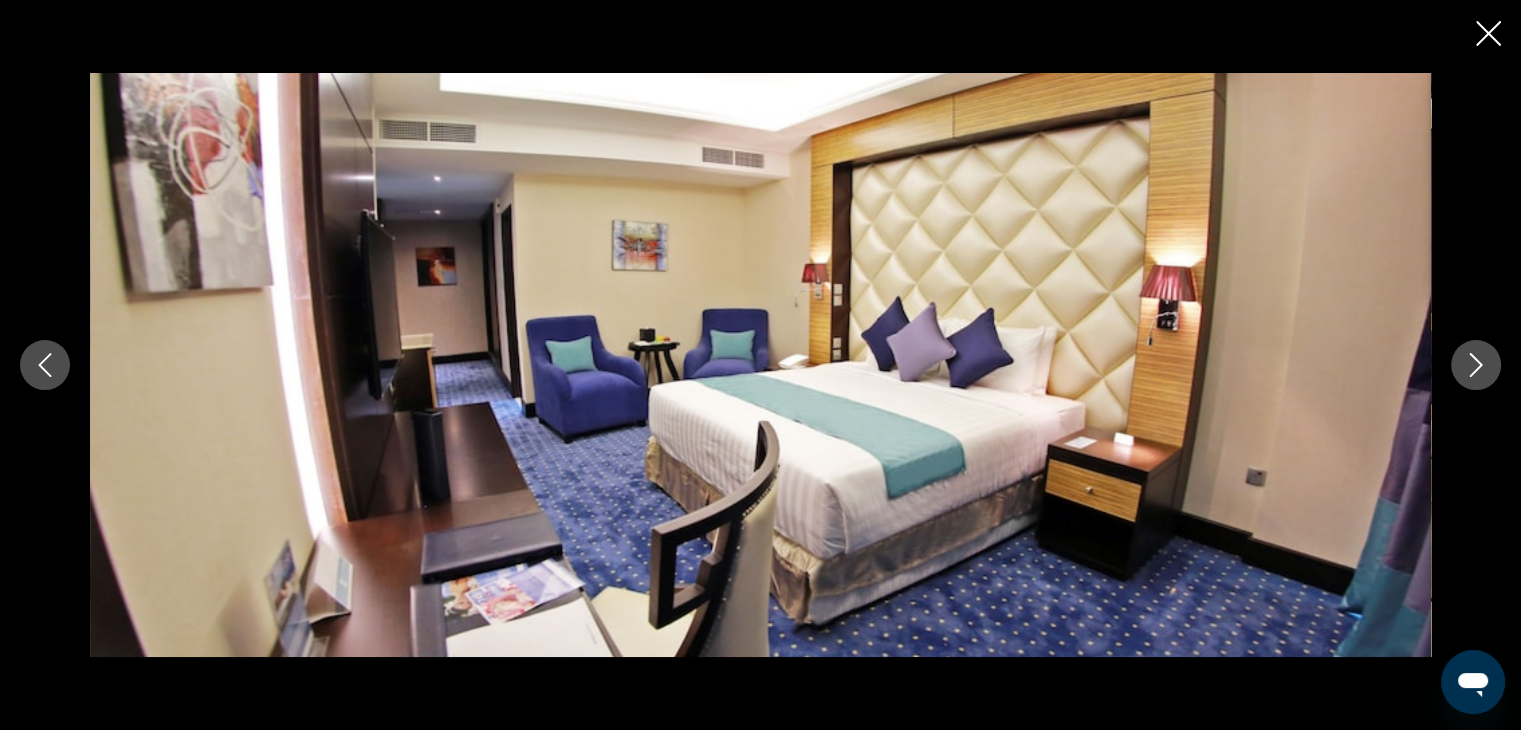 click 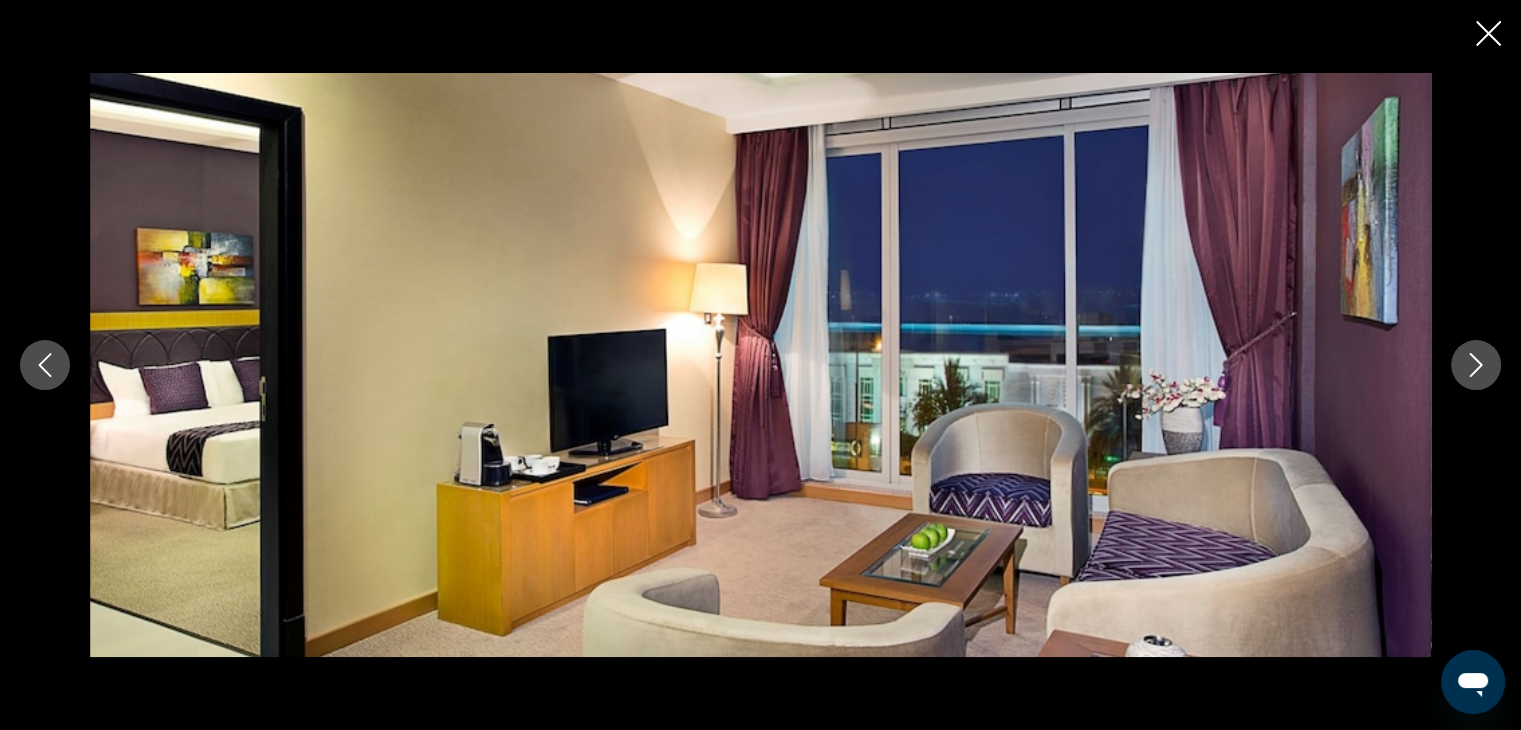 click 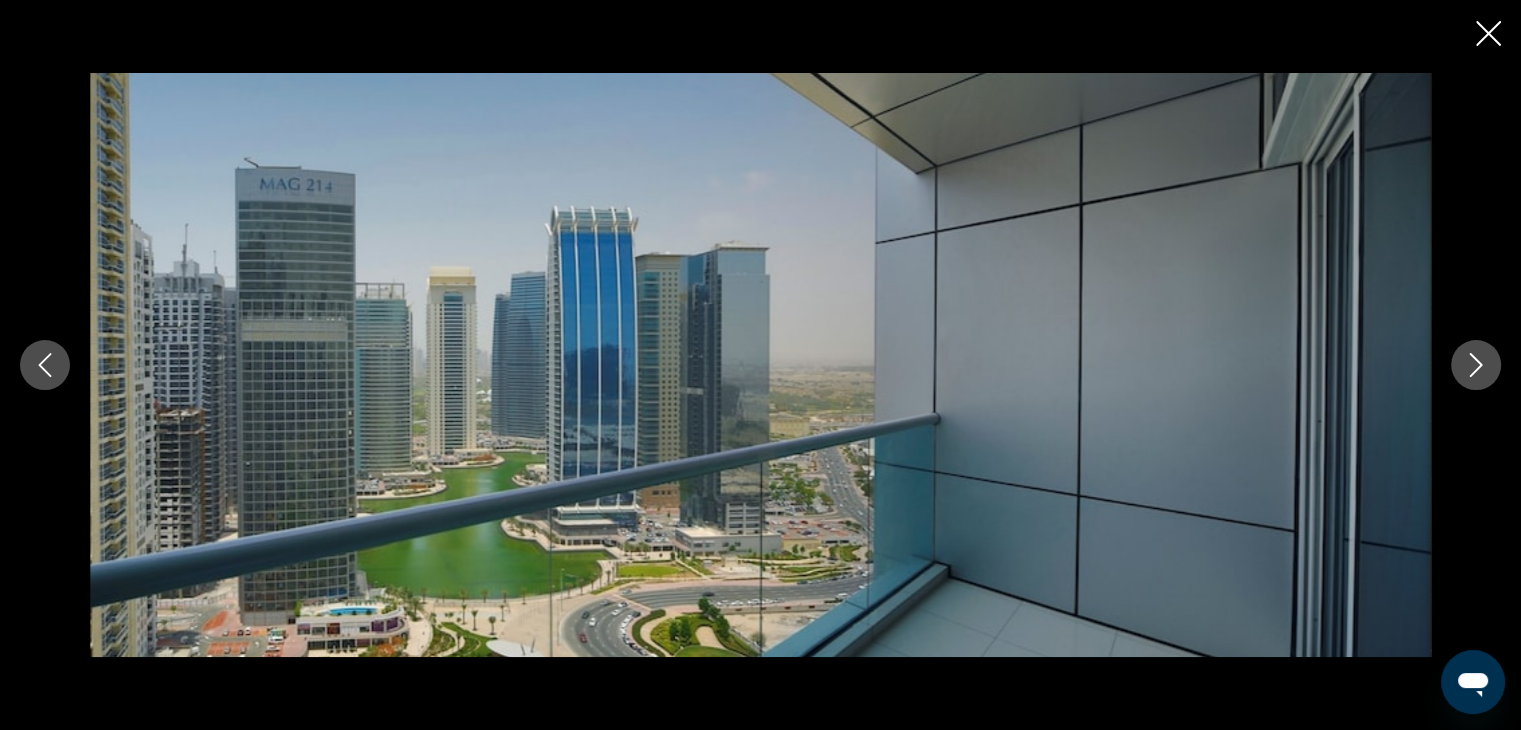drag, startPoint x: 1477, startPoint y: 360, endPoint x: 931, endPoint y: 465, distance: 556.0045 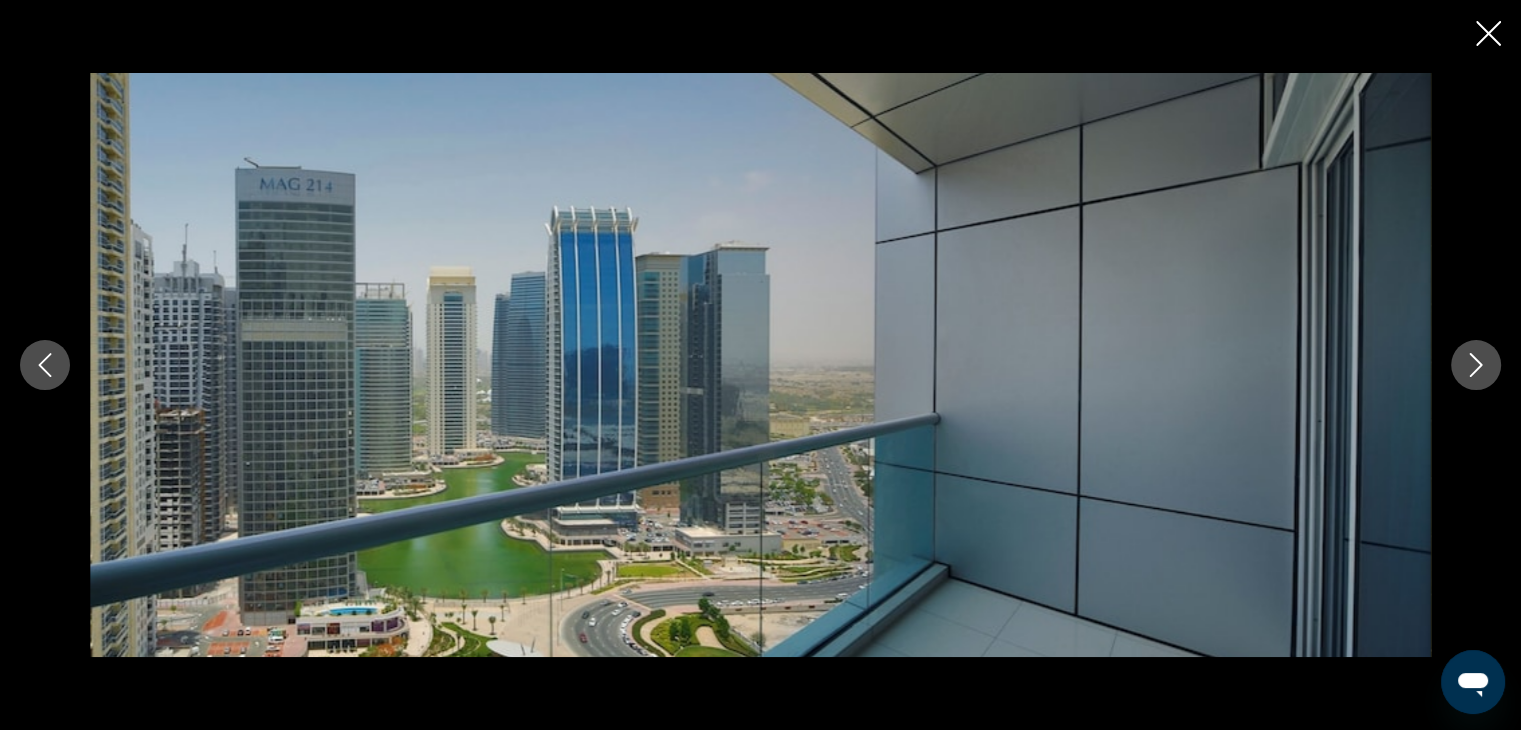 scroll, scrollTop: 1300, scrollLeft: 0, axis: vertical 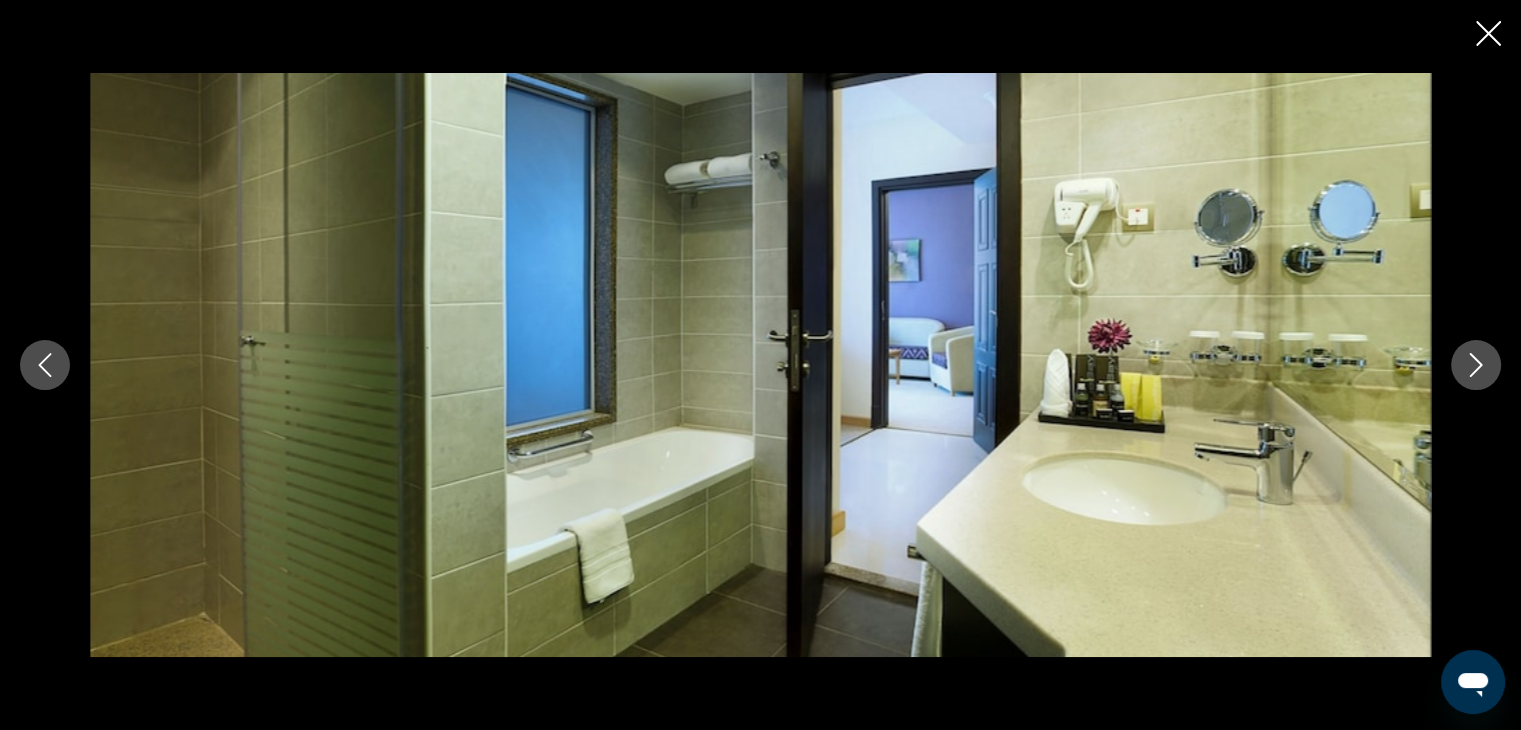 click 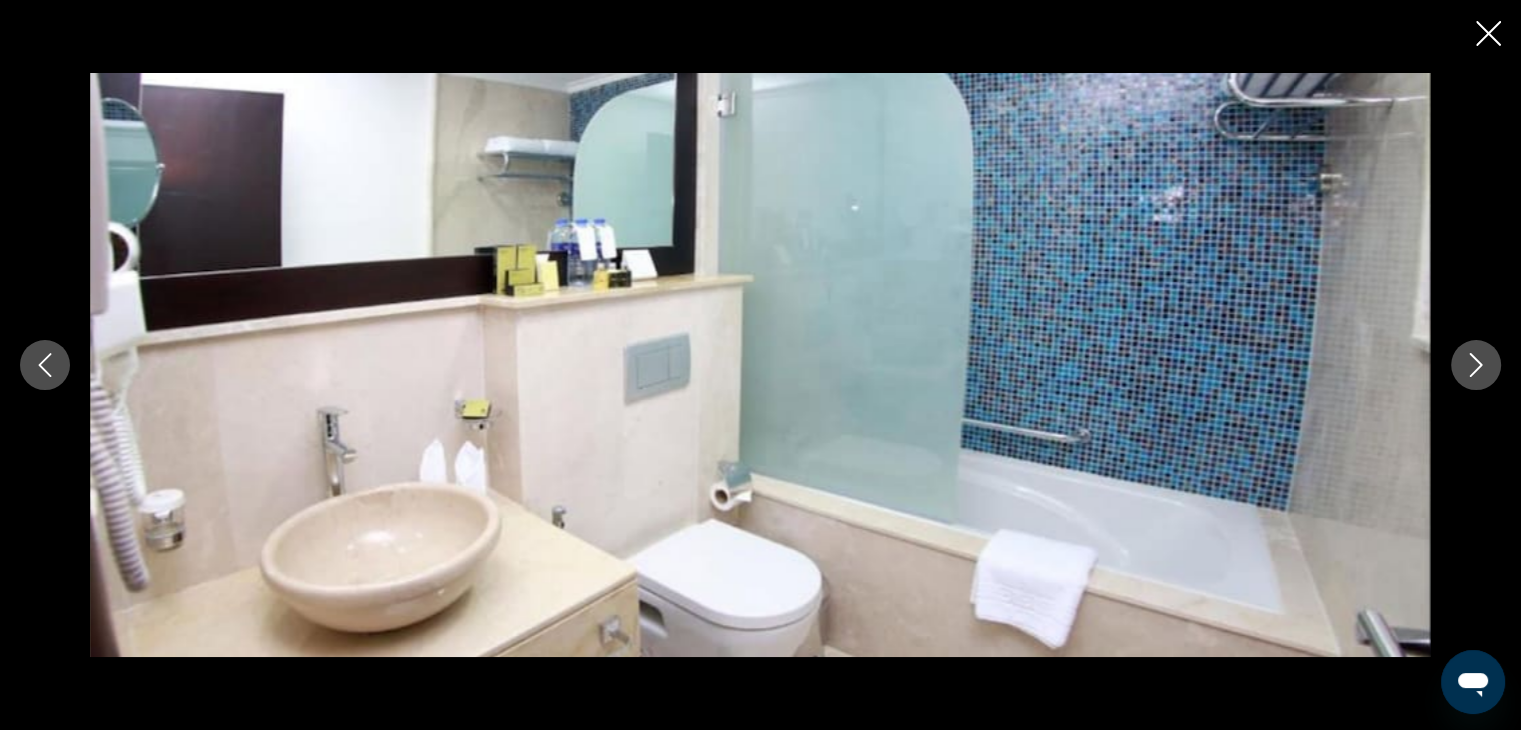 click 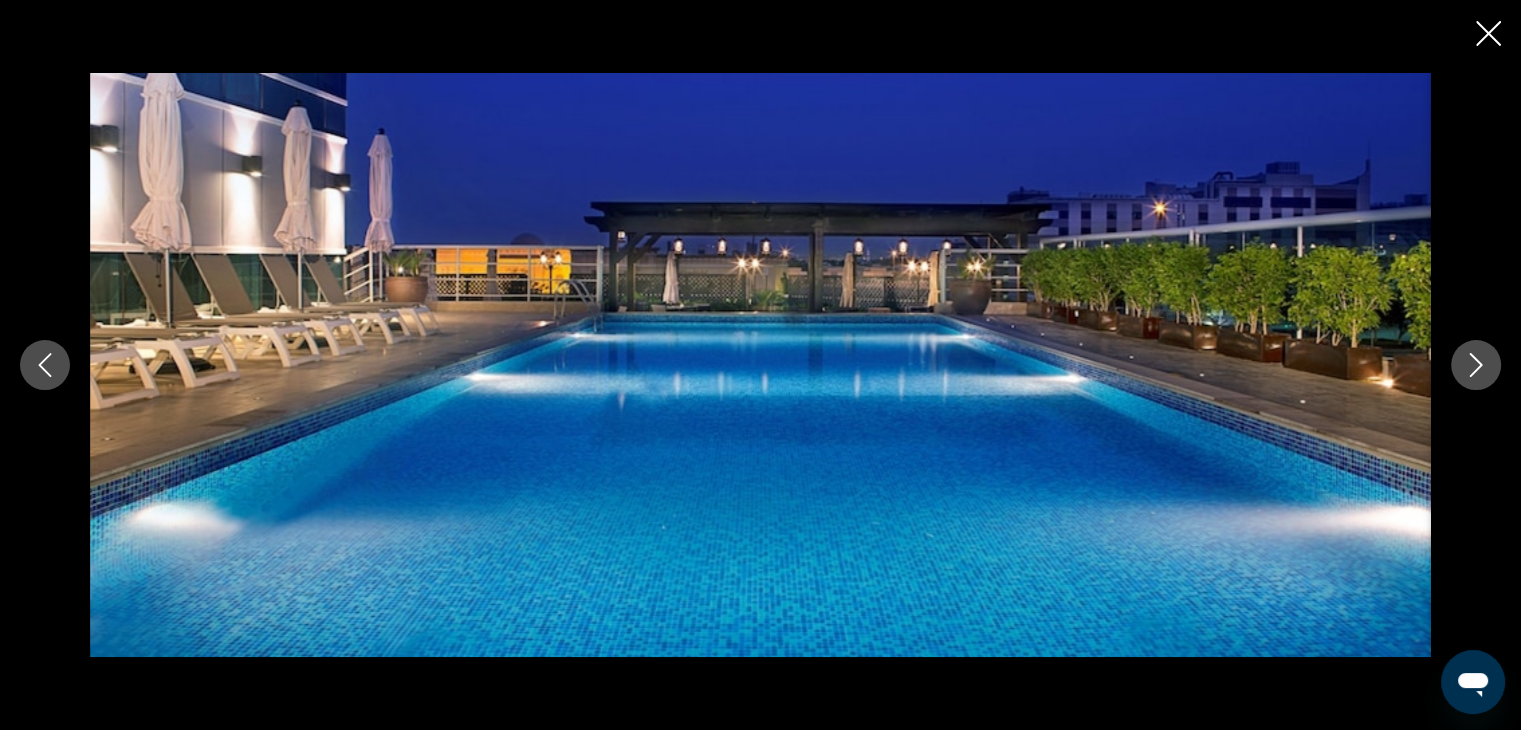 click 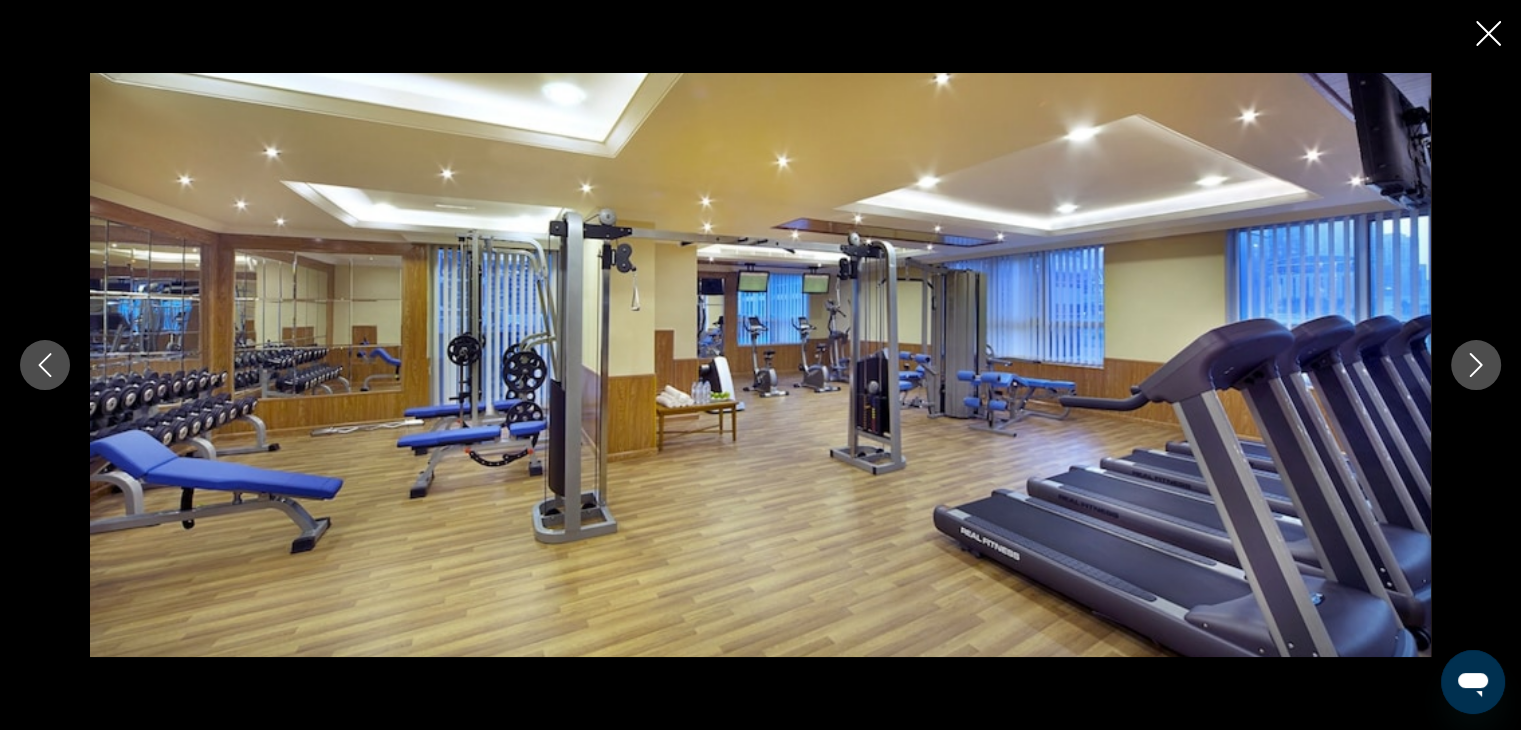 click 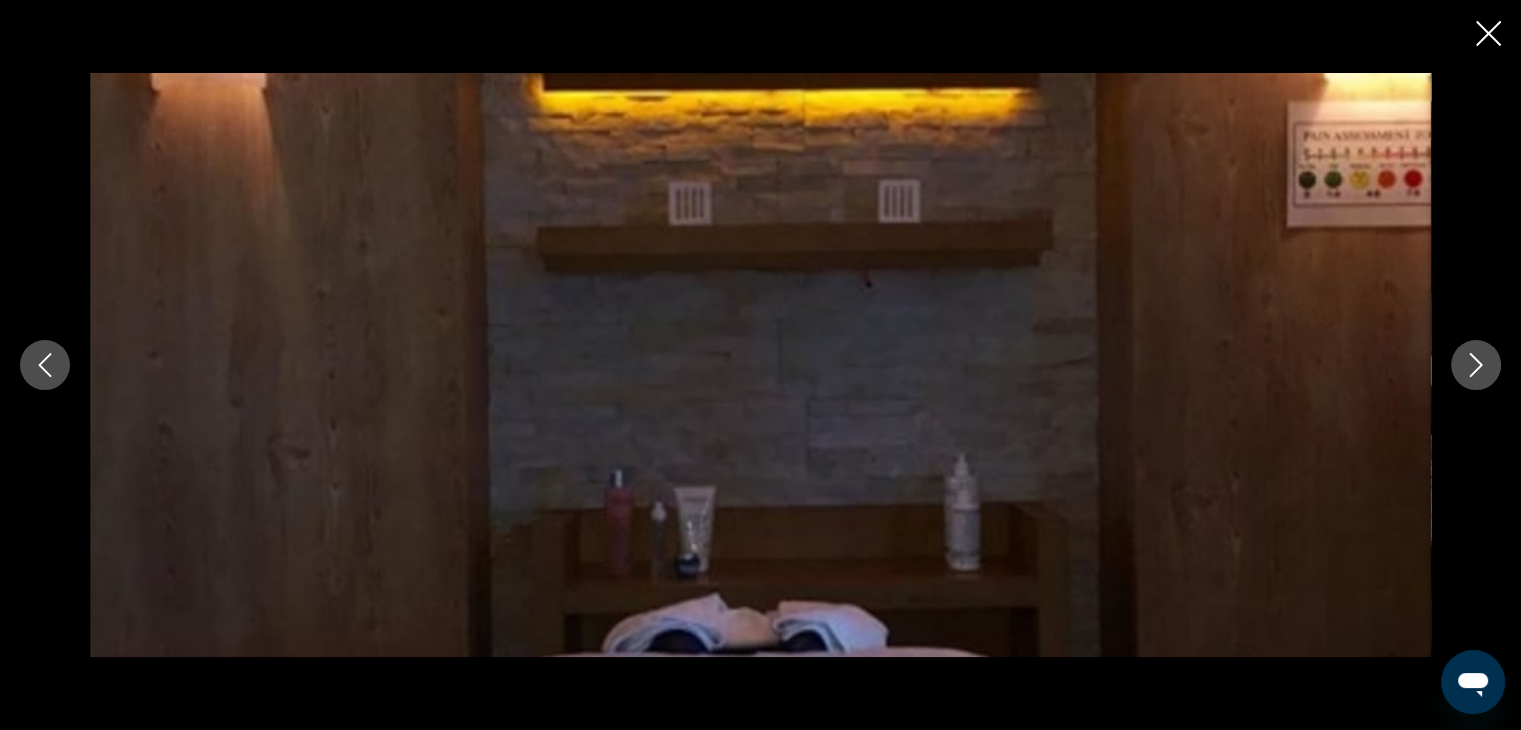 click 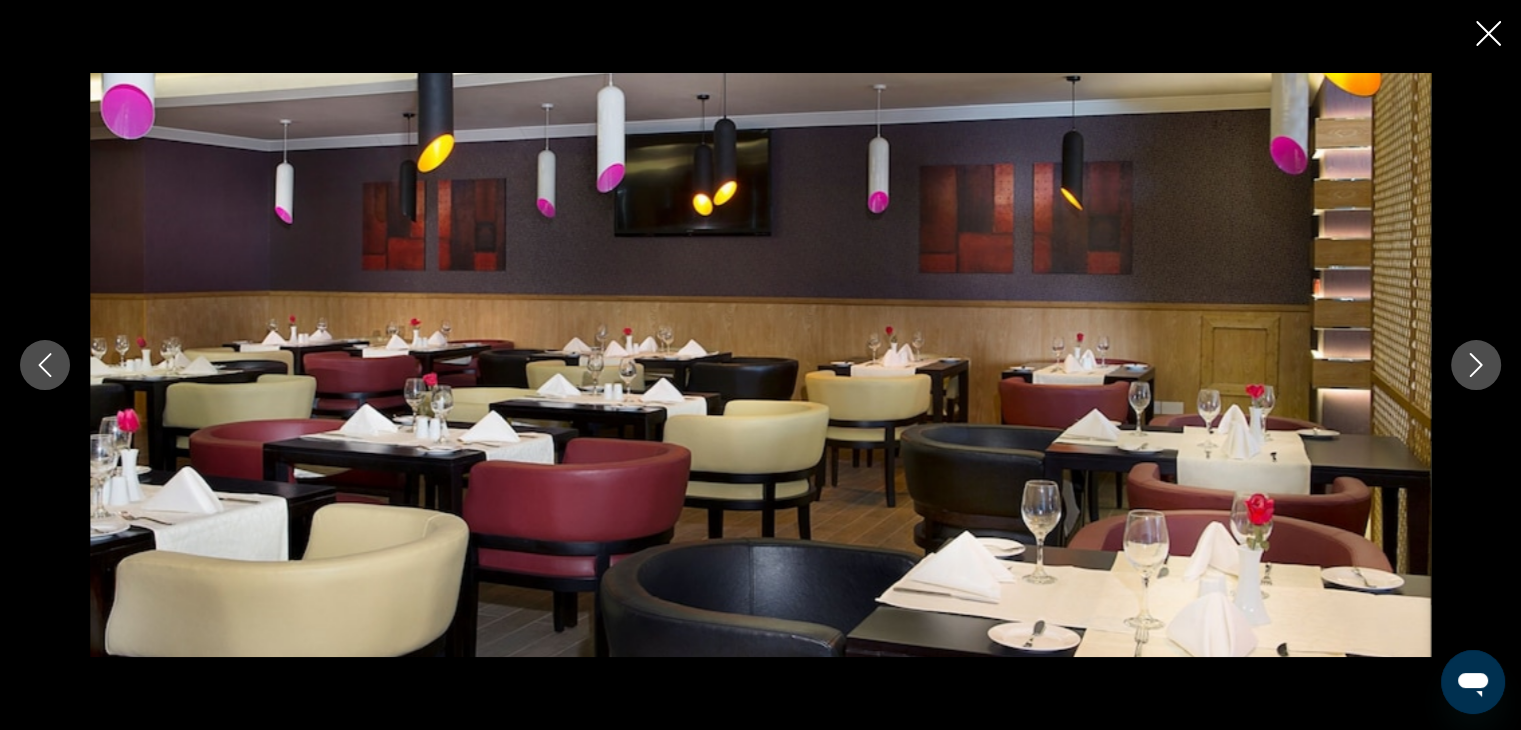 click 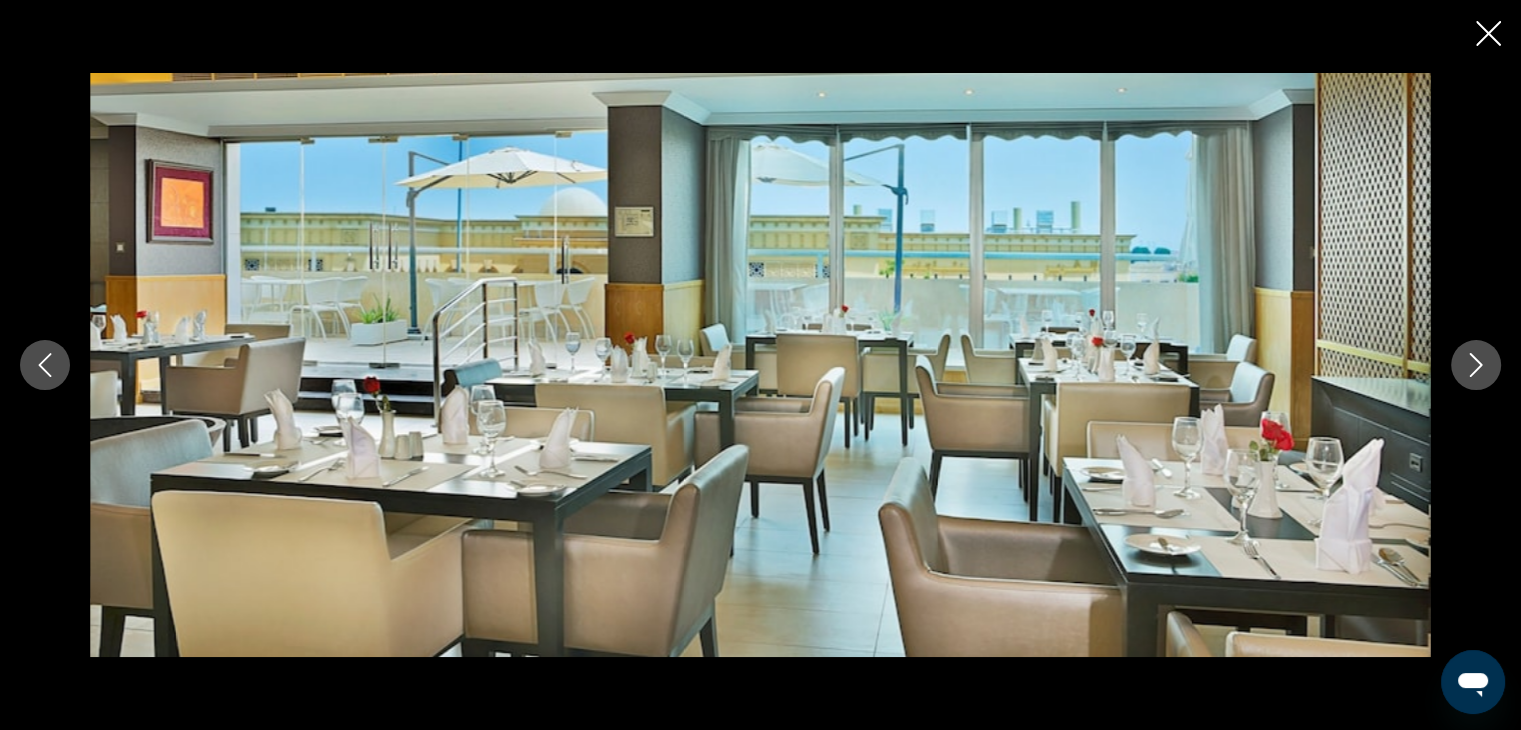 click 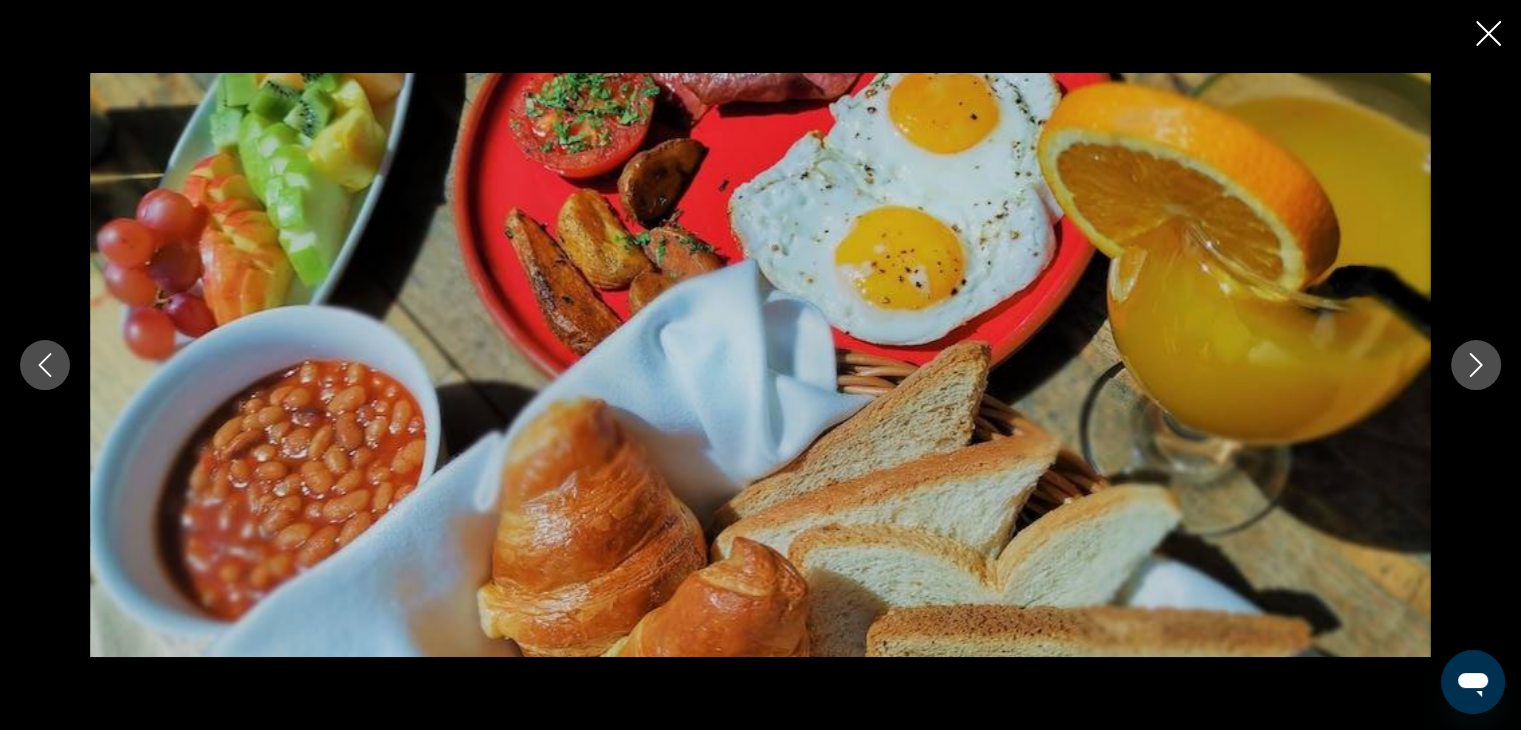 click 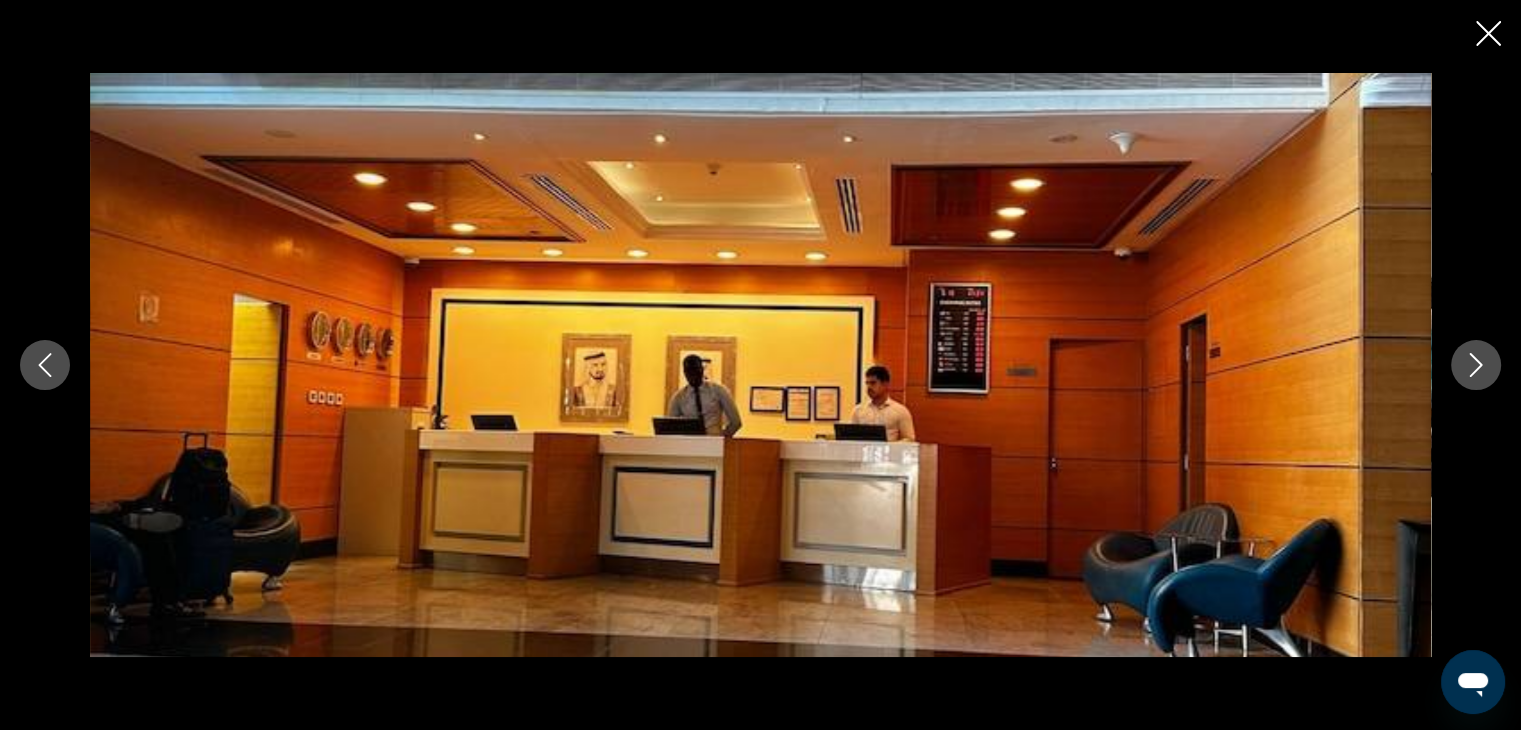 click 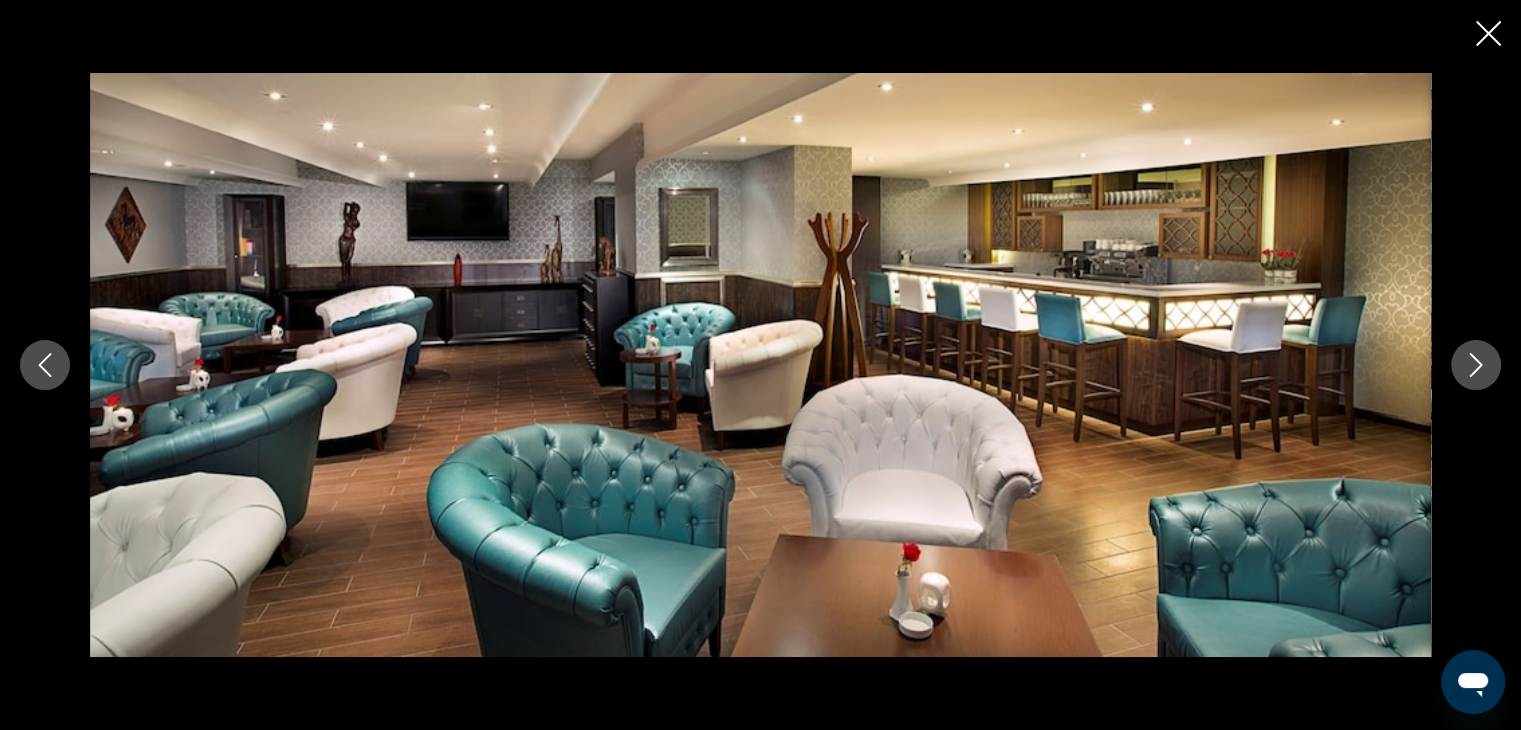 click 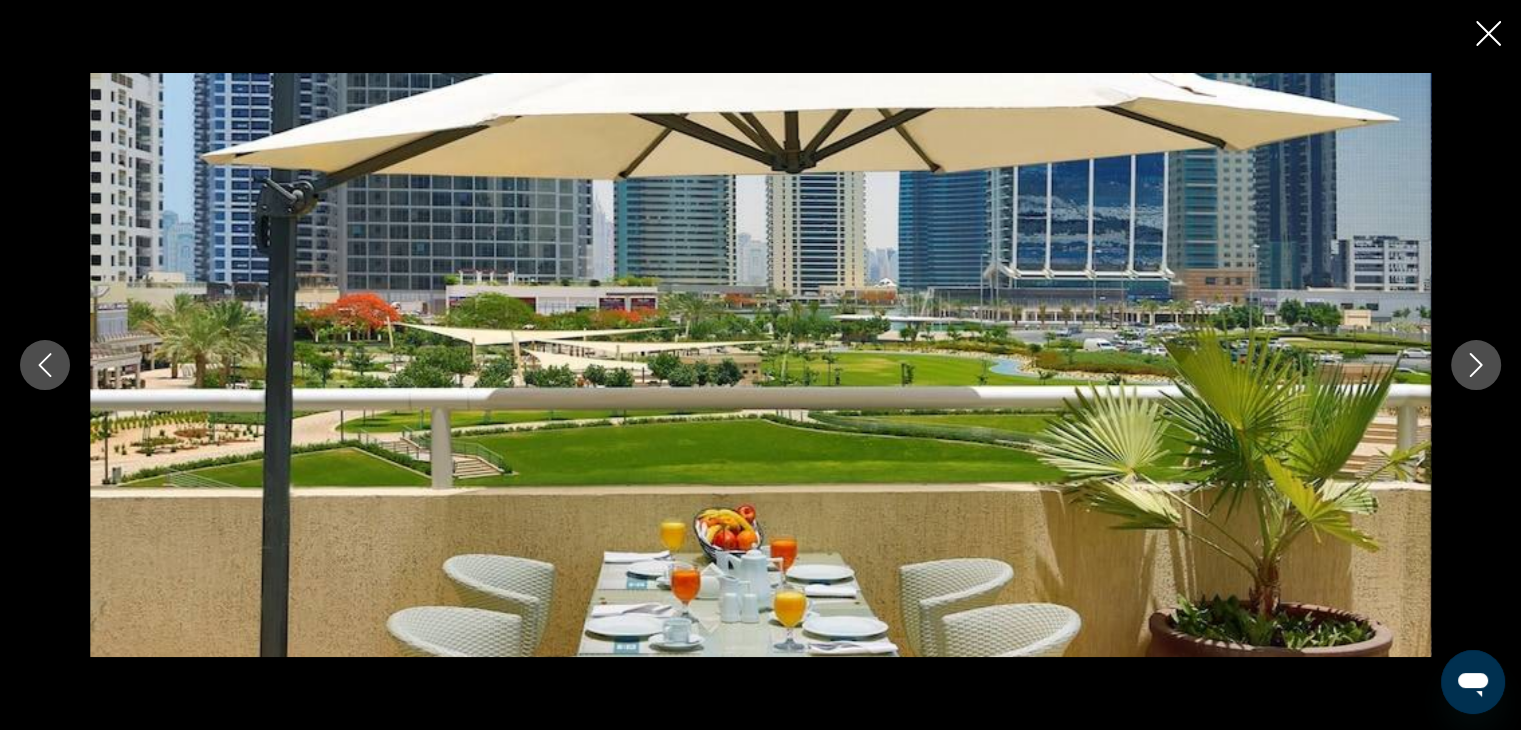 click 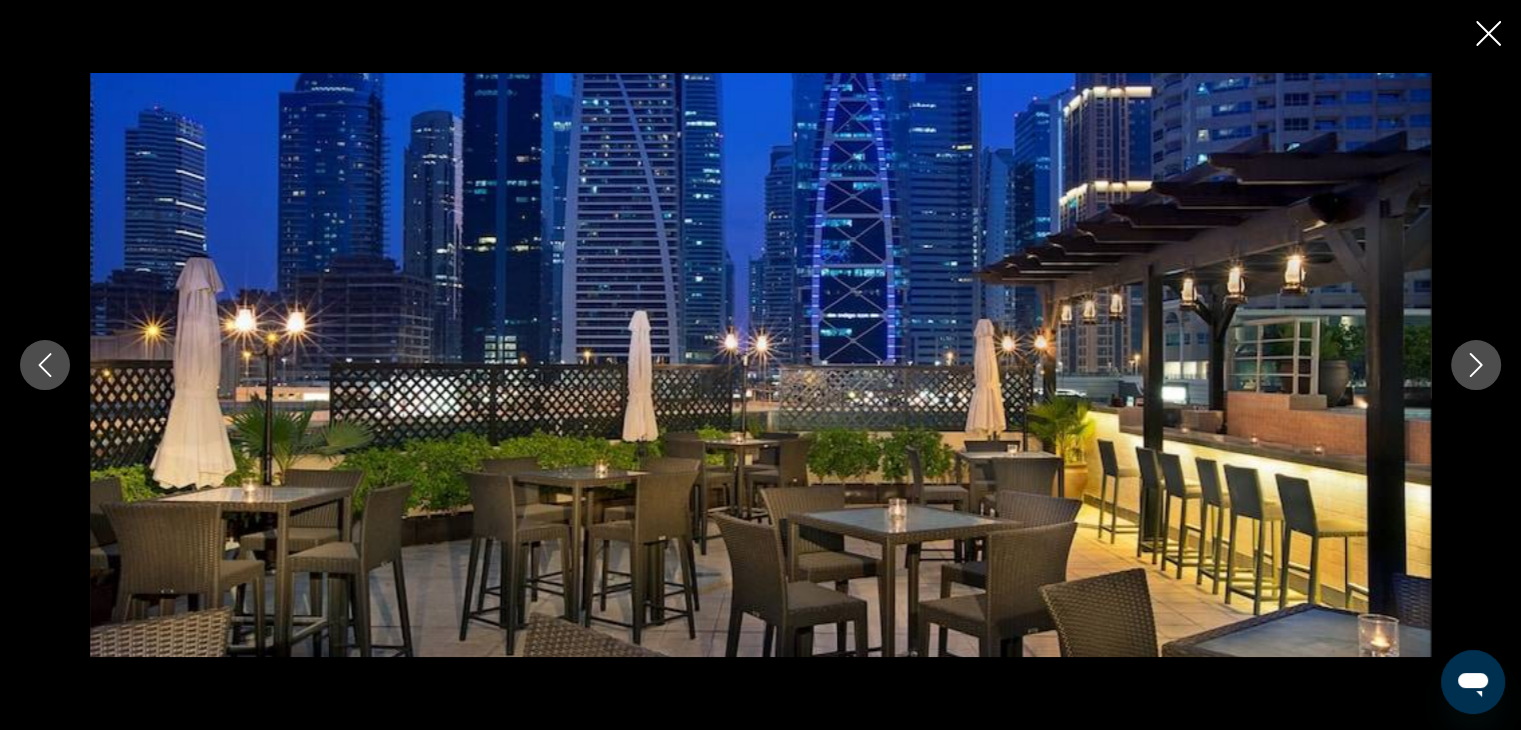 click 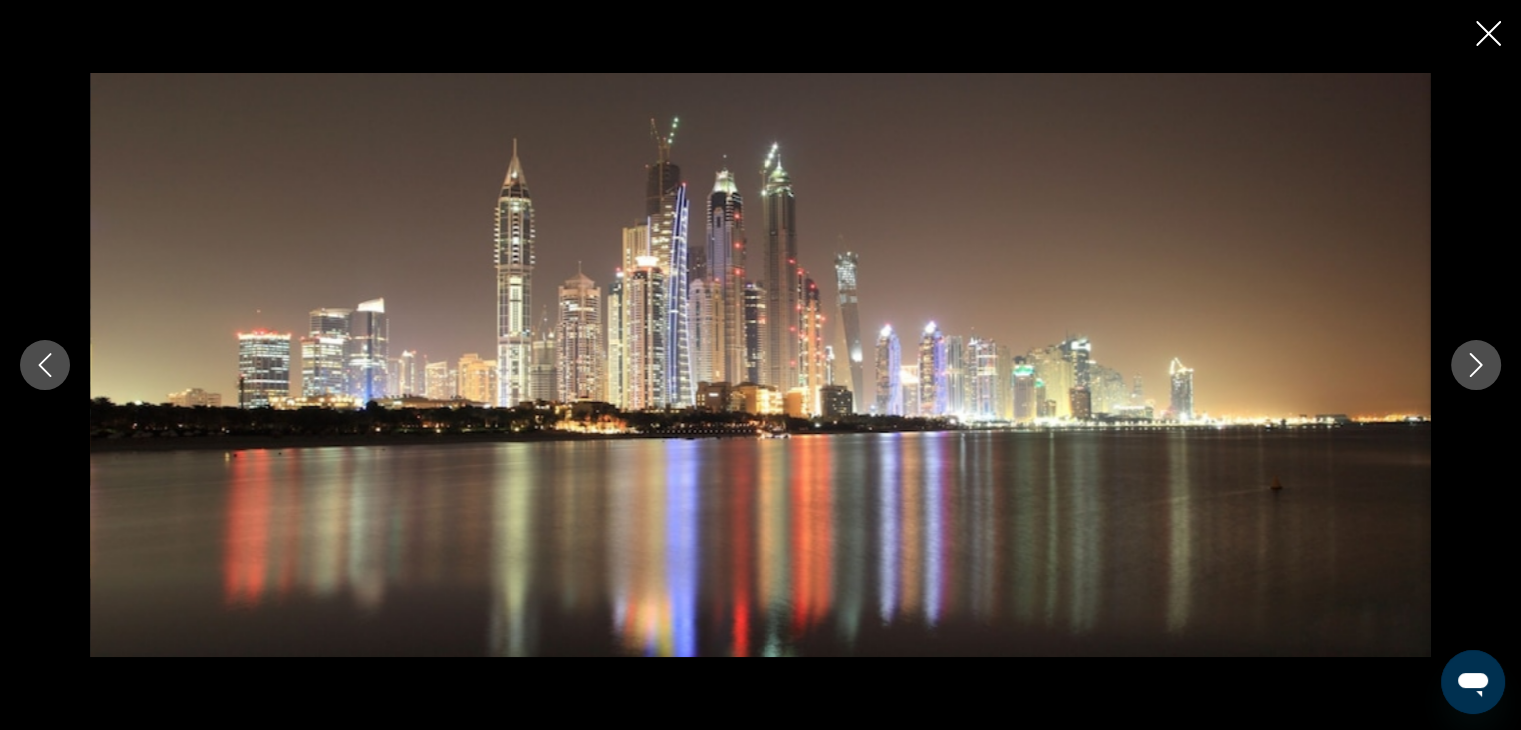 click 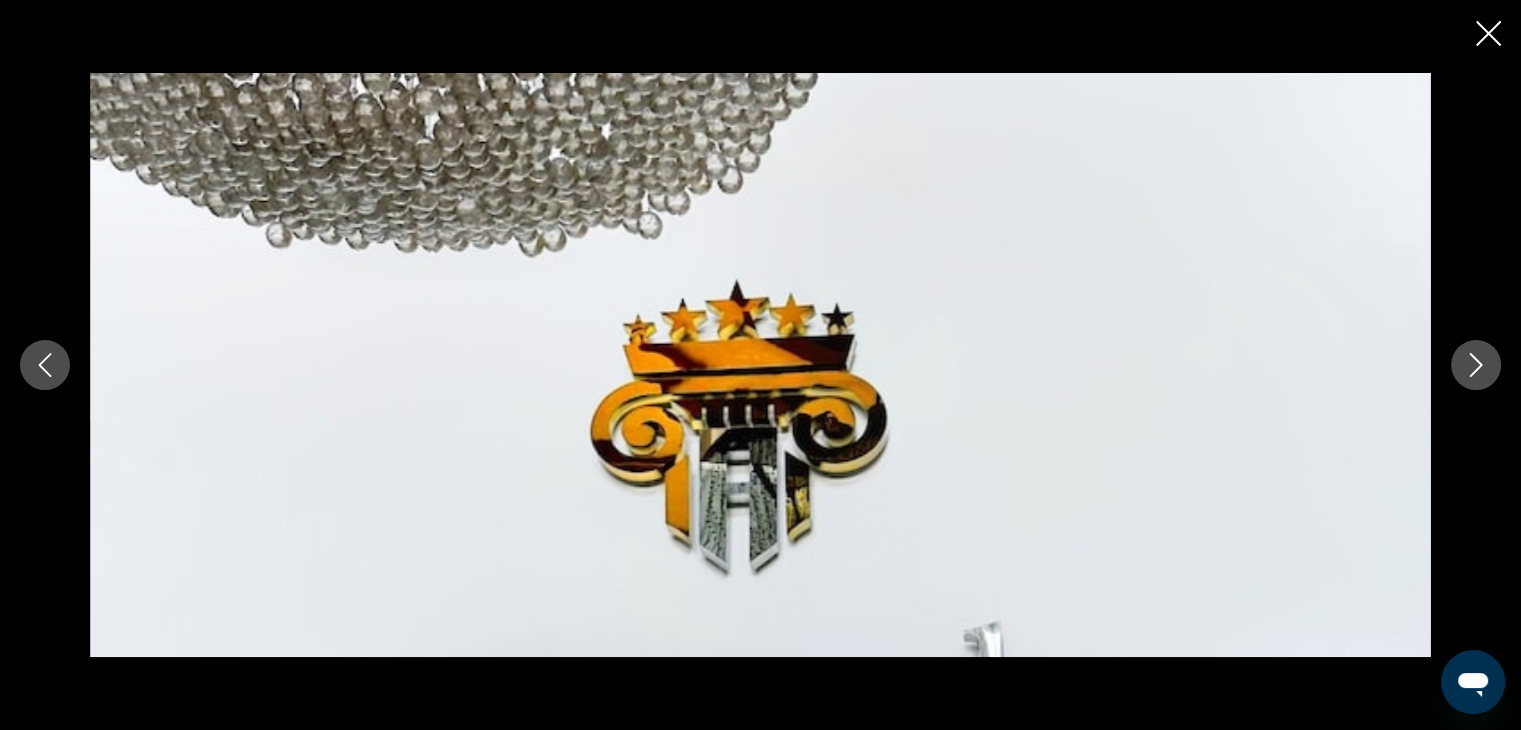 click 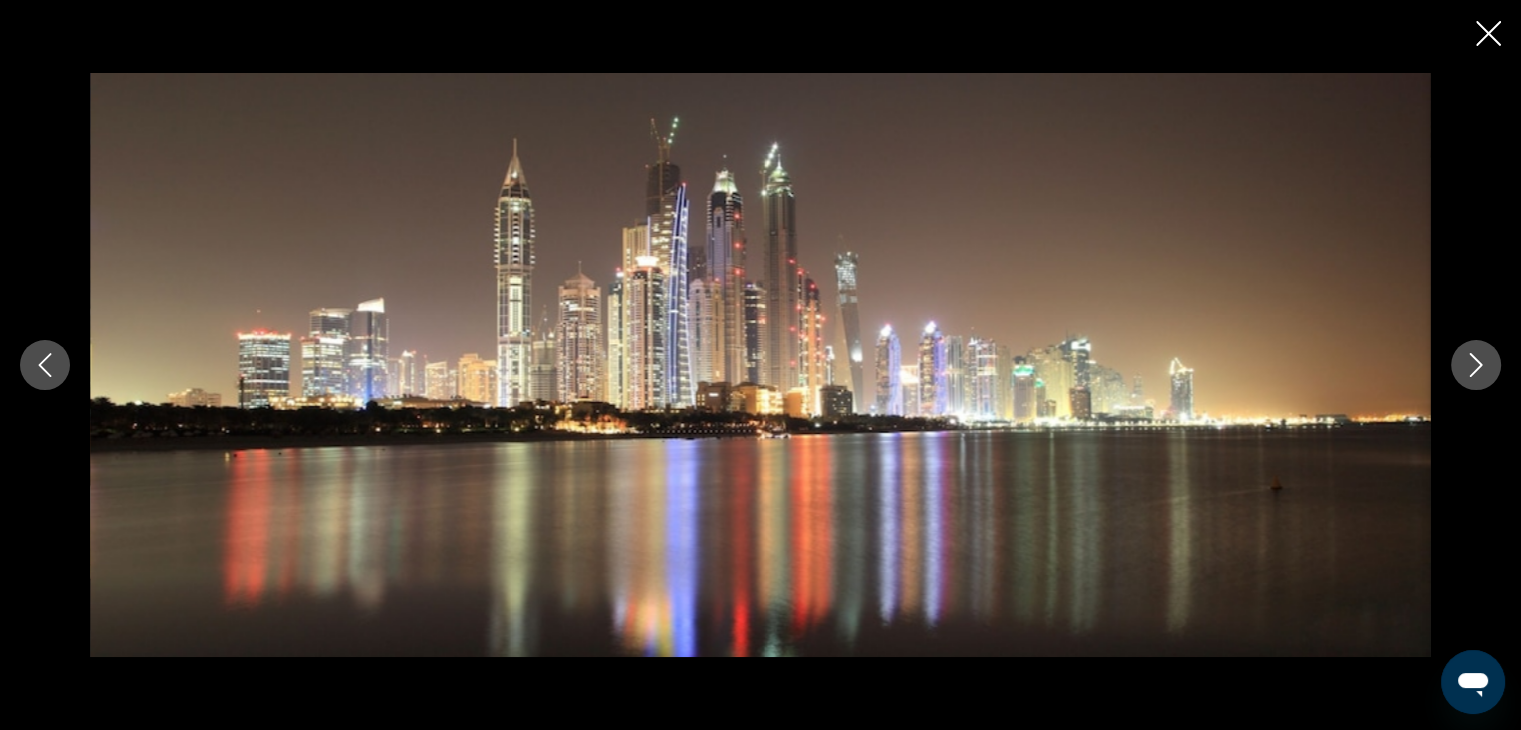 click 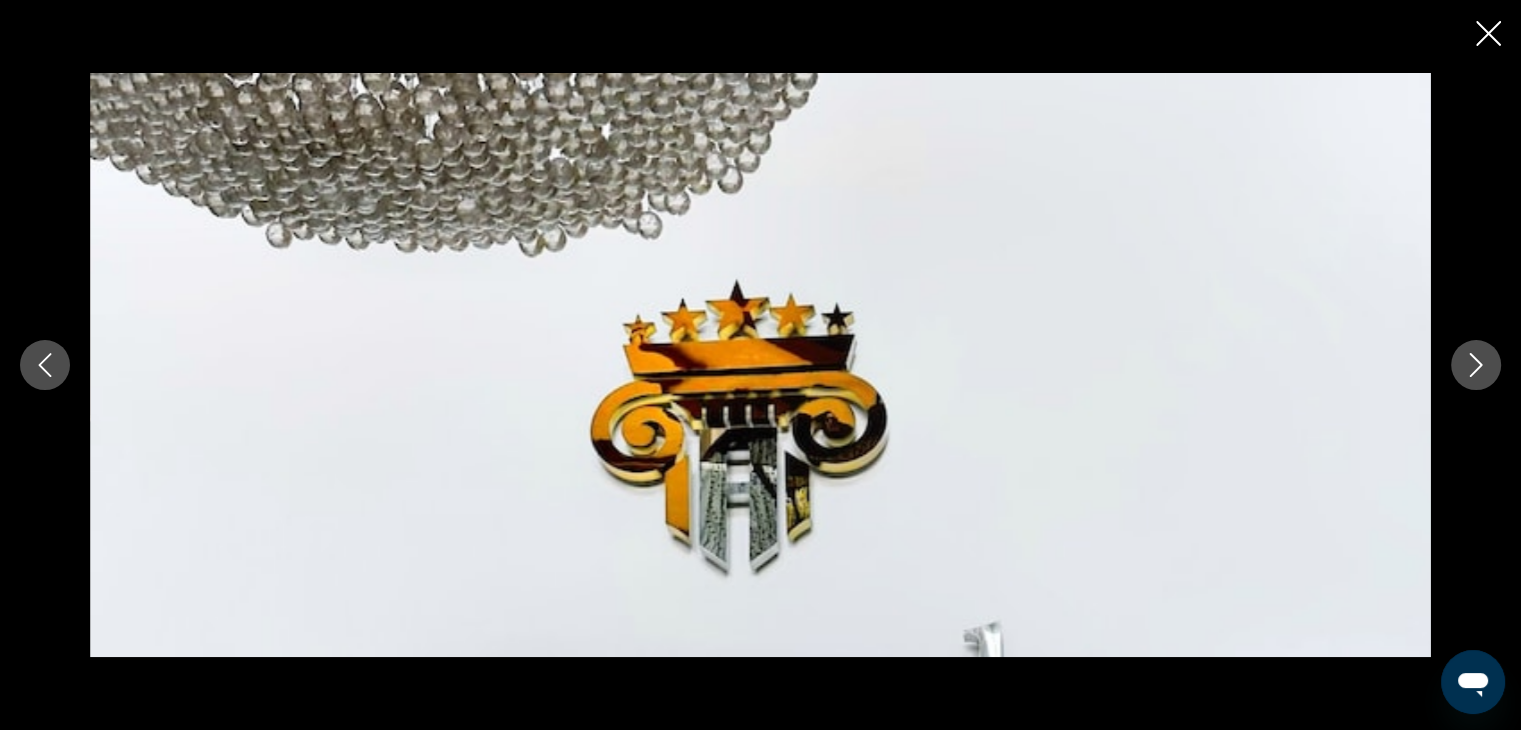 click 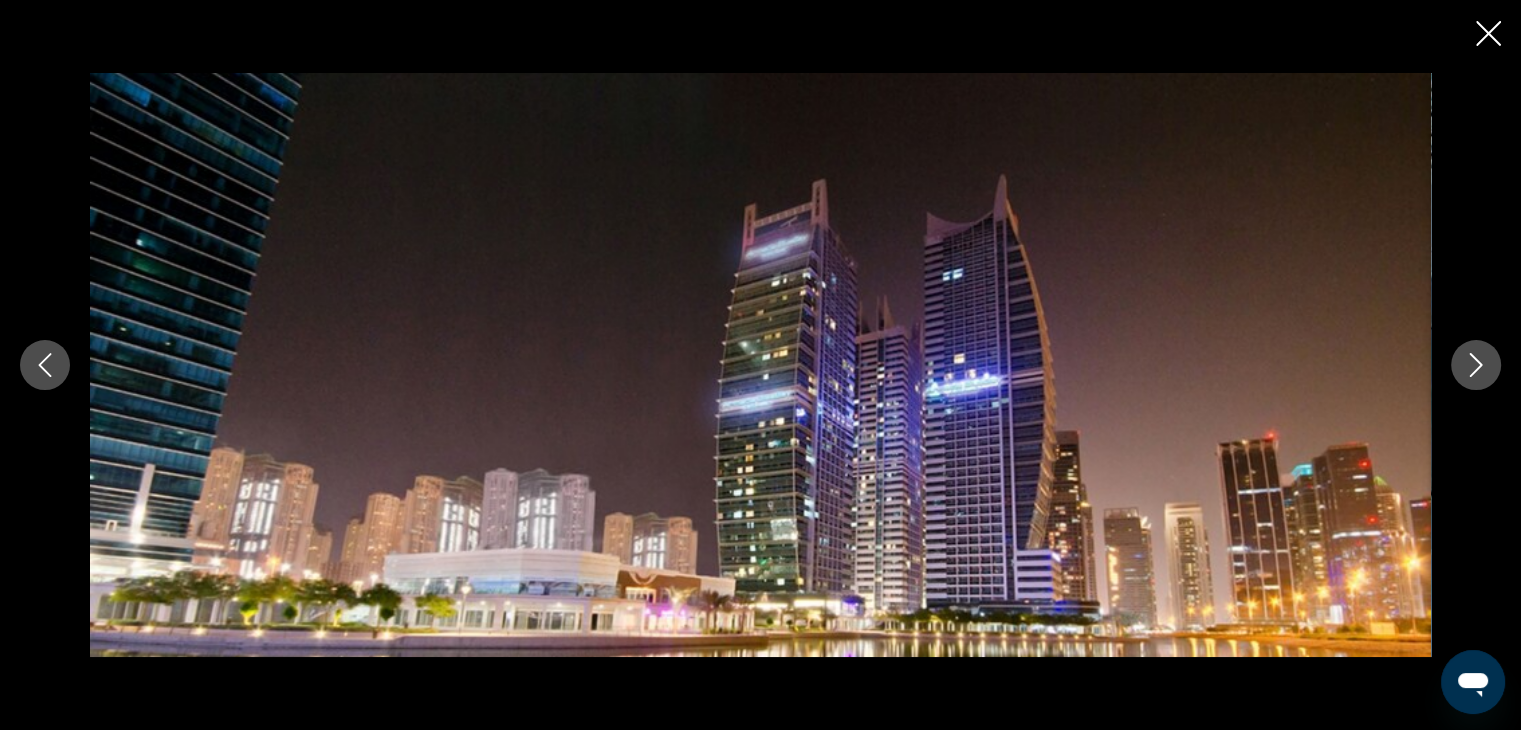 click 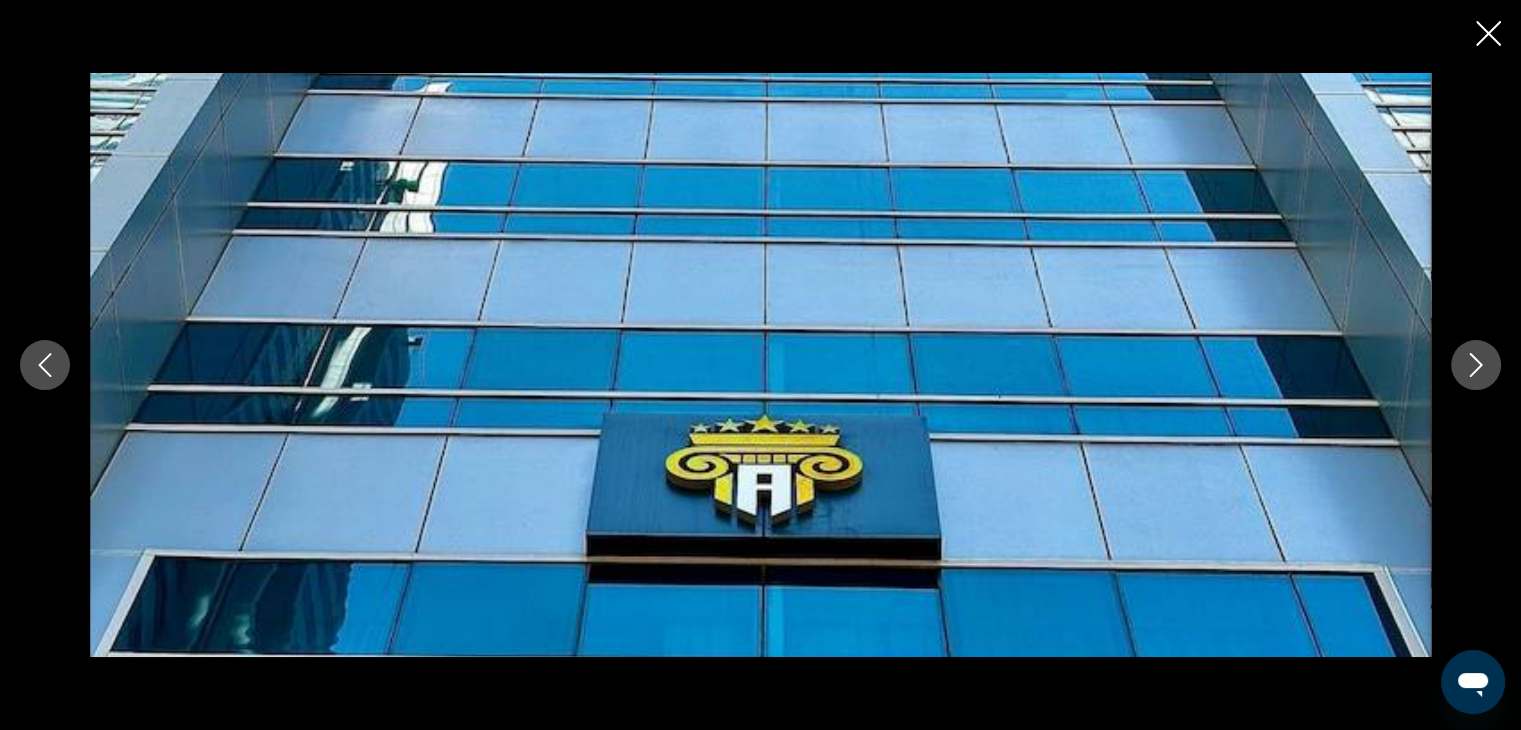 click 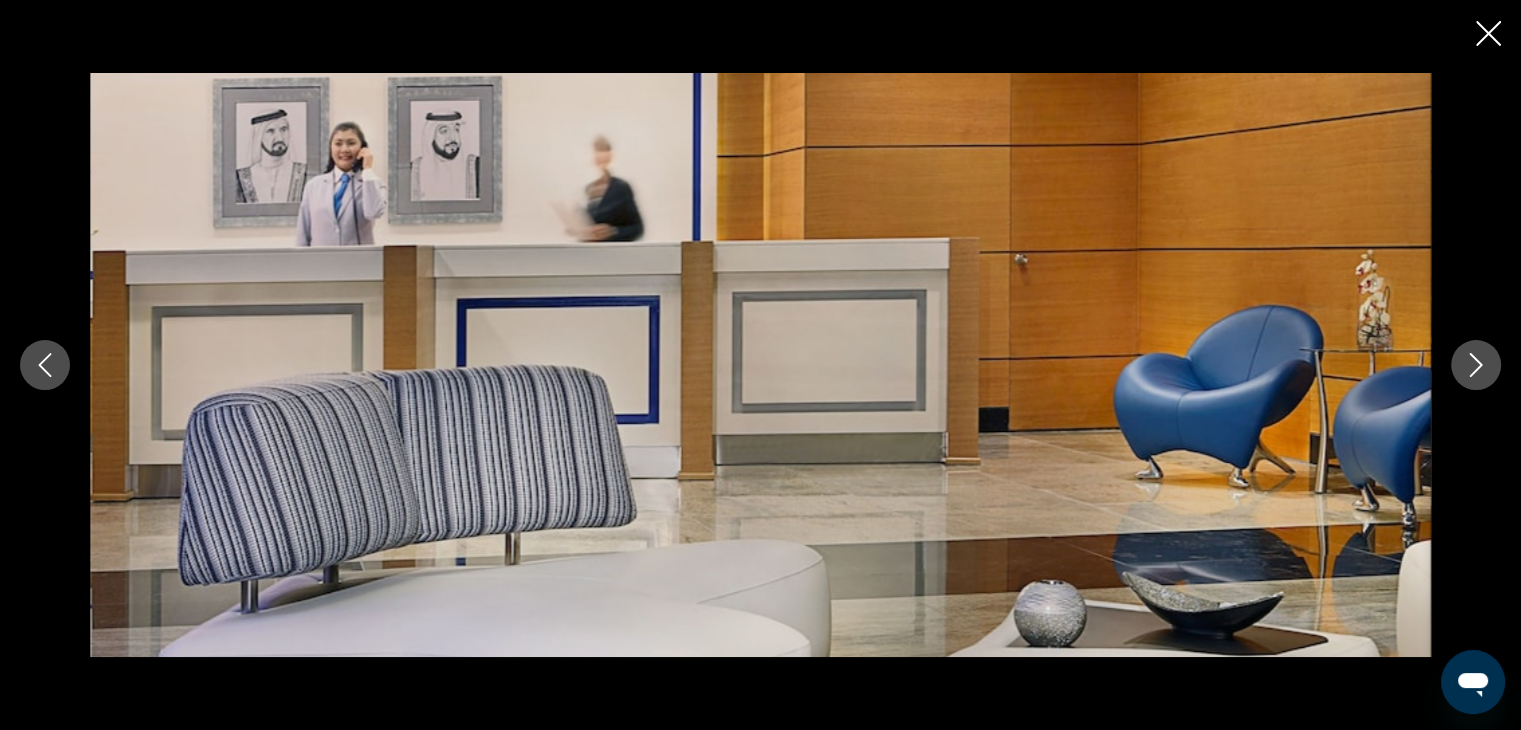 click 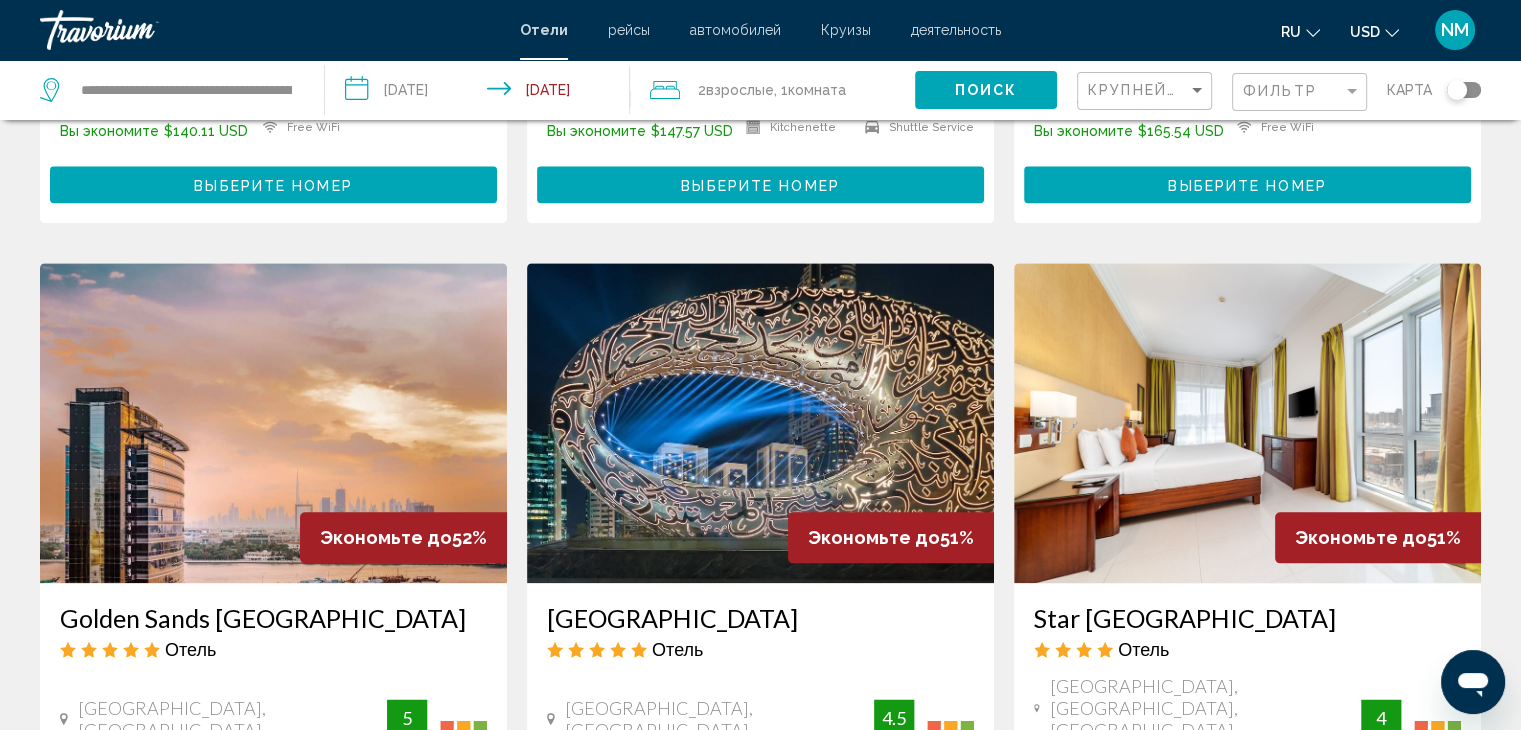 scroll, scrollTop: 2300, scrollLeft: 0, axis: vertical 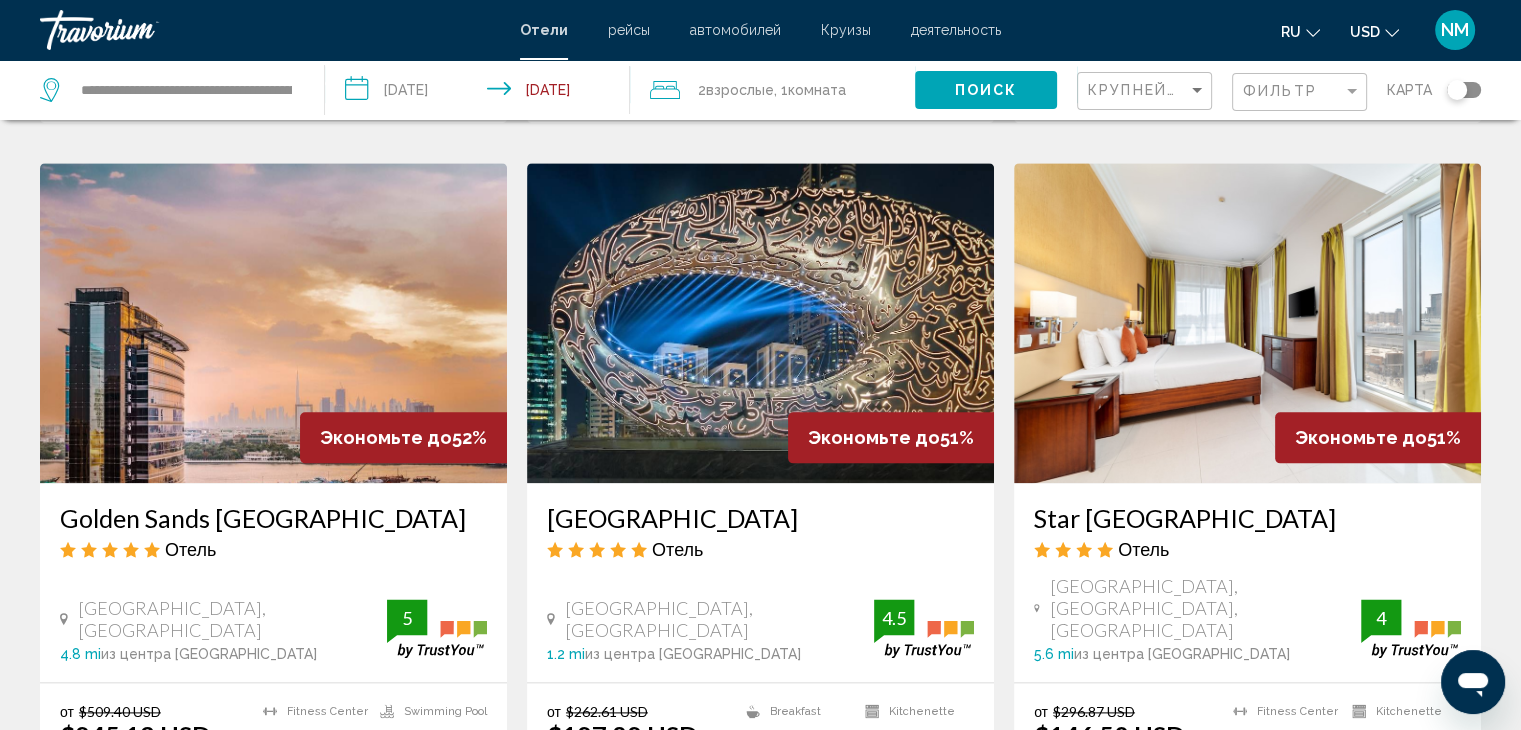 click on "Выберите номер" at bounding box center (760, 821) 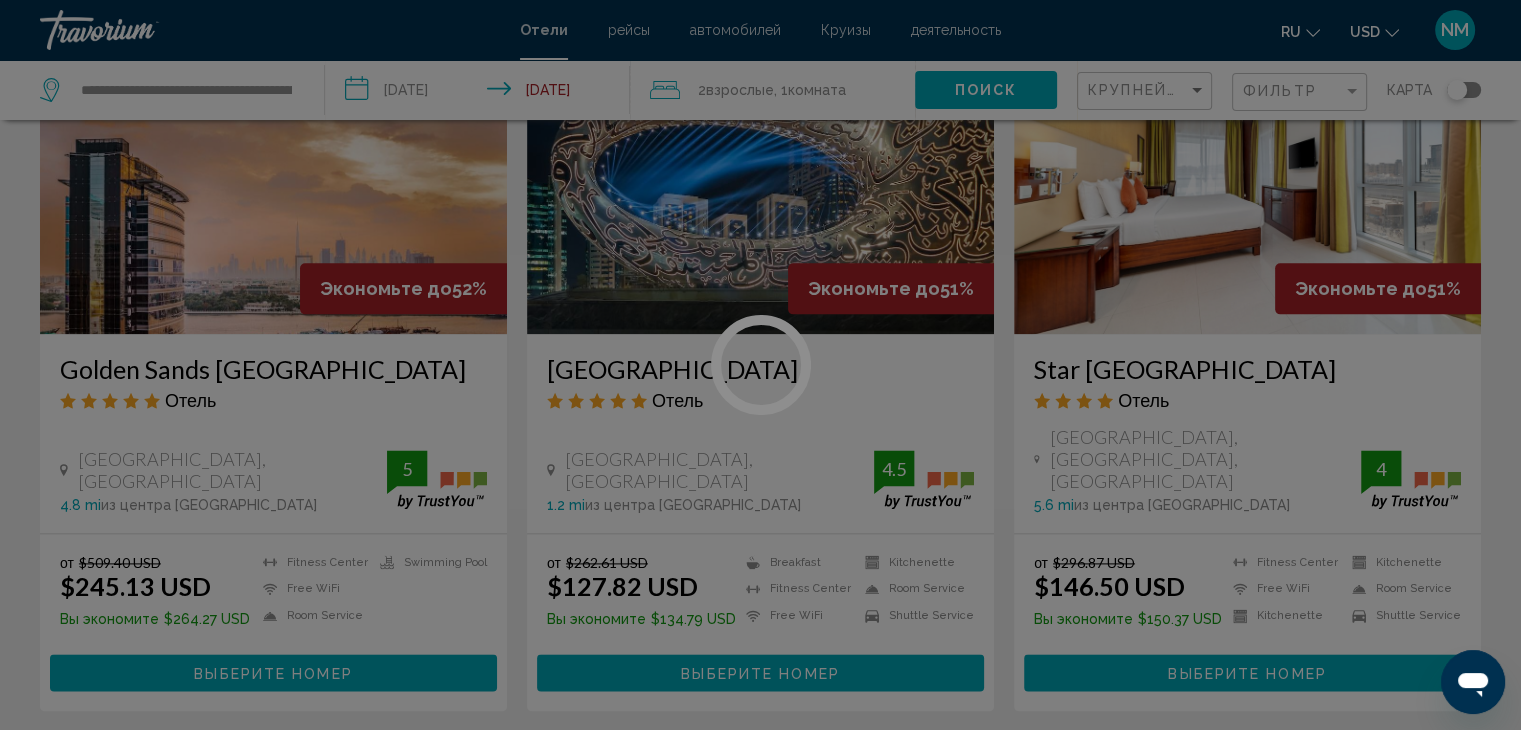 scroll, scrollTop: 2642, scrollLeft: 0, axis: vertical 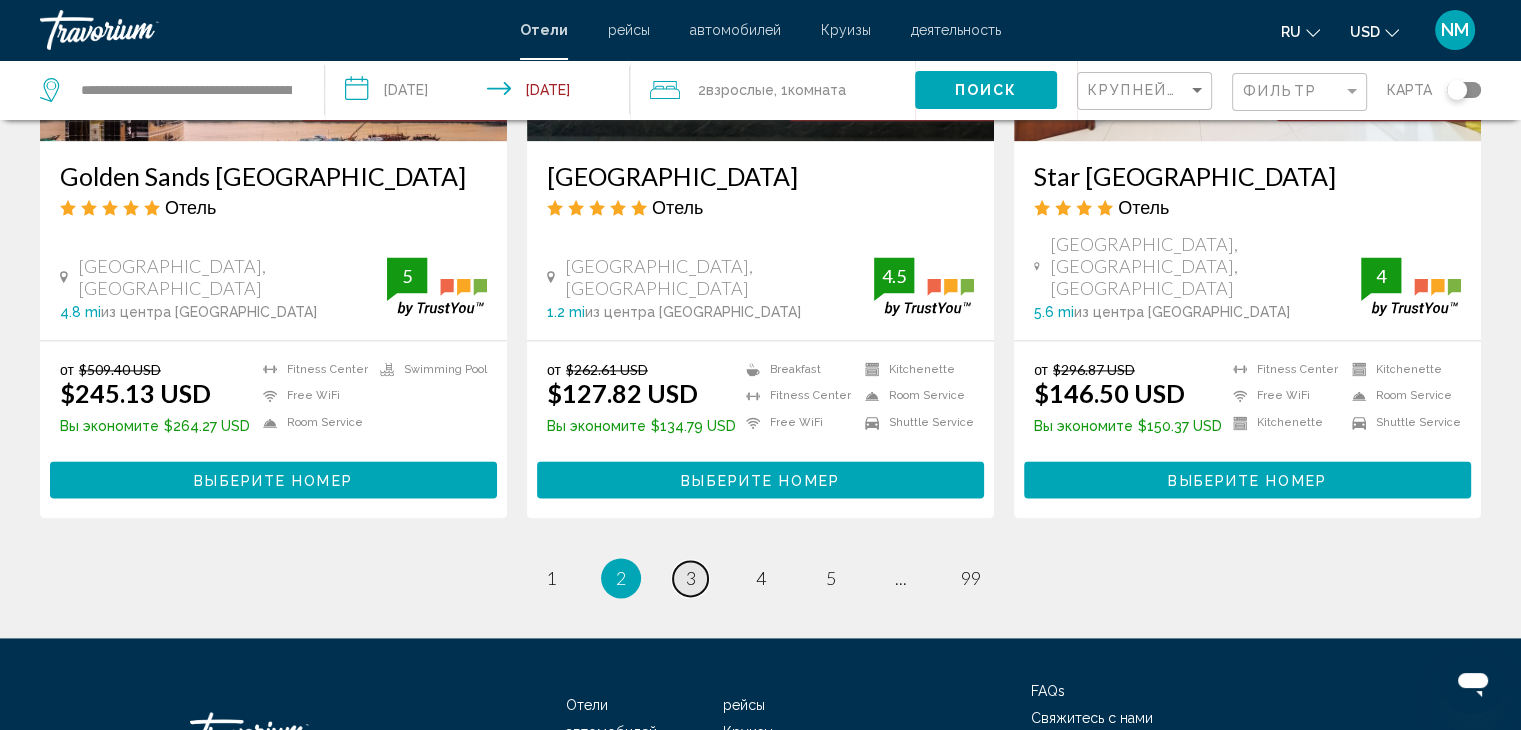 click on "page  3" at bounding box center [690, 578] 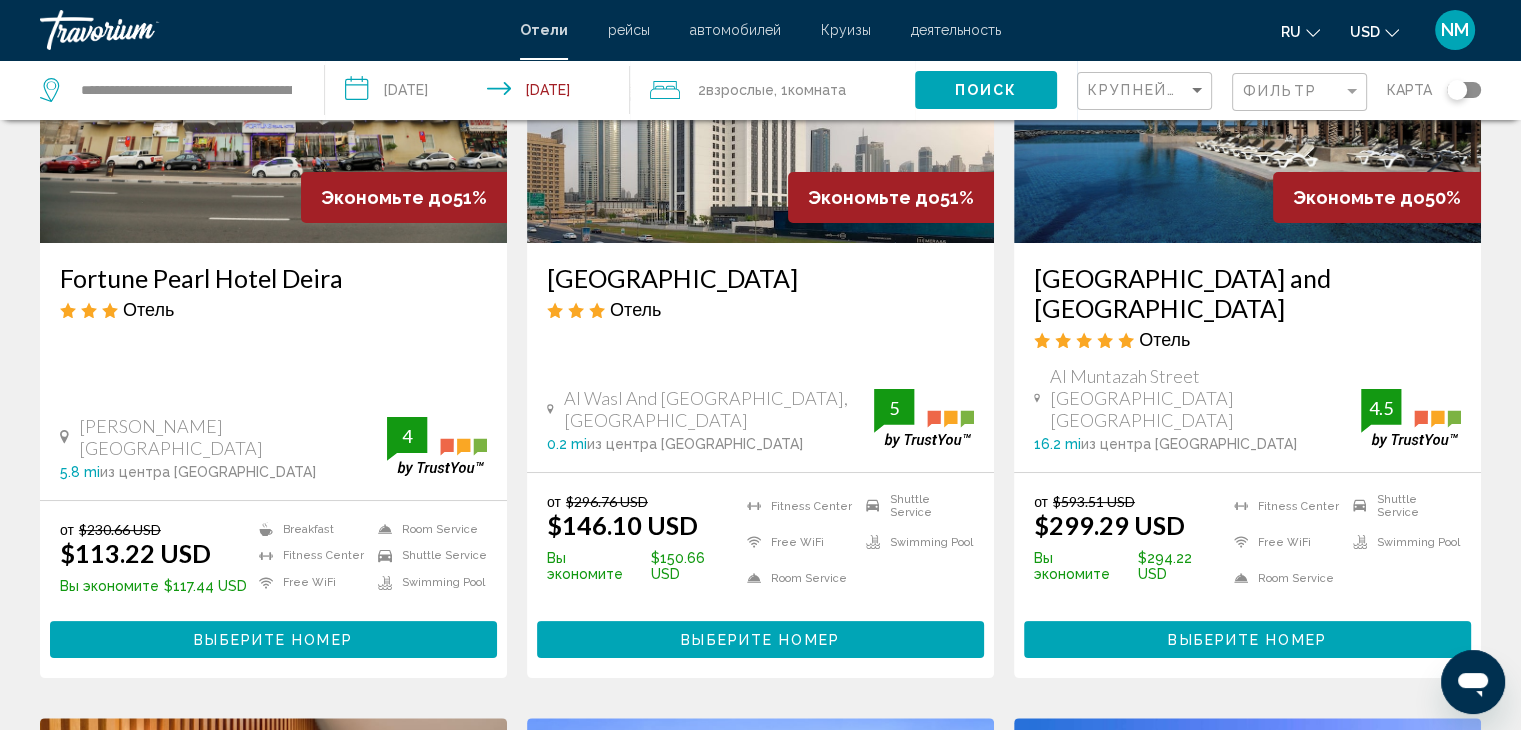 scroll, scrollTop: 300, scrollLeft: 0, axis: vertical 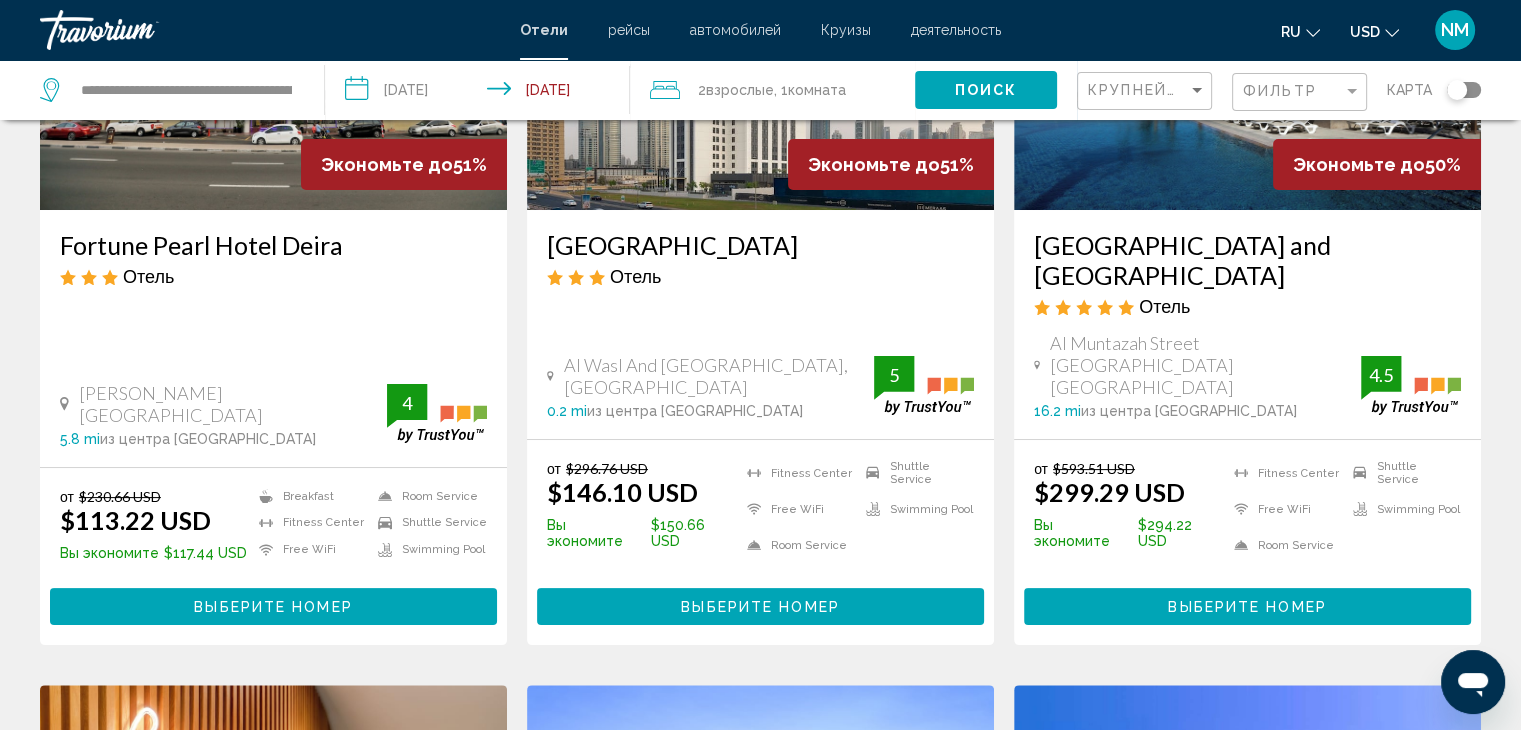 drag, startPoint x: 777, startPoint y: 560, endPoint x: 743, endPoint y: 561, distance: 34.0147 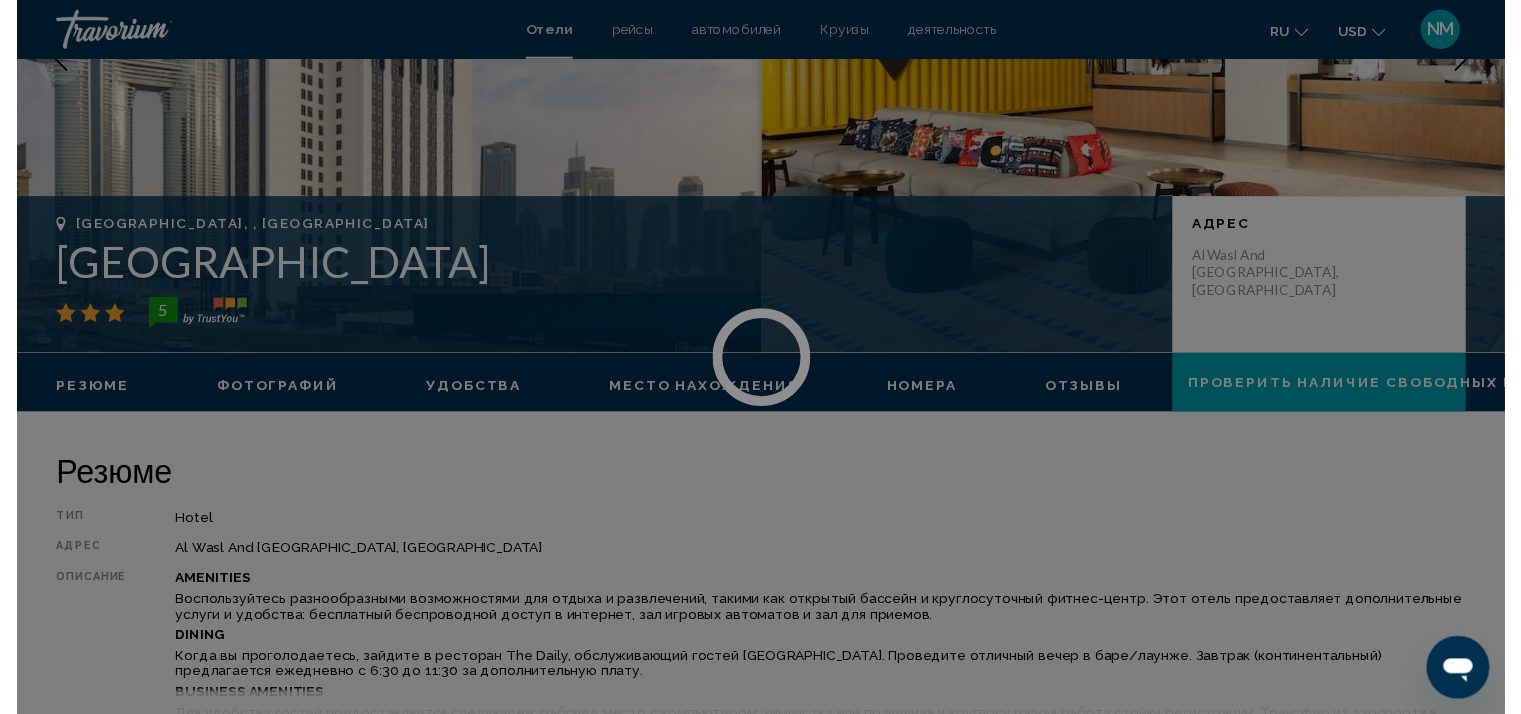 scroll, scrollTop: 0, scrollLeft: 0, axis: both 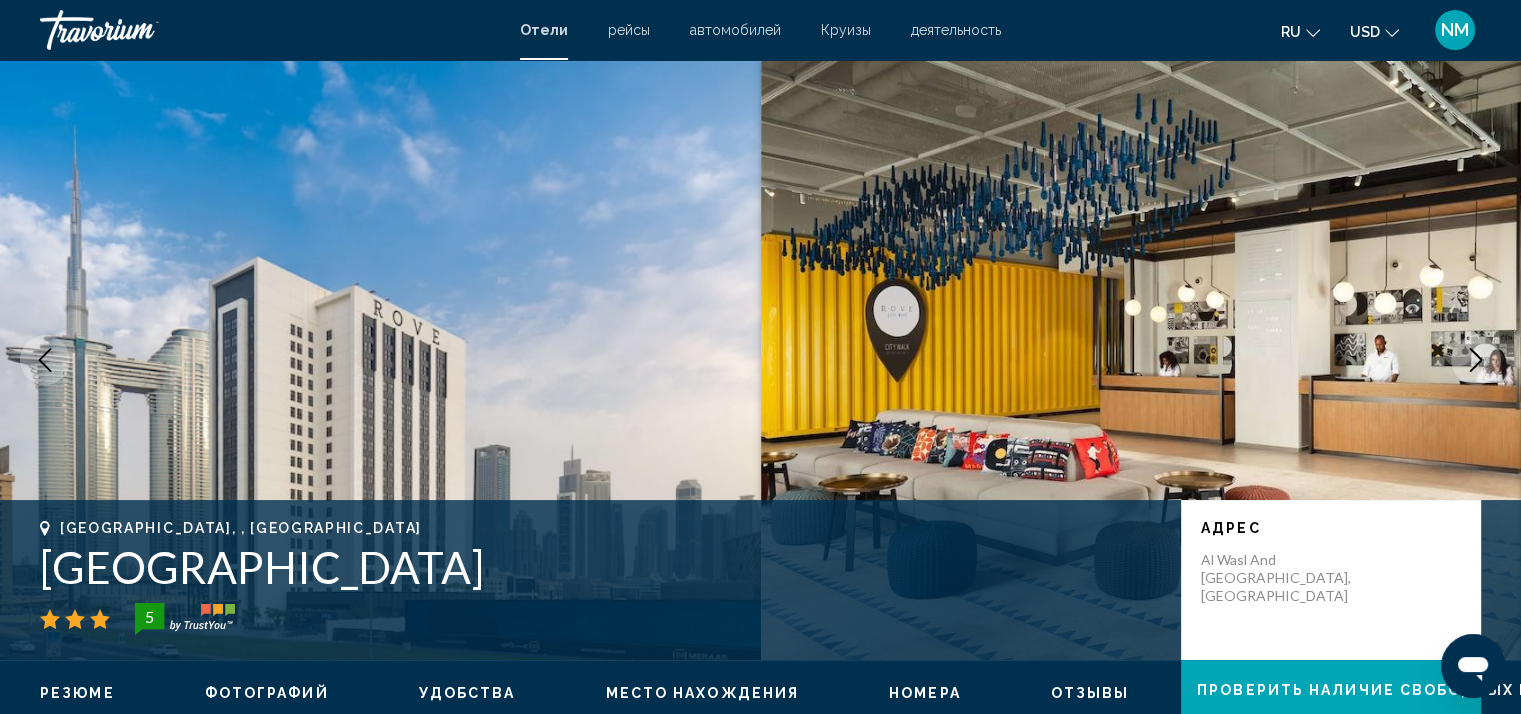 click 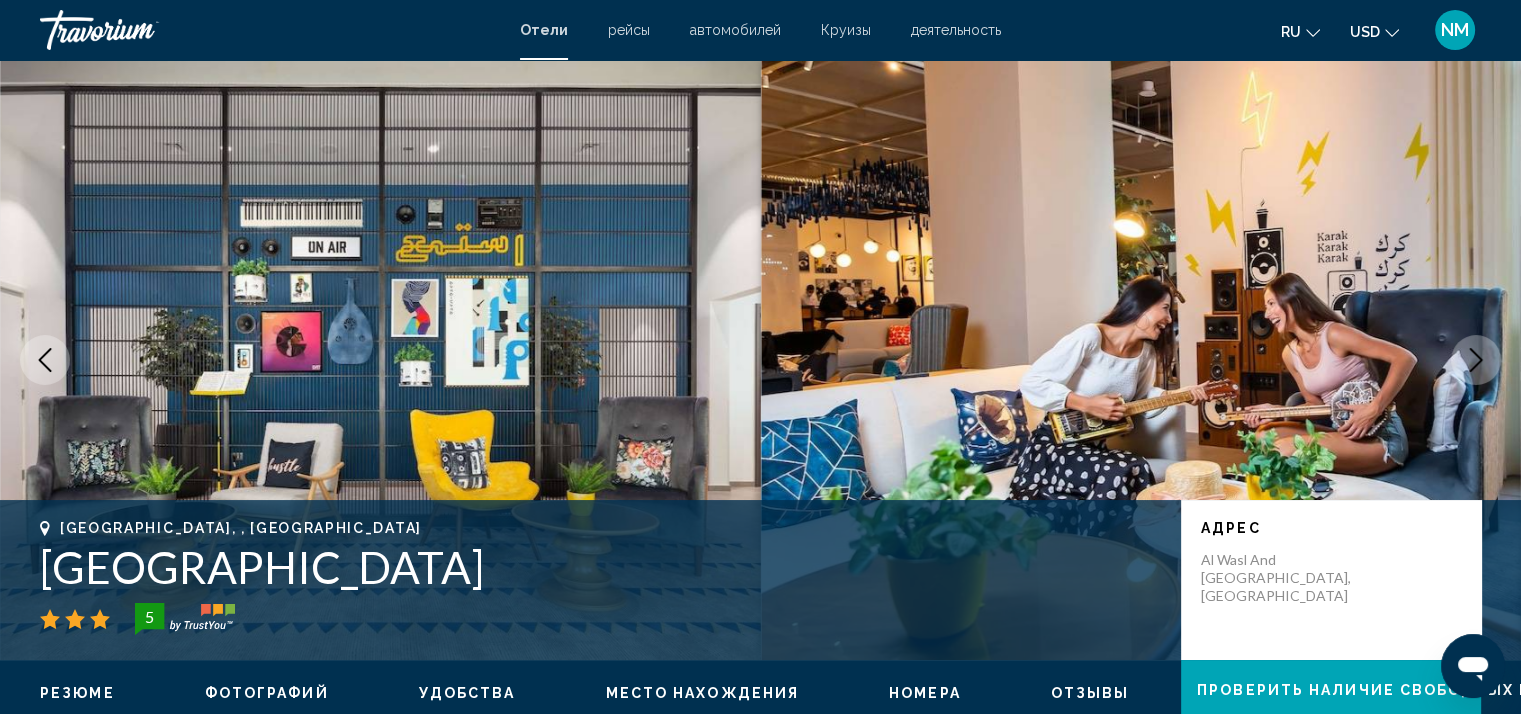 click 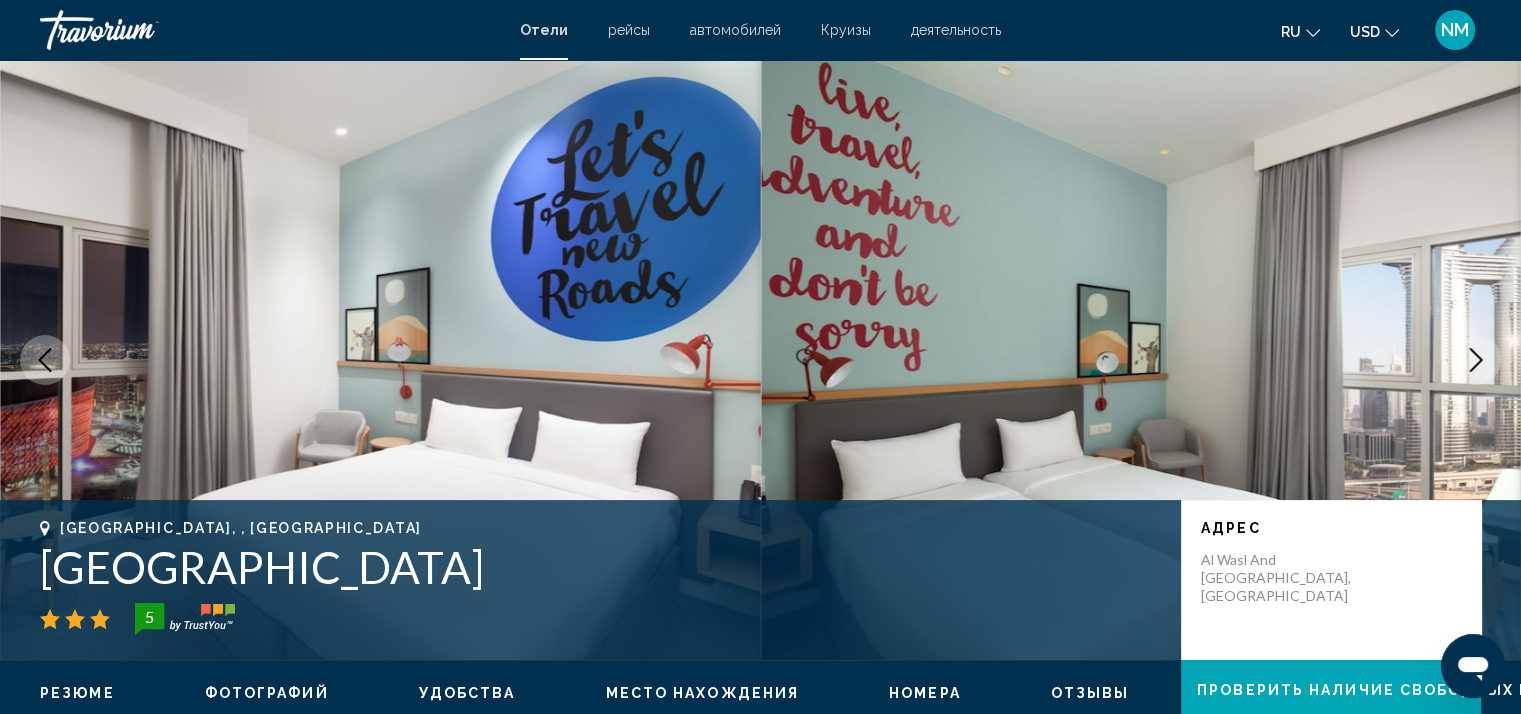 click 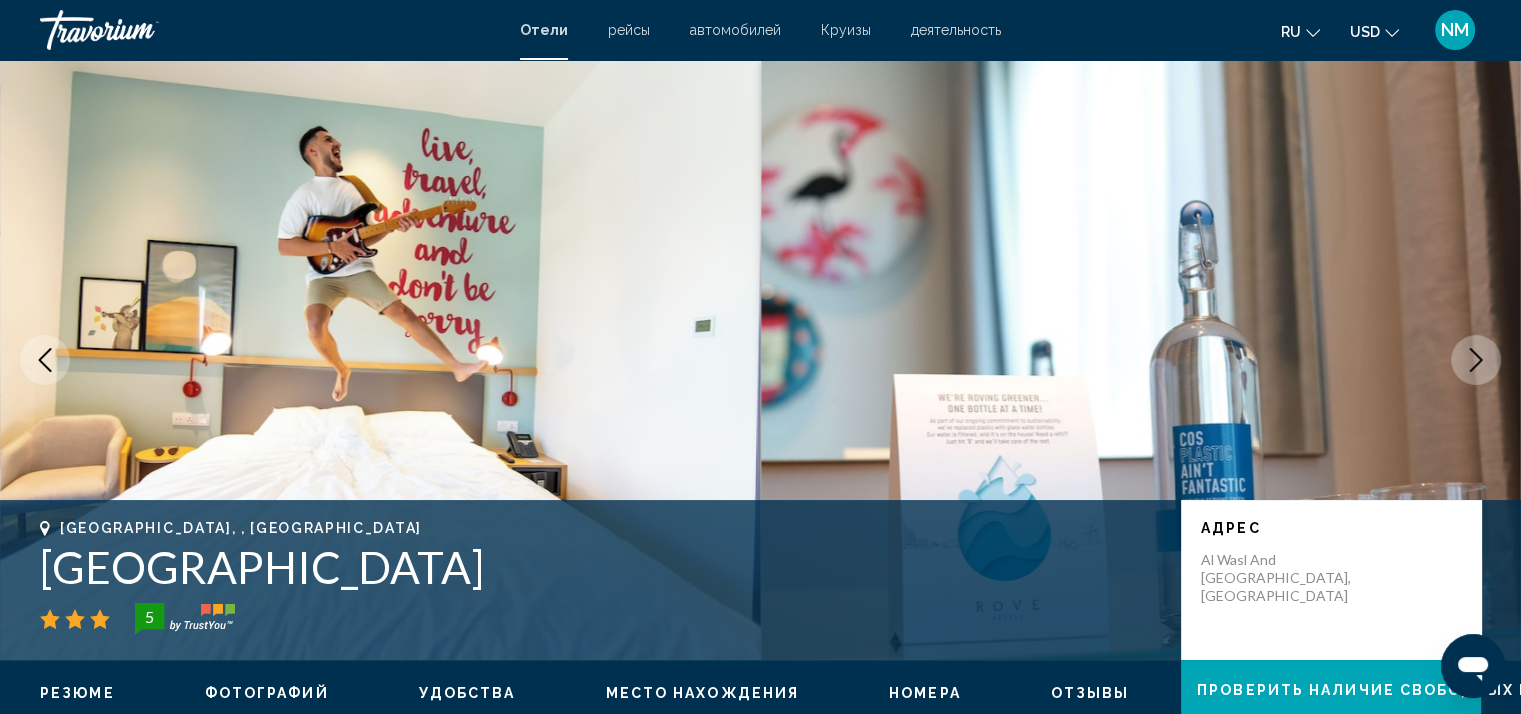 click 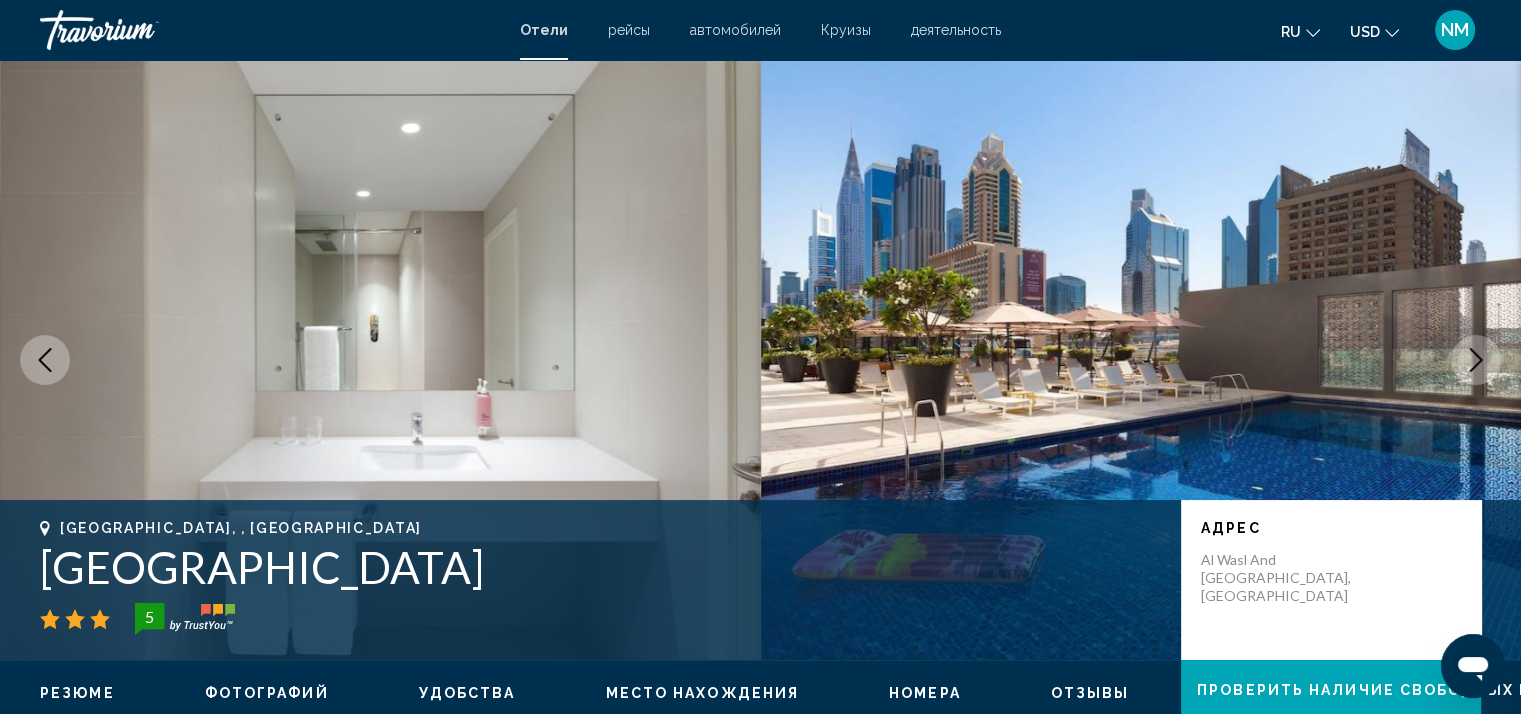 click 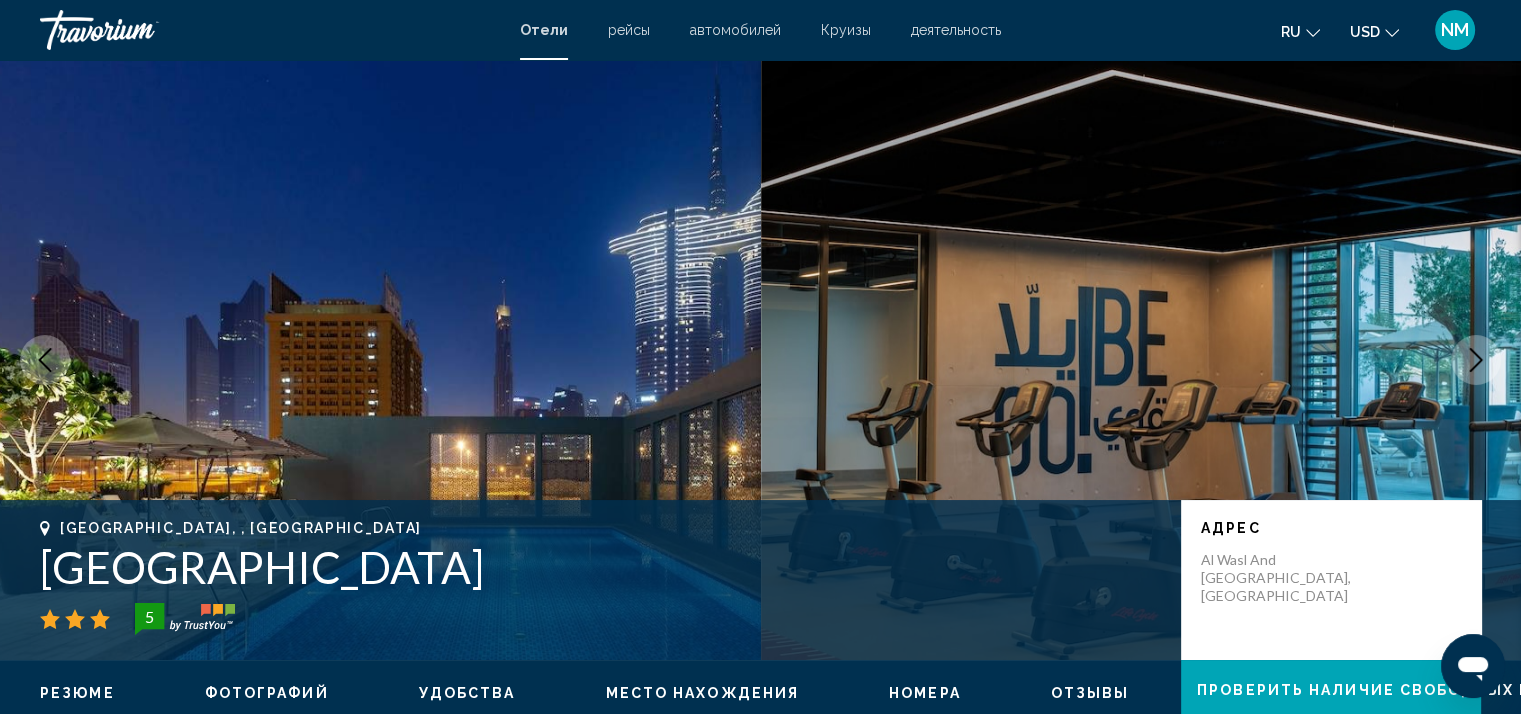 click 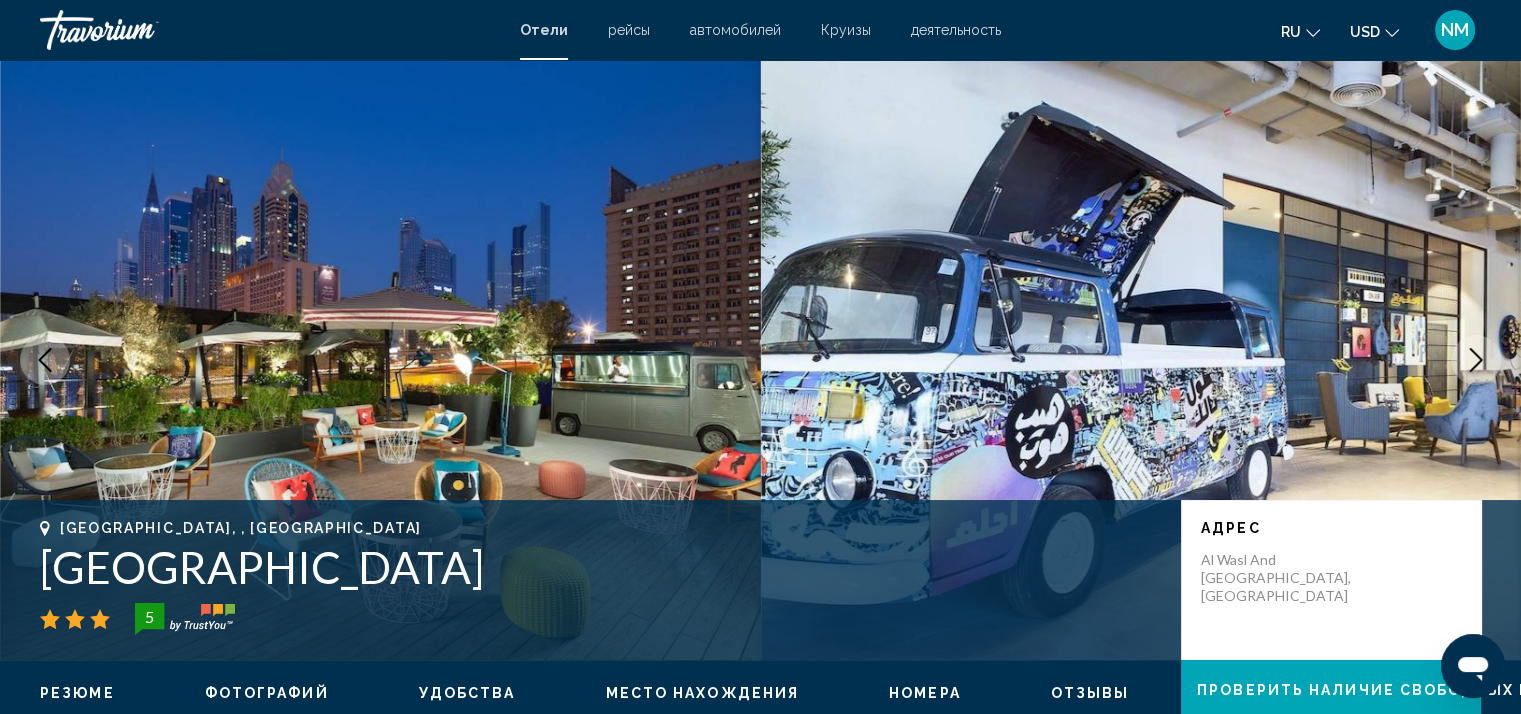 click 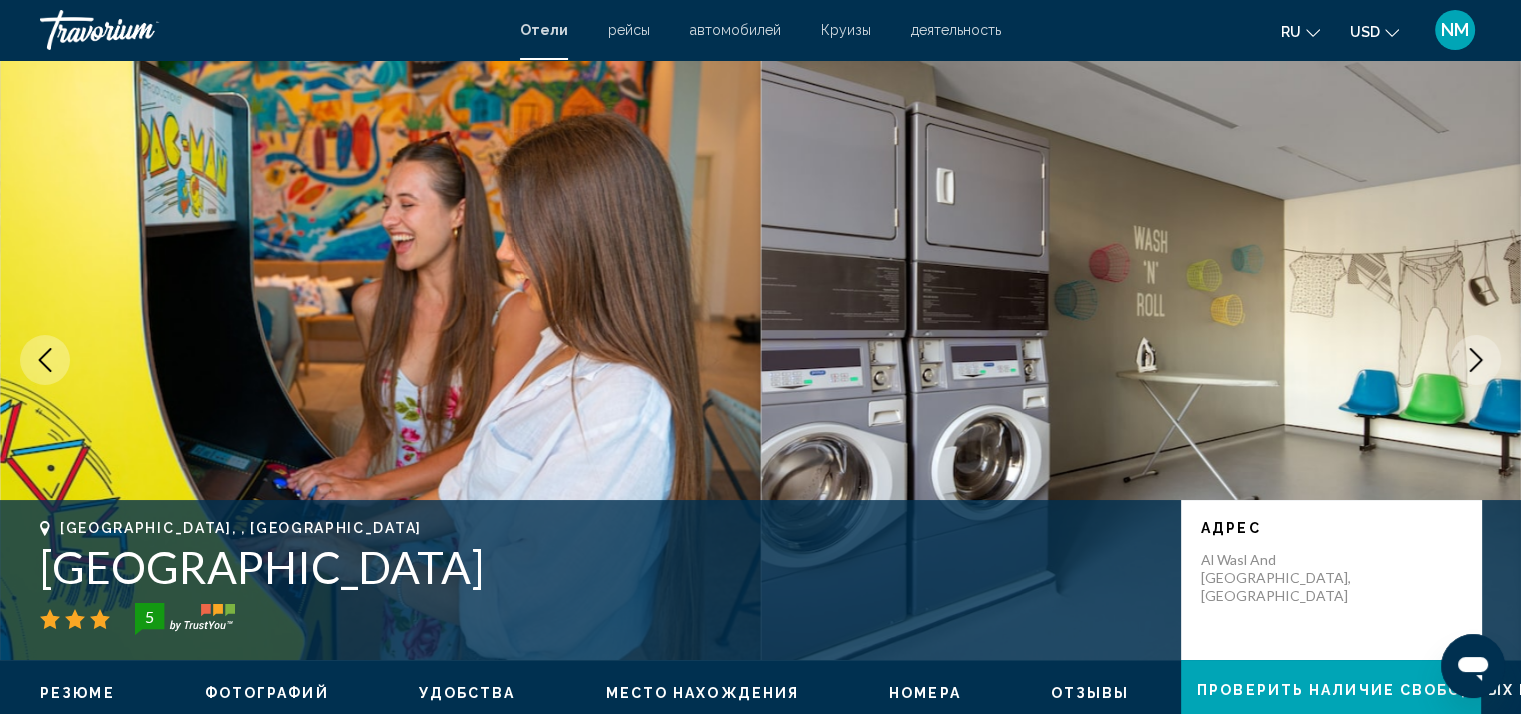 click 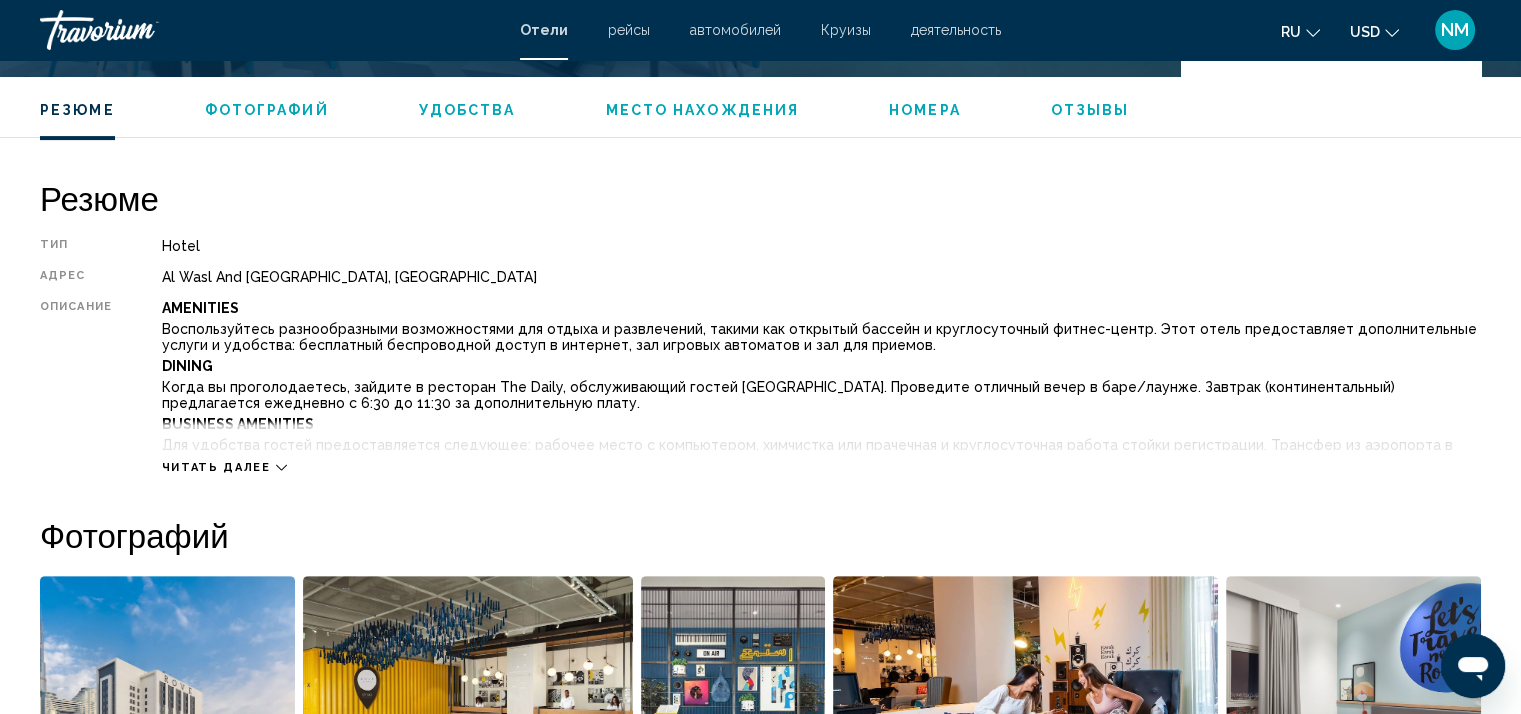 scroll, scrollTop: 300, scrollLeft: 0, axis: vertical 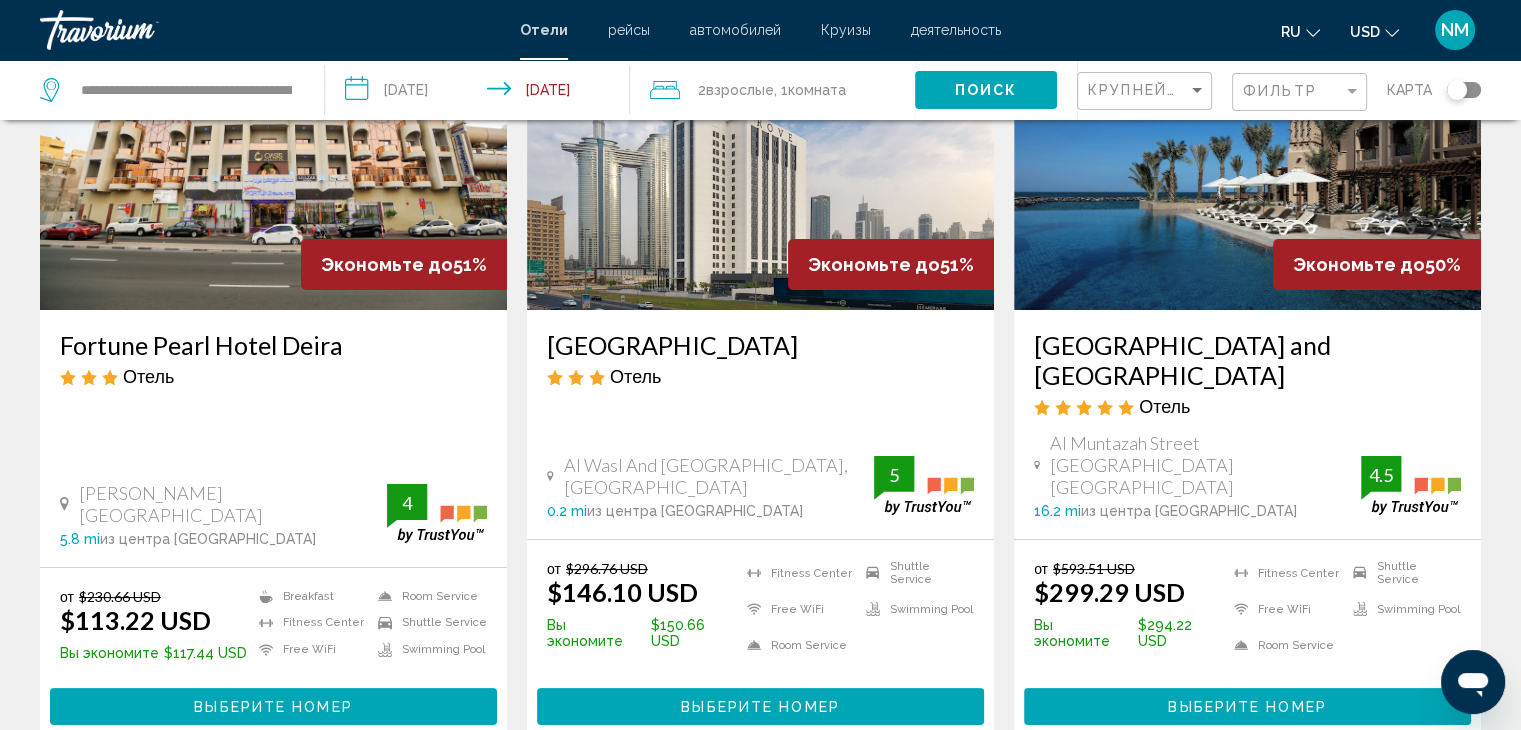 click on "Выберите номер" at bounding box center [1247, 707] 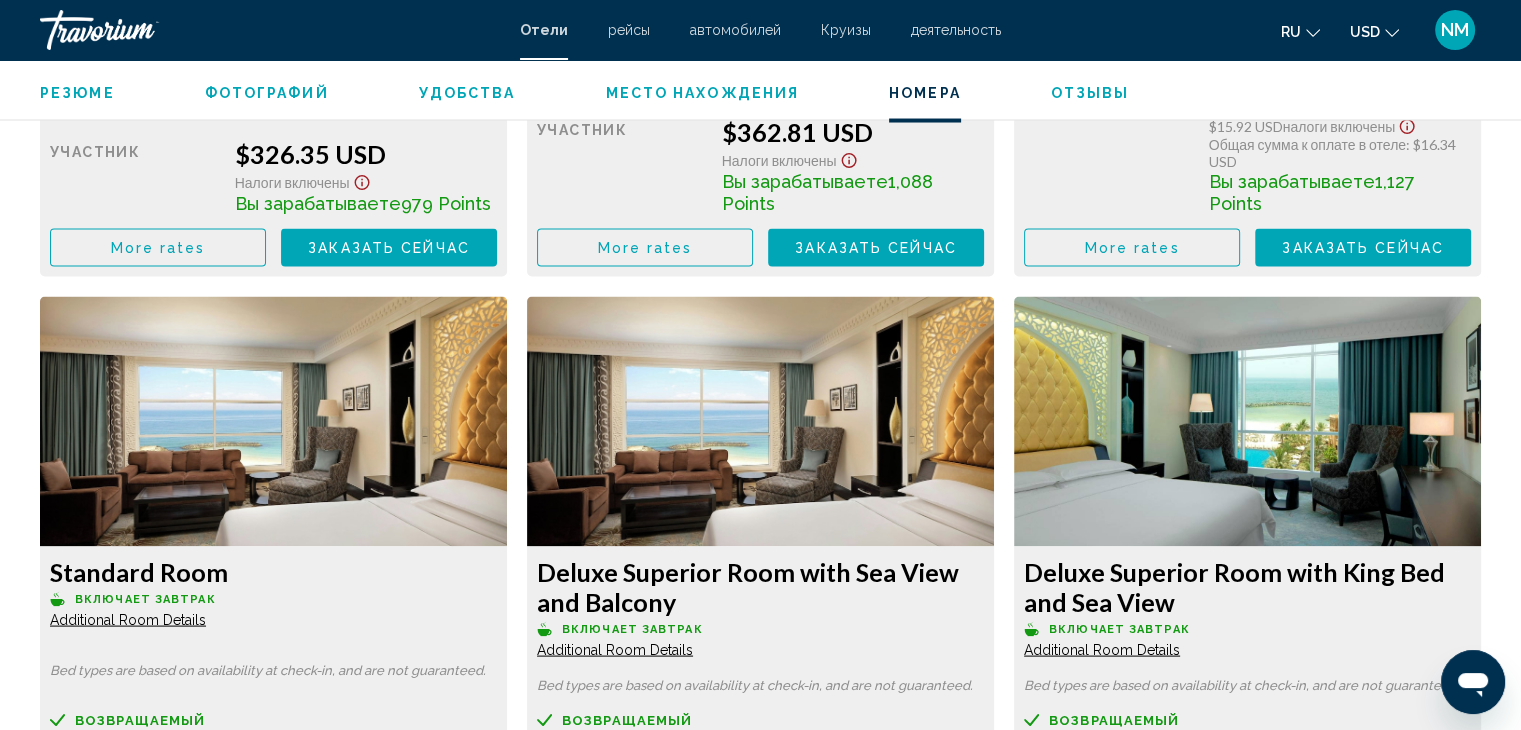 scroll, scrollTop: 4100, scrollLeft: 0, axis: vertical 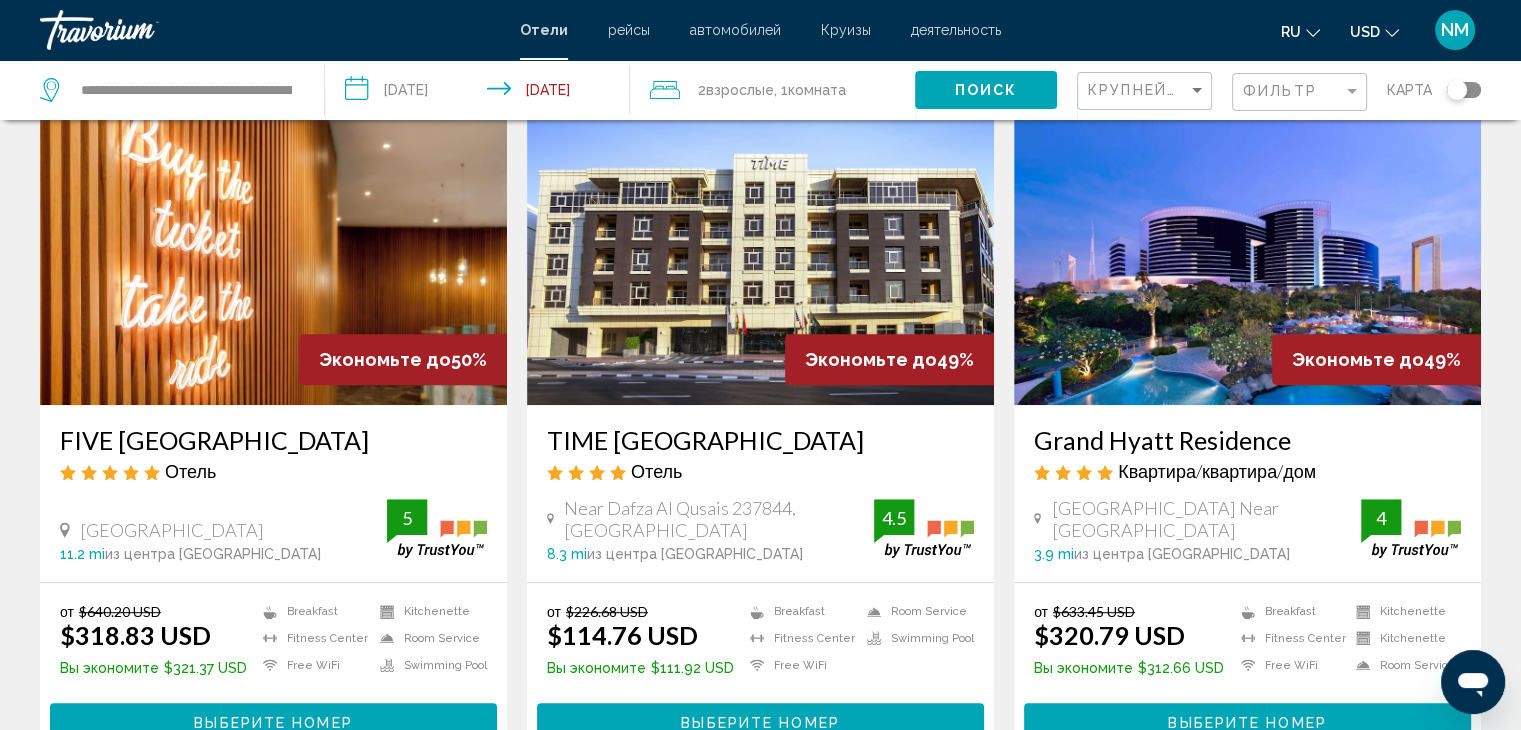 drag, startPoint x: 1172, startPoint y: 430, endPoint x: 1196, endPoint y: 521, distance: 94.11163 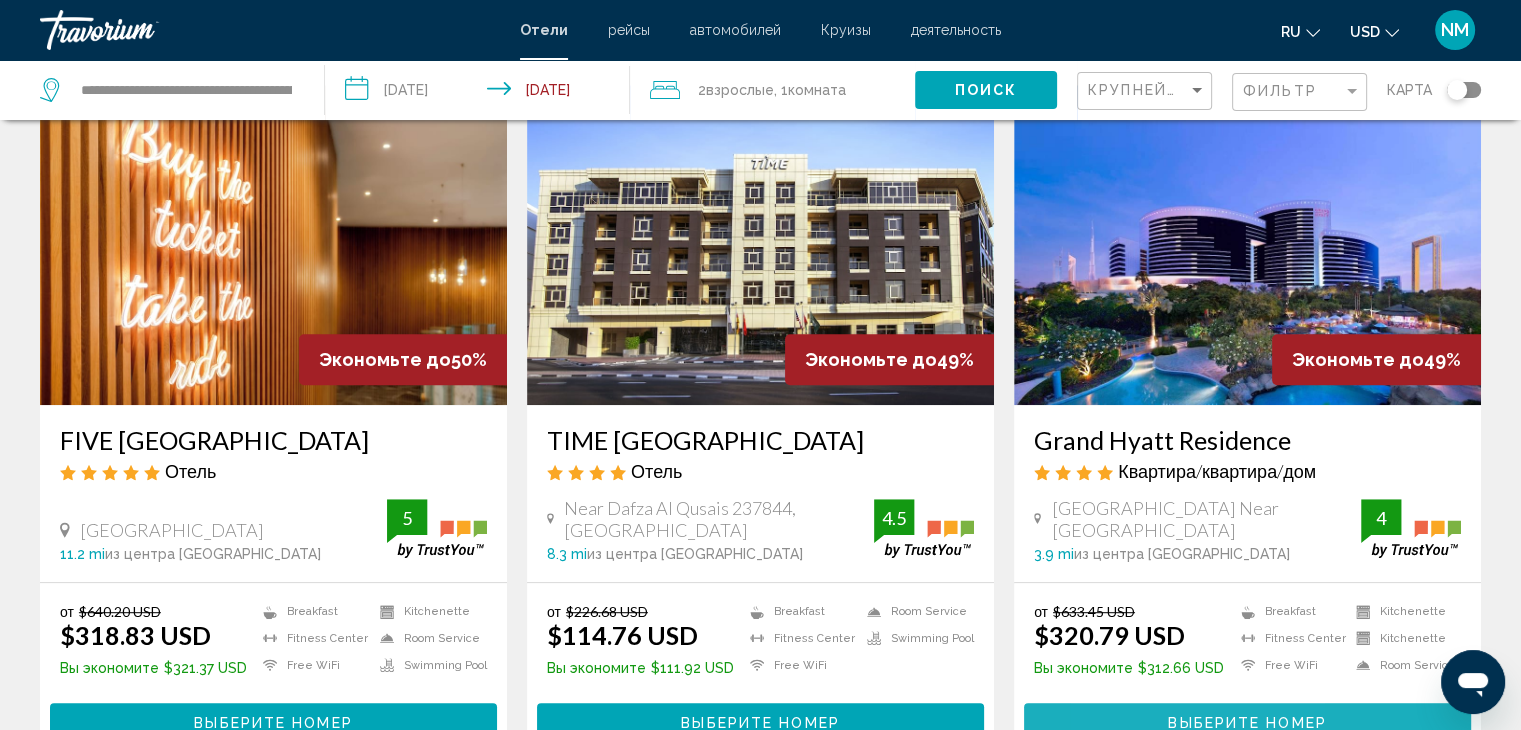 click on "Выберите номер" at bounding box center [1247, 721] 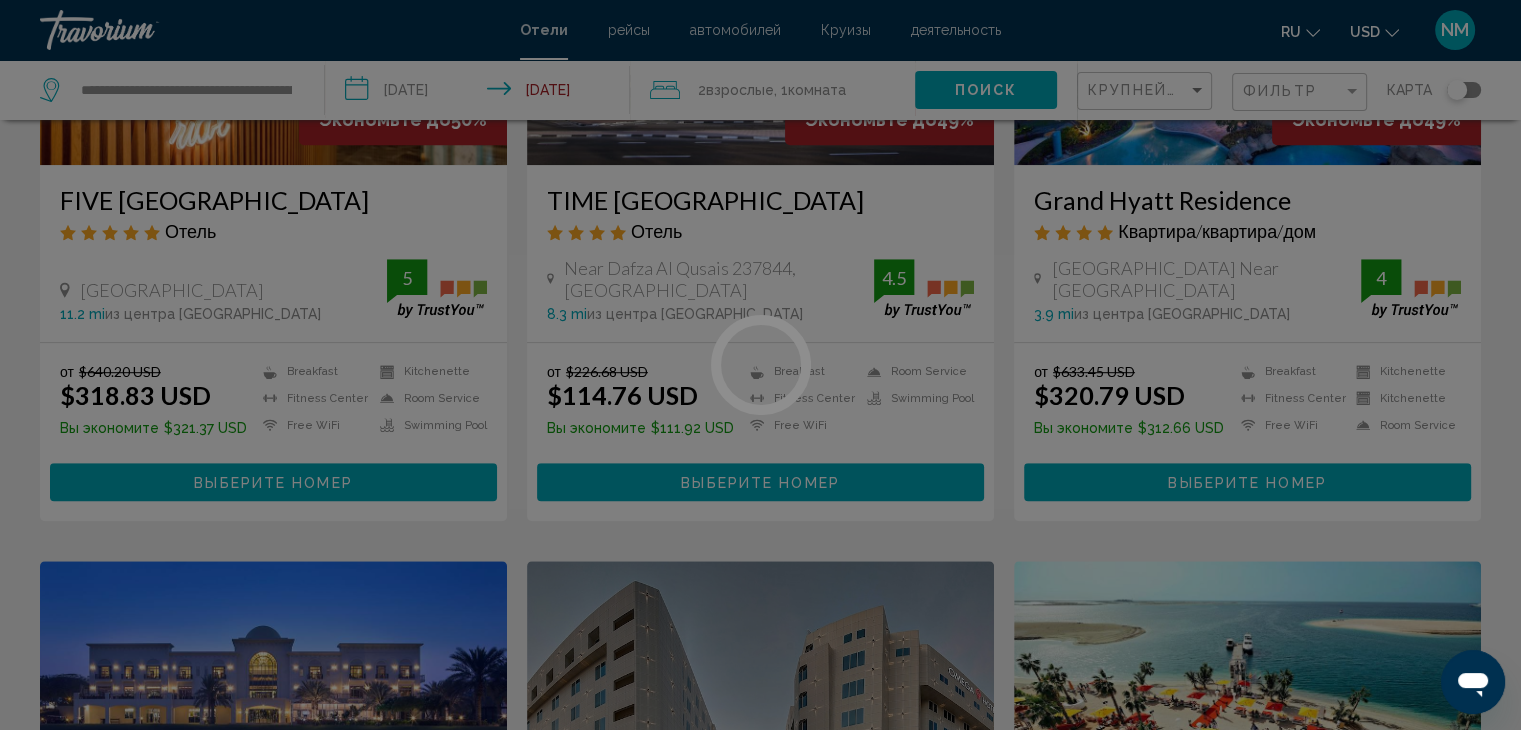 scroll, scrollTop: 1200, scrollLeft: 0, axis: vertical 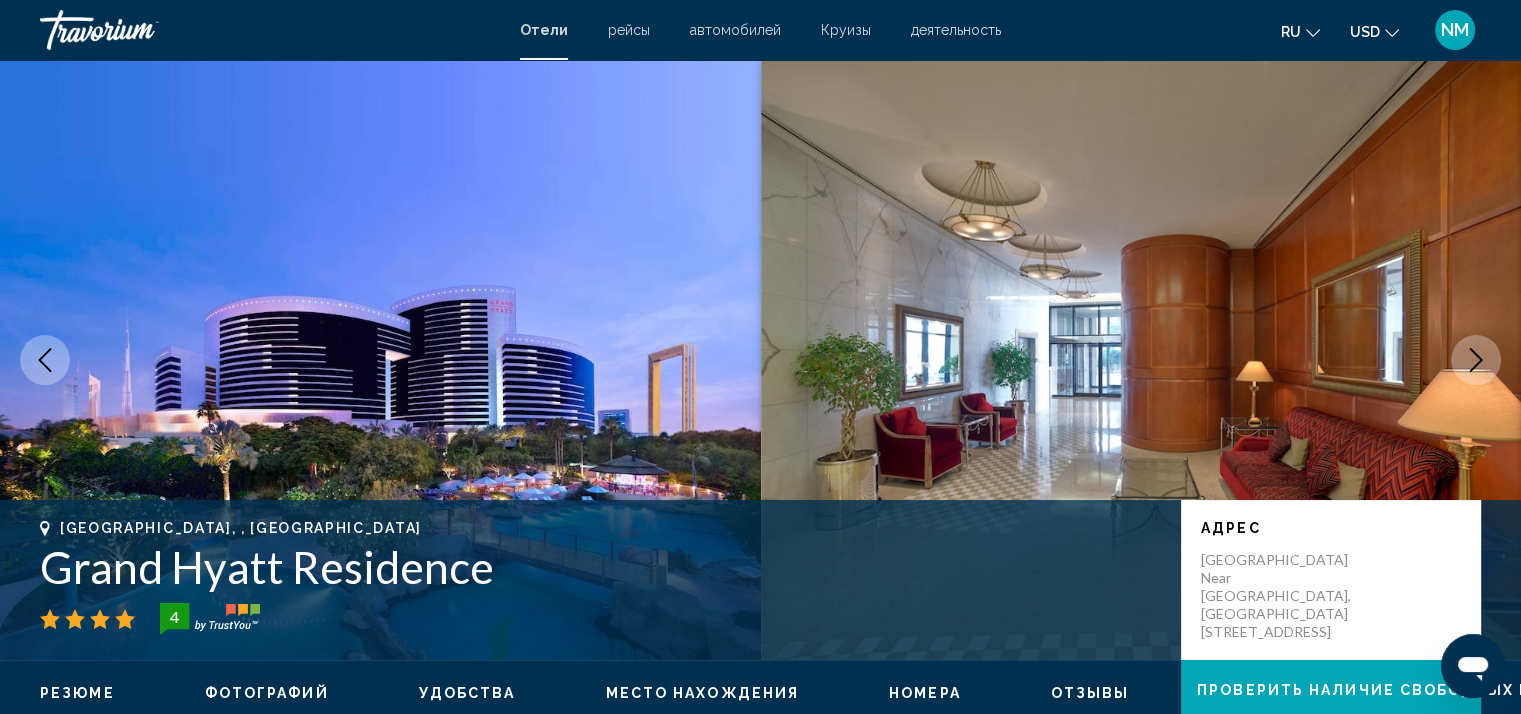 click 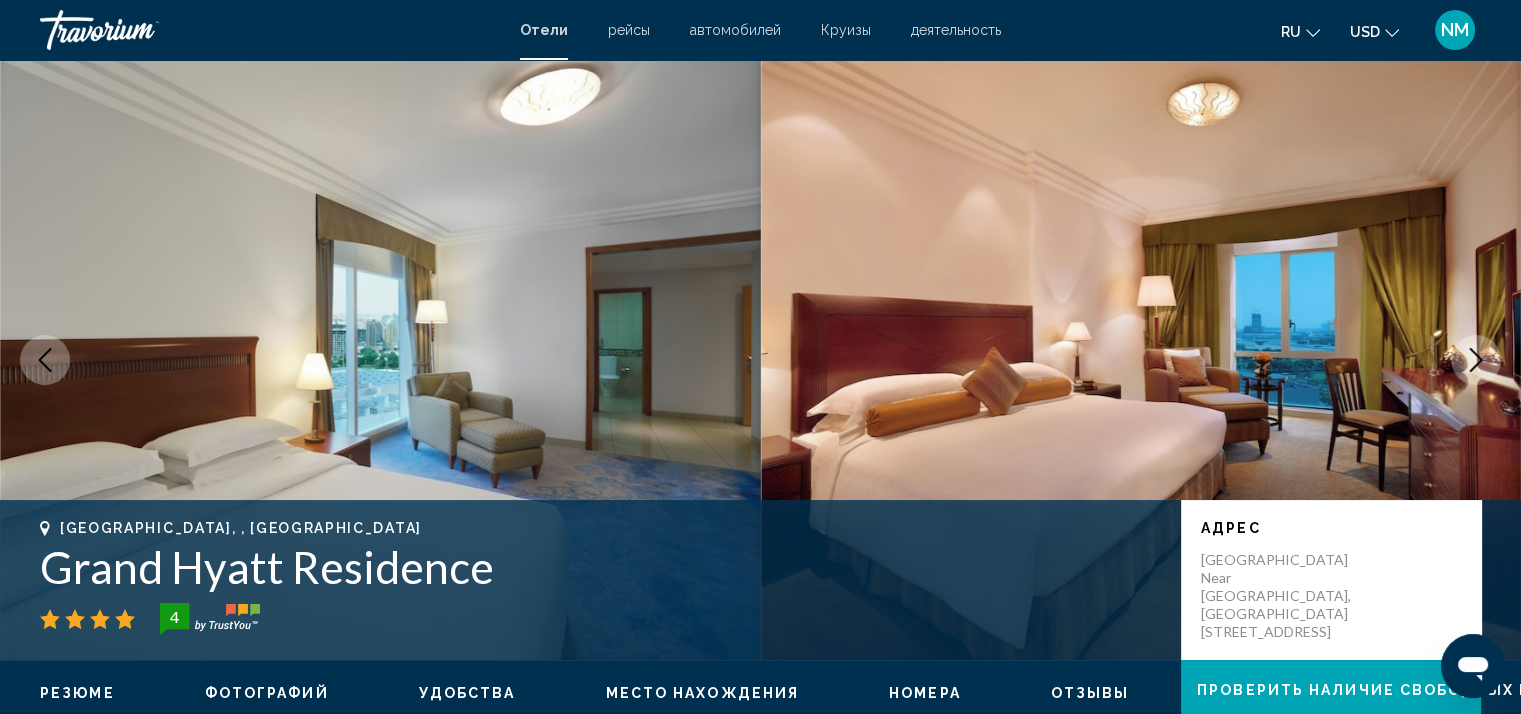 click 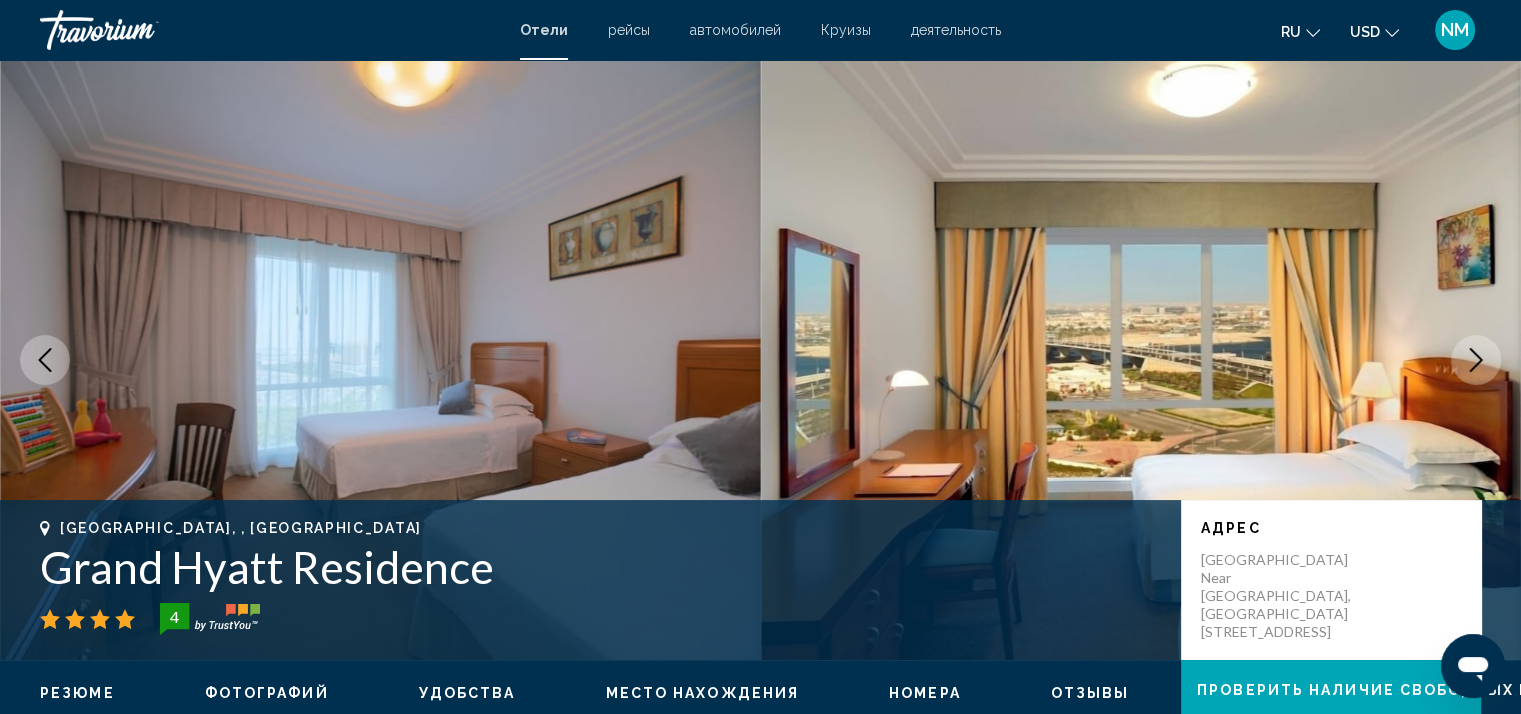 click 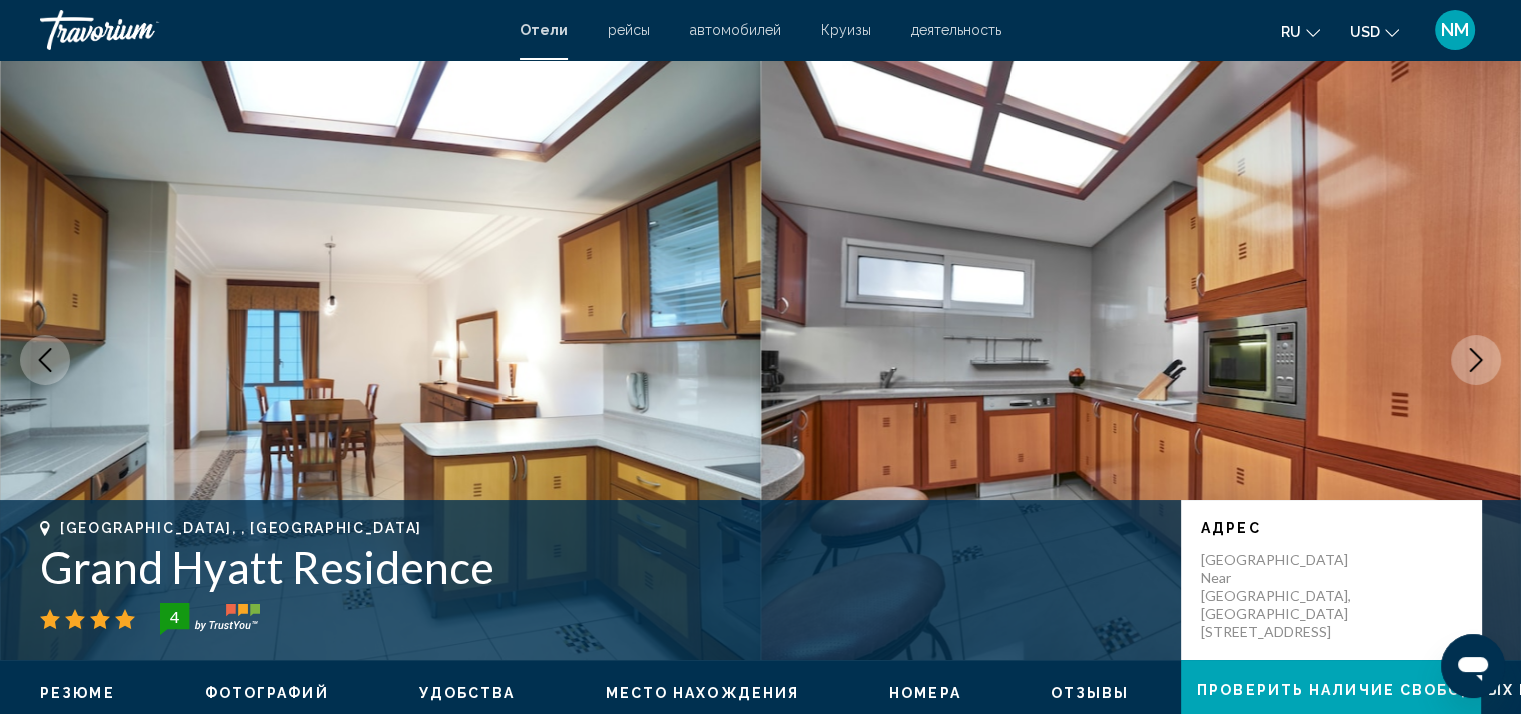click 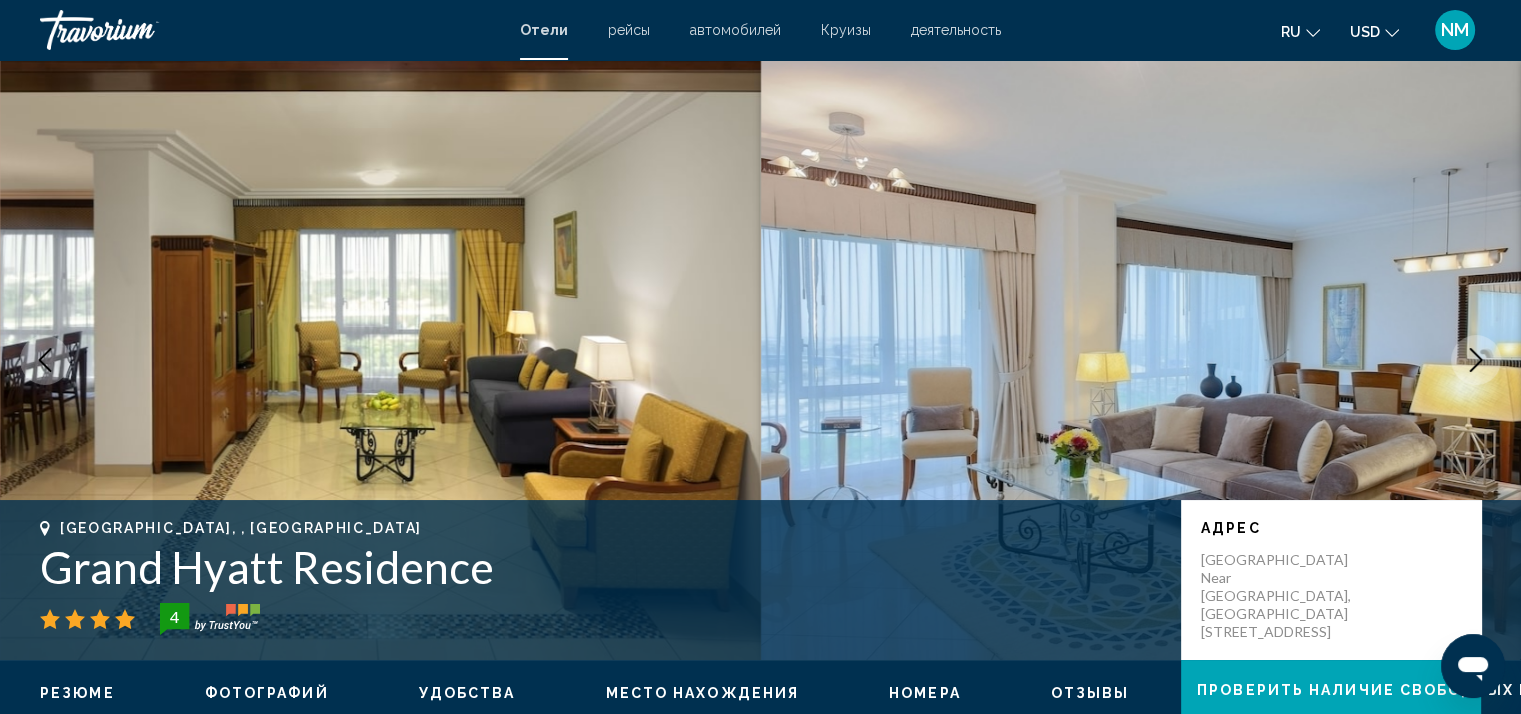 click 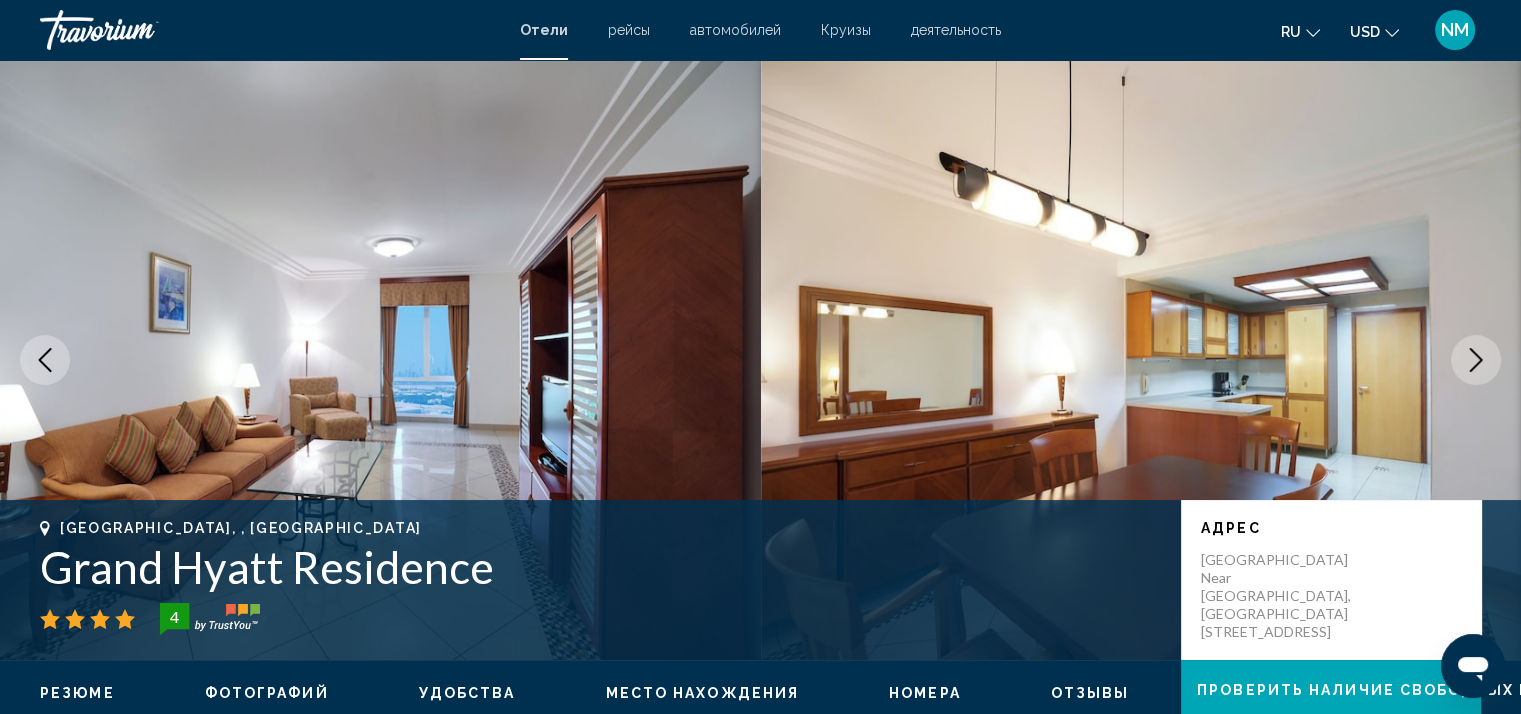 click 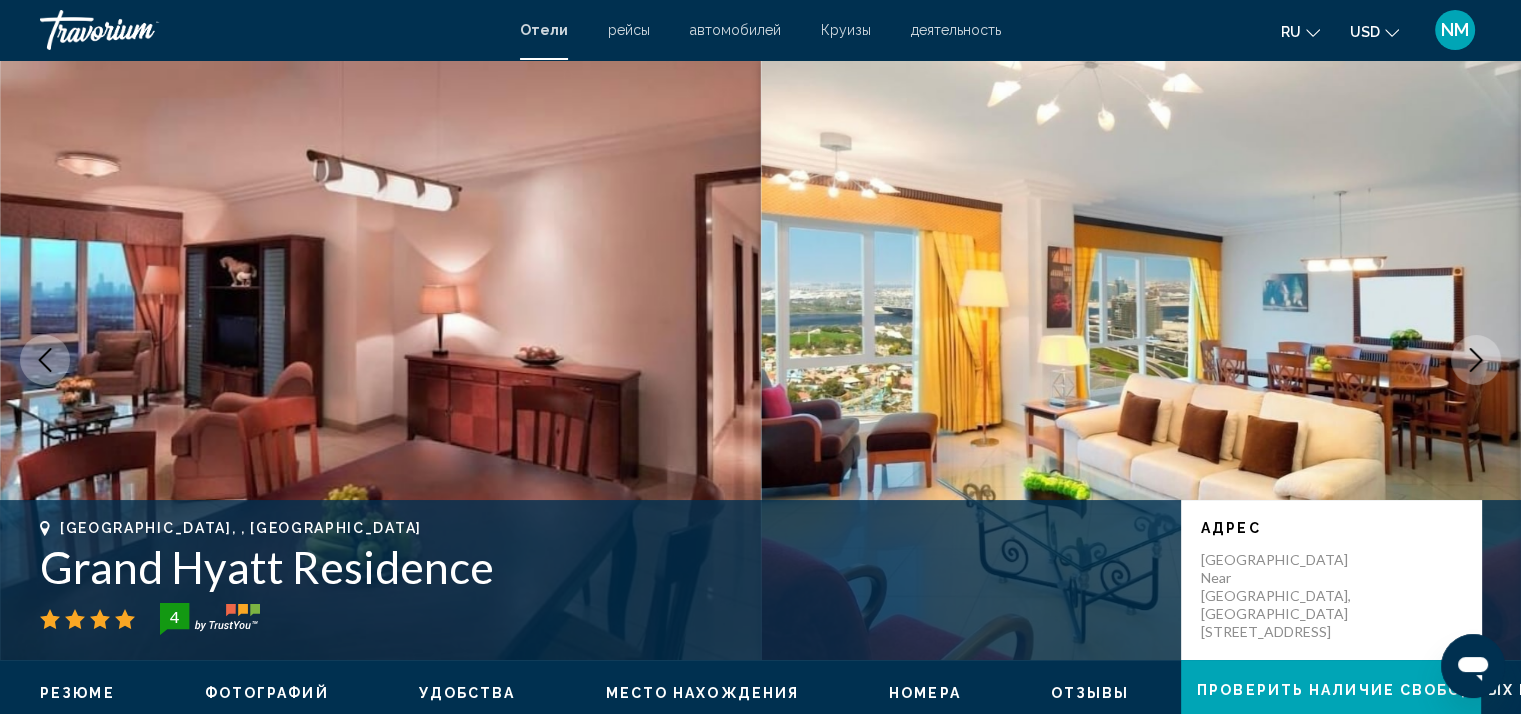 click 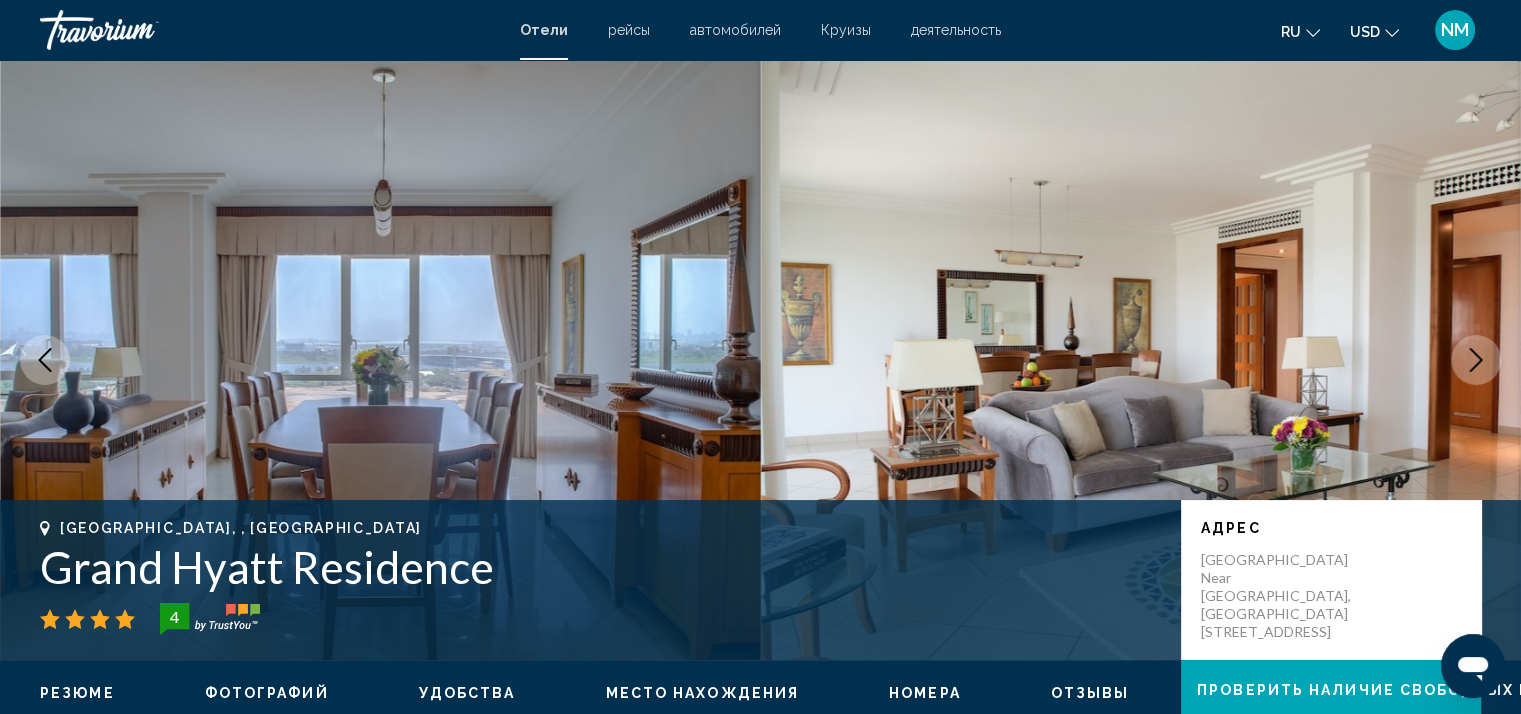 click 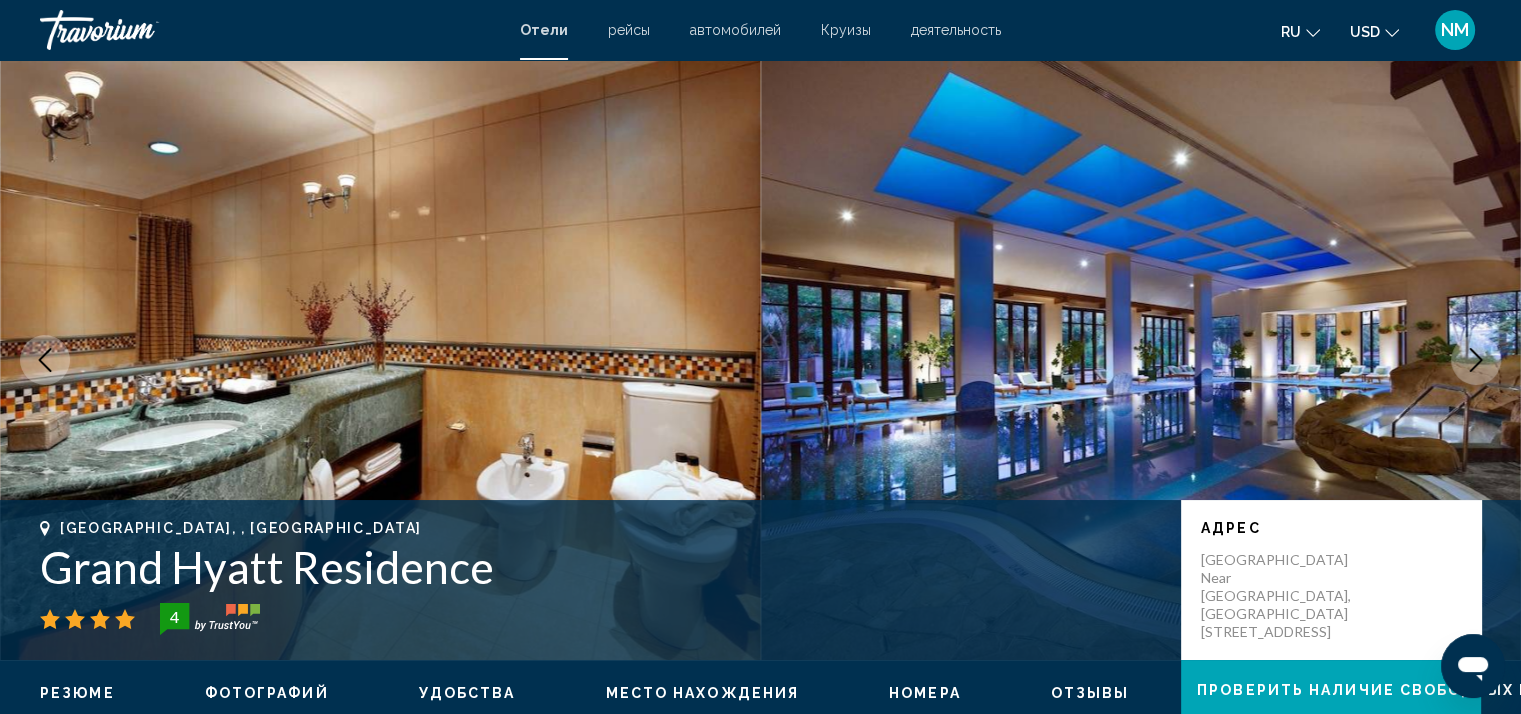 click 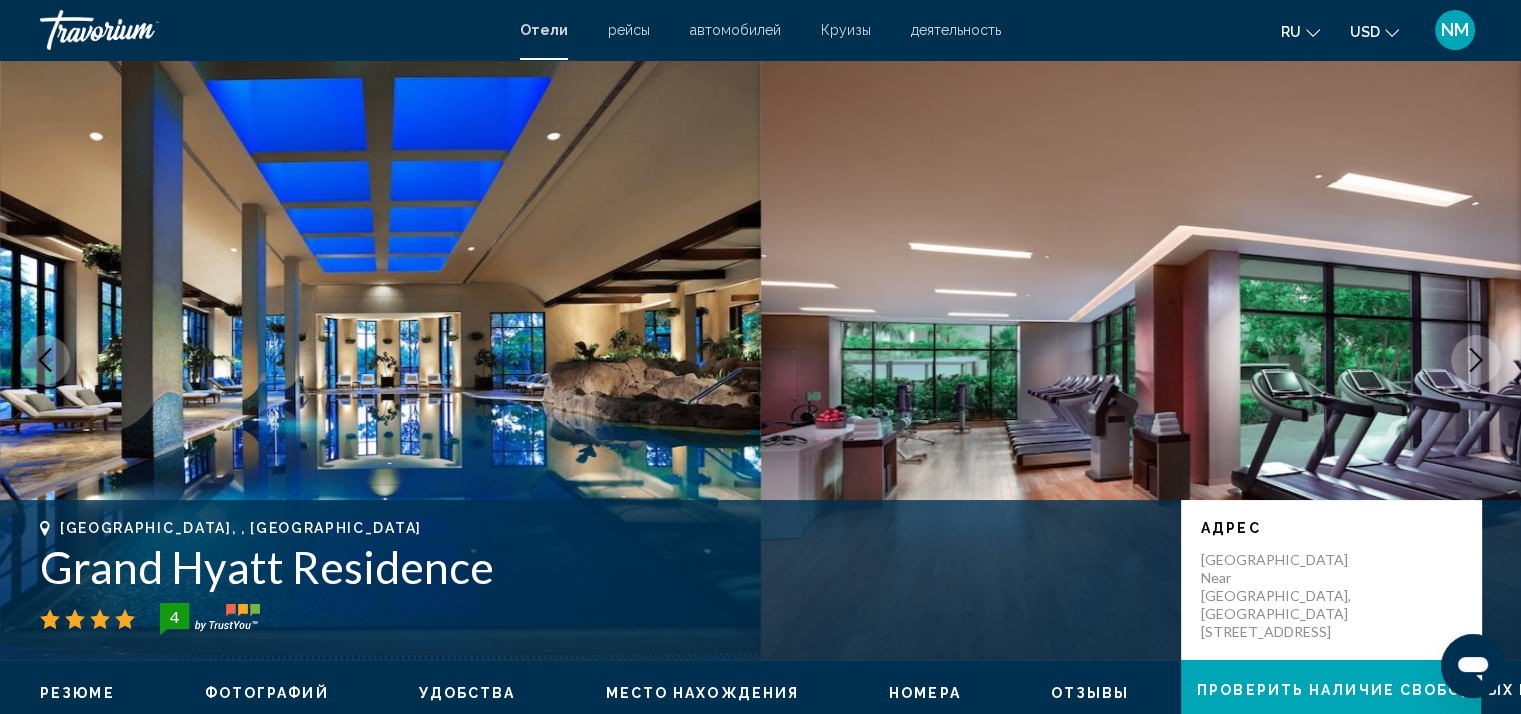 click 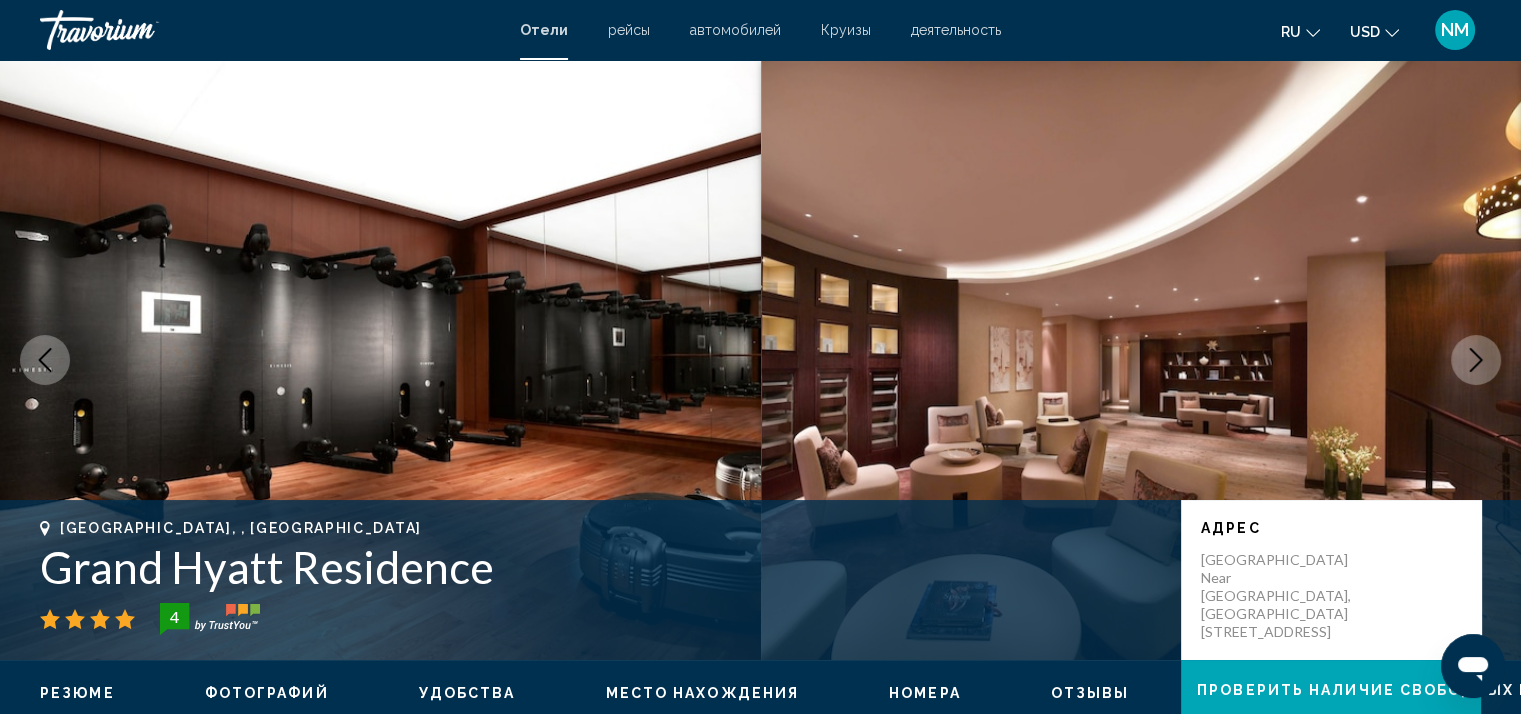 click 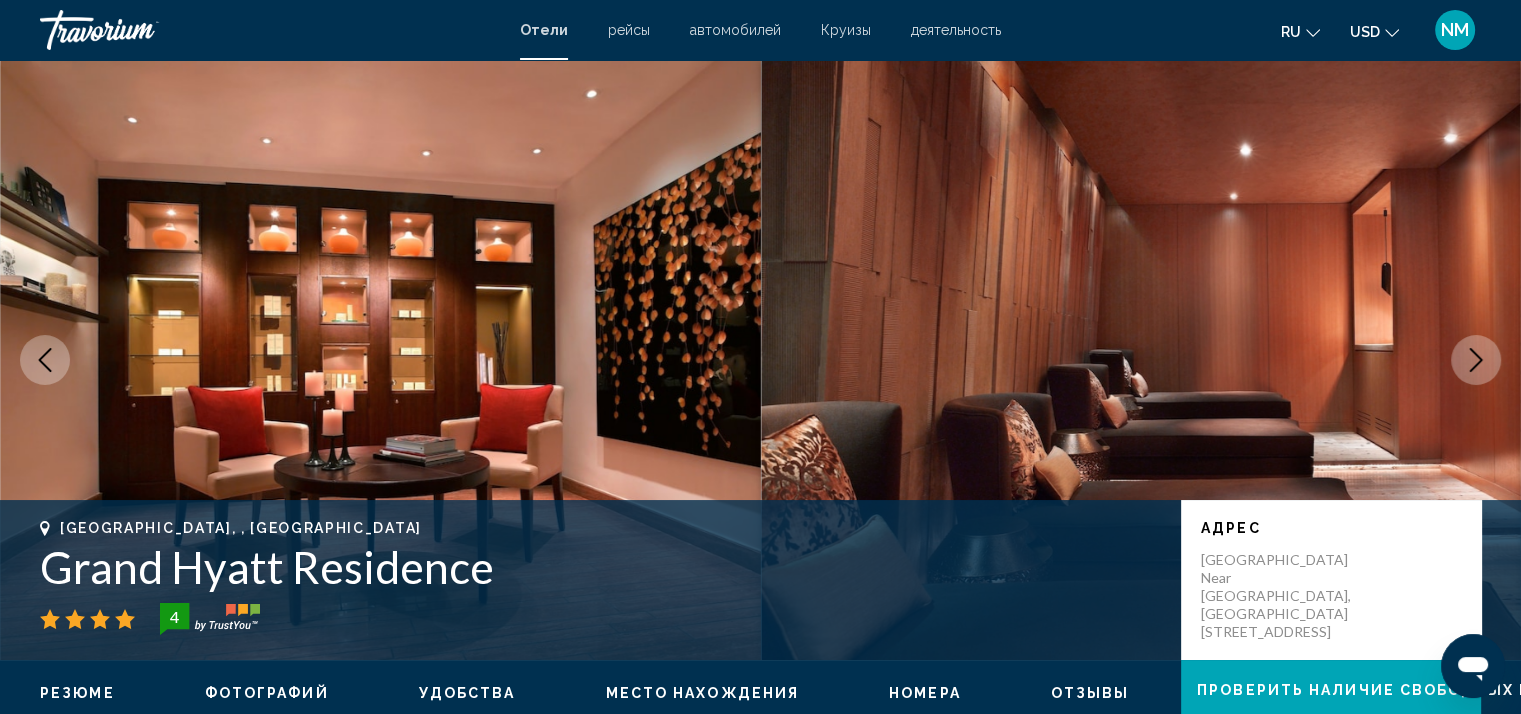 click 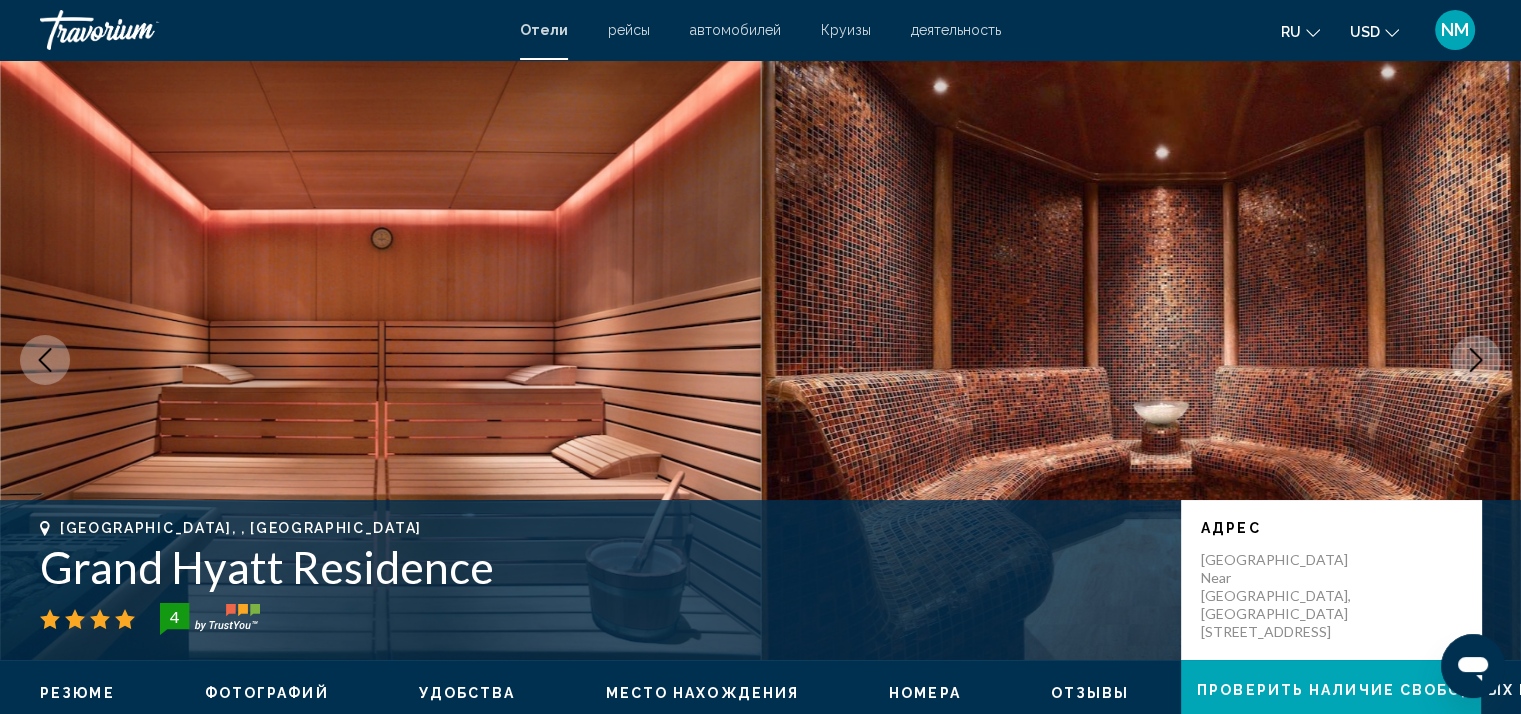 click 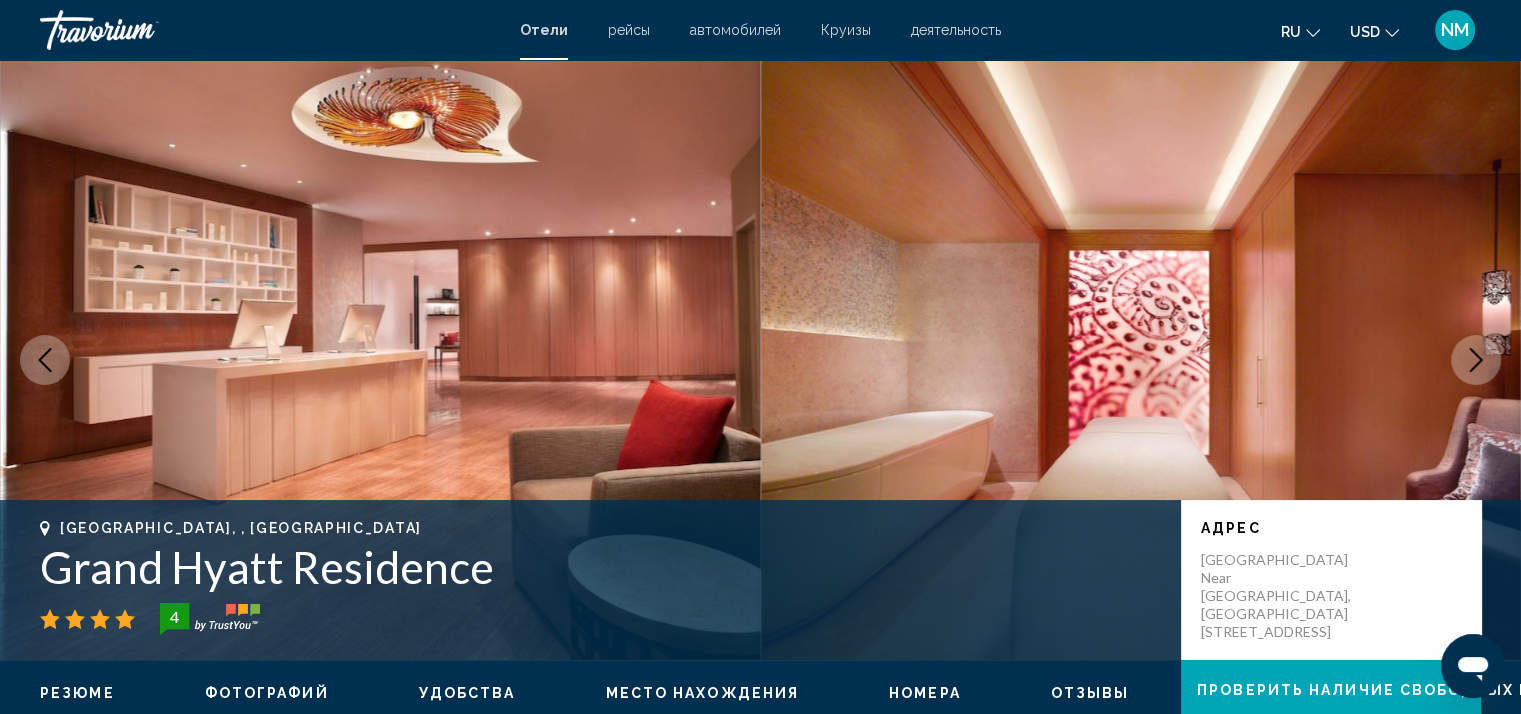 click 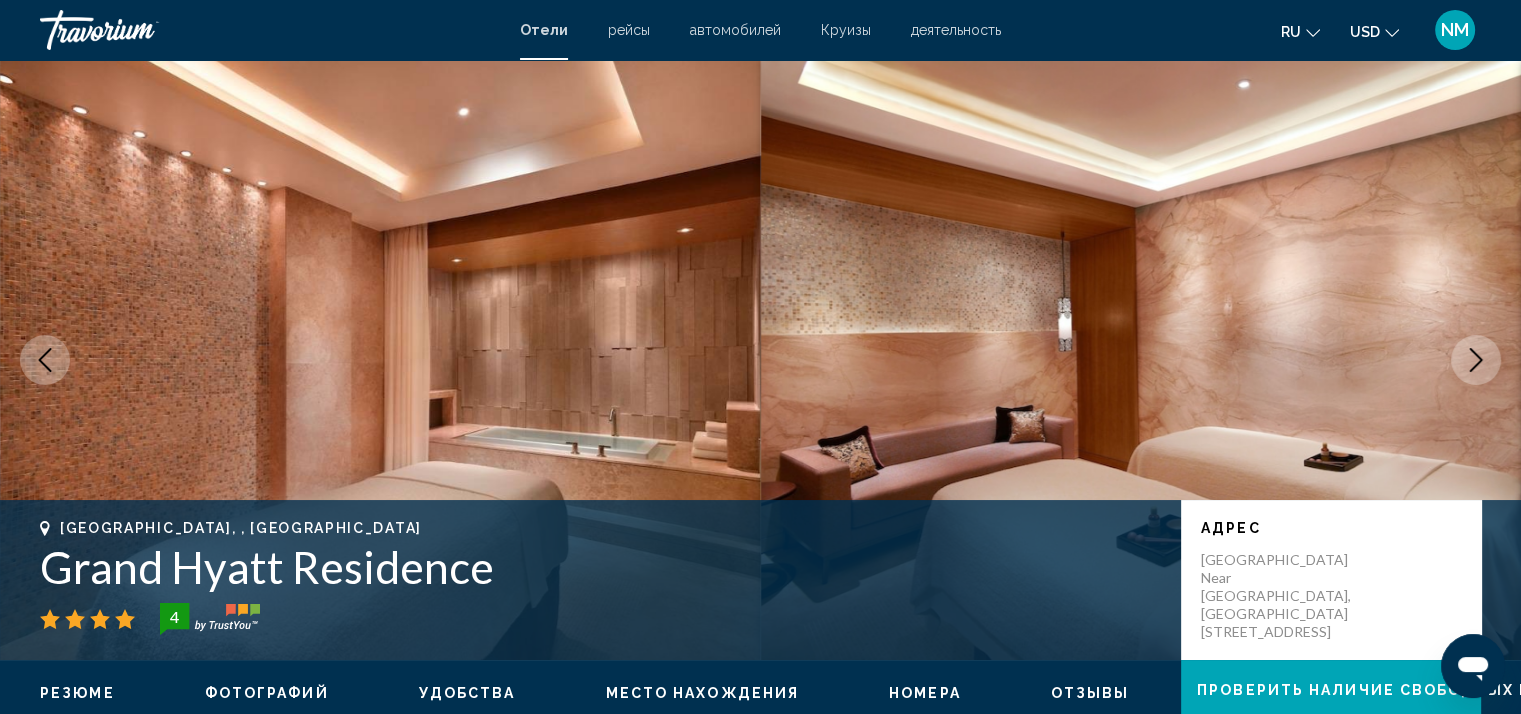 click 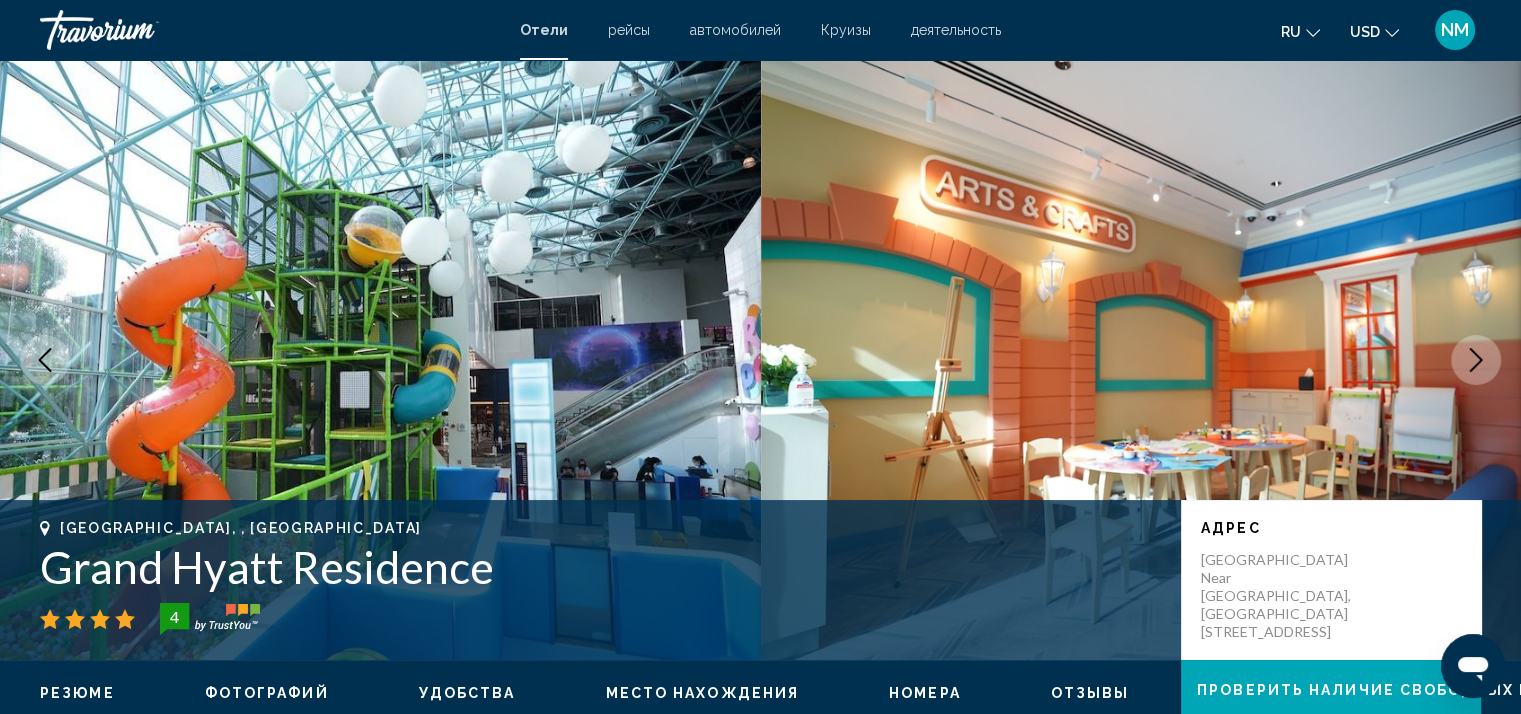 click 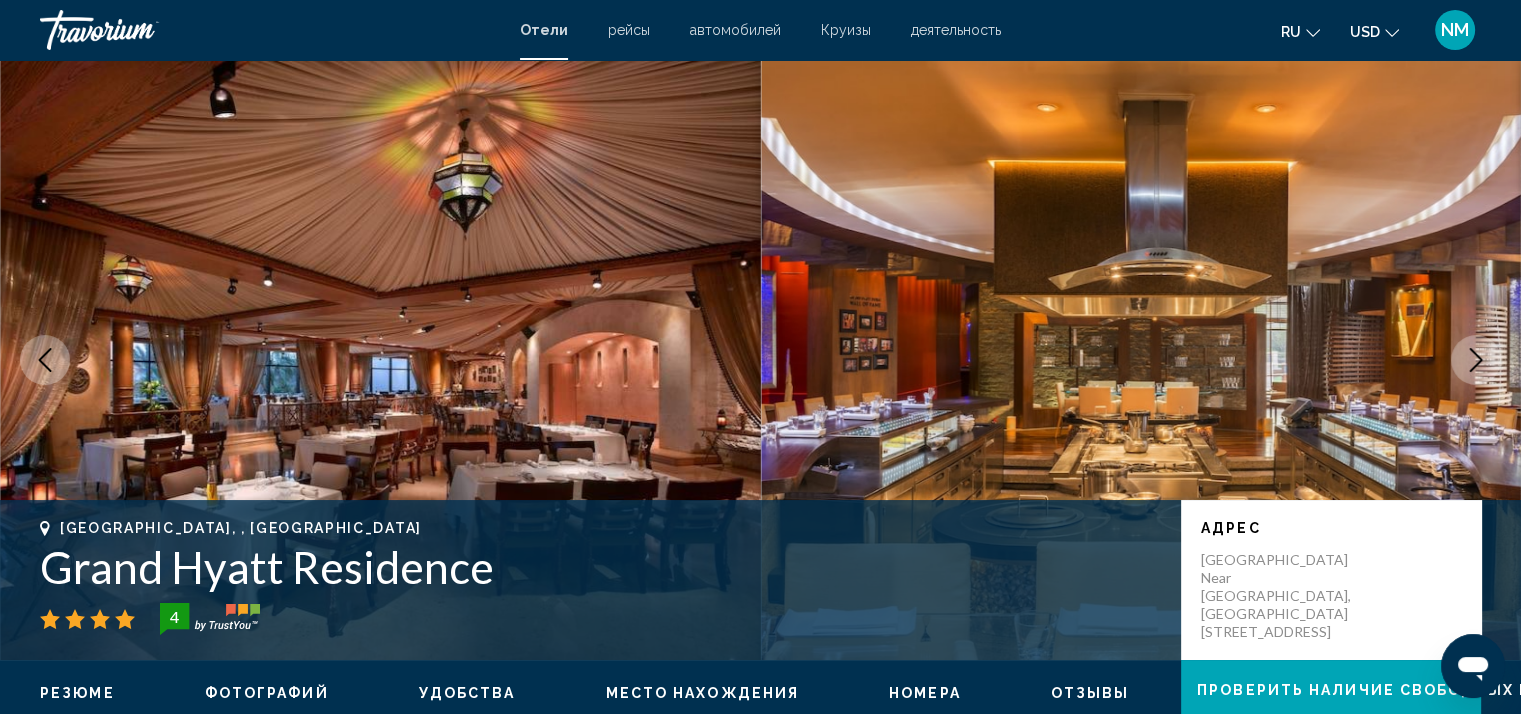 click 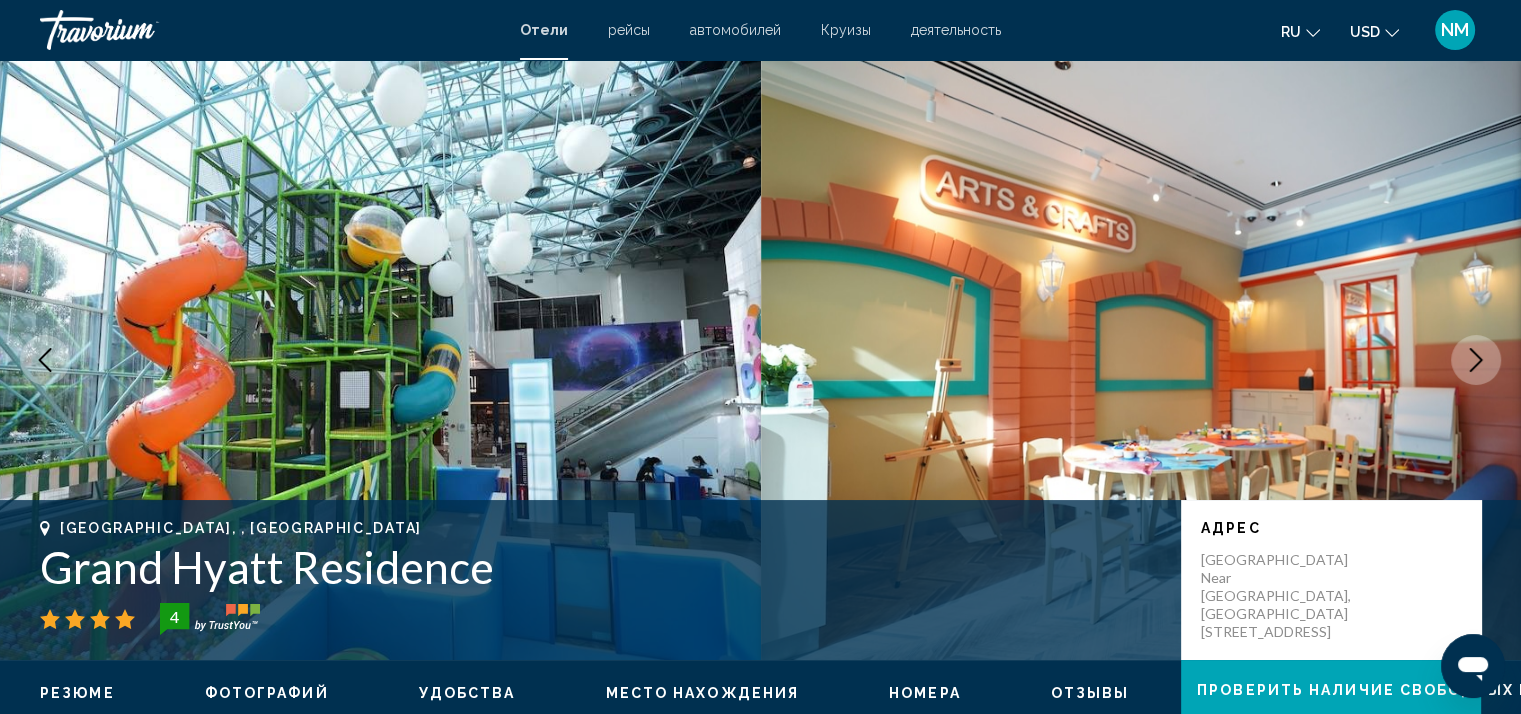 click 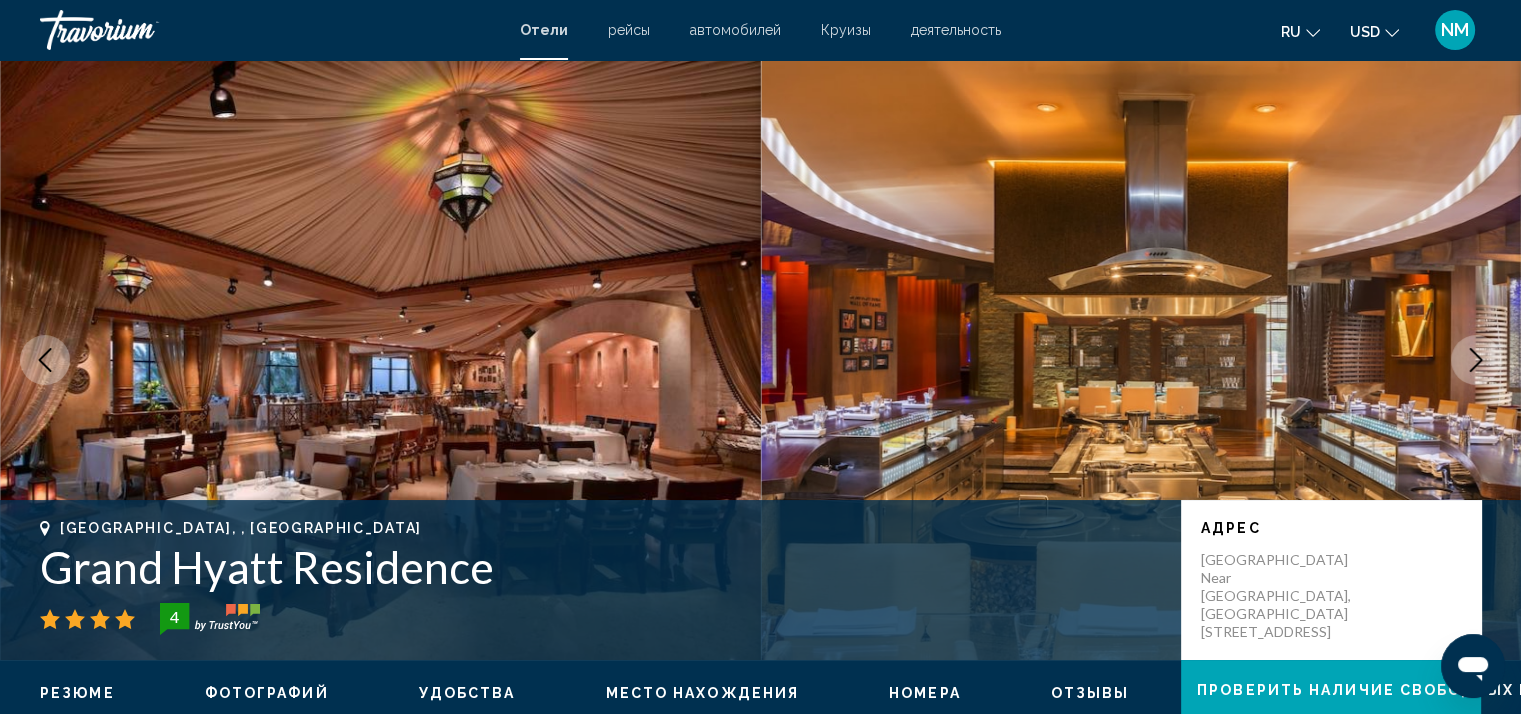 click 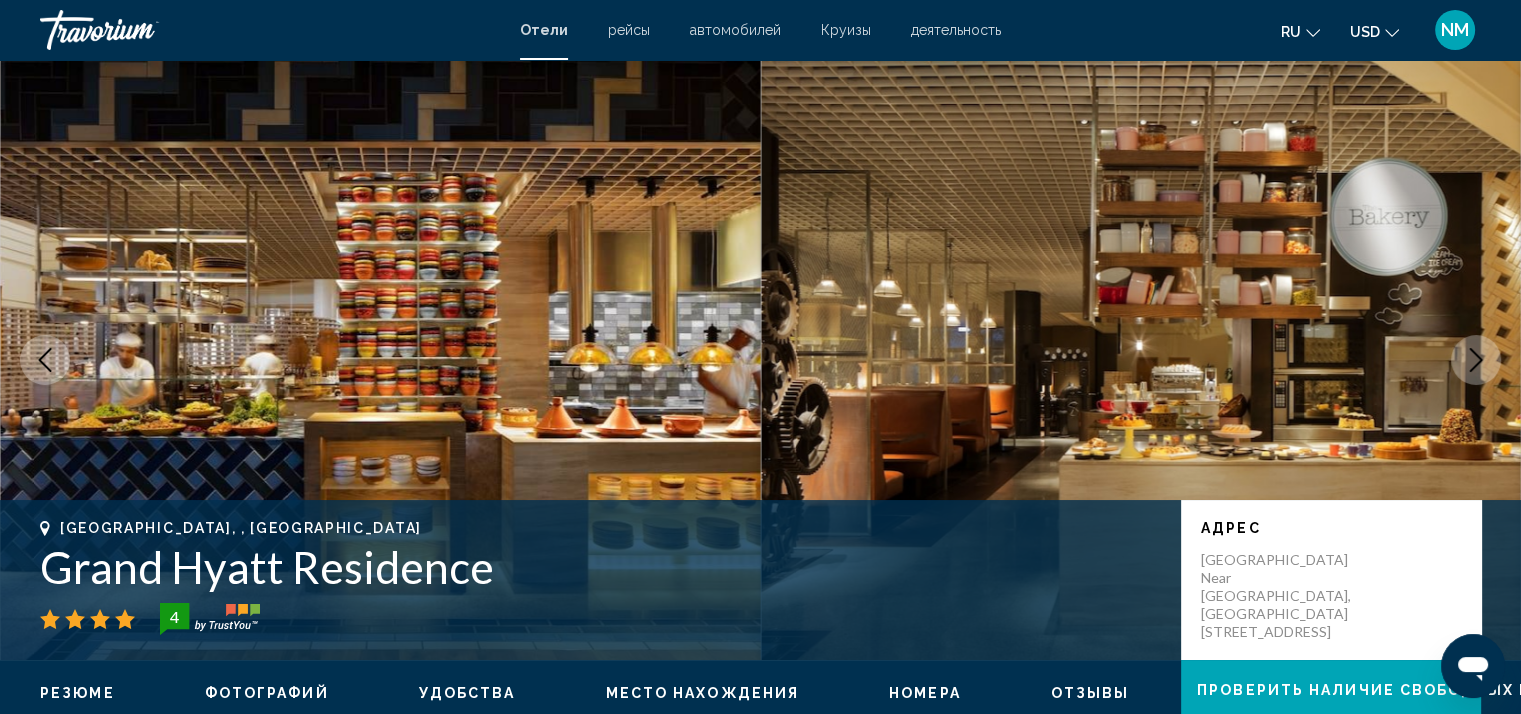 click 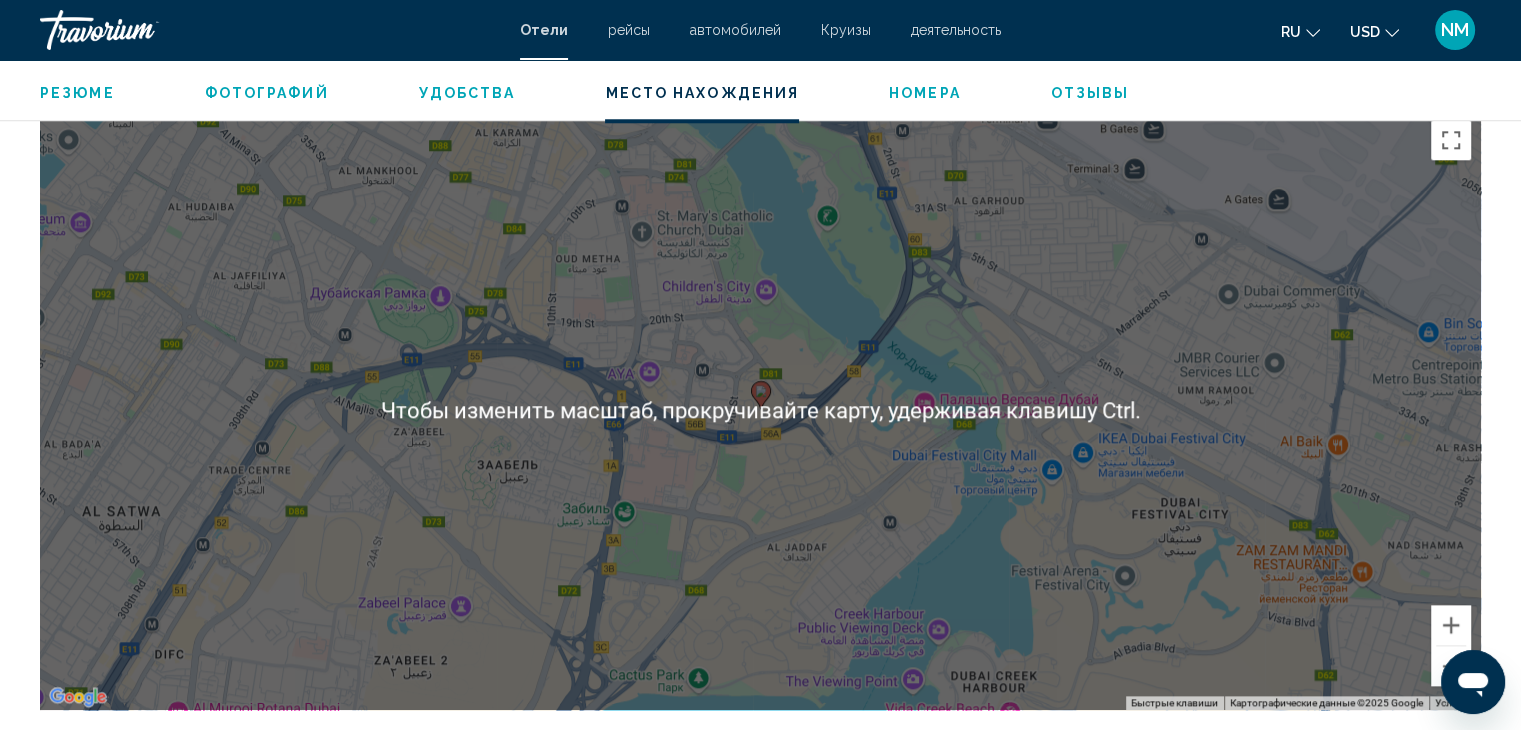 scroll, scrollTop: 1800, scrollLeft: 0, axis: vertical 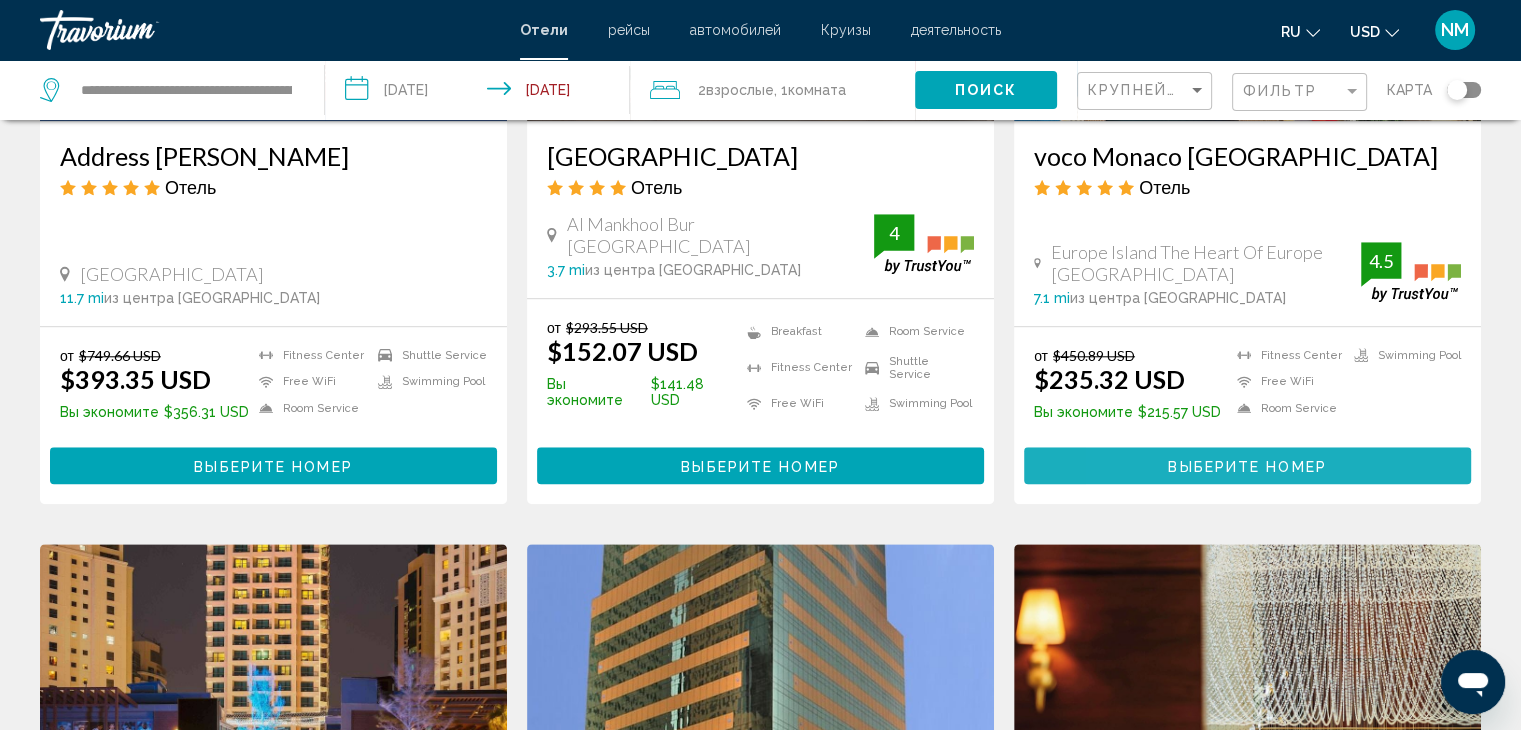 click on "Выберите номер" at bounding box center (1247, 465) 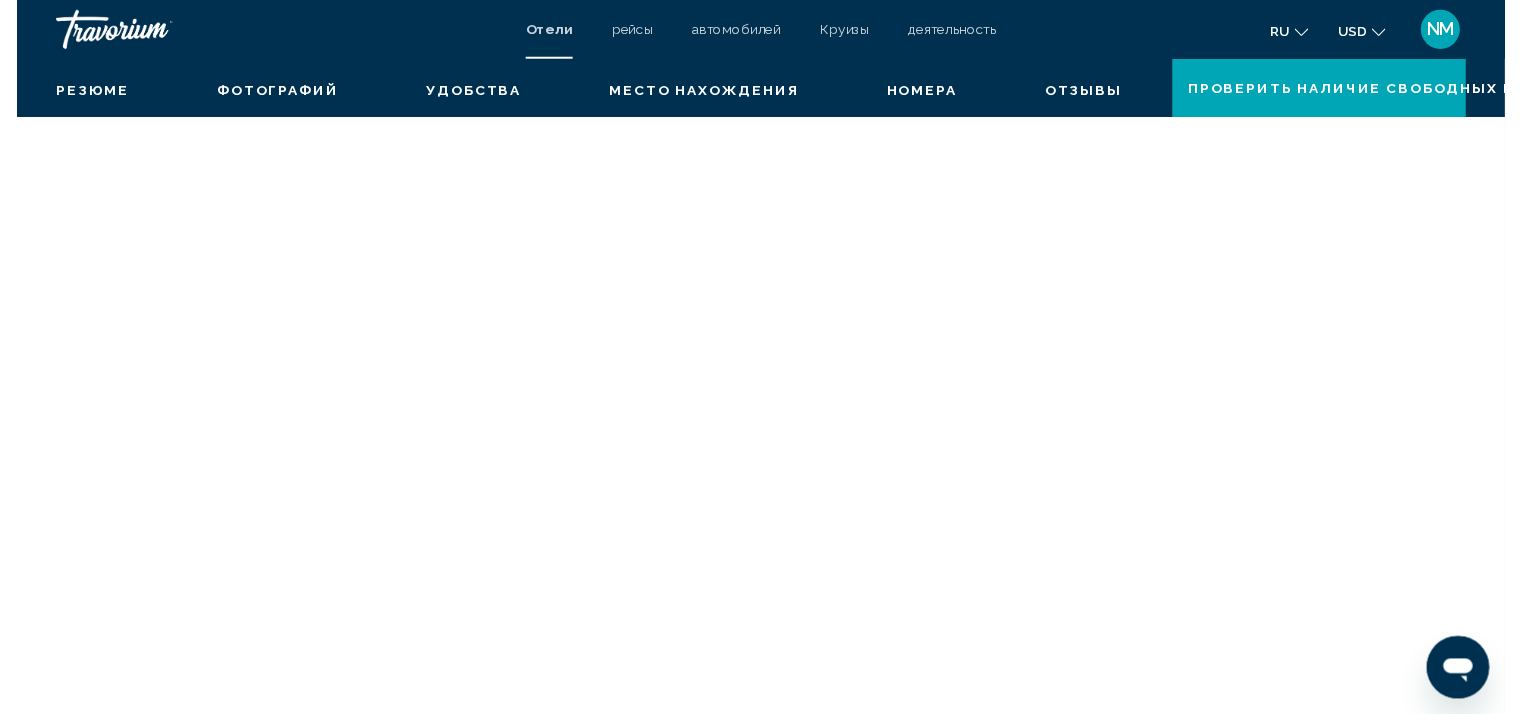scroll, scrollTop: 0, scrollLeft: 0, axis: both 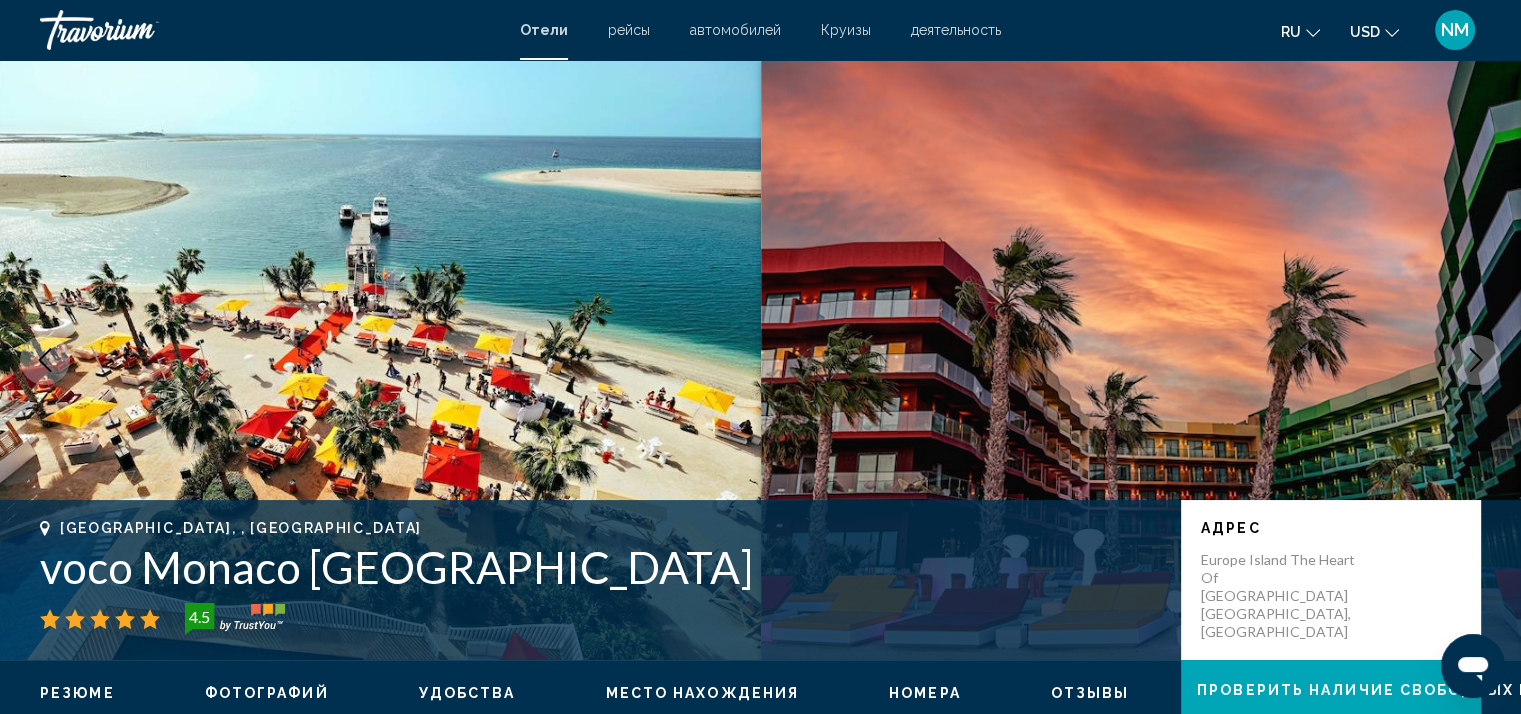 click 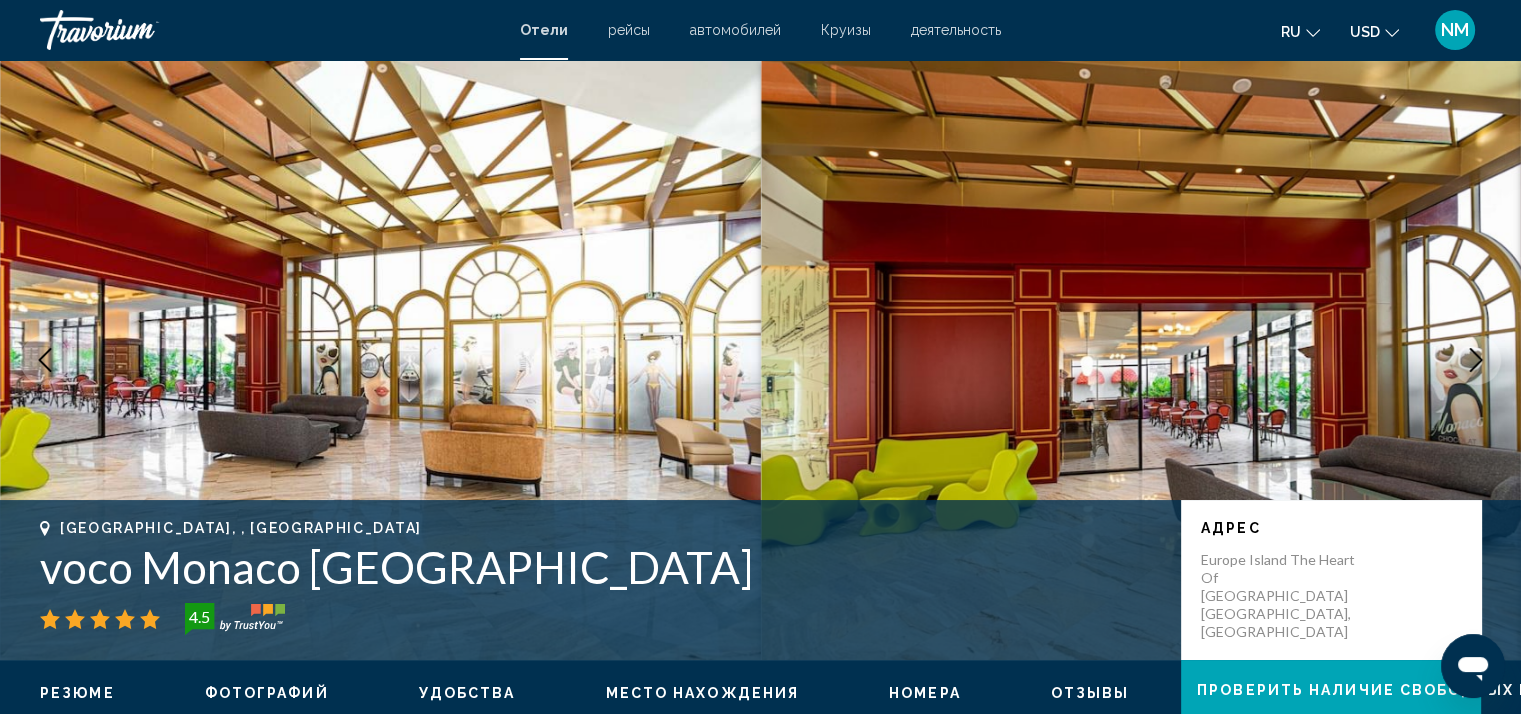 click 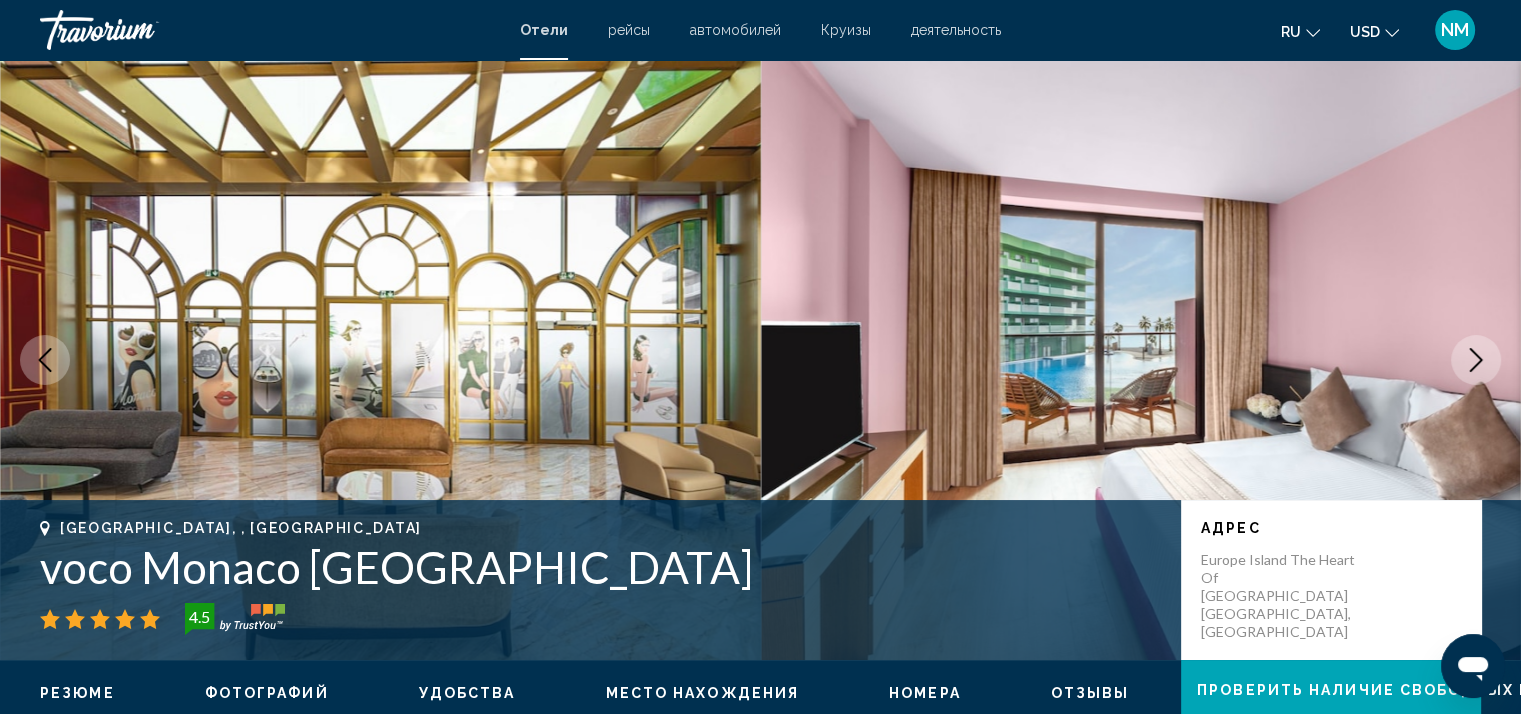 click 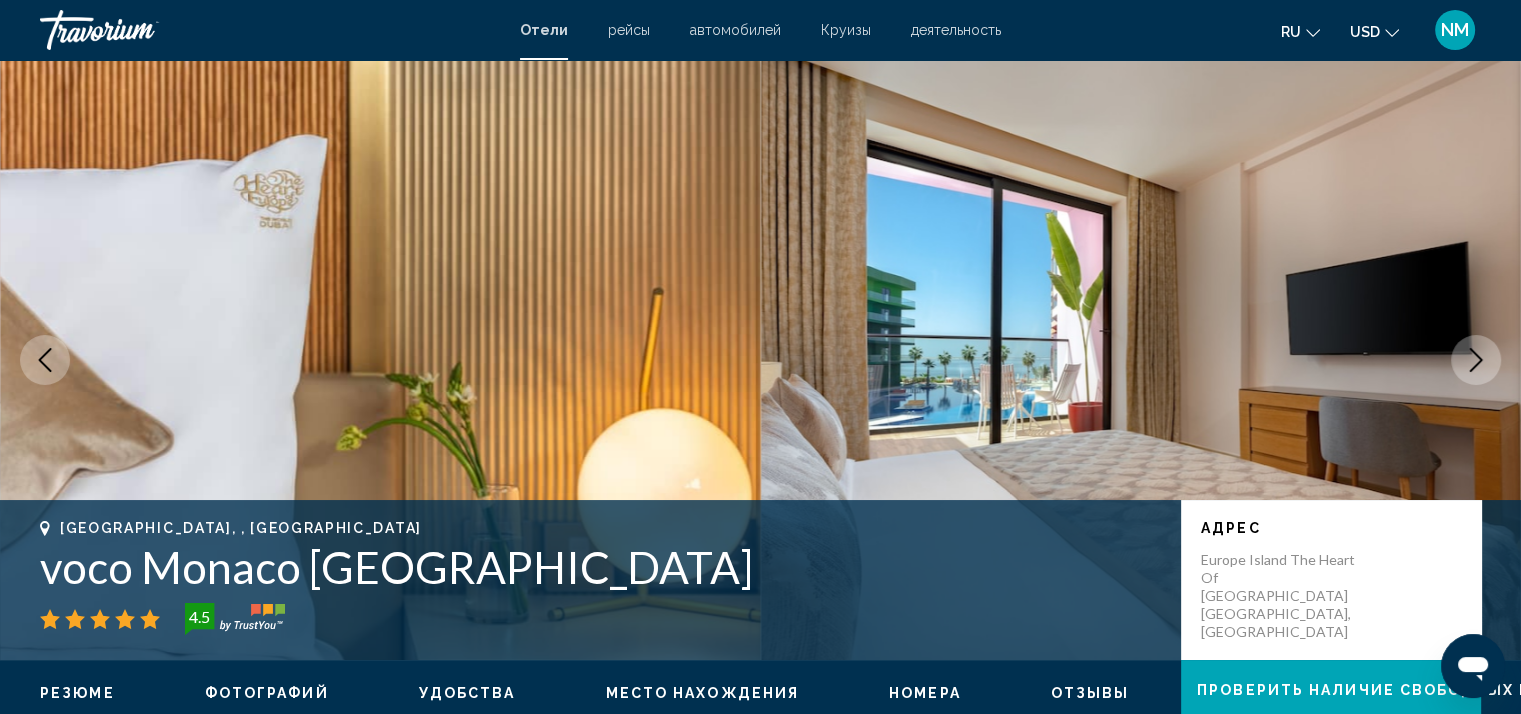 click 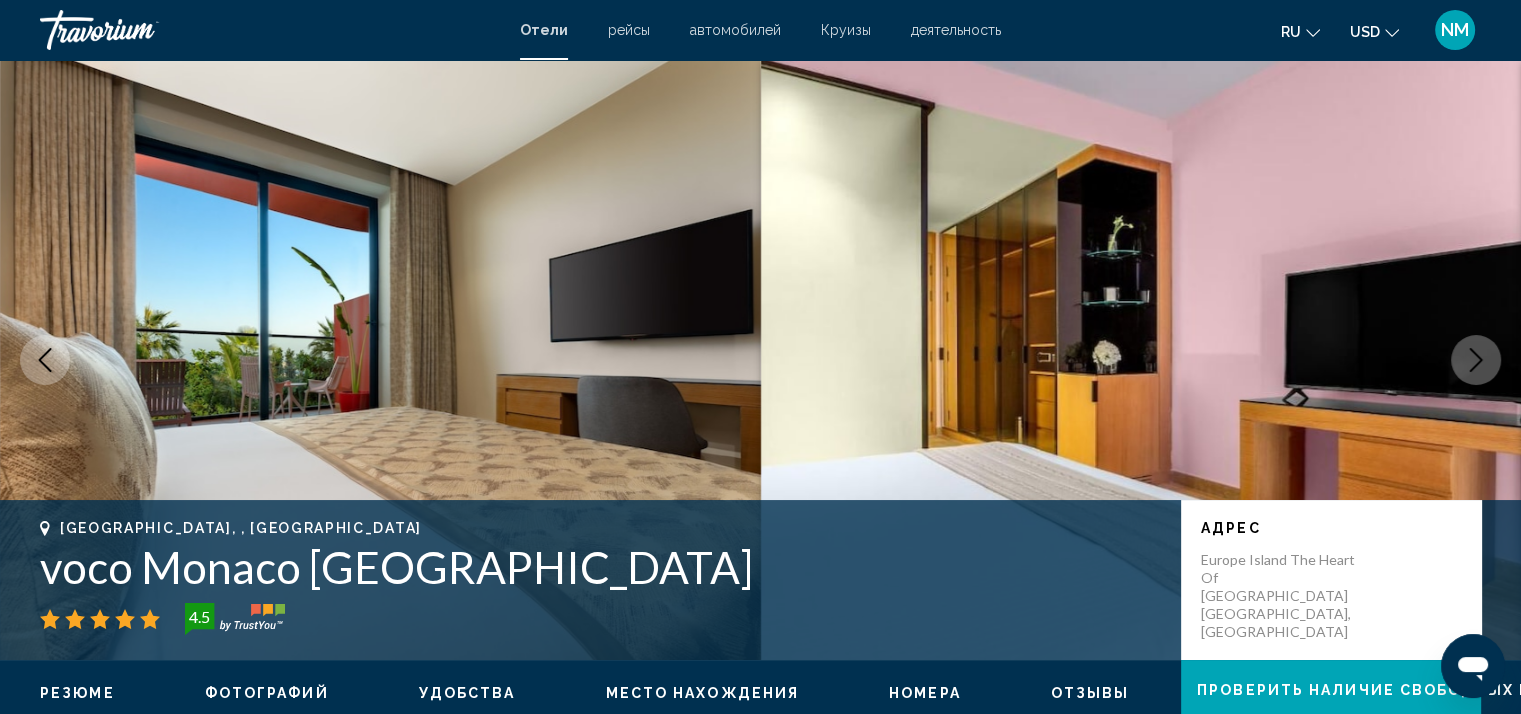 click 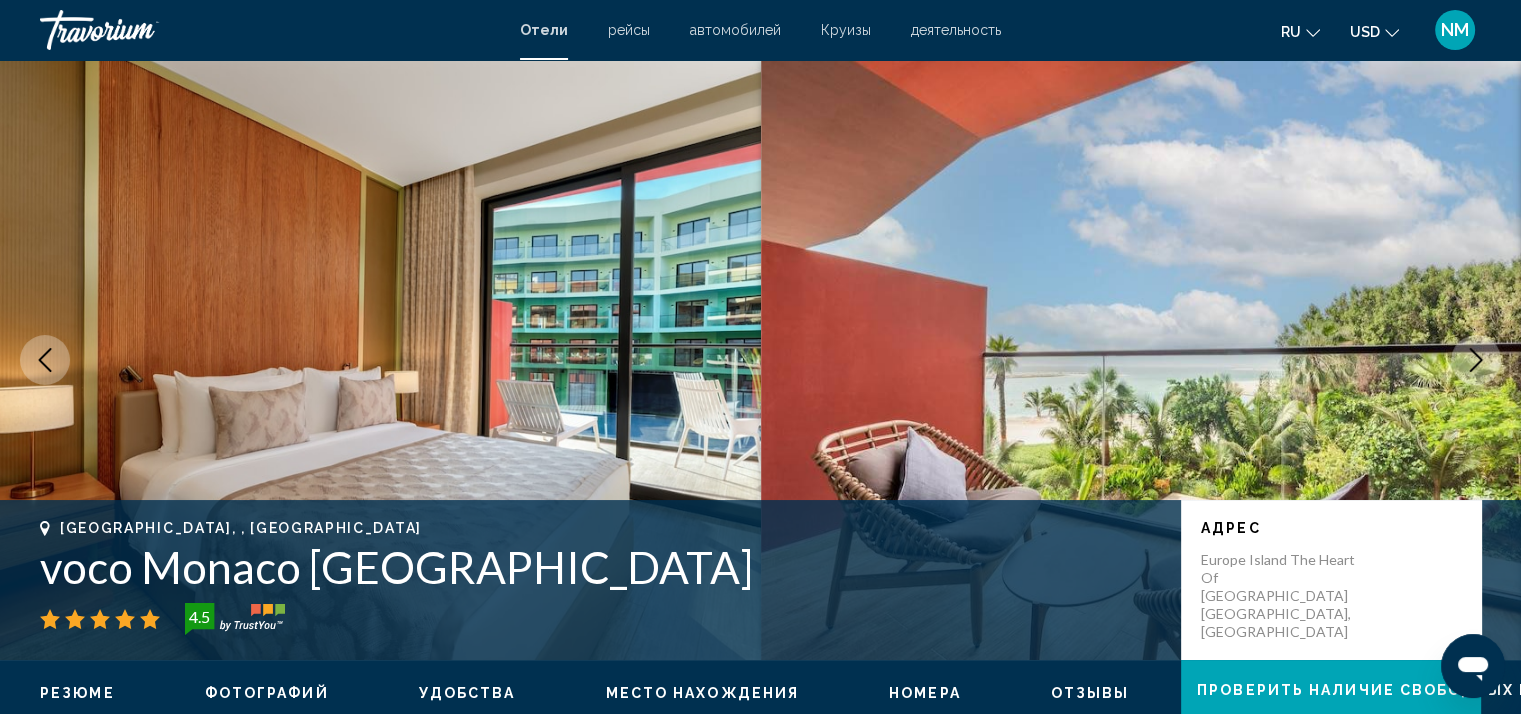 click 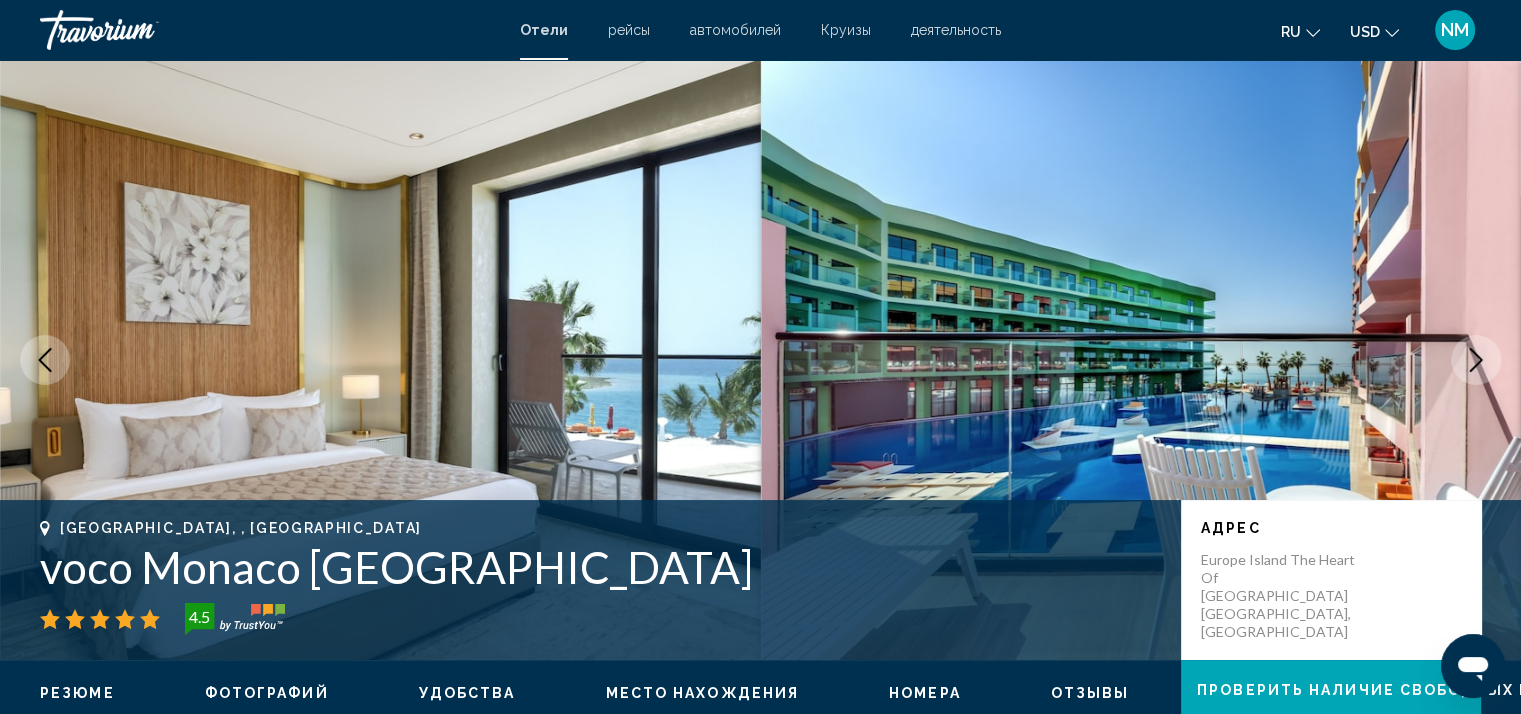click 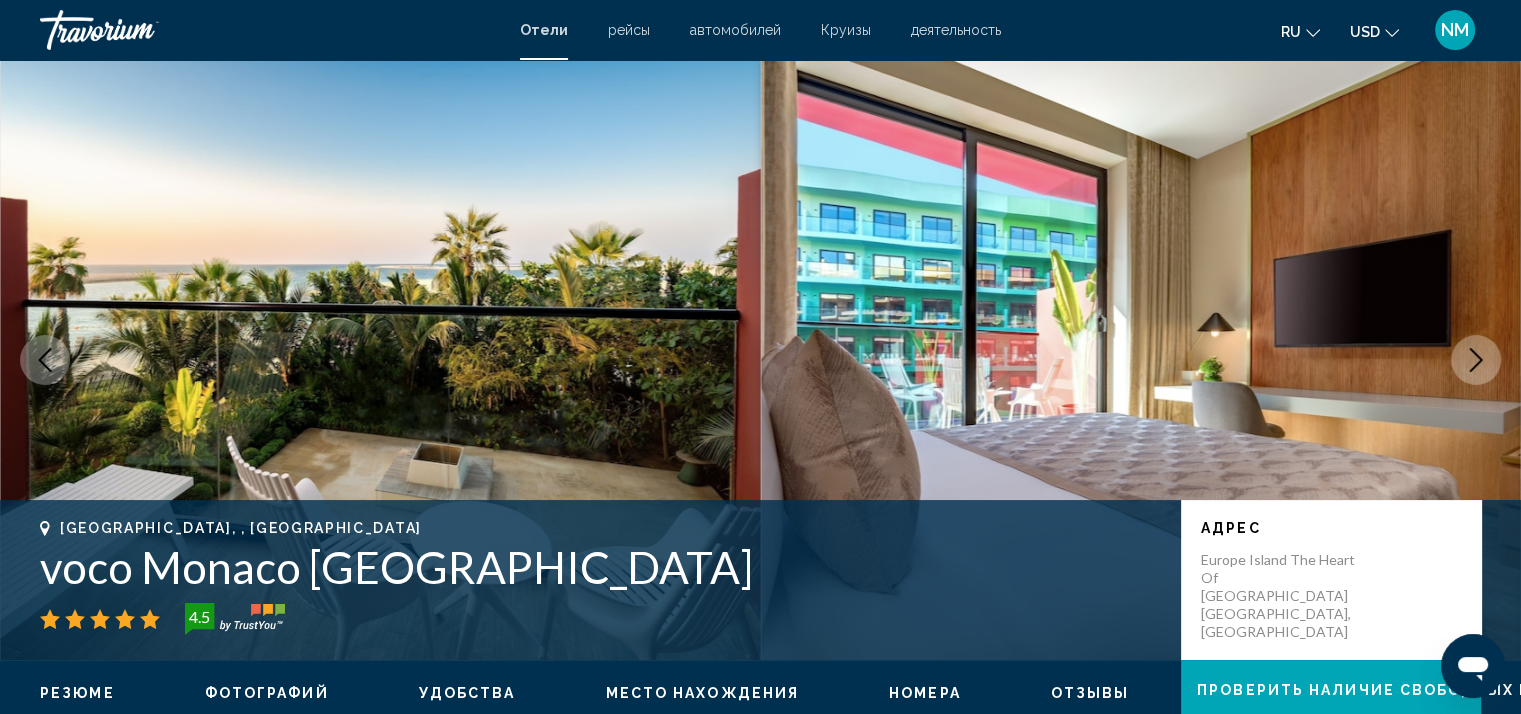 click 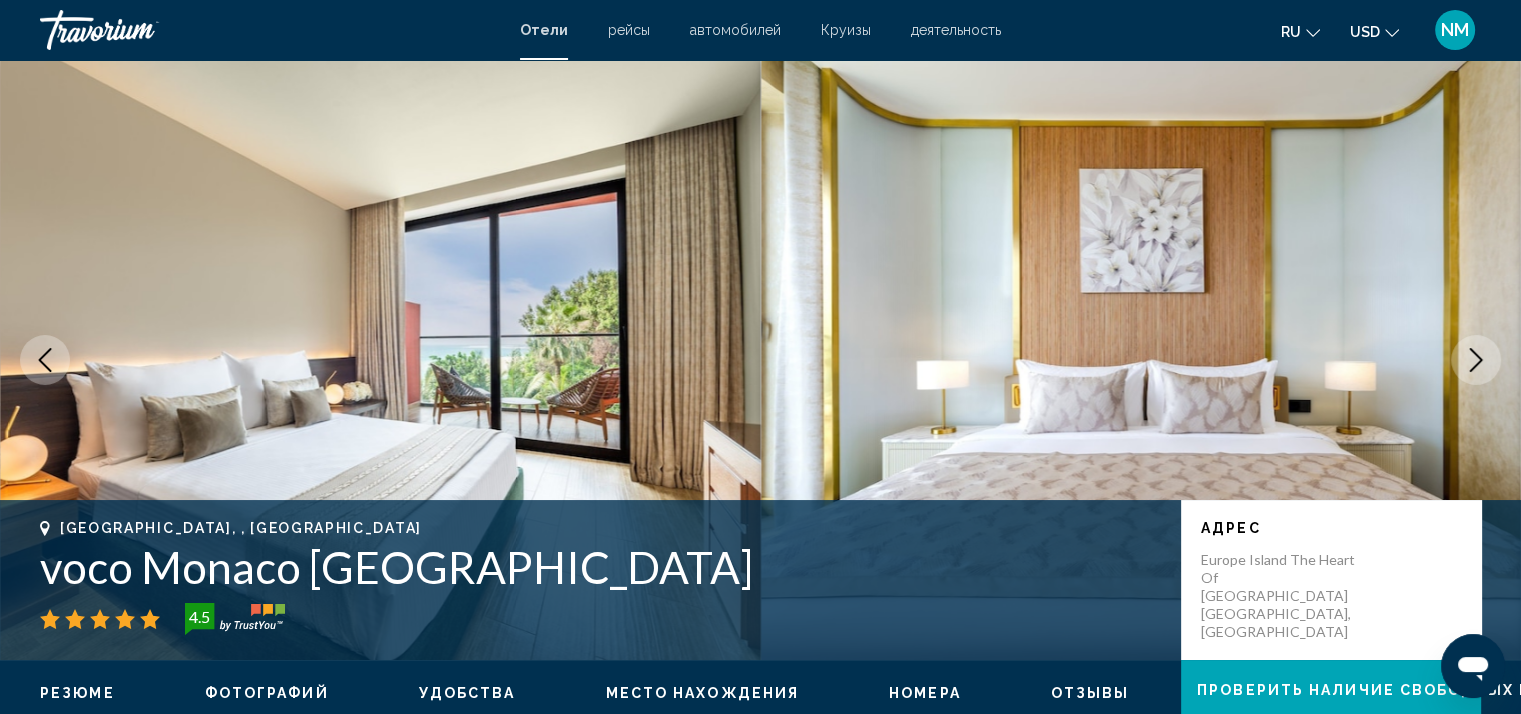 click 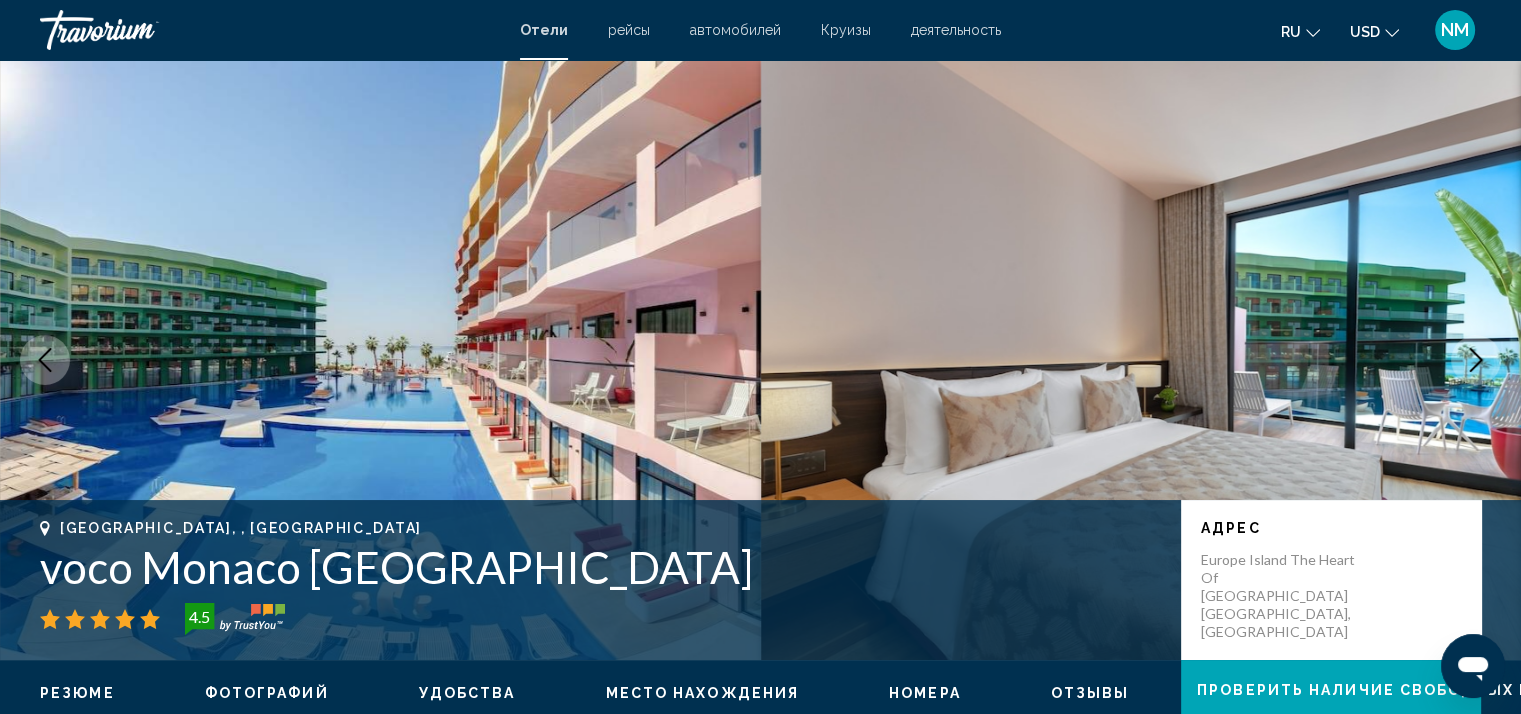 click 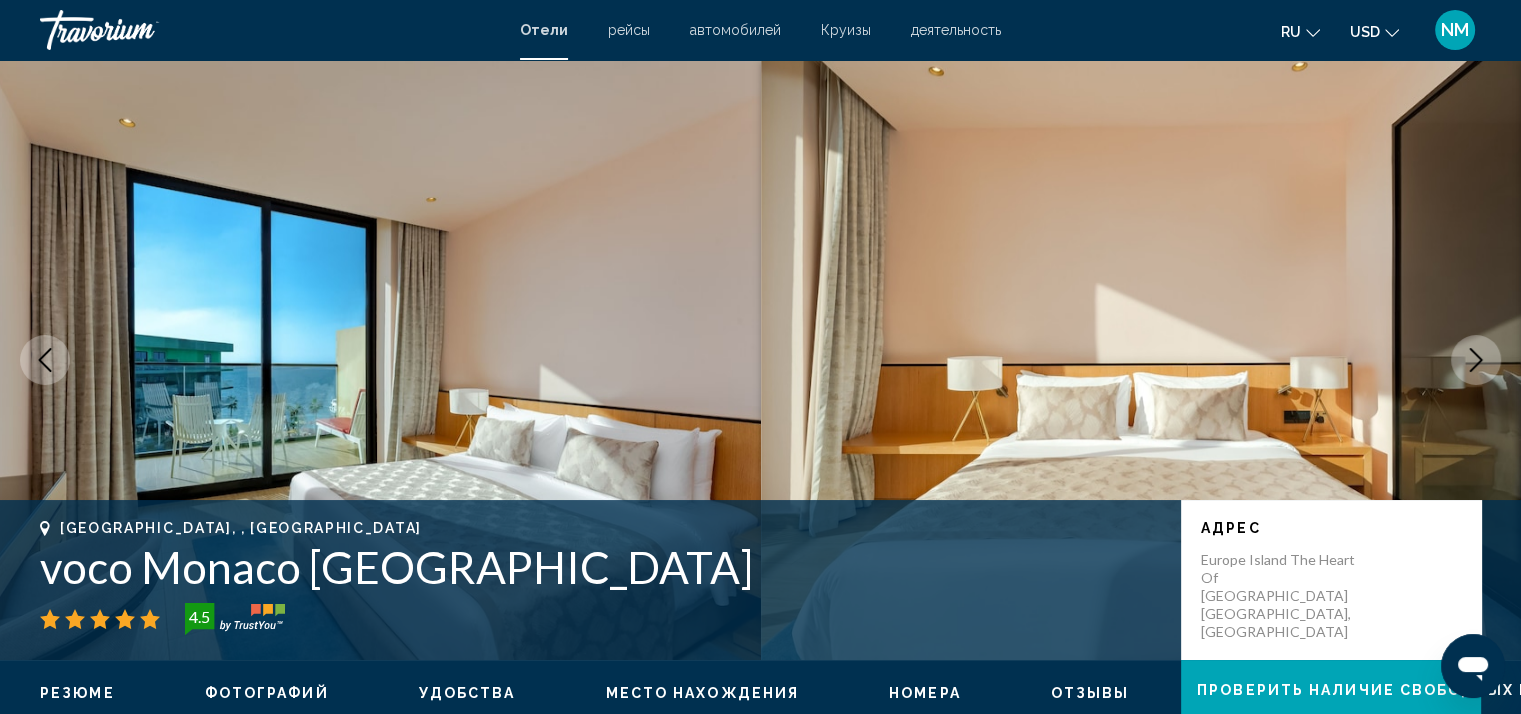 click 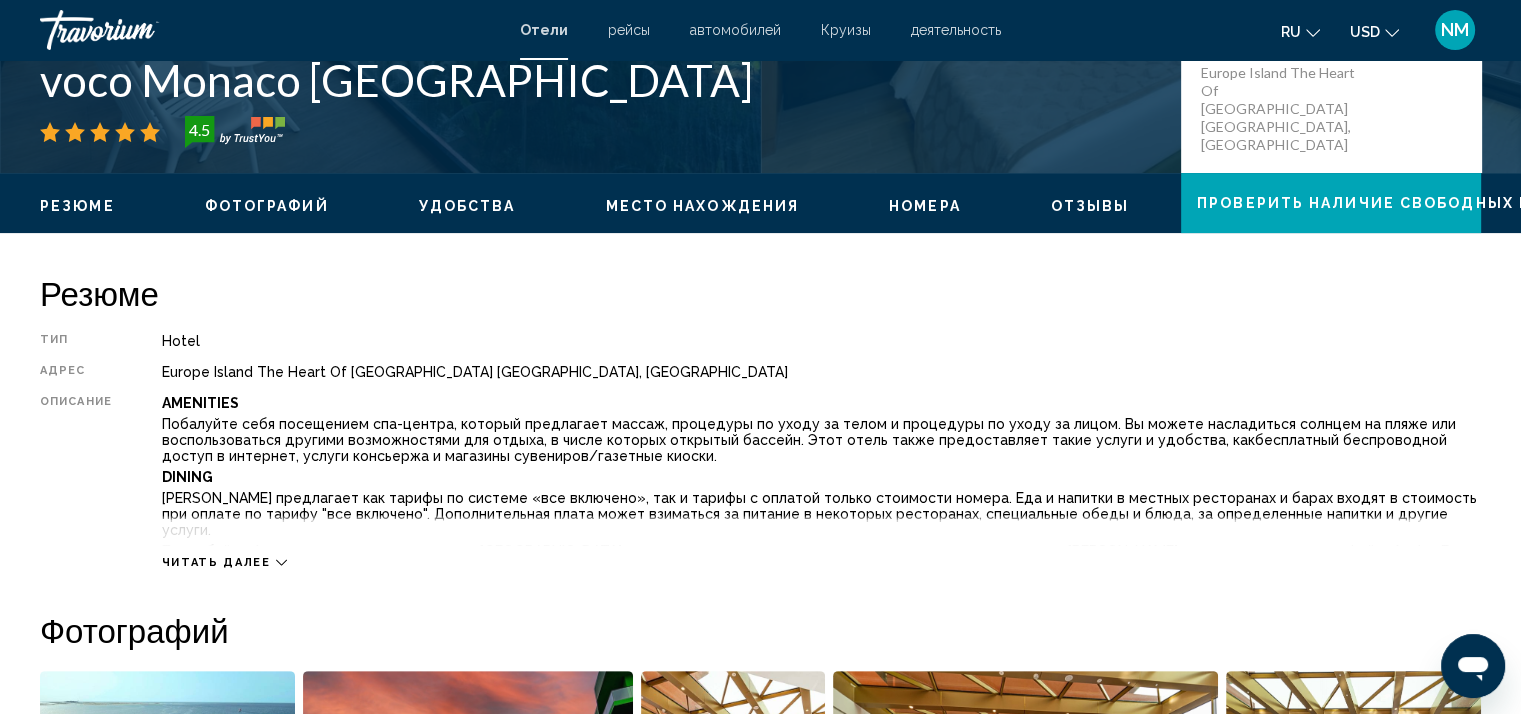 scroll, scrollTop: 500, scrollLeft: 0, axis: vertical 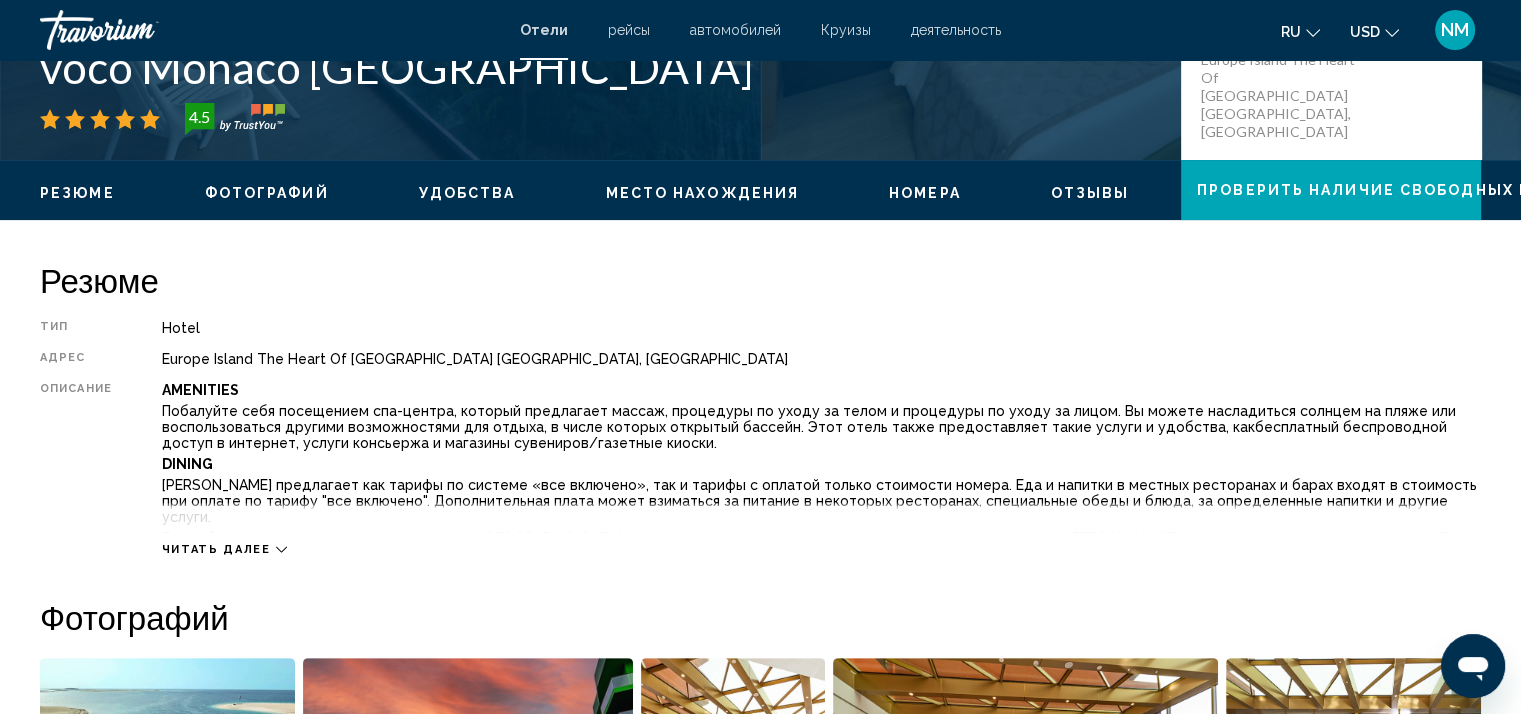click on "Читать далее" at bounding box center [216, 549] 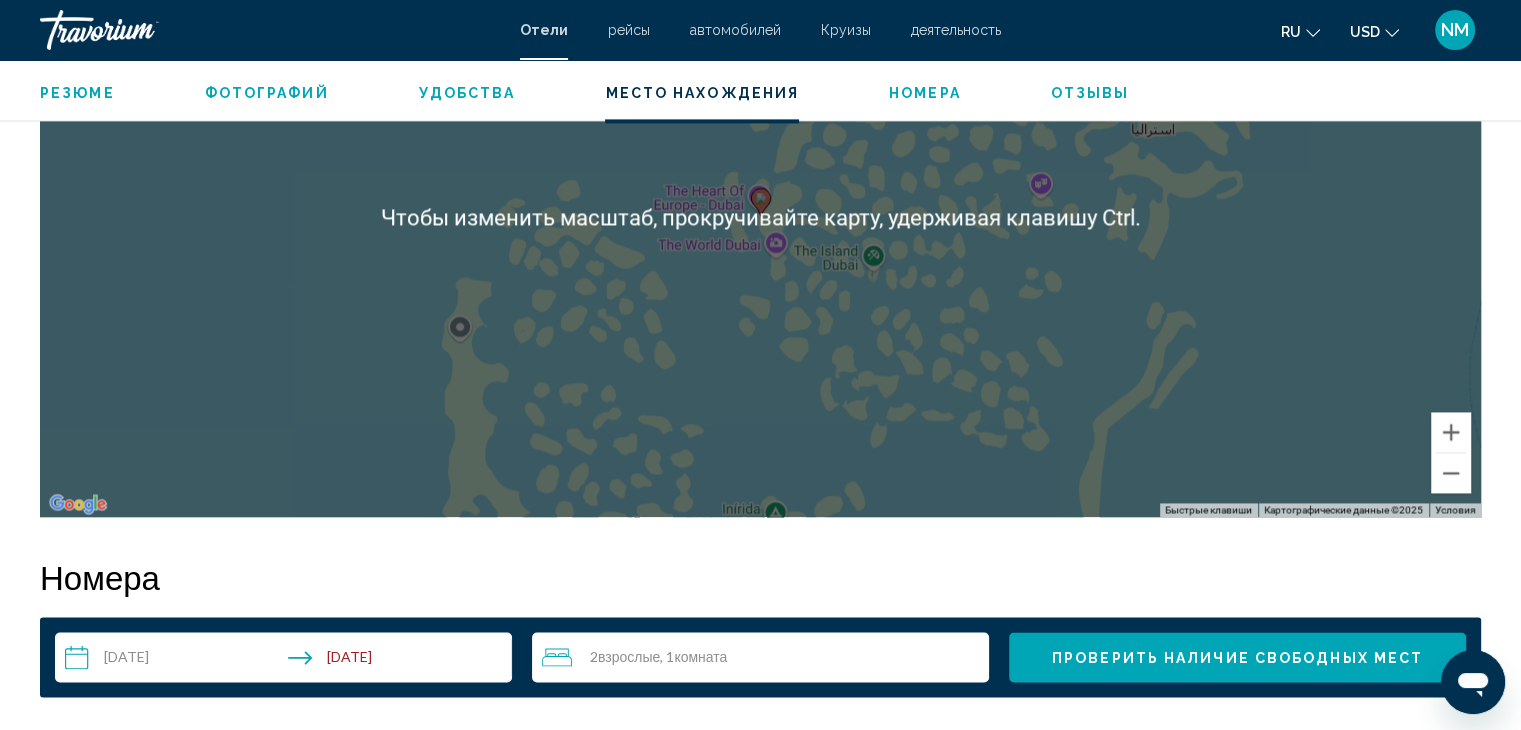 scroll, scrollTop: 2500, scrollLeft: 0, axis: vertical 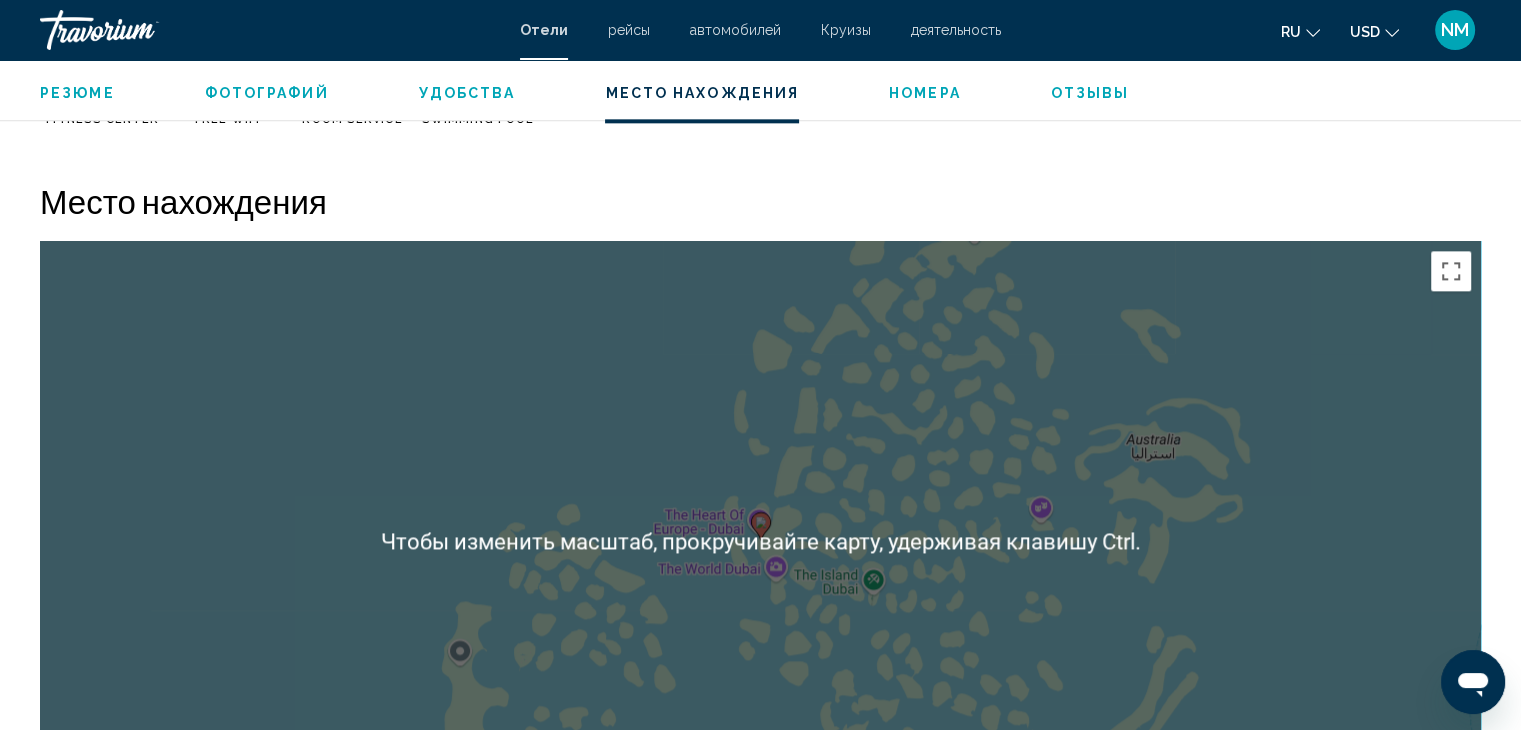 click on "Для навигации используйте клавиши со стрелками. Чтобы активировать перетаскивание с помощью клавиатуры, нажмите Alt + Ввод. После этого перемещайте маркер, используя клавиши со стрелками. Чтобы завершить перетаскивание, нажмите клавишу Ввод. Чтобы отменить действие, нажмите клавишу Esc." at bounding box center [760, 541] 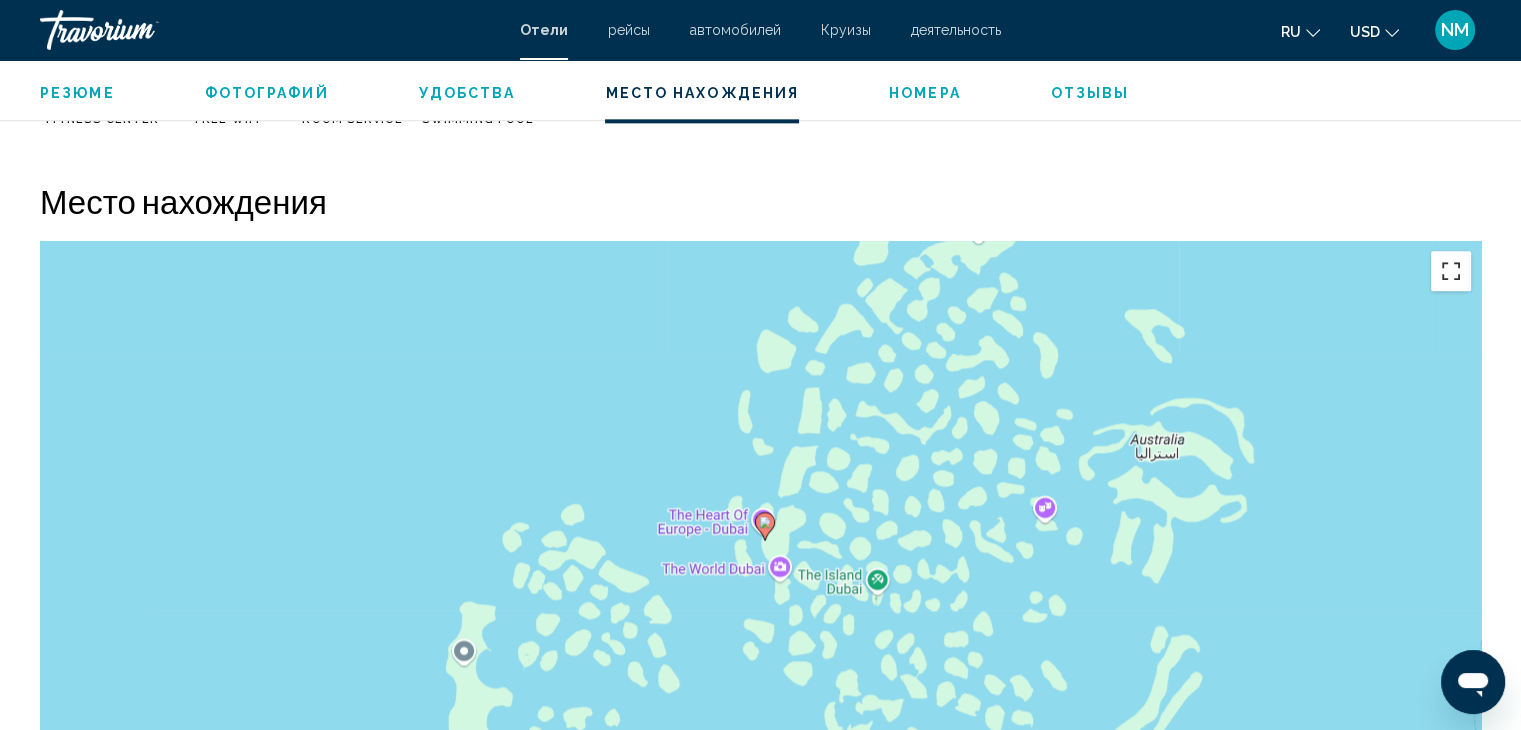 click at bounding box center [1451, 271] 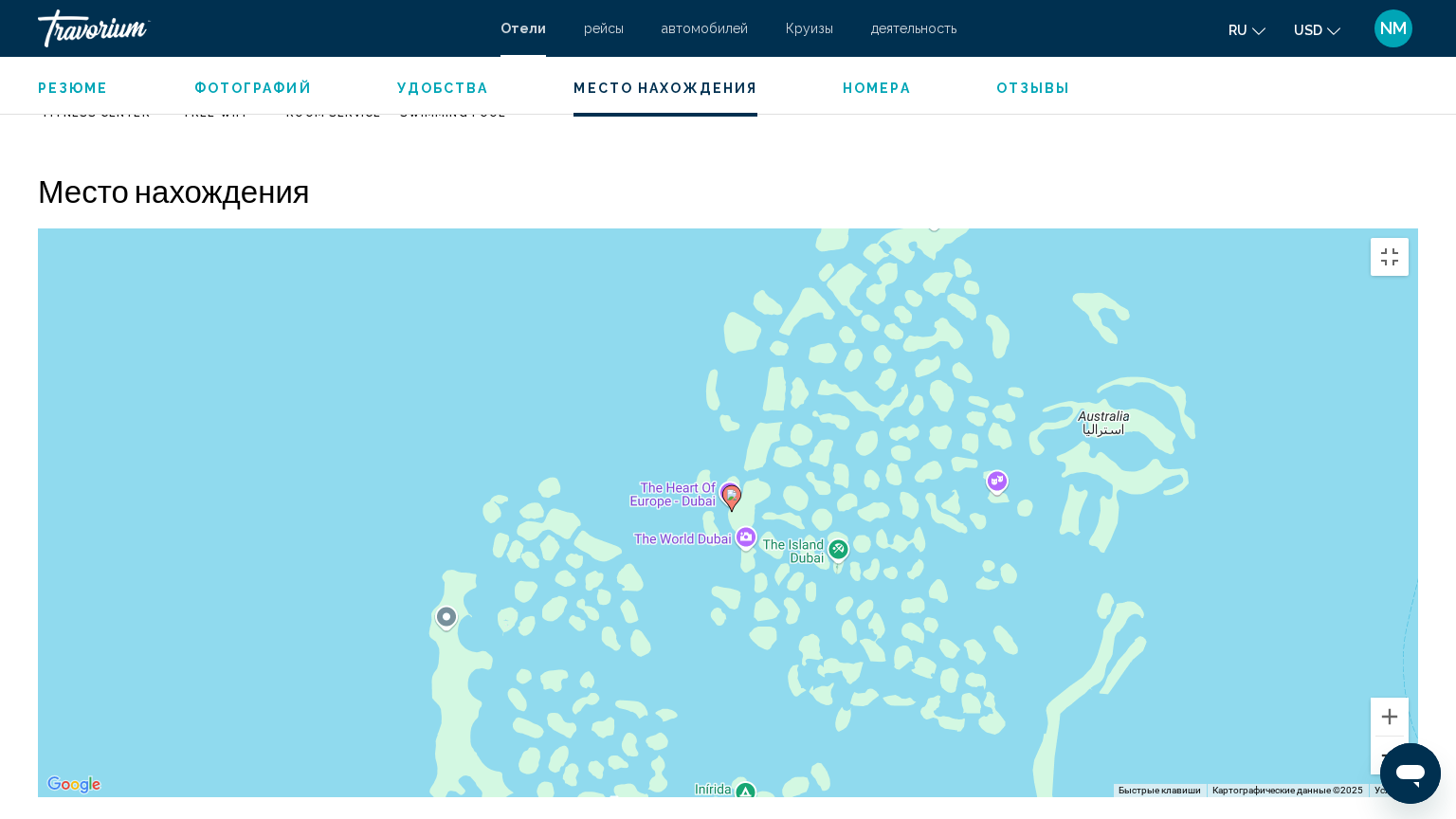 click at bounding box center (1390, 755) 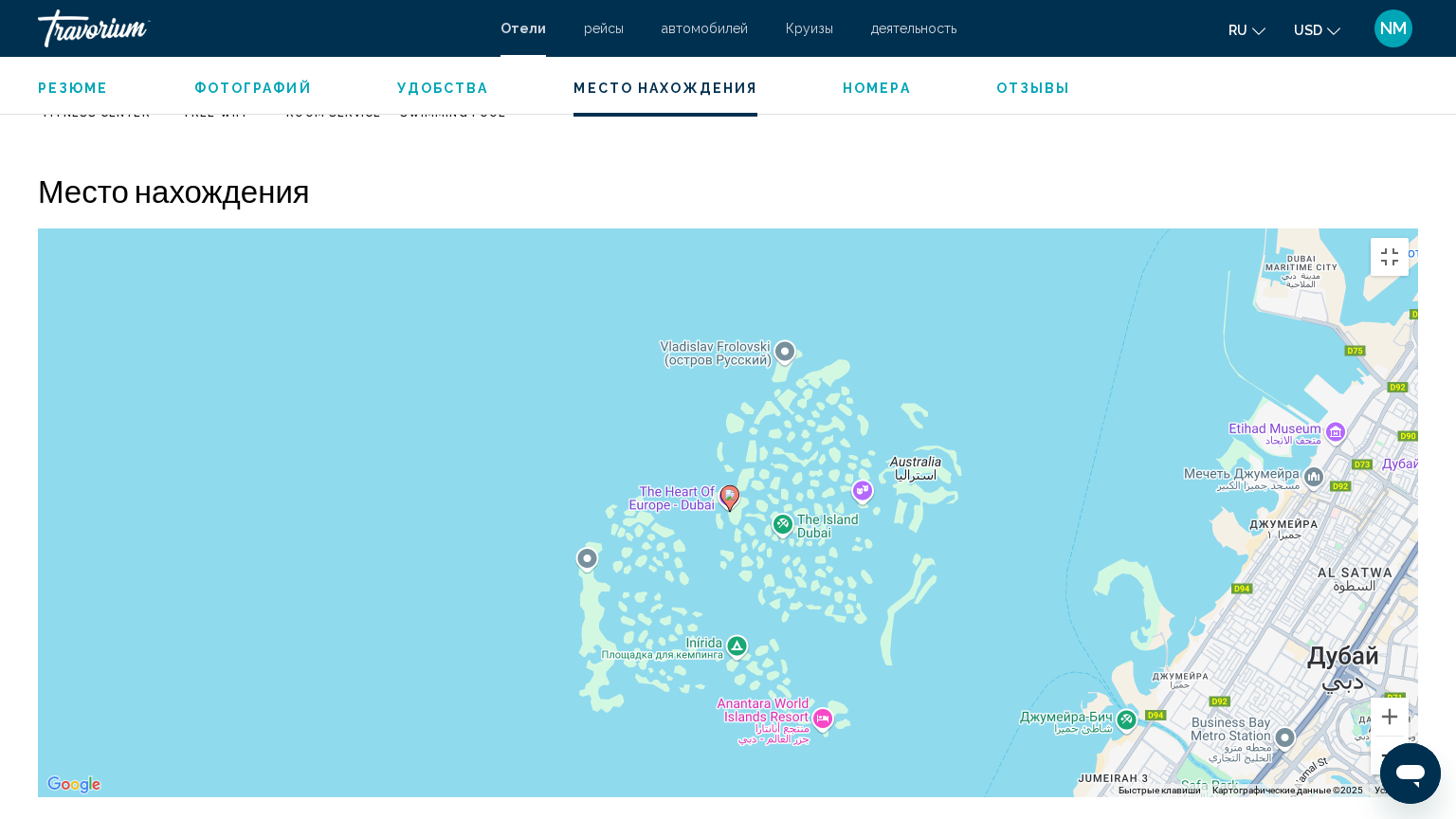 click at bounding box center [1390, 755] 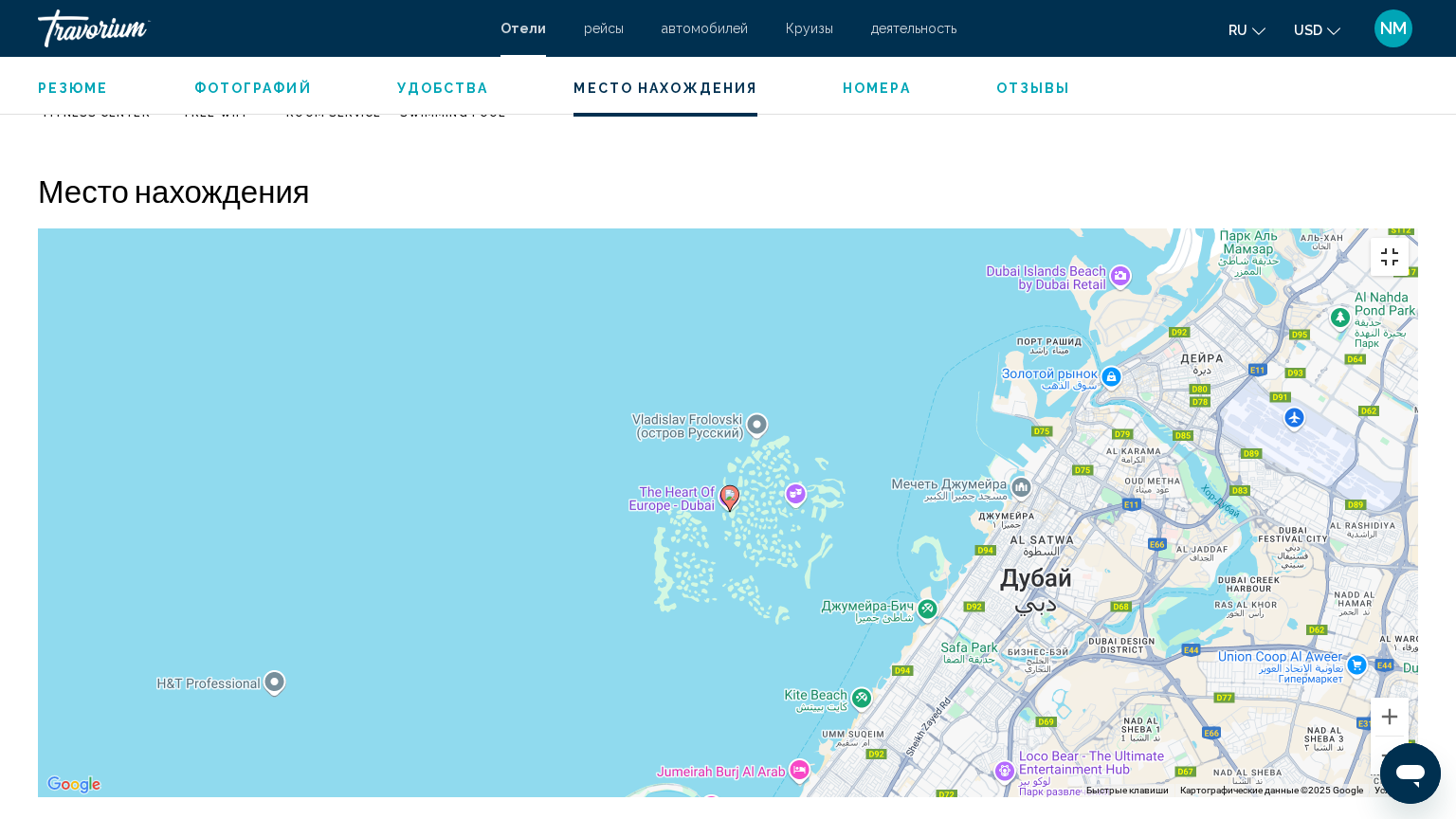 click at bounding box center (1390, 257) 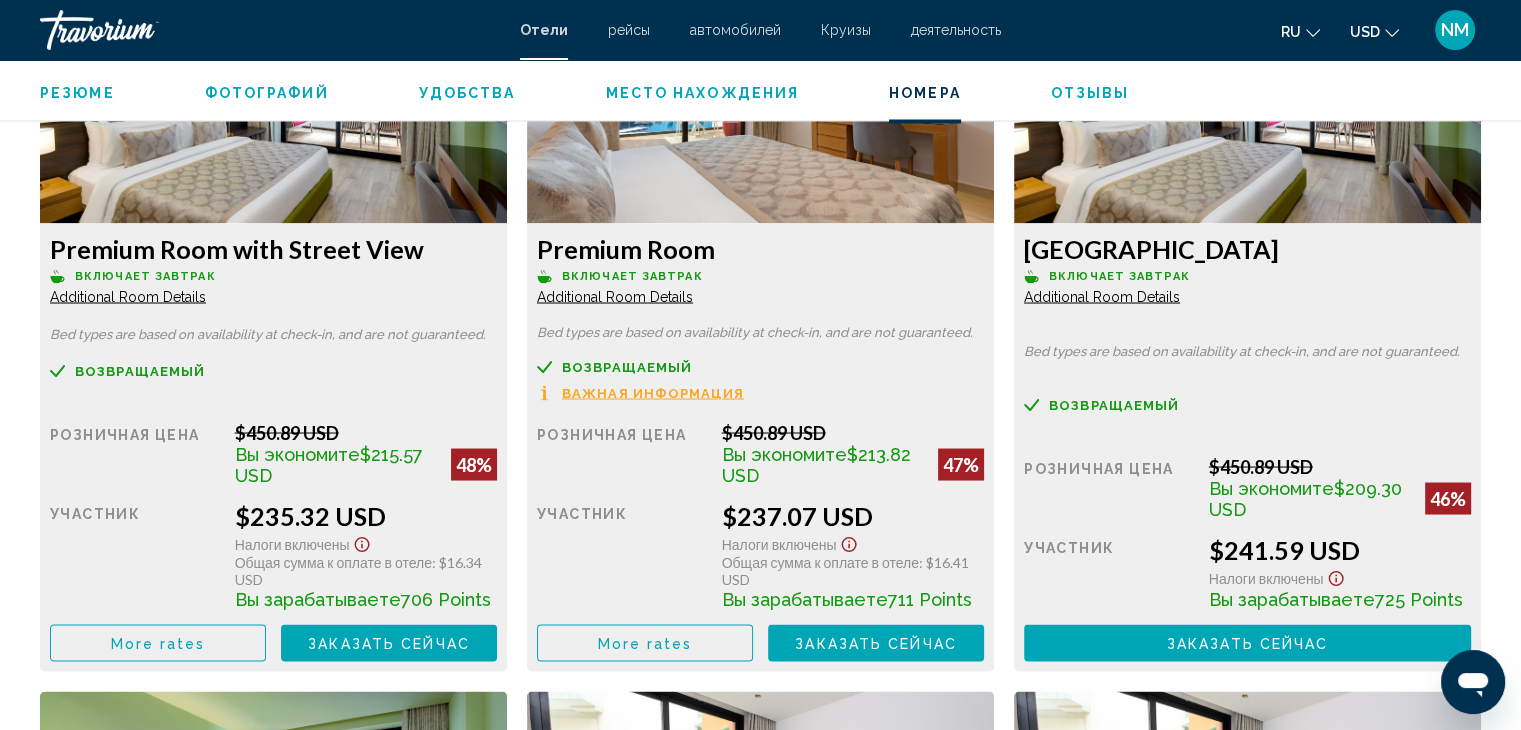 scroll, scrollTop: 3607, scrollLeft: 0, axis: vertical 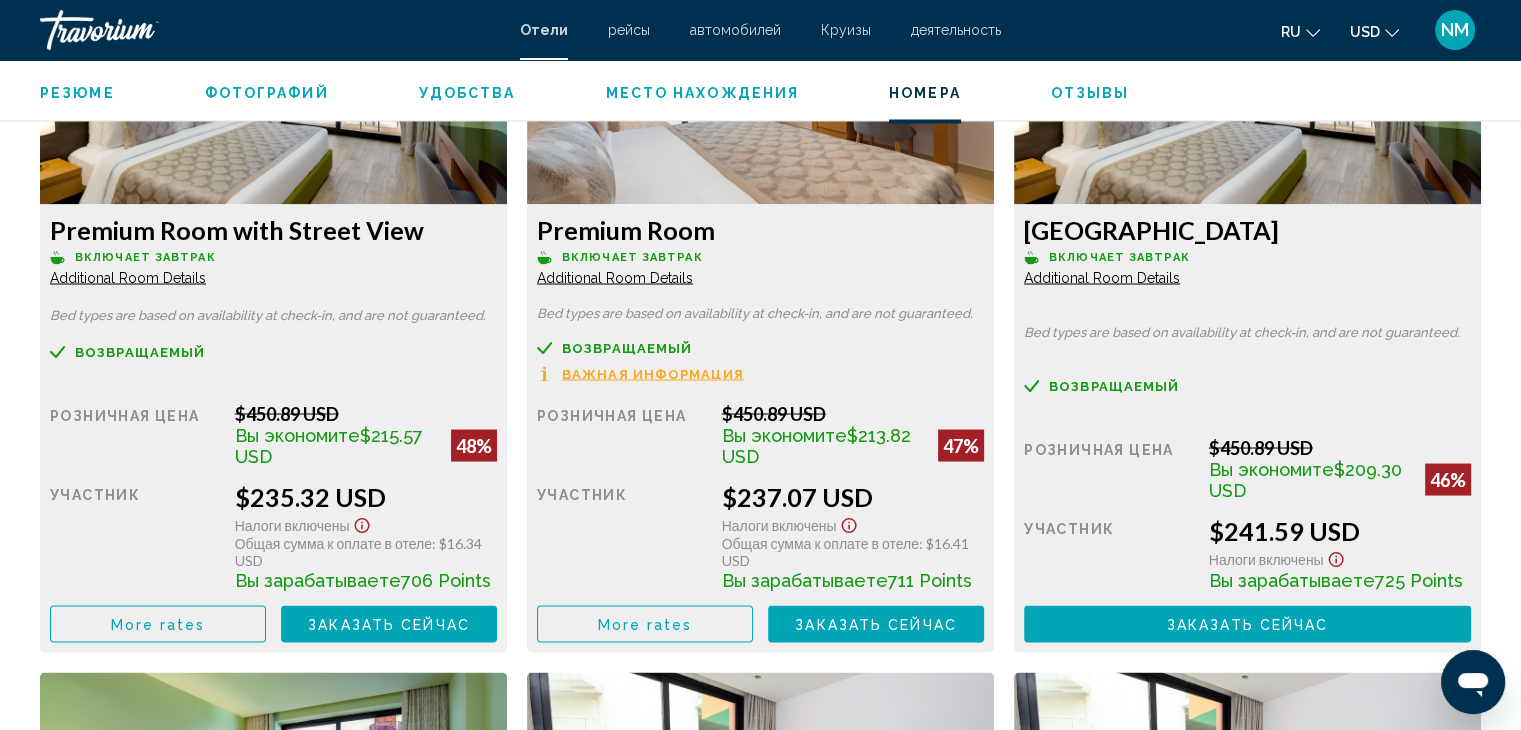 click on "More rates" at bounding box center (158, 624) 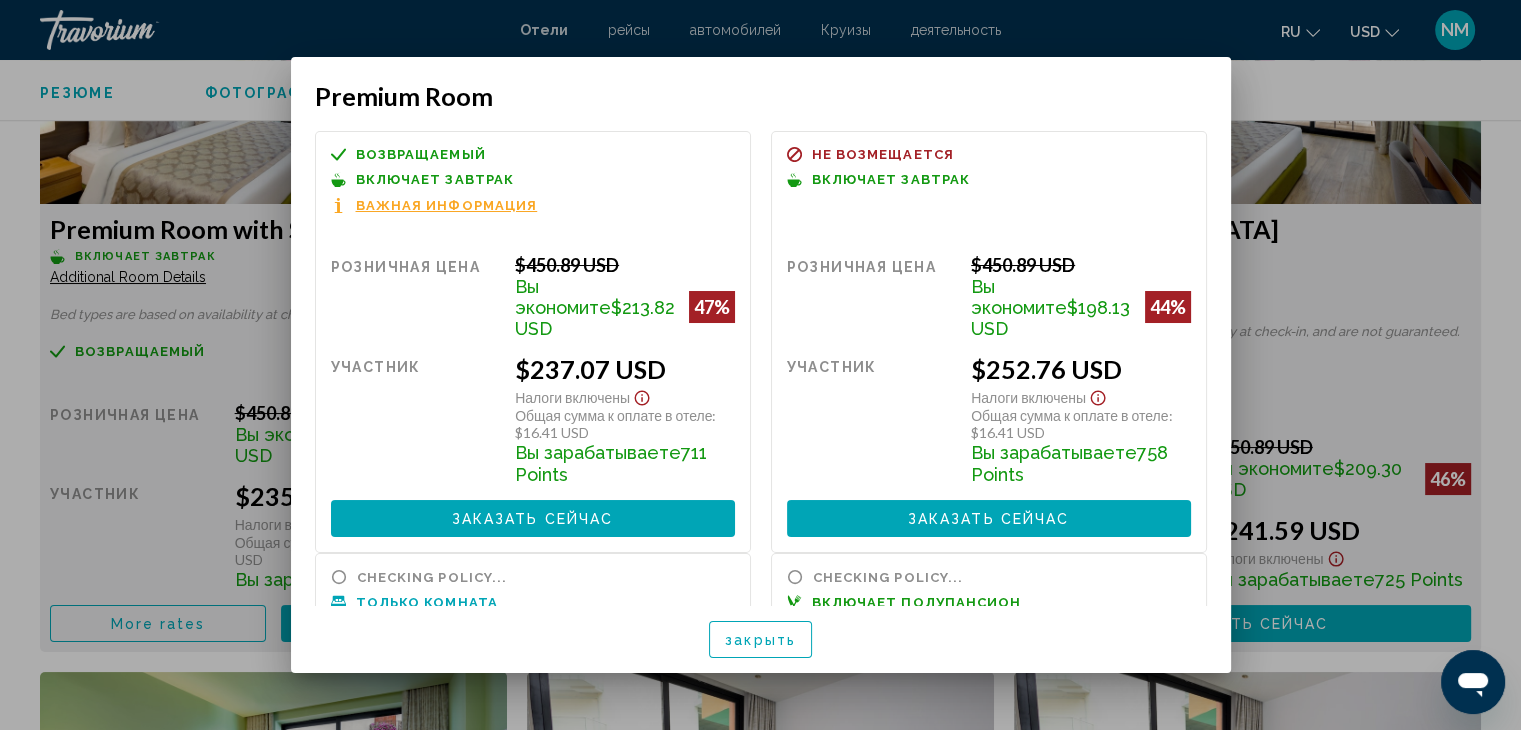 scroll, scrollTop: 0, scrollLeft: 0, axis: both 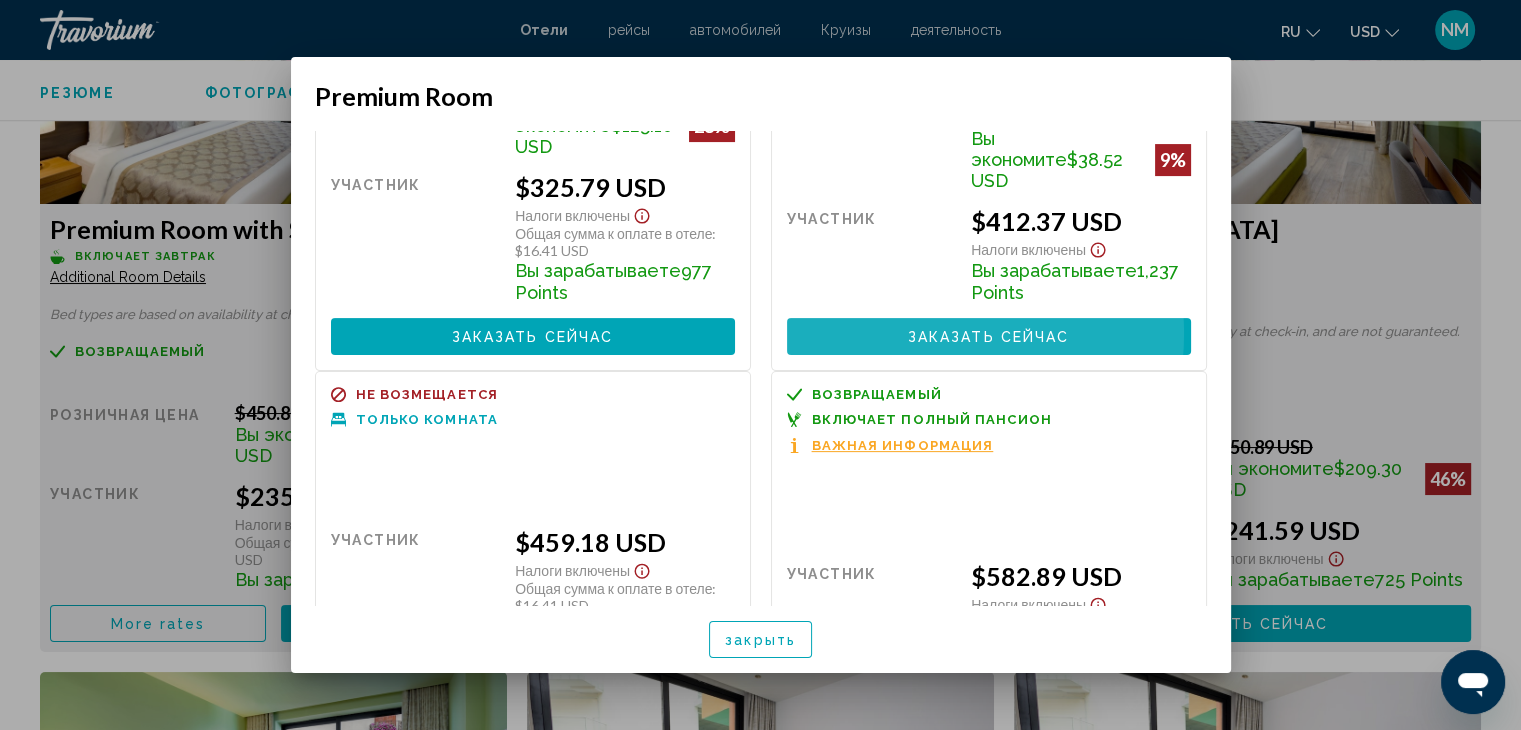 click on "Заказать сейчас" at bounding box center [989, 337] 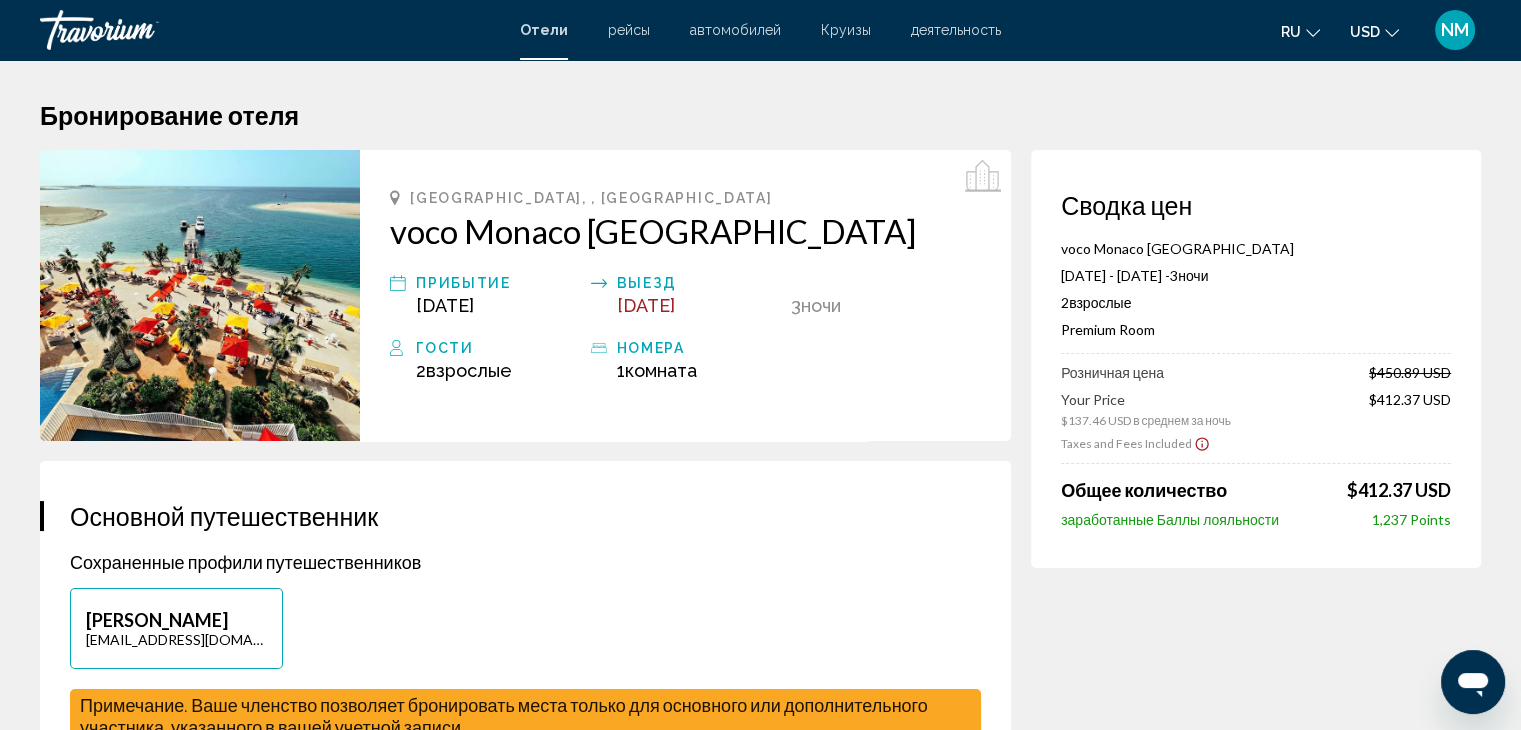 click 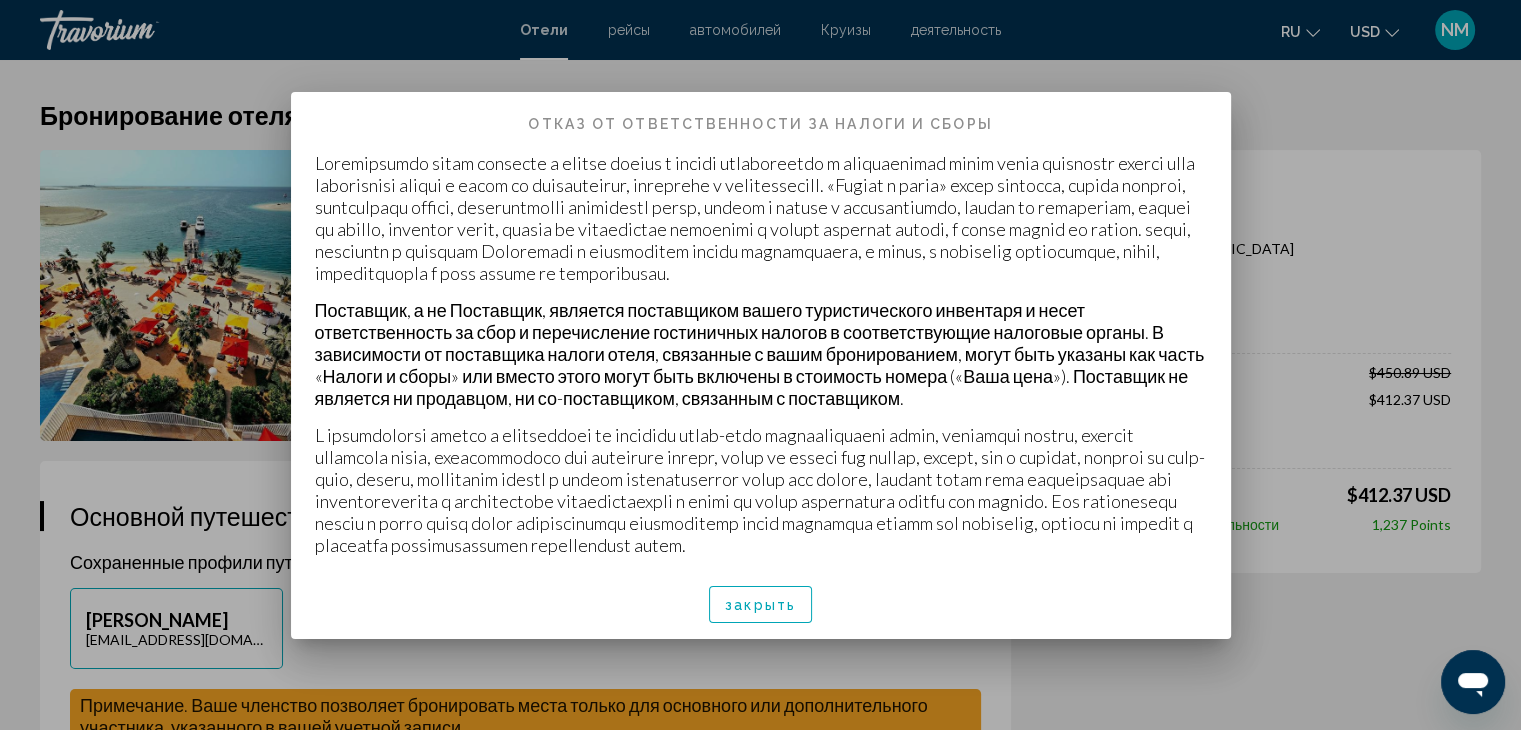 drag, startPoint x: 1251, startPoint y: 410, endPoint x: 1219, endPoint y: 433, distance: 39.40812 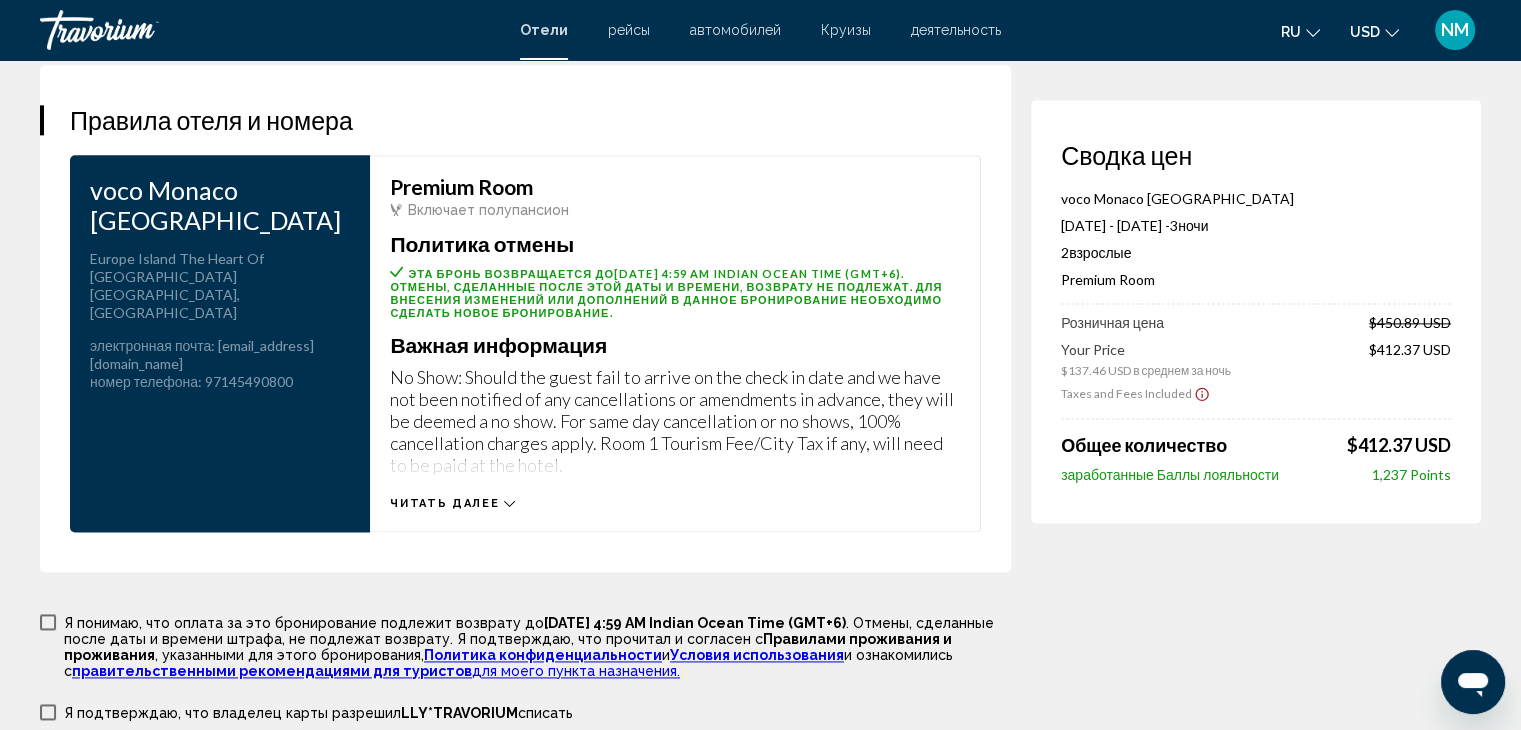 scroll, scrollTop: 2600, scrollLeft: 0, axis: vertical 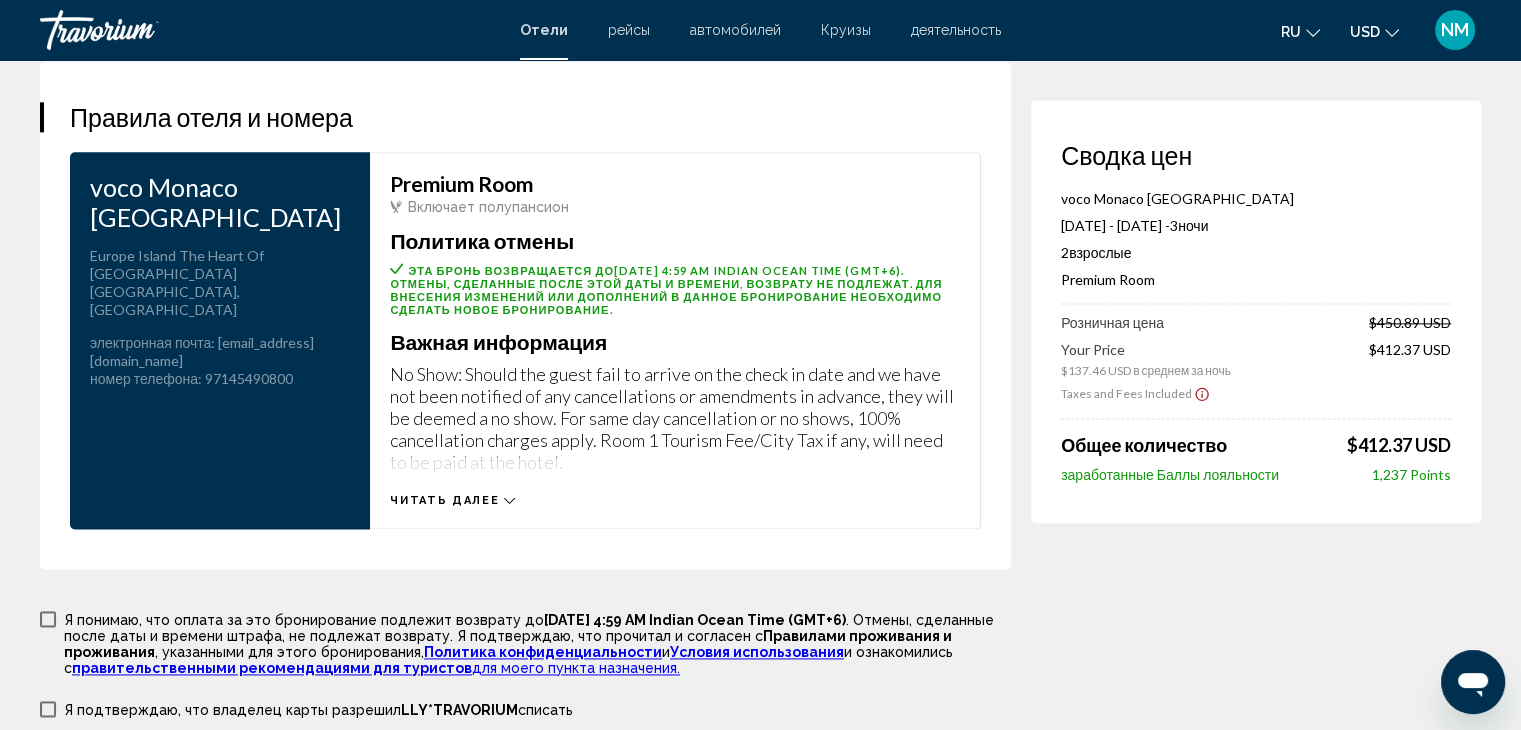 click on "Читать далее" at bounding box center [444, 500] 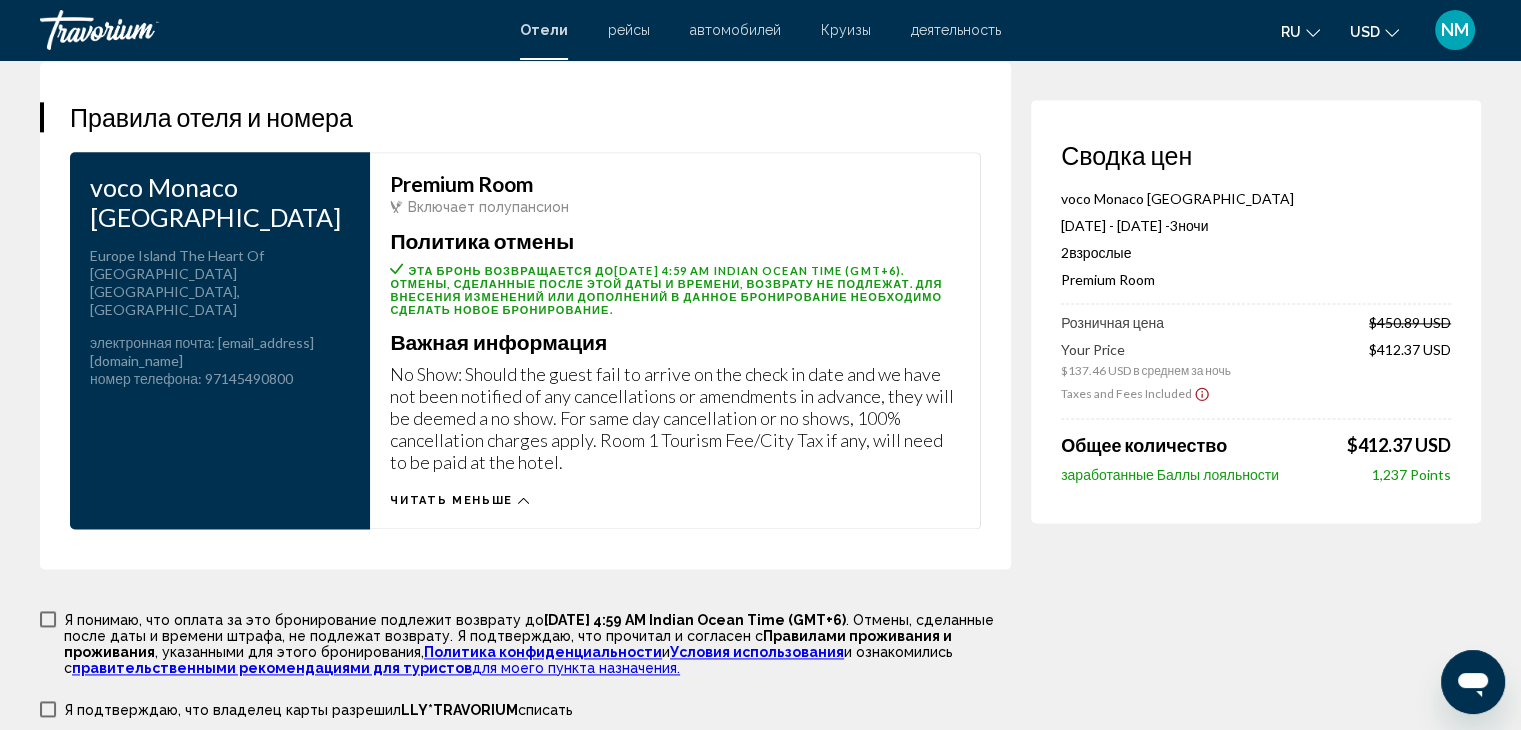 click 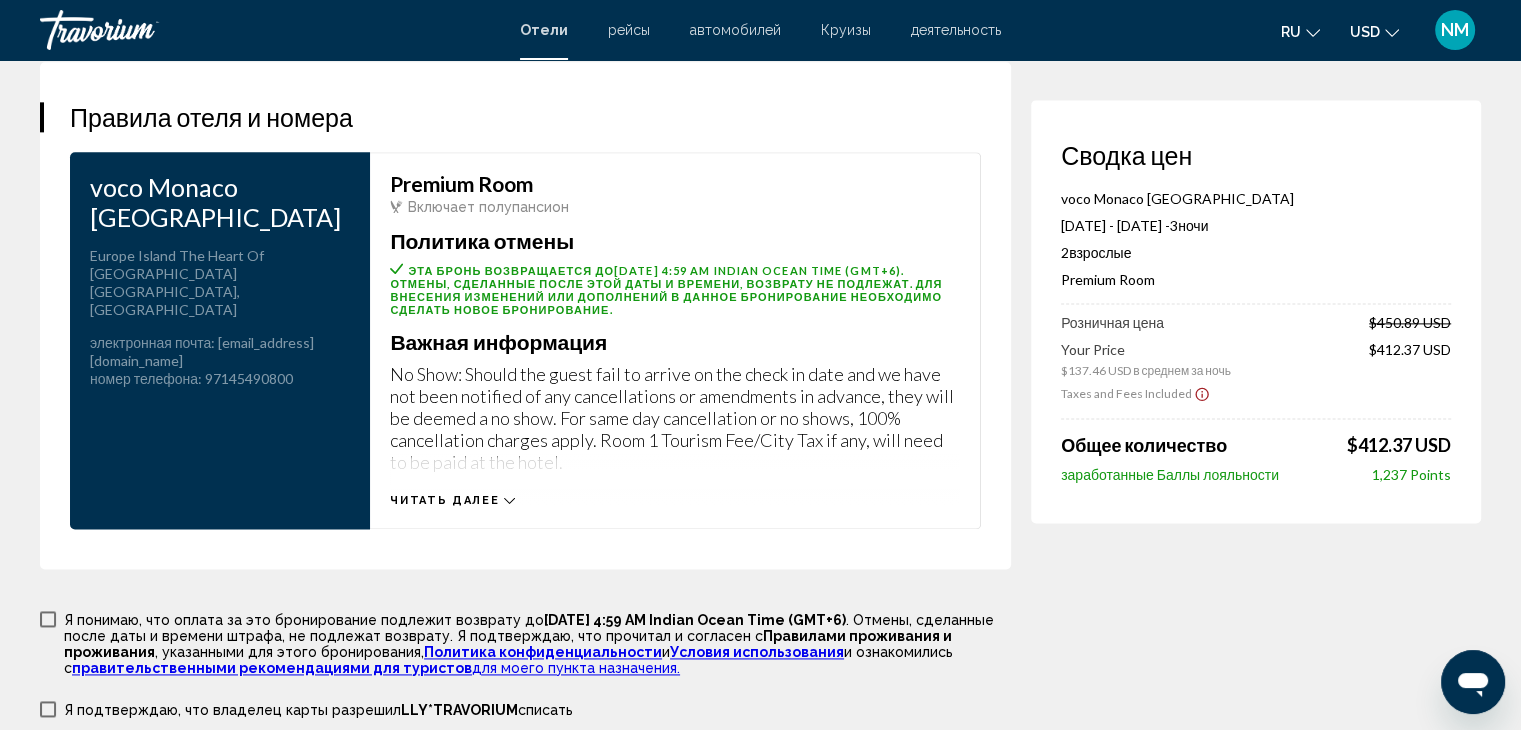 drag, startPoint x: 488, startPoint y: 475, endPoint x: 460, endPoint y: 447, distance: 39.59798 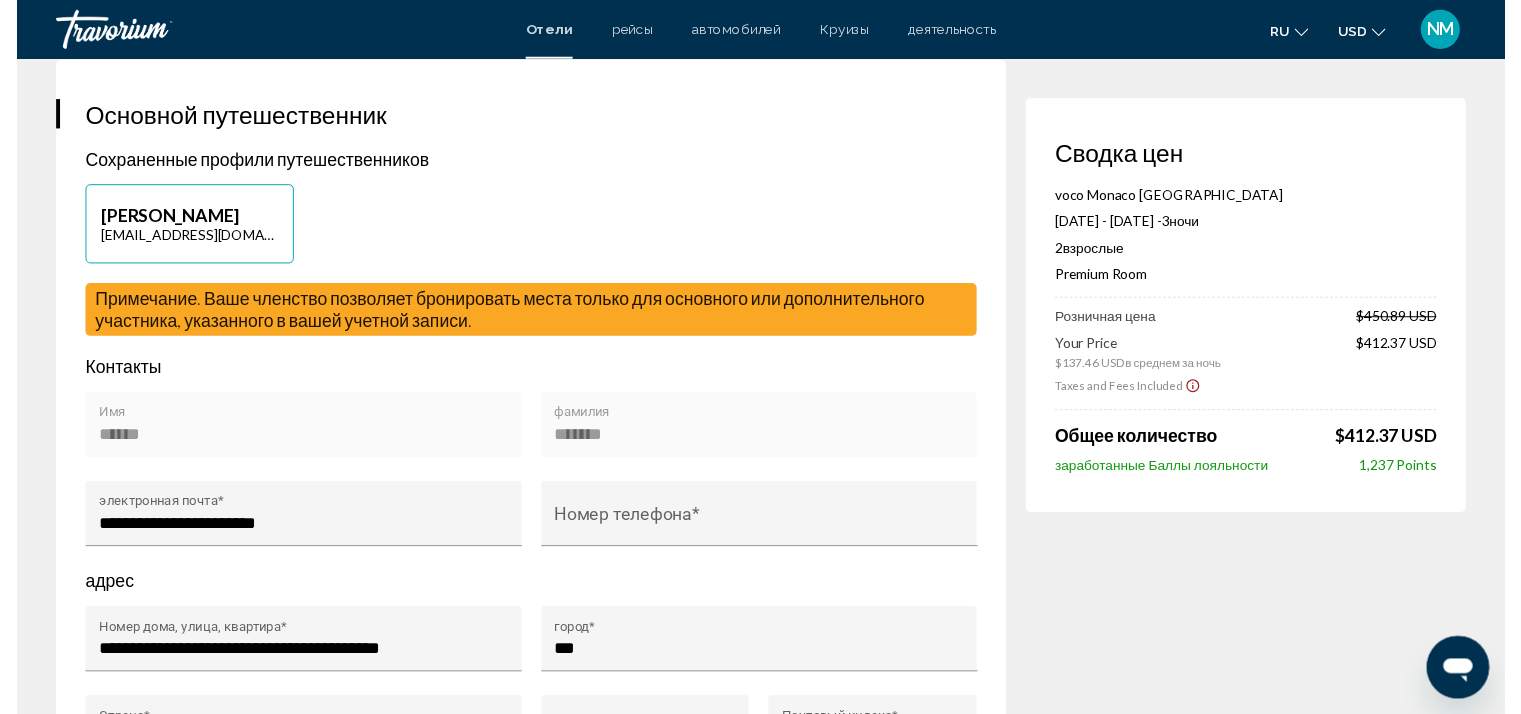 scroll, scrollTop: 0, scrollLeft: 0, axis: both 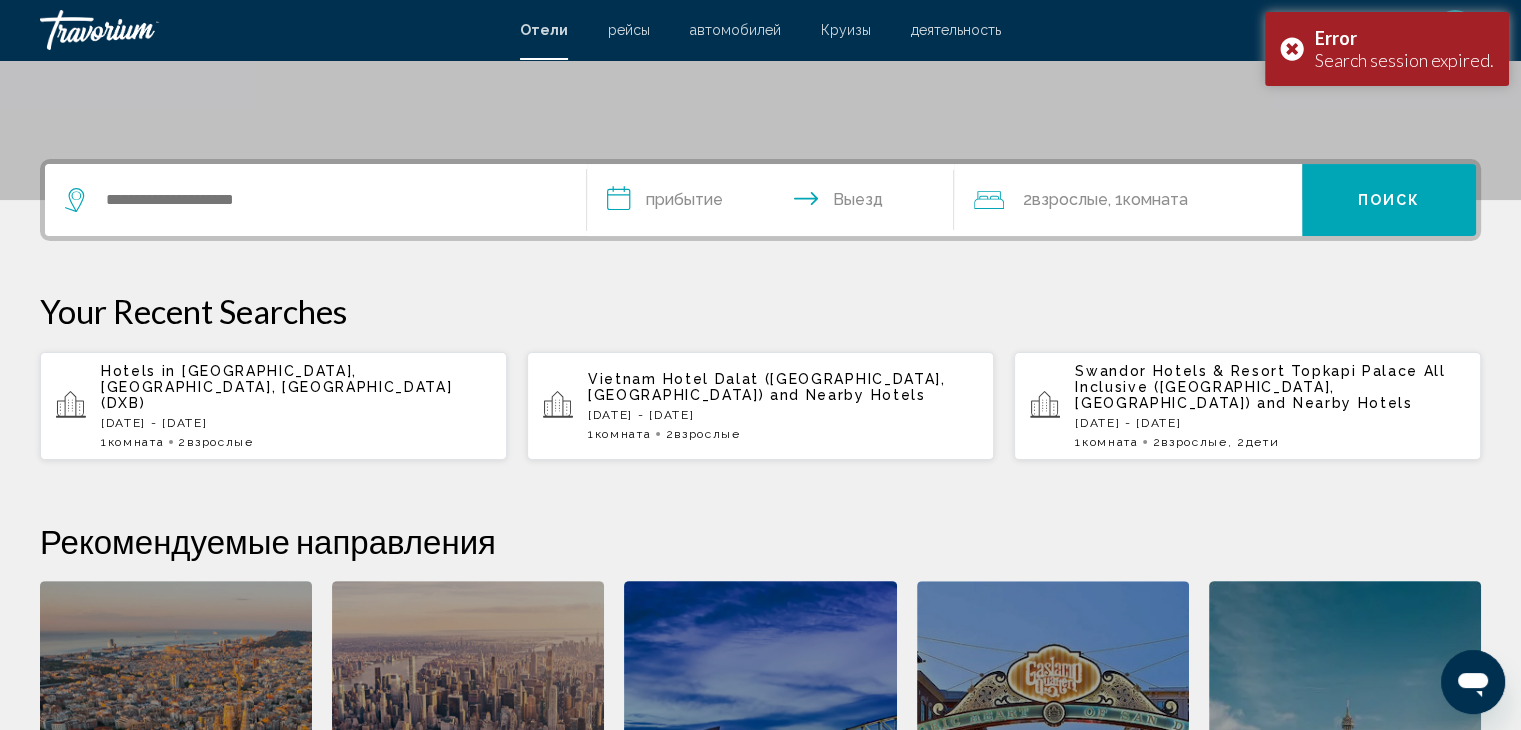 click on "[DATE] - [DATE]" at bounding box center [296, 423] 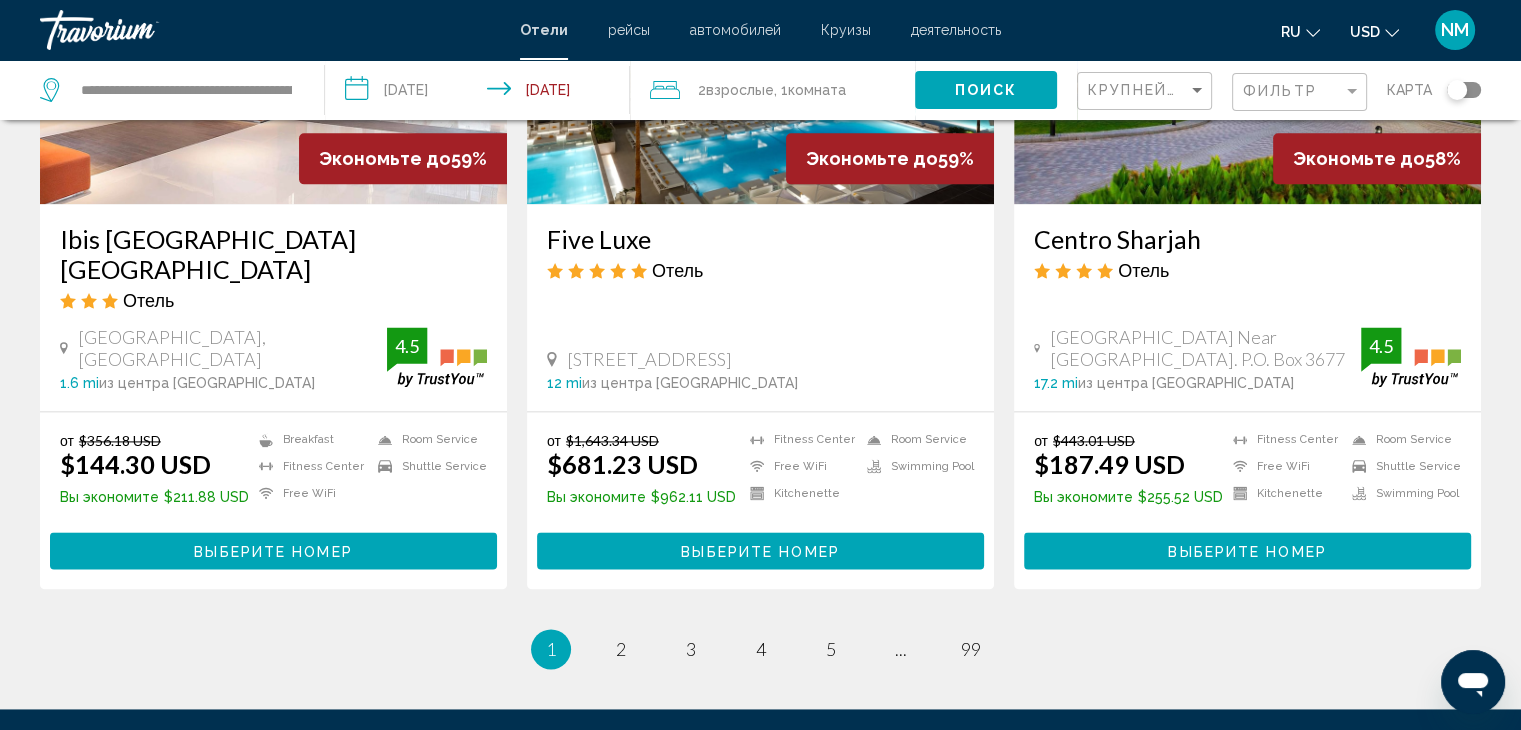 scroll, scrollTop: 2700, scrollLeft: 0, axis: vertical 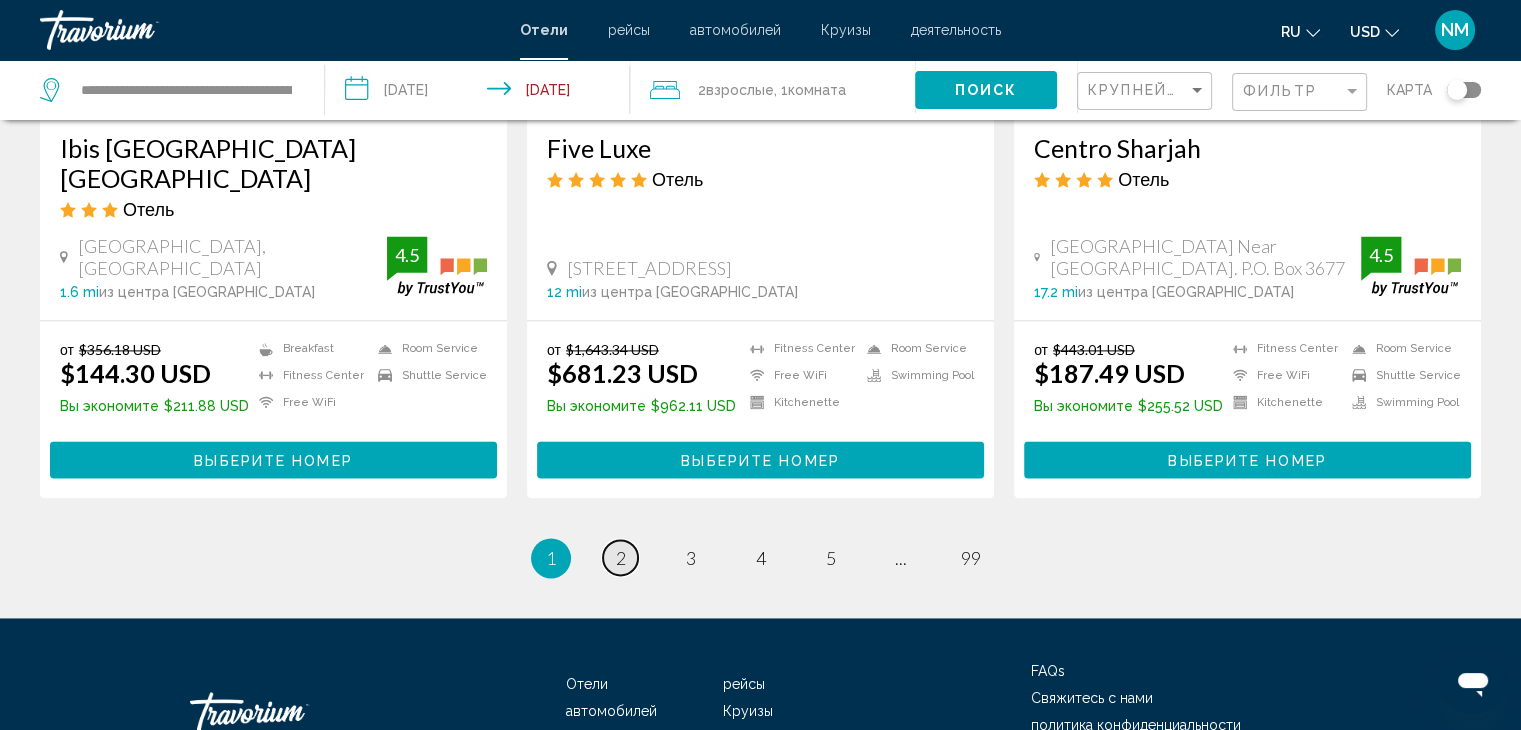 click on "2" at bounding box center (621, 558) 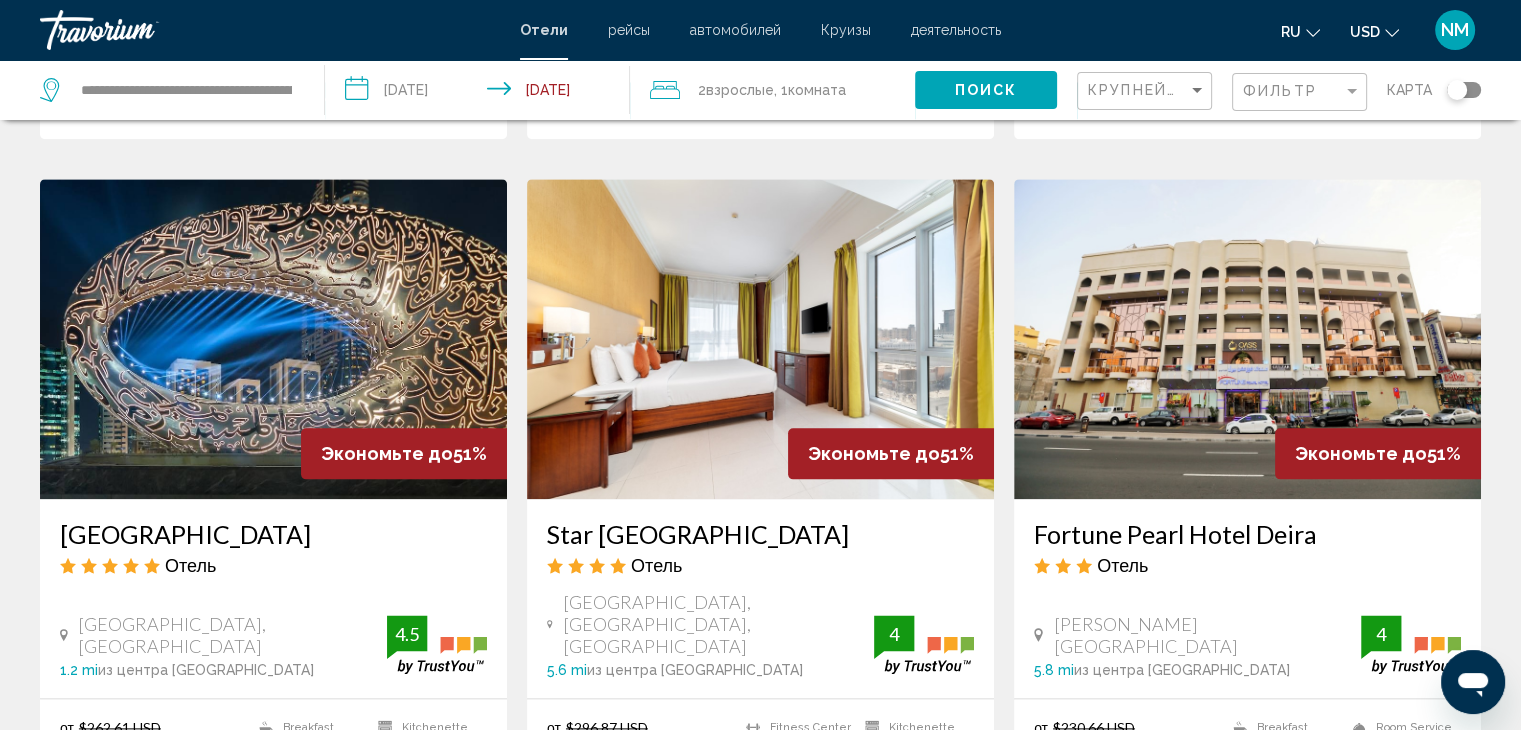 scroll, scrollTop: 2500, scrollLeft: 0, axis: vertical 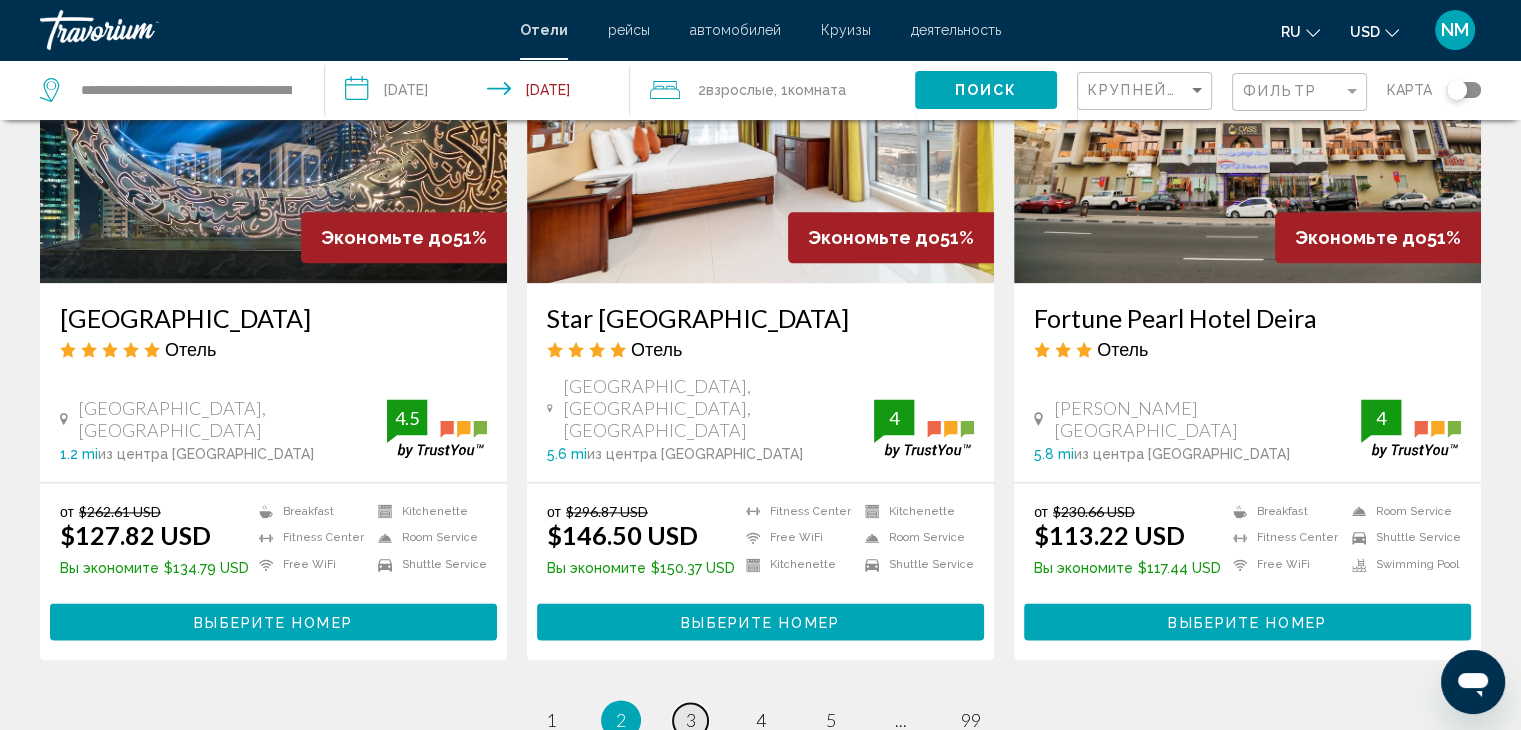 click on "page  3" at bounding box center [690, 720] 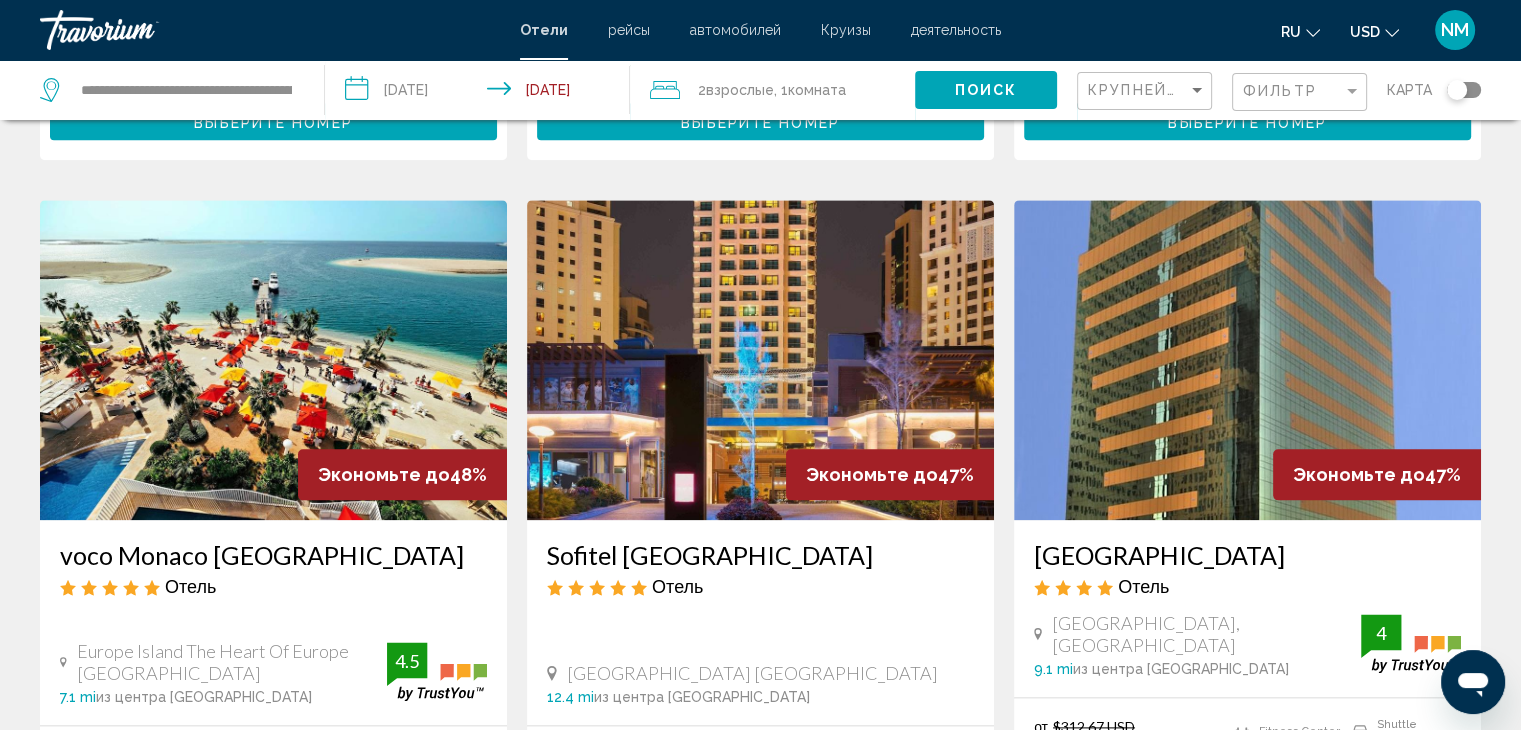 scroll, scrollTop: 2472, scrollLeft: 0, axis: vertical 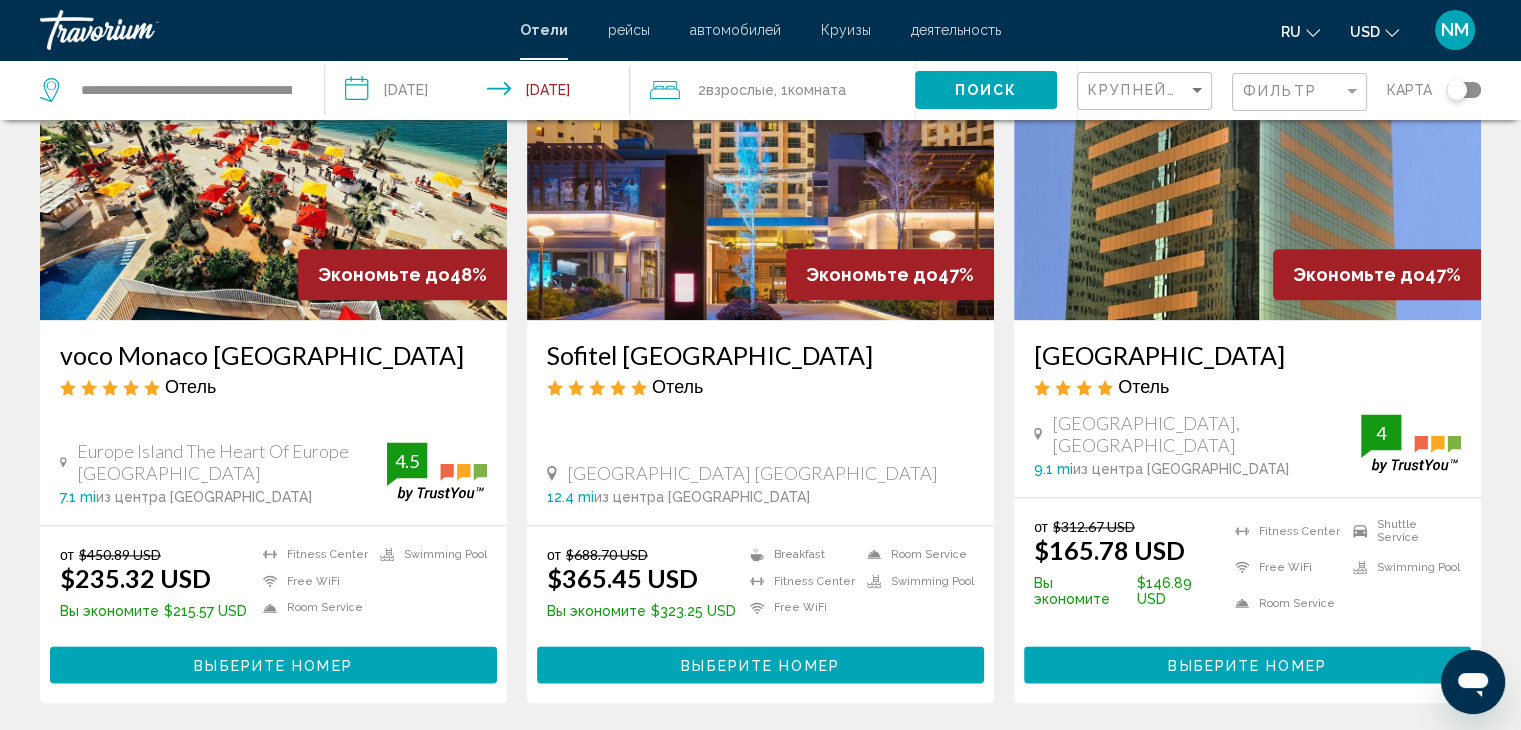 click on "Выберите номер" at bounding box center [273, 664] 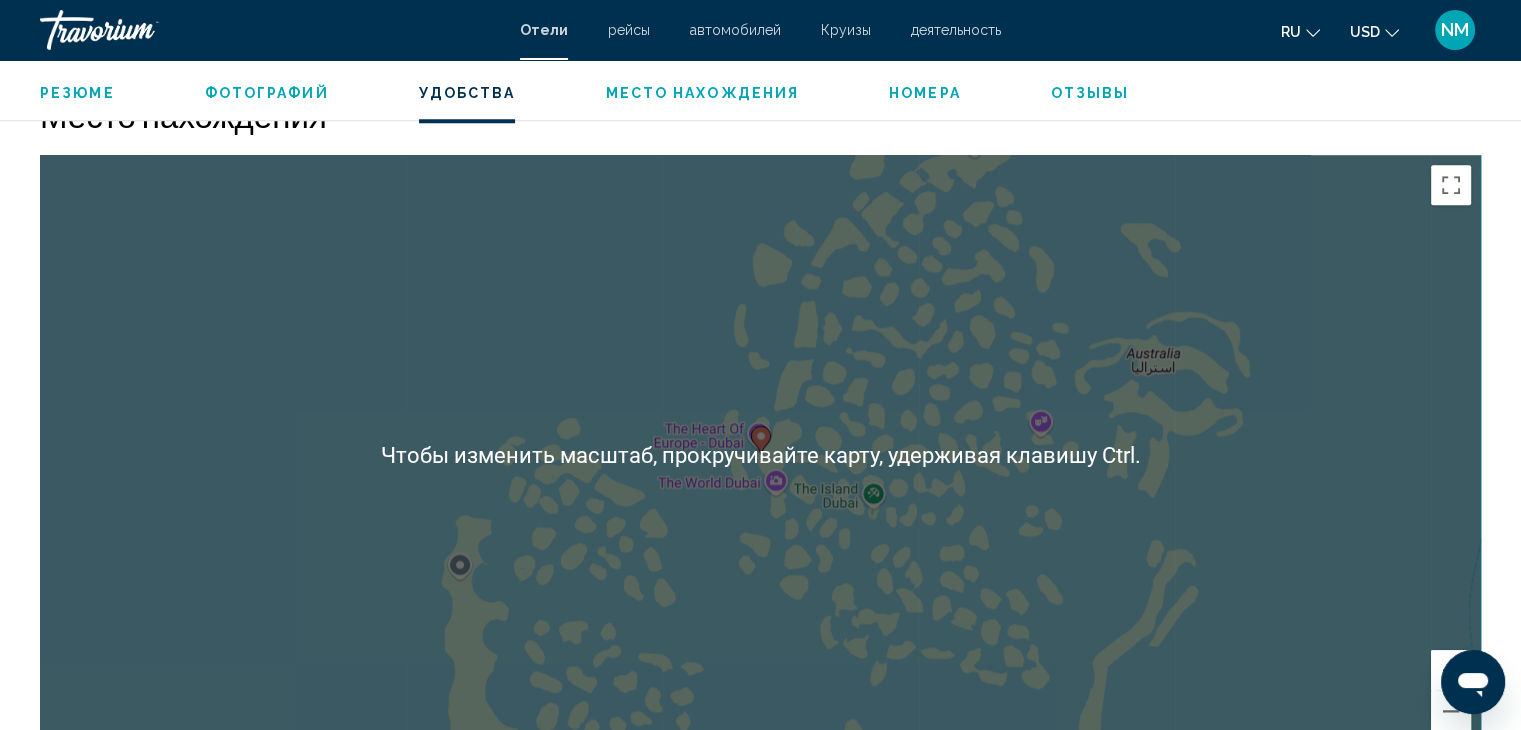scroll, scrollTop: 1800, scrollLeft: 0, axis: vertical 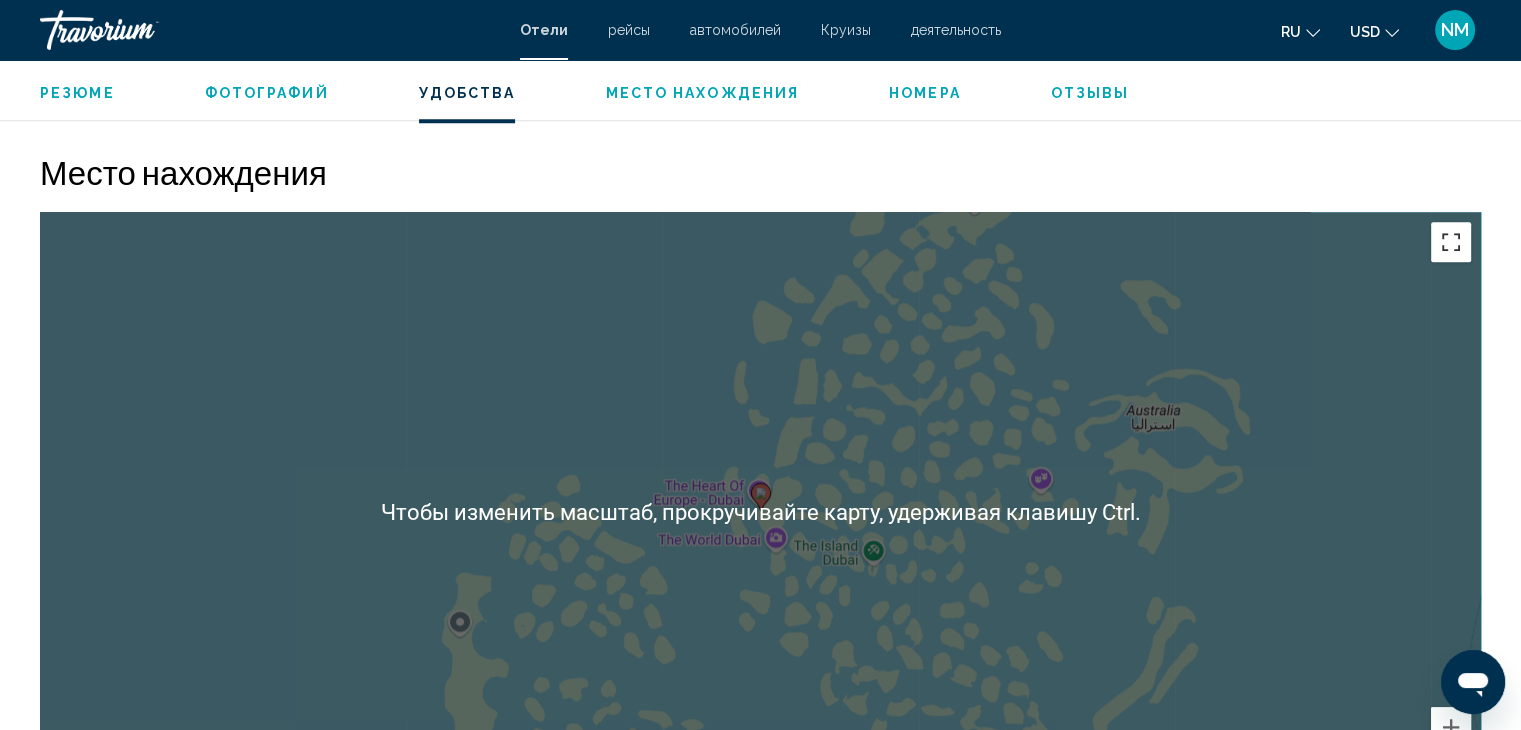 click at bounding box center [1451, 242] 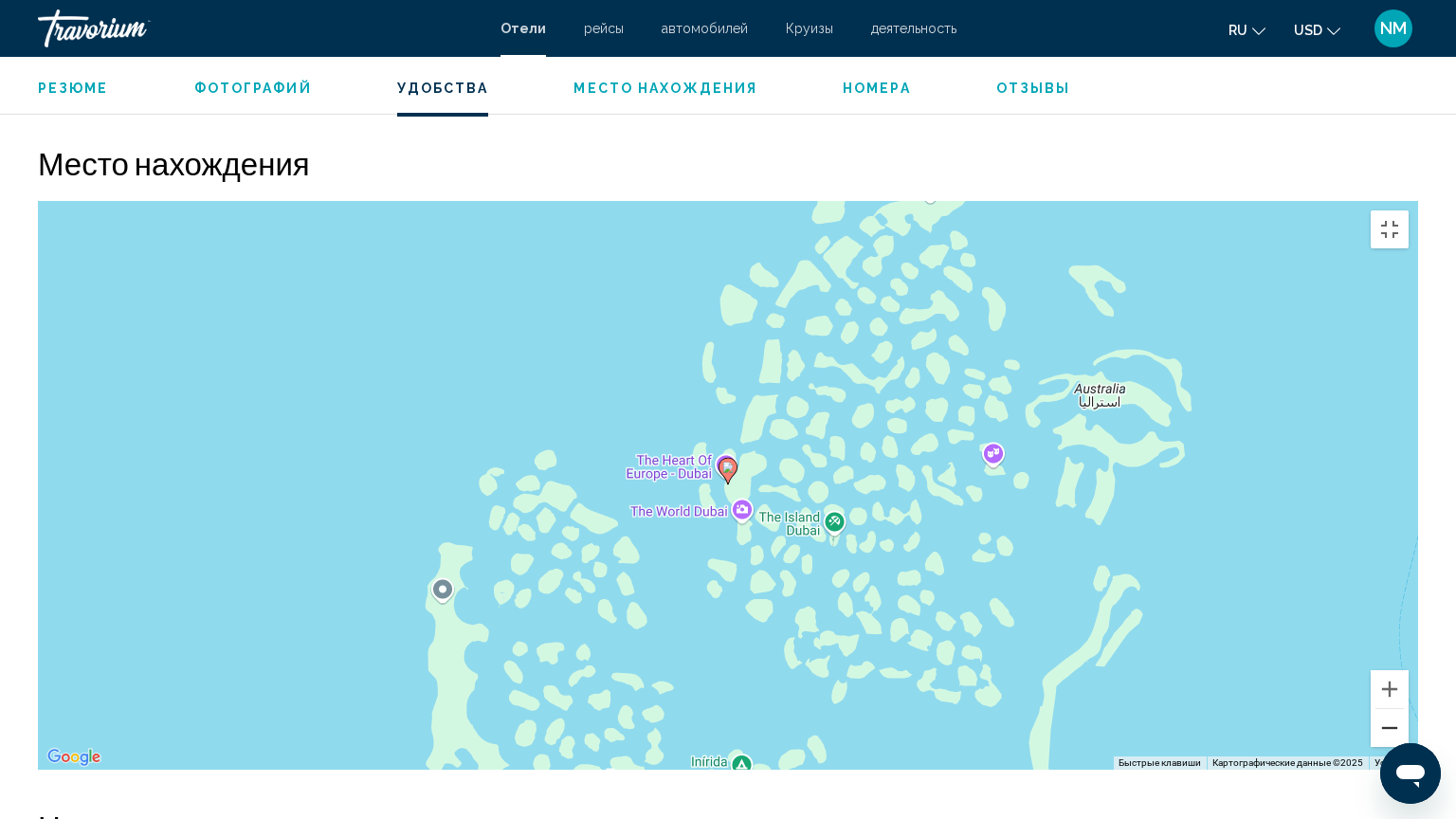 click at bounding box center [1390, 728] 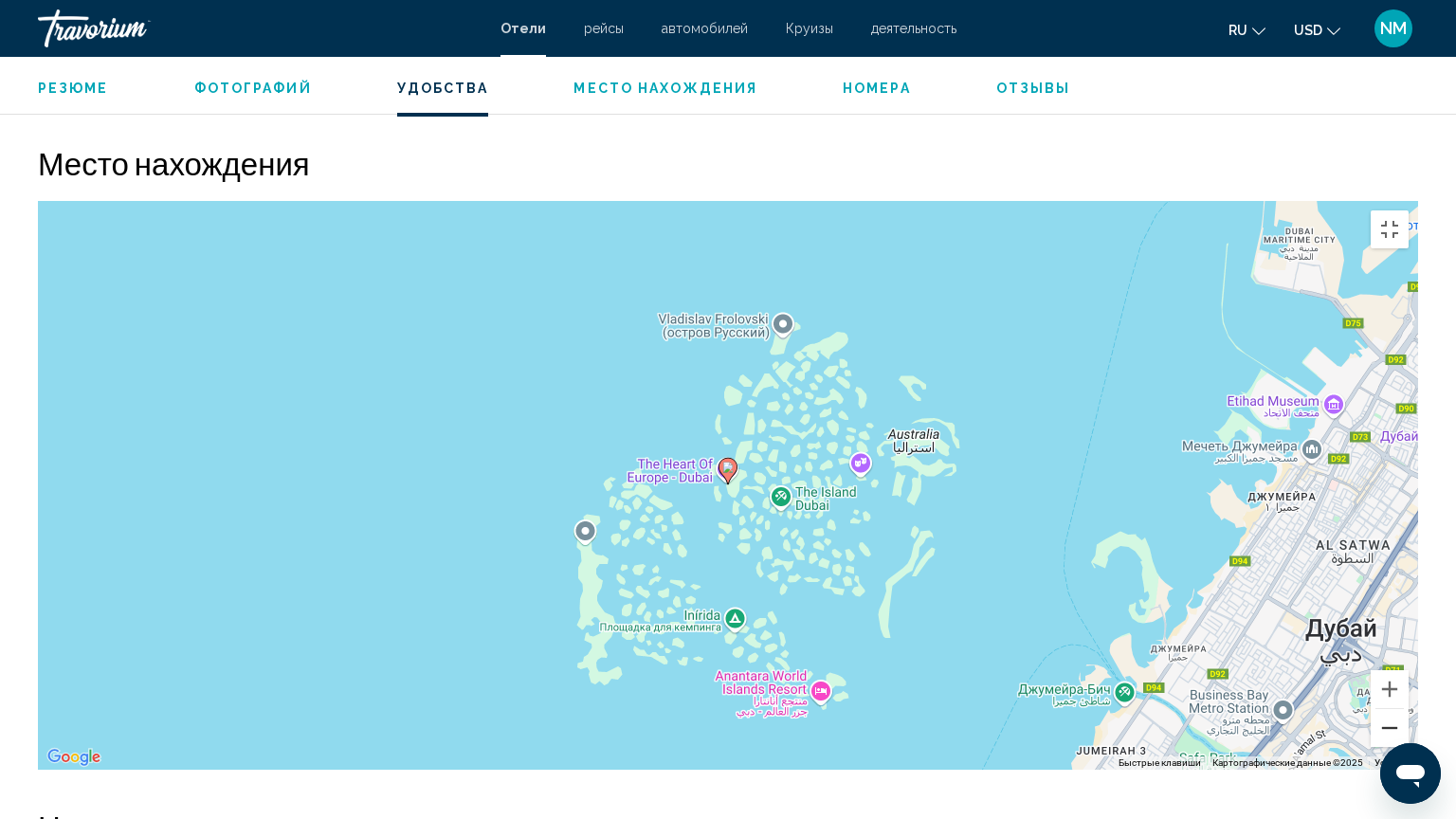 click at bounding box center [1390, 728] 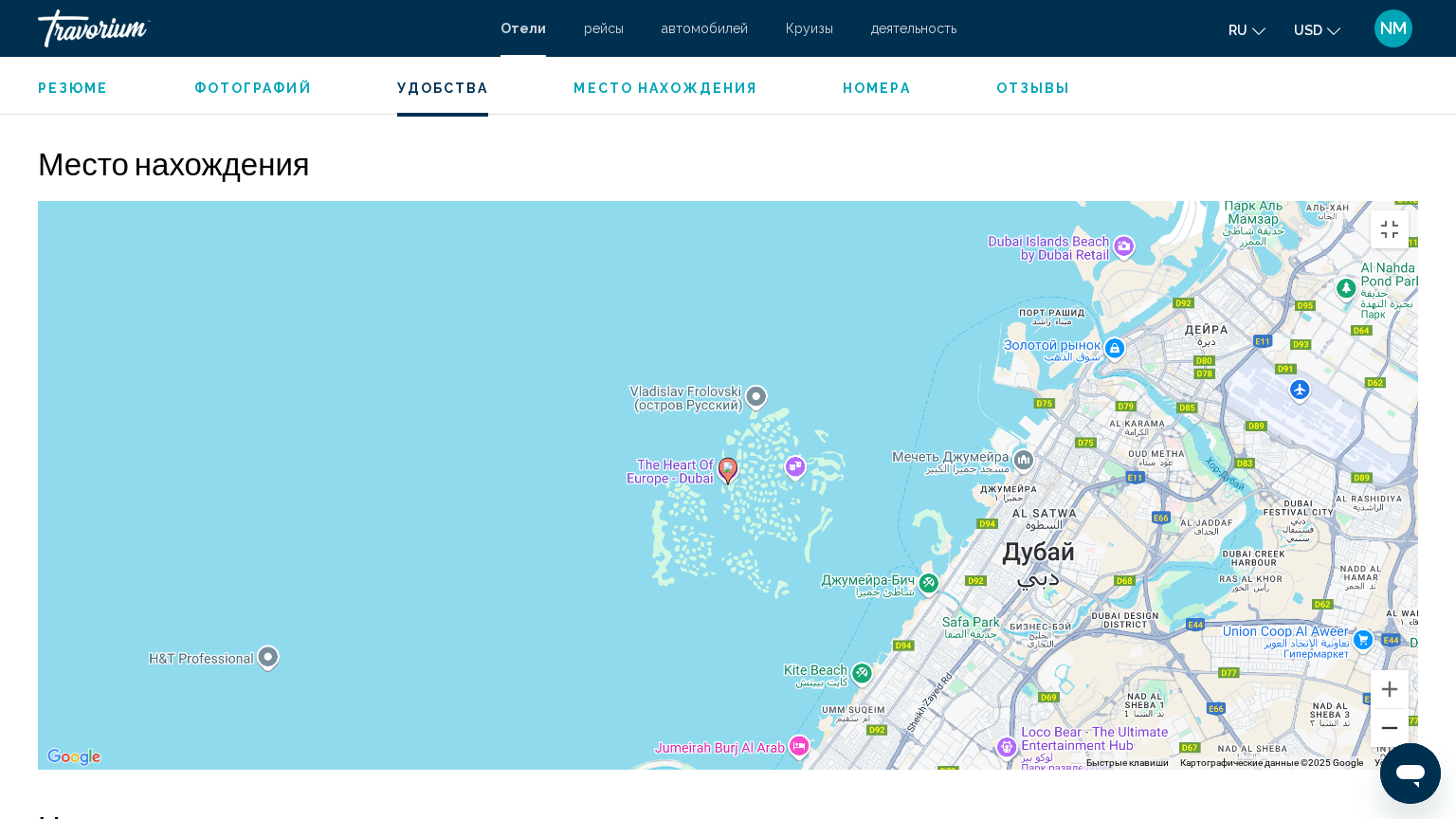 click at bounding box center (1390, 728) 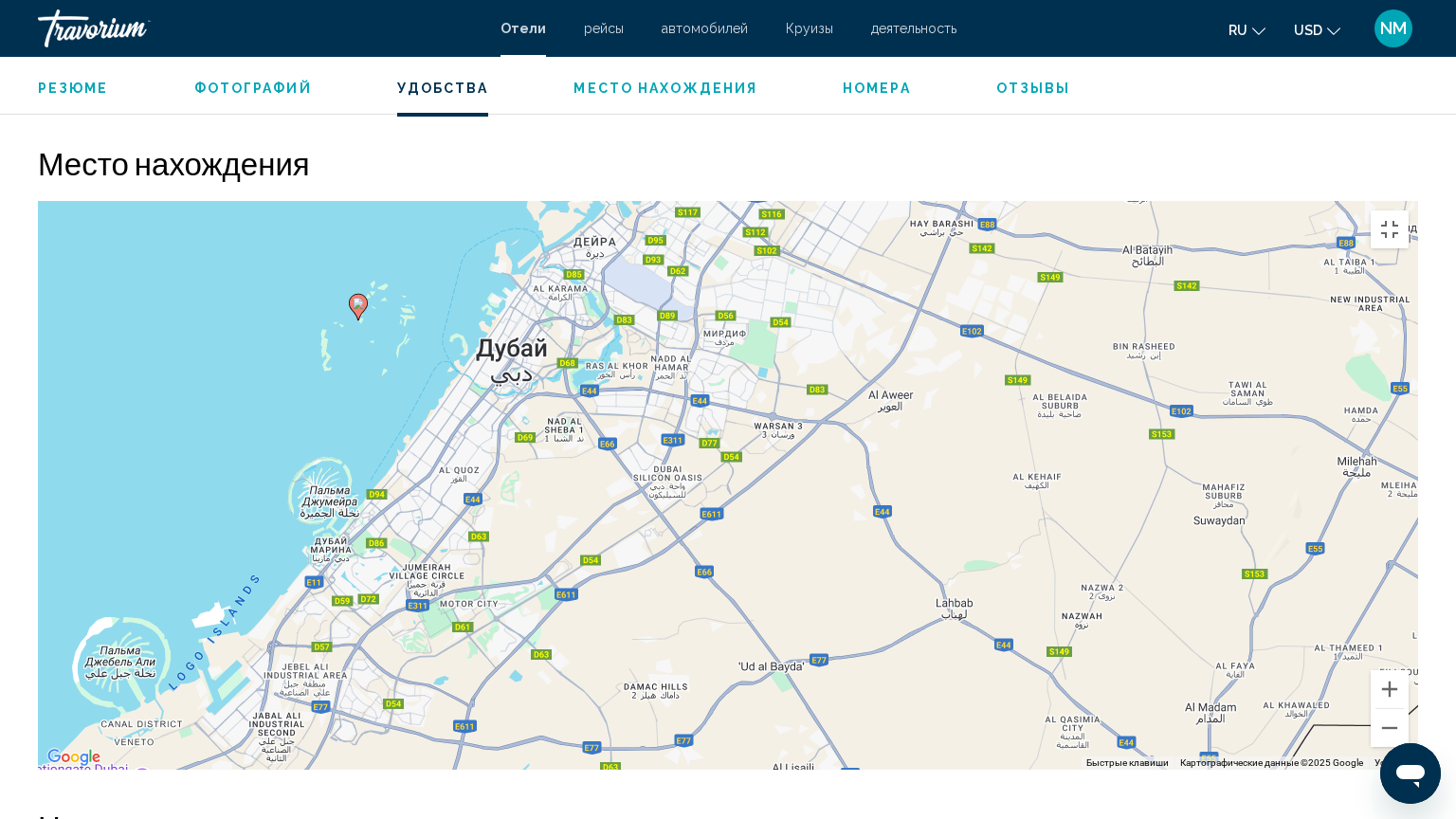 drag, startPoint x: 1182, startPoint y: 628, endPoint x: 804, endPoint y: 456, distance: 415.29267 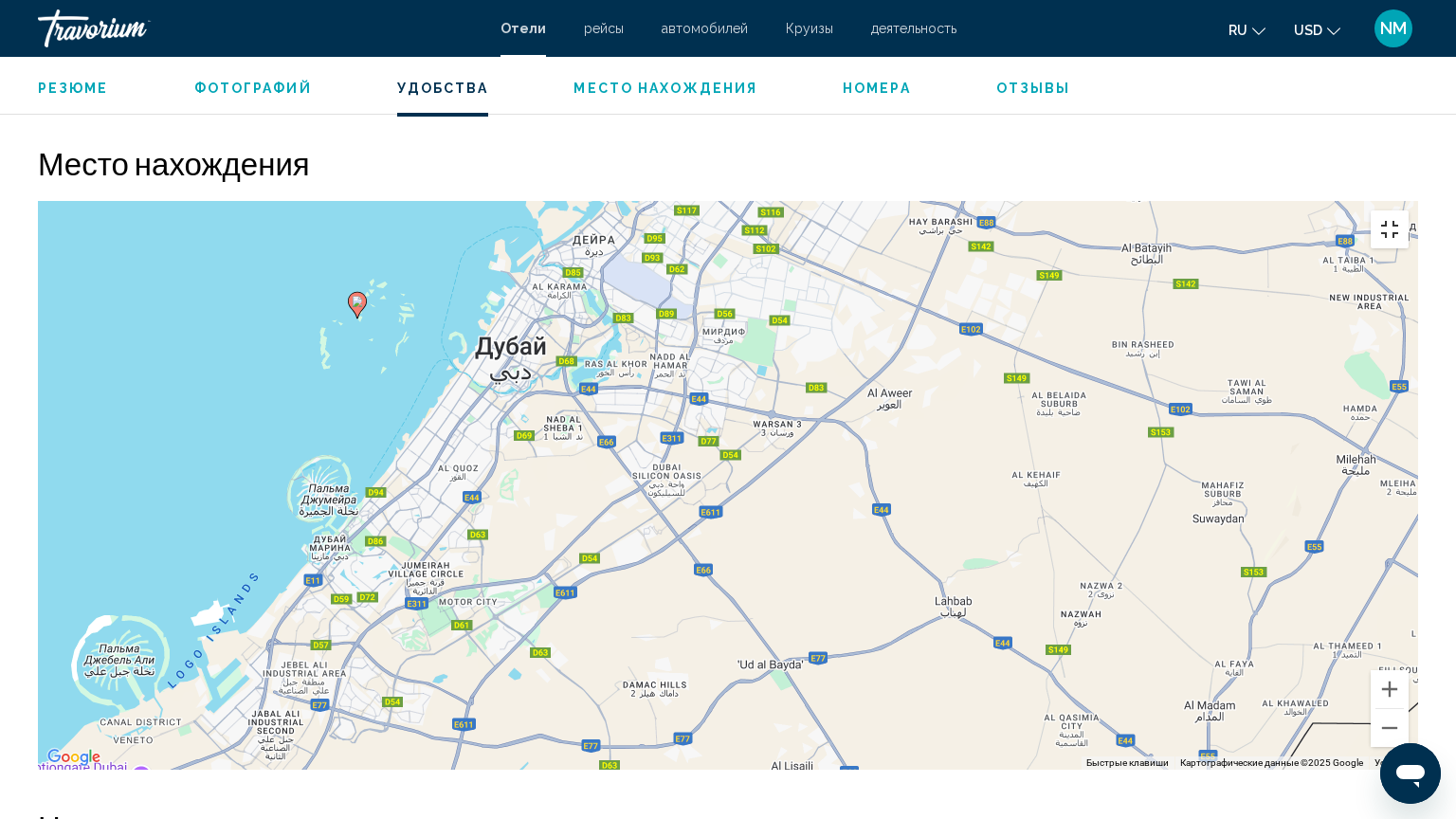 click at bounding box center (1390, 229) 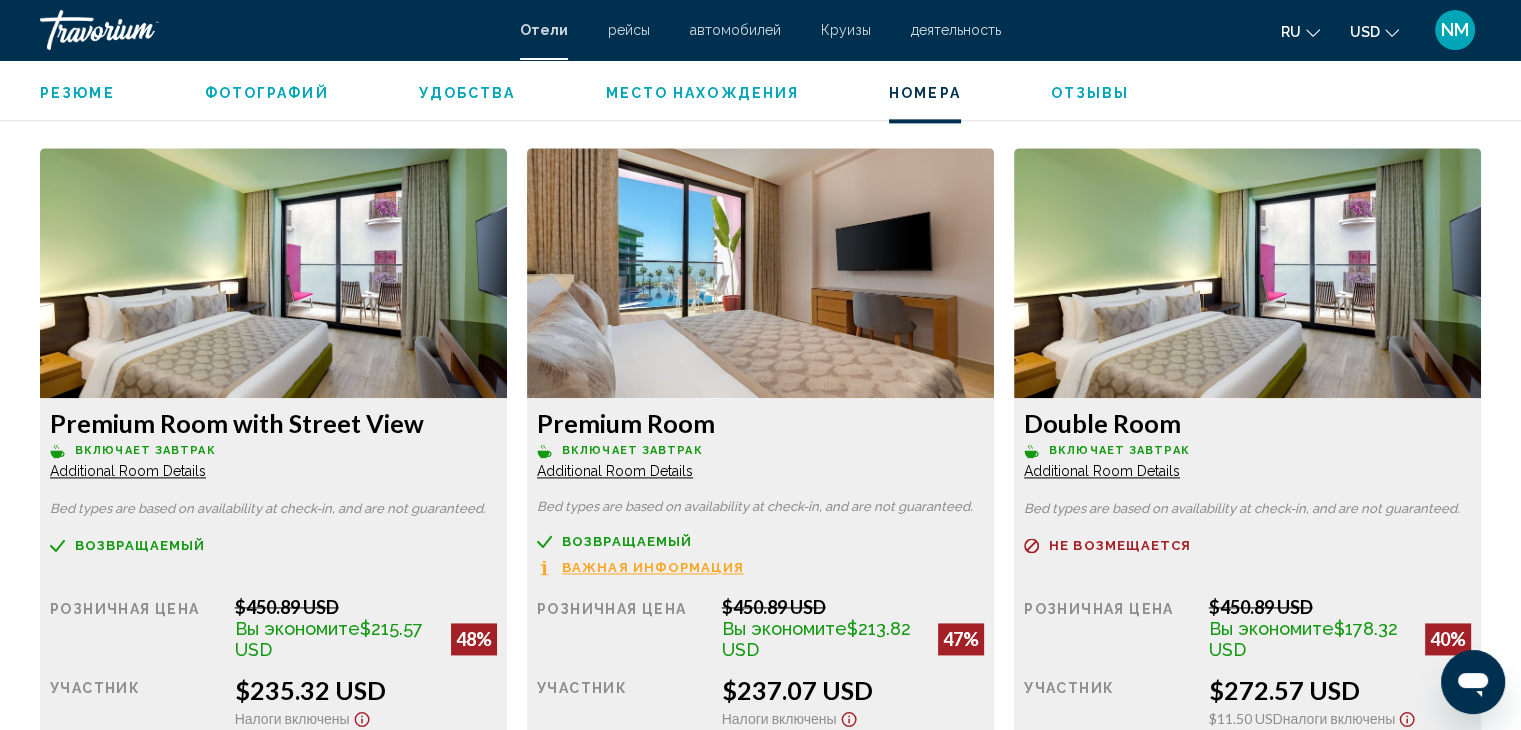 scroll, scrollTop: 2700, scrollLeft: 0, axis: vertical 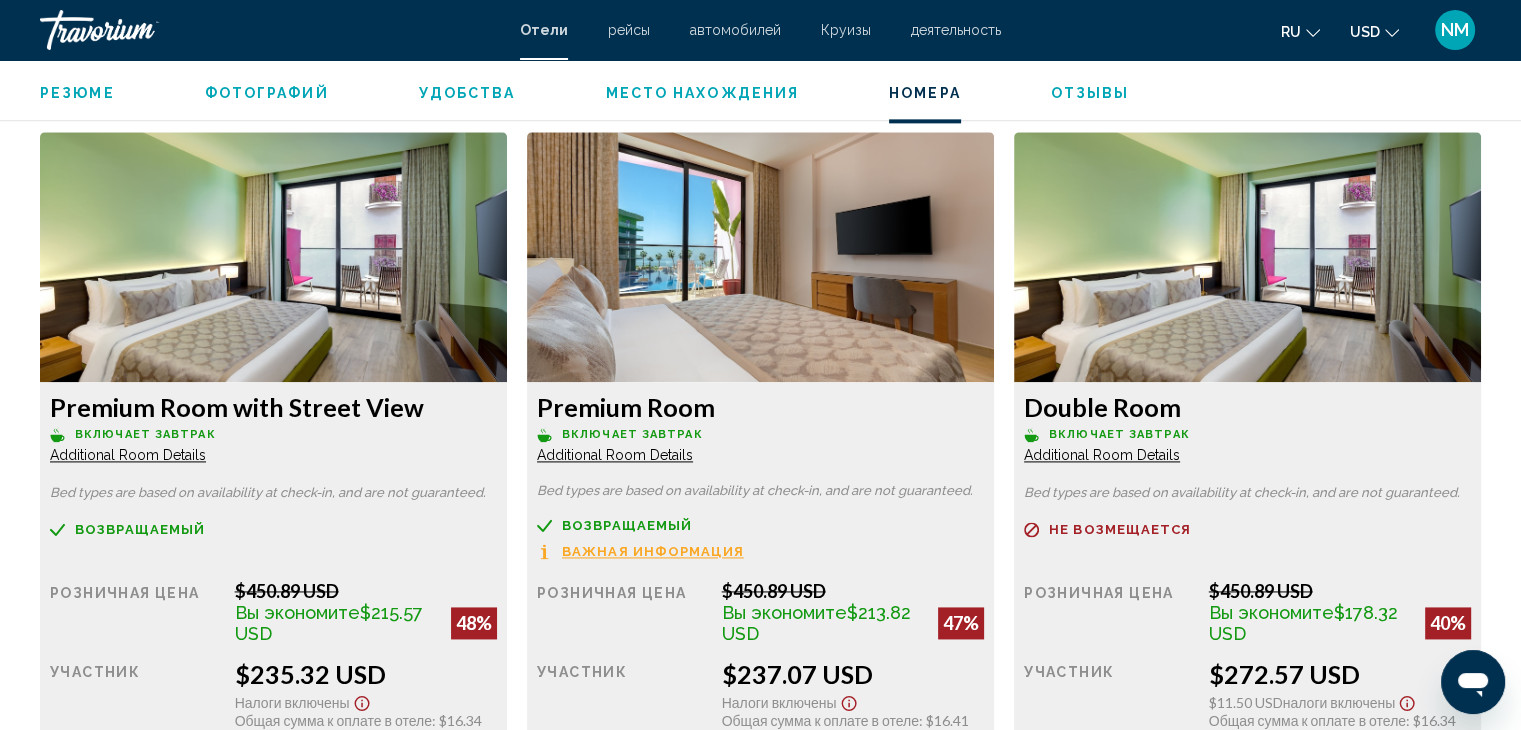 drag, startPoint x: 413, startPoint y: 413, endPoint x: 285, endPoint y: 400, distance: 128.65846 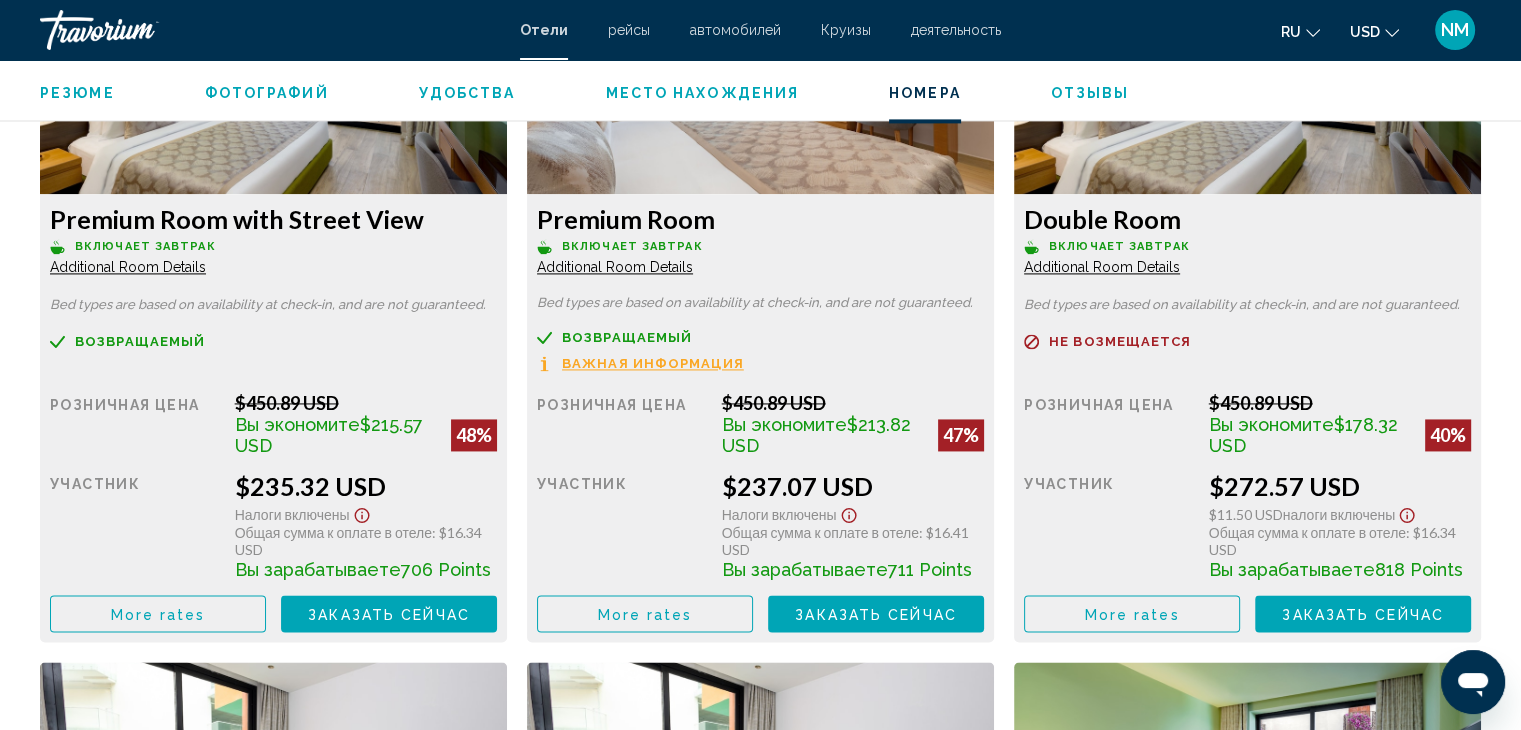 scroll, scrollTop: 3100, scrollLeft: 0, axis: vertical 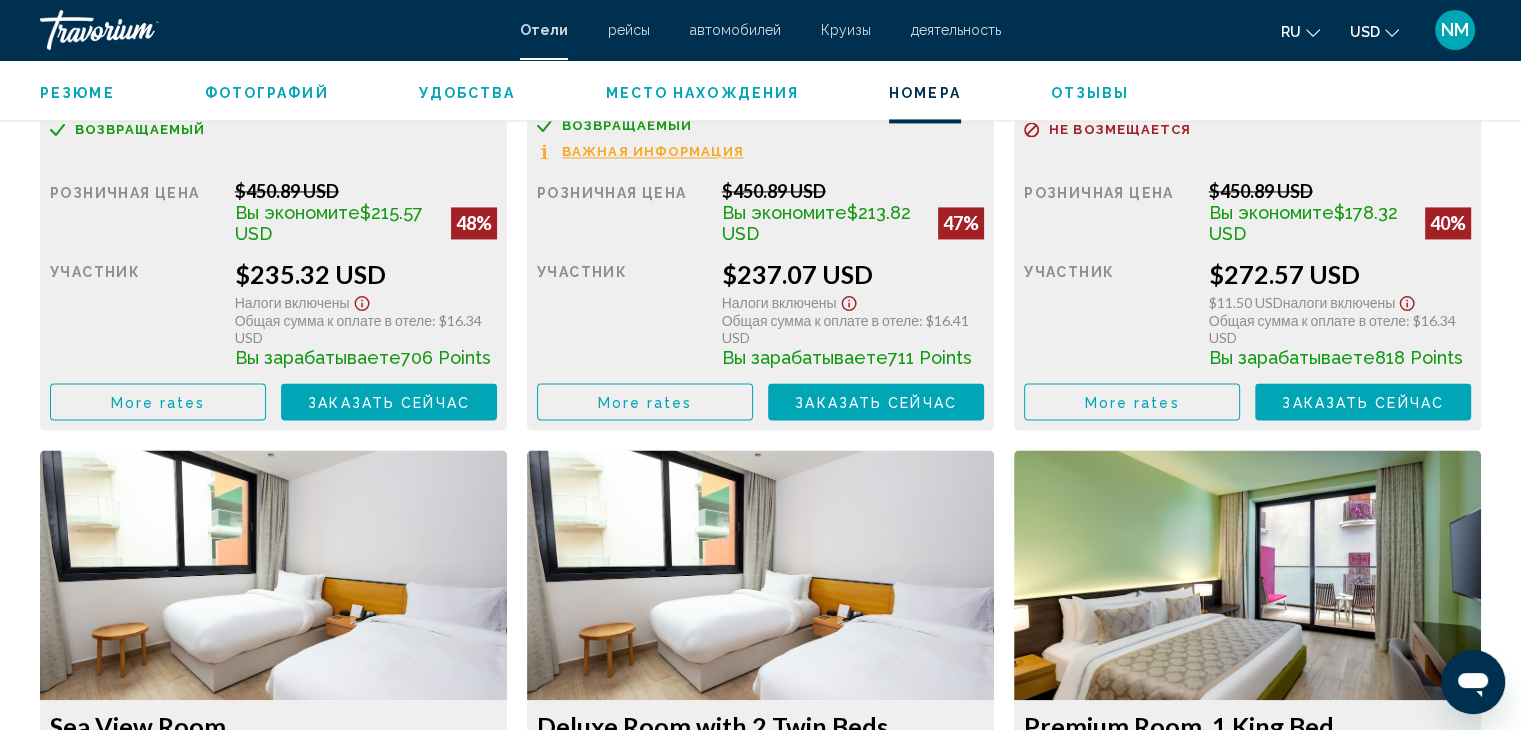 click on "More rates" at bounding box center [158, 402] 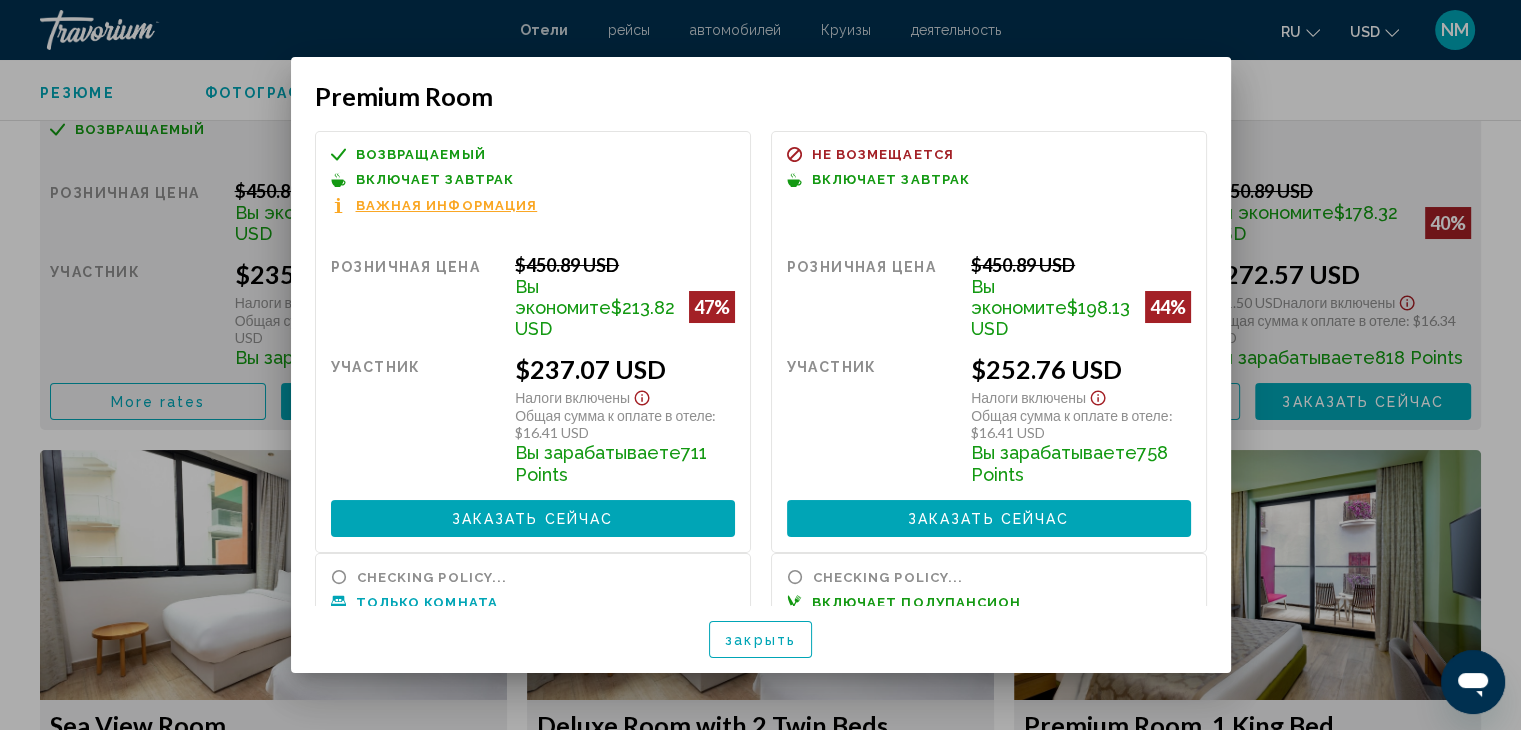 scroll, scrollTop: 0, scrollLeft: 0, axis: both 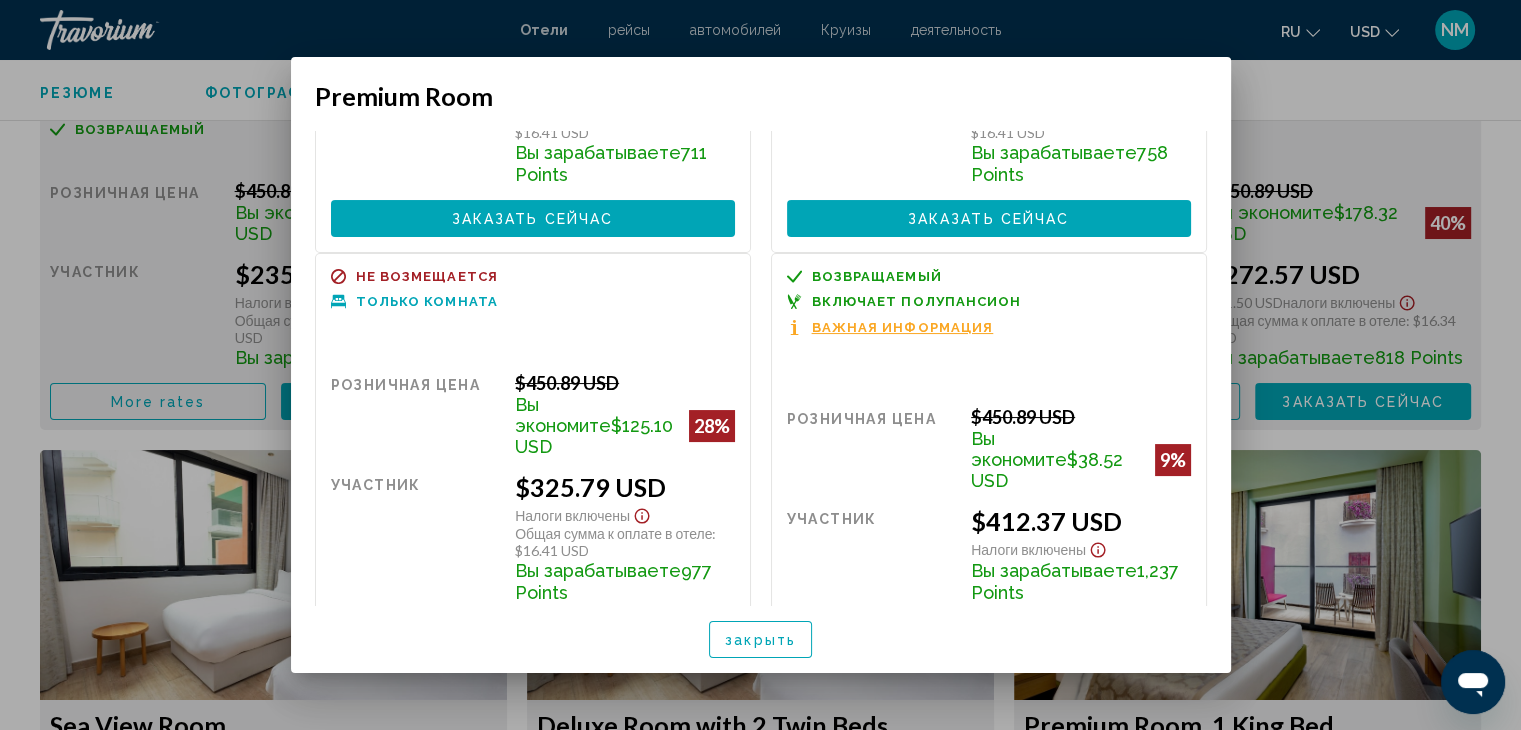 click on "Важная информация" at bounding box center [903, 327] 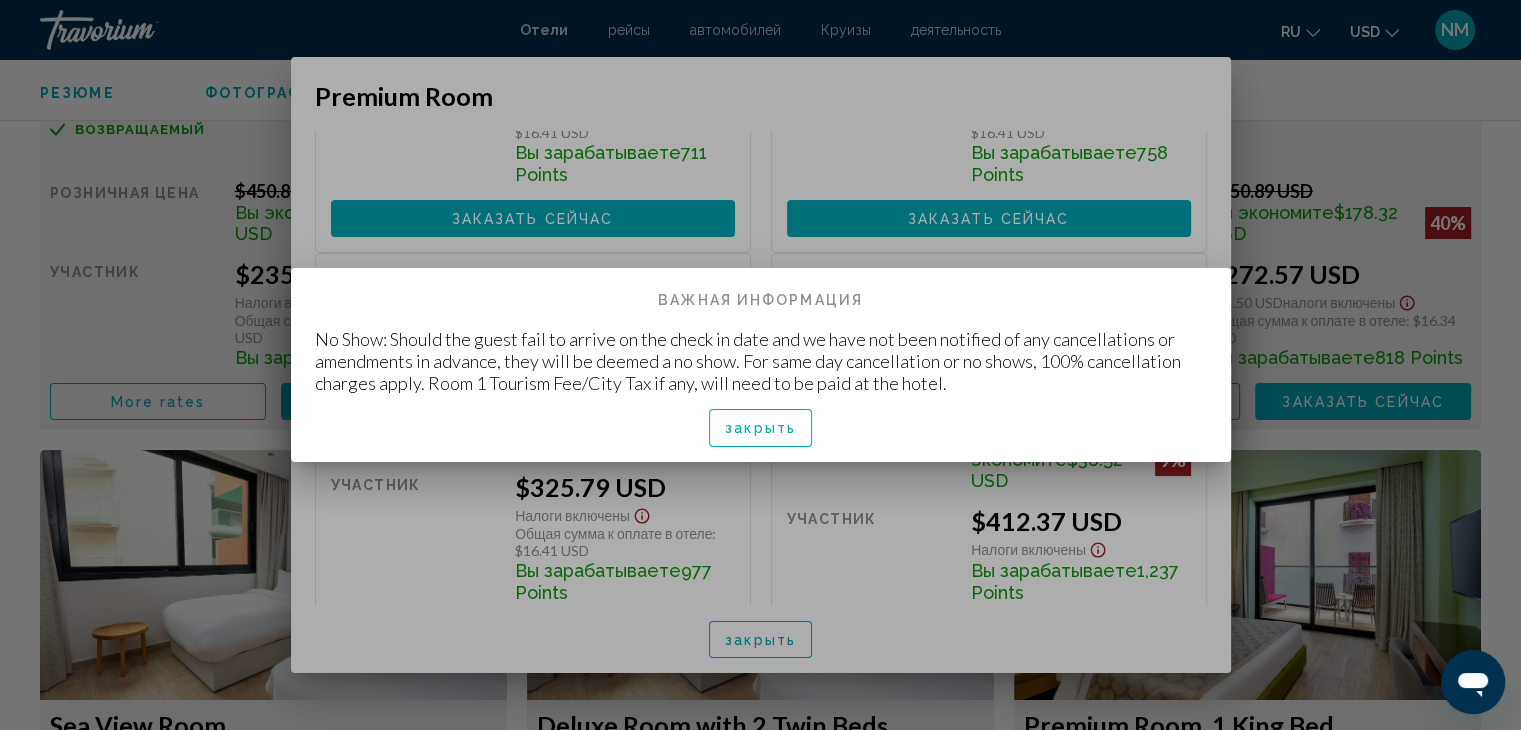 drag, startPoint x: 319, startPoint y: 334, endPoint x: 987, endPoint y: 382, distance: 669.72235 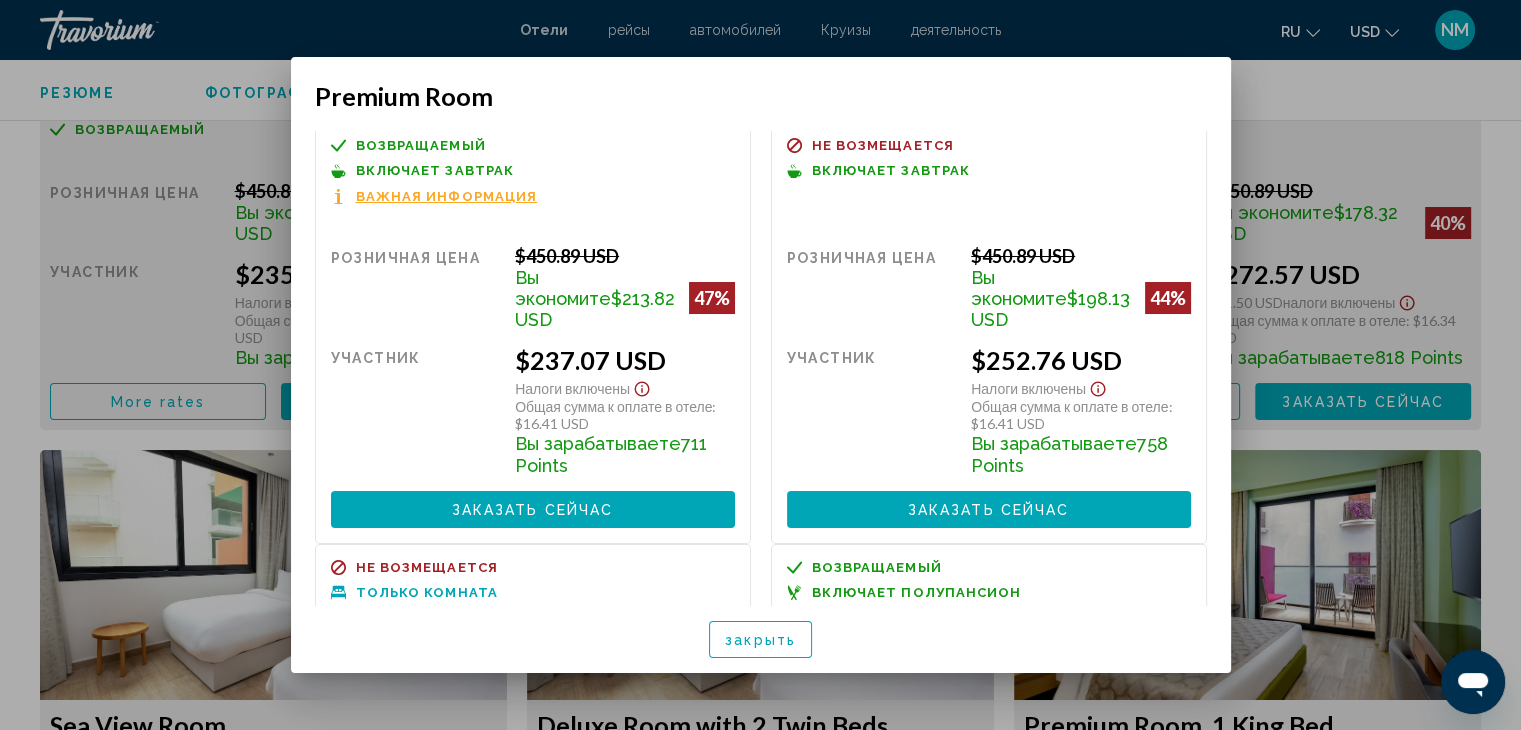 scroll, scrollTop: 0, scrollLeft: 0, axis: both 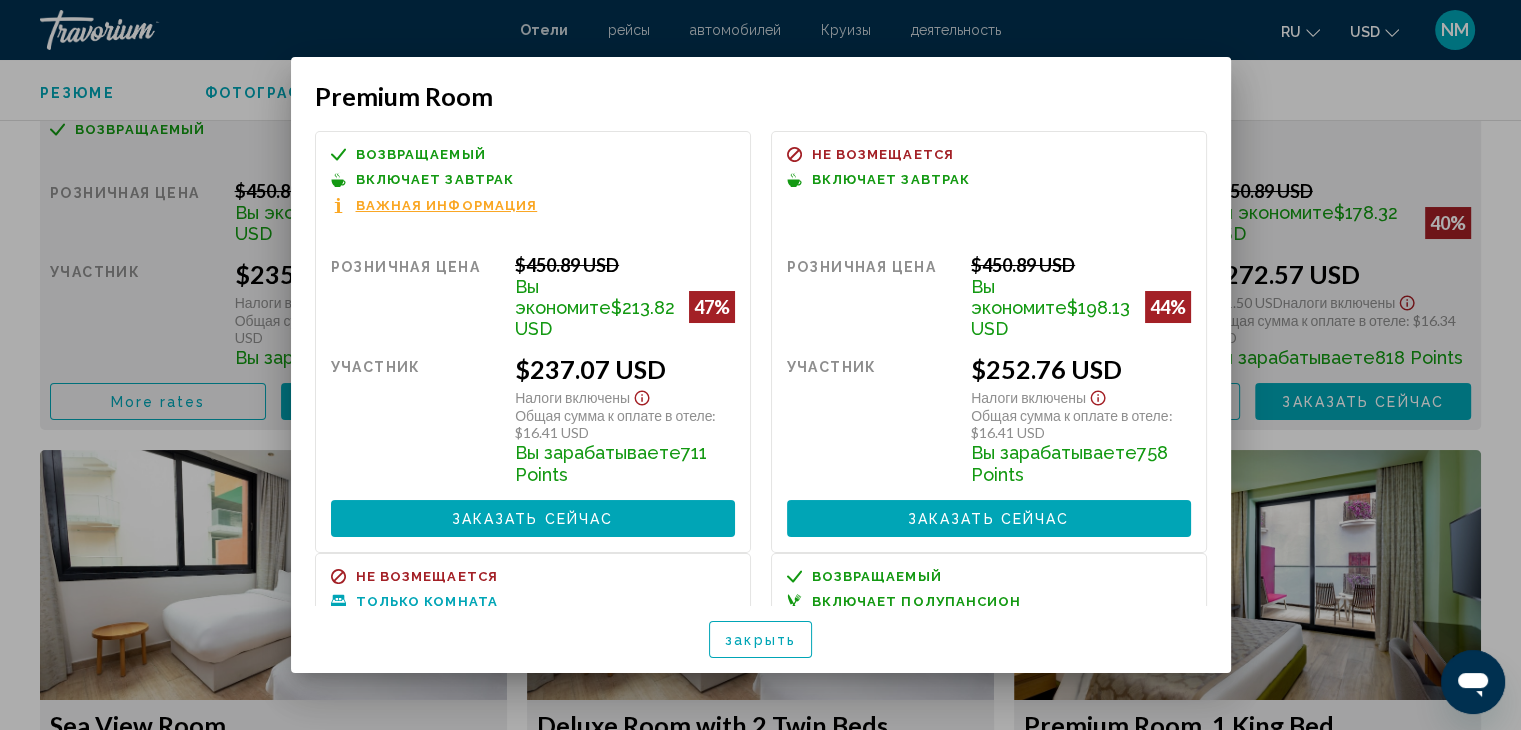 click at bounding box center [760, 365] 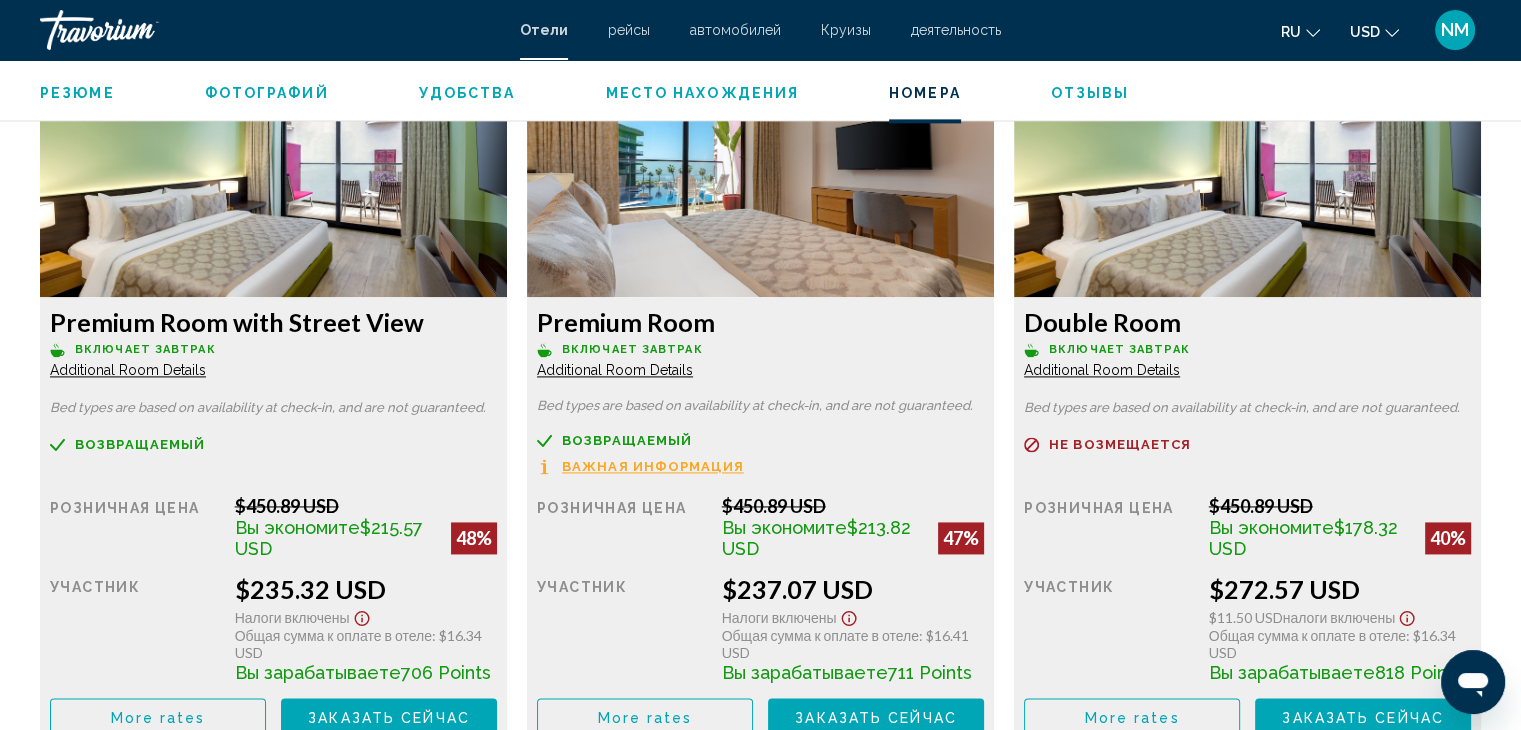 scroll, scrollTop: 2900, scrollLeft: 0, axis: vertical 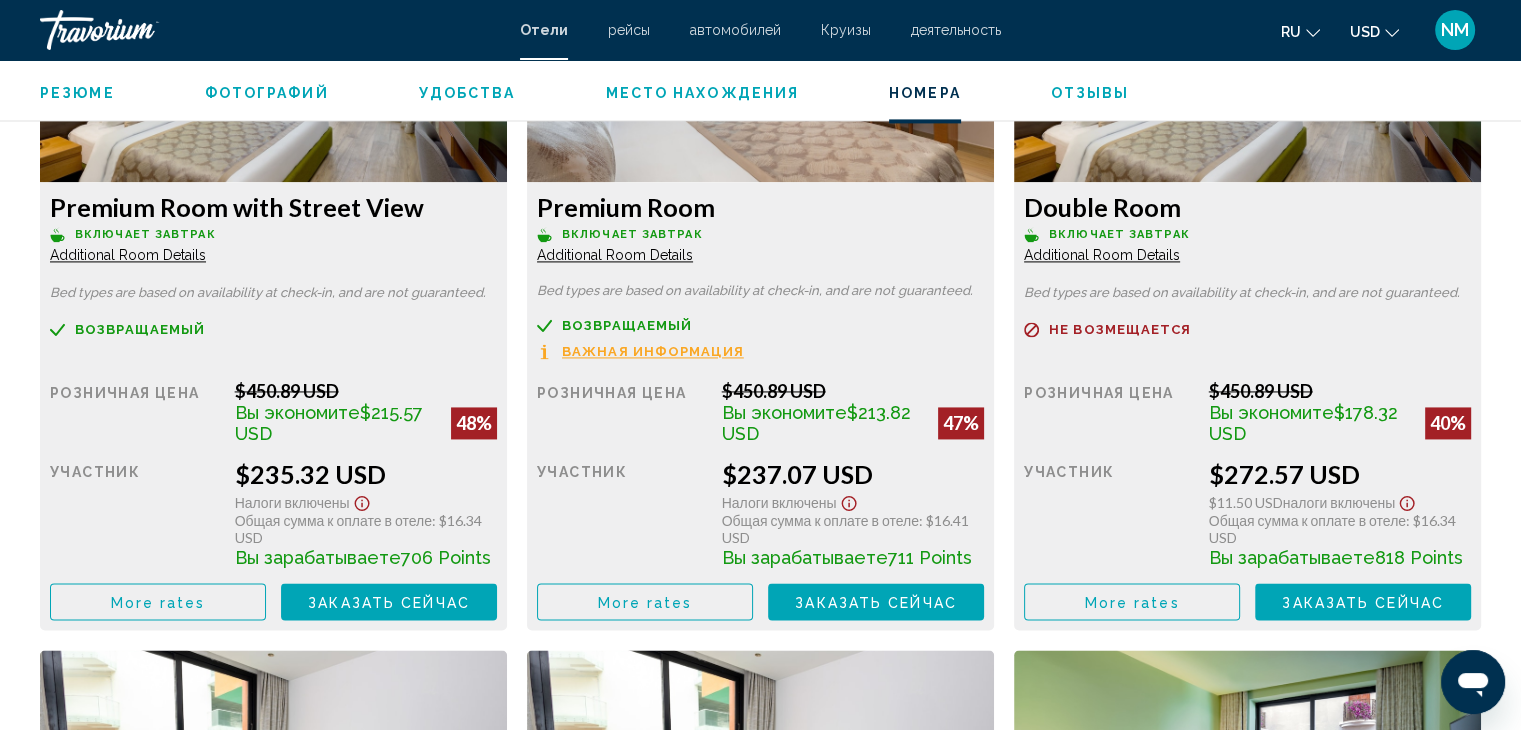 click on "More rates" at bounding box center [158, 601] 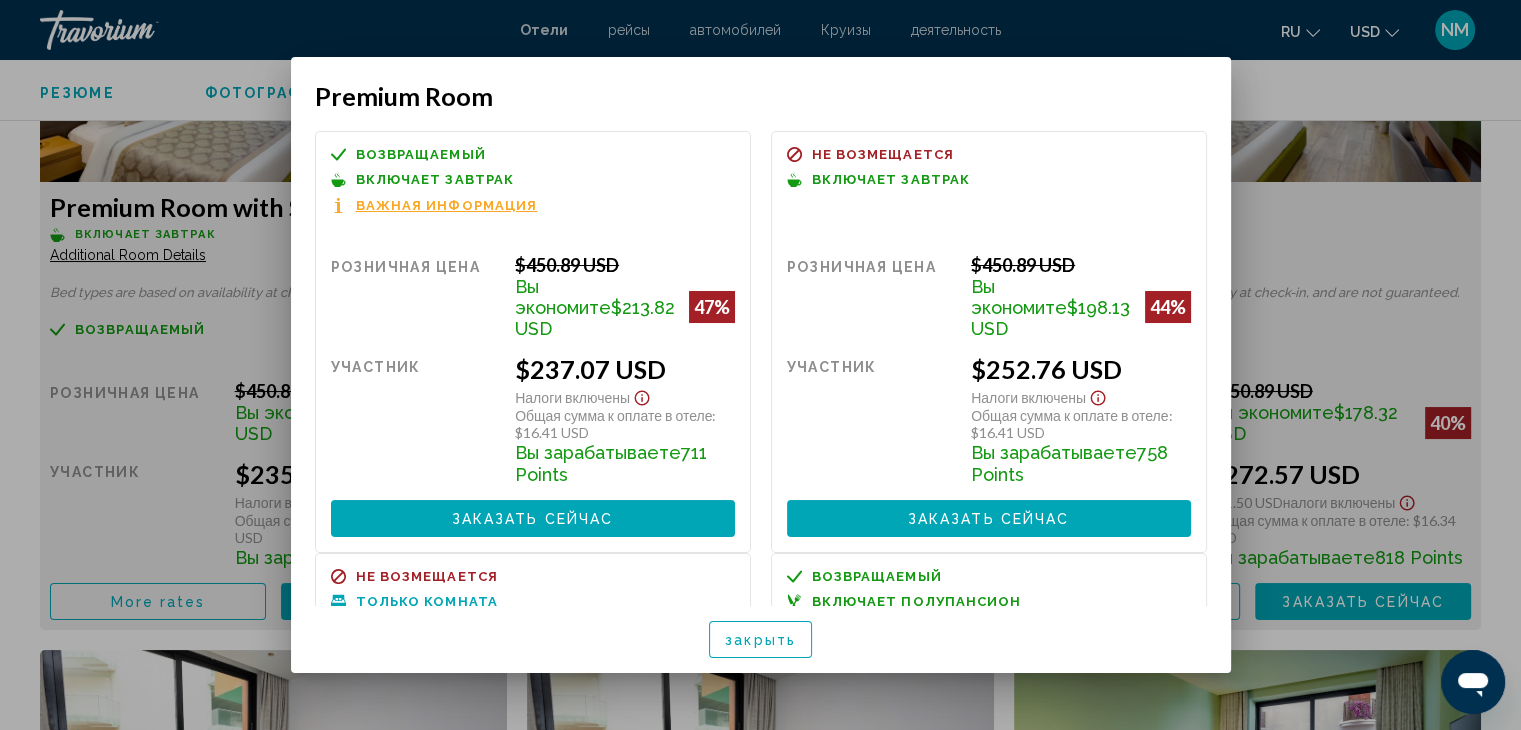 scroll, scrollTop: 0, scrollLeft: 0, axis: both 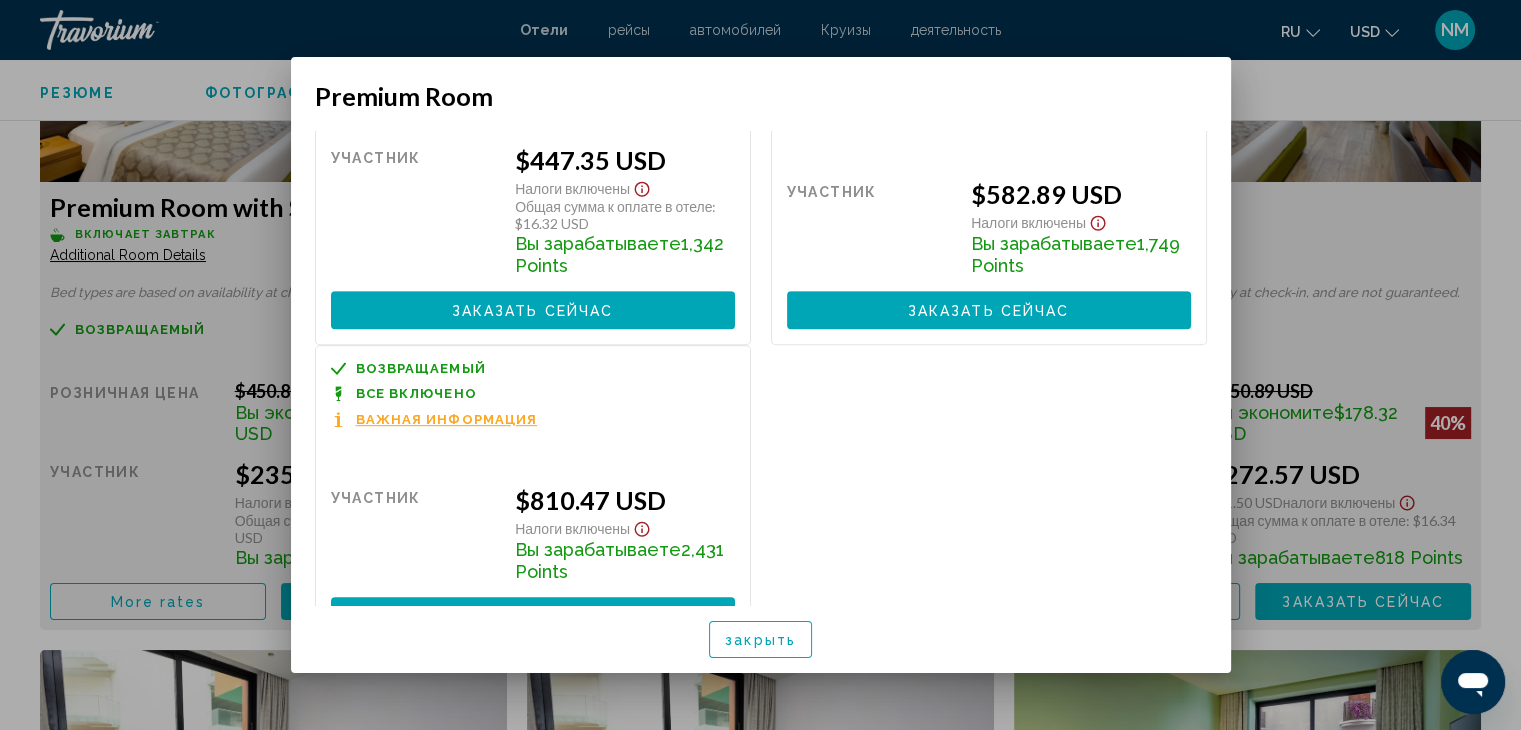 click on "Заказать сейчас Больше недоступно" at bounding box center (989, 309) 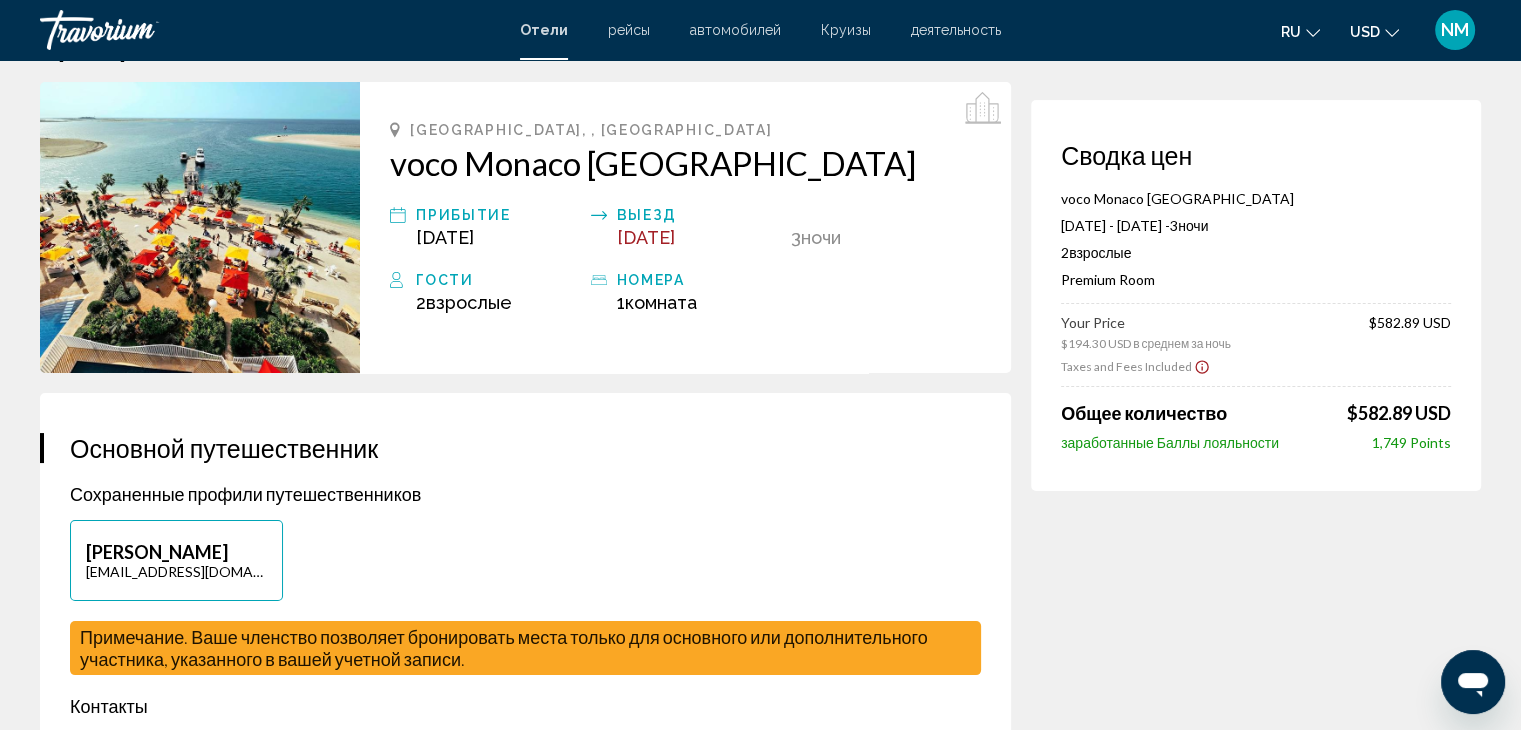 scroll, scrollTop: 100, scrollLeft: 0, axis: vertical 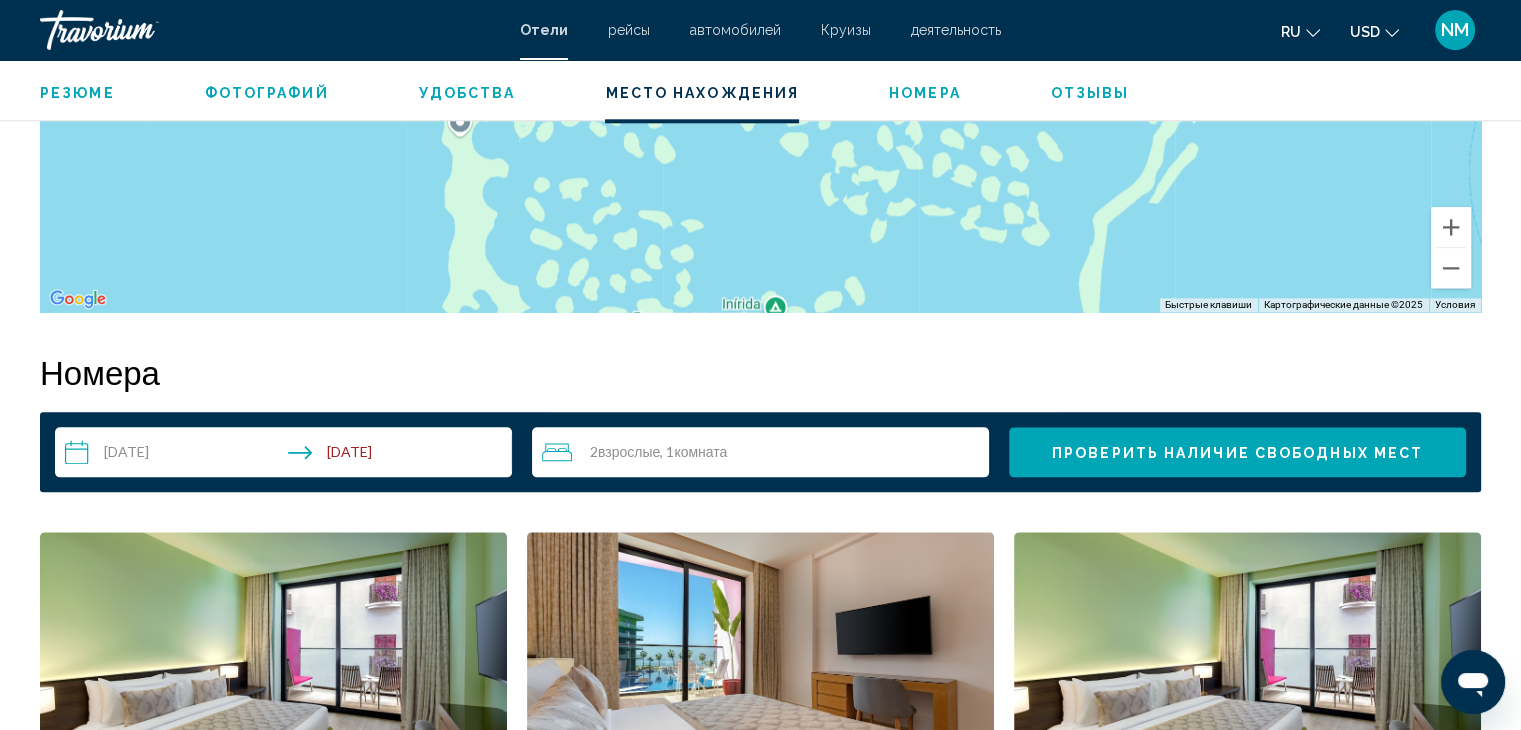 click on "**********" at bounding box center (287, 455) 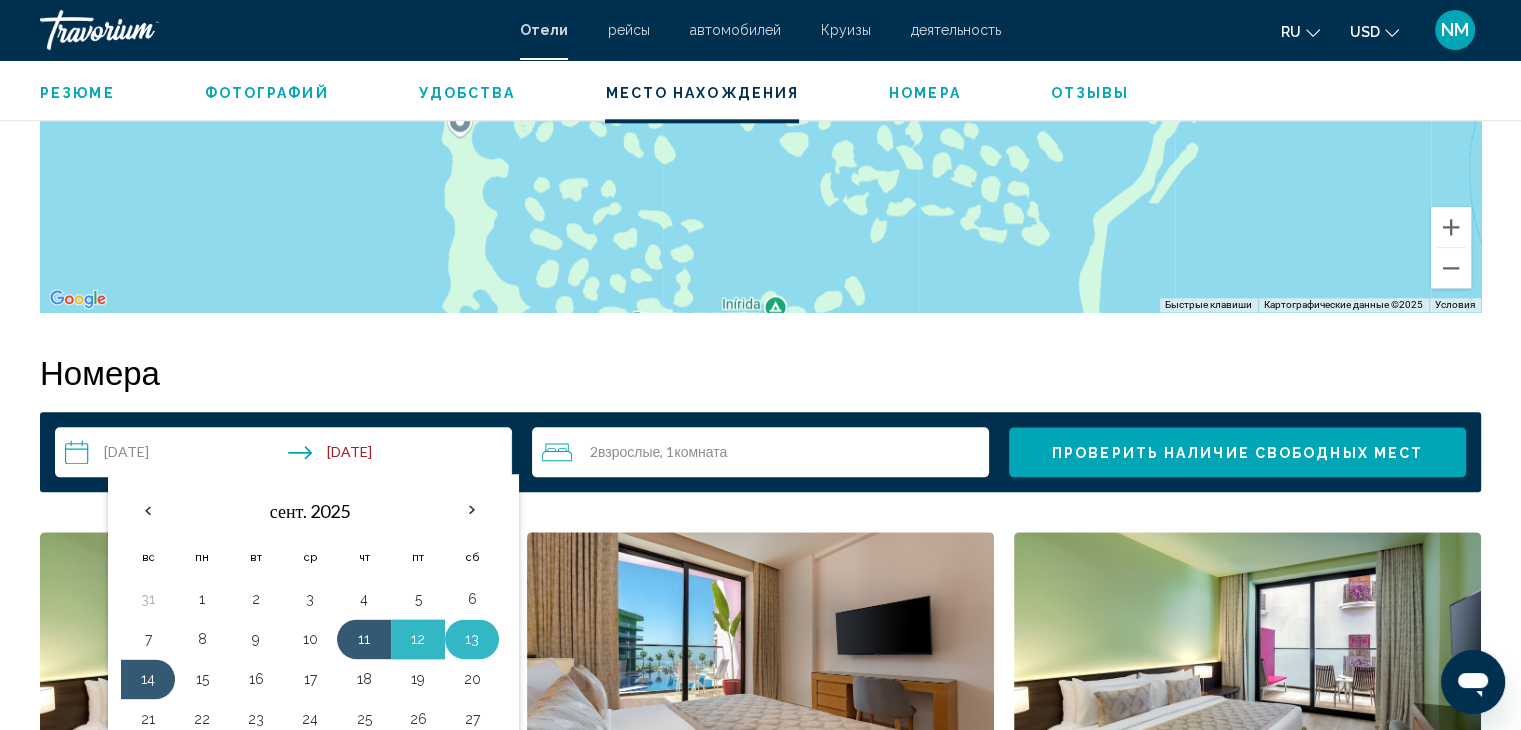 click on "13" at bounding box center [472, 639] 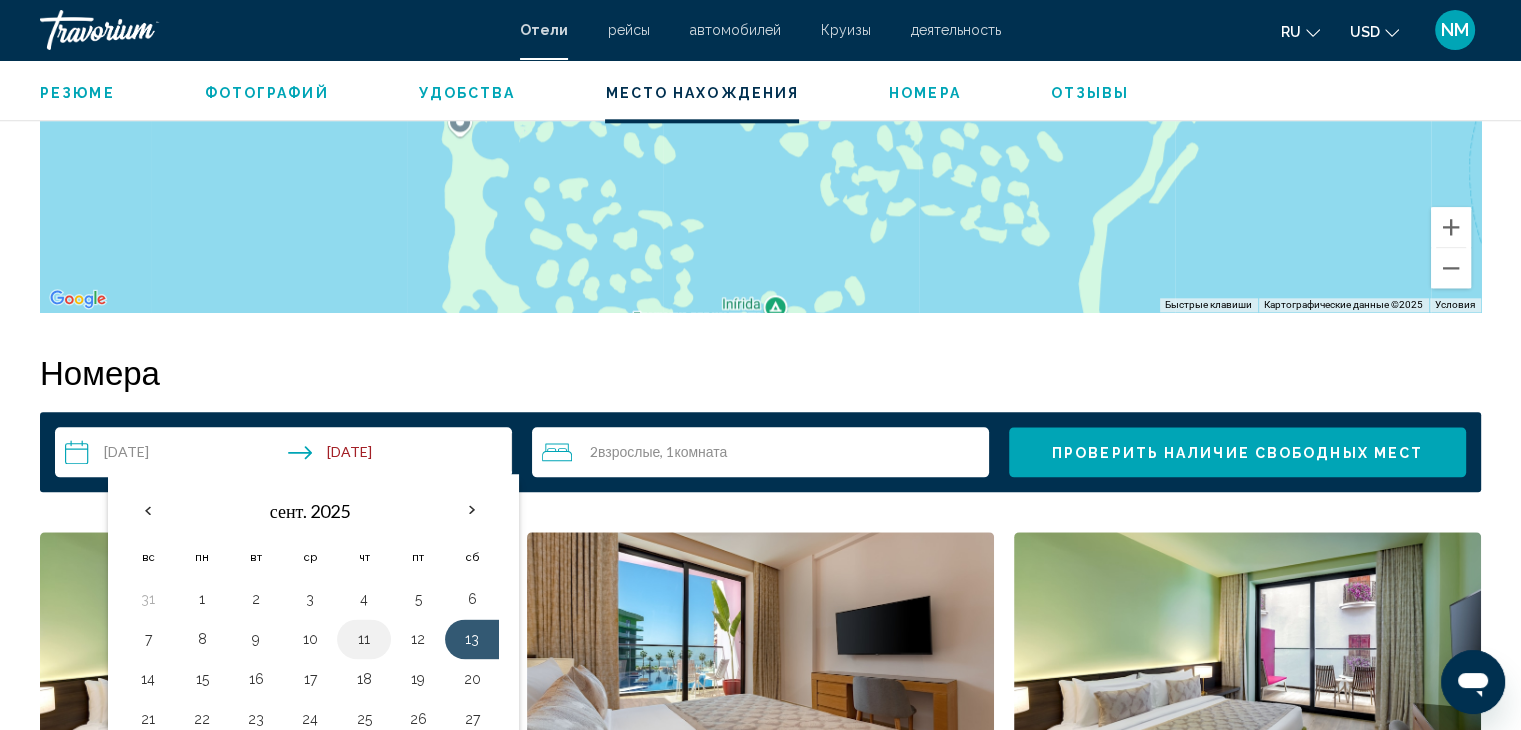 click on "11" at bounding box center [364, 639] 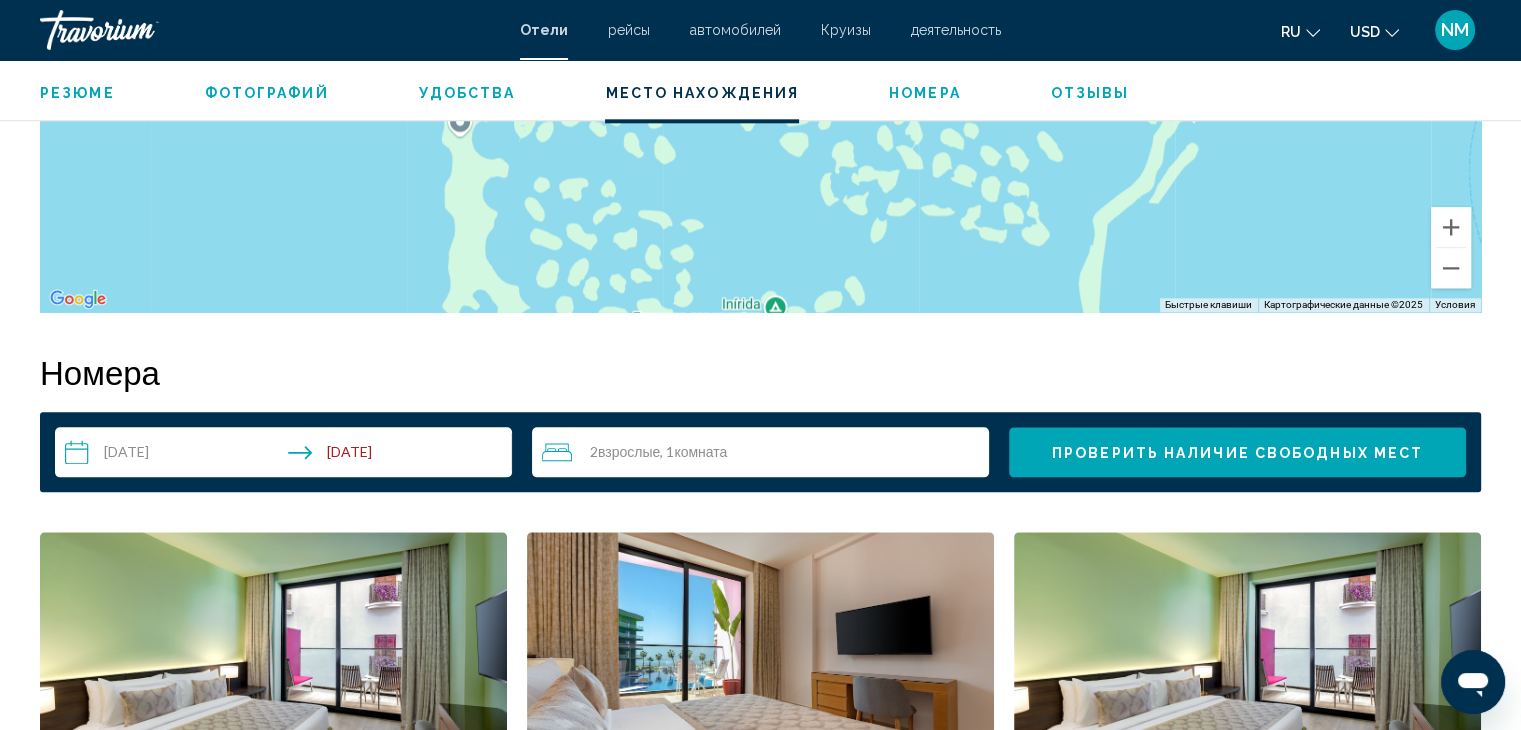 click on "**********" at bounding box center (287, 455) 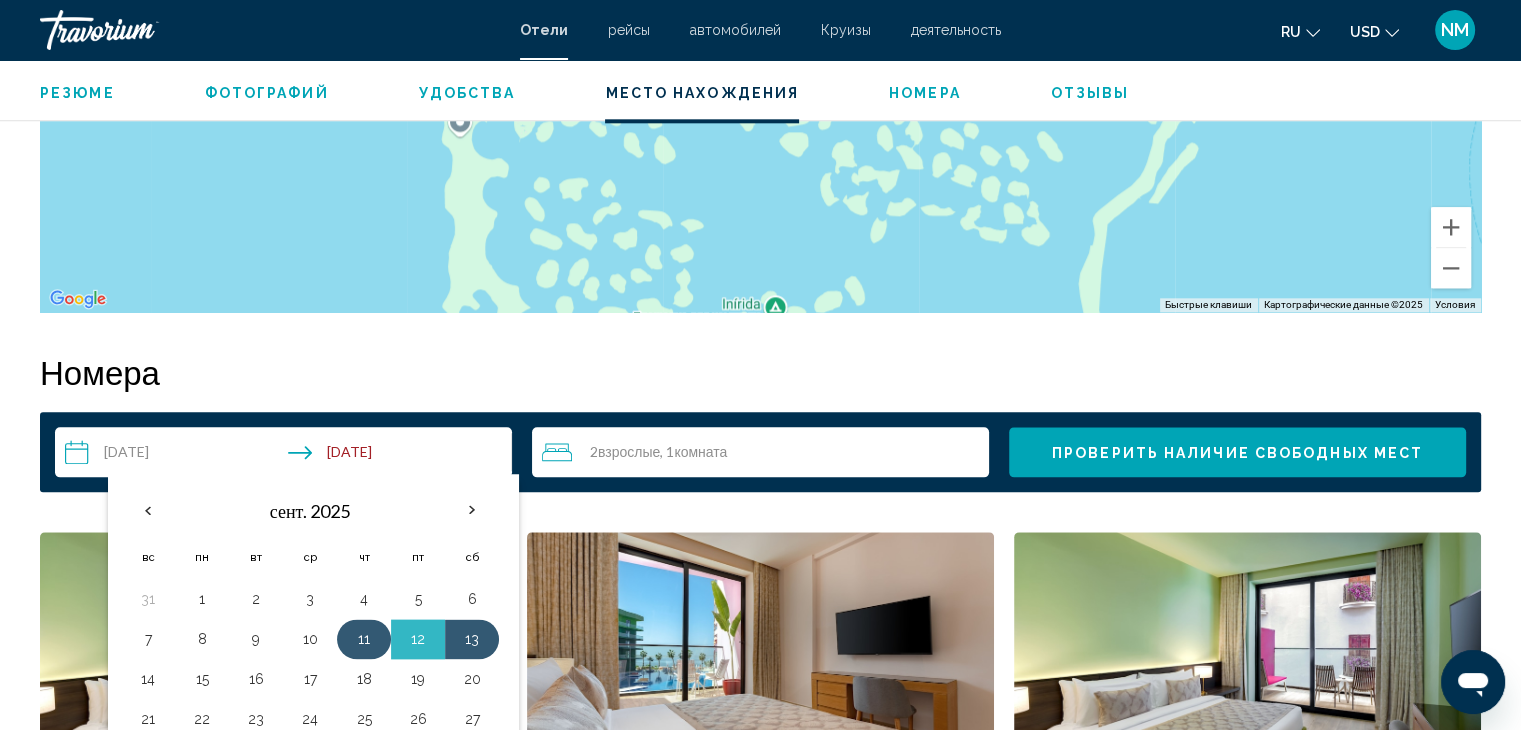 click on "11" at bounding box center (364, 639) 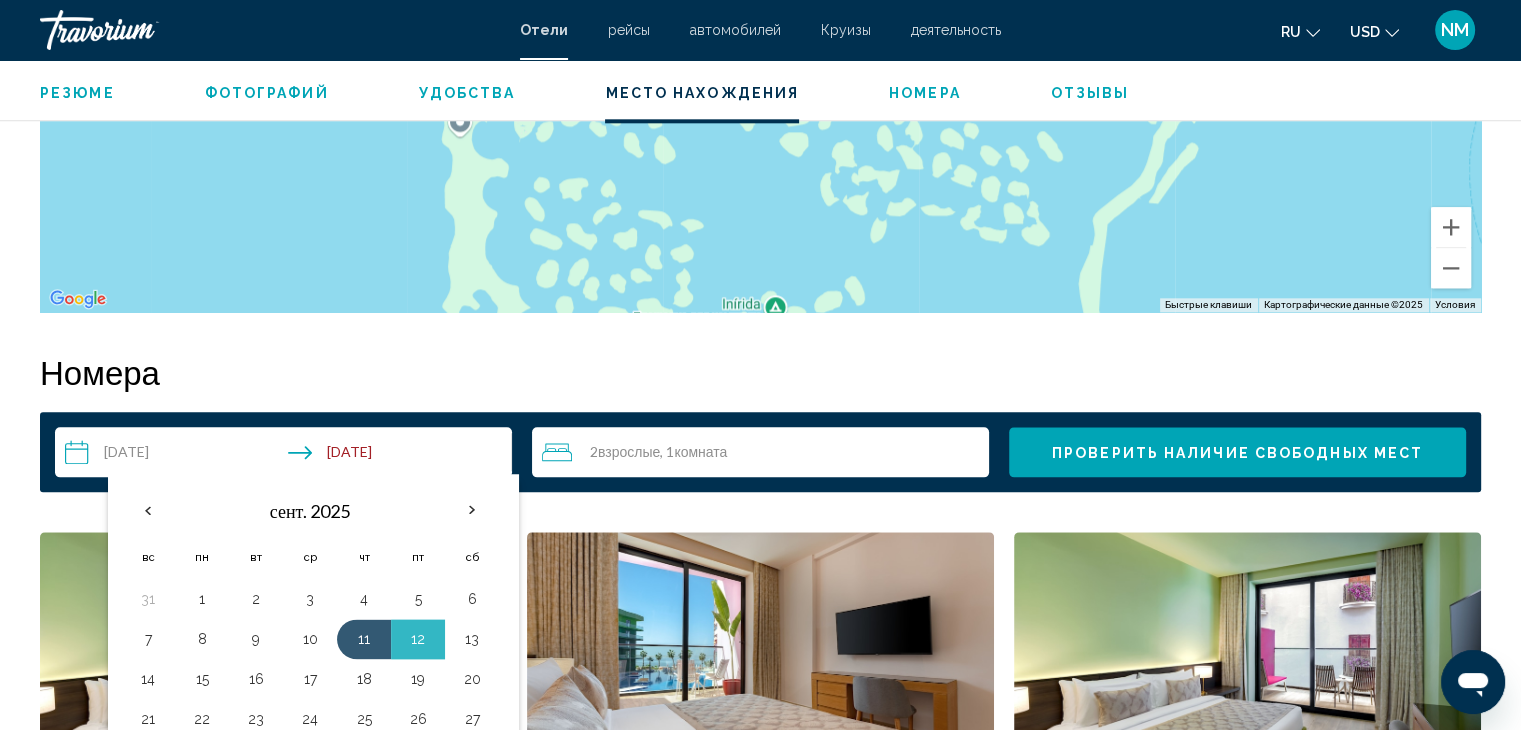 click on "13" at bounding box center [472, 639] 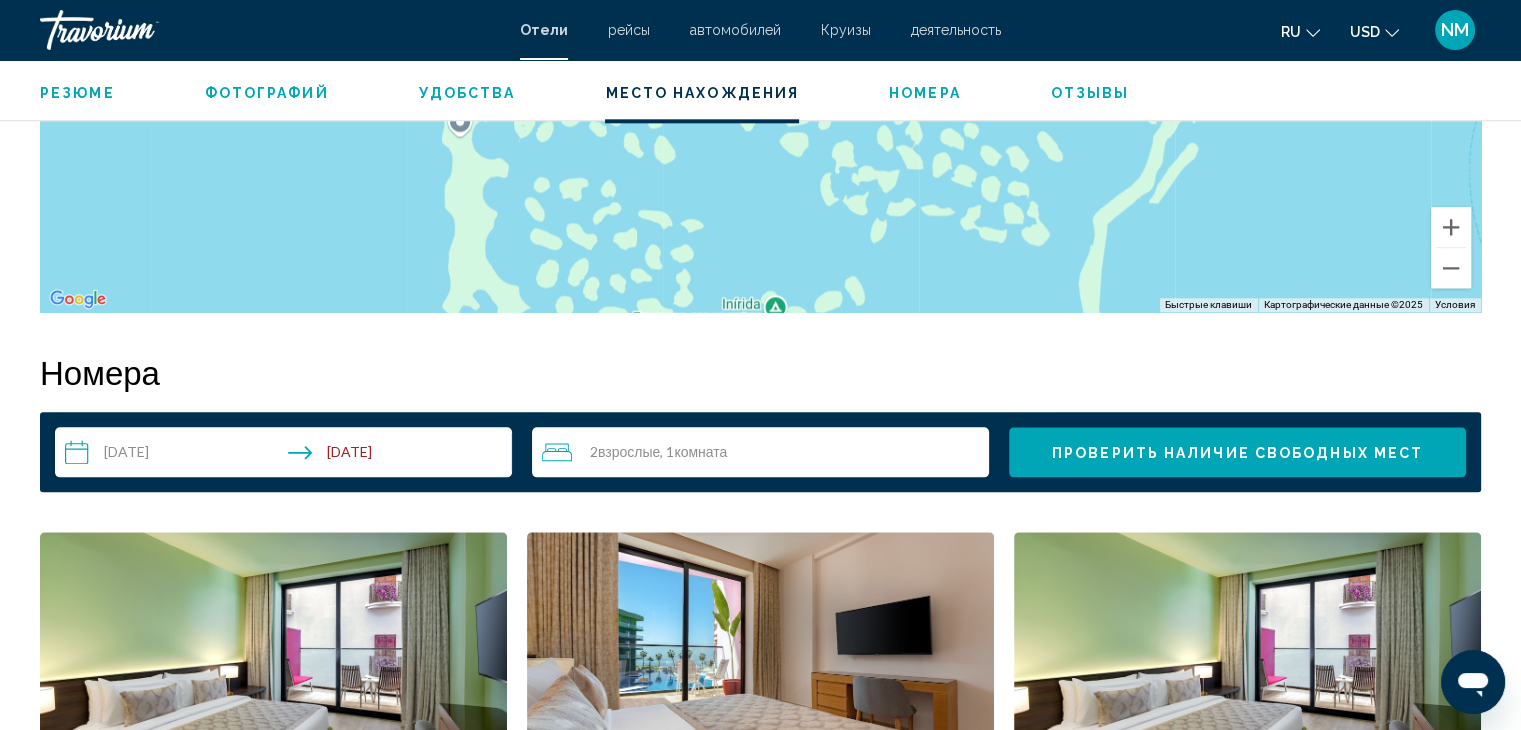 click on "Проверить наличие свободных мест" at bounding box center (1237, 453) 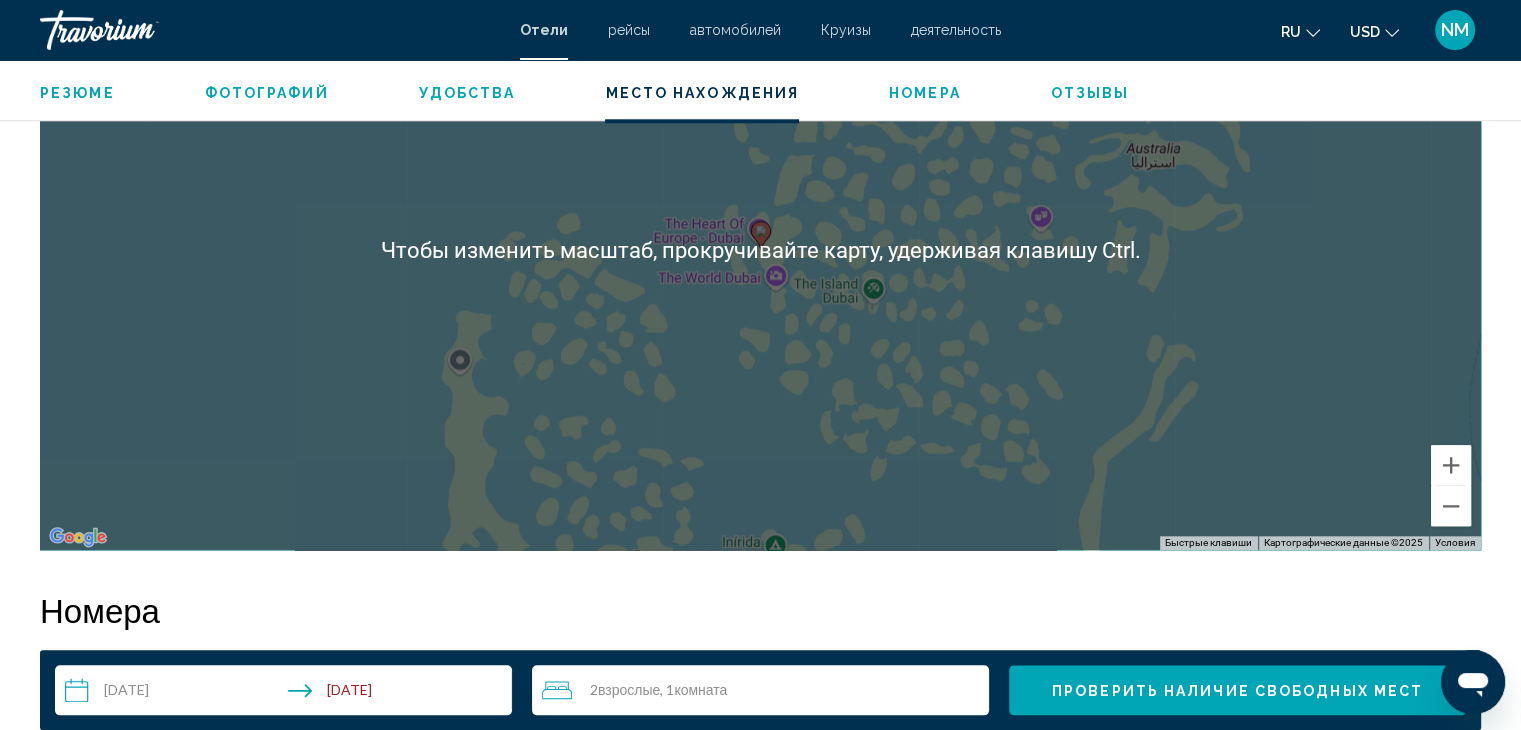 scroll, scrollTop: 2231, scrollLeft: 0, axis: vertical 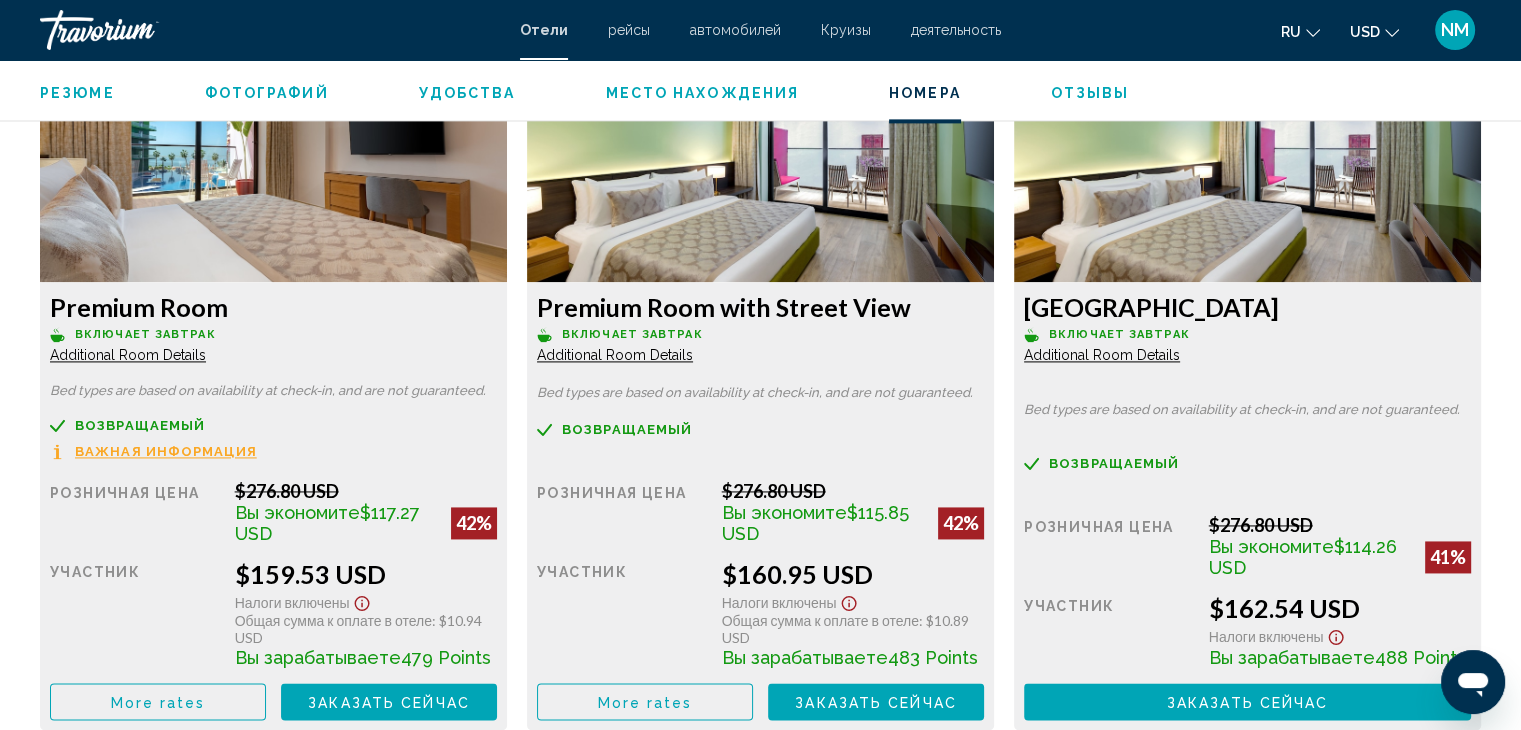 click on "Важная информация" at bounding box center (166, 451) 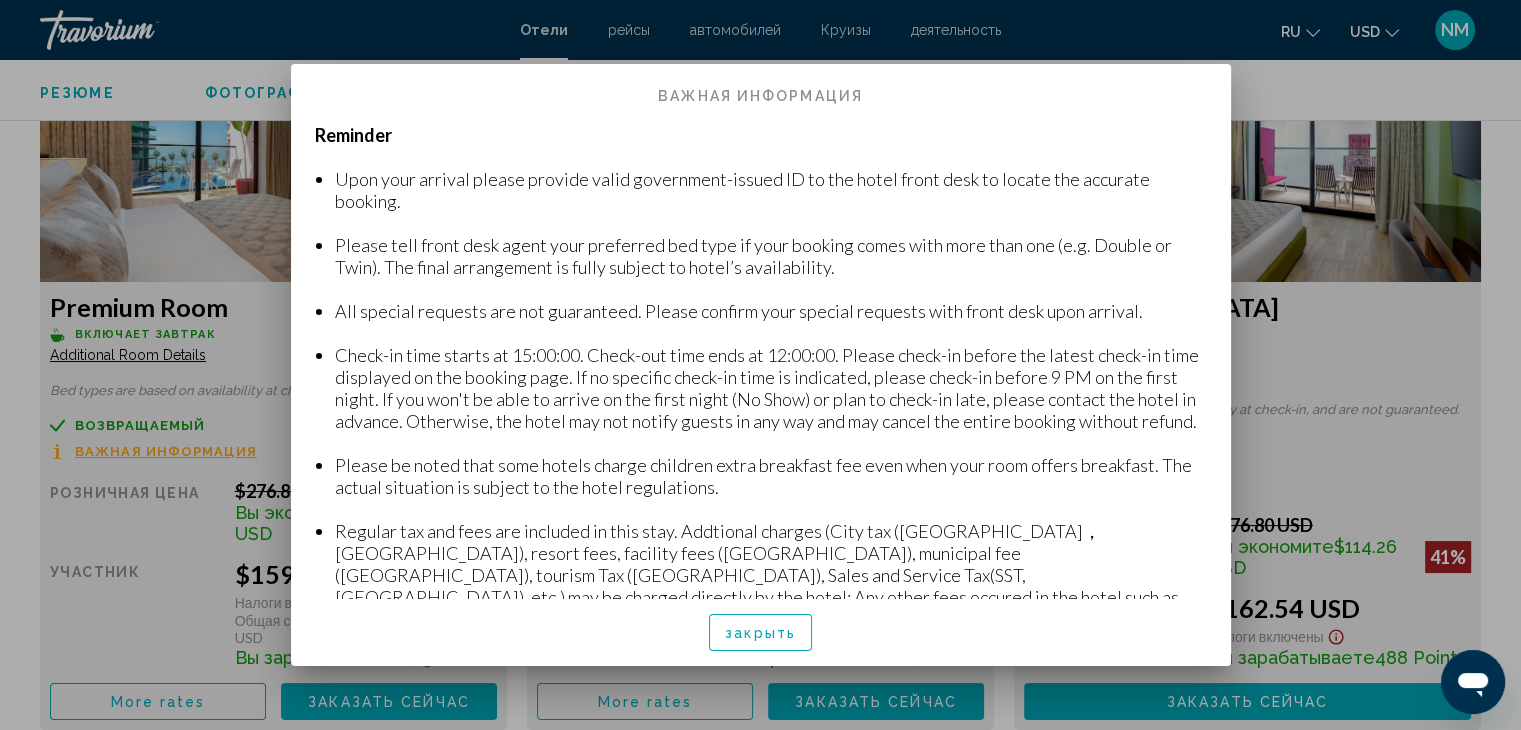 click on "закрыть" at bounding box center (760, 632) 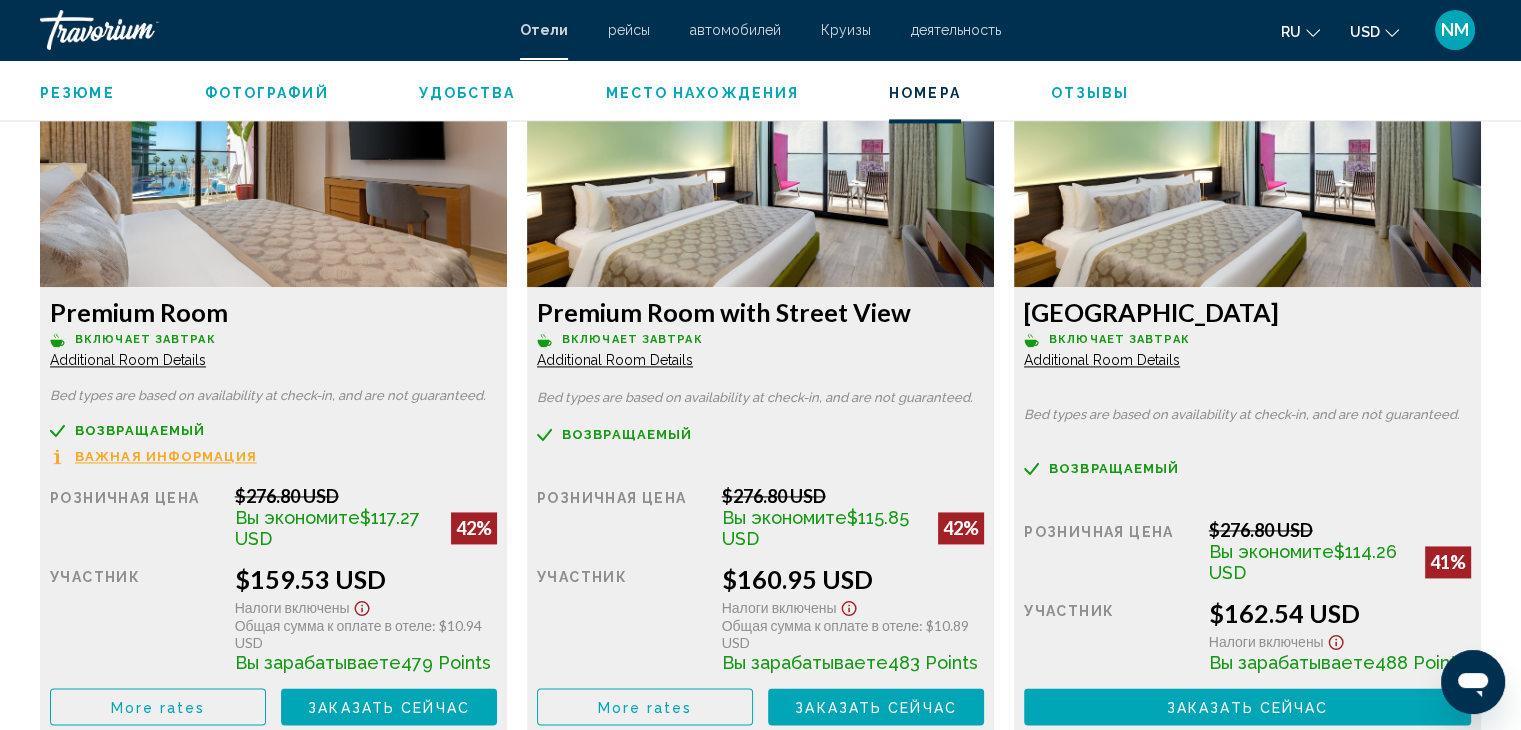 scroll, scrollTop: 2800, scrollLeft: 0, axis: vertical 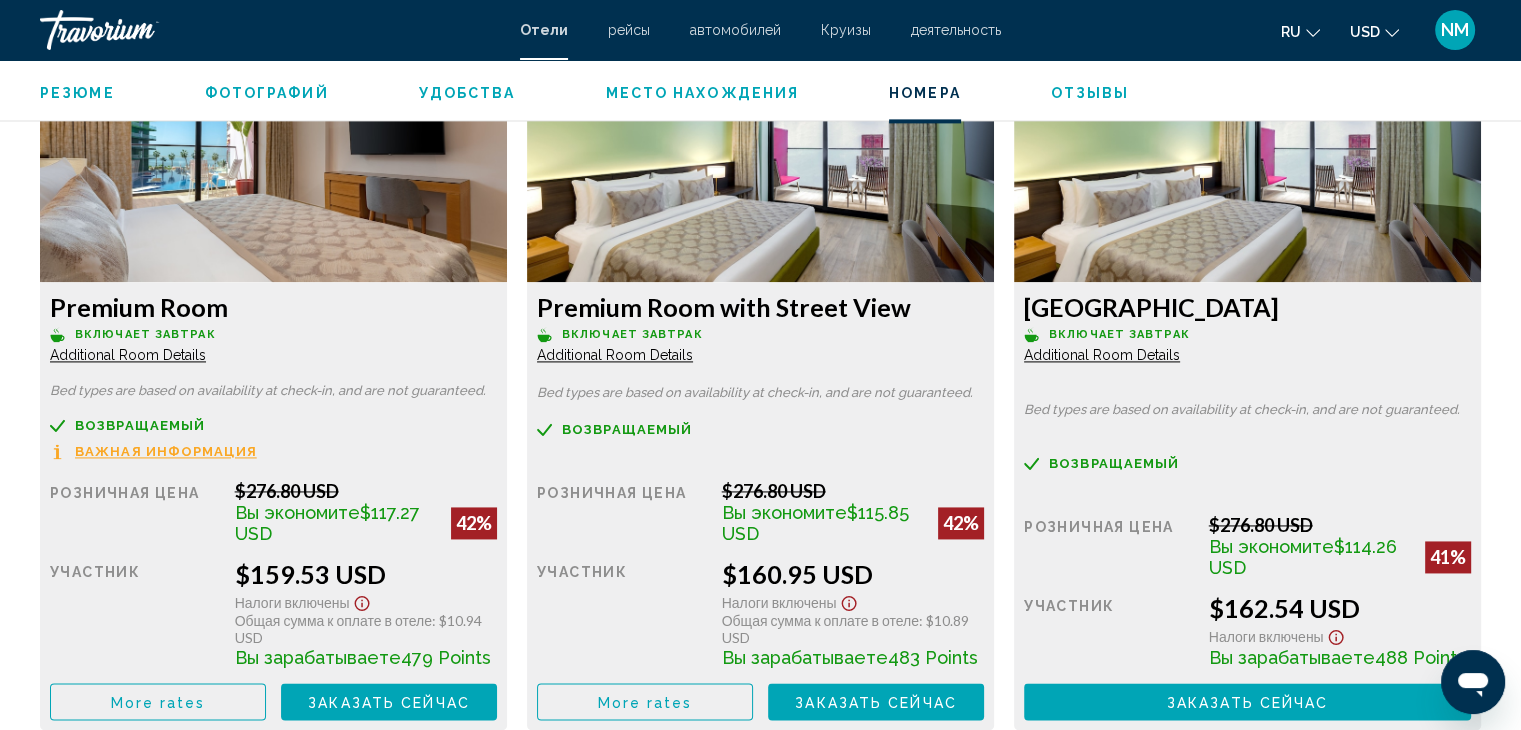 click on "Важная информация" at bounding box center [166, 451] 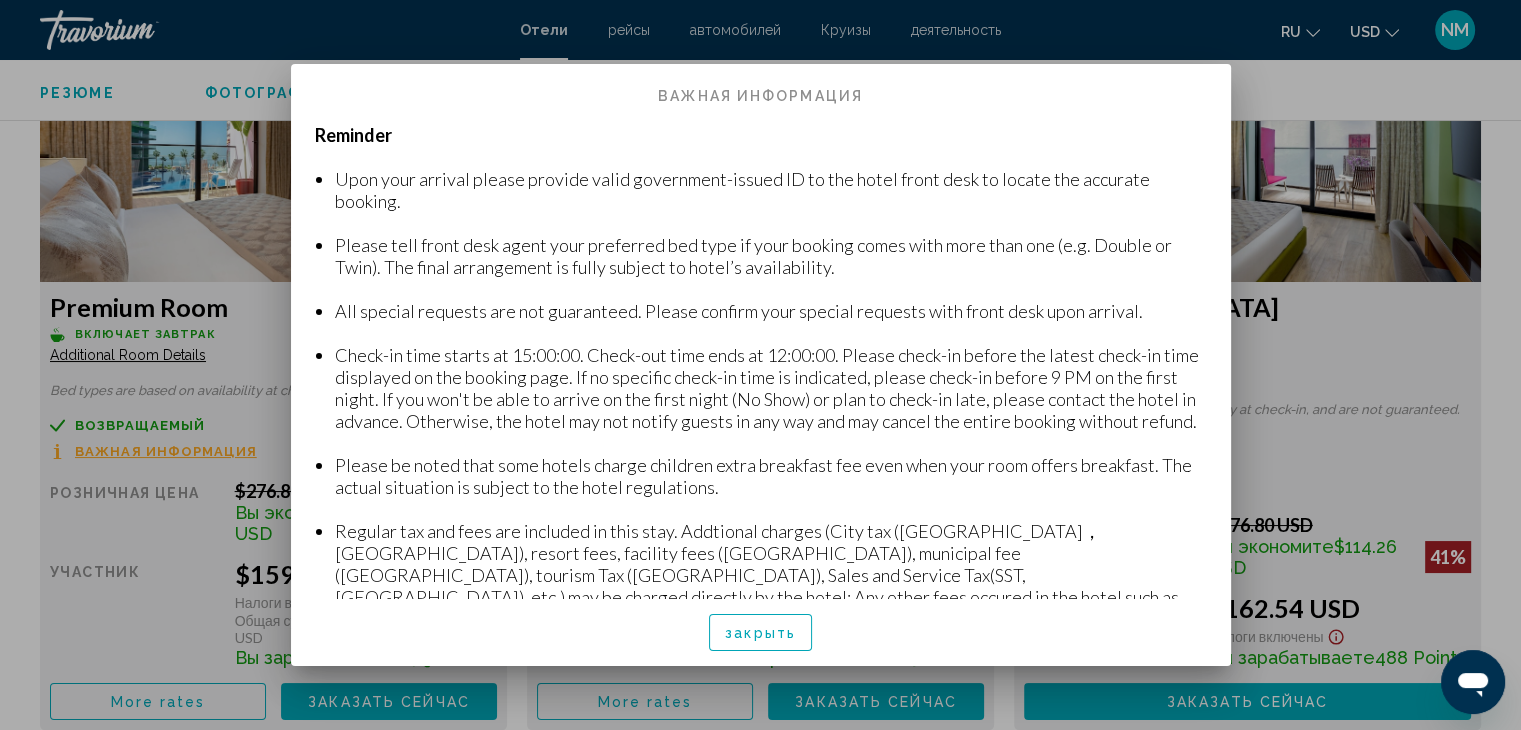 scroll, scrollTop: 332, scrollLeft: 0, axis: vertical 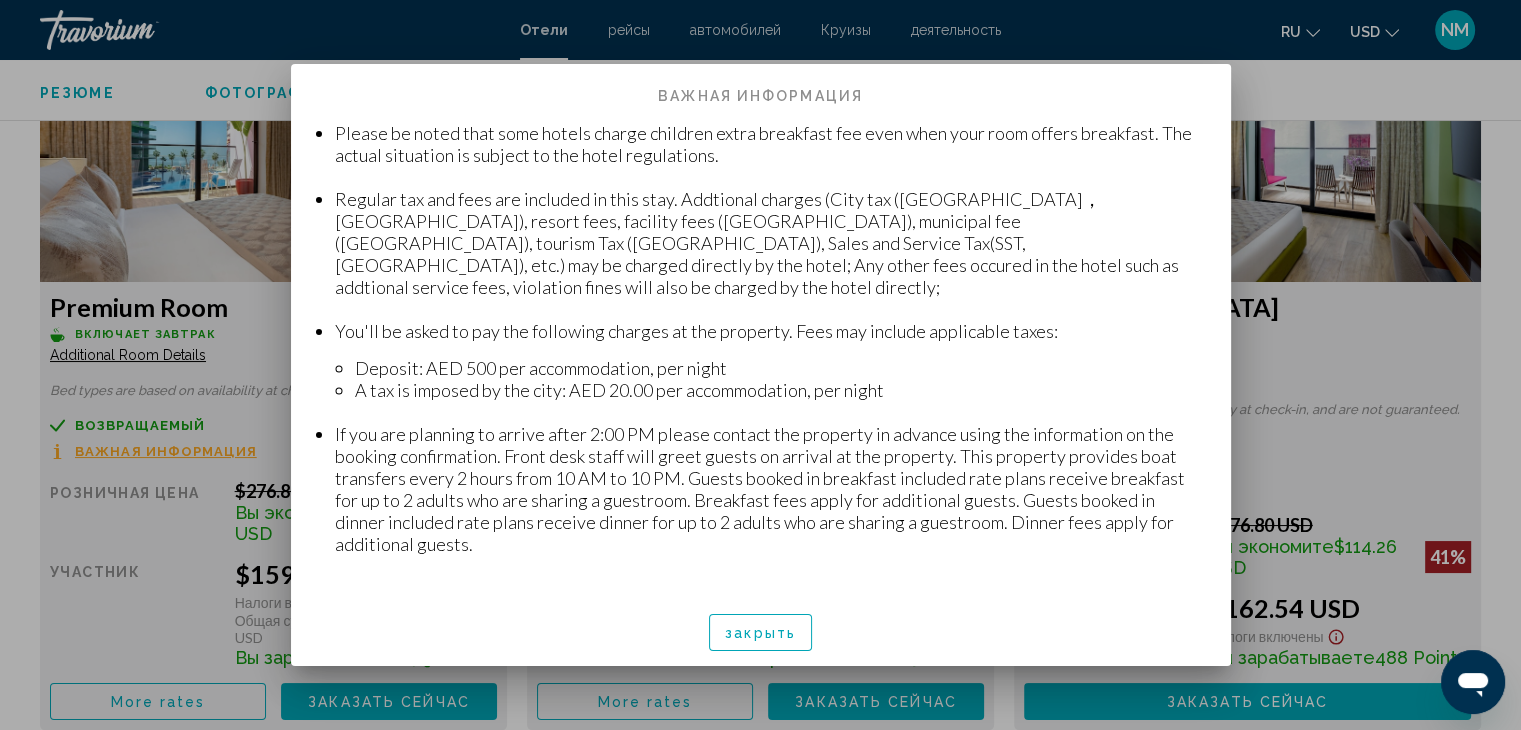 drag, startPoint x: 337, startPoint y: 177, endPoint x: 1058, endPoint y: 585, distance: 828.43524 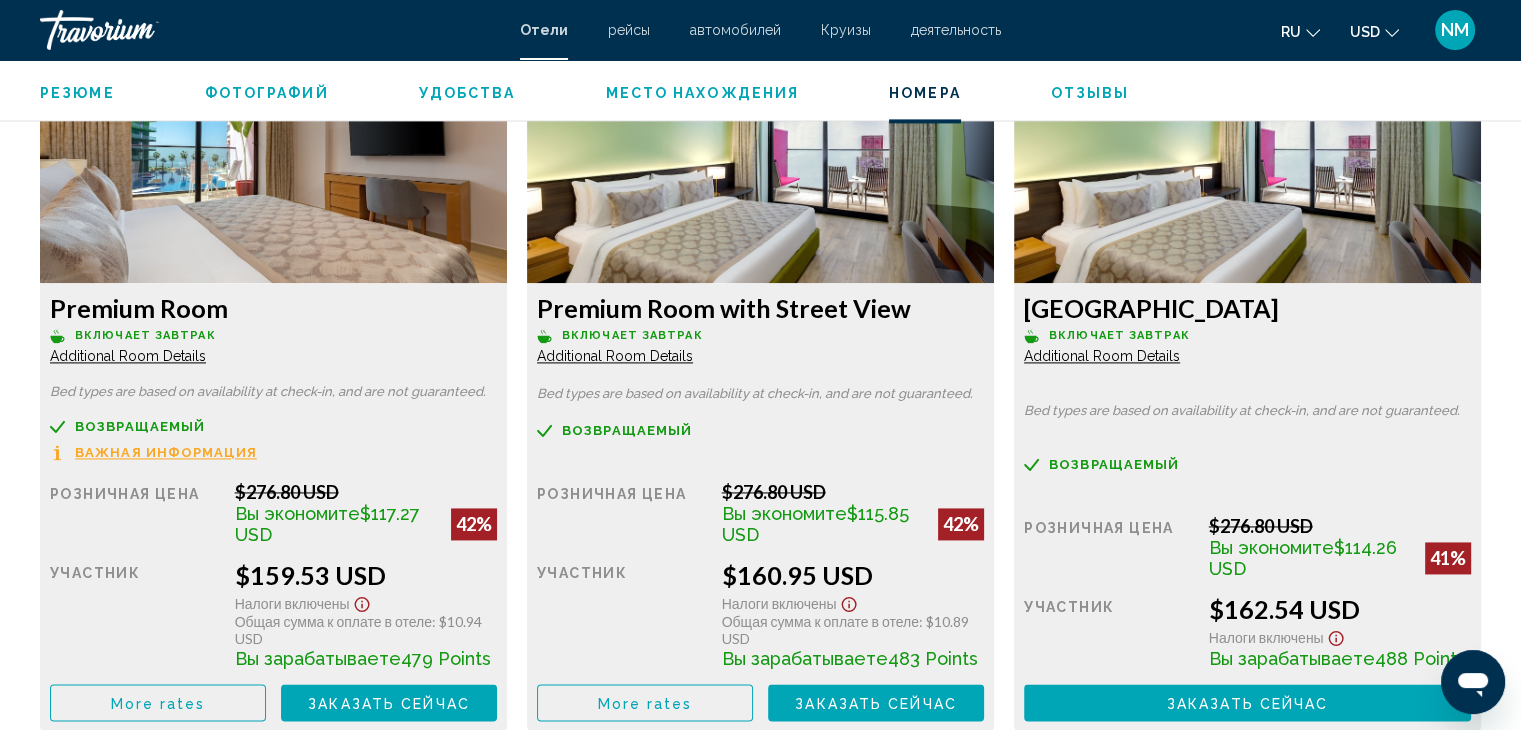 scroll, scrollTop: 2800, scrollLeft: 0, axis: vertical 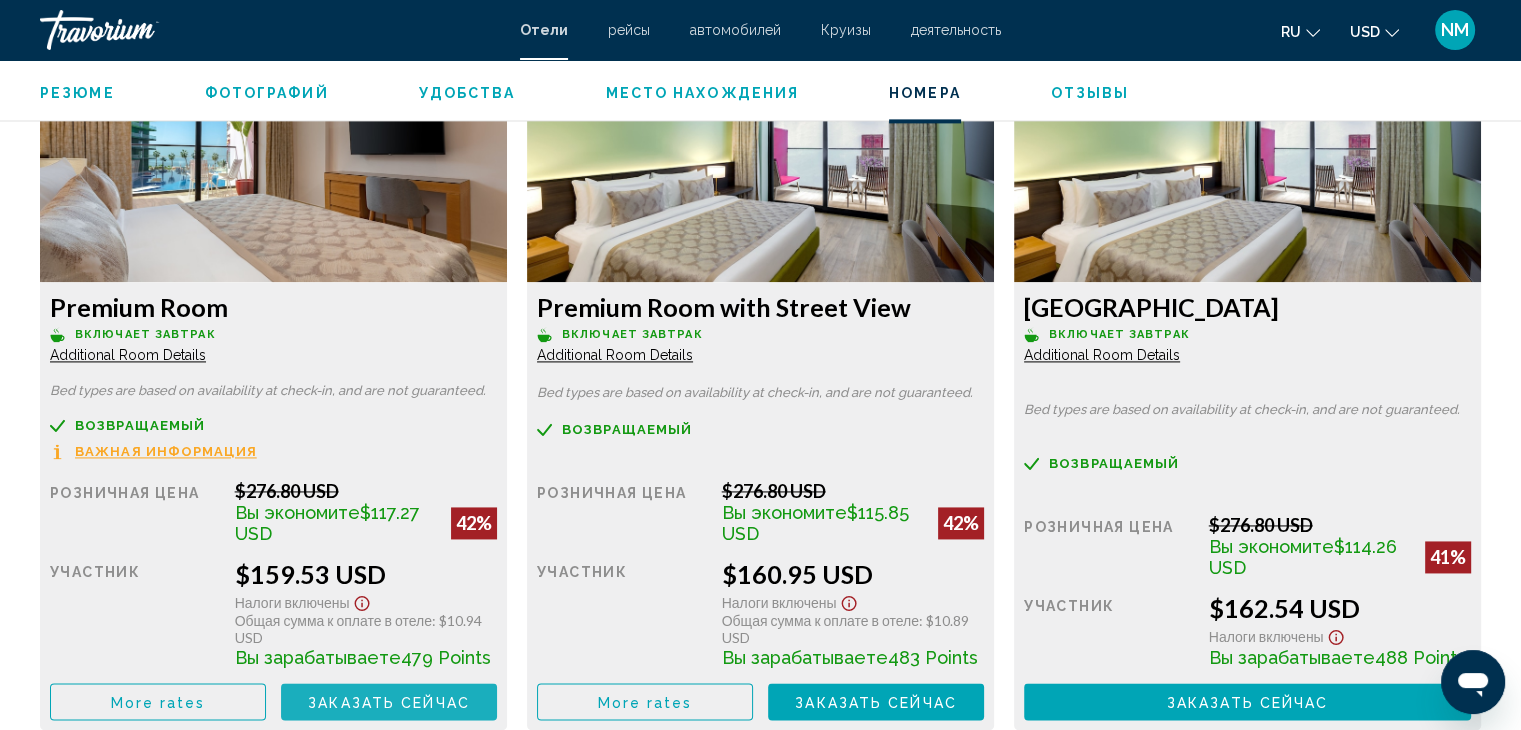 click on "Заказать сейчас" at bounding box center (389, 702) 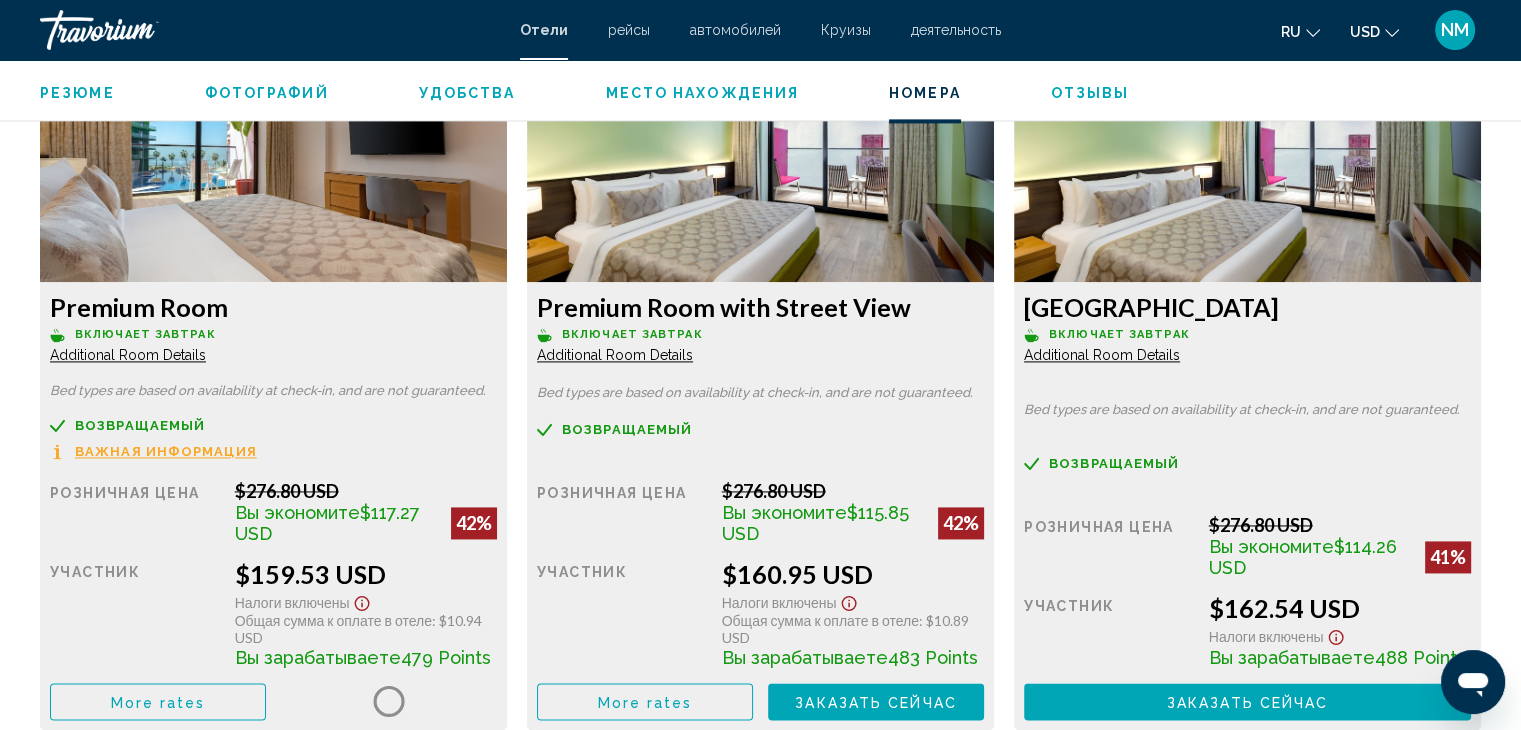 scroll, scrollTop: 2700, scrollLeft: 0, axis: vertical 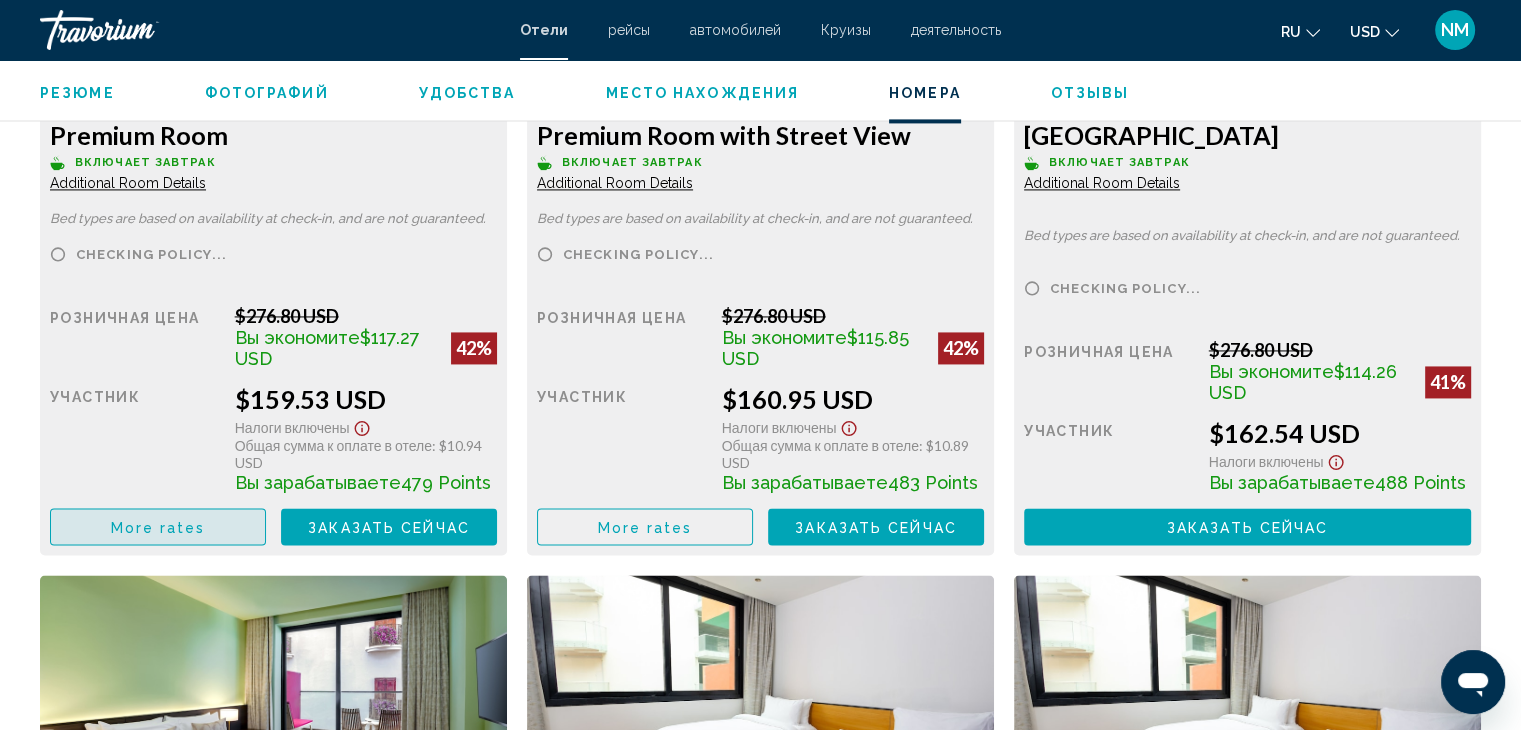 click on "More rates" at bounding box center [158, 527] 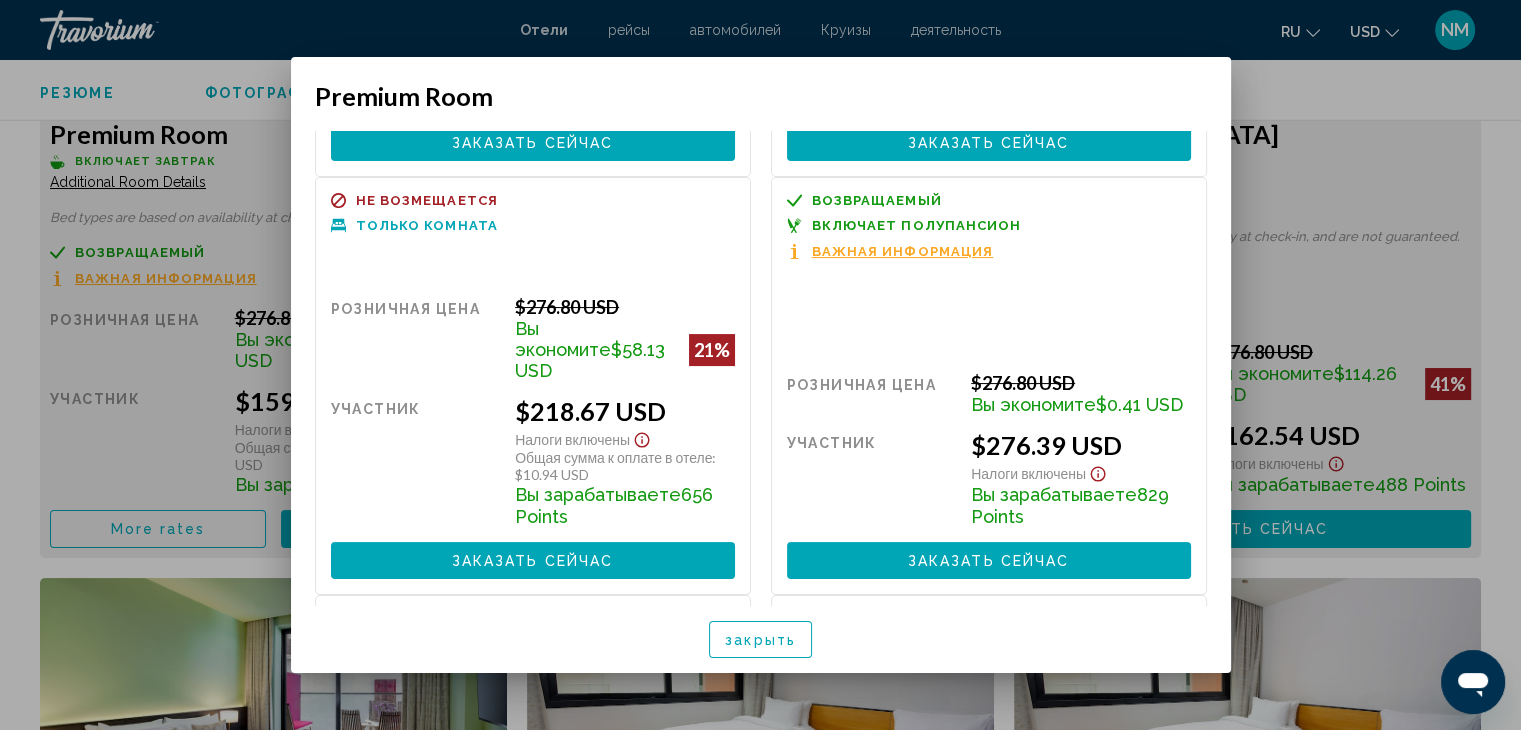 scroll, scrollTop: 283, scrollLeft: 0, axis: vertical 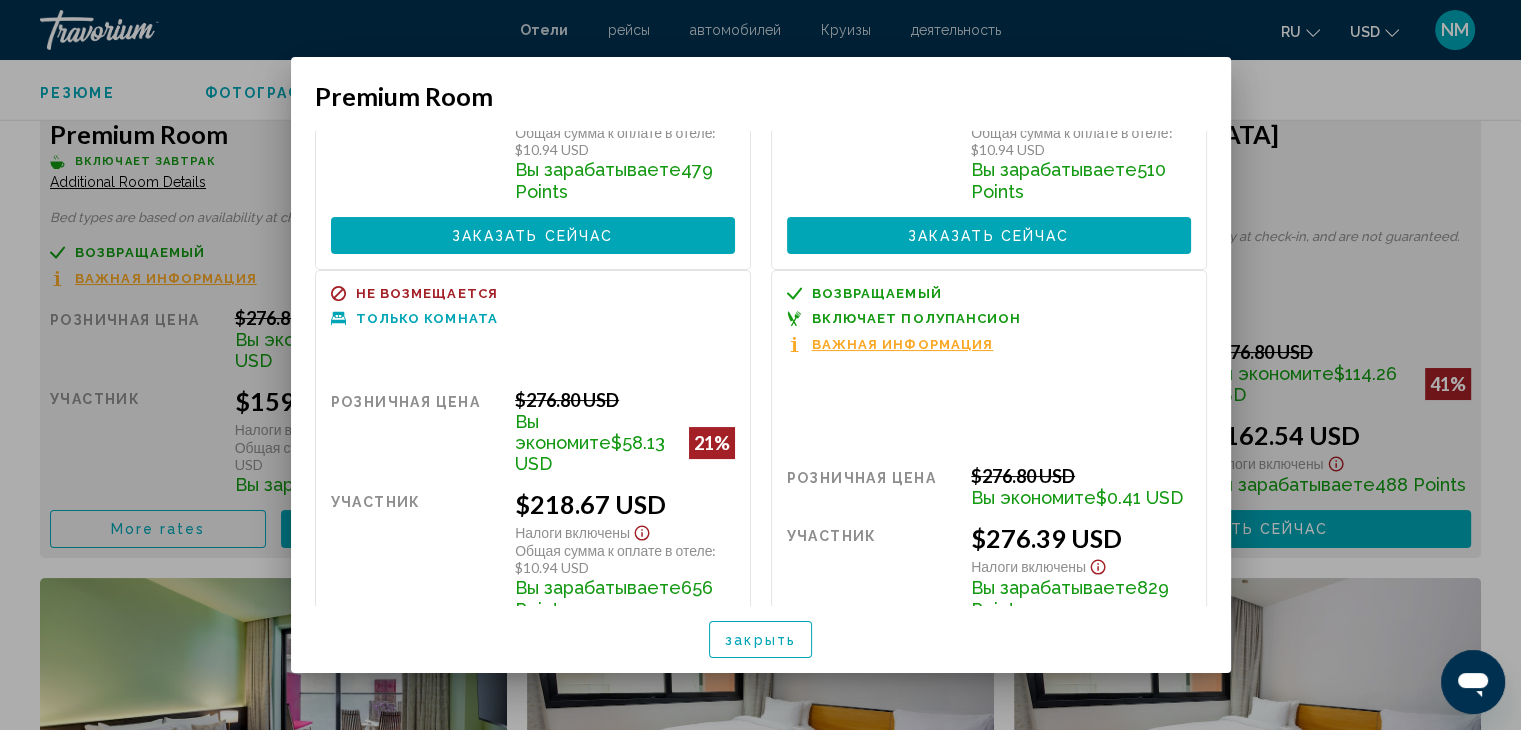 click on "Важная информация" at bounding box center (903, 344) 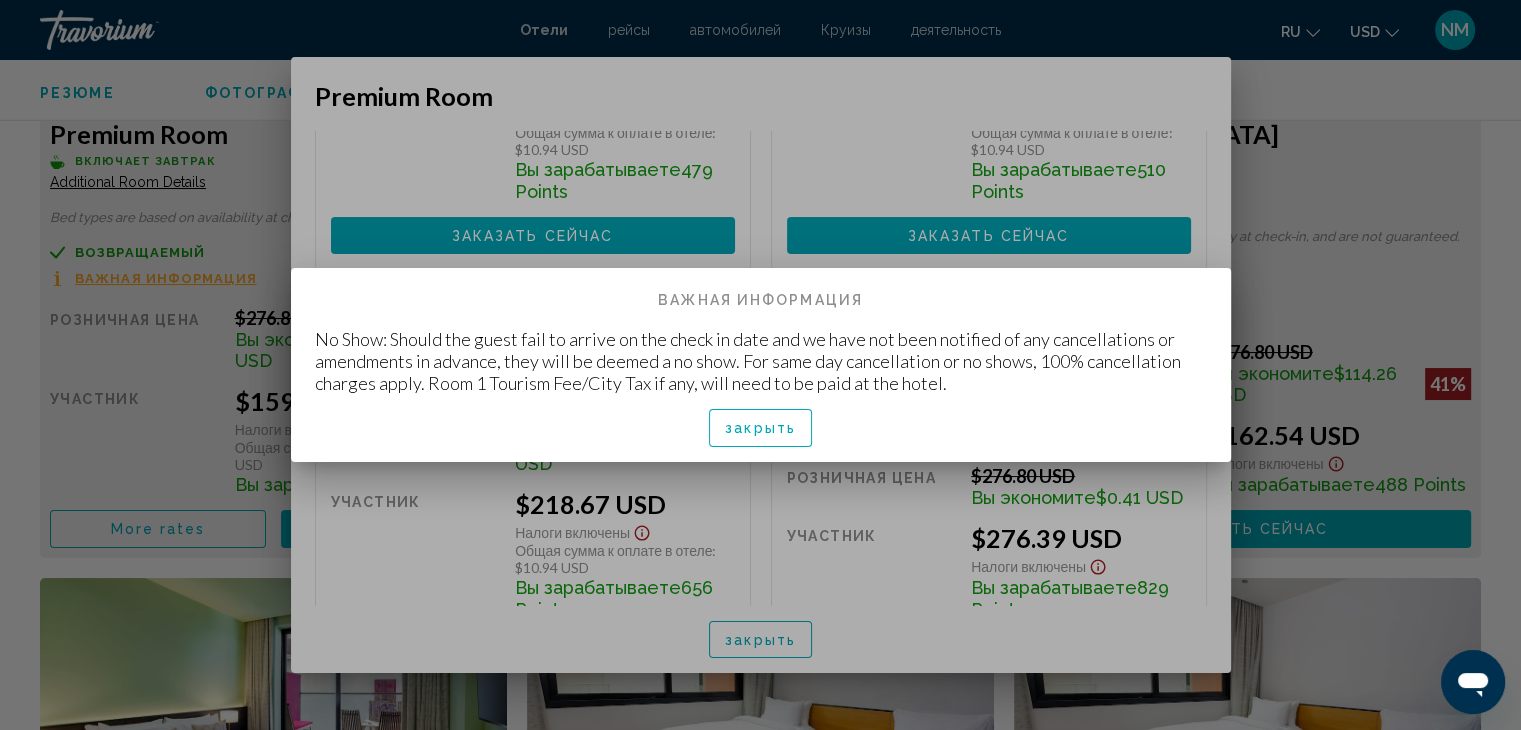 drag, startPoint x: 316, startPoint y: 334, endPoint x: 980, endPoint y: 339, distance: 664.0188 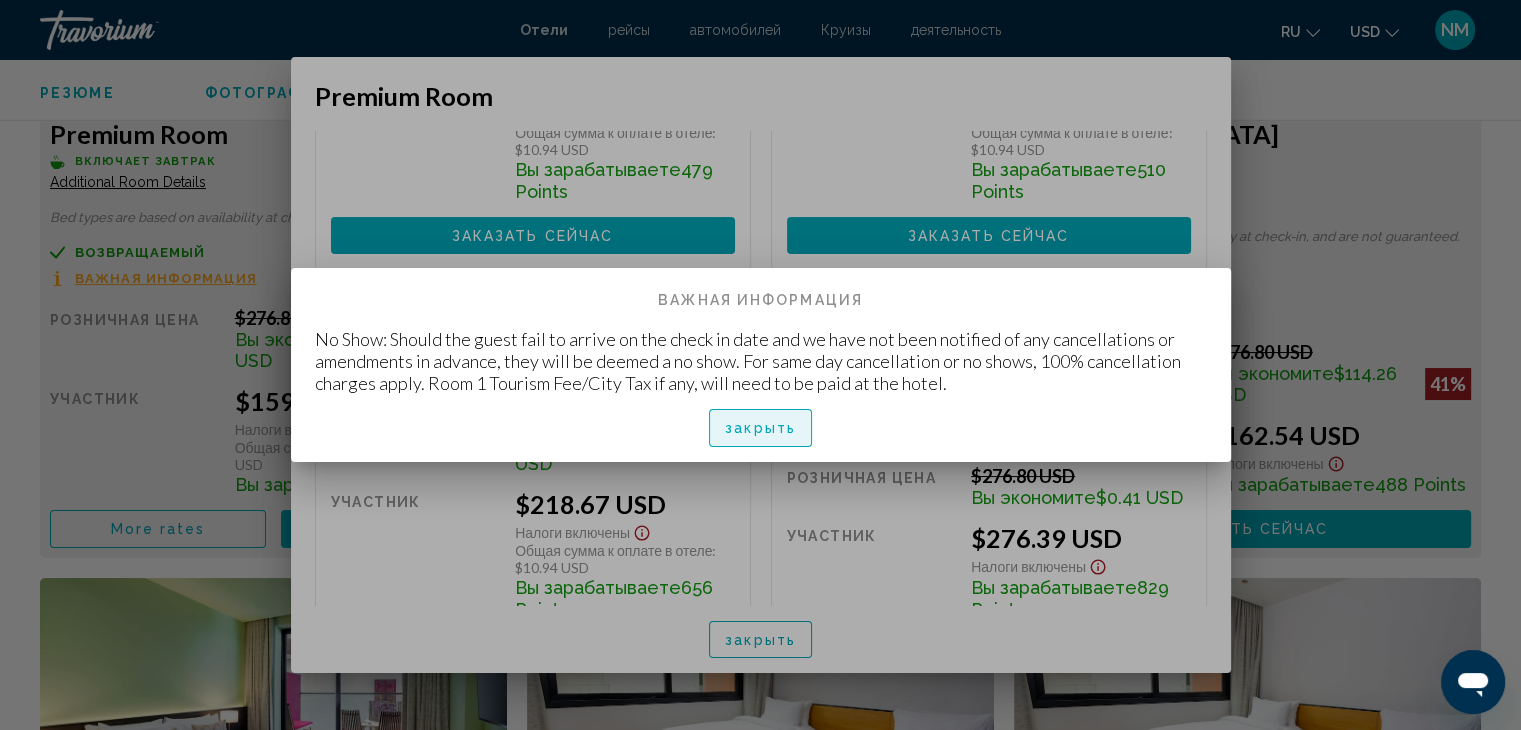 click on "закрыть" at bounding box center (760, 429) 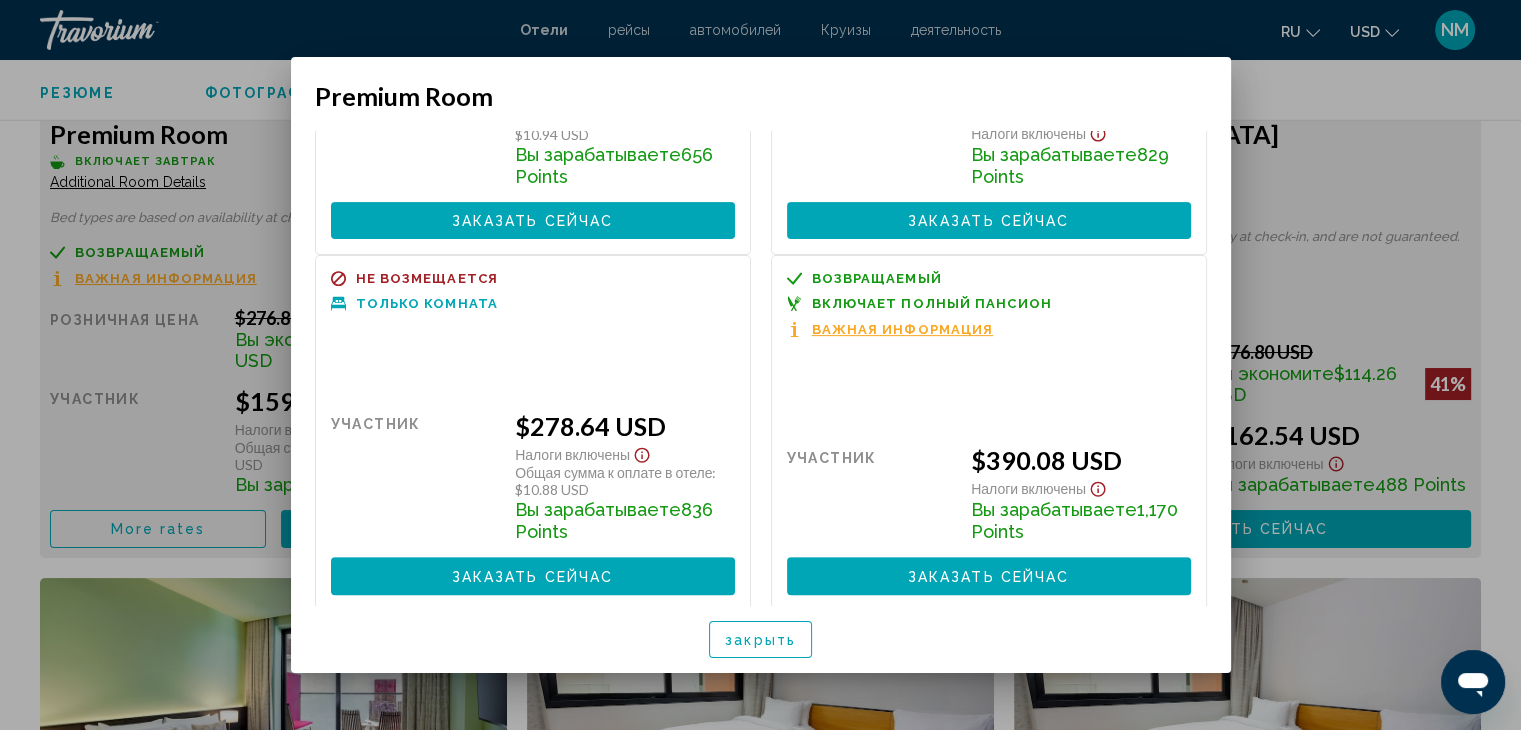 scroll, scrollTop: 800, scrollLeft: 0, axis: vertical 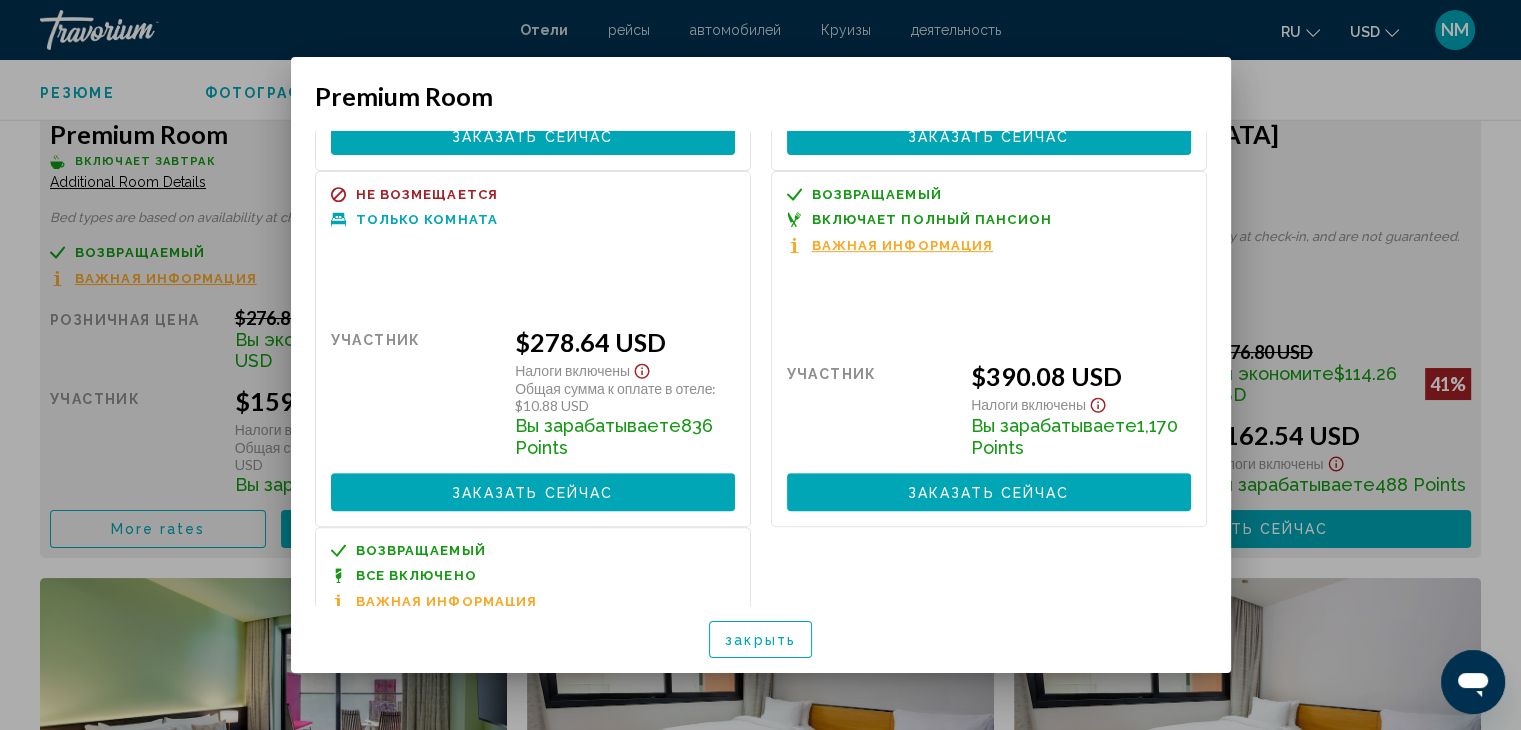 click on "Заказать сейчас" at bounding box center [989, 493] 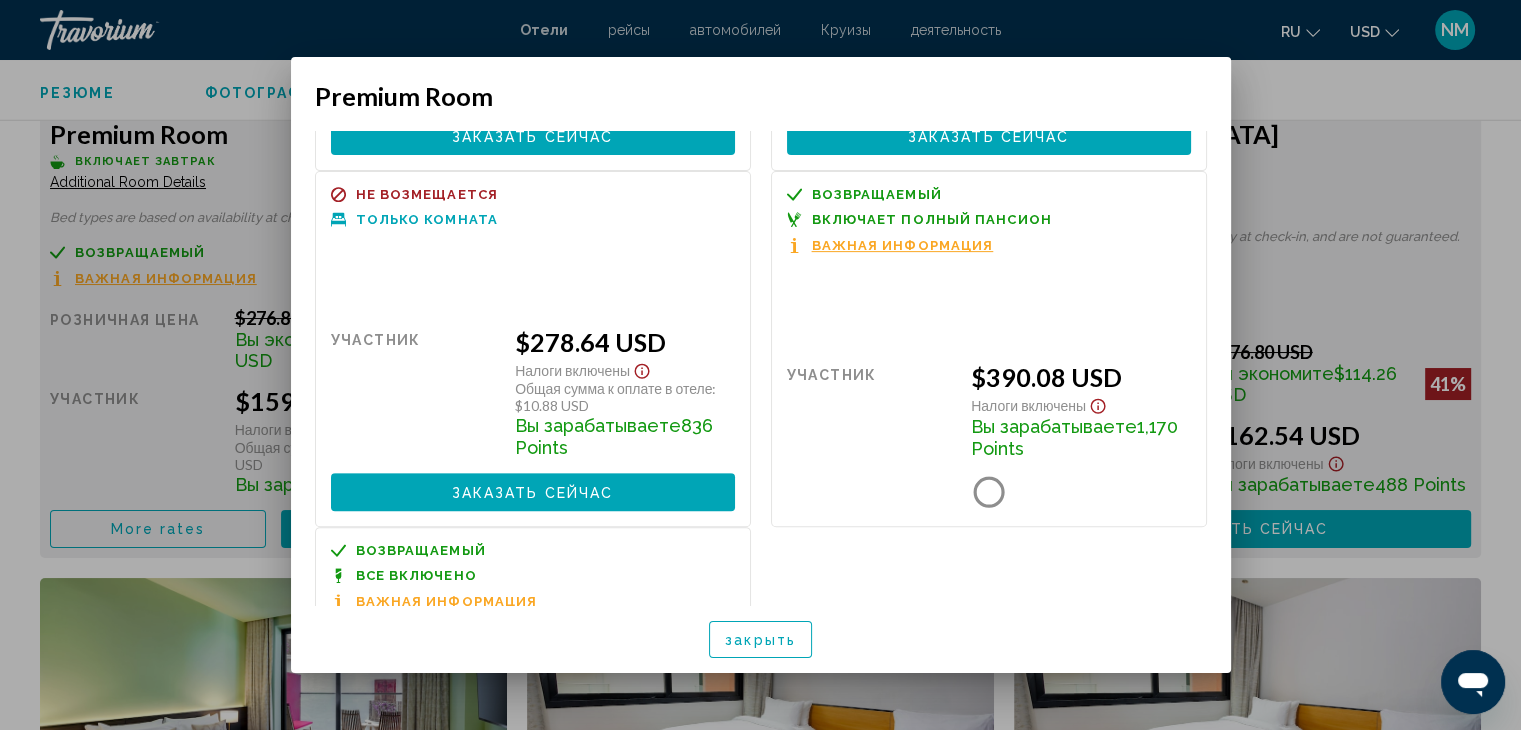 scroll, scrollTop: 500, scrollLeft: 0, axis: vertical 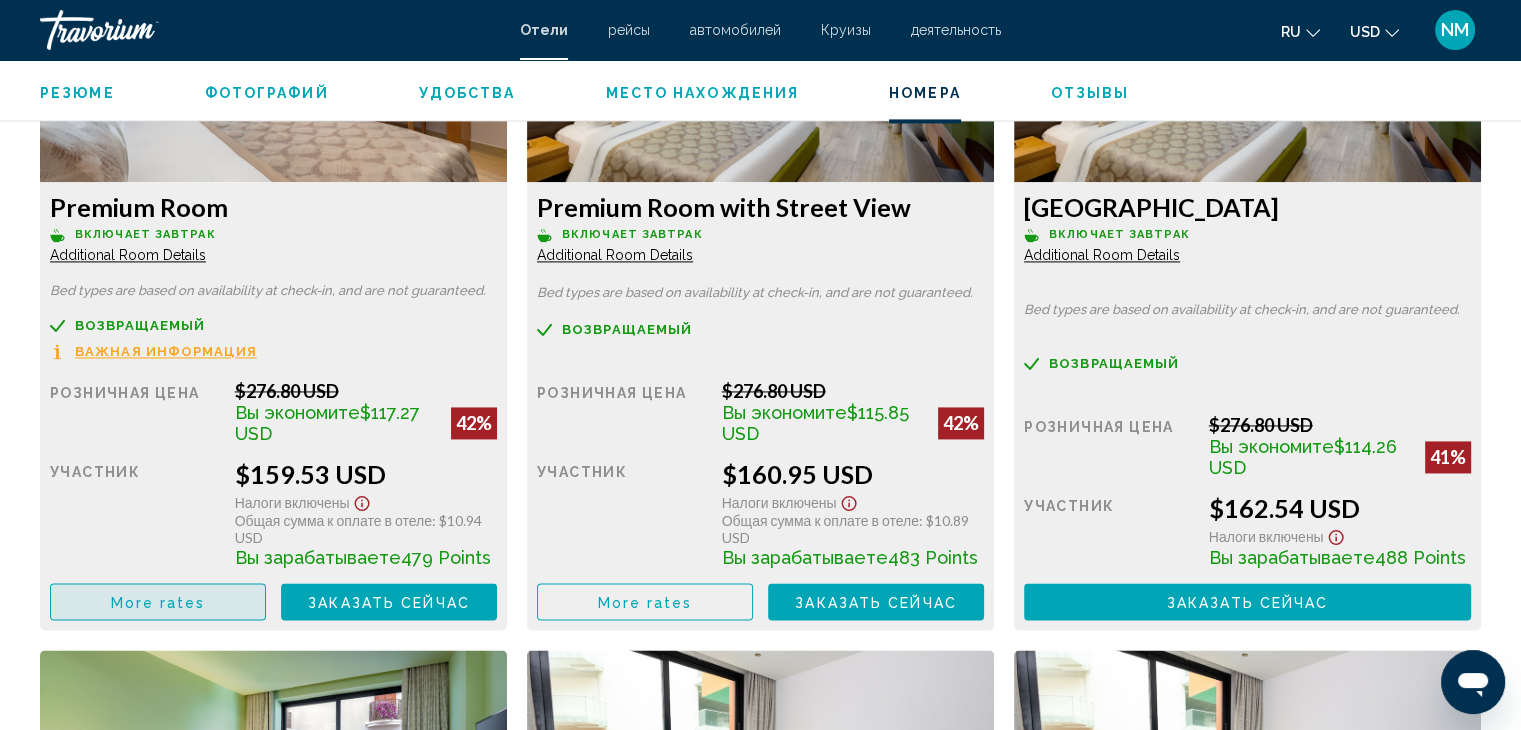 click on "More rates" at bounding box center (158, 601) 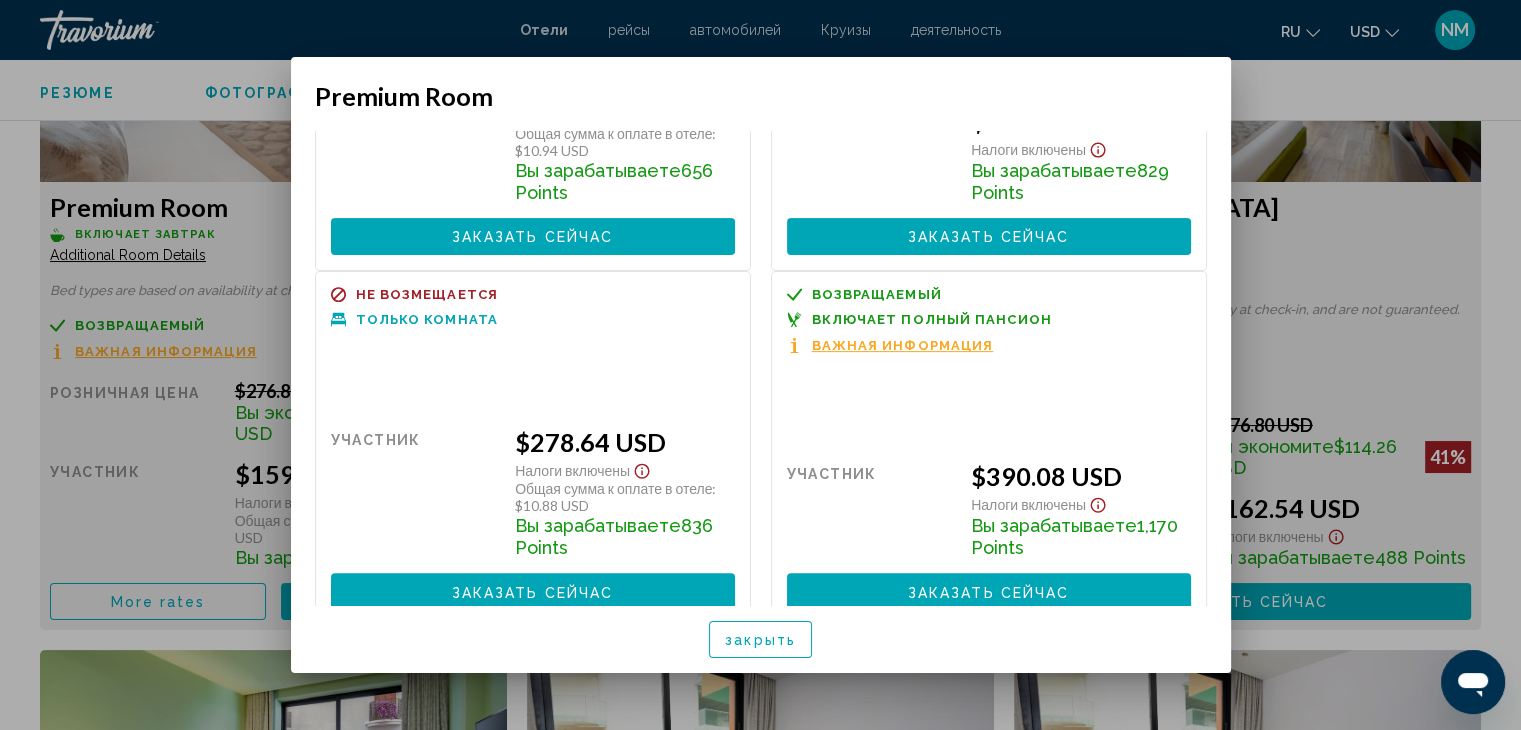 scroll, scrollTop: 800, scrollLeft: 0, axis: vertical 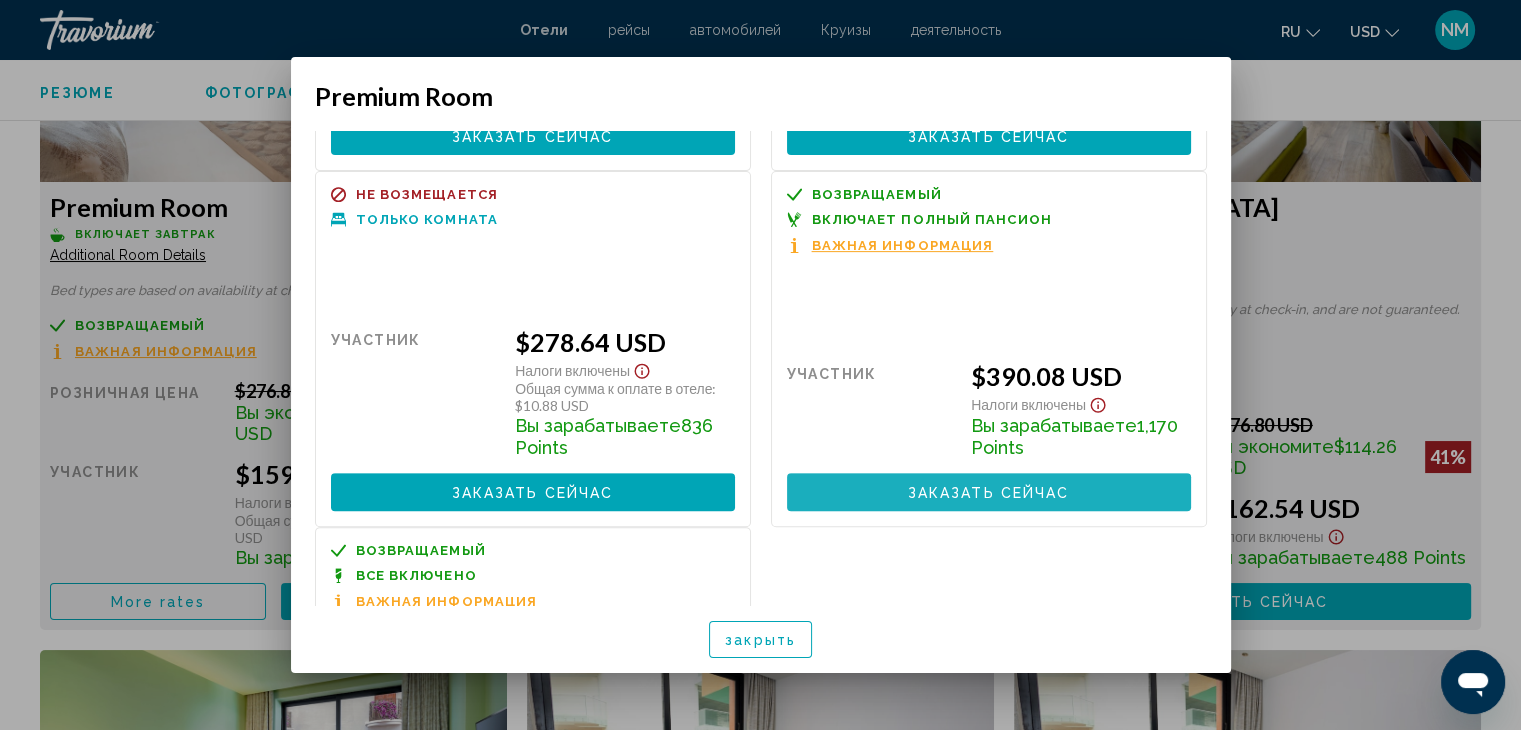 click on "Заказать сейчас Больше недоступно" at bounding box center [989, 491] 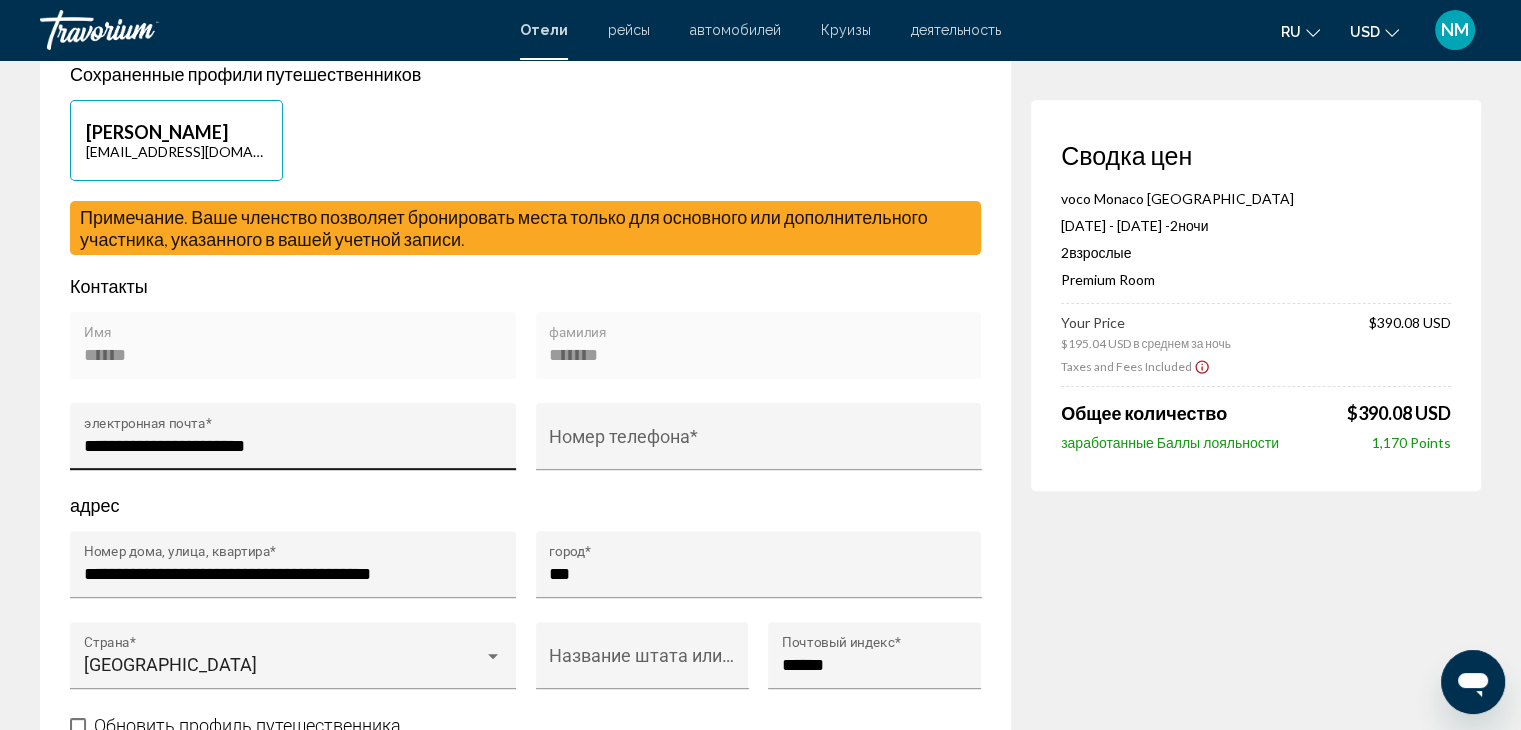 scroll, scrollTop: 500, scrollLeft: 0, axis: vertical 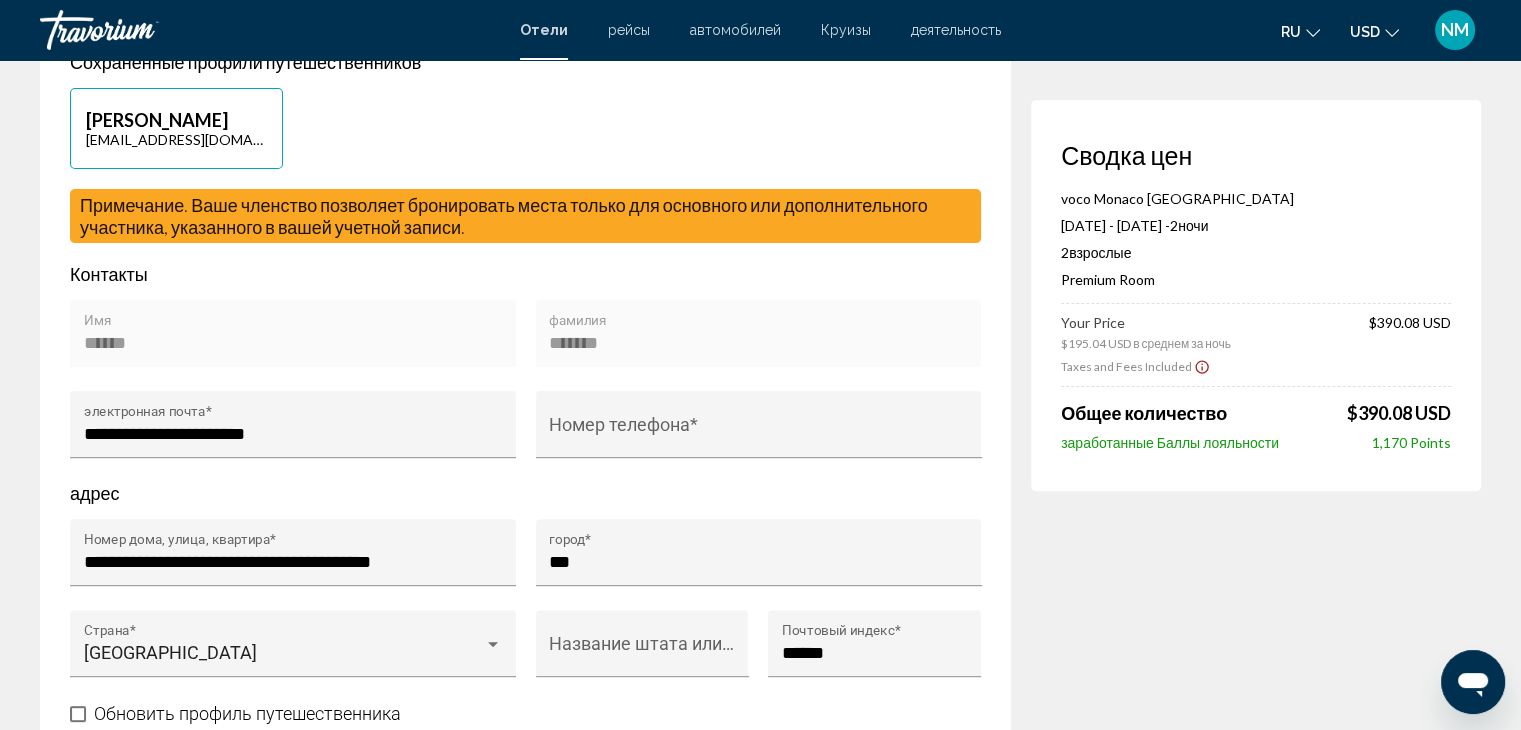 click on "****** Имя" at bounding box center [293, 340] 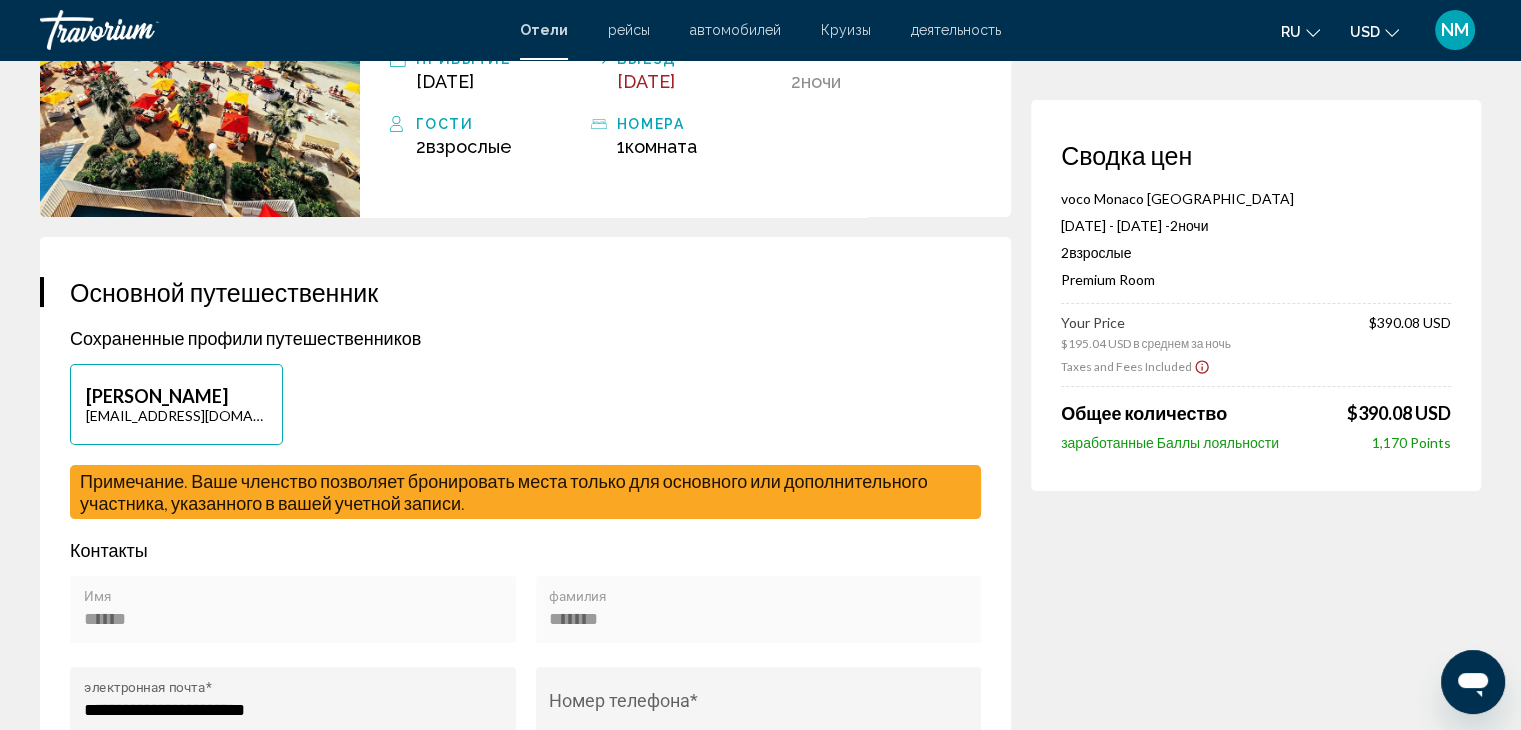 scroll, scrollTop: 500, scrollLeft: 0, axis: vertical 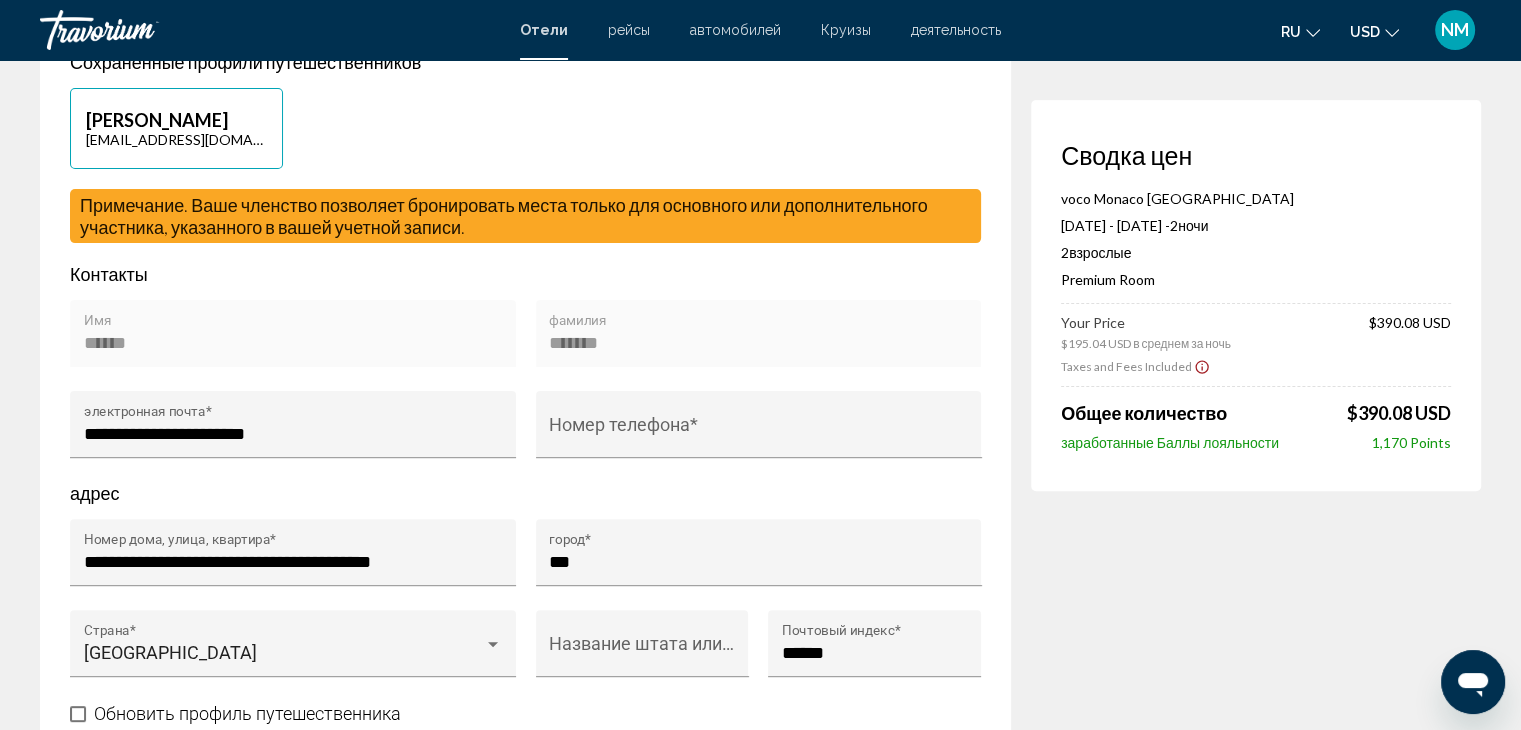 click on "****** Имя" at bounding box center [293, 345] 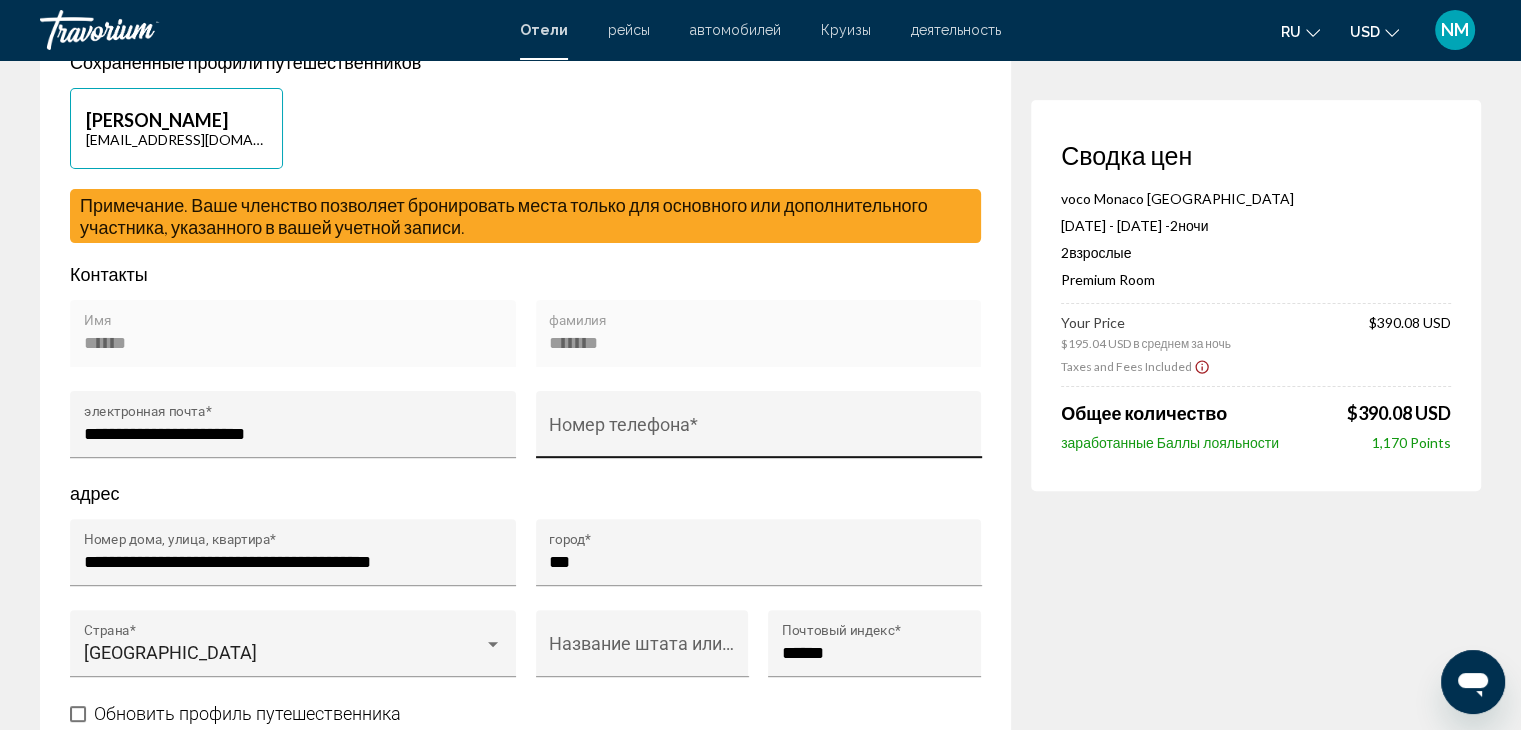 click on "Номер телефона  *" at bounding box center (758, 434) 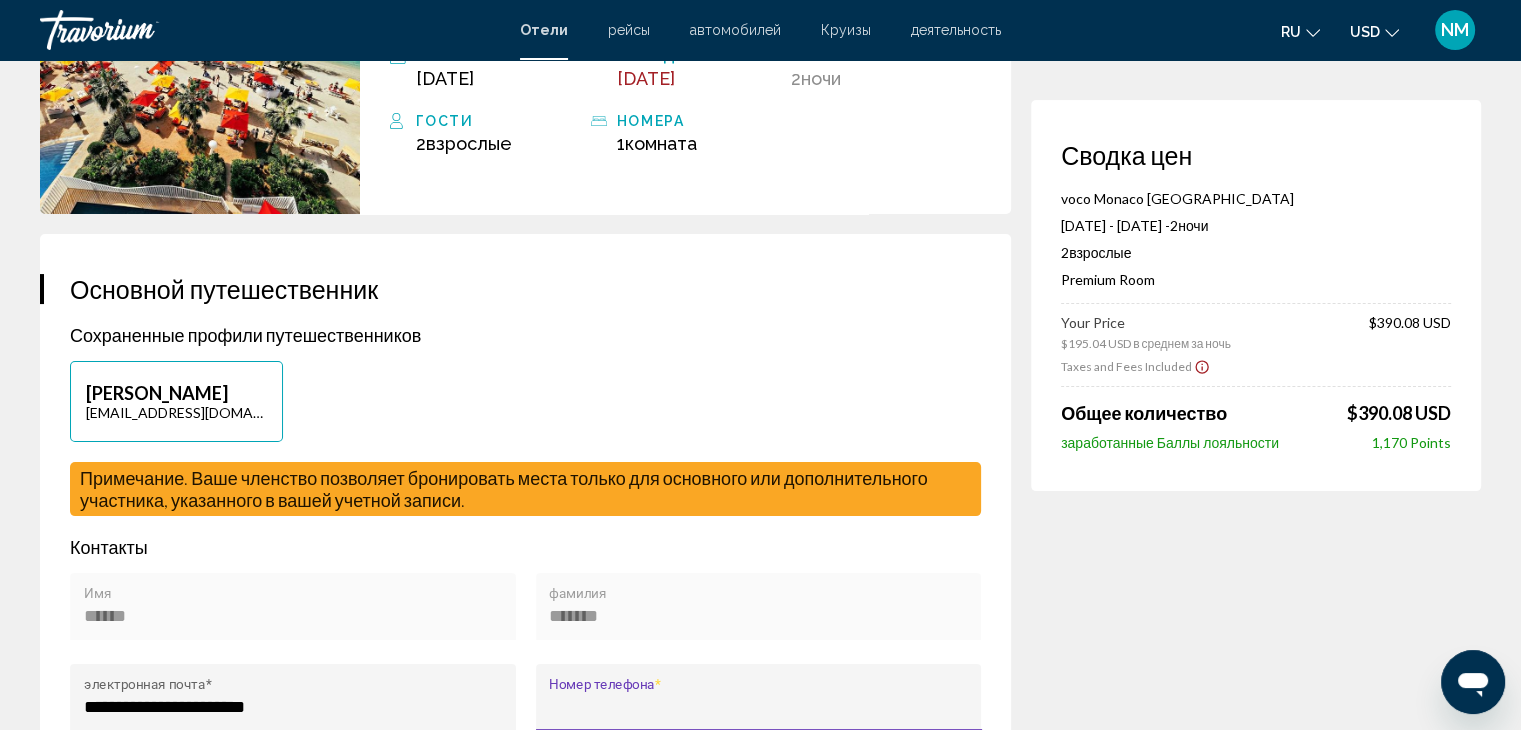 scroll, scrollTop: 600, scrollLeft: 0, axis: vertical 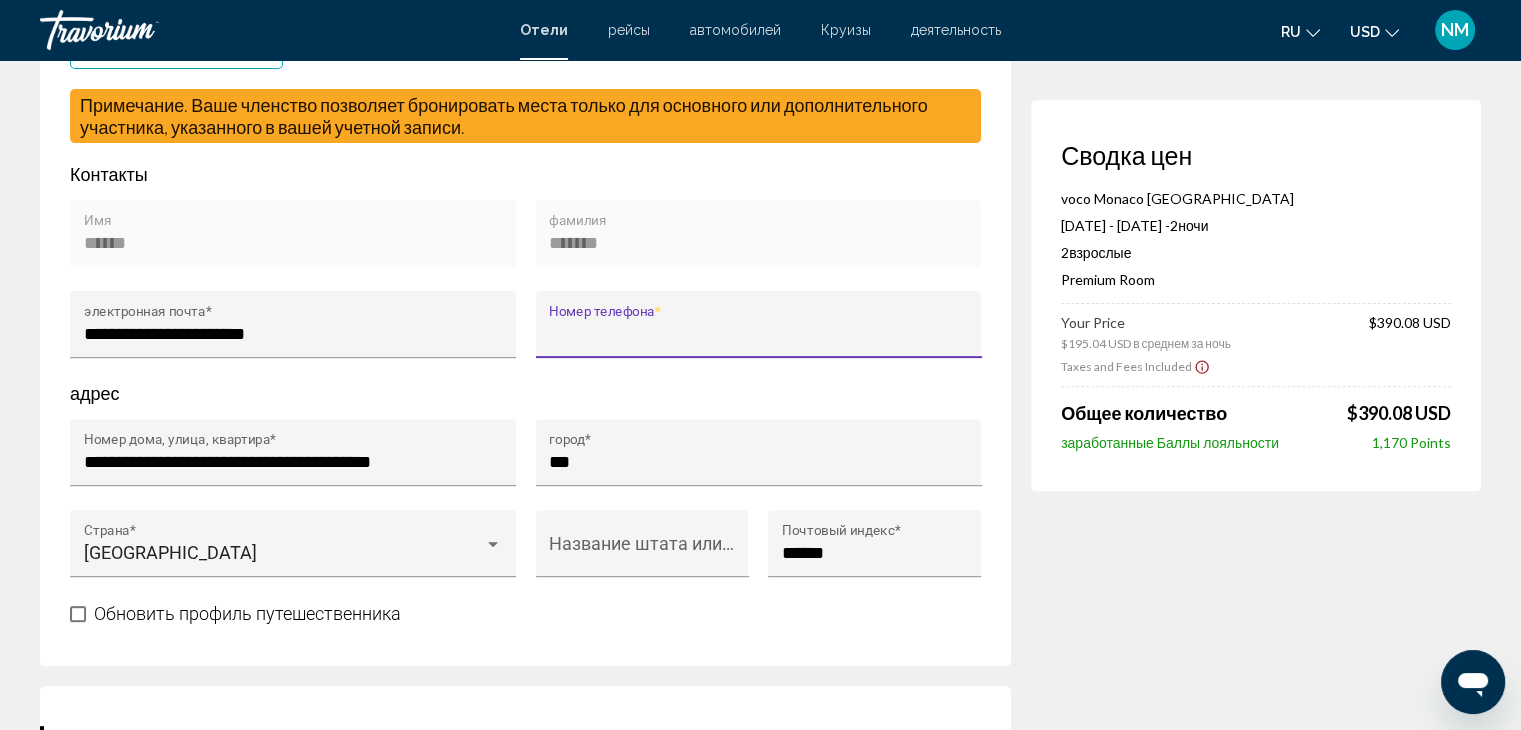 click on "Номер телефона  *" at bounding box center (758, 334) 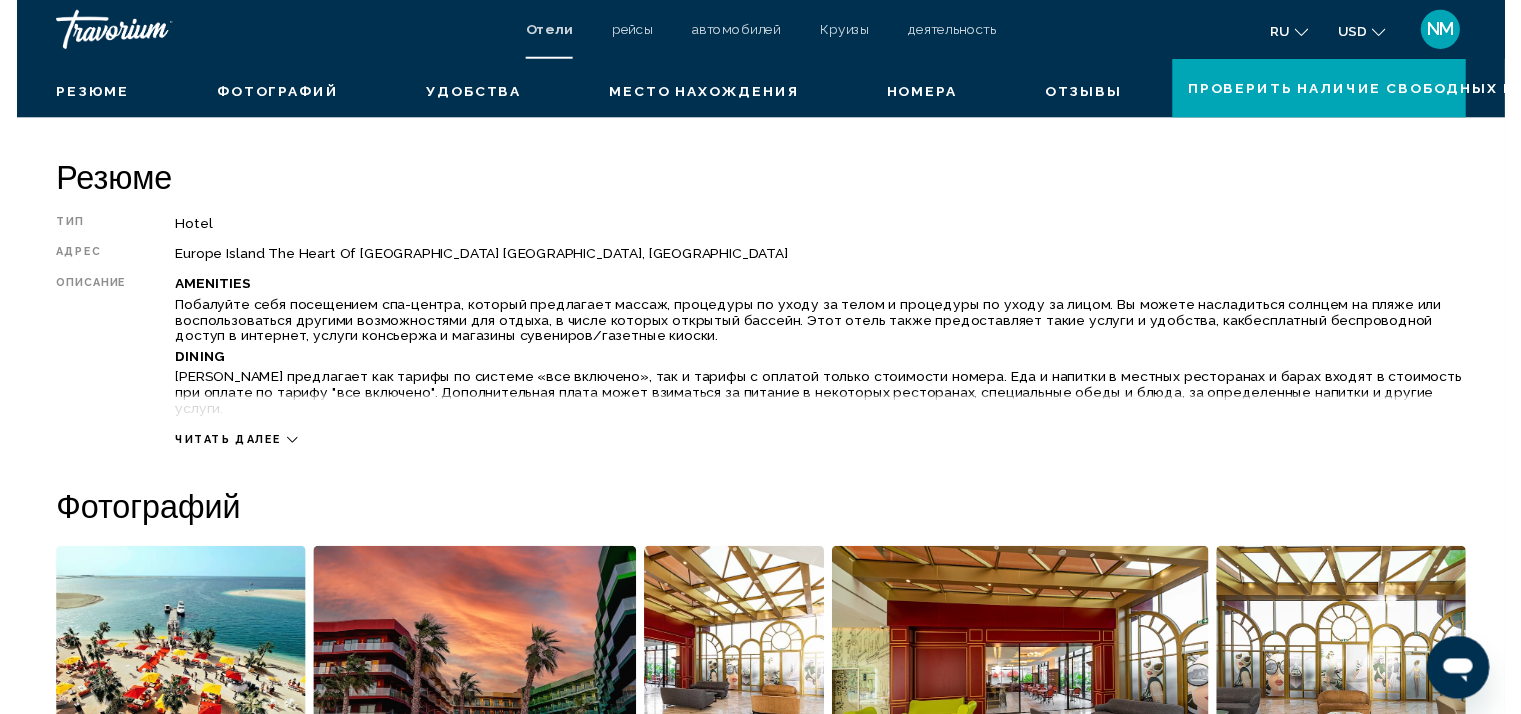 scroll, scrollTop: 0, scrollLeft: 0, axis: both 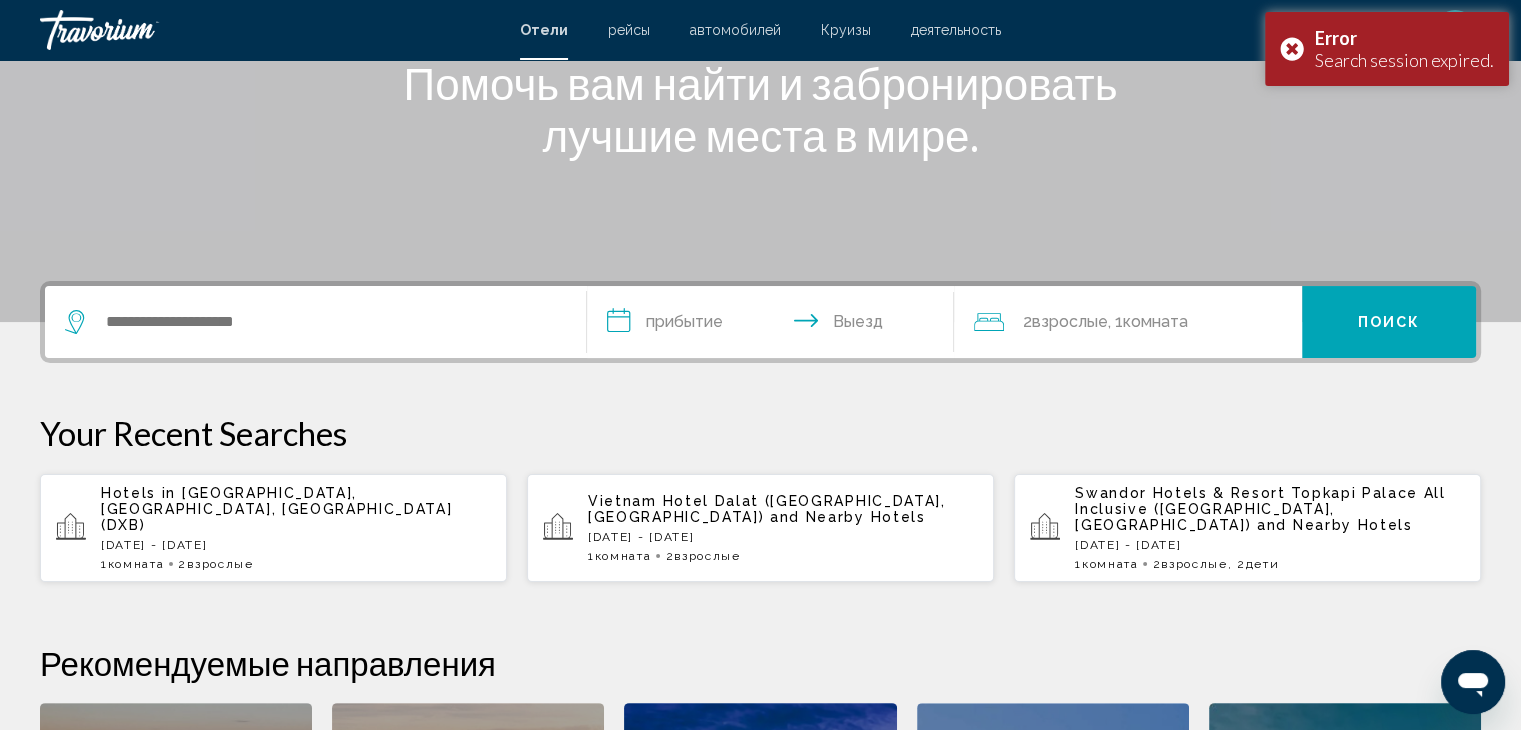 click on "Hotels in    [GEOGRAPHIC_DATA], [GEOGRAPHIC_DATA], [GEOGRAPHIC_DATA] (DXB)  [DATE] - [DATE]  1  Комната номера 2  Взрослый Взрослые" at bounding box center [296, 528] 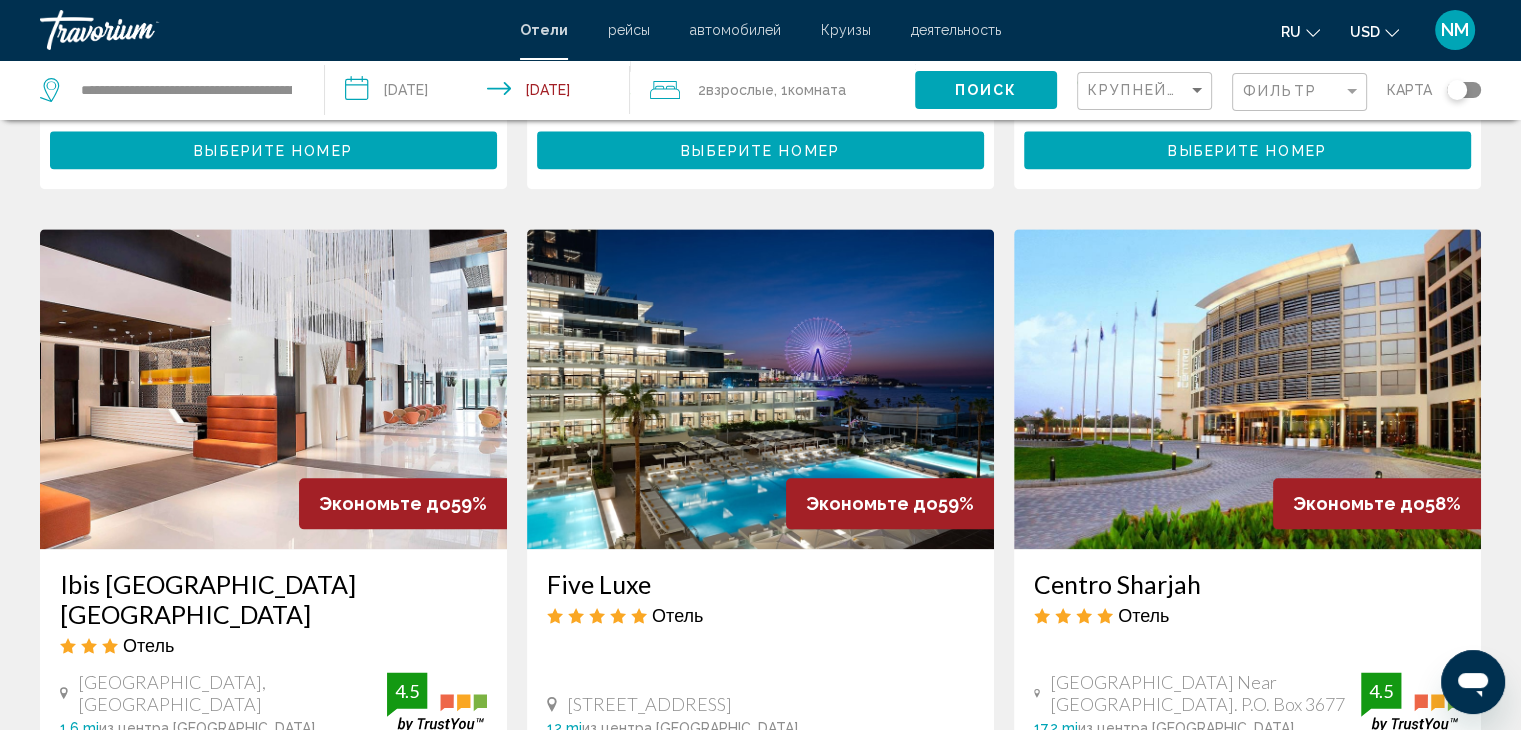 scroll, scrollTop: 2600, scrollLeft: 0, axis: vertical 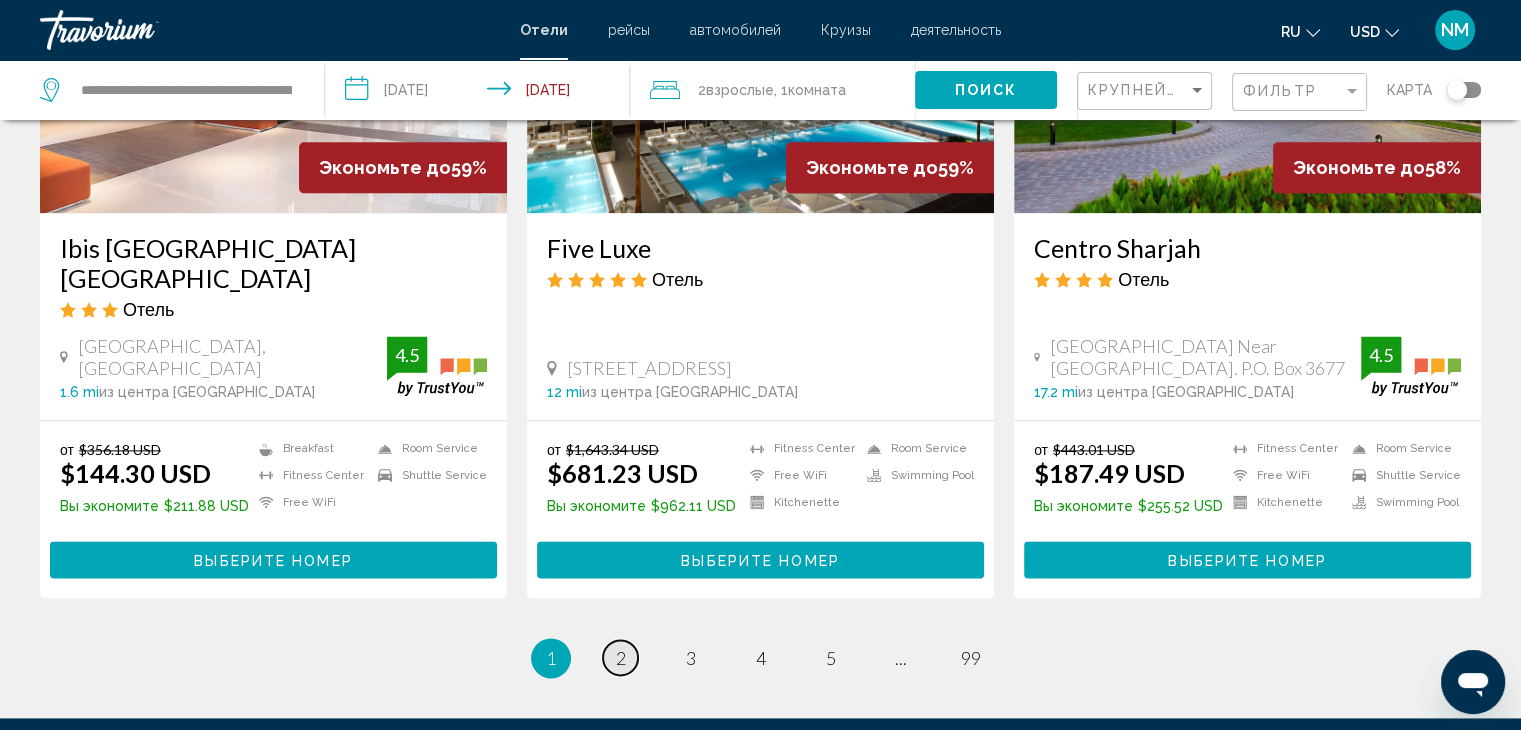 click on "page  2" at bounding box center (620, 657) 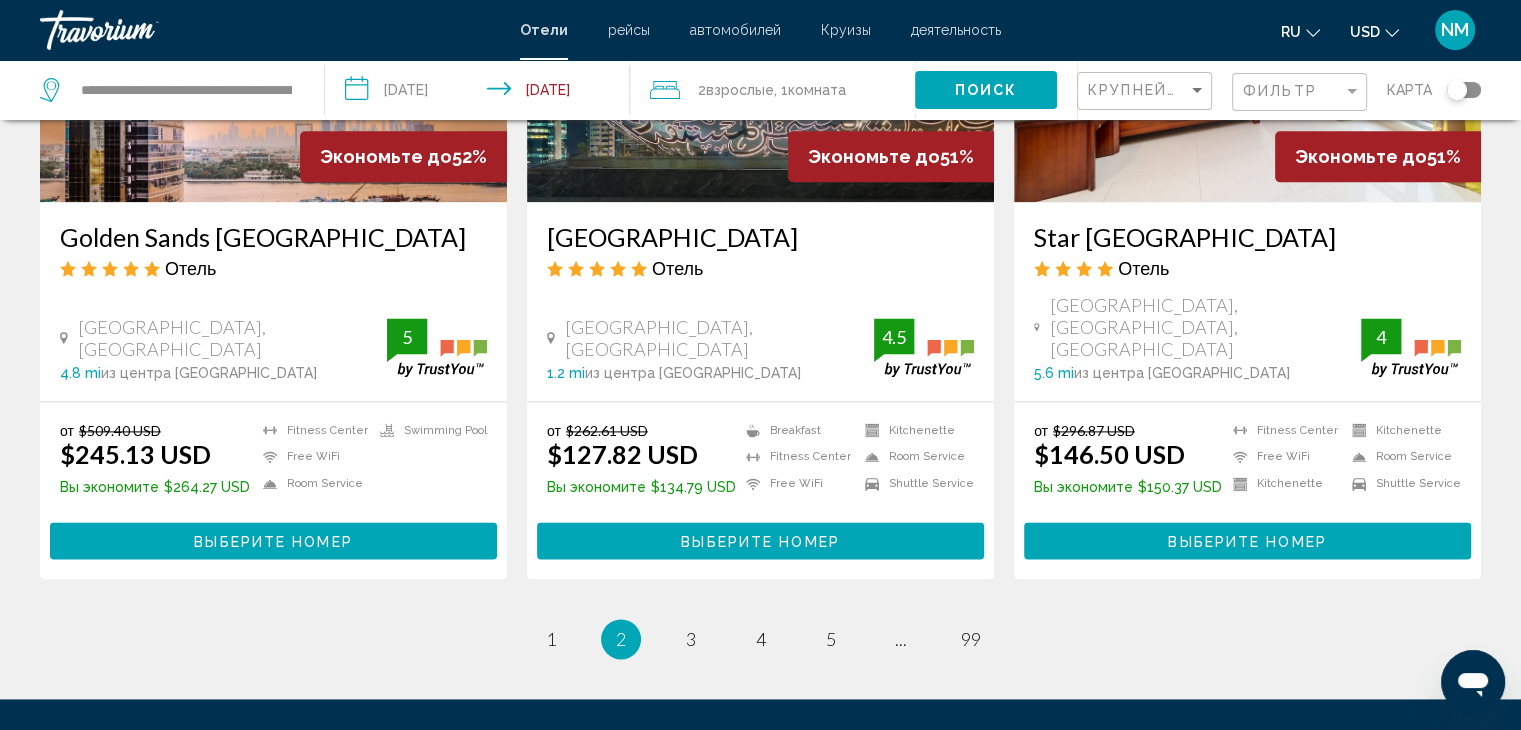 scroll, scrollTop: 2642, scrollLeft: 0, axis: vertical 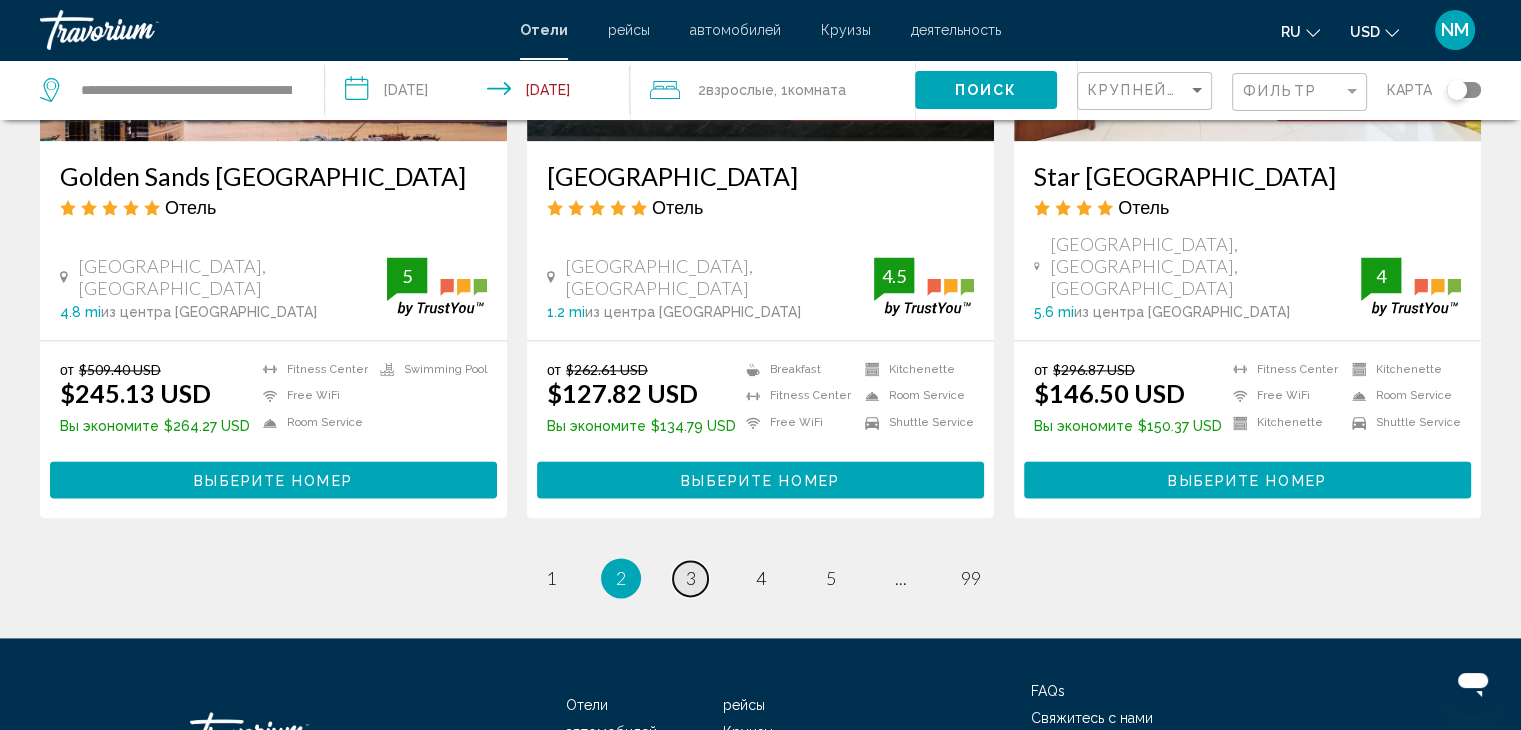 click on "3" at bounding box center (691, 578) 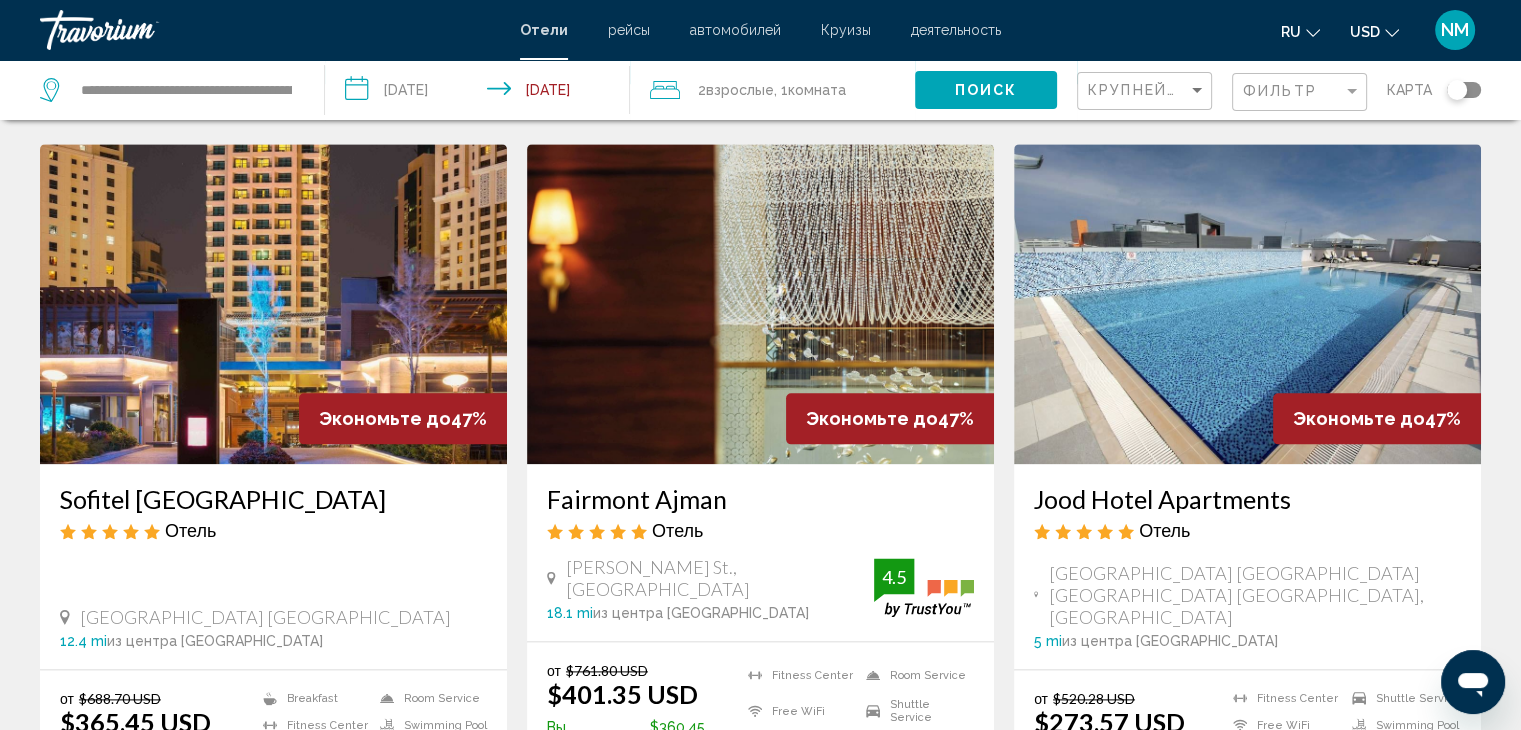 scroll, scrollTop: 2673, scrollLeft: 0, axis: vertical 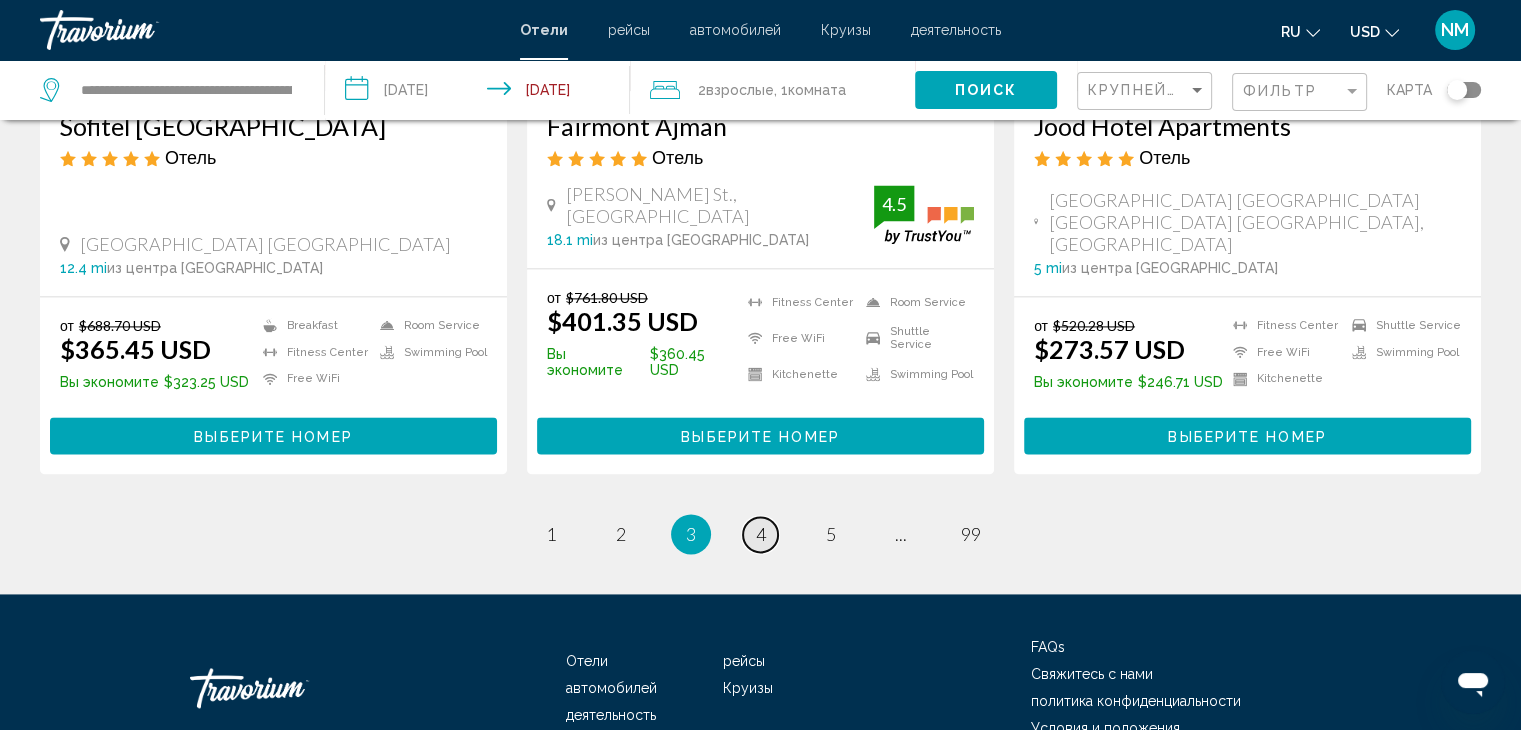 click on "4" at bounding box center (761, 534) 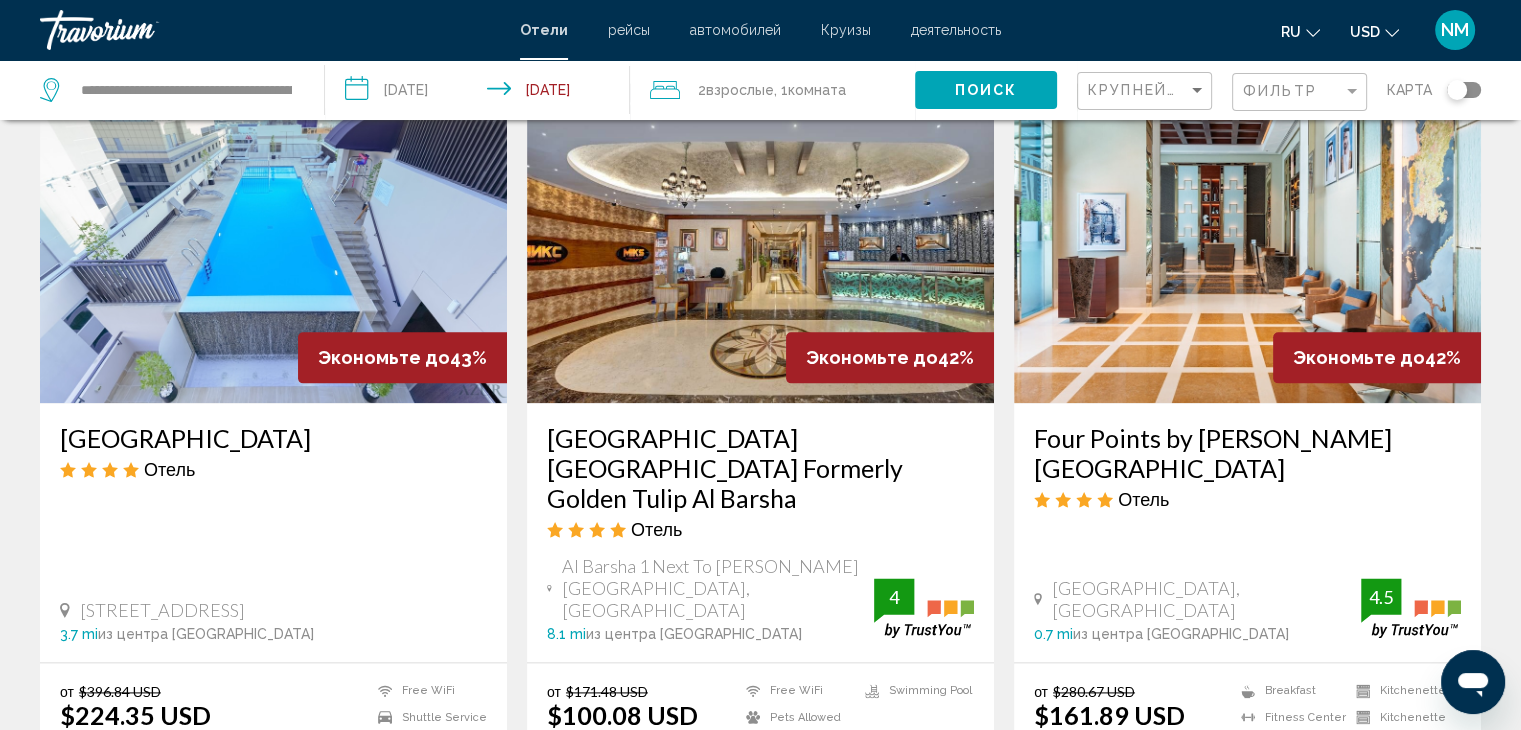 scroll, scrollTop: 2700, scrollLeft: 0, axis: vertical 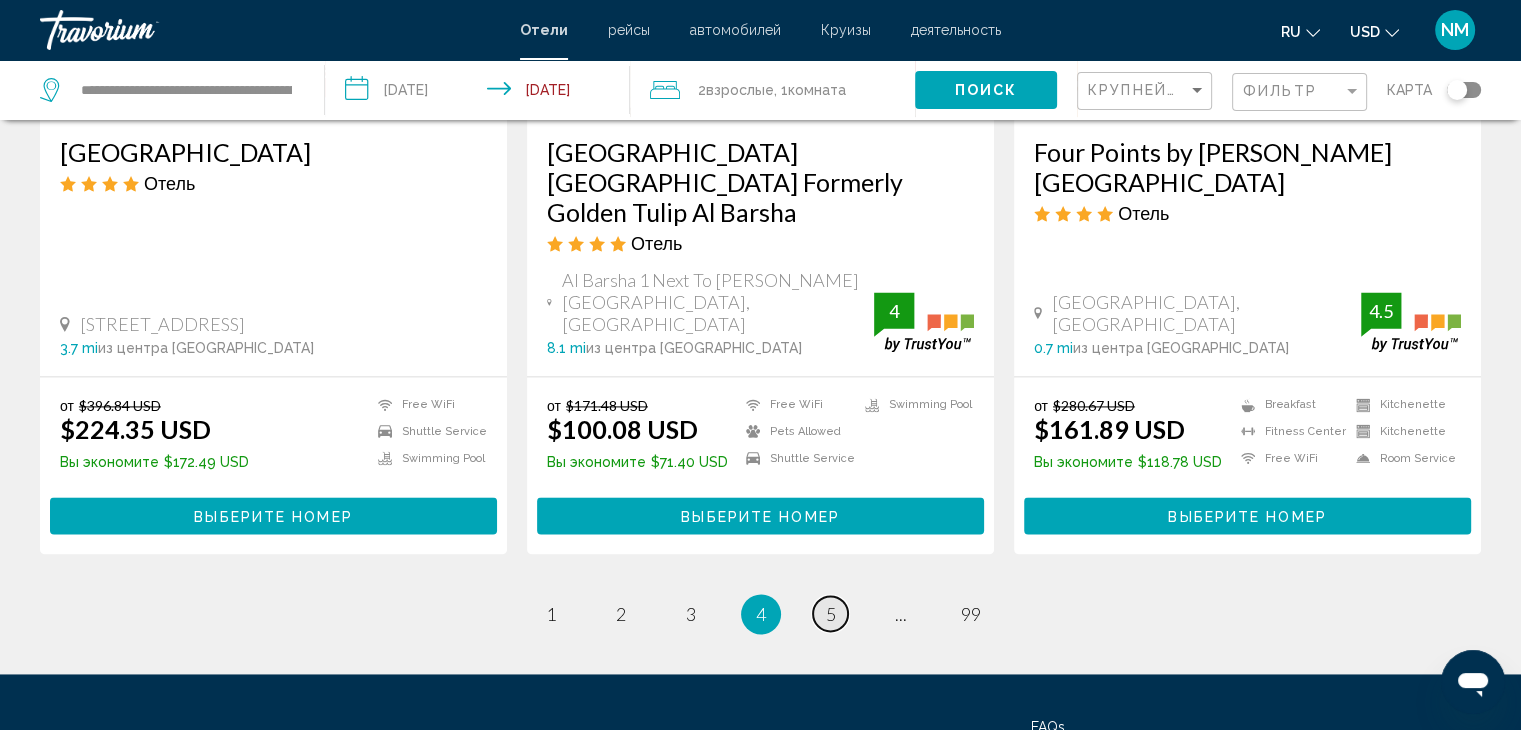 click on "5" at bounding box center [831, 614] 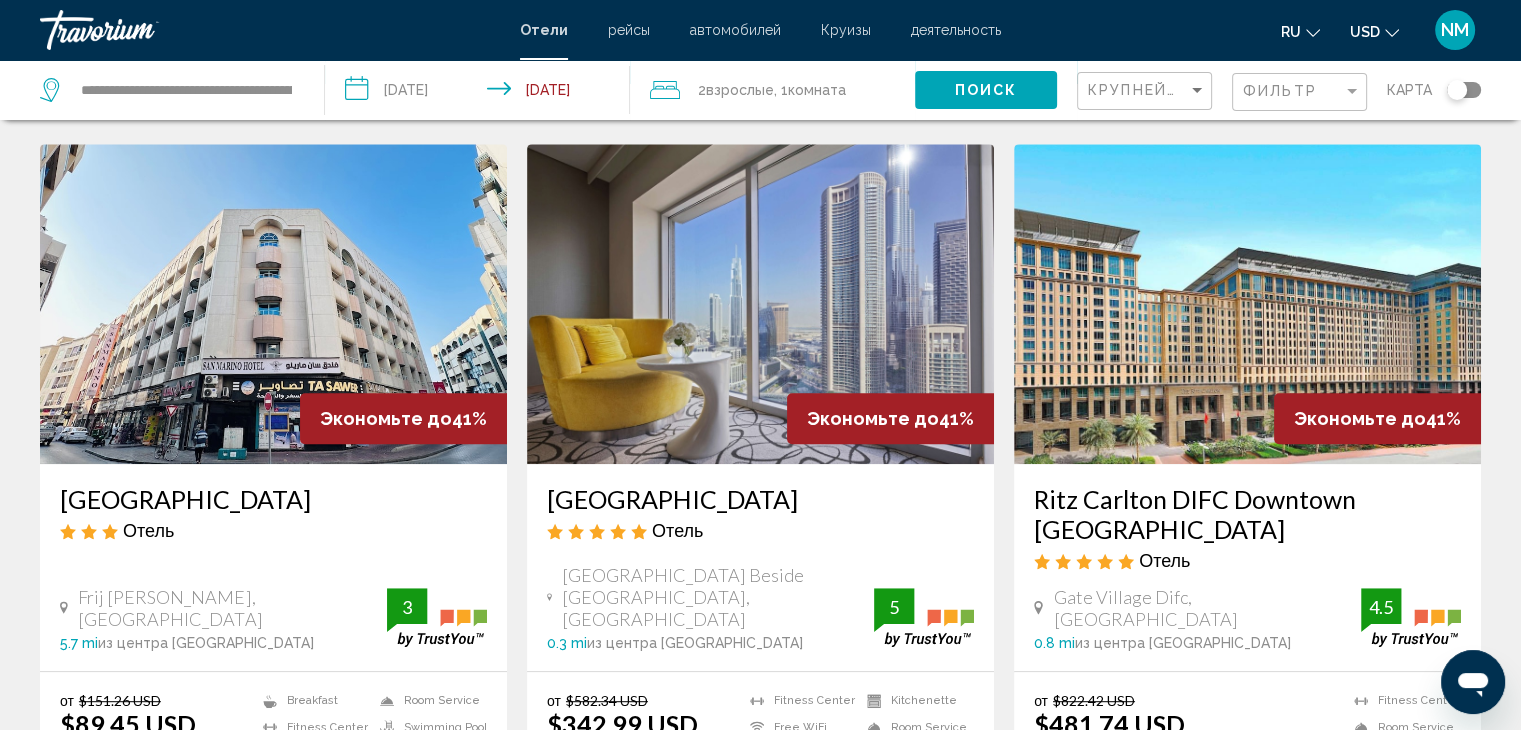 scroll, scrollTop: 1019, scrollLeft: 0, axis: vertical 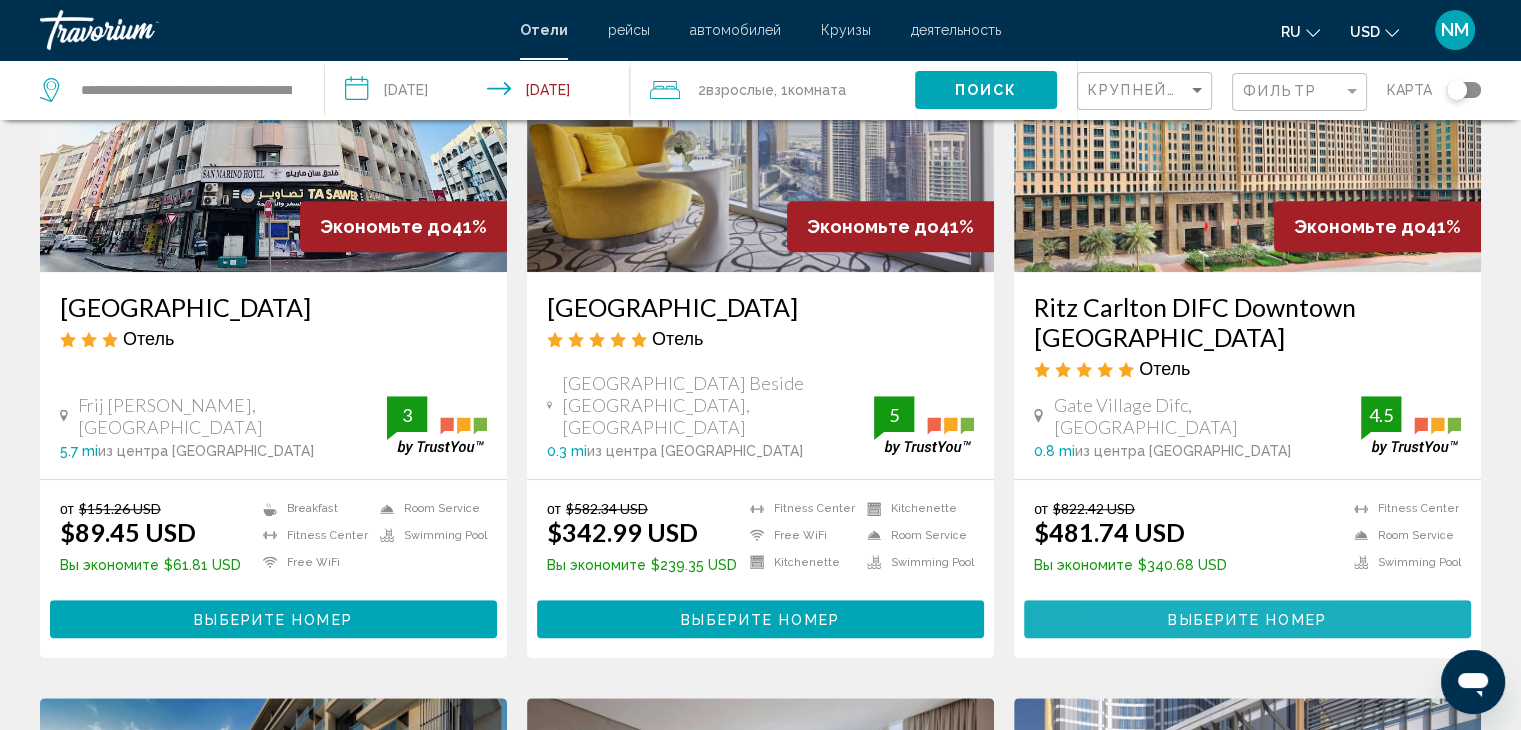 click on "Выберите номер" at bounding box center [1247, 618] 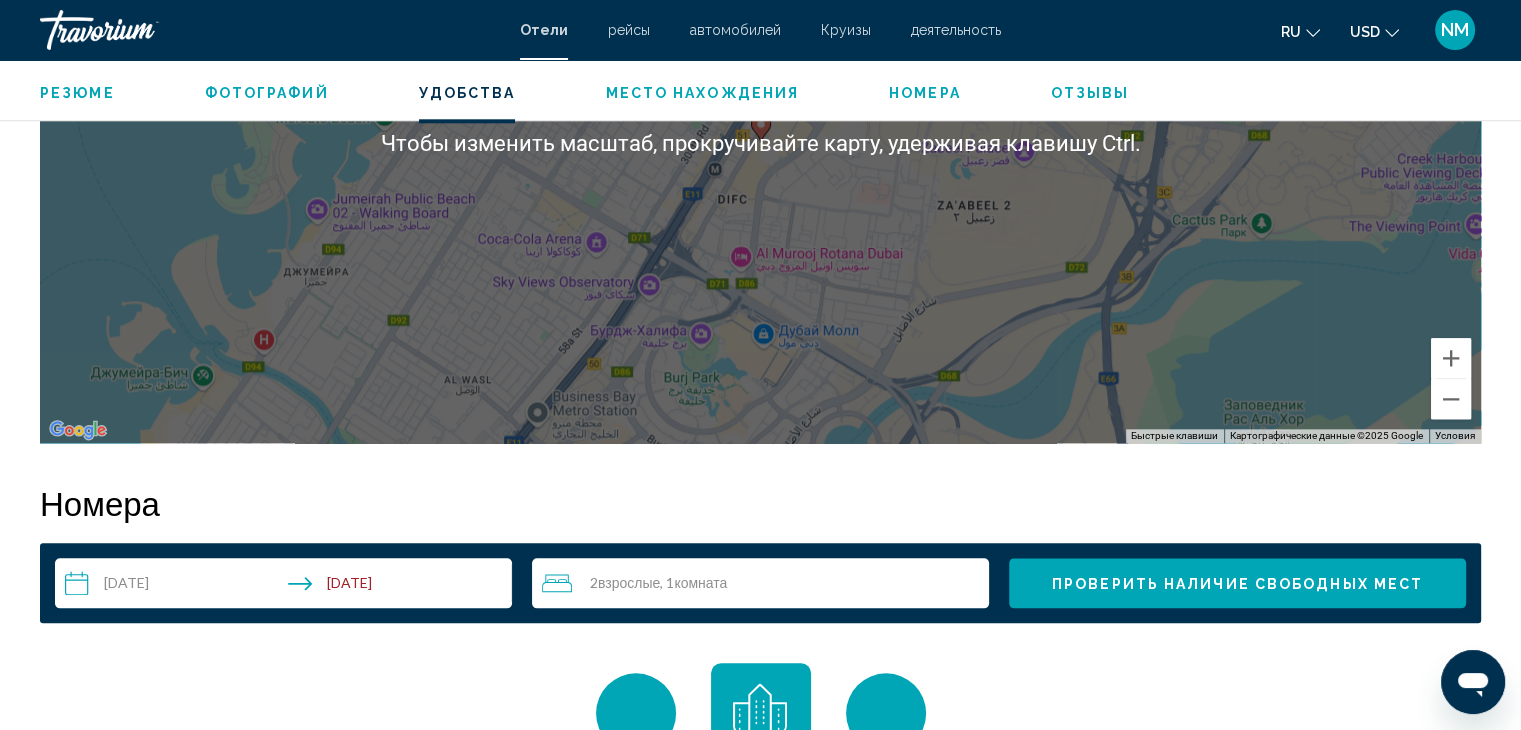 scroll, scrollTop: 2300, scrollLeft: 0, axis: vertical 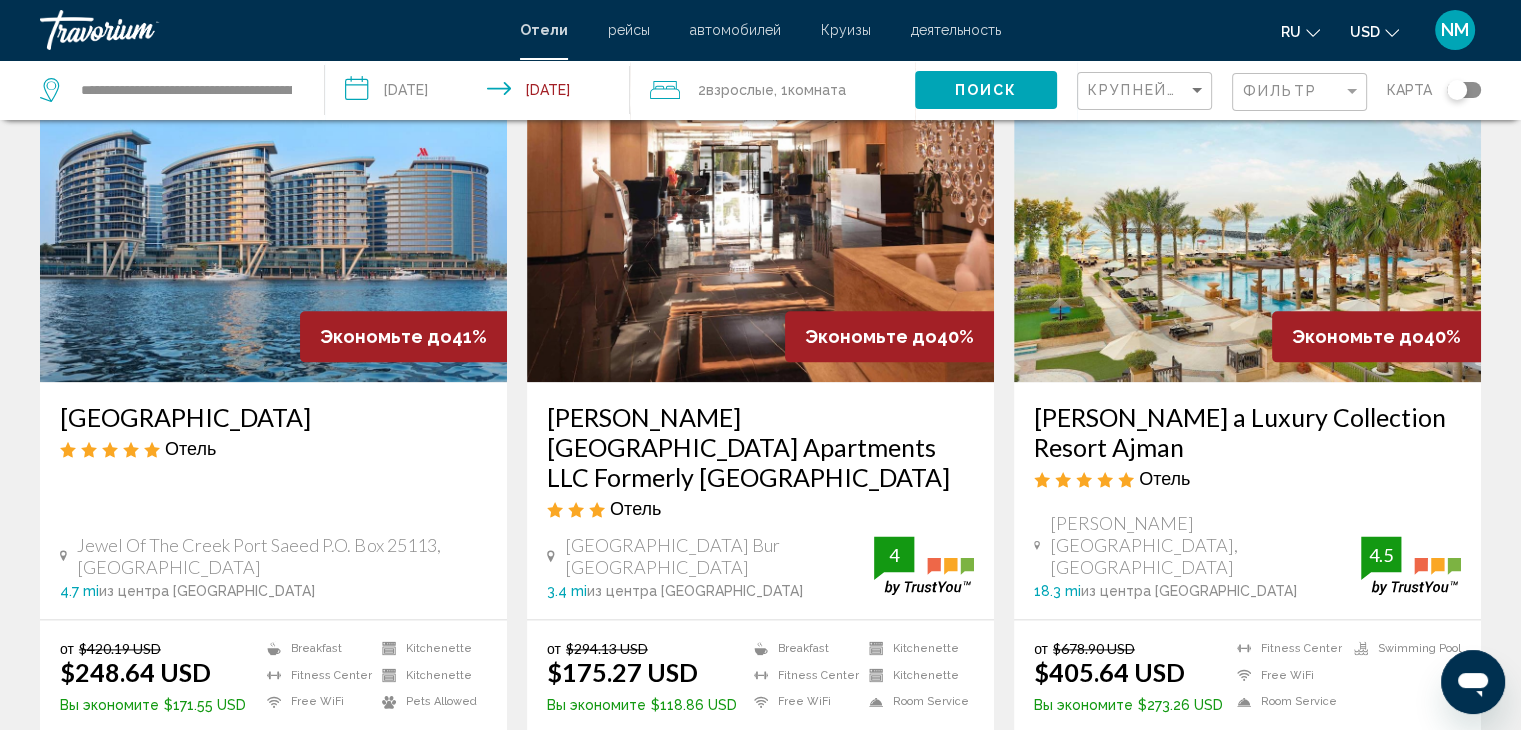 click on "Выберите номер" at bounding box center (273, 758) 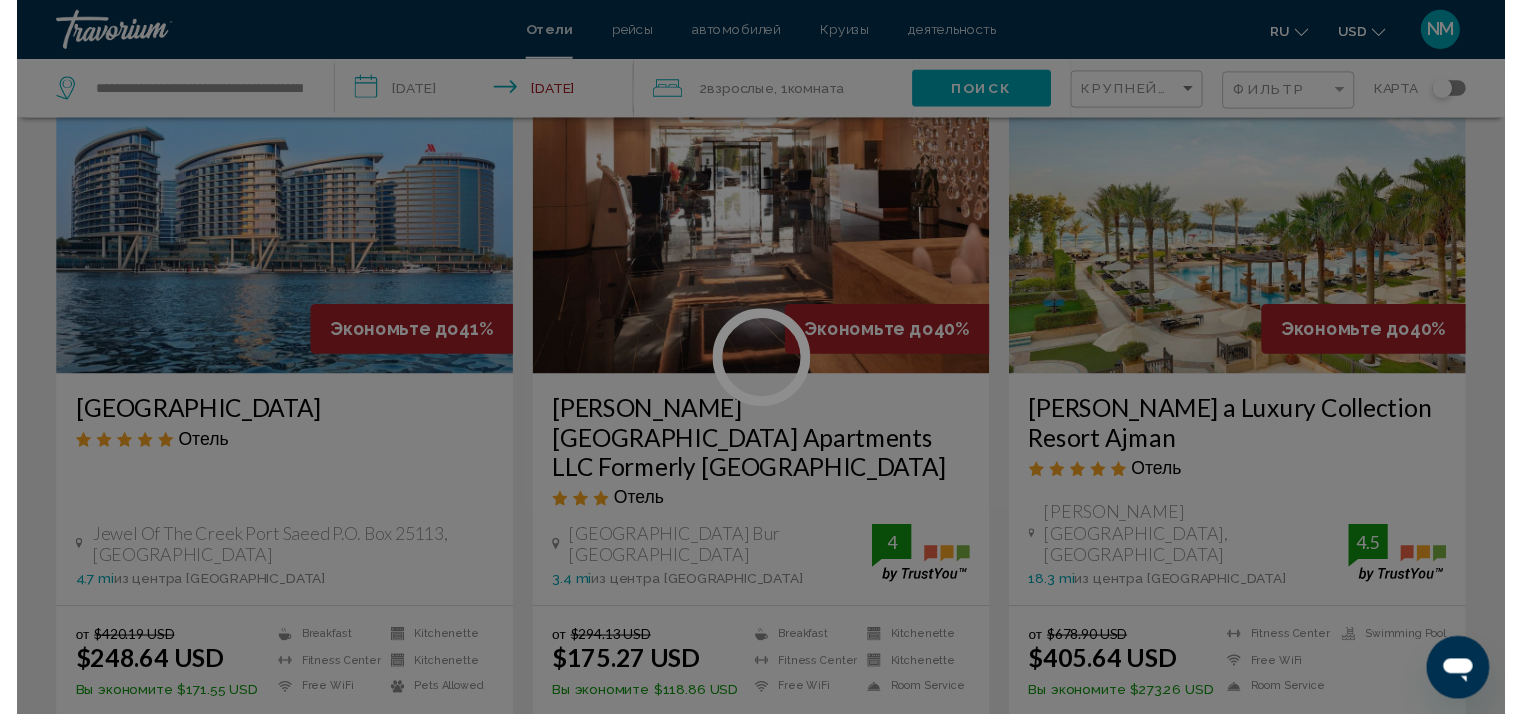 scroll, scrollTop: 0, scrollLeft: 0, axis: both 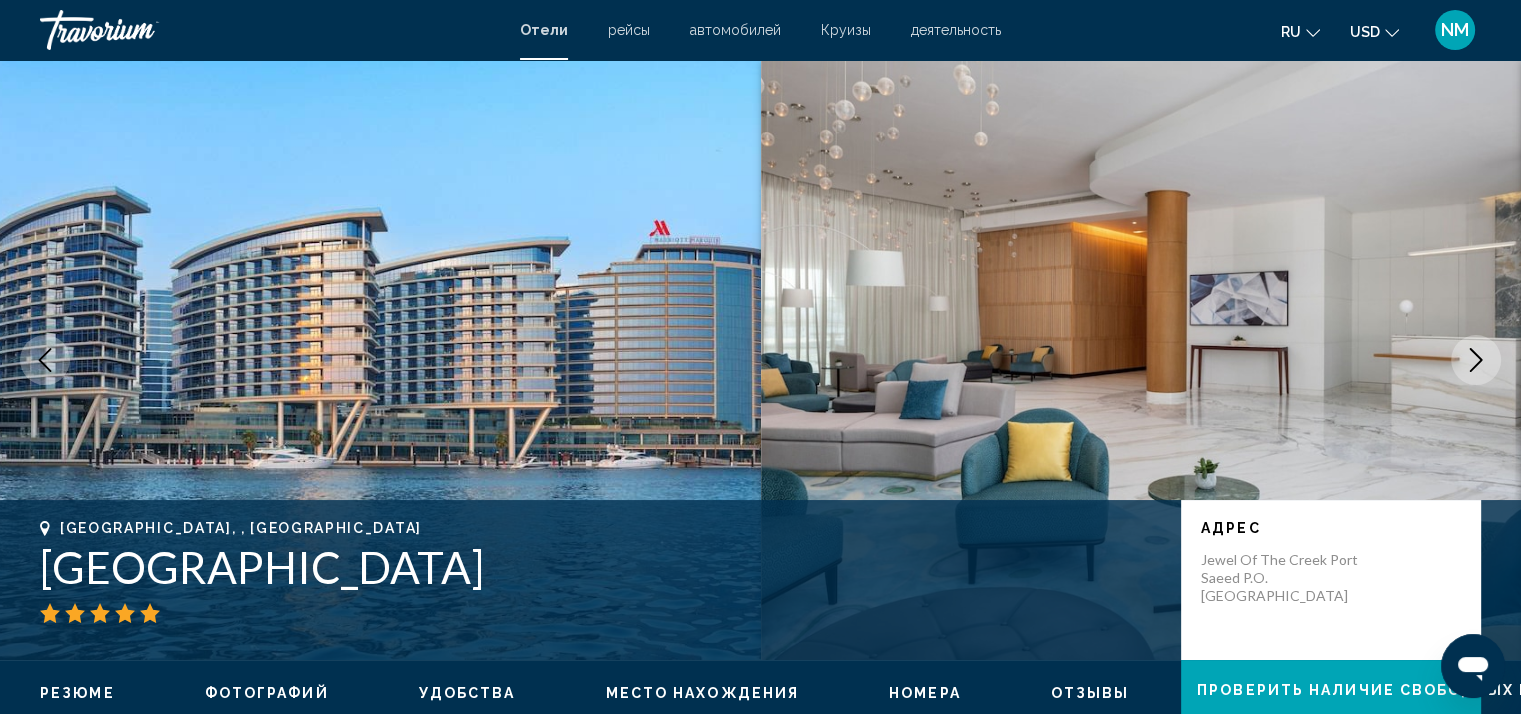 click at bounding box center [1476, 360] 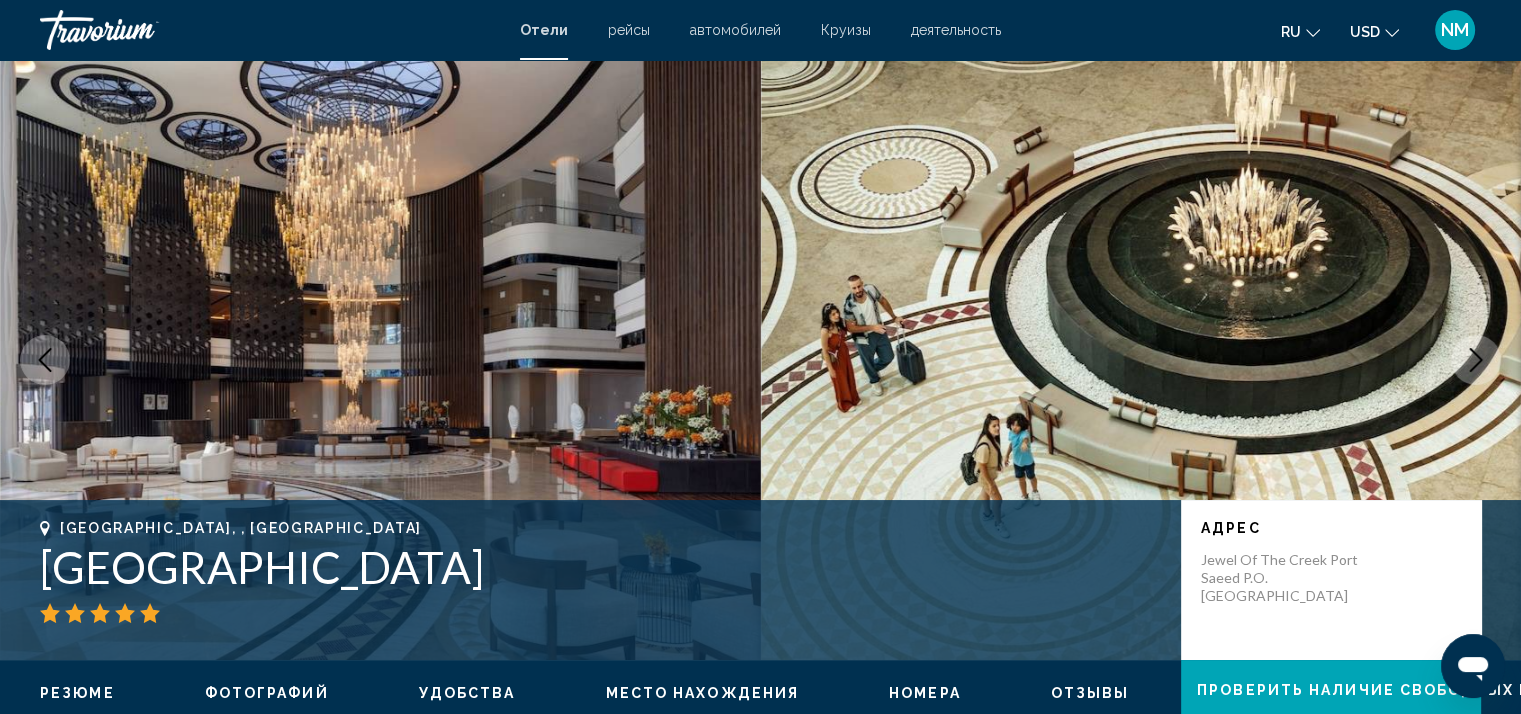 click 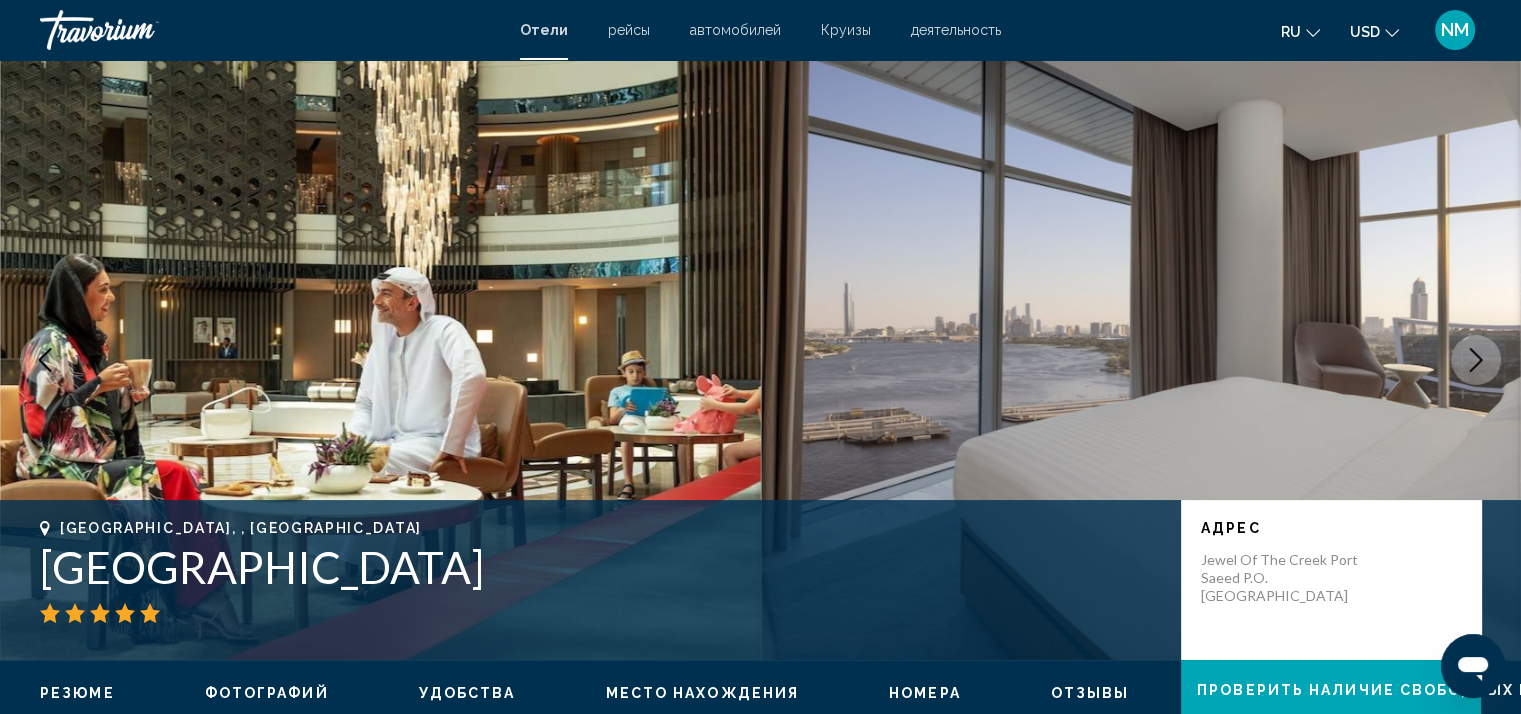 click 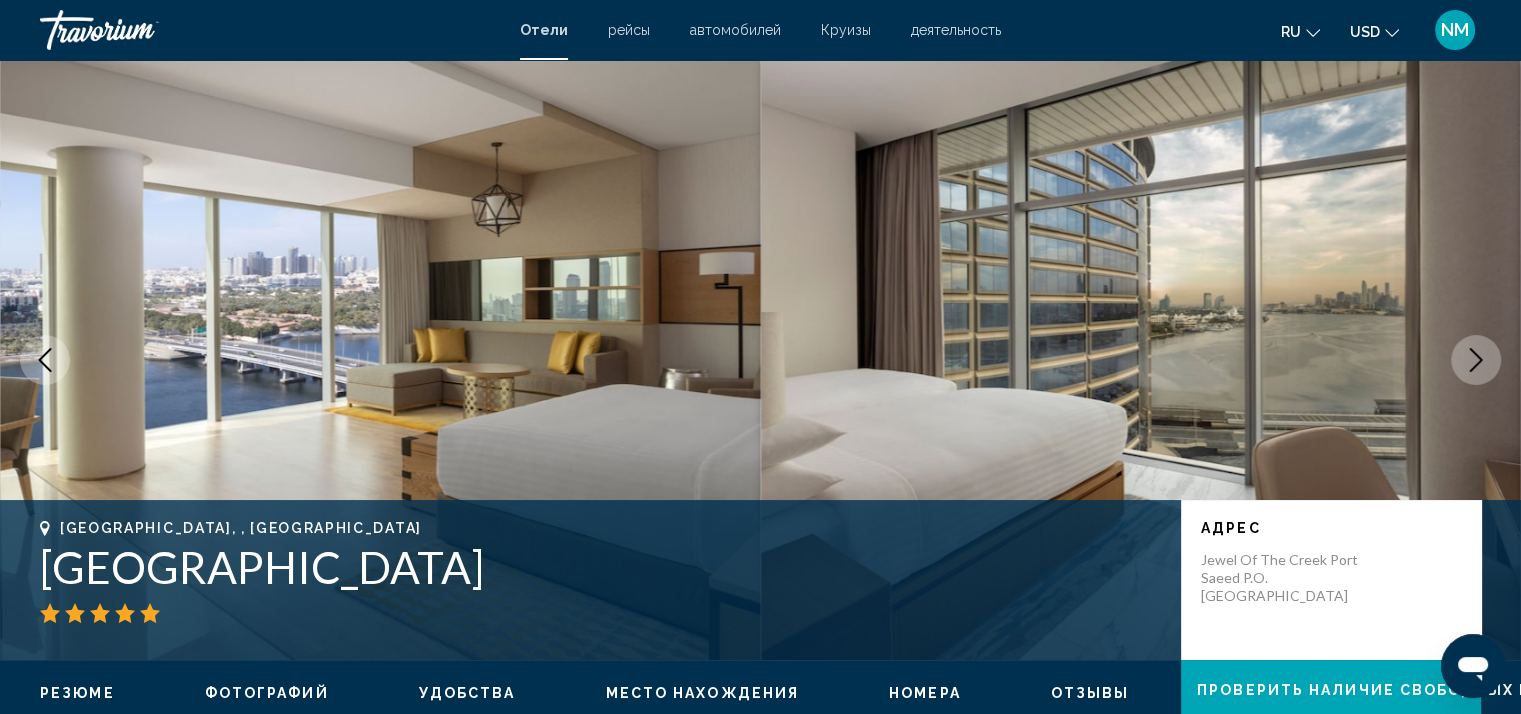 click 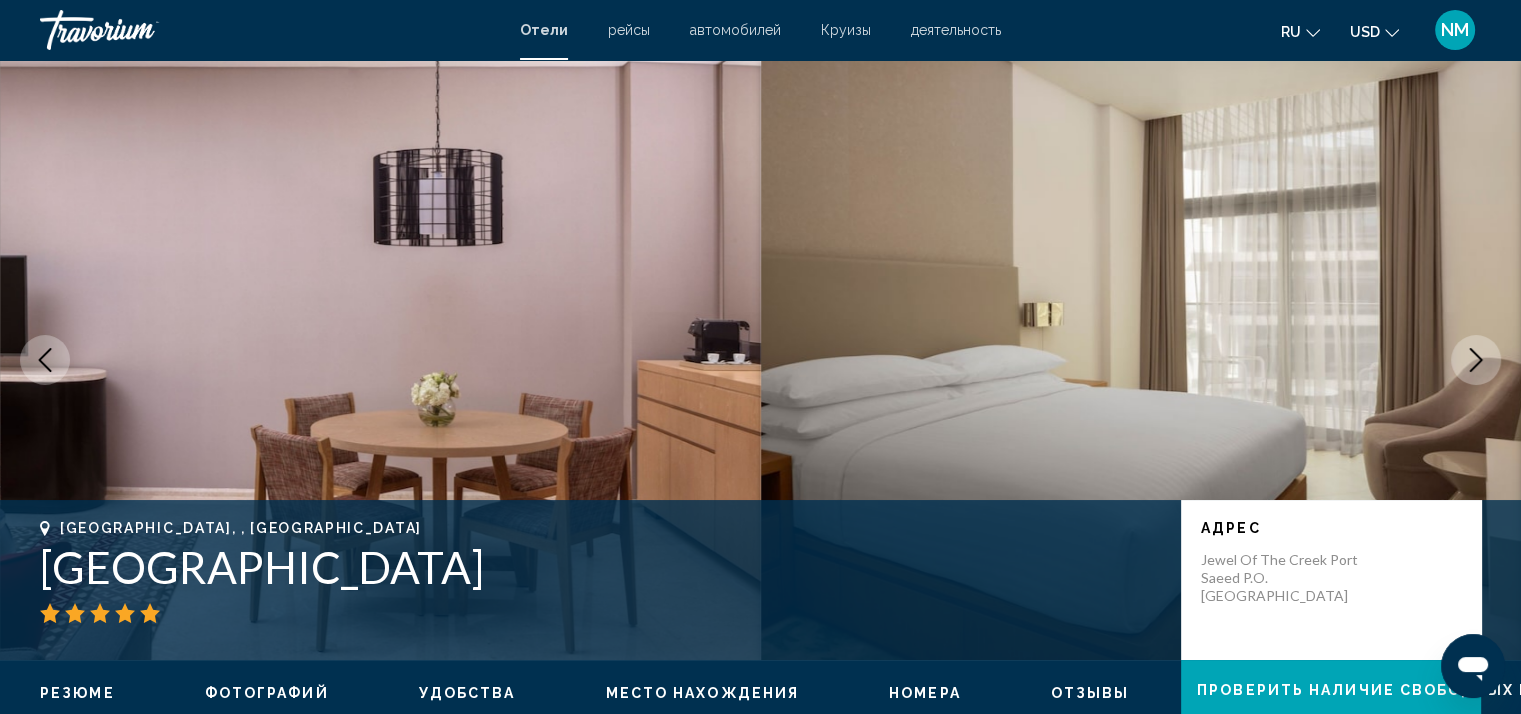 click 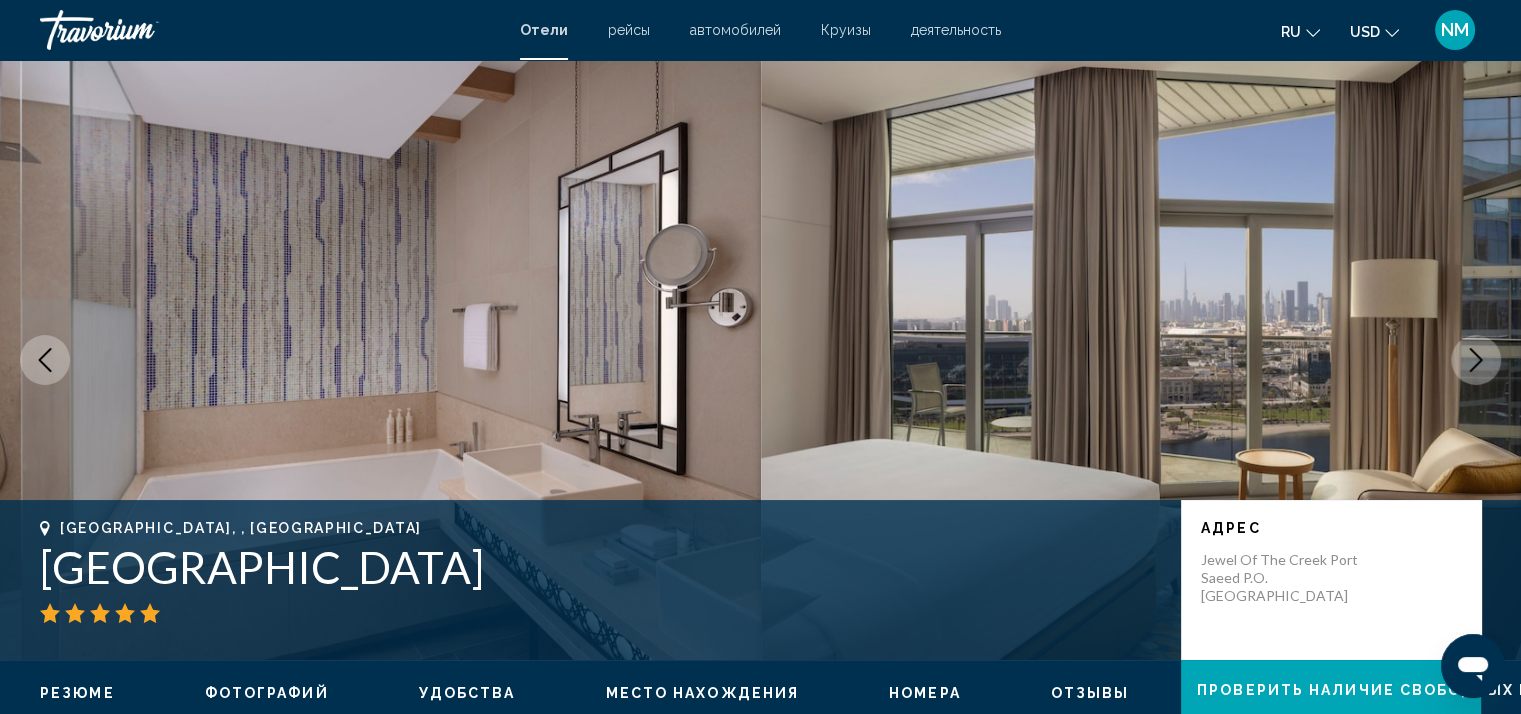 click 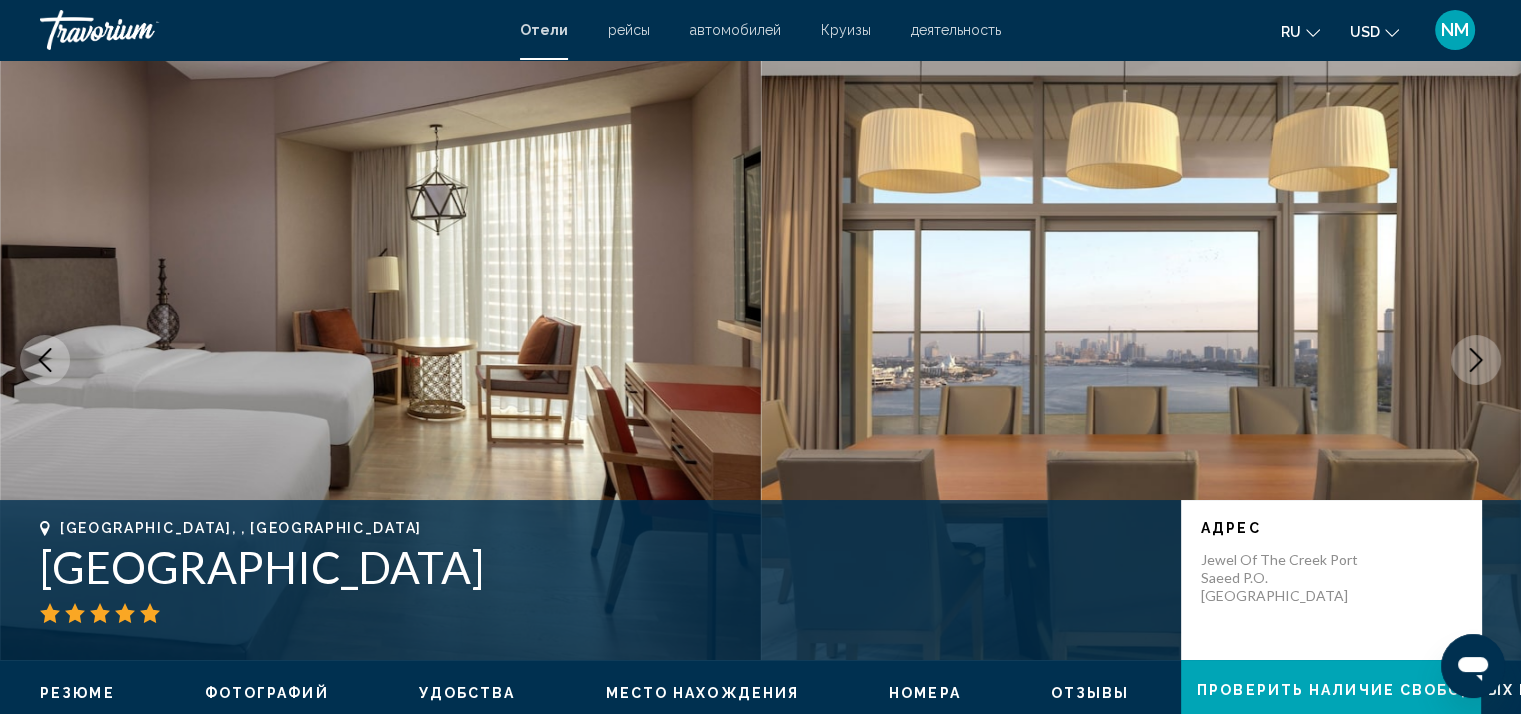 click 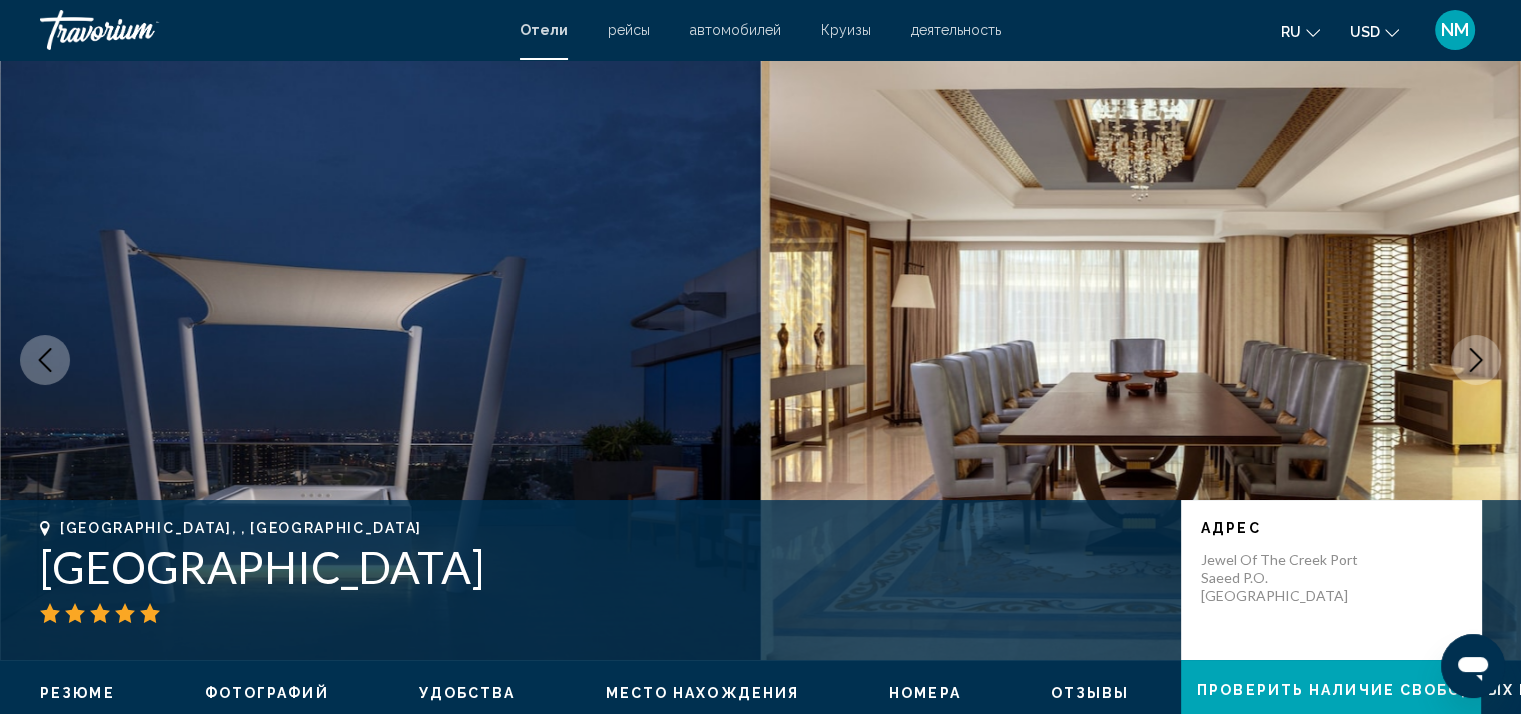 click 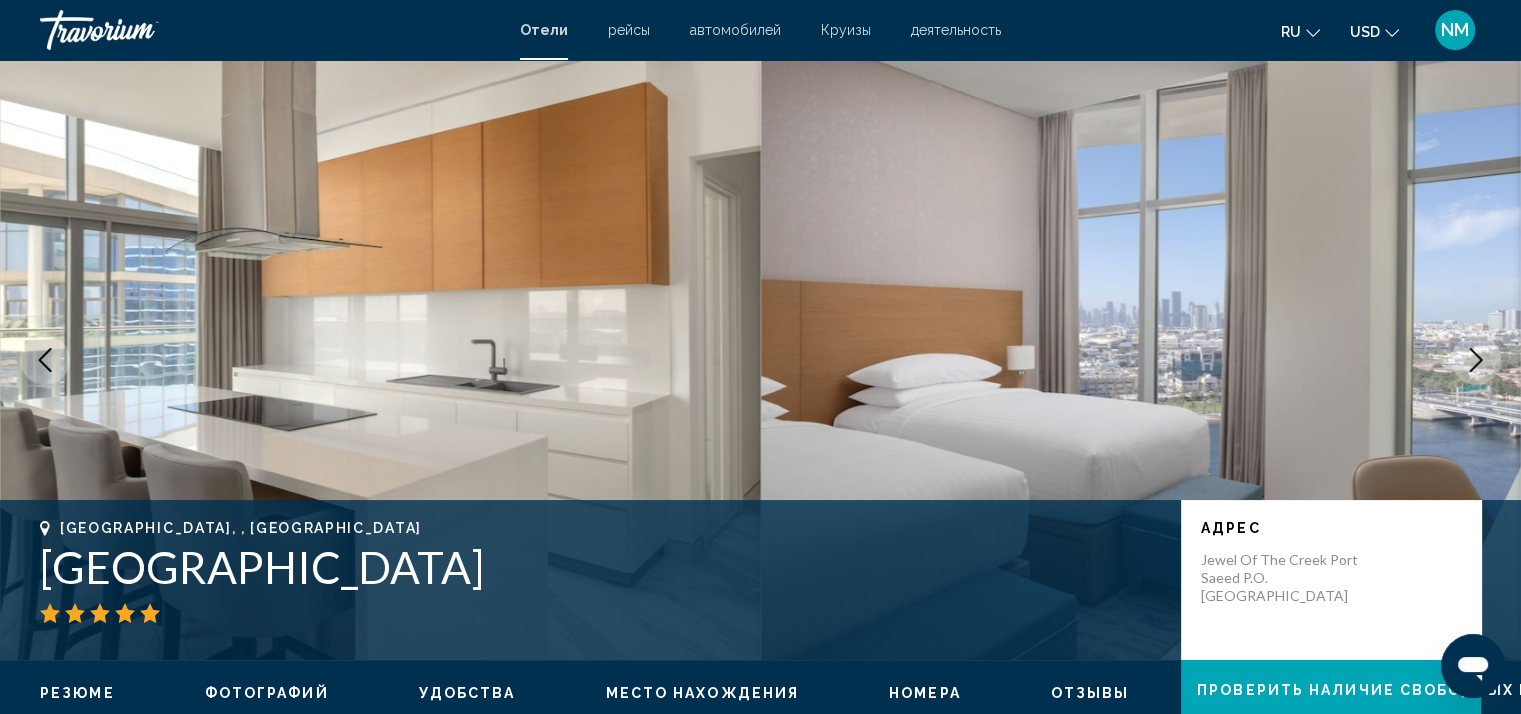 click 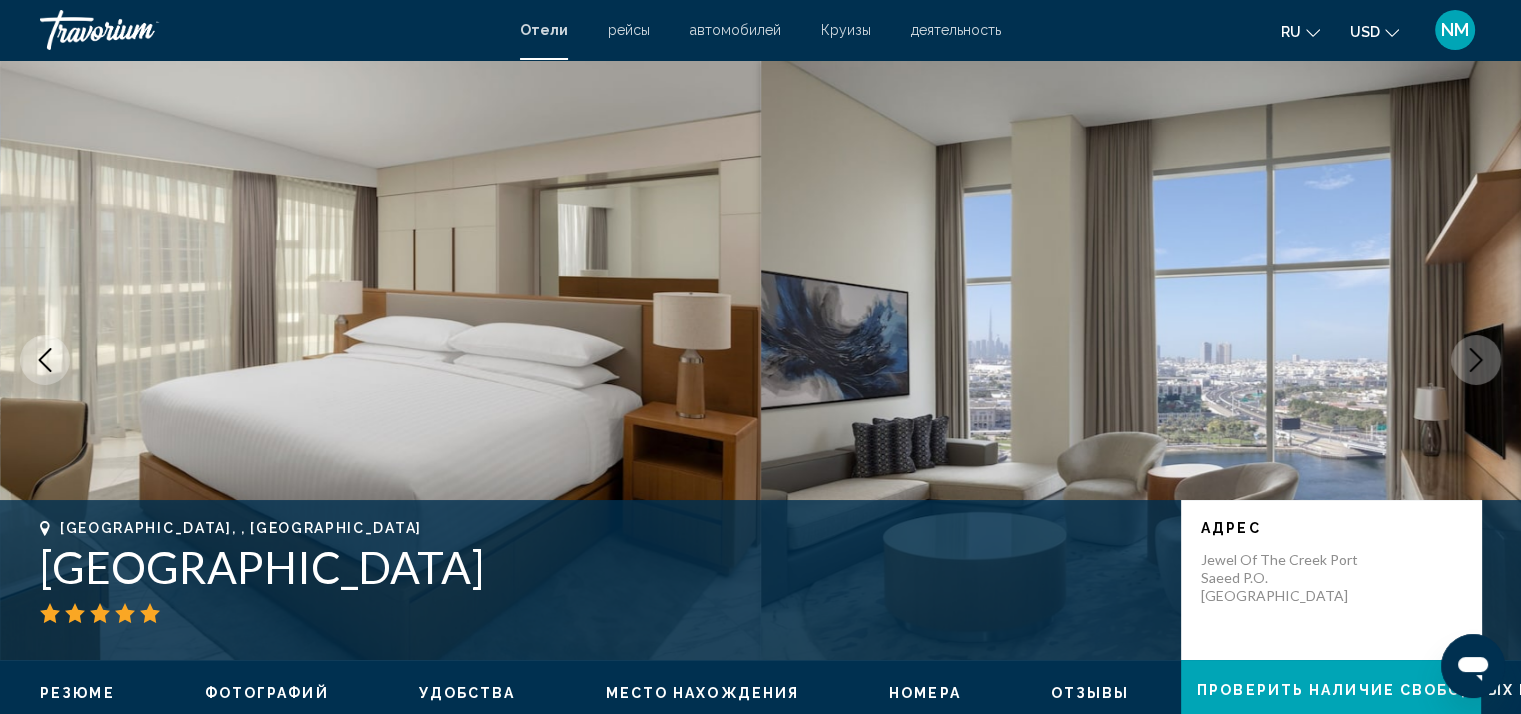 click 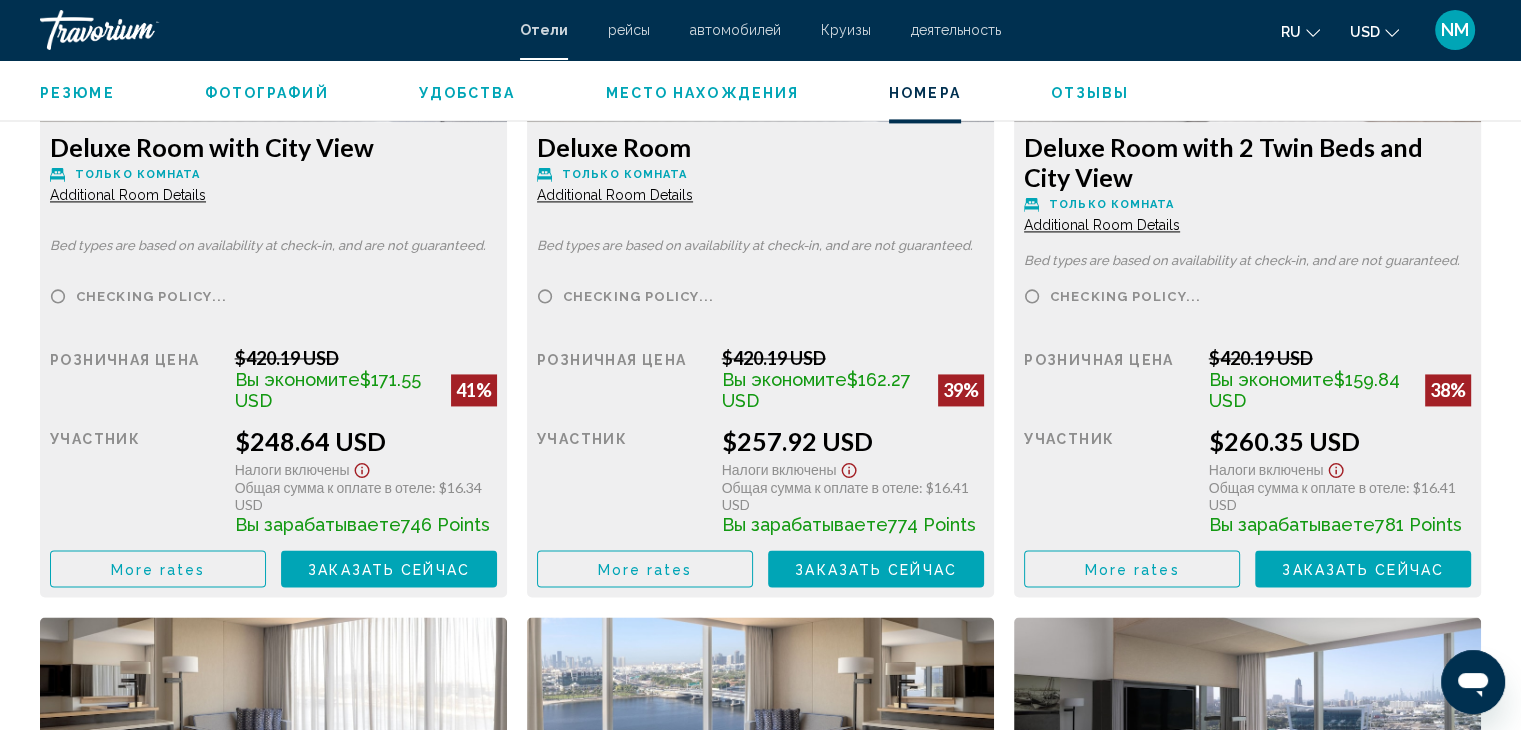 scroll, scrollTop: 3000, scrollLeft: 0, axis: vertical 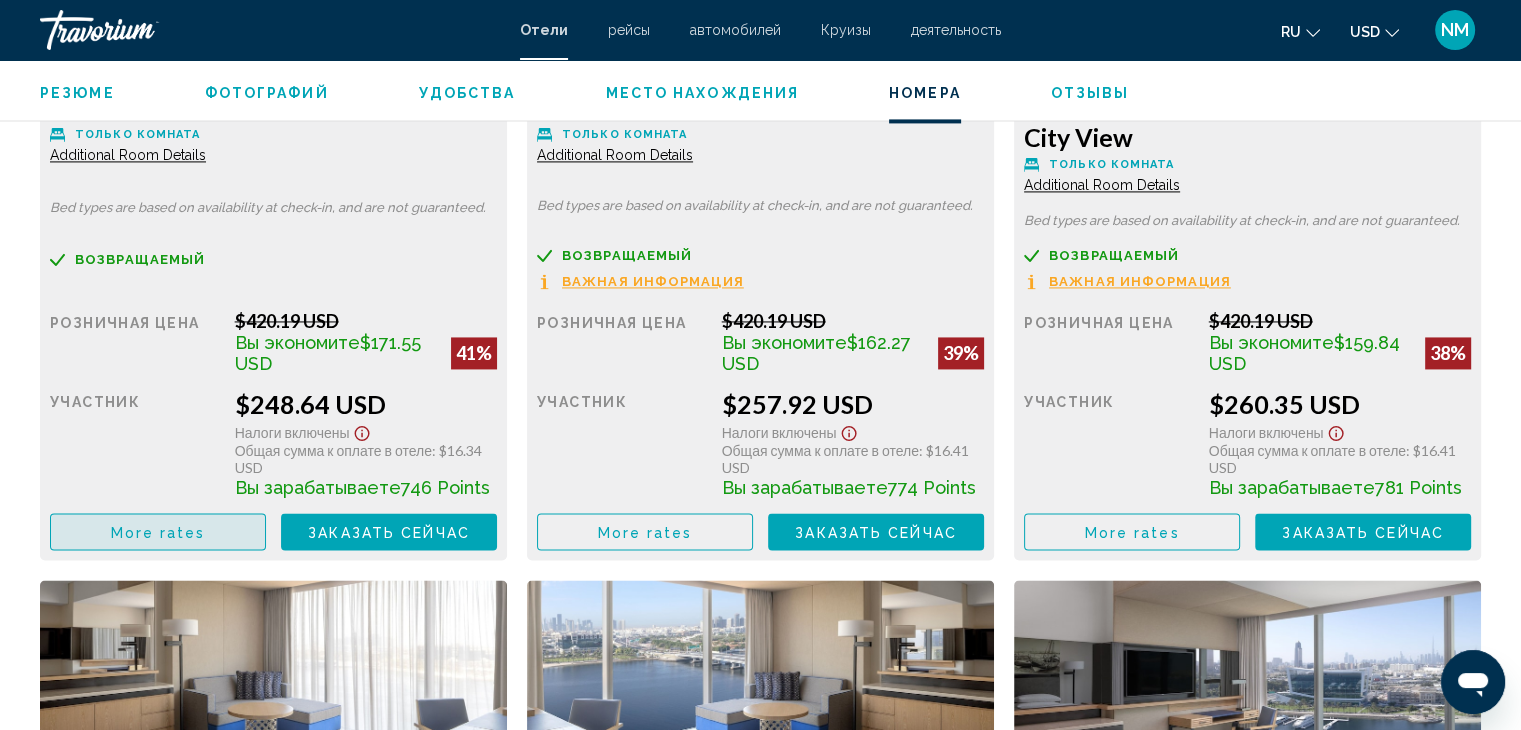 click on "More rates" at bounding box center (158, 532) 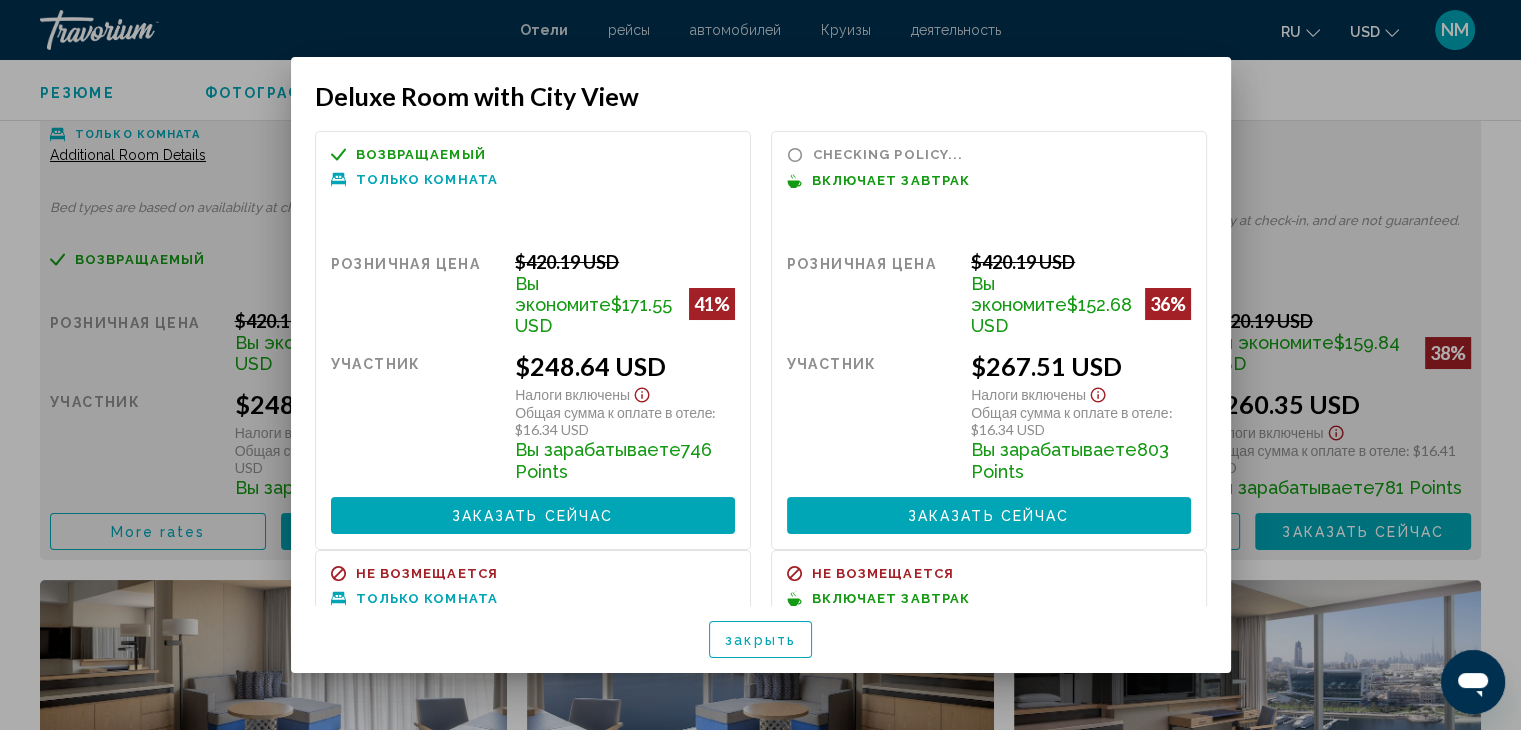 scroll, scrollTop: 0, scrollLeft: 0, axis: both 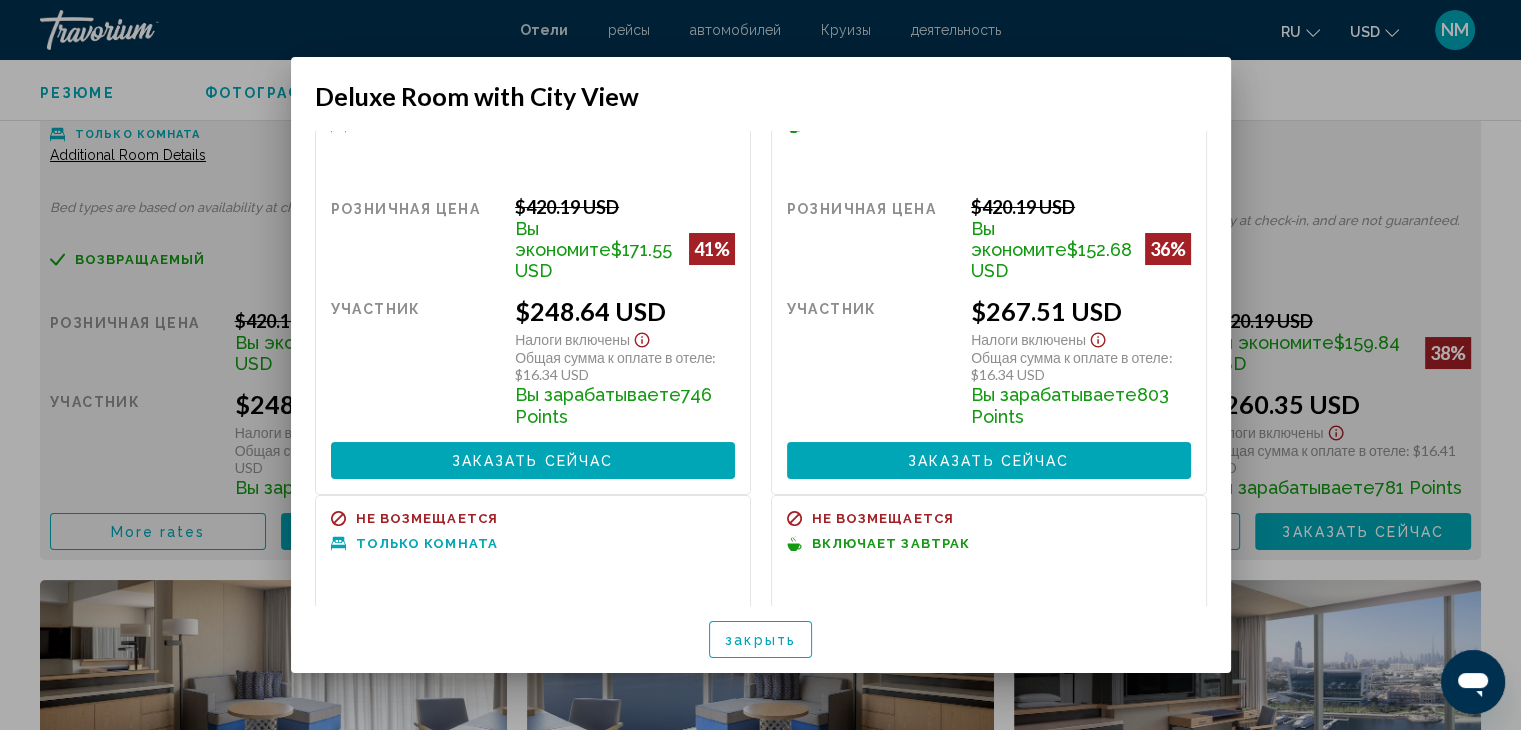 click at bounding box center (760, 365) 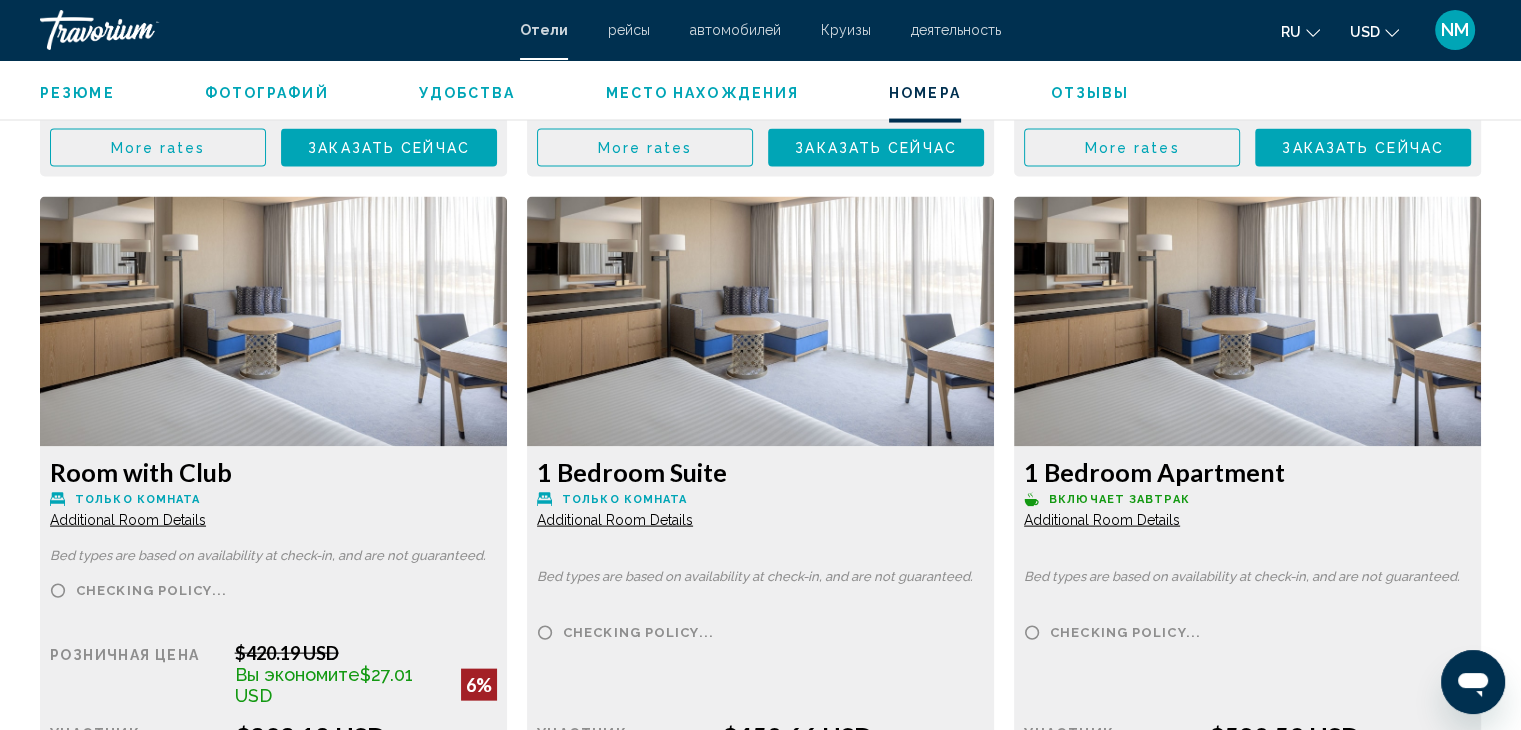 scroll, scrollTop: 4400, scrollLeft: 0, axis: vertical 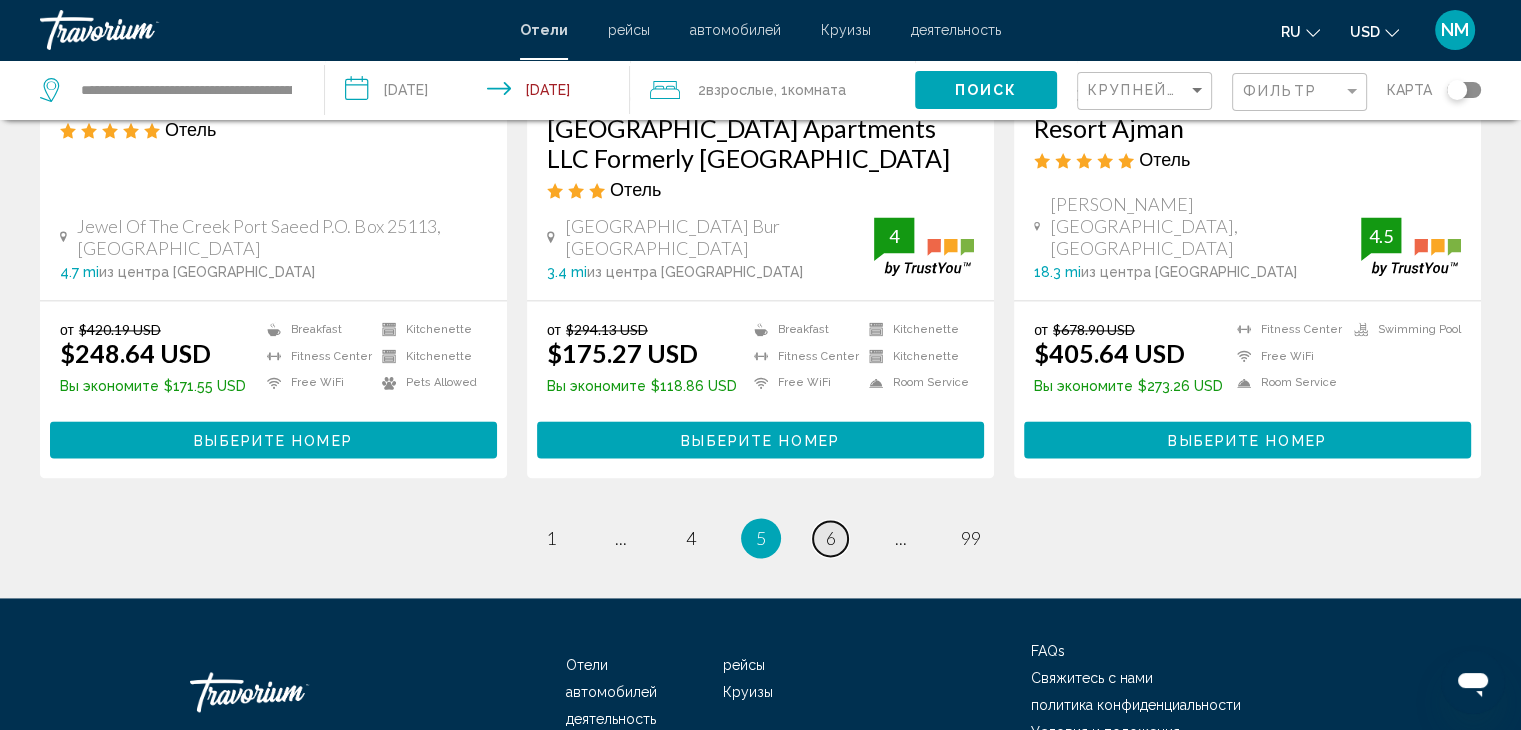 click on "6" at bounding box center [831, 538] 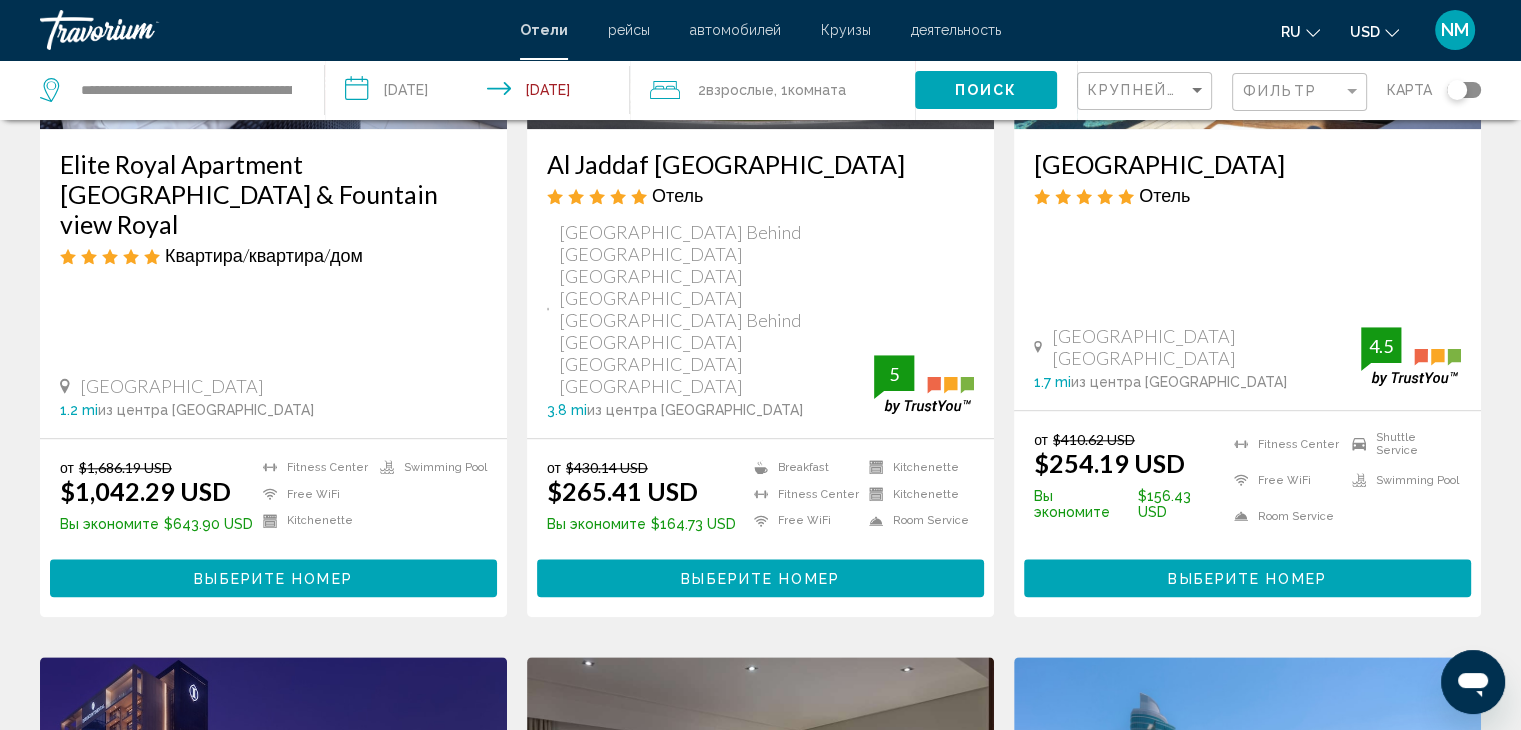 scroll, scrollTop: 2700, scrollLeft: 0, axis: vertical 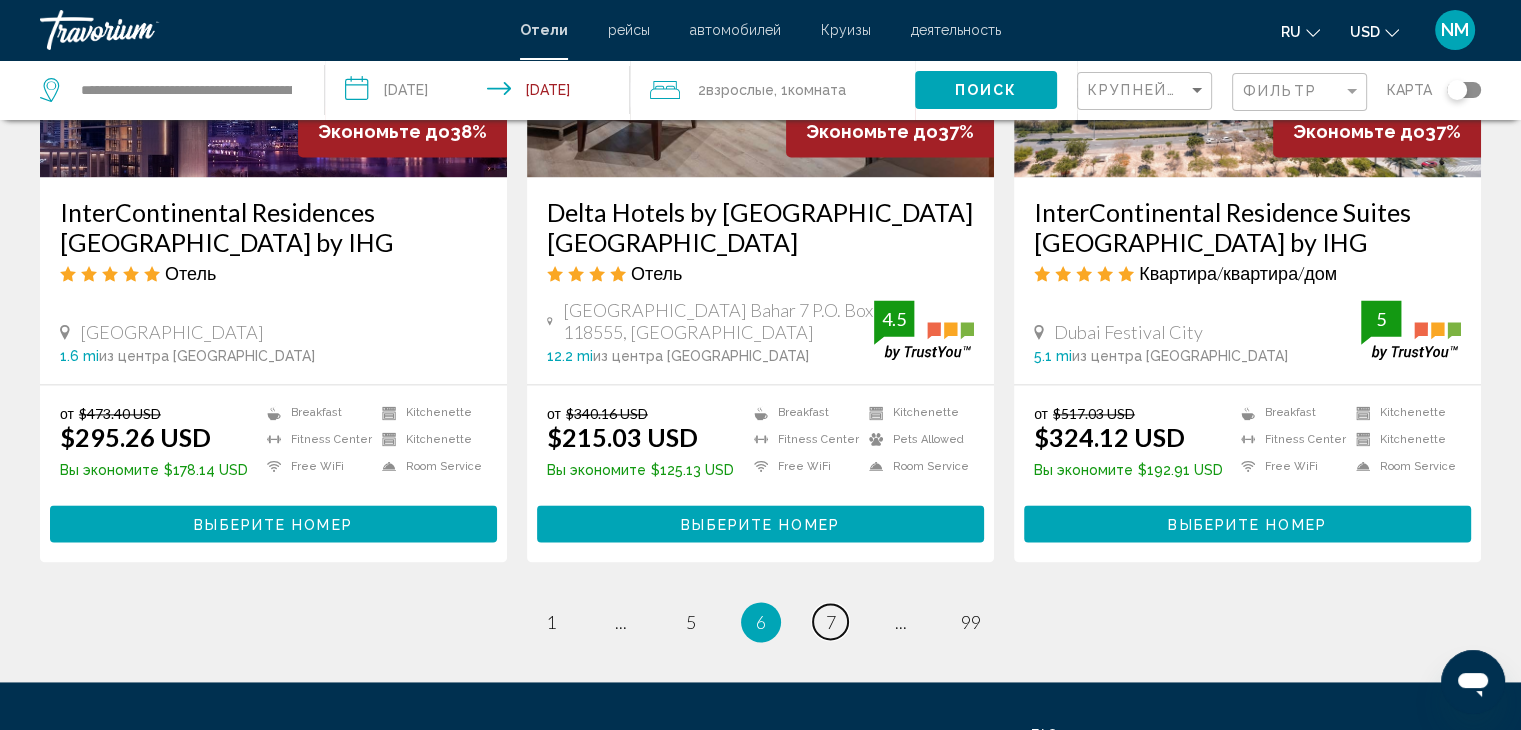 click on "page  7" at bounding box center [830, 621] 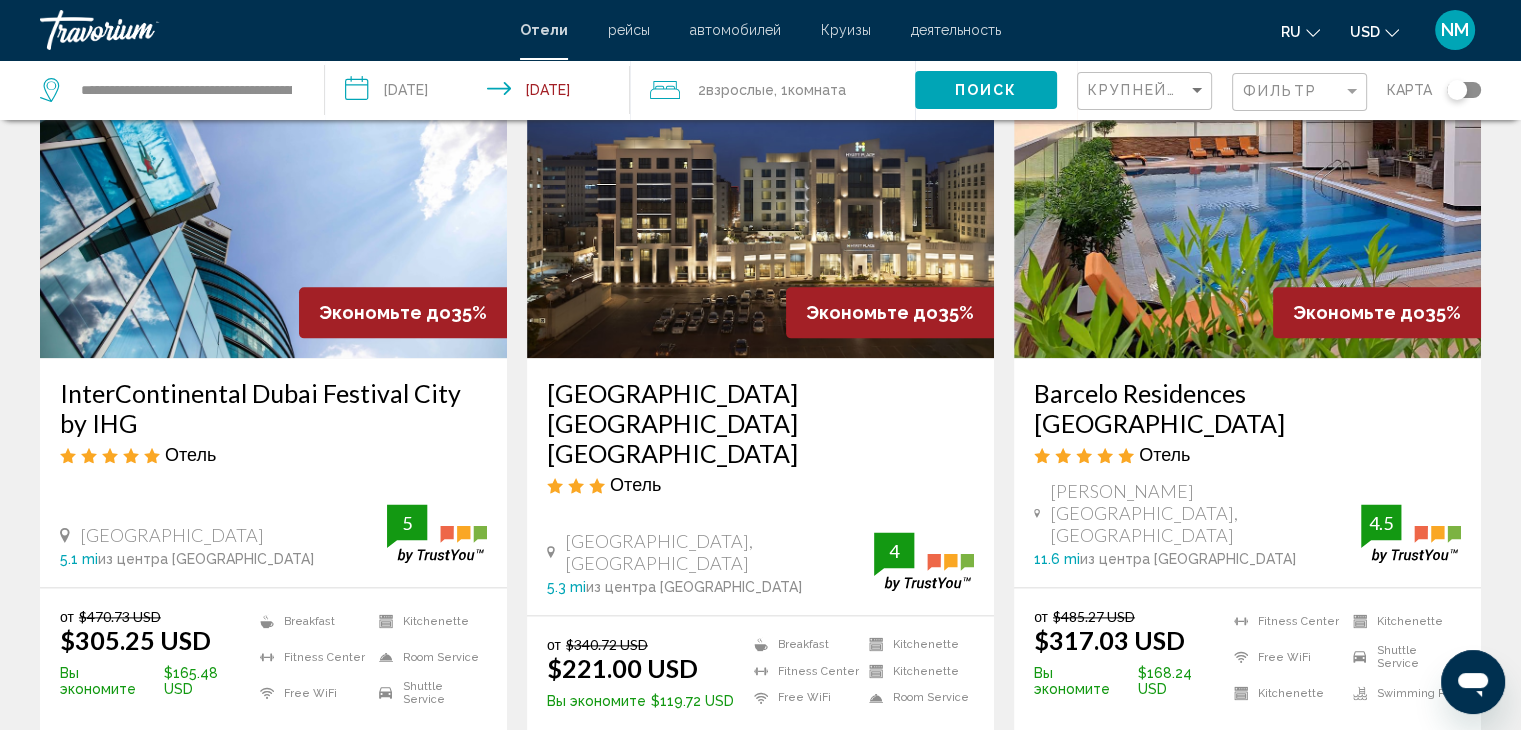scroll, scrollTop: 2500, scrollLeft: 0, axis: vertical 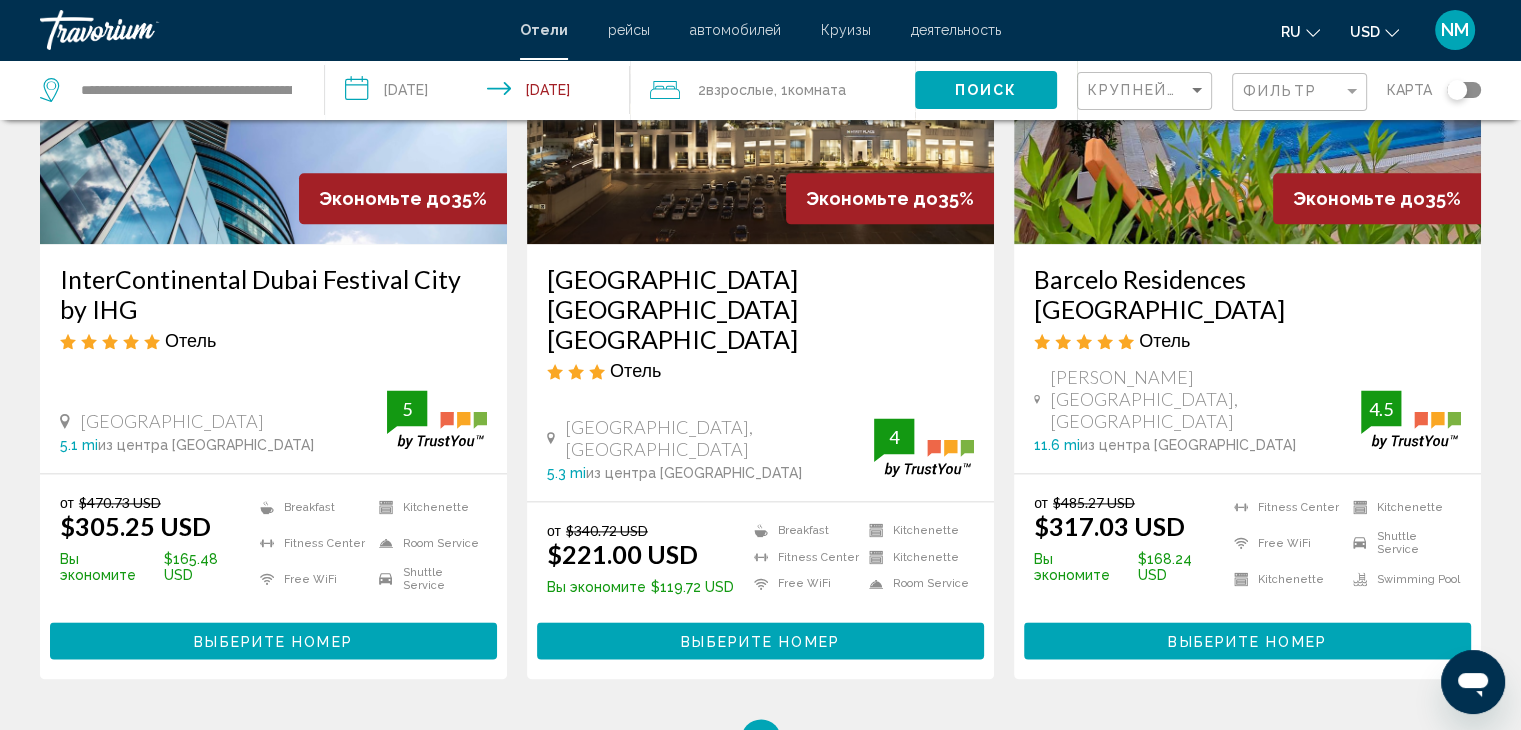 click on "Выберите номер" at bounding box center [273, 641] 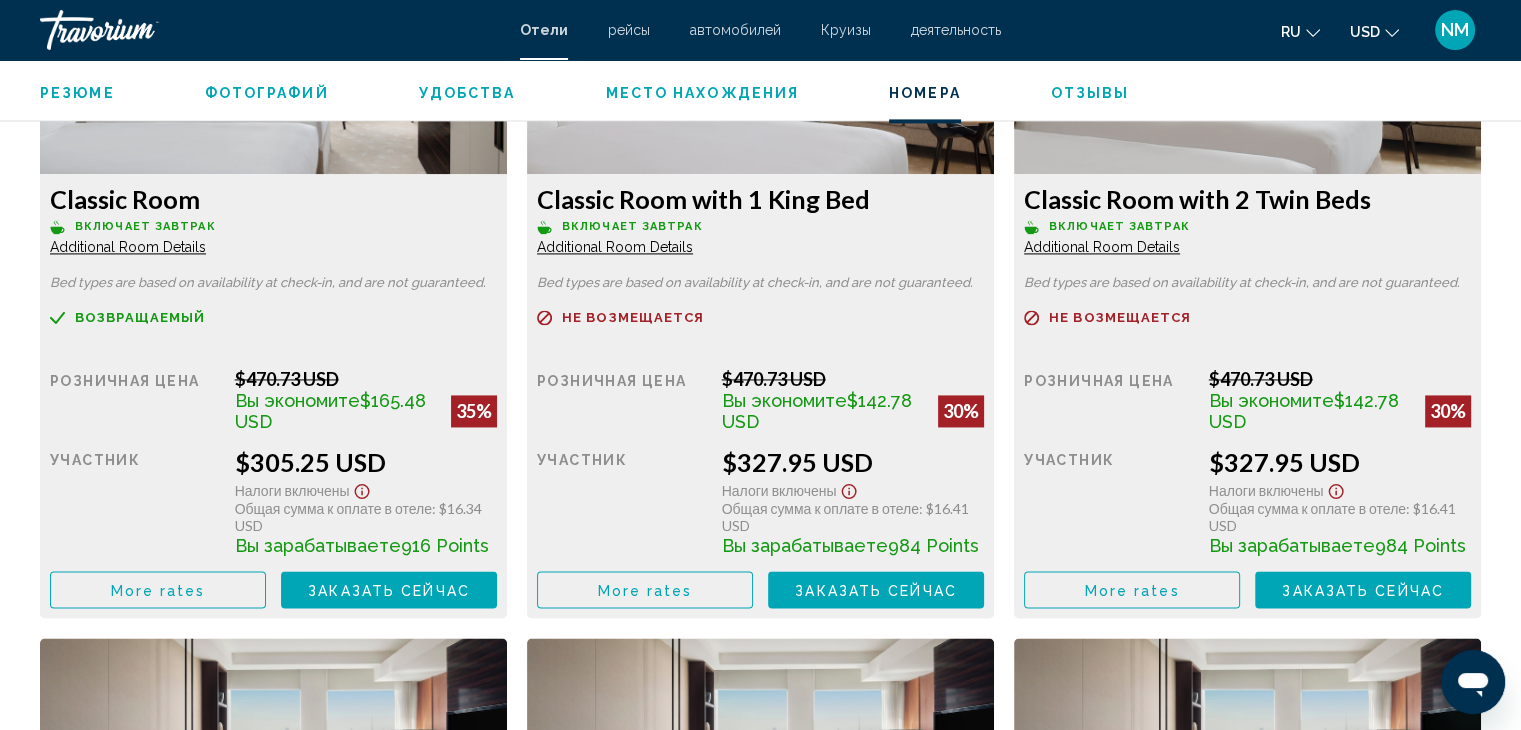 scroll, scrollTop: 3068, scrollLeft: 0, axis: vertical 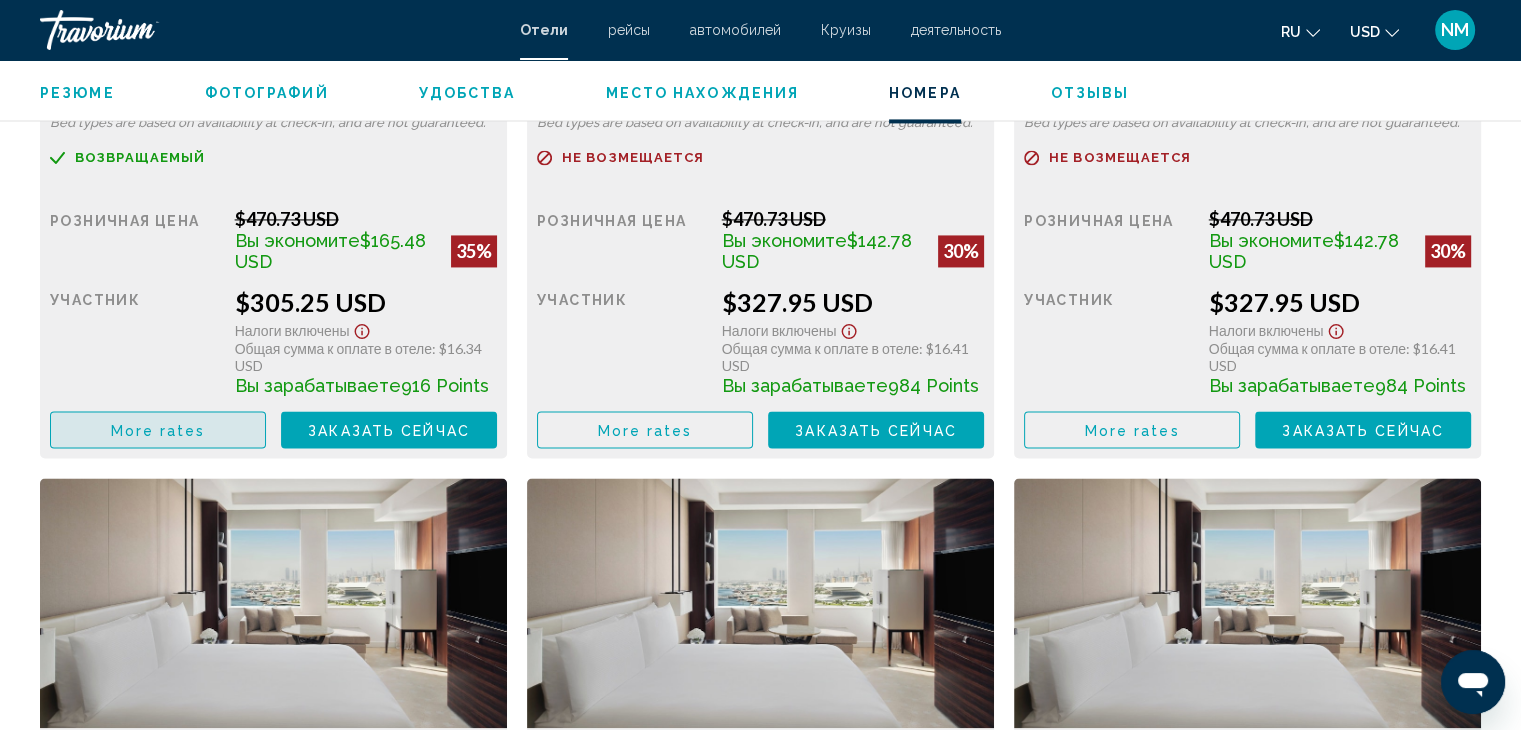 click on "More rates" at bounding box center [158, 430] 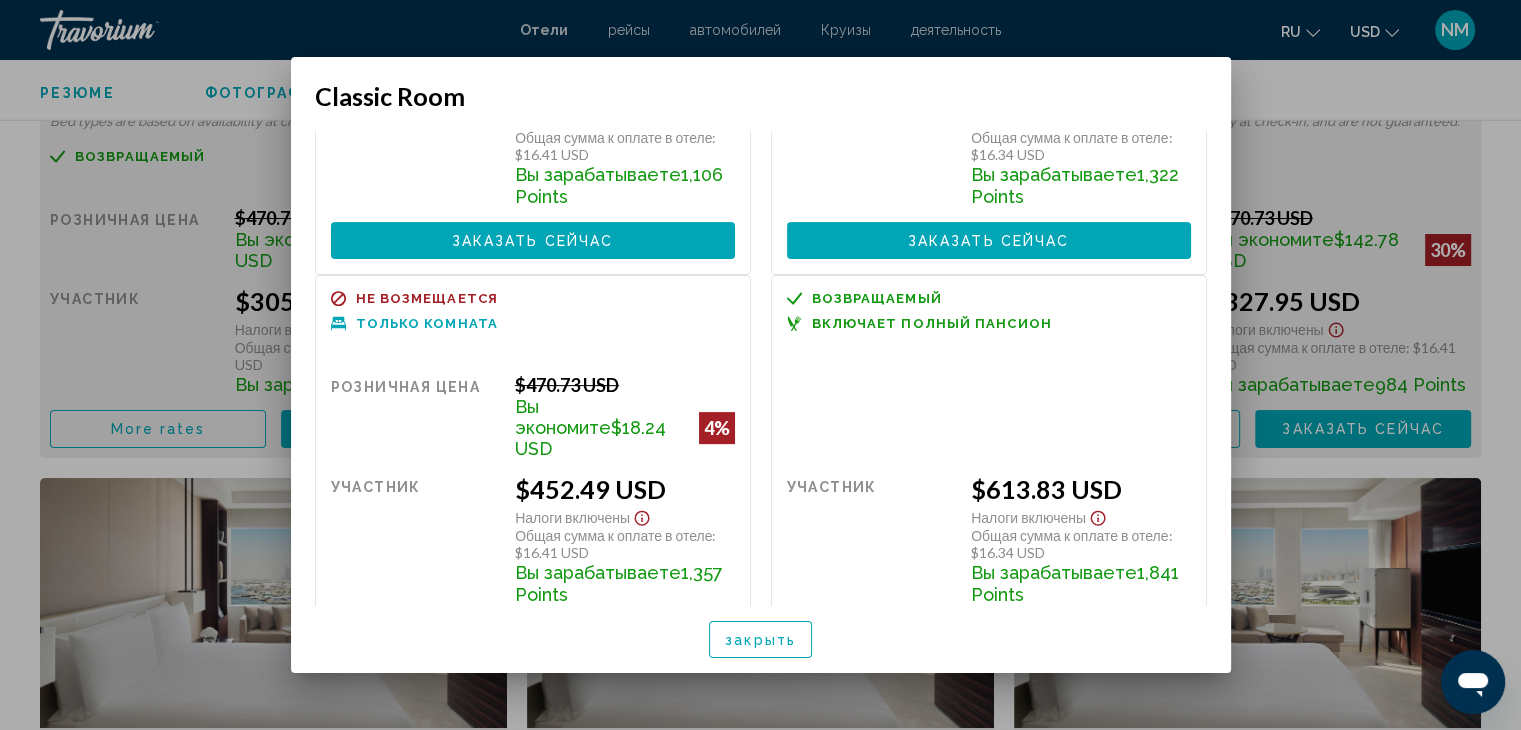 scroll, scrollTop: 700, scrollLeft: 0, axis: vertical 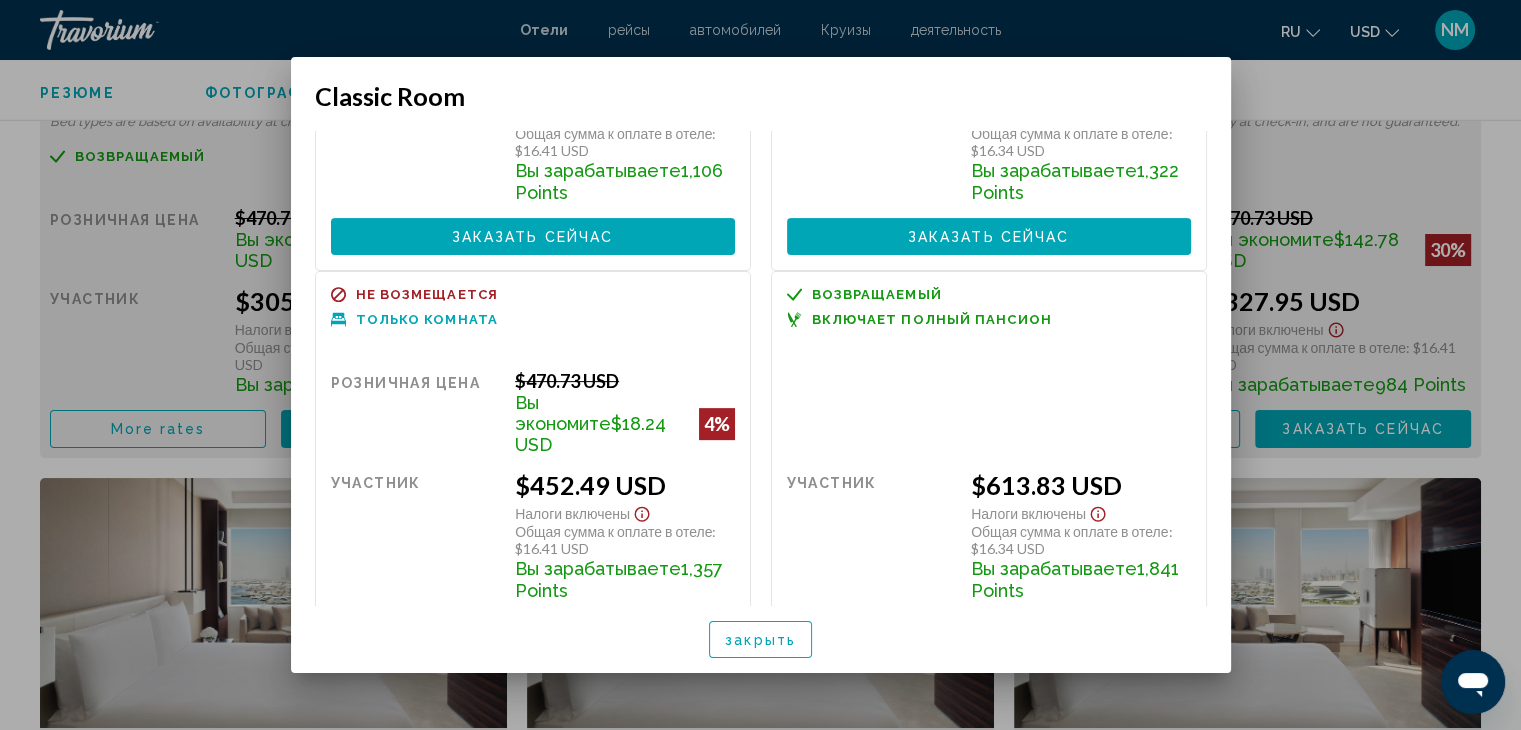 click at bounding box center [760, 365] 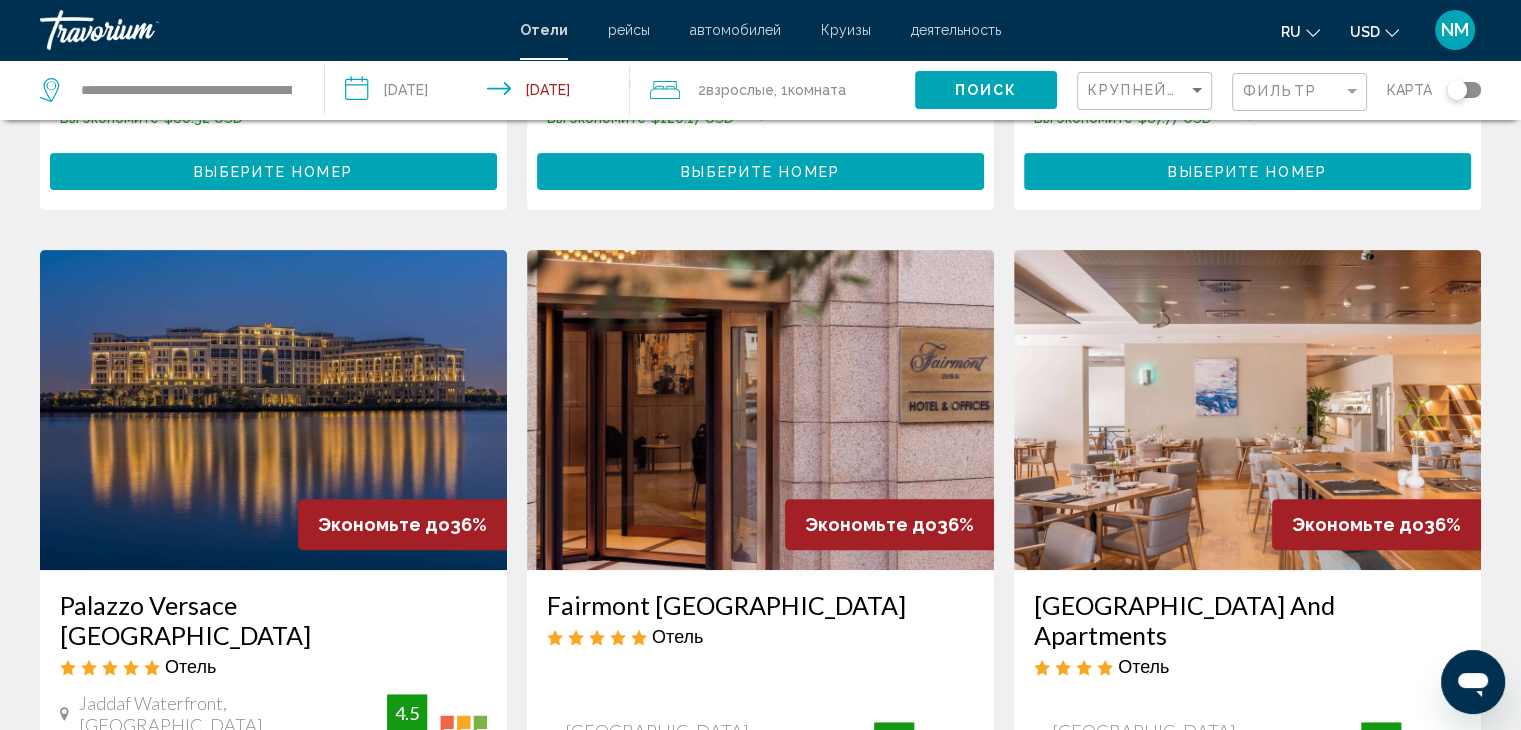 scroll, scrollTop: 700, scrollLeft: 0, axis: vertical 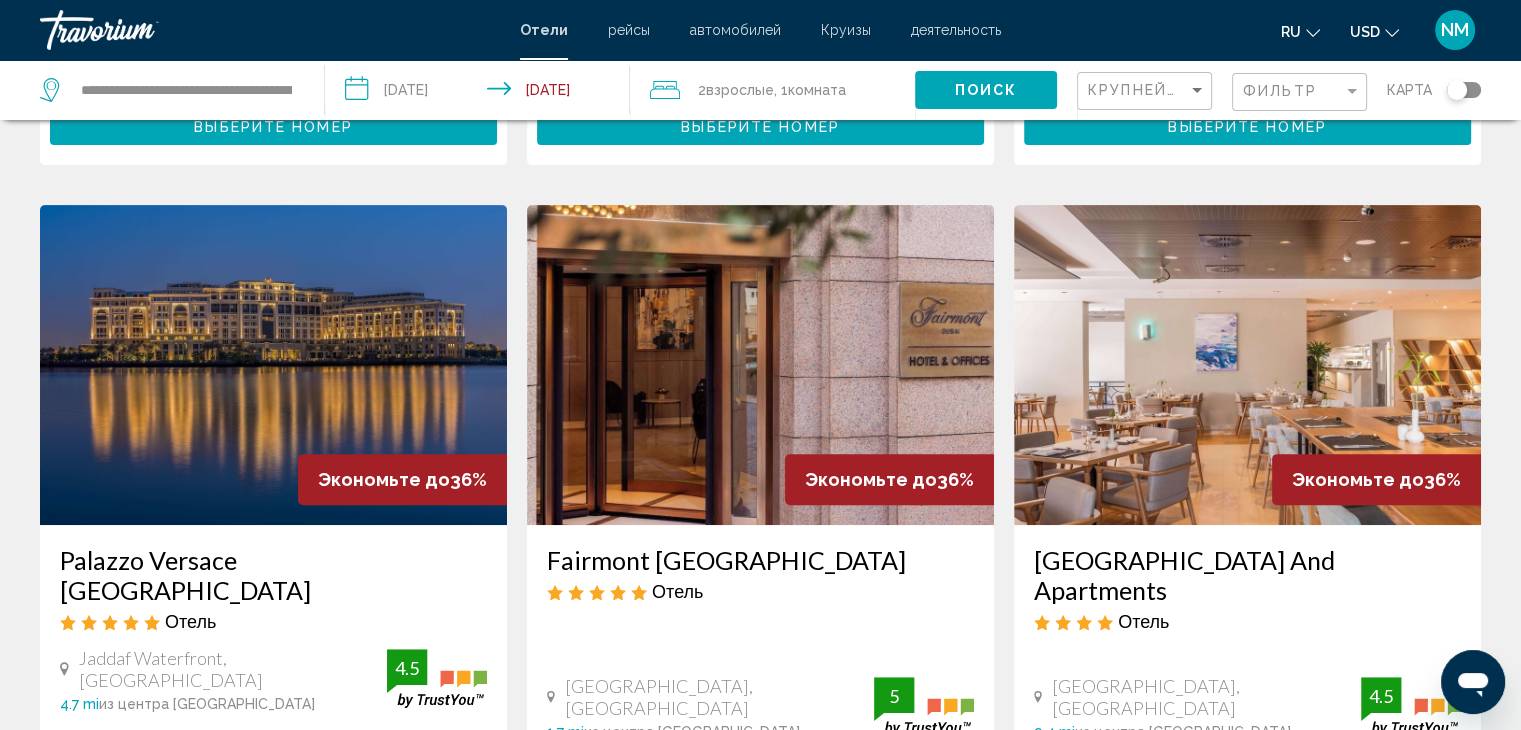 click on "Palazzo Versace [GEOGRAPHIC_DATA]" at bounding box center [273, 575] 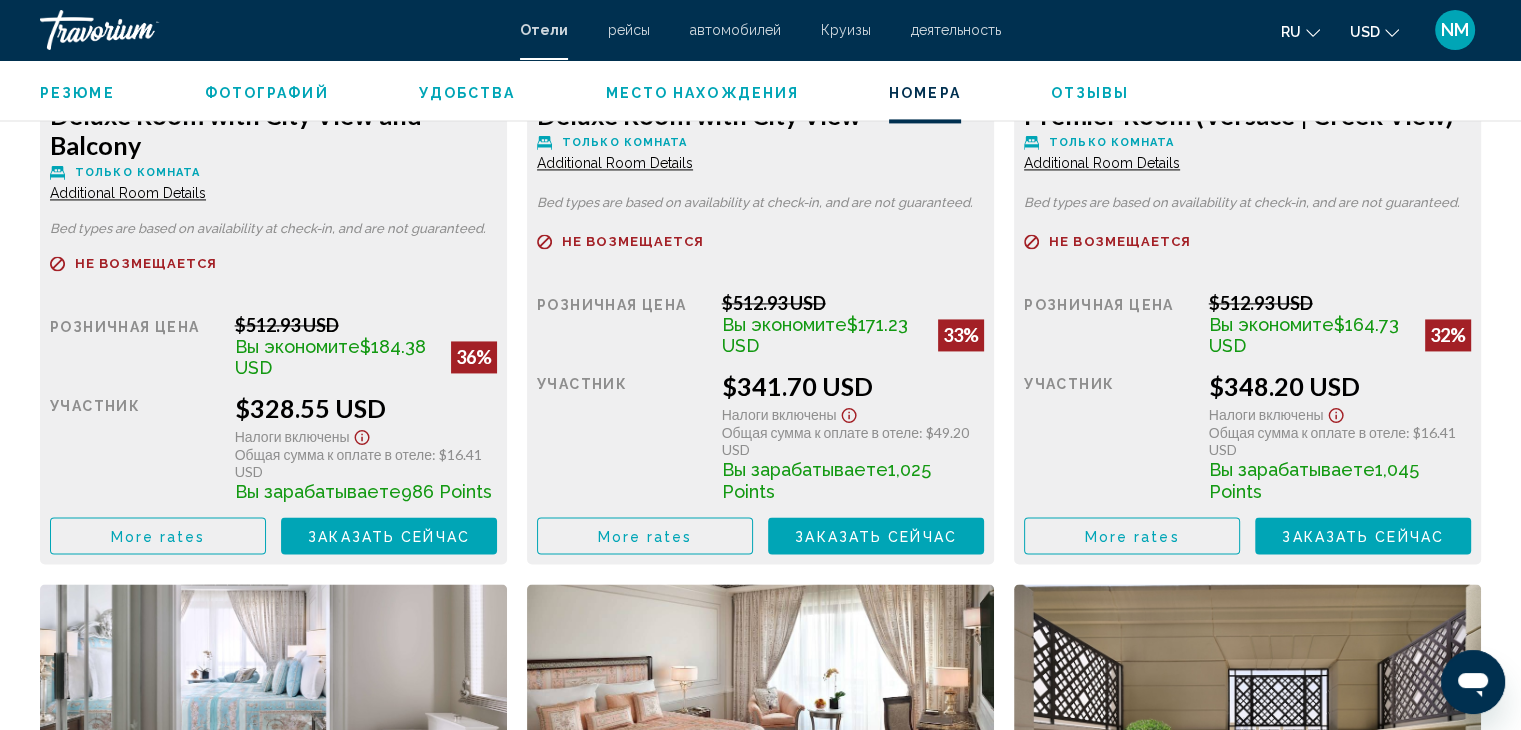 scroll, scrollTop: 3000, scrollLeft: 0, axis: vertical 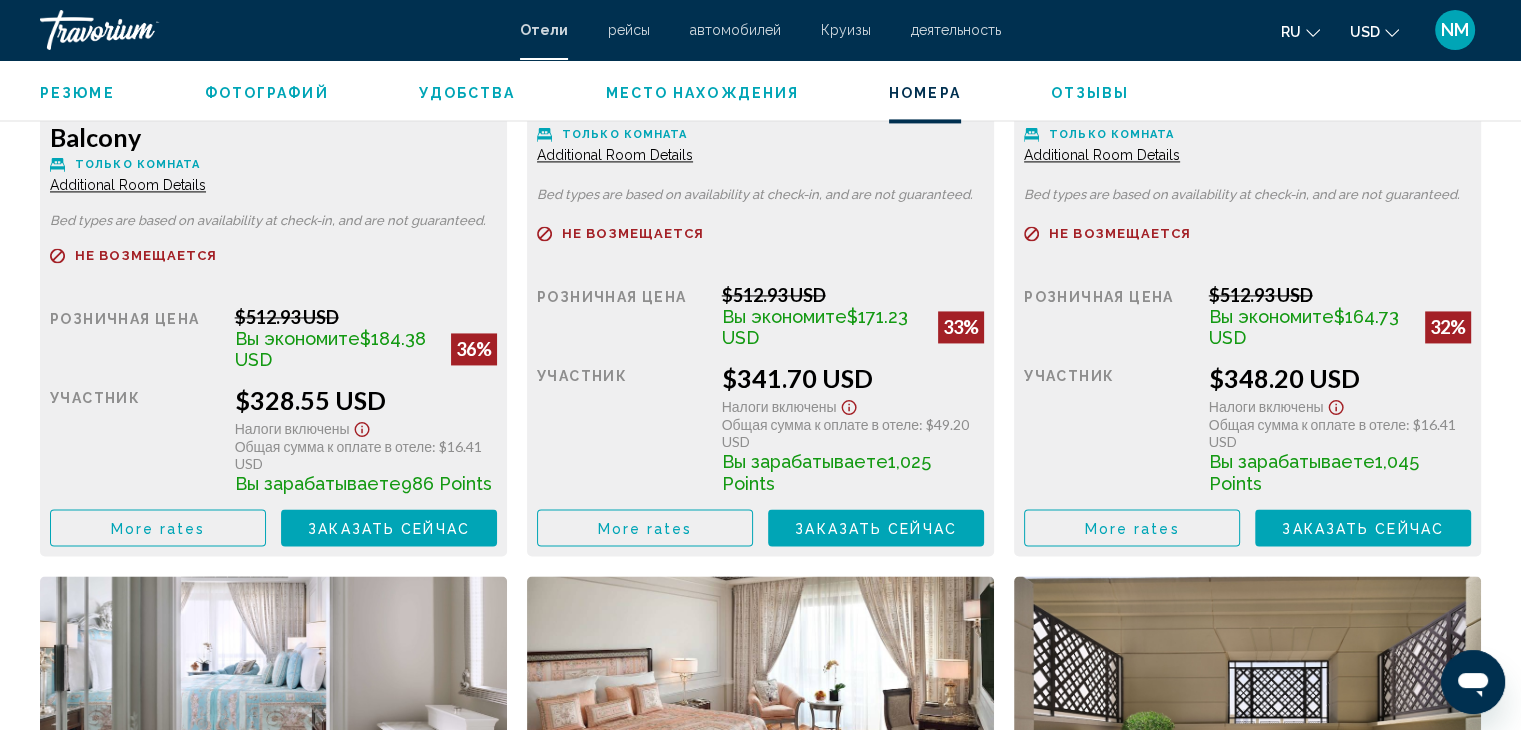 click on "More rates" at bounding box center [158, 528] 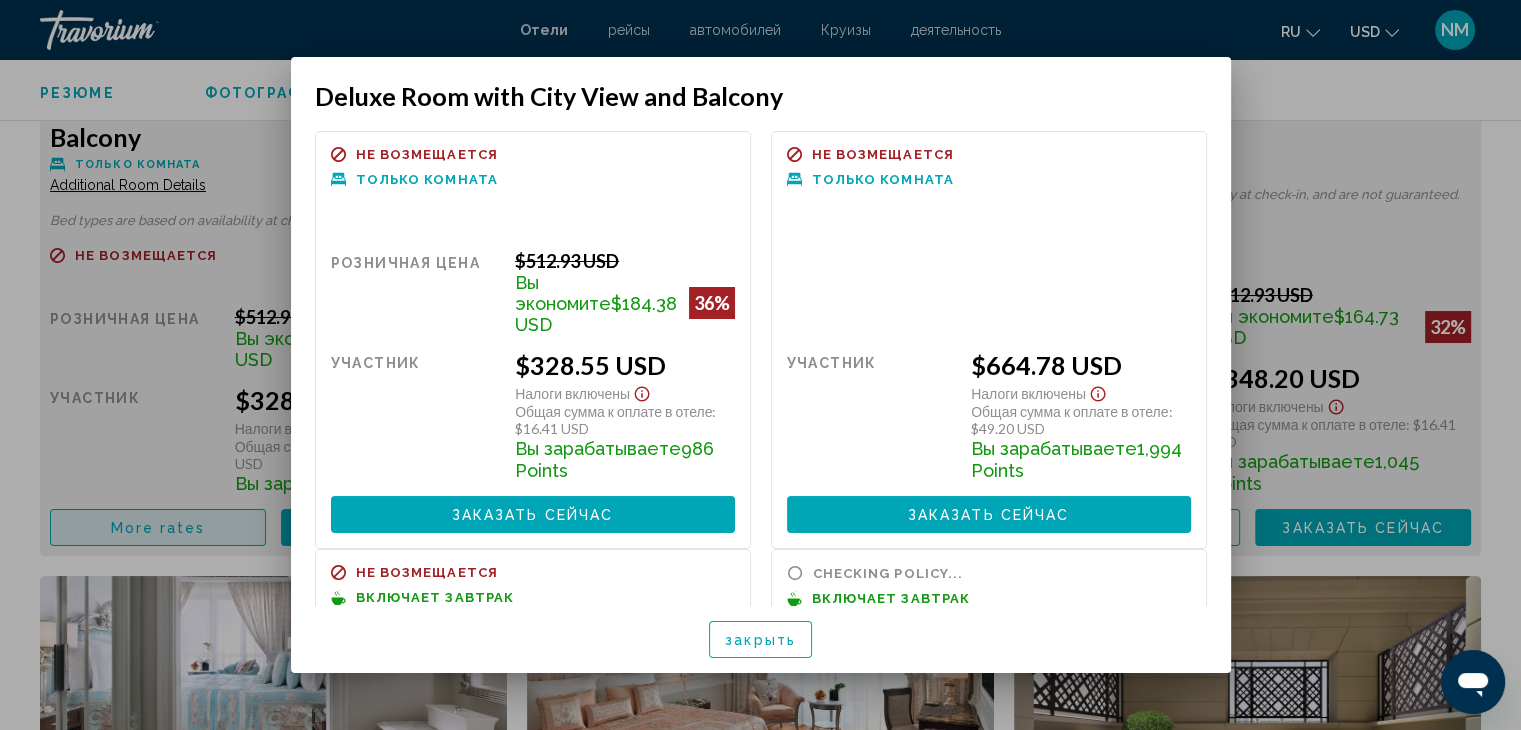 scroll, scrollTop: 0, scrollLeft: 0, axis: both 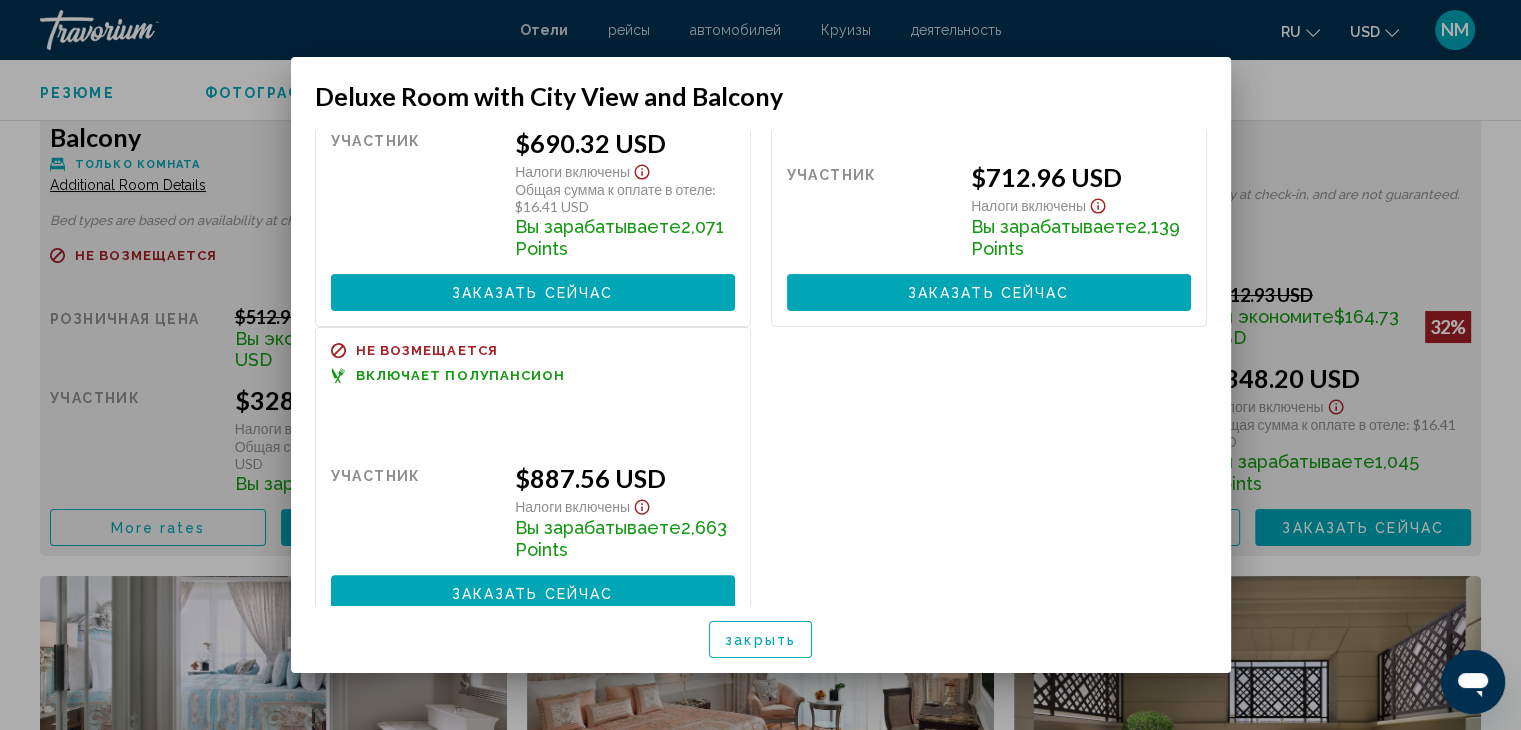 click at bounding box center (760, 365) 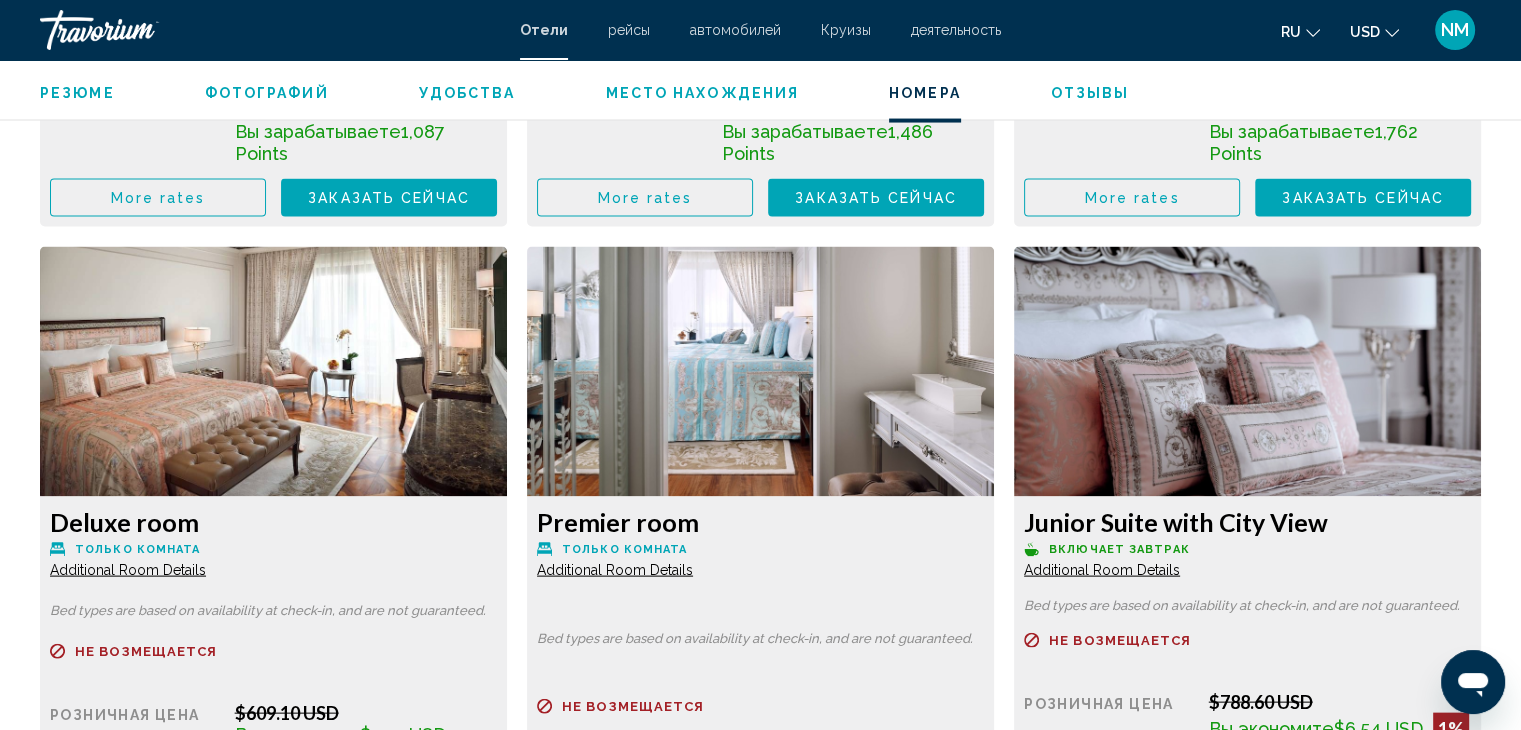 scroll, scrollTop: 4200, scrollLeft: 0, axis: vertical 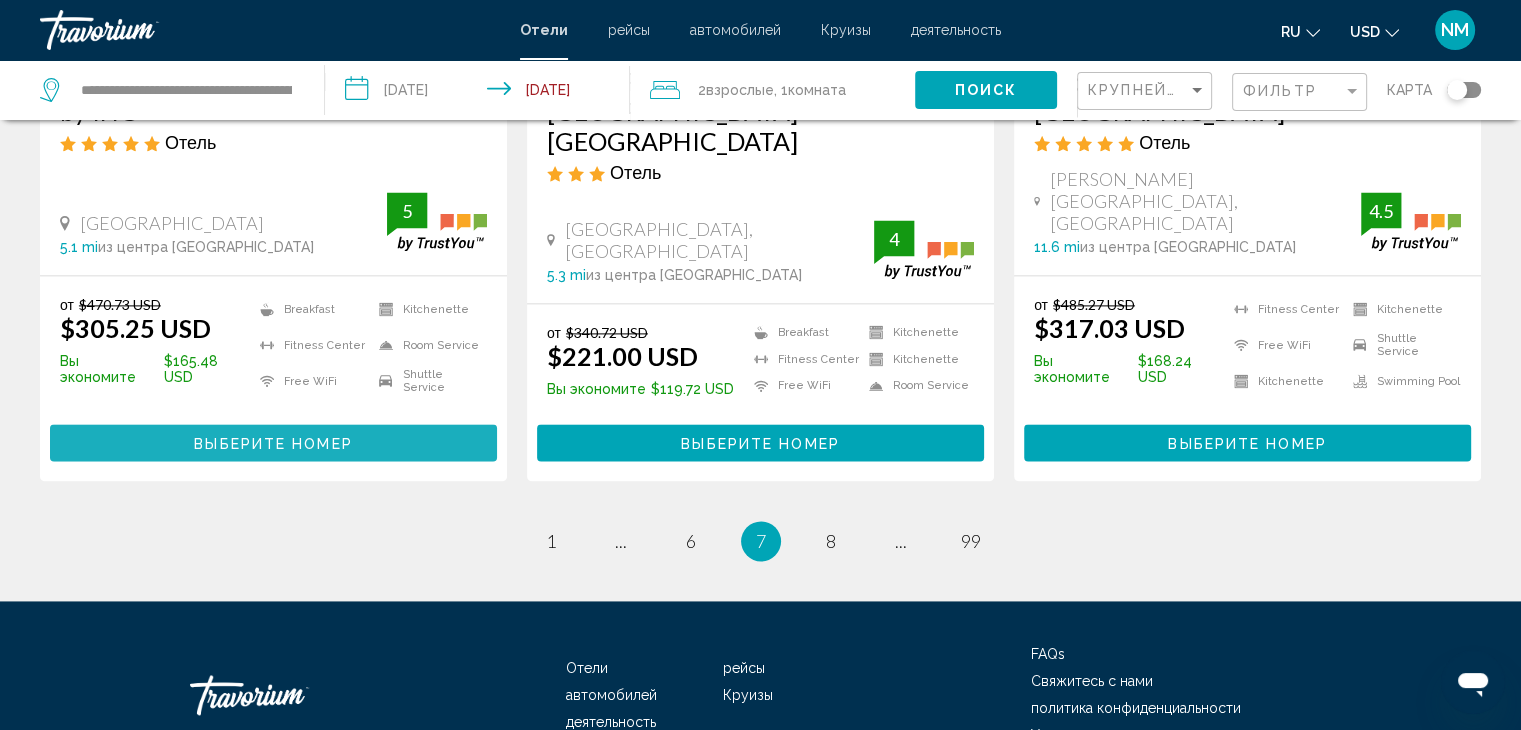click on "Выберите номер" at bounding box center [273, 443] 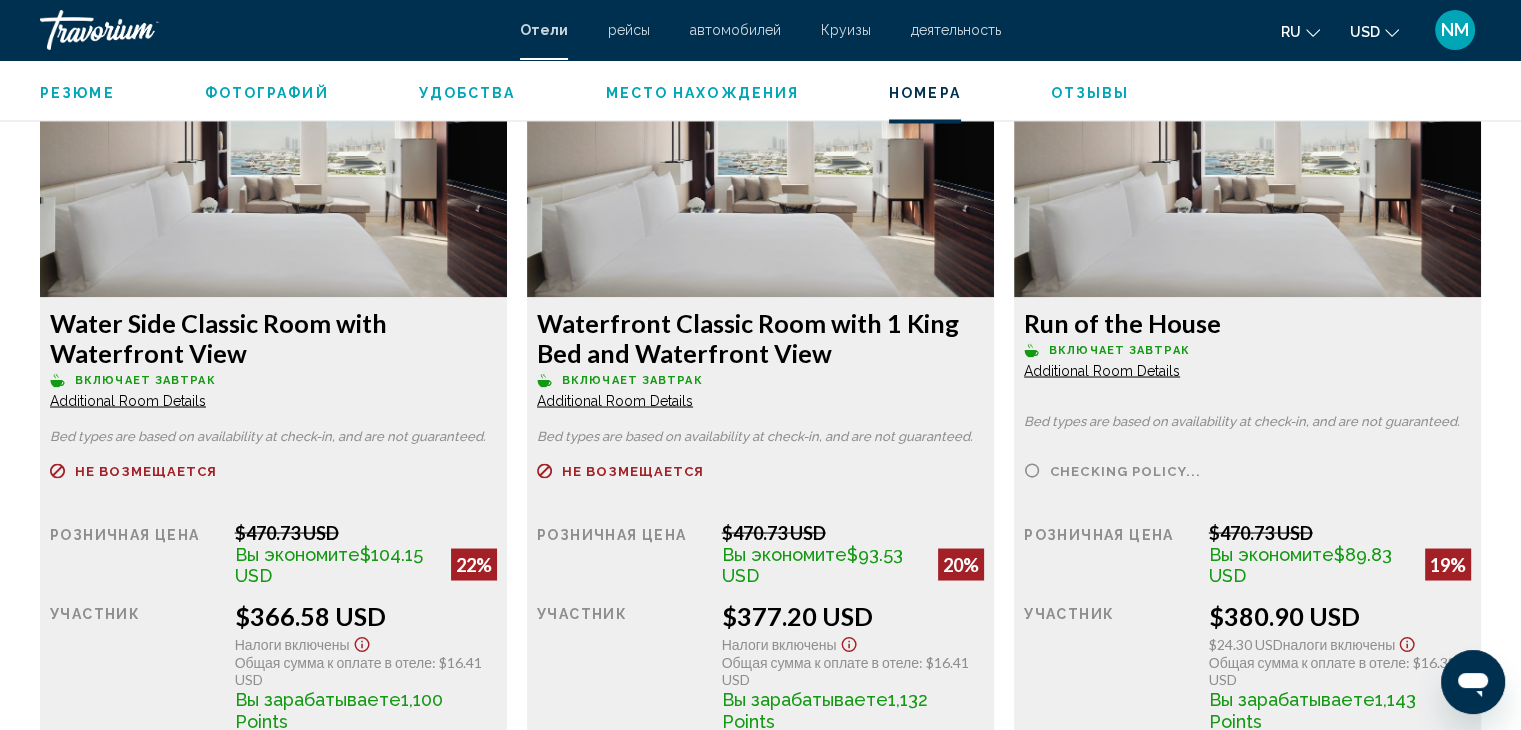 scroll, scrollTop: 3499, scrollLeft: 0, axis: vertical 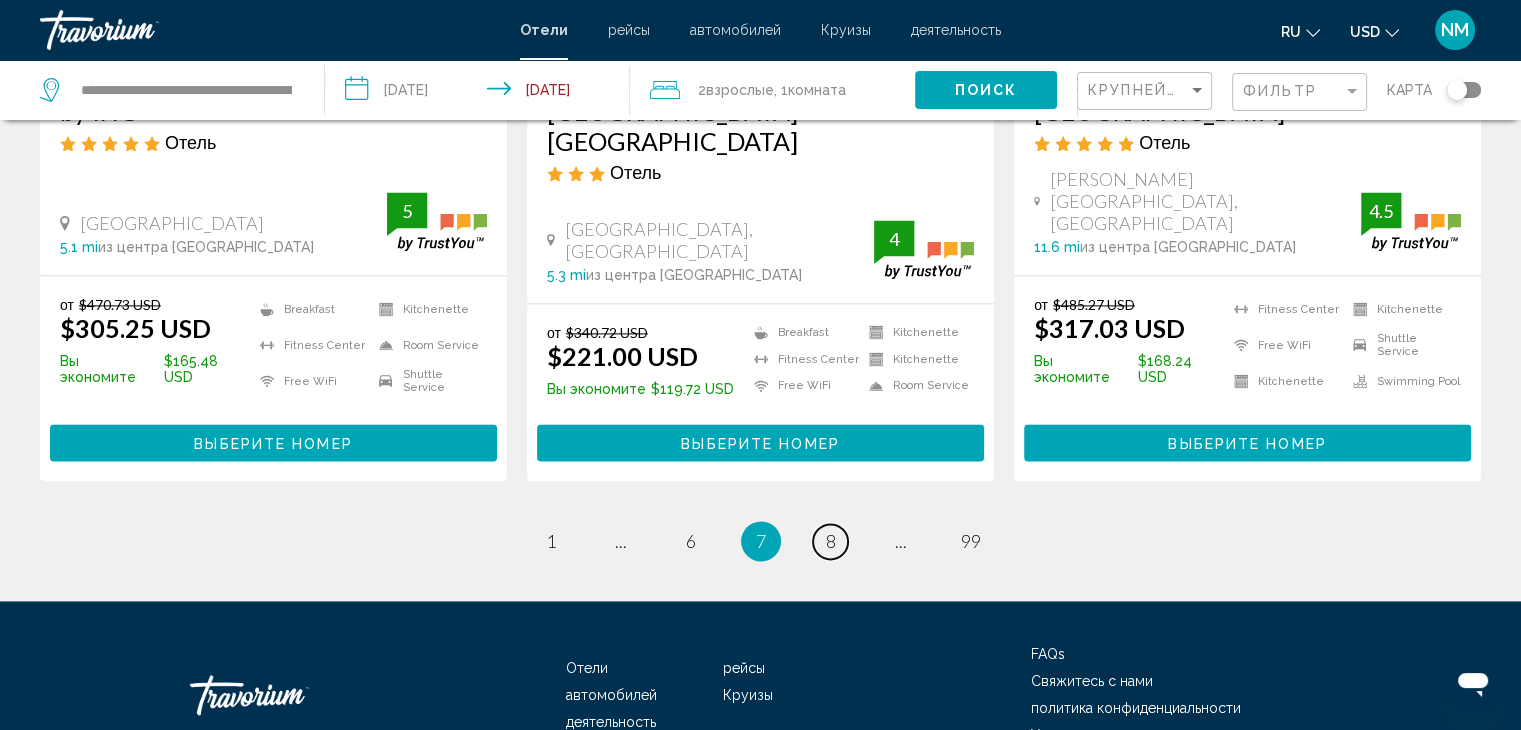 click on "8" at bounding box center (831, 541) 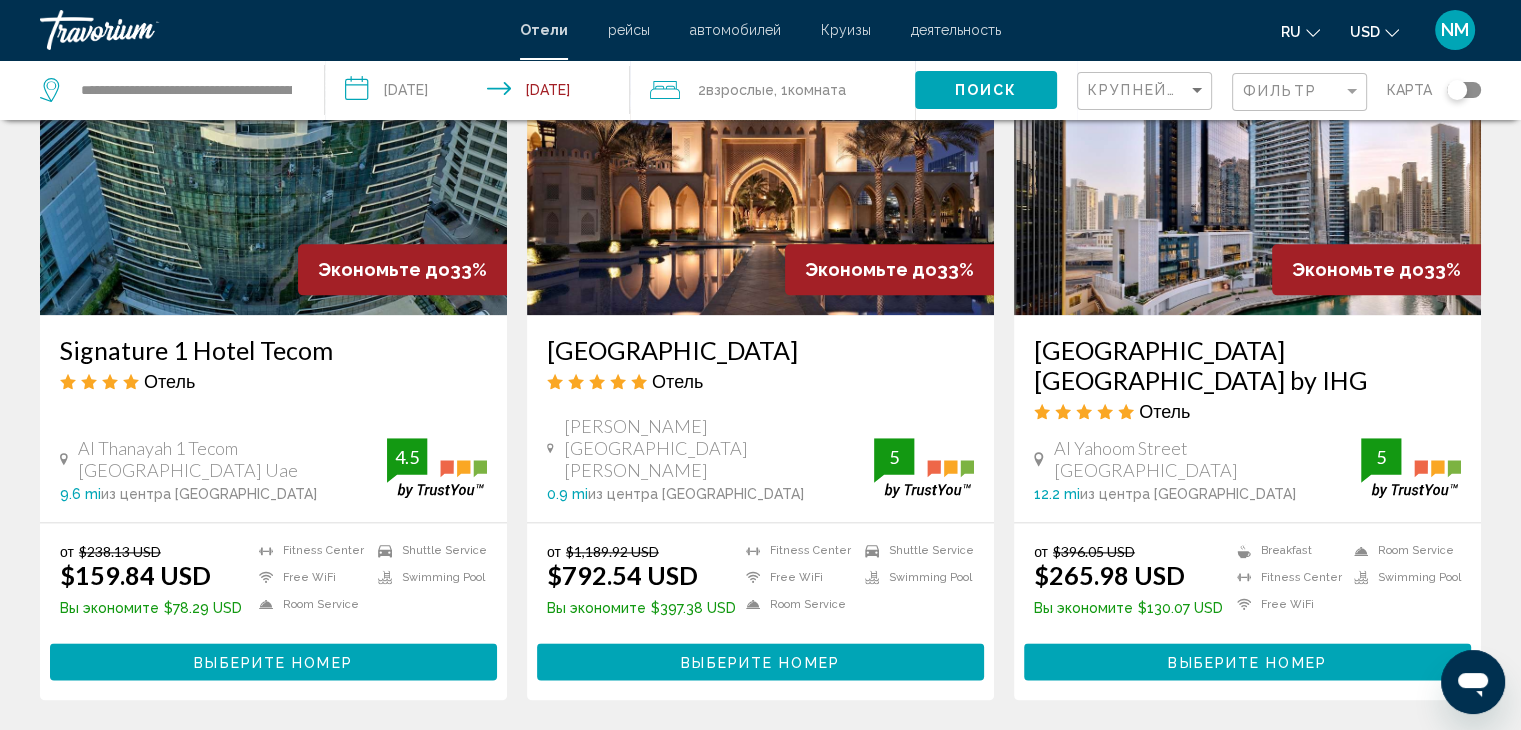 scroll, scrollTop: 2724, scrollLeft: 0, axis: vertical 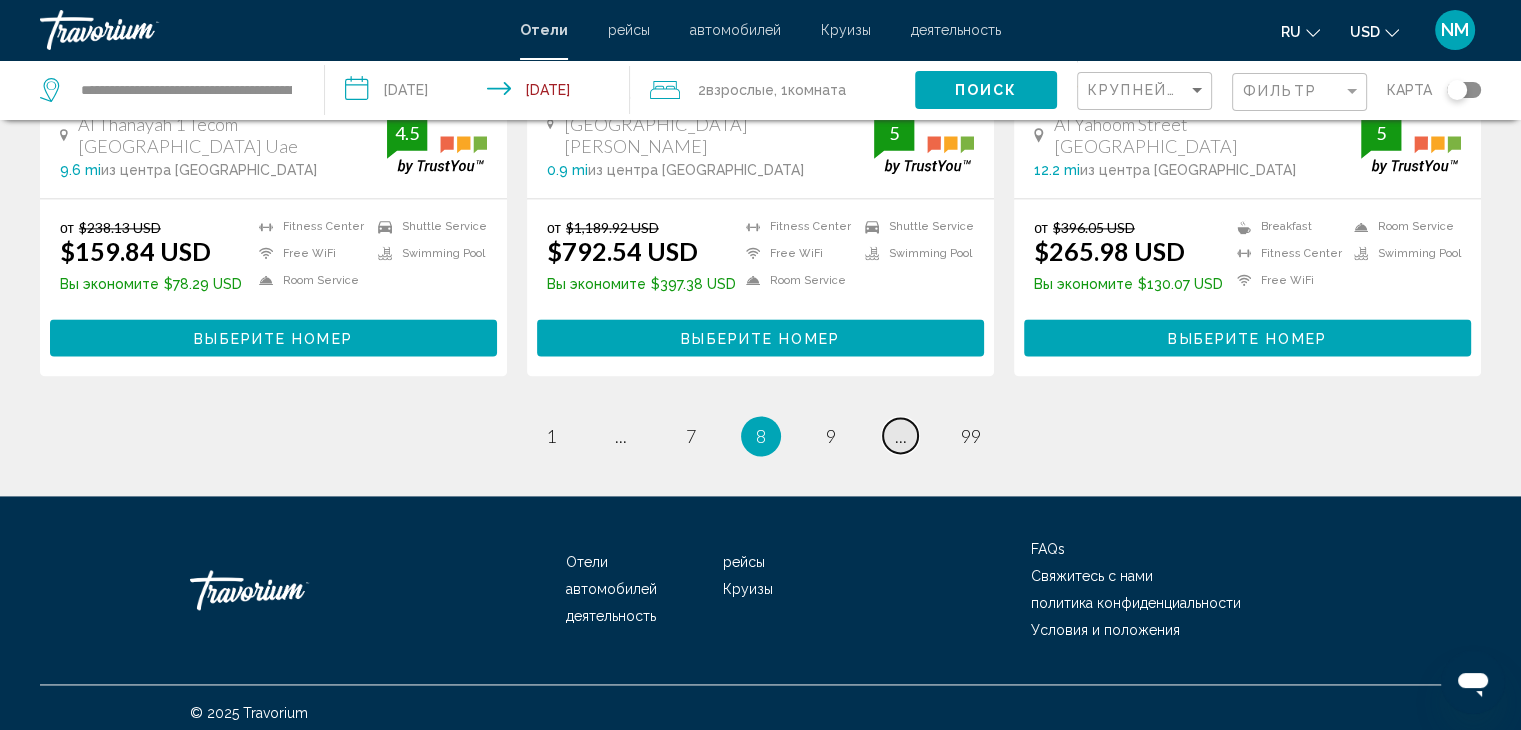 click on "..." at bounding box center [901, 436] 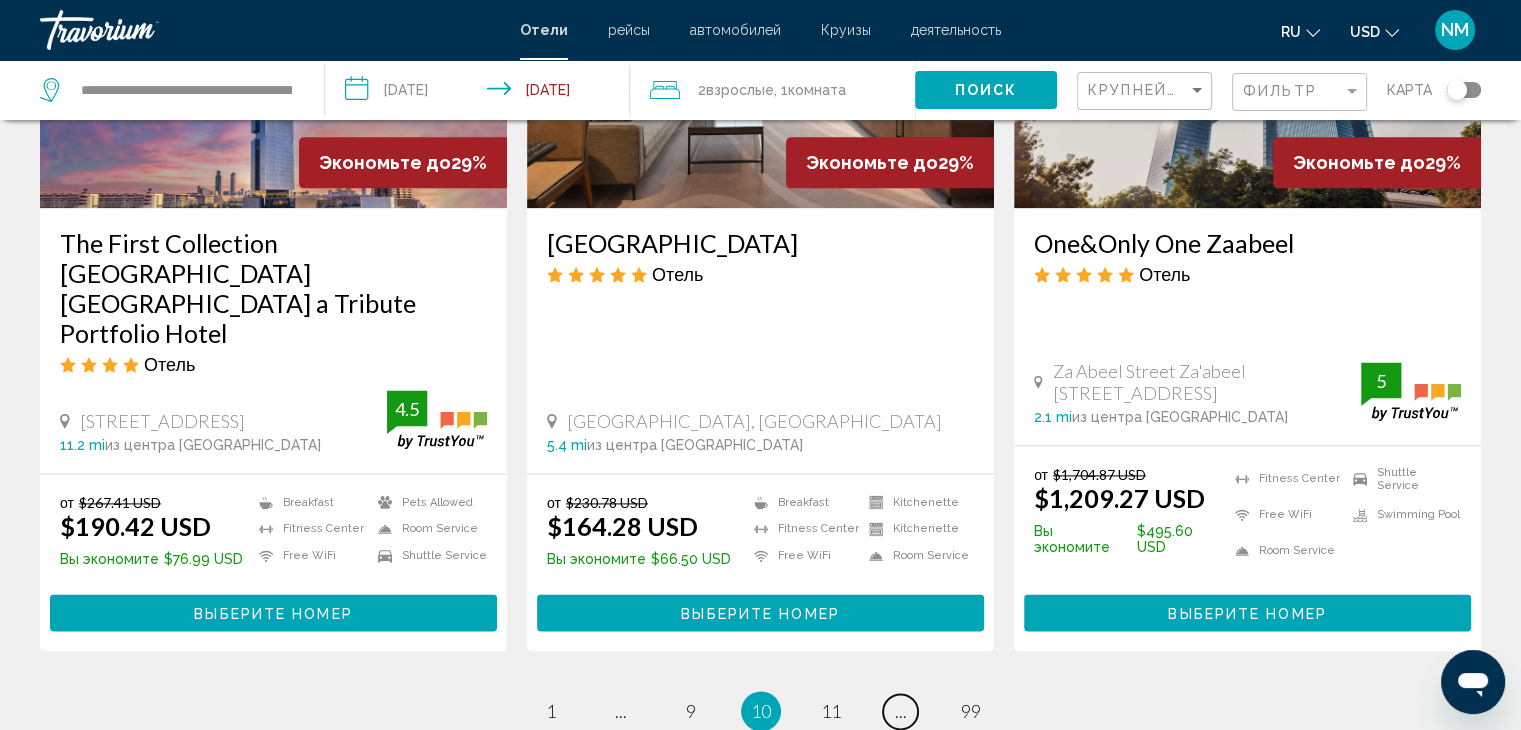 scroll, scrollTop: 2710, scrollLeft: 0, axis: vertical 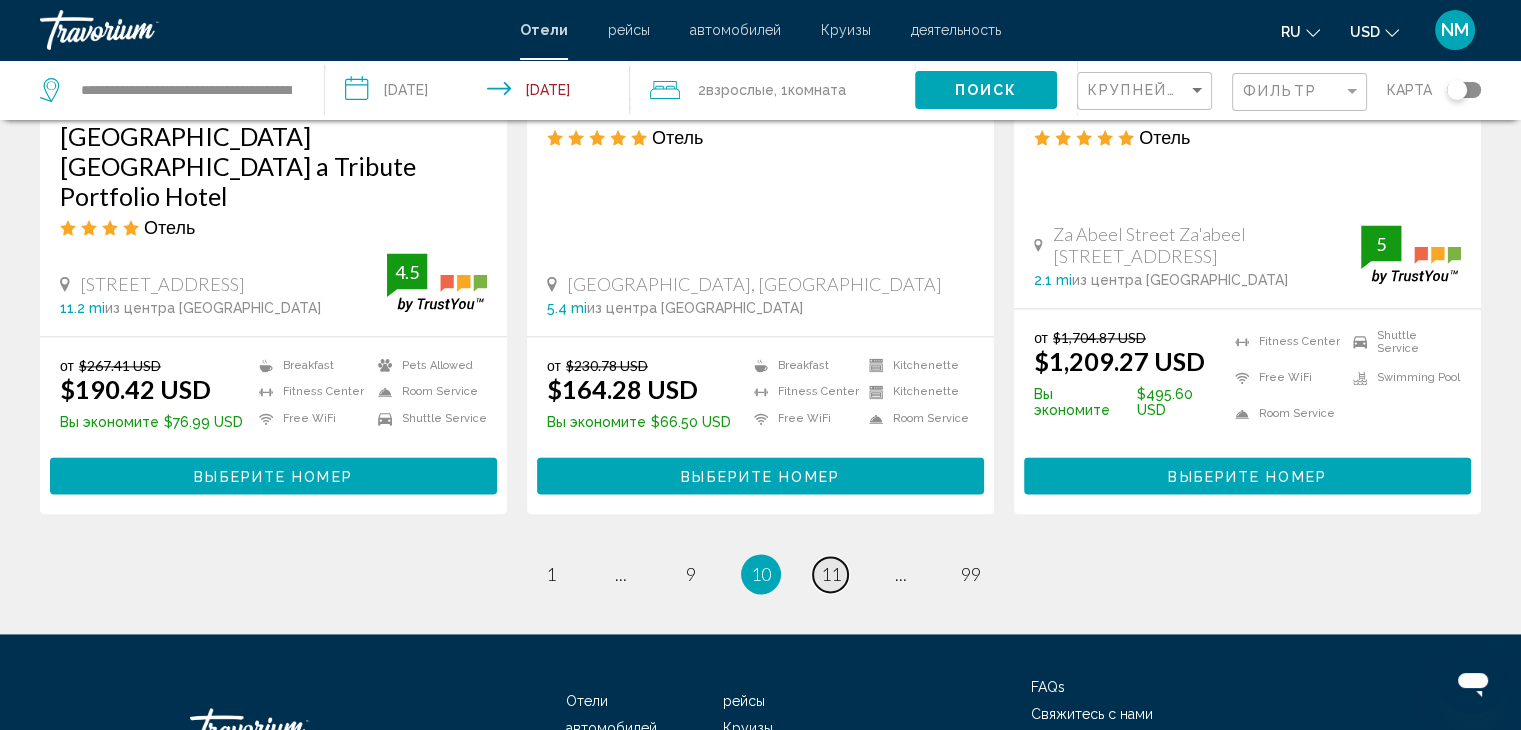 click on "11" at bounding box center (831, 574) 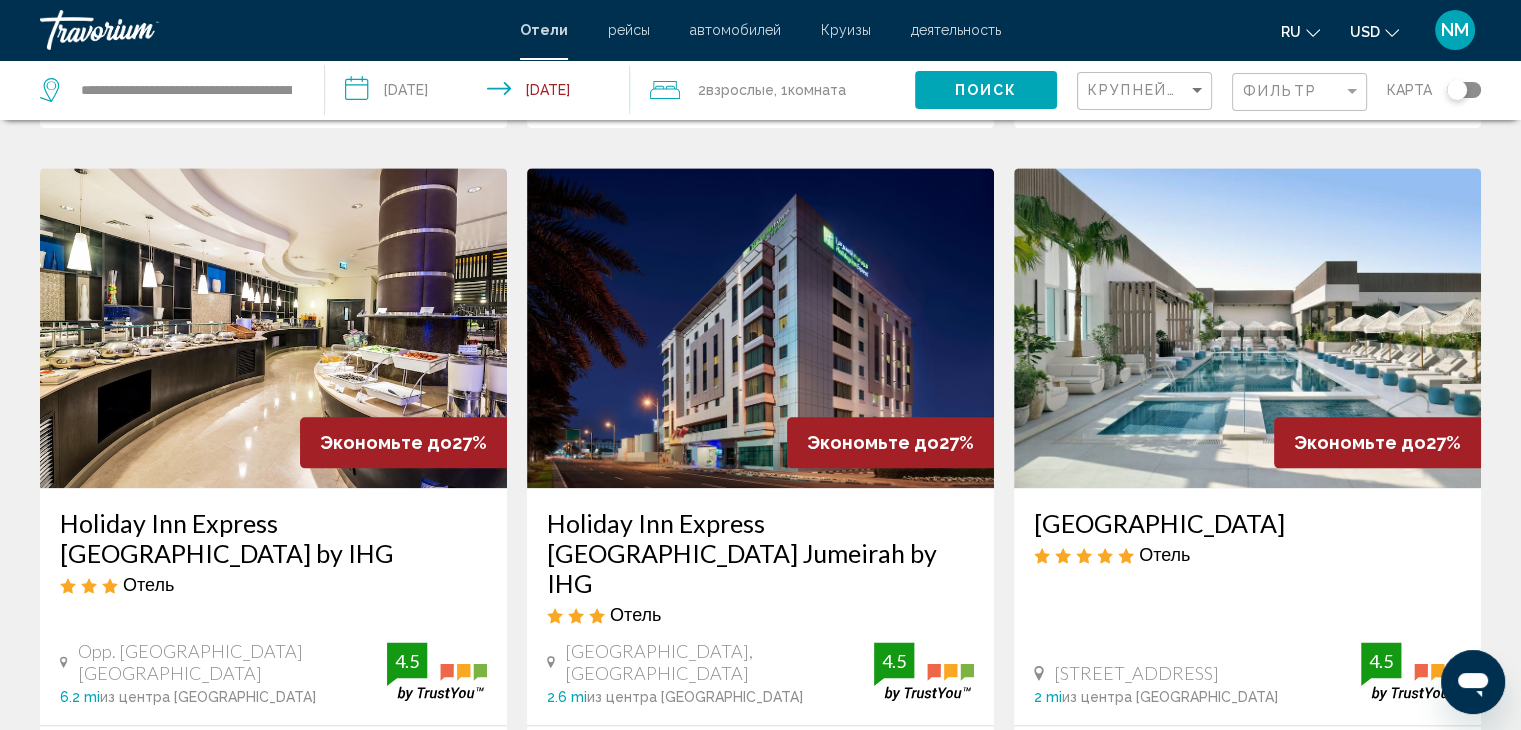 scroll, scrollTop: 2700, scrollLeft: 0, axis: vertical 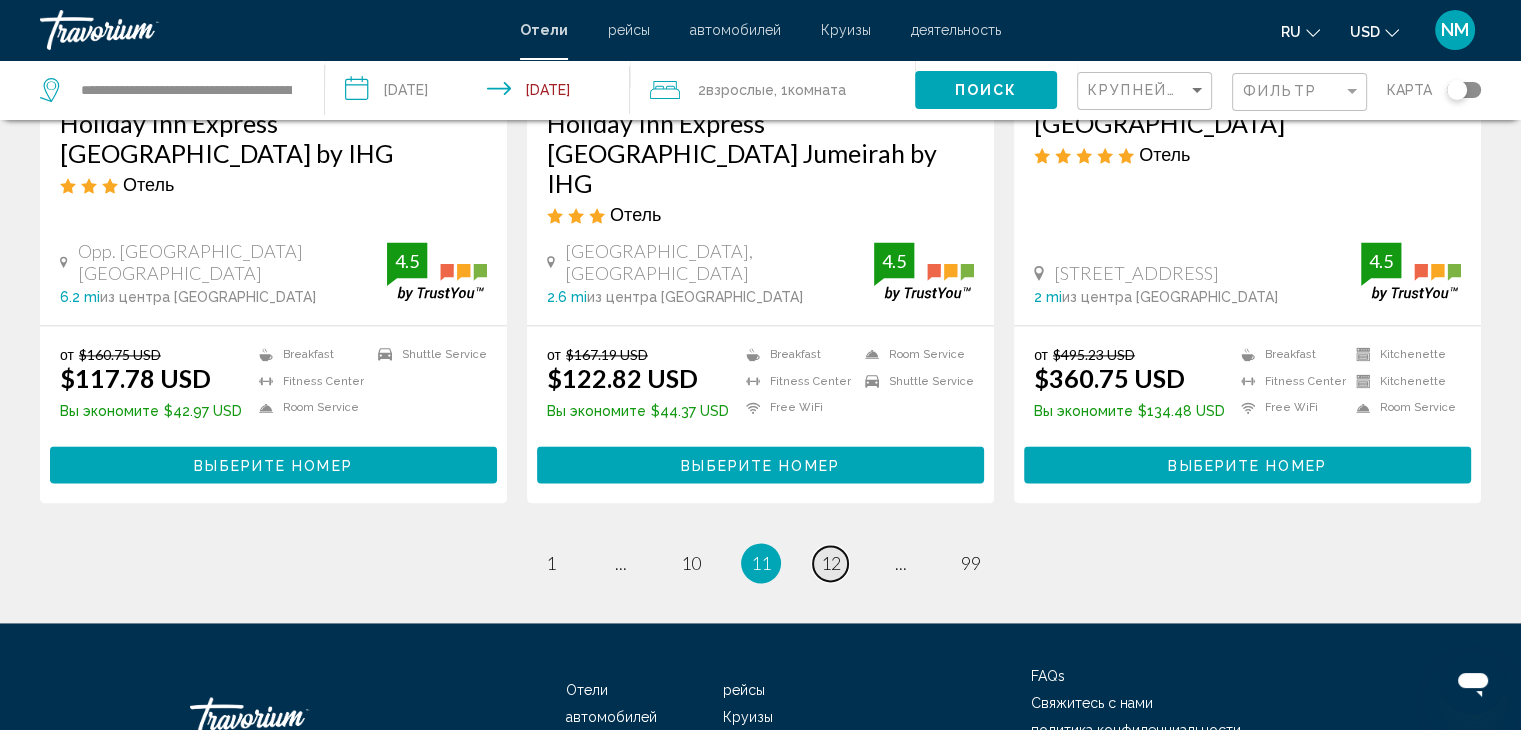 click on "page  12" at bounding box center [830, 563] 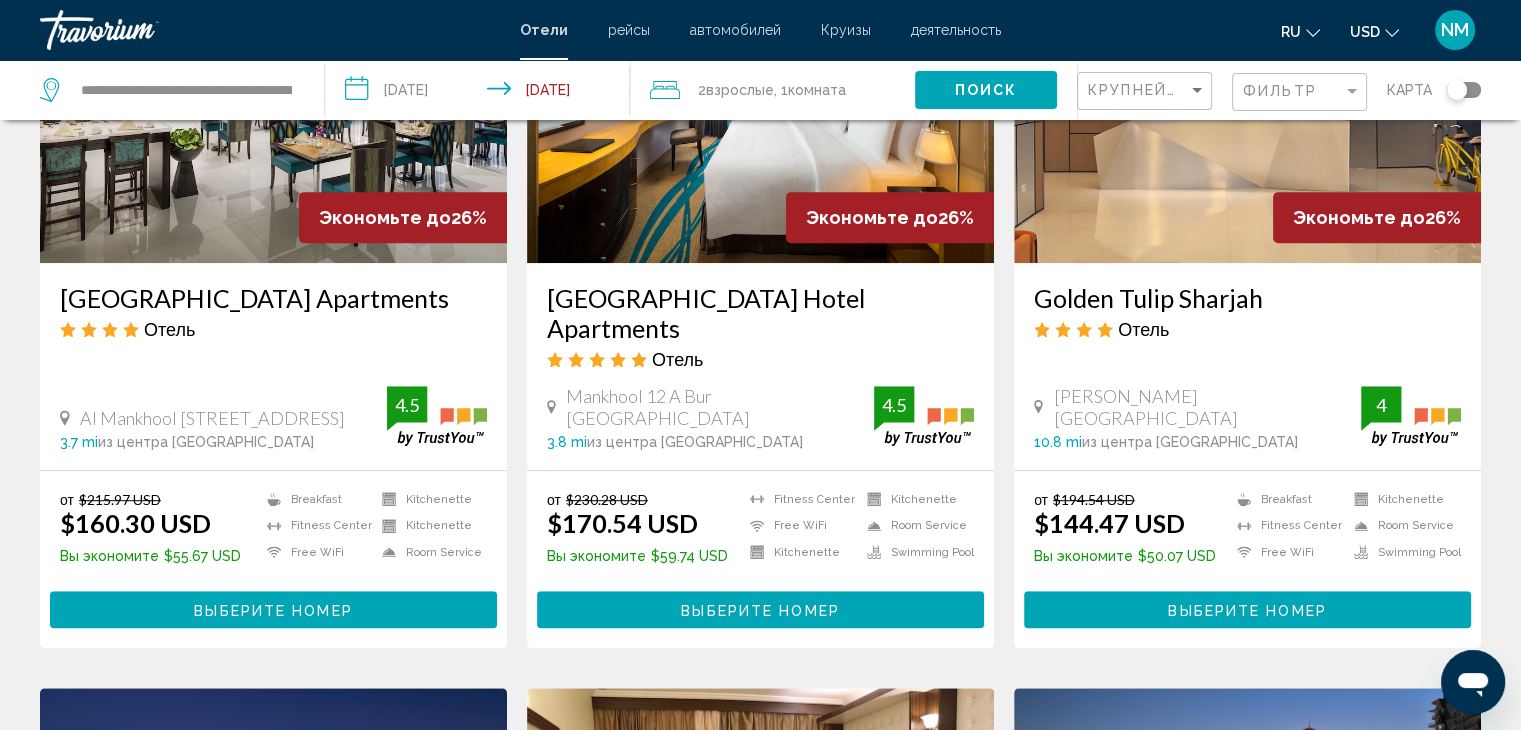 scroll, scrollTop: 1000, scrollLeft: 0, axis: vertical 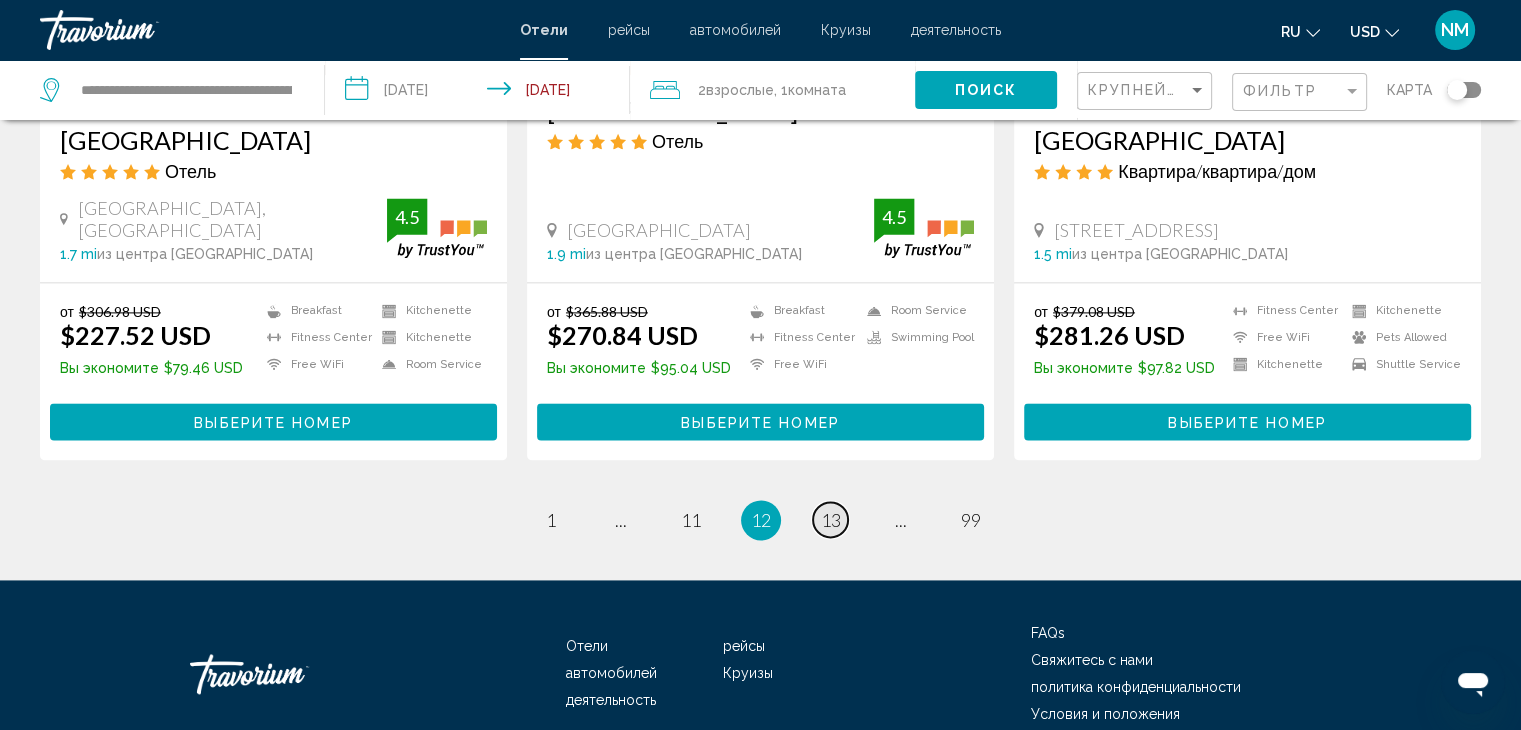 click on "13" at bounding box center [831, 520] 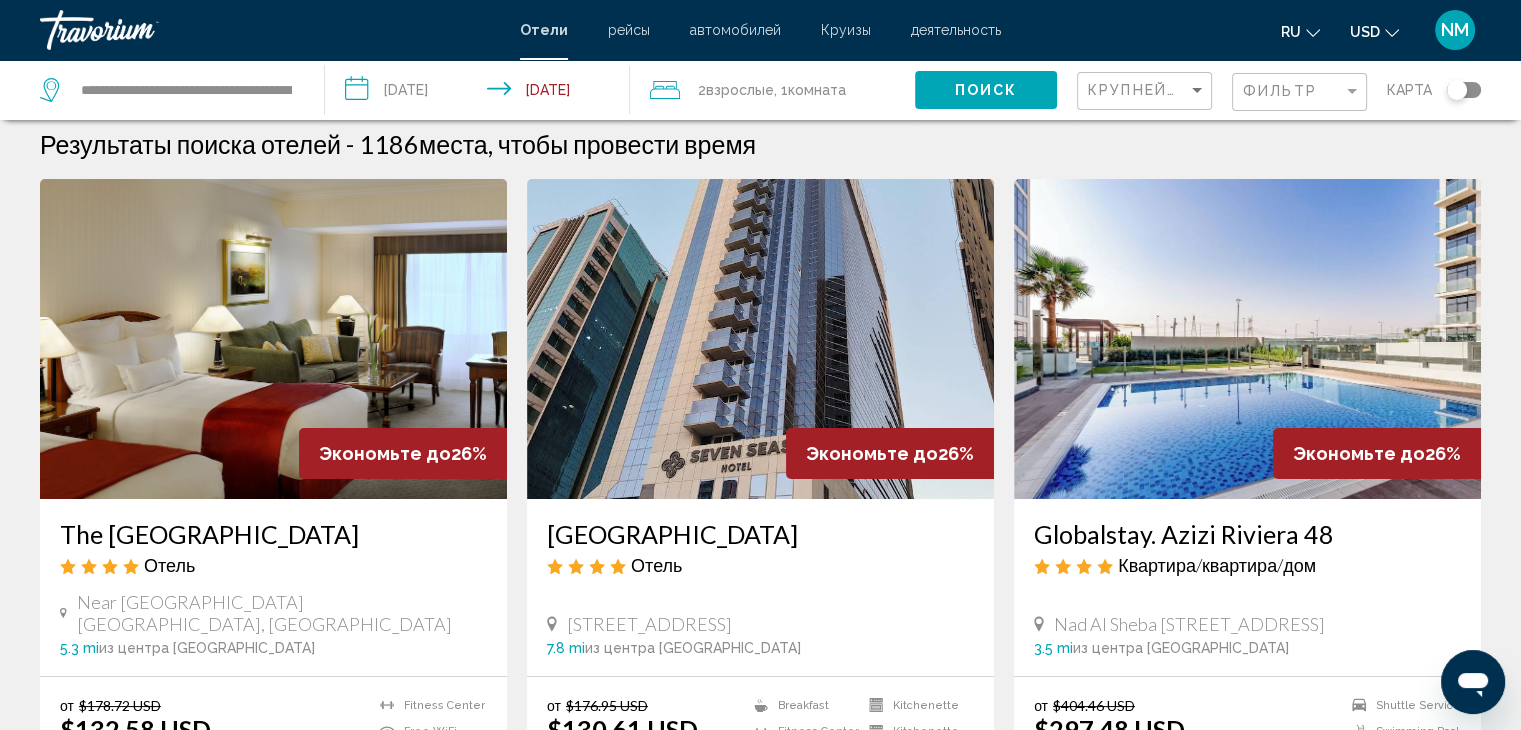 scroll, scrollTop: 0, scrollLeft: 0, axis: both 